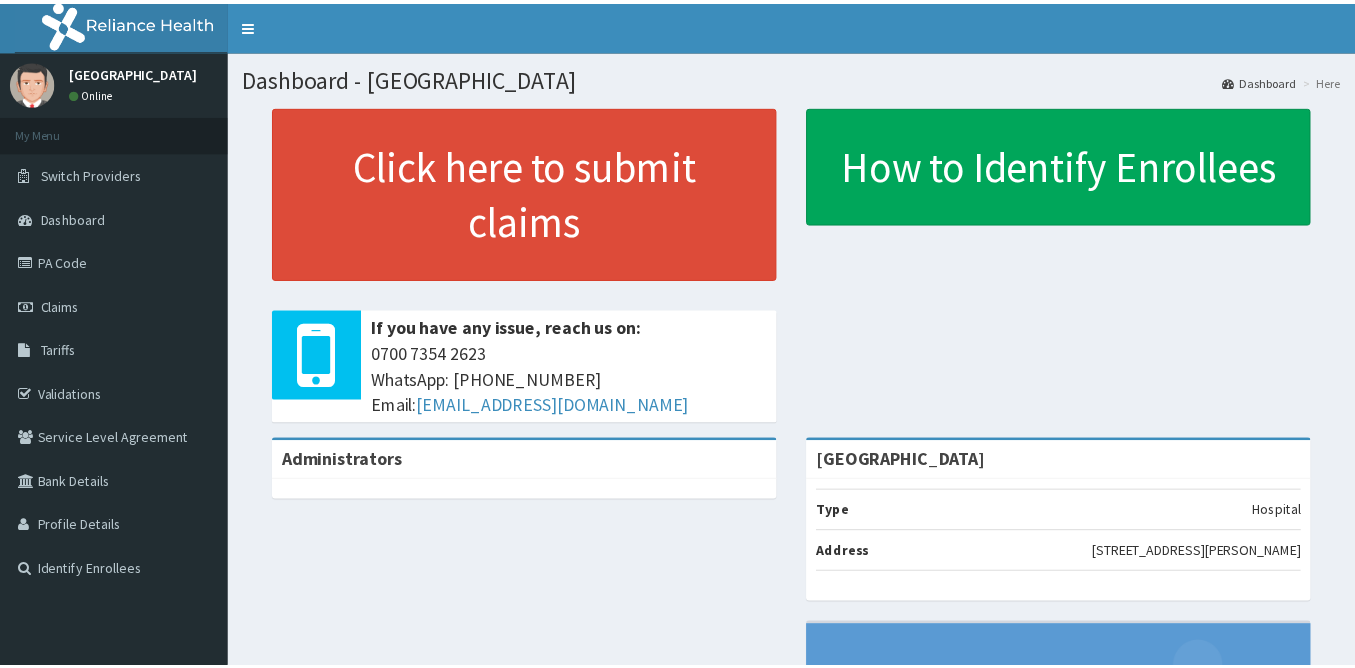 scroll, scrollTop: 0, scrollLeft: 0, axis: both 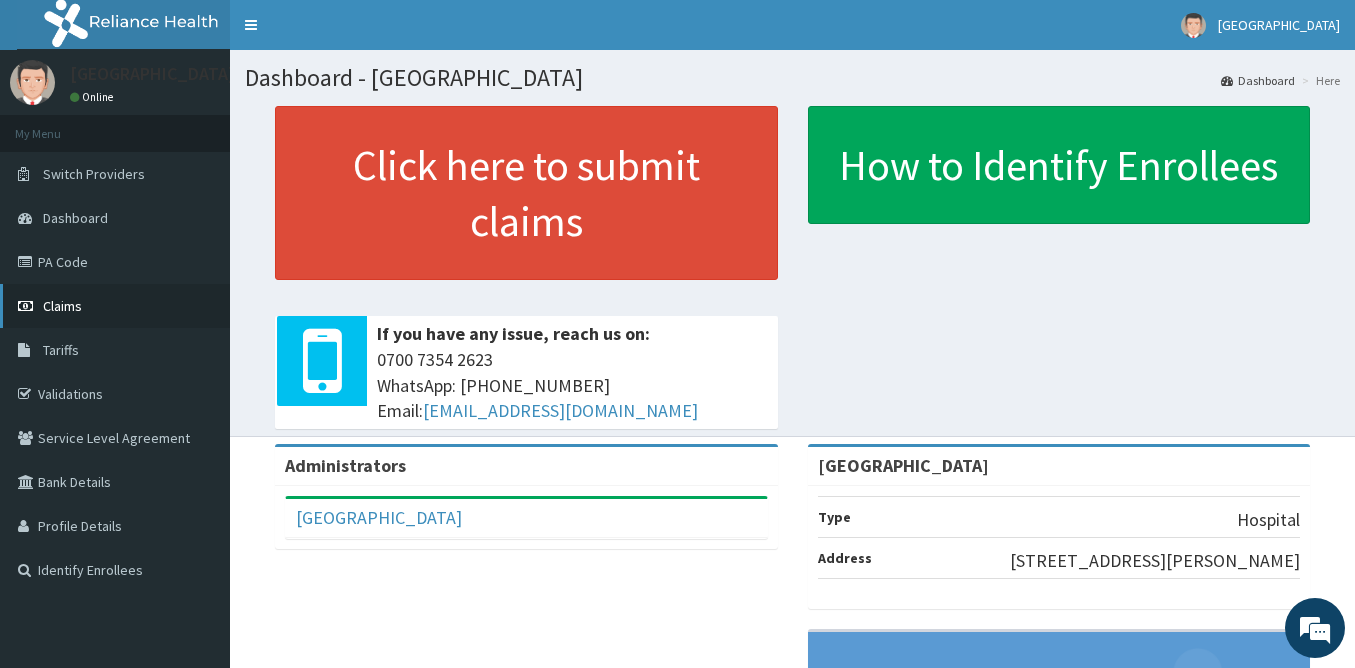 click on "Claims" at bounding box center (62, 306) 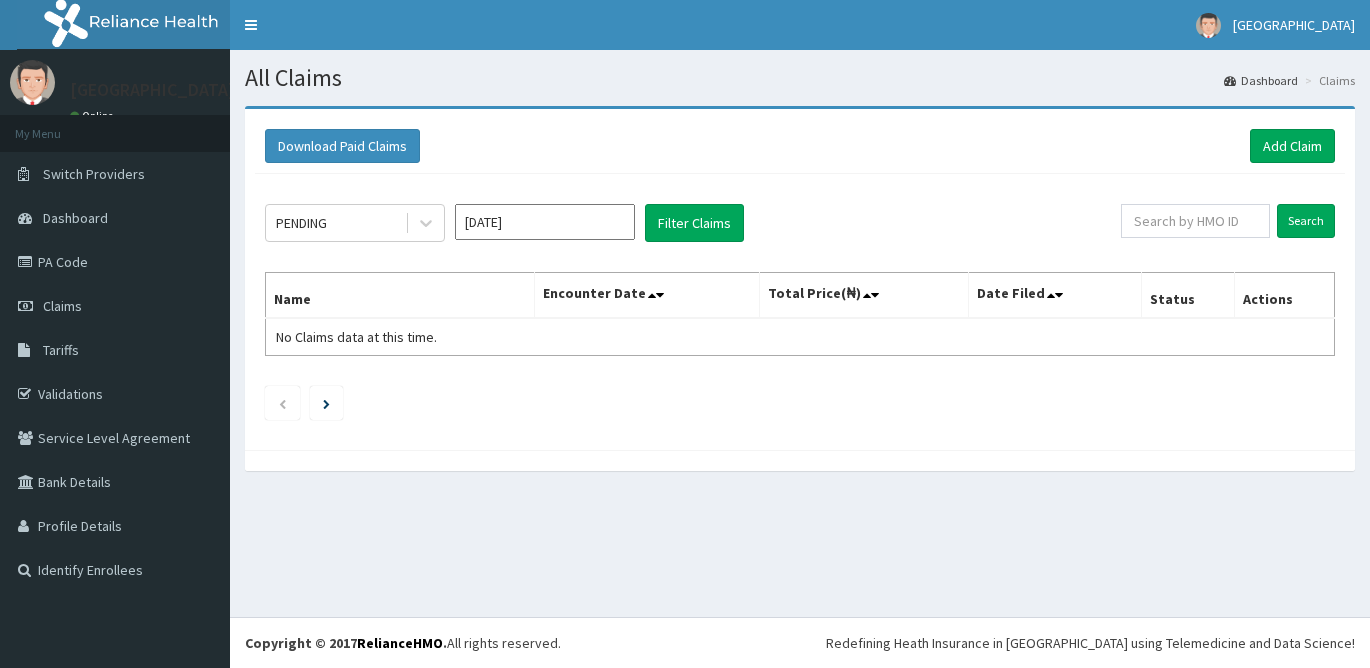 scroll, scrollTop: 0, scrollLeft: 0, axis: both 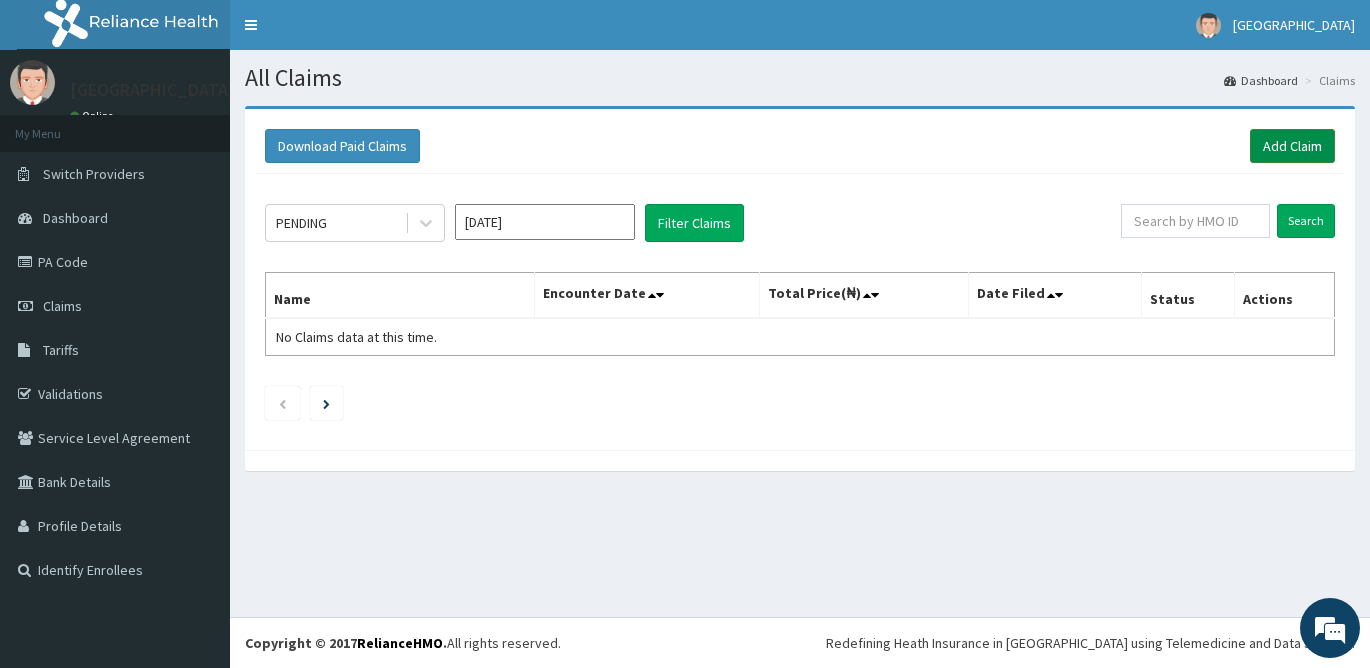 click on "Add Claim" at bounding box center (1292, 146) 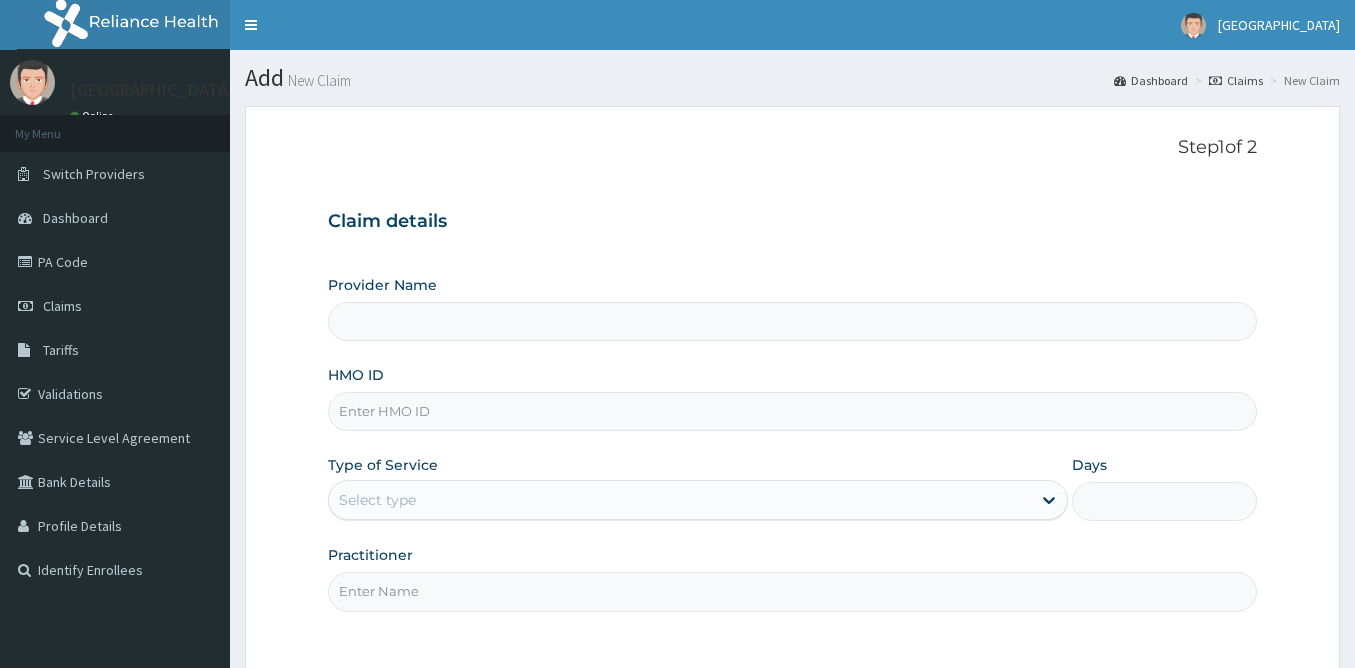 scroll, scrollTop: 0, scrollLeft: 0, axis: both 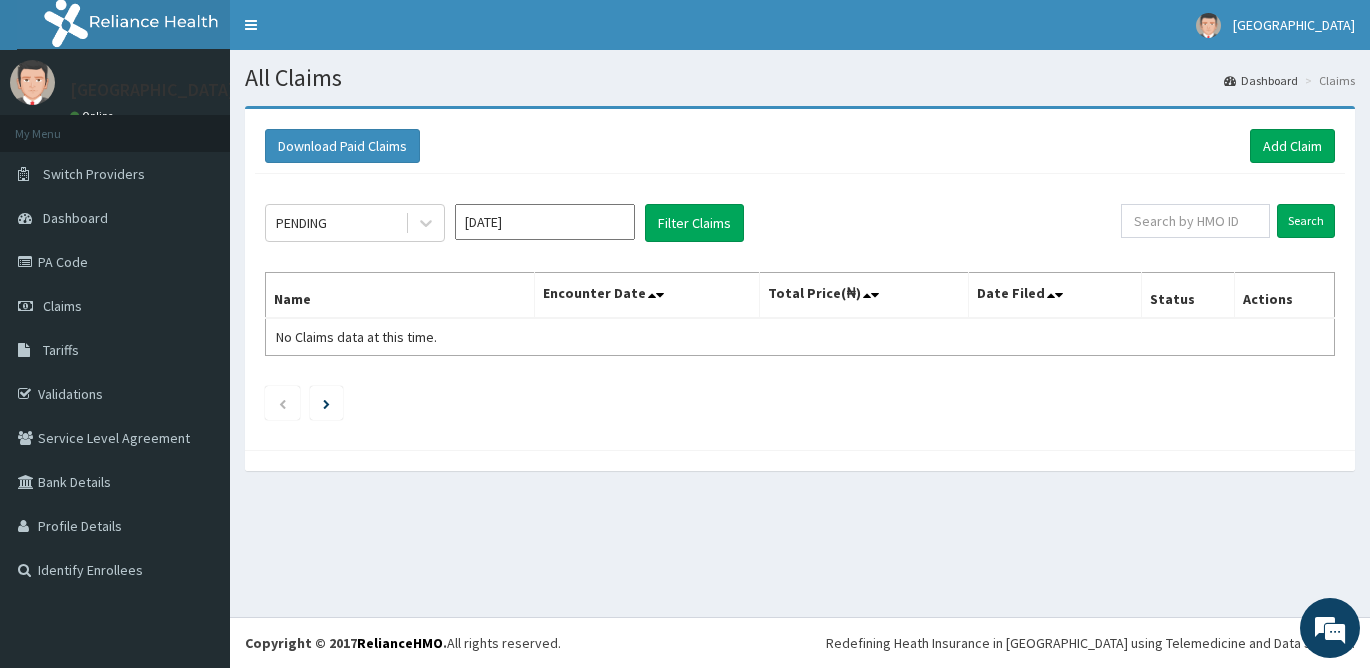 drag, startPoint x: 1208, startPoint y: 217, endPoint x: 955, endPoint y: 173, distance: 256.79758 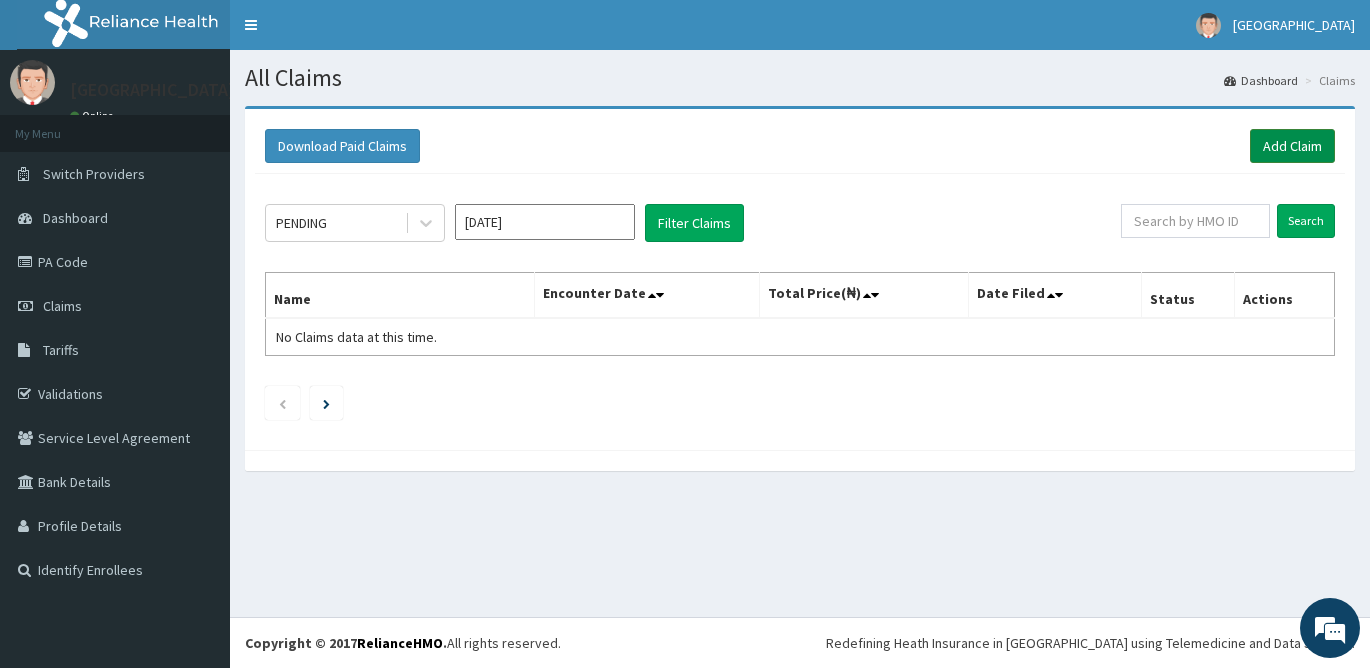 click on "Add Claim" at bounding box center (1292, 146) 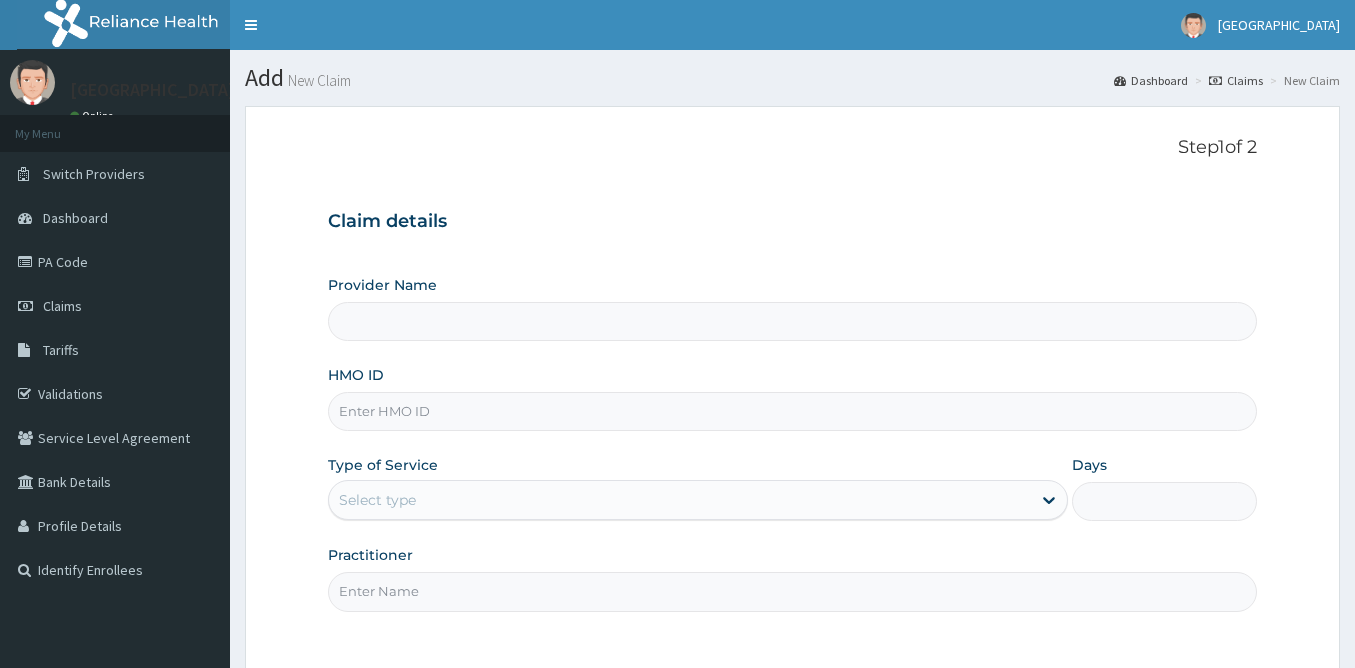 scroll, scrollTop: 0, scrollLeft: 0, axis: both 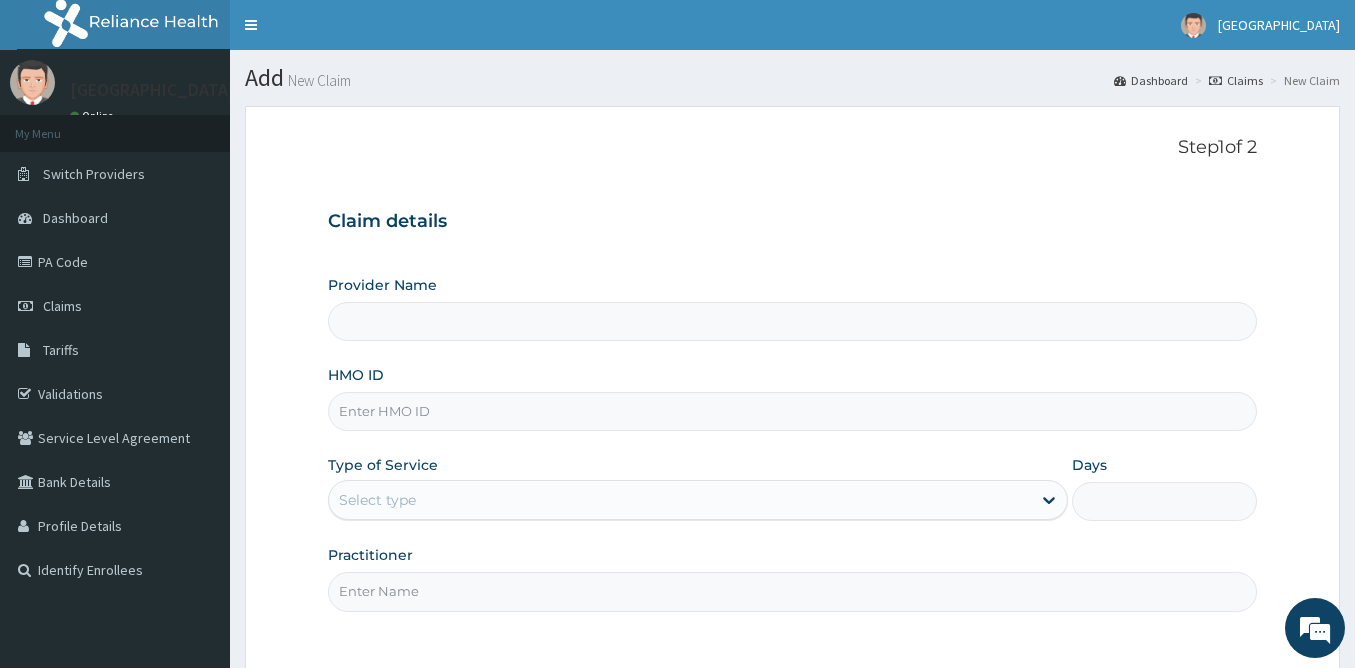 type on "[GEOGRAPHIC_DATA]" 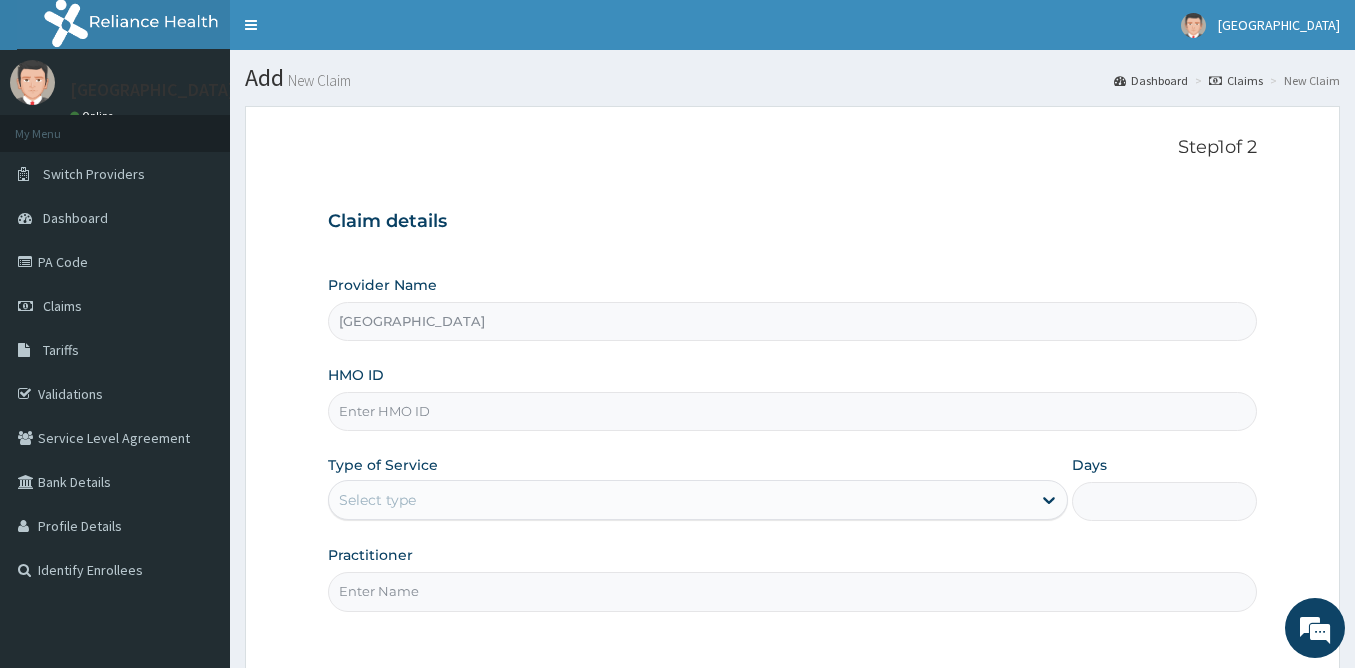 click on "HMO ID" at bounding box center (792, 411) 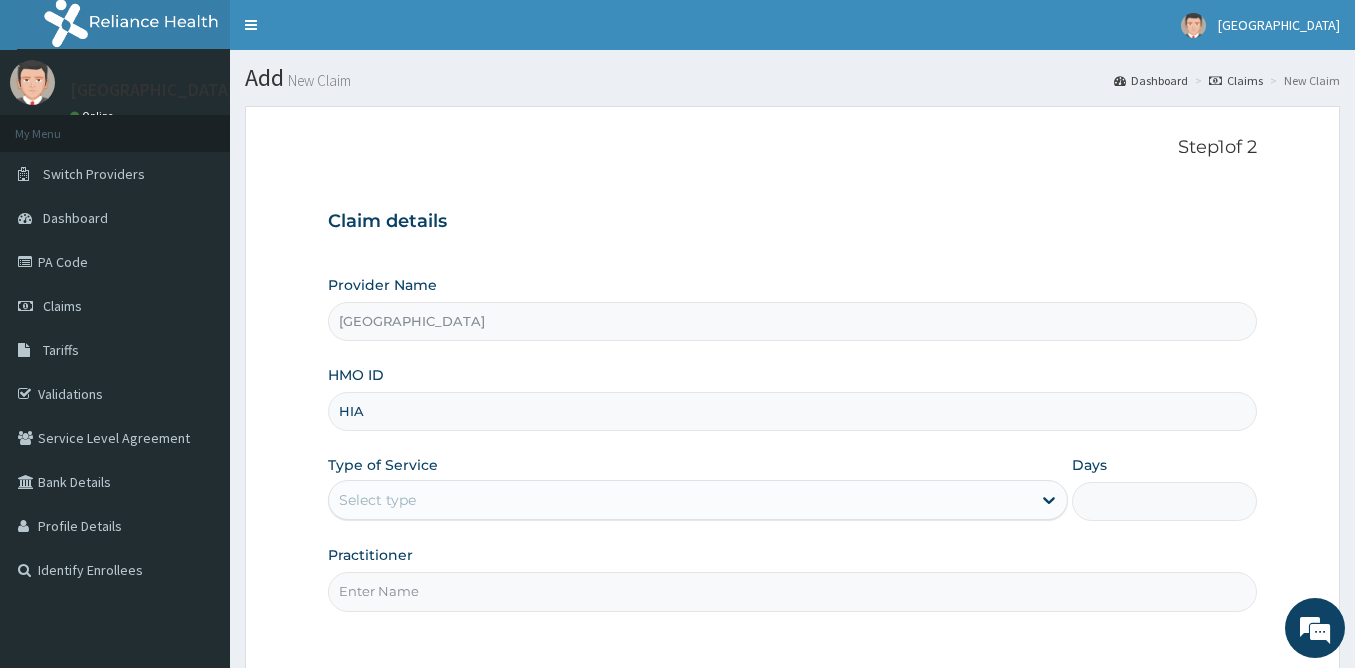 scroll, scrollTop: 0, scrollLeft: 0, axis: both 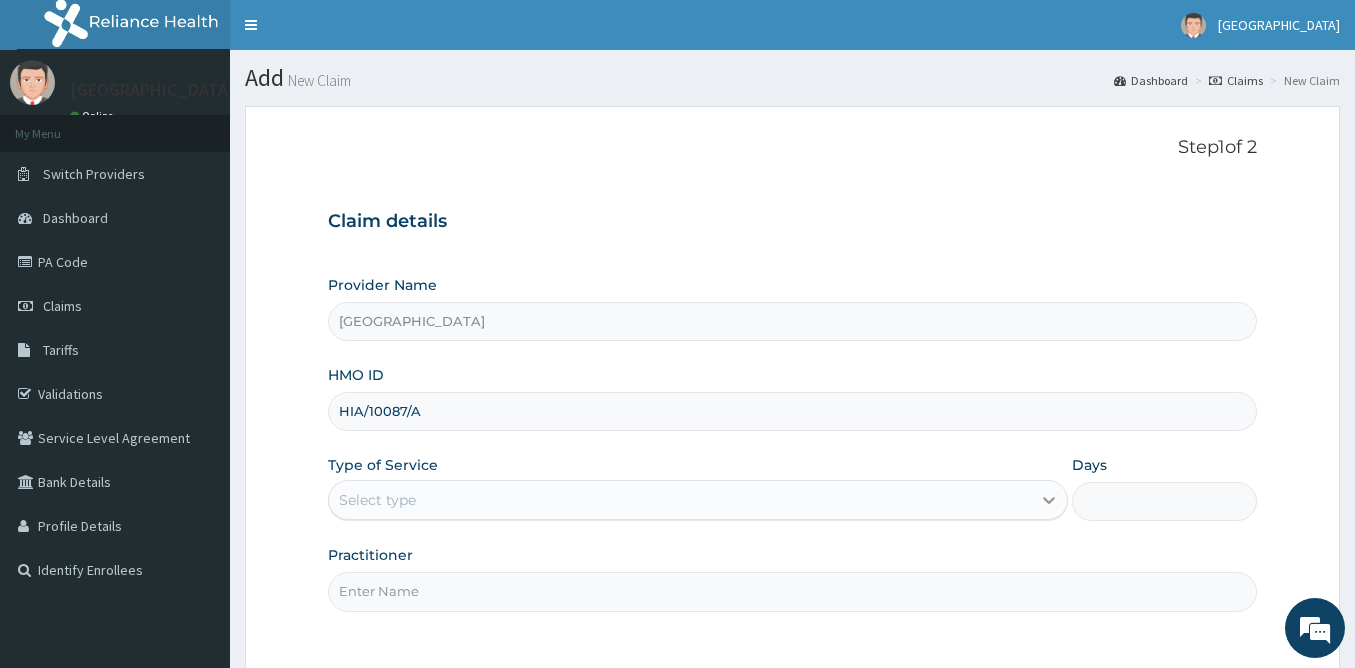 type on "HIA/10087/A" 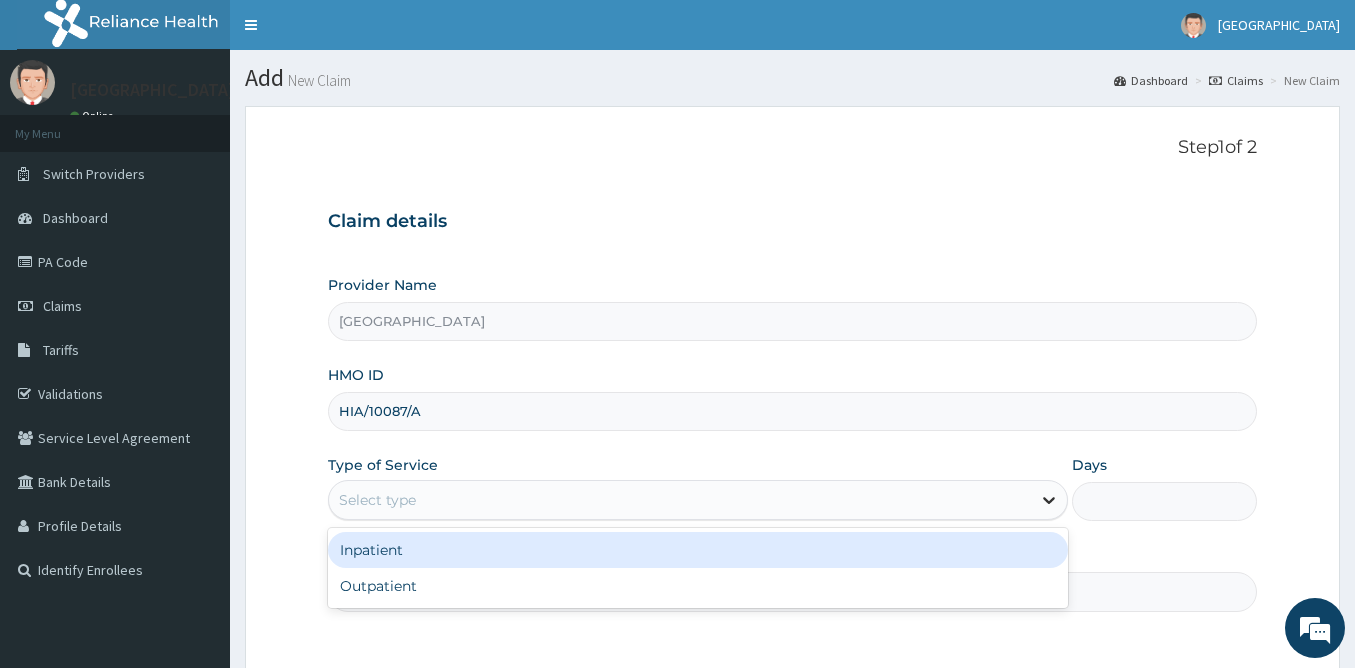 click 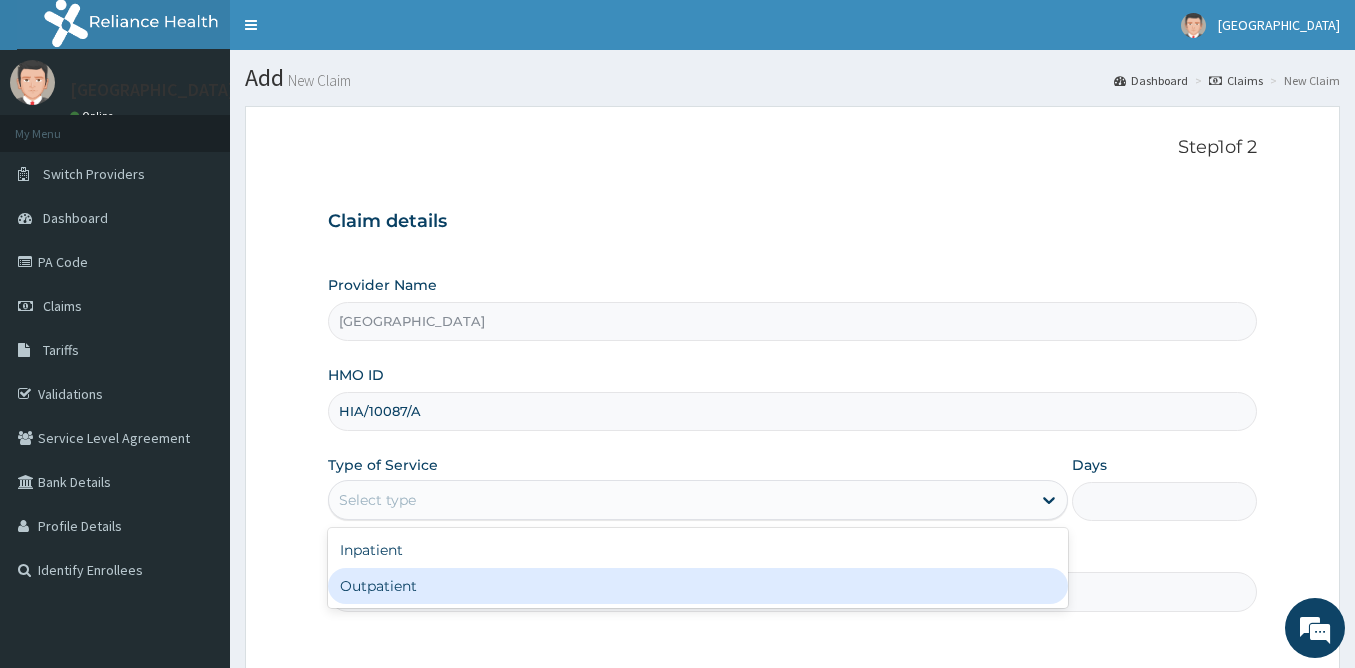 click on "Outpatient" at bounding box center [698, 586] 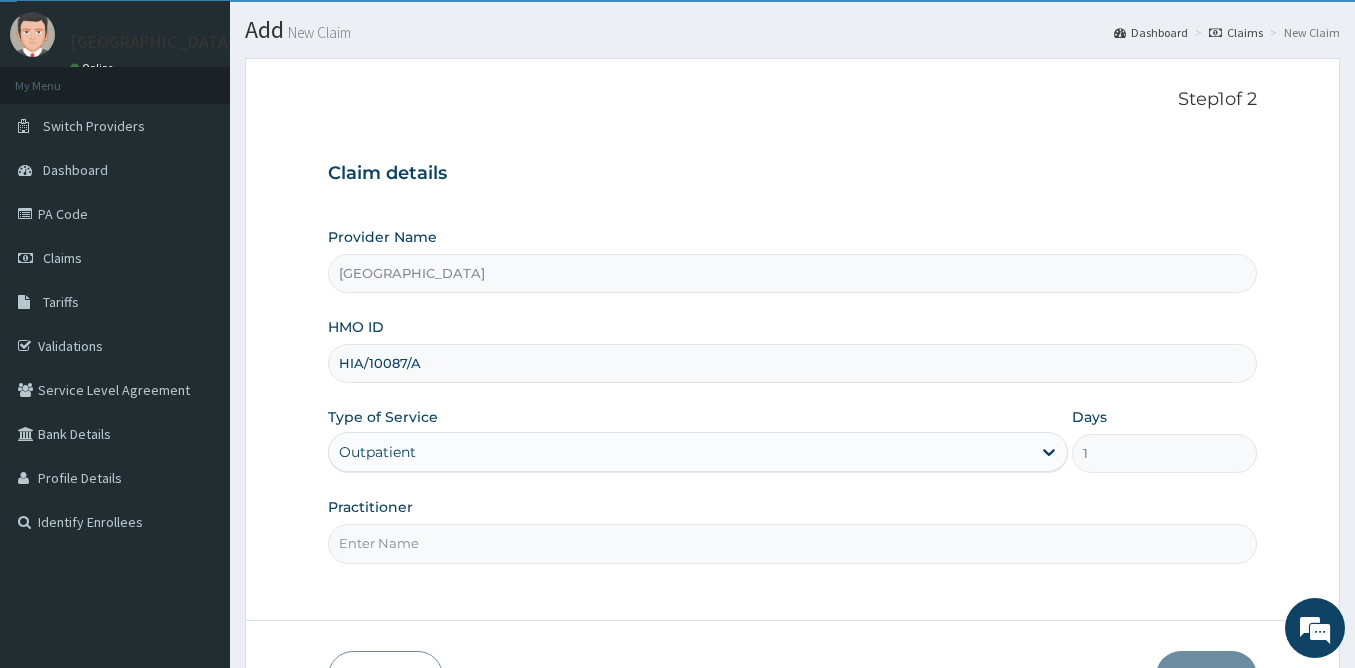 scroll, scrollTop: 74, scrollLeft: 0, axis: vertical 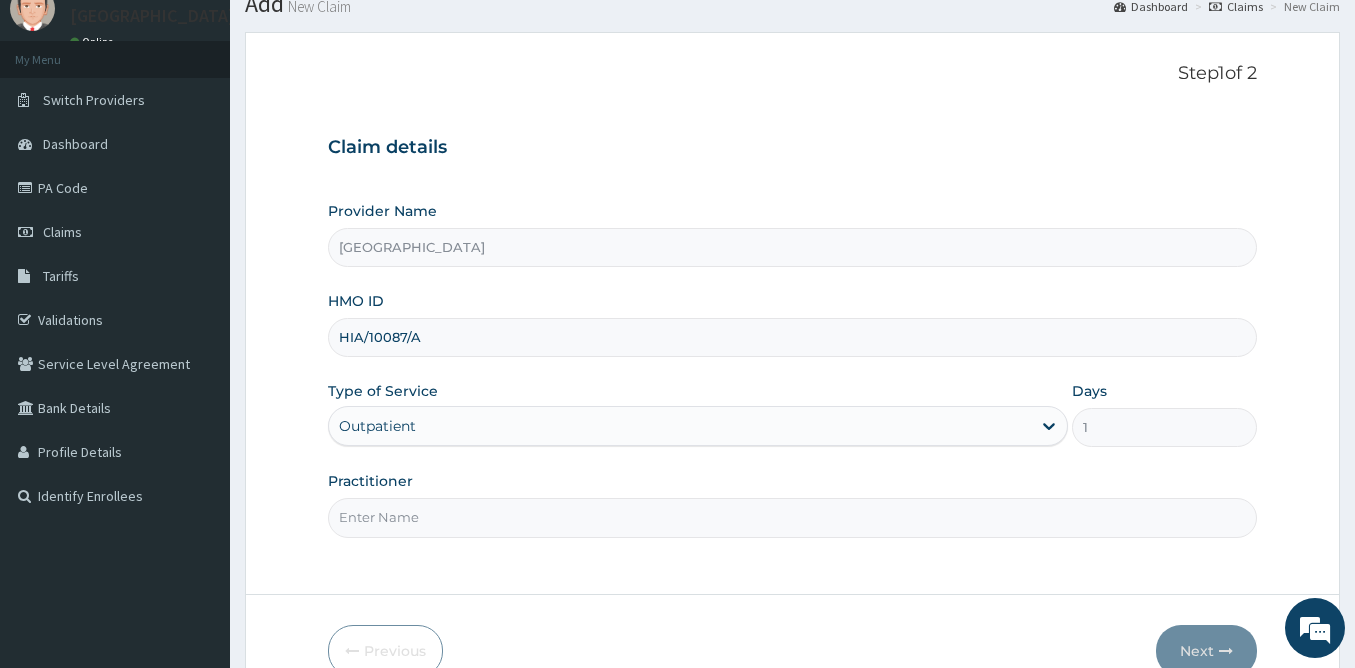 click on "Practitioner" at bounding box center (792, 517) 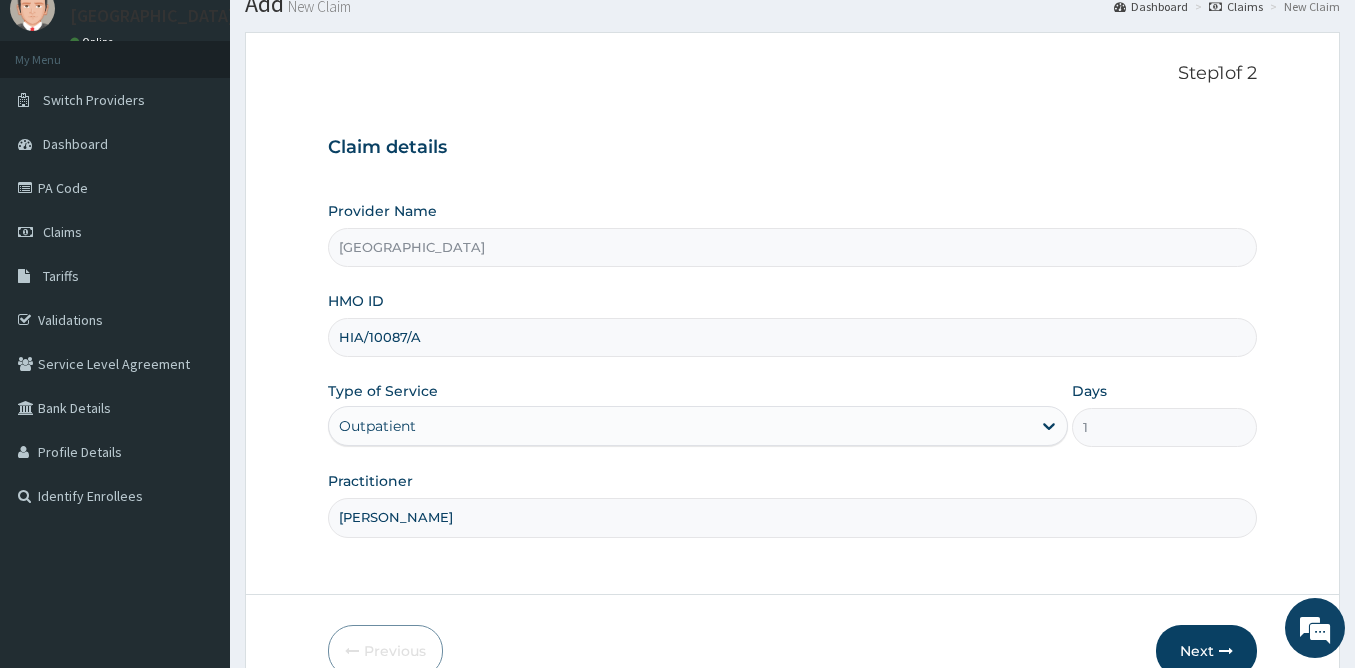 scroll, scrollTop: 180, scrollLeft: 0, axis: vertical 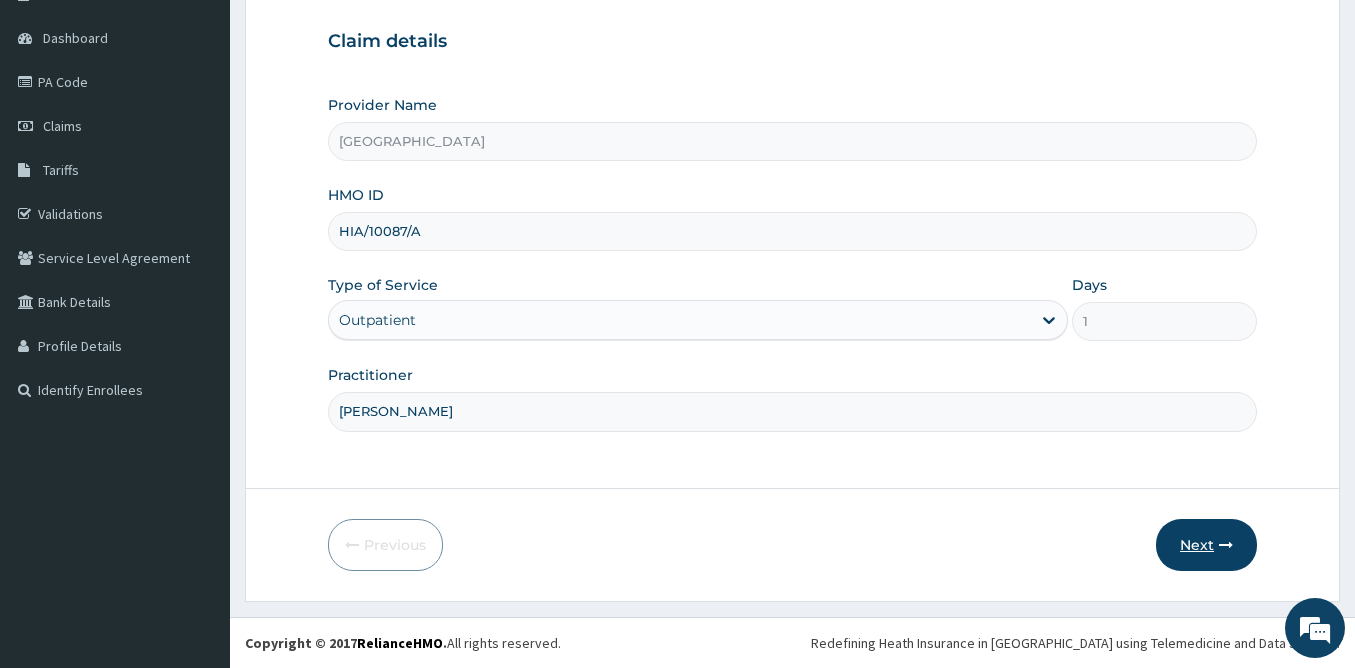 type on "Dr. Lawal" 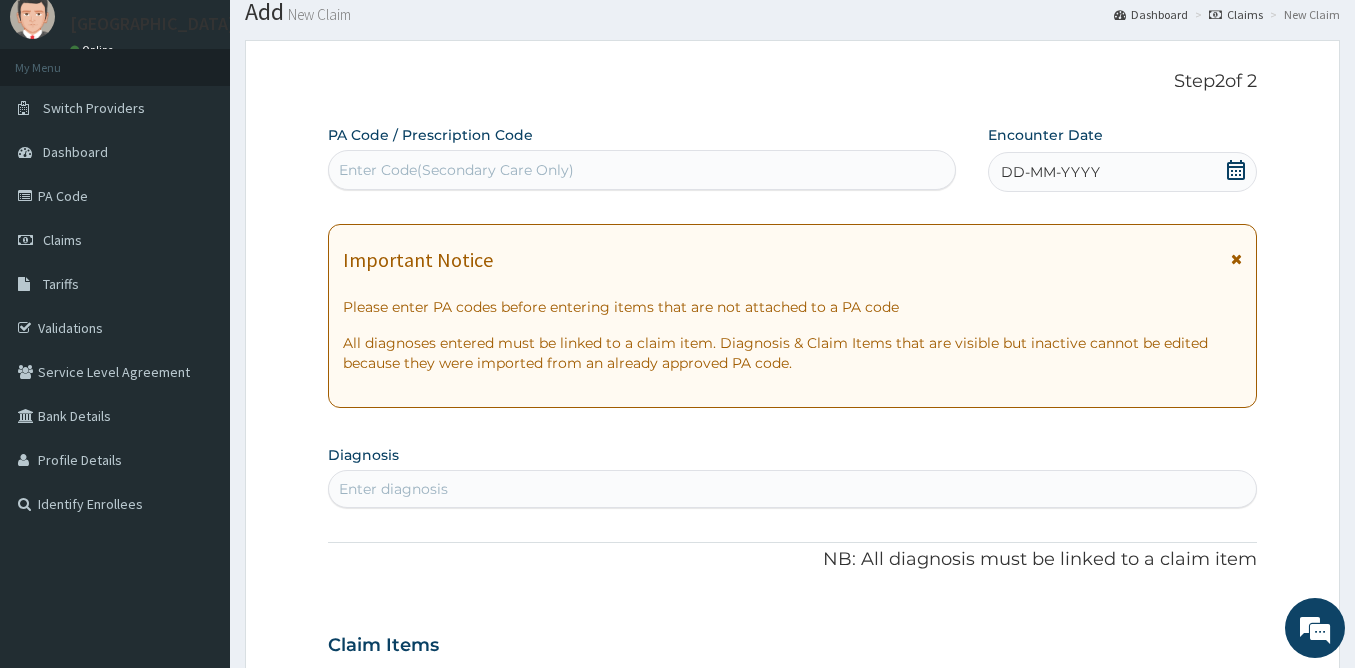 scroll, scrollTop: 50, scrollLeft: 0, axis: vertical 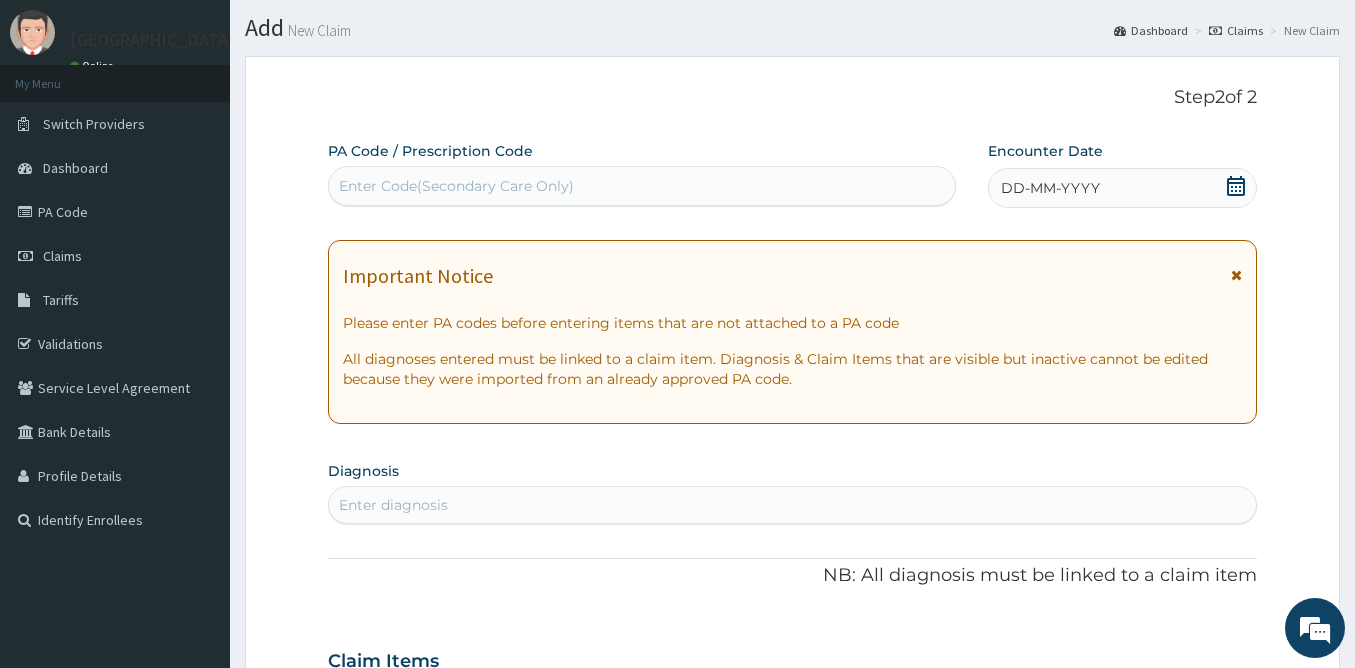 click on "DD-MM-YYYY" at bounding box center (1122, 188) 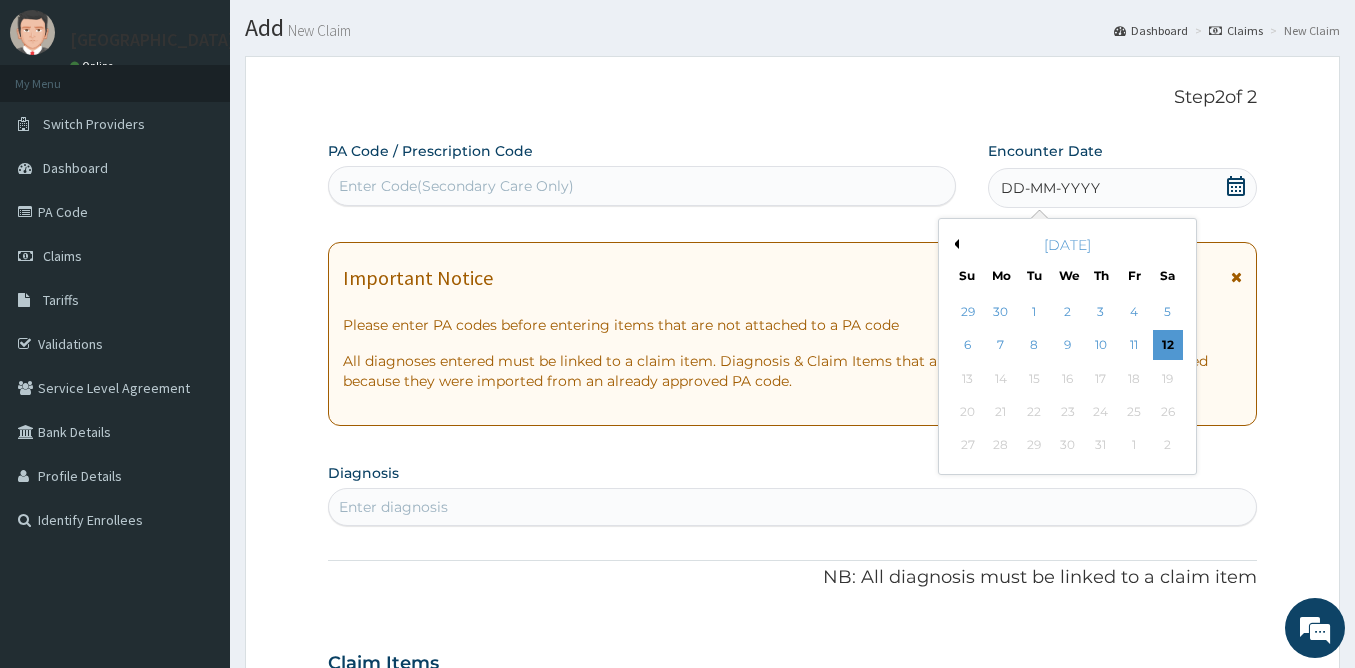 click on "Previous Month" at bounding box center [954, 244] 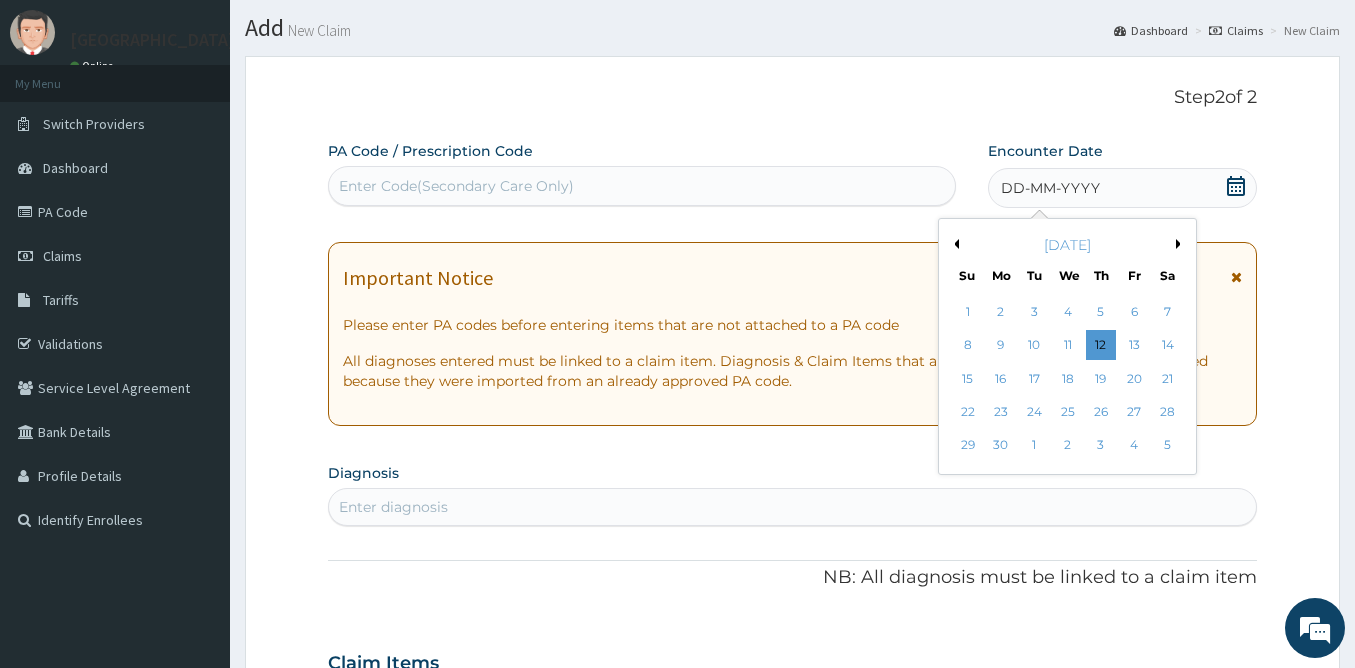 click on "Previous Month" at bounding box center (954, 244) 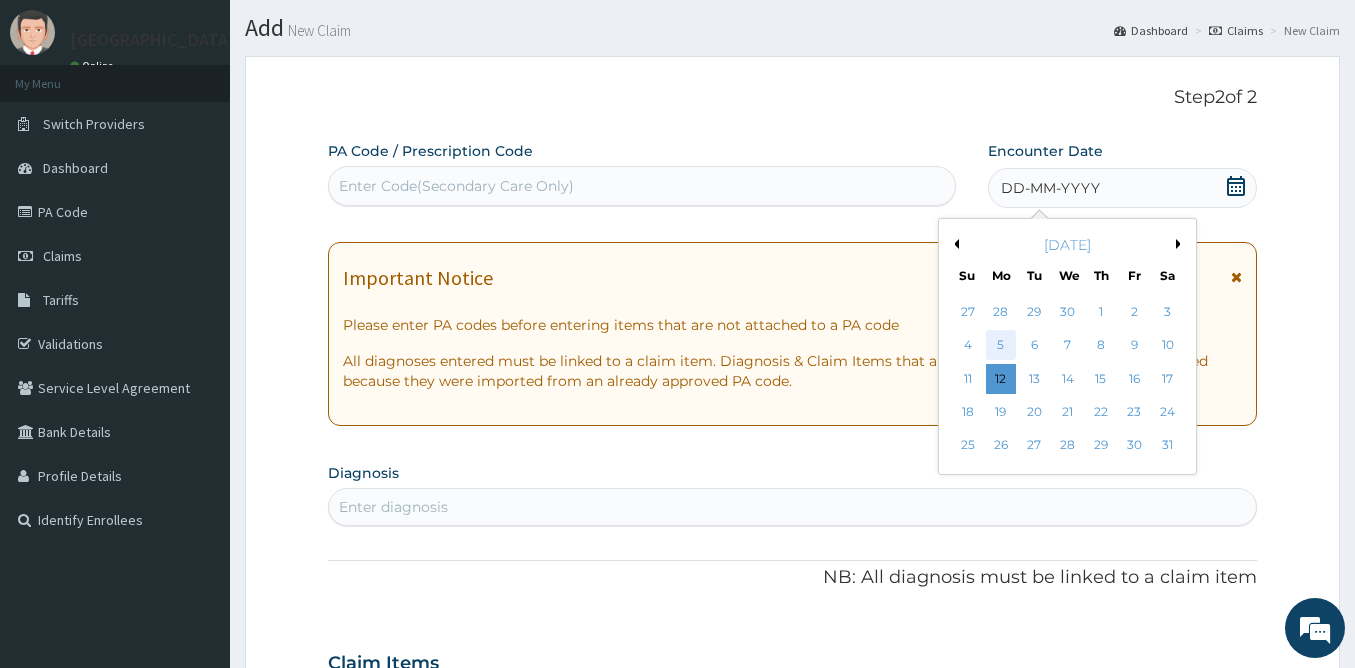 click on "5" at bounding box center [1001, 346] 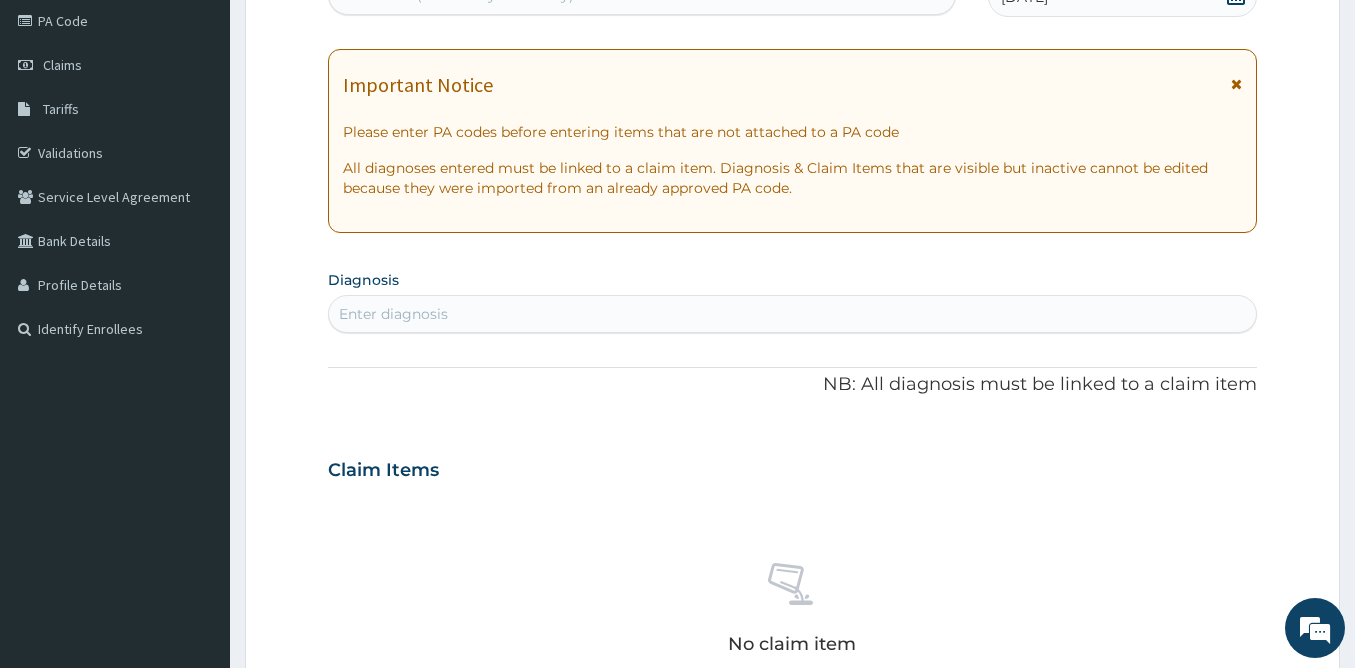 scroll, scrollTop: 244, scrollLeft: 0, axis: vertical 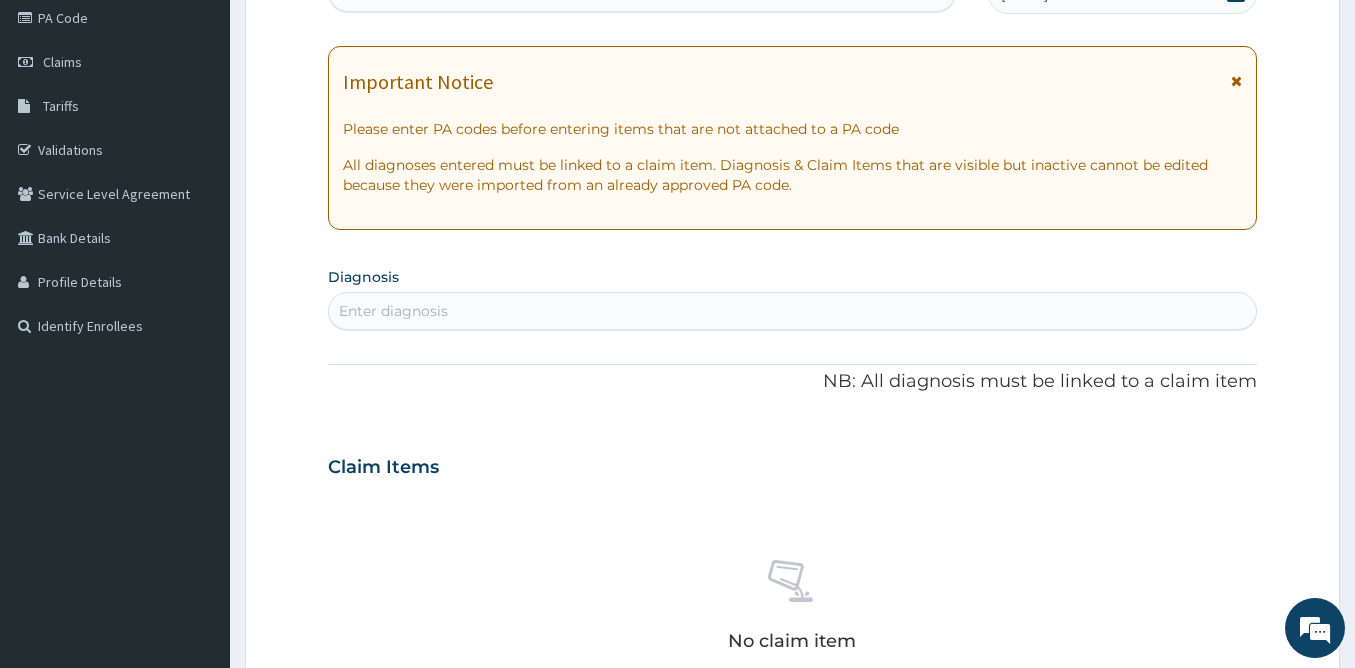 click on "Enter diagnosis" at bounding box center [393, 311] 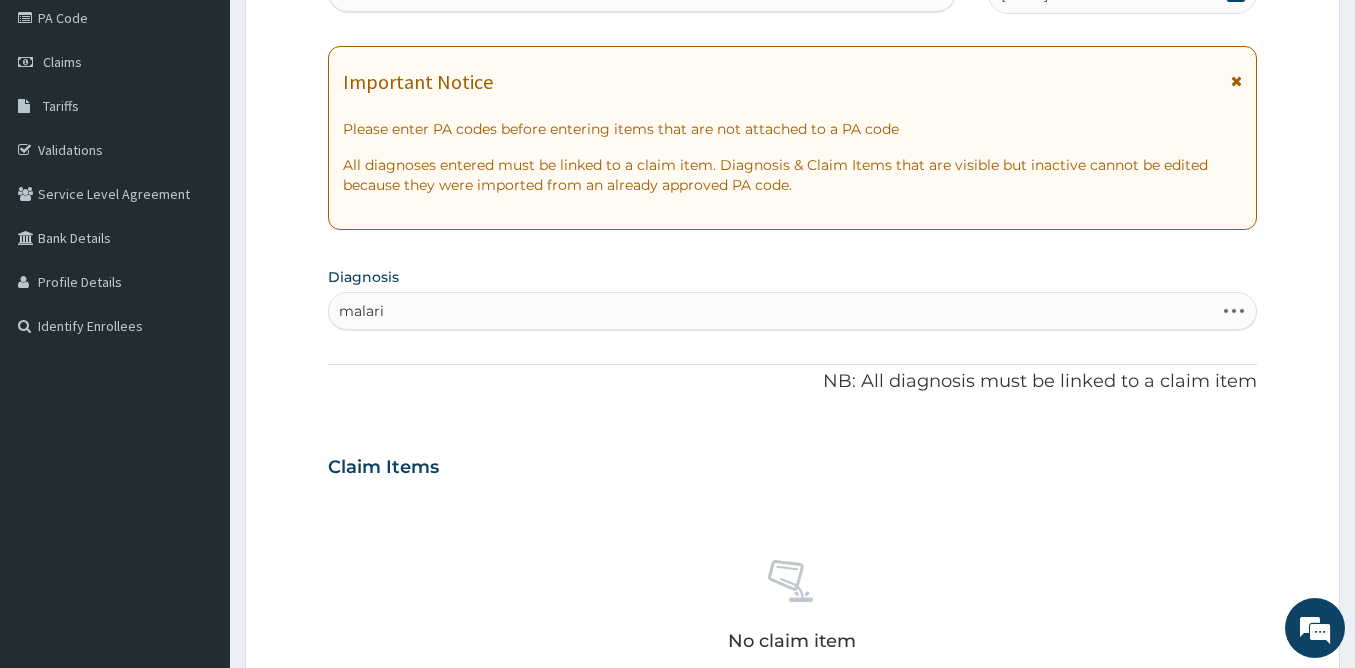 type on "malaria" 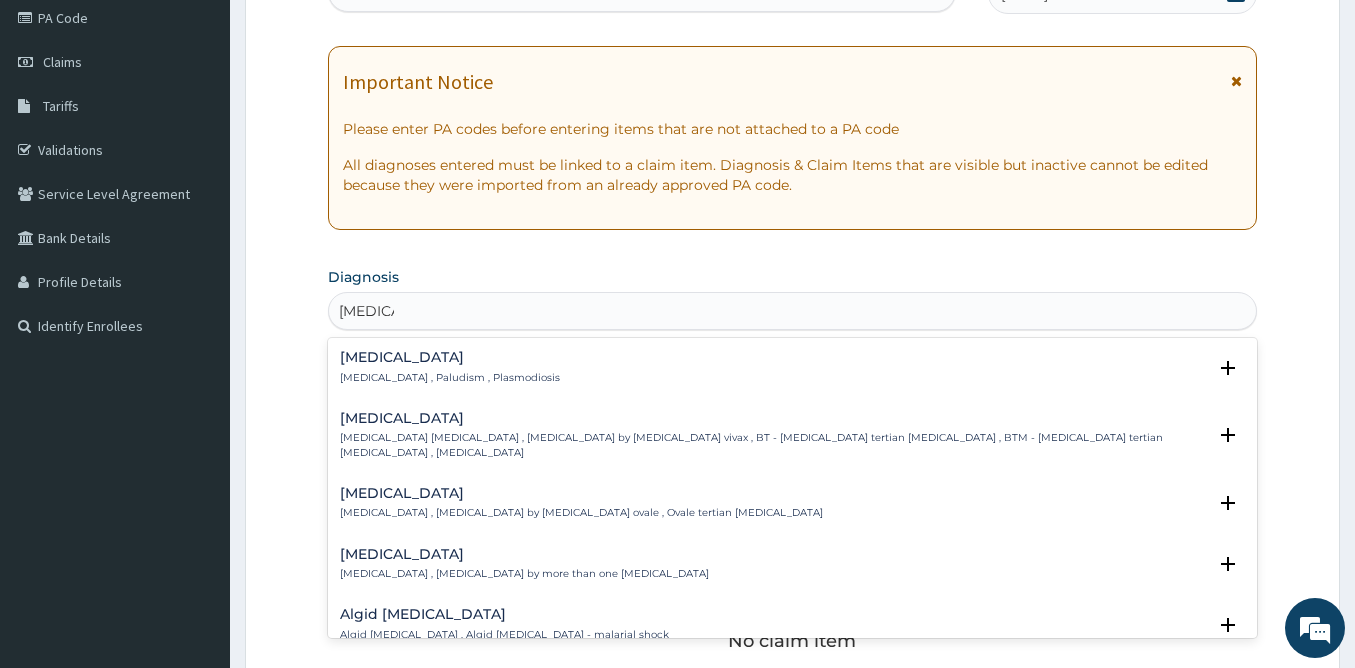 click on "Malaria , Paludism , Plasmodiosis" at bounding box center [450, 378] 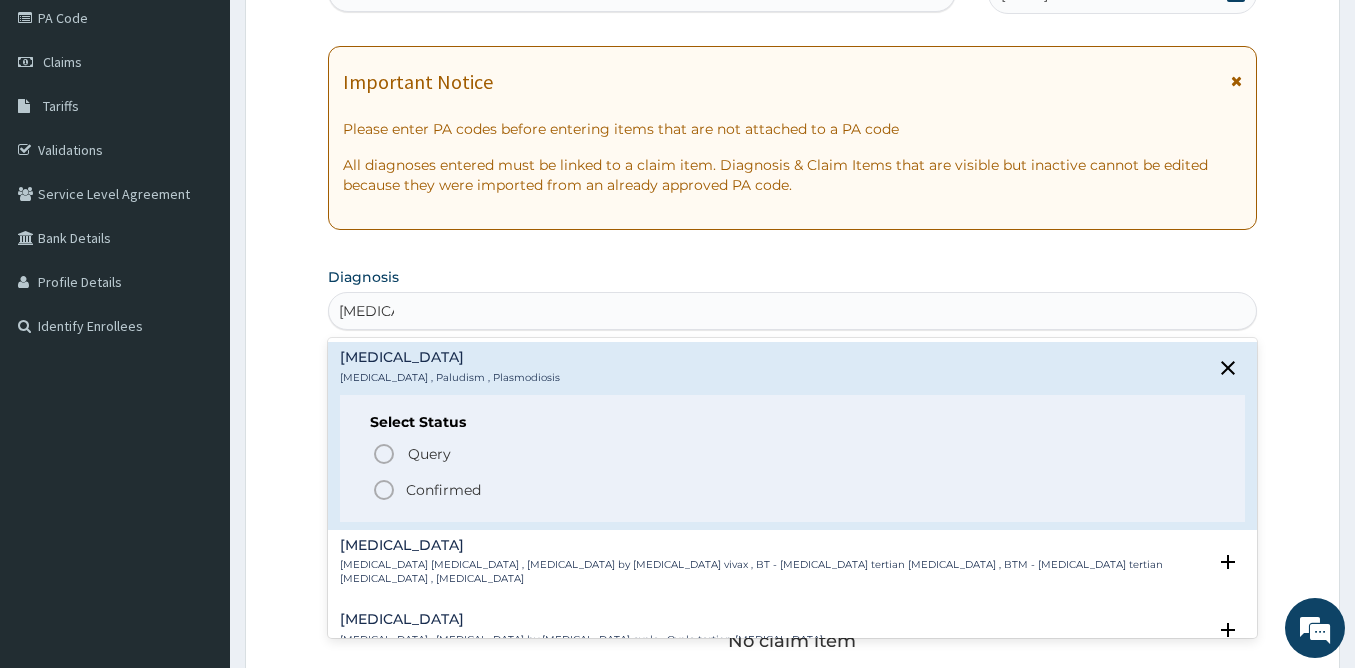 click 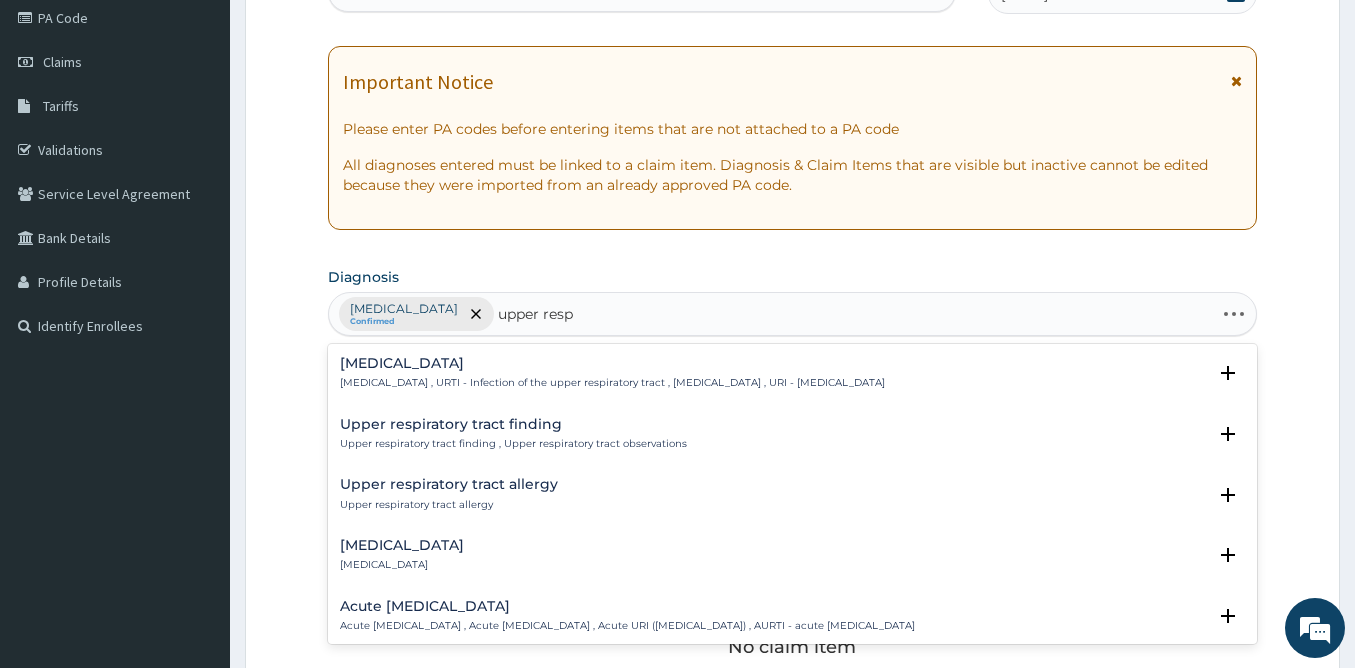 type on "upper respi" 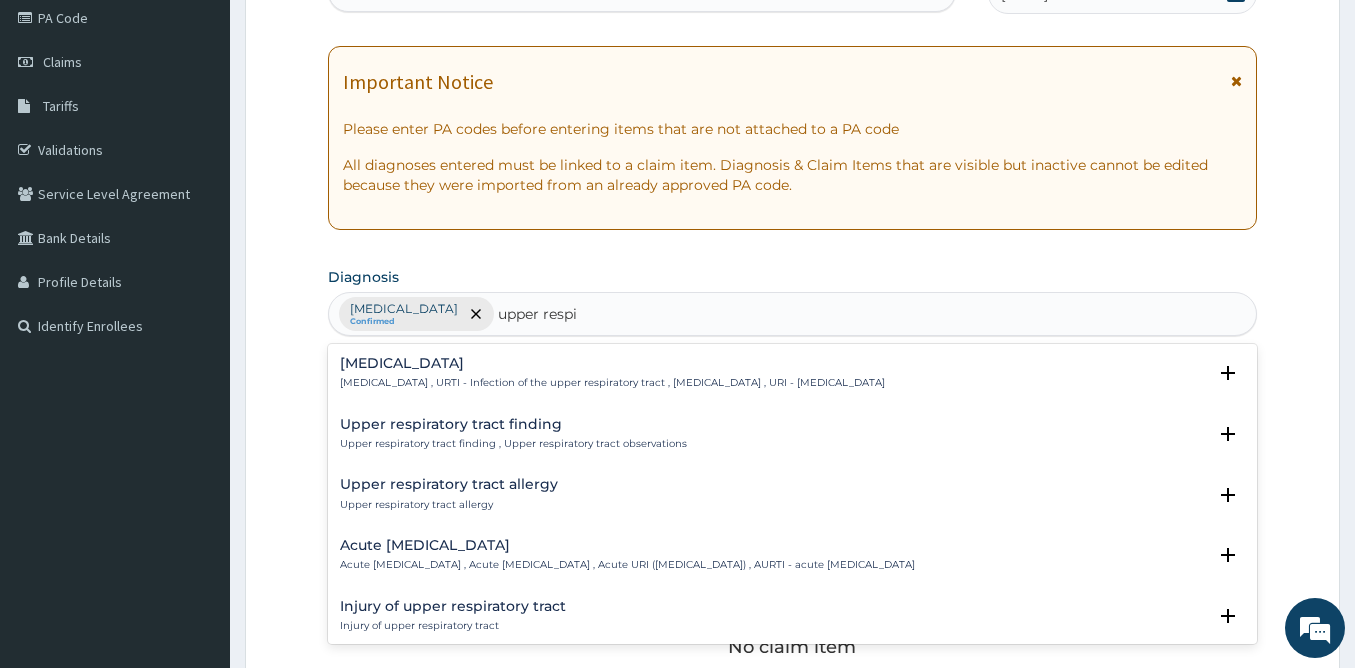 click on "Upper respiratory infection Upper respiratory infection , URTI - Infection of the upper respiratory tract , Upper respiratory tract infection , URI - Upper respiratory infection" at bounding box center (612, 373) 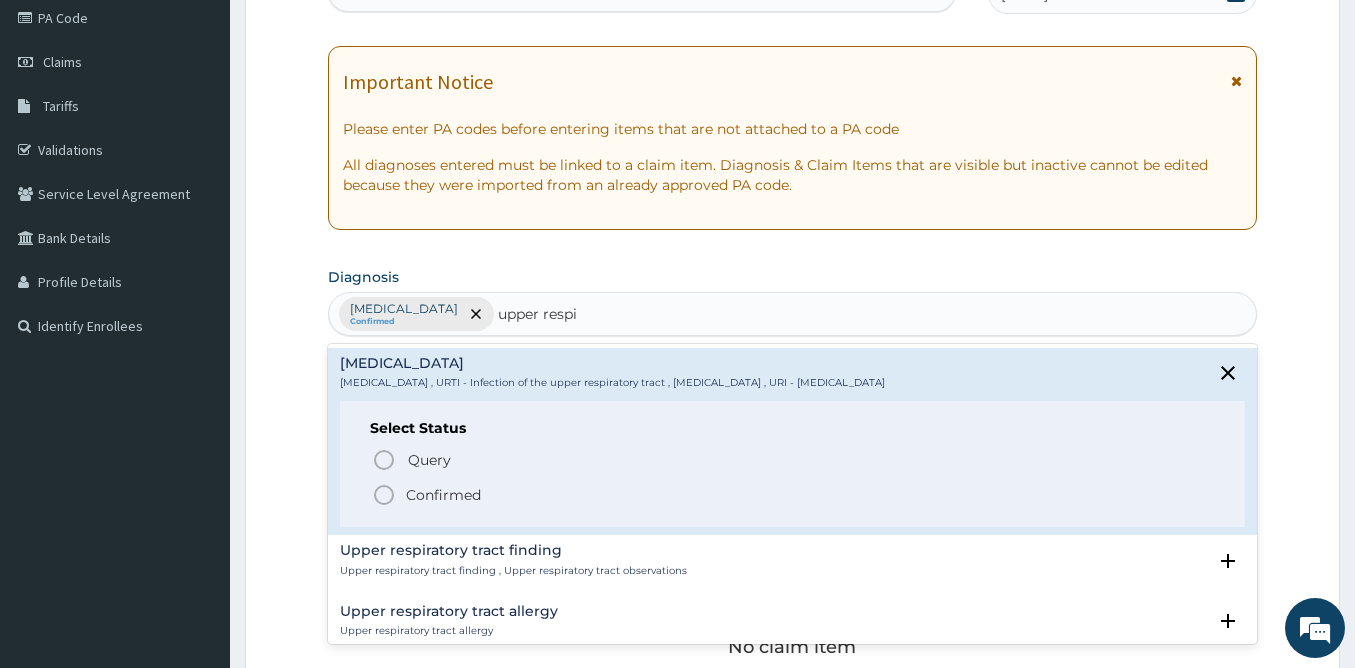 click 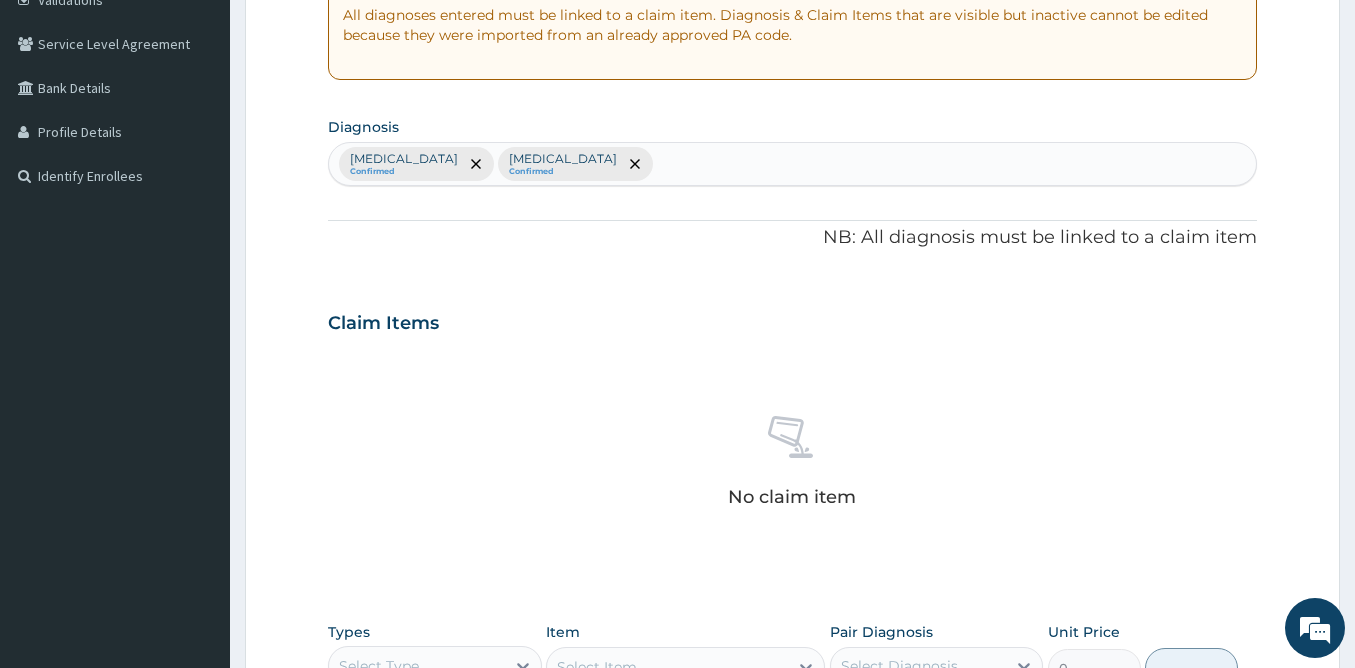 scroll, scrollTop: 403, scrollLeft: 0, axis: vertical 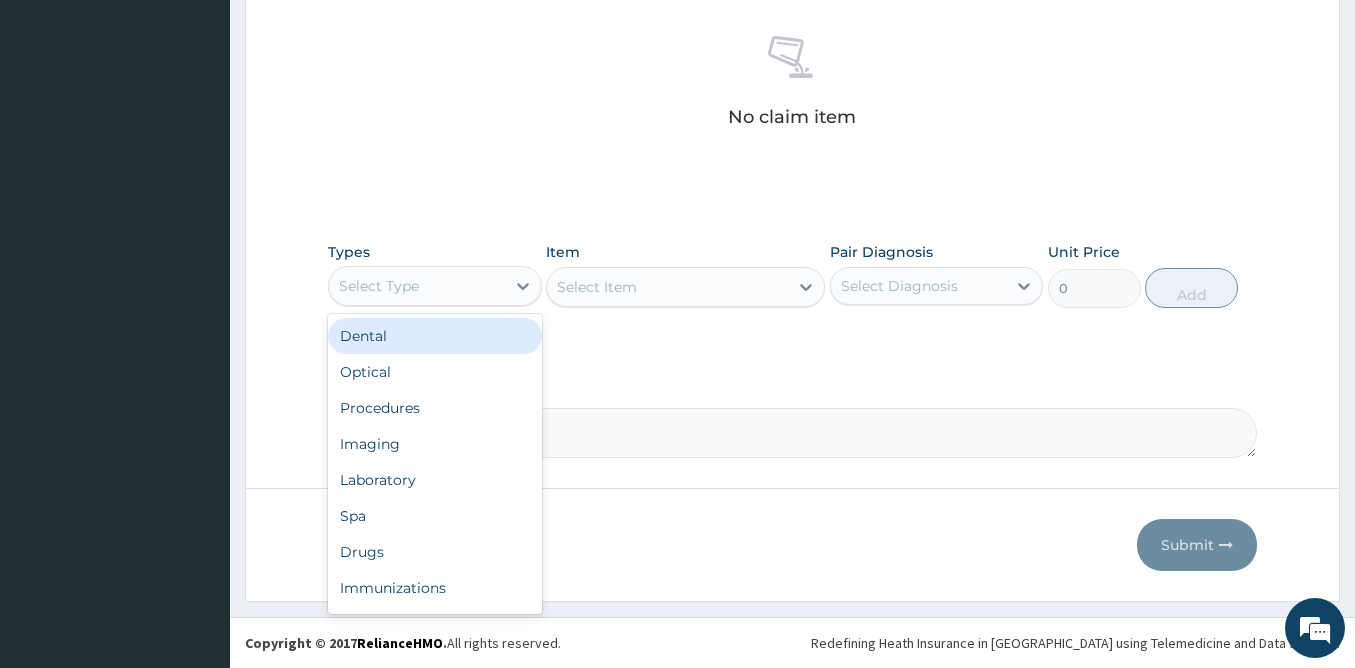 click on "Select Type" at bounding box center [379, 286] 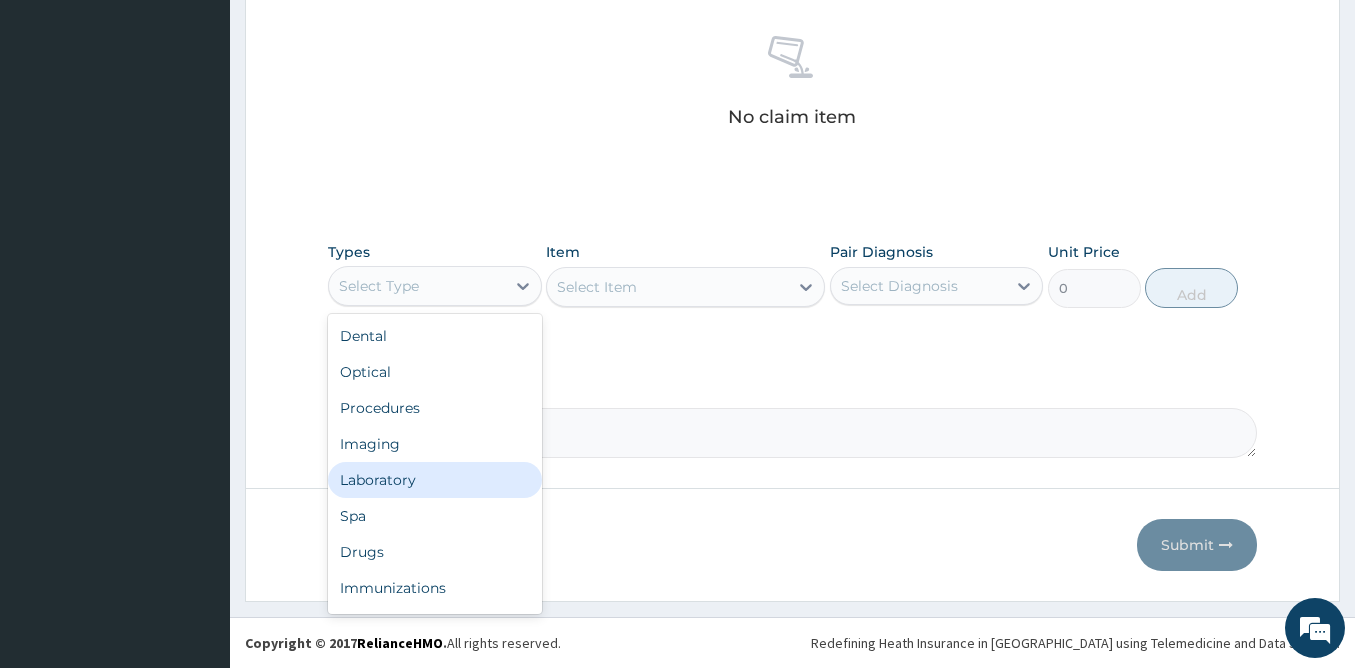 click on "Laboratory" at bounding box center (435, 480) 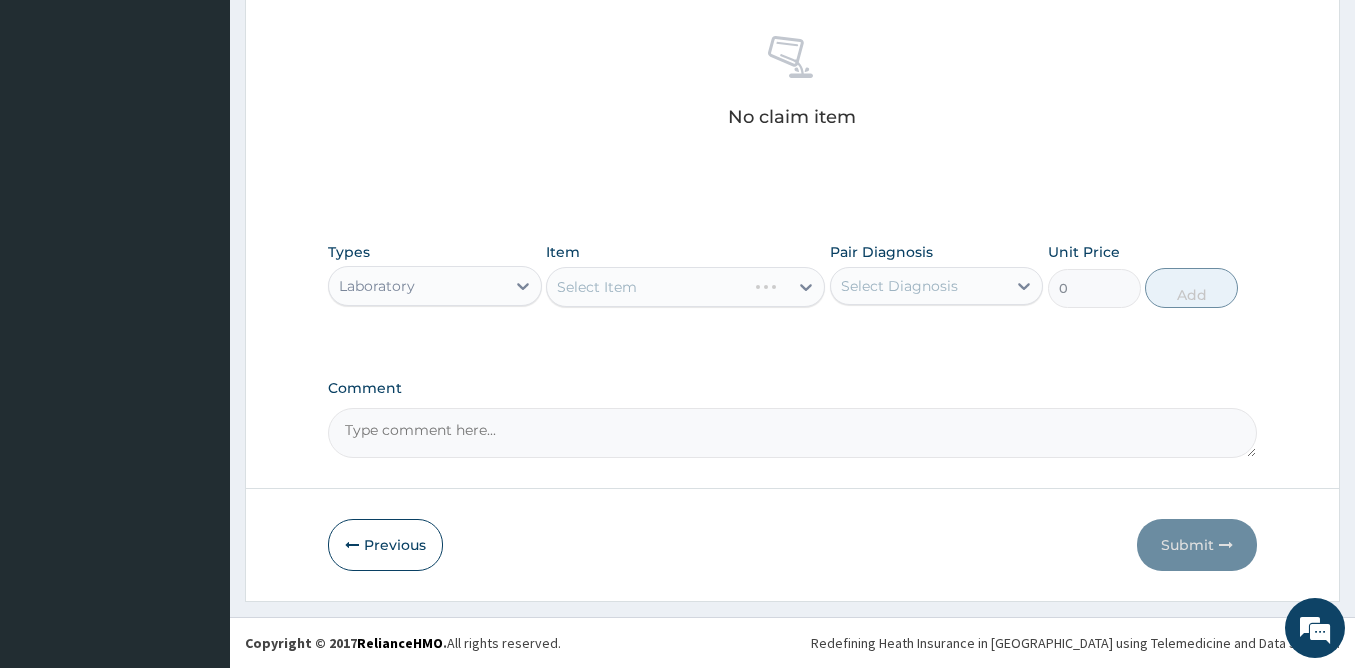 click on "Select Item" at bounding box center [685, 287] 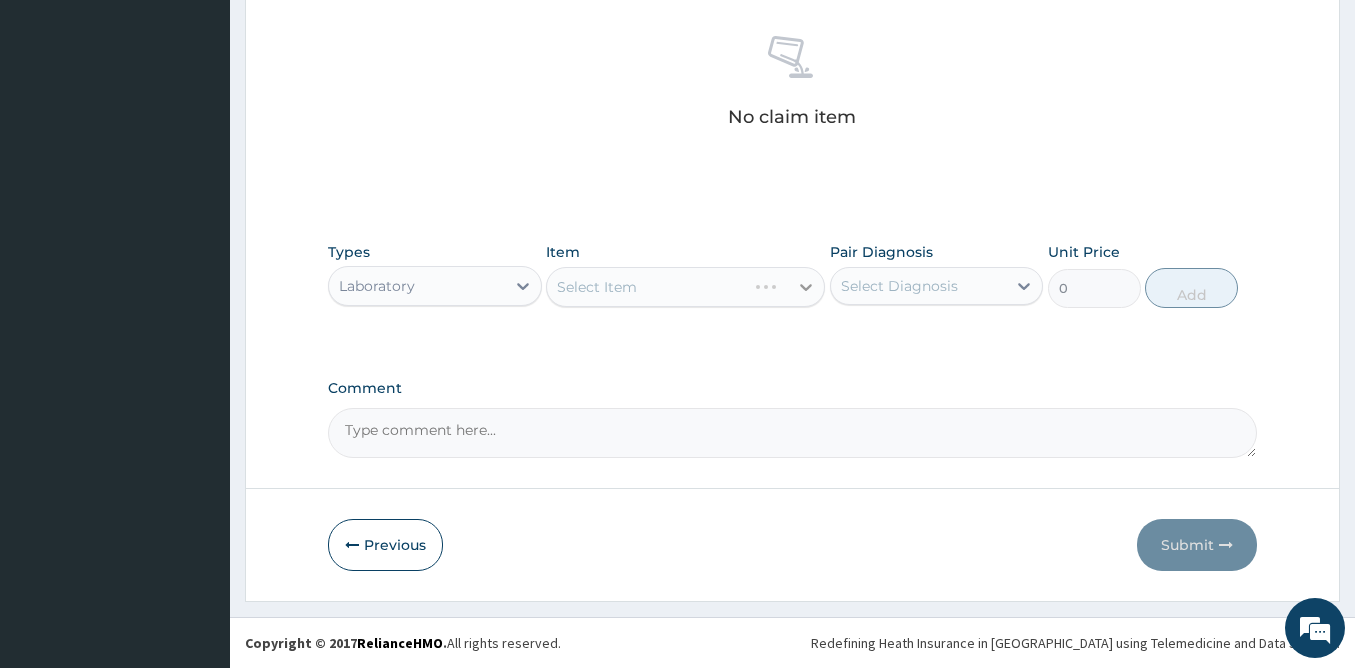 click 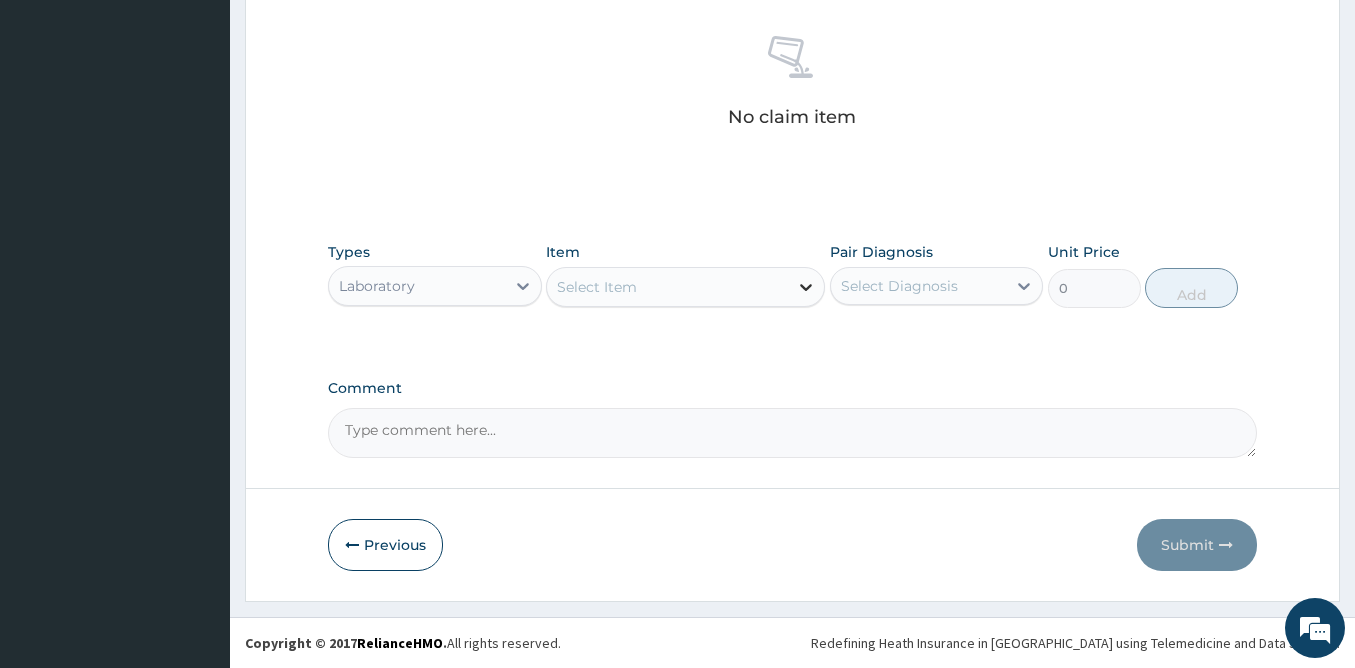 click 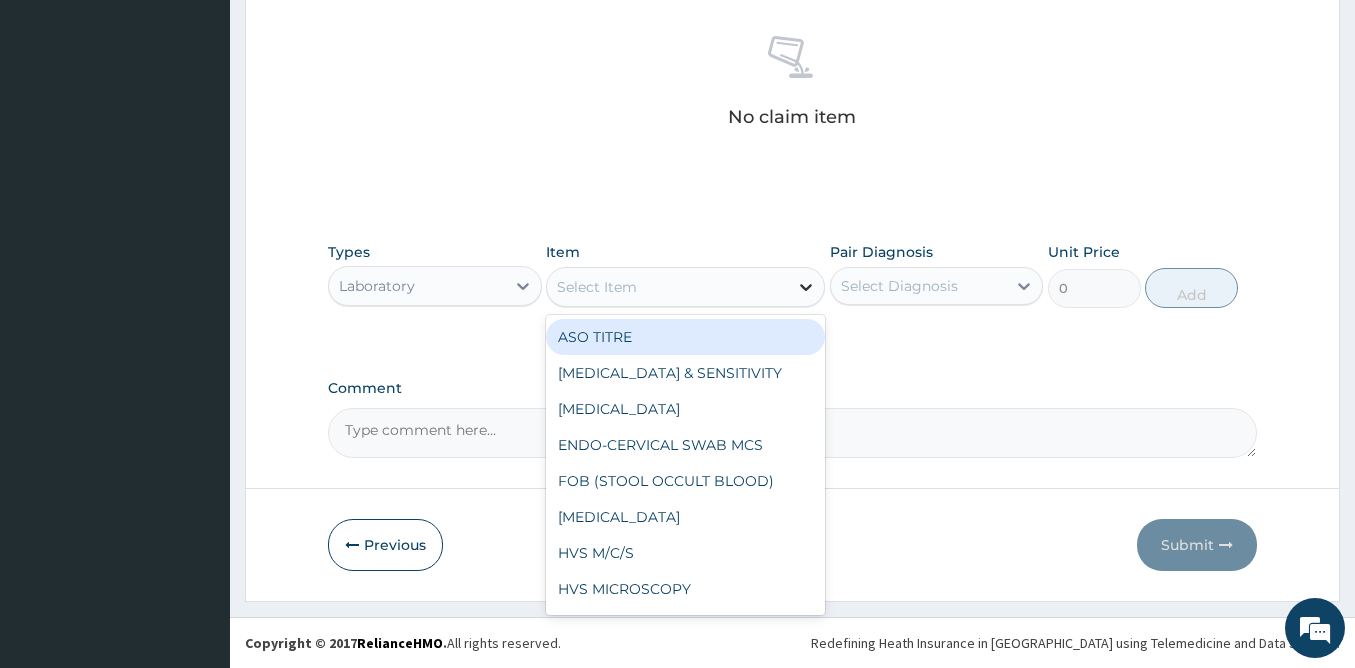 click 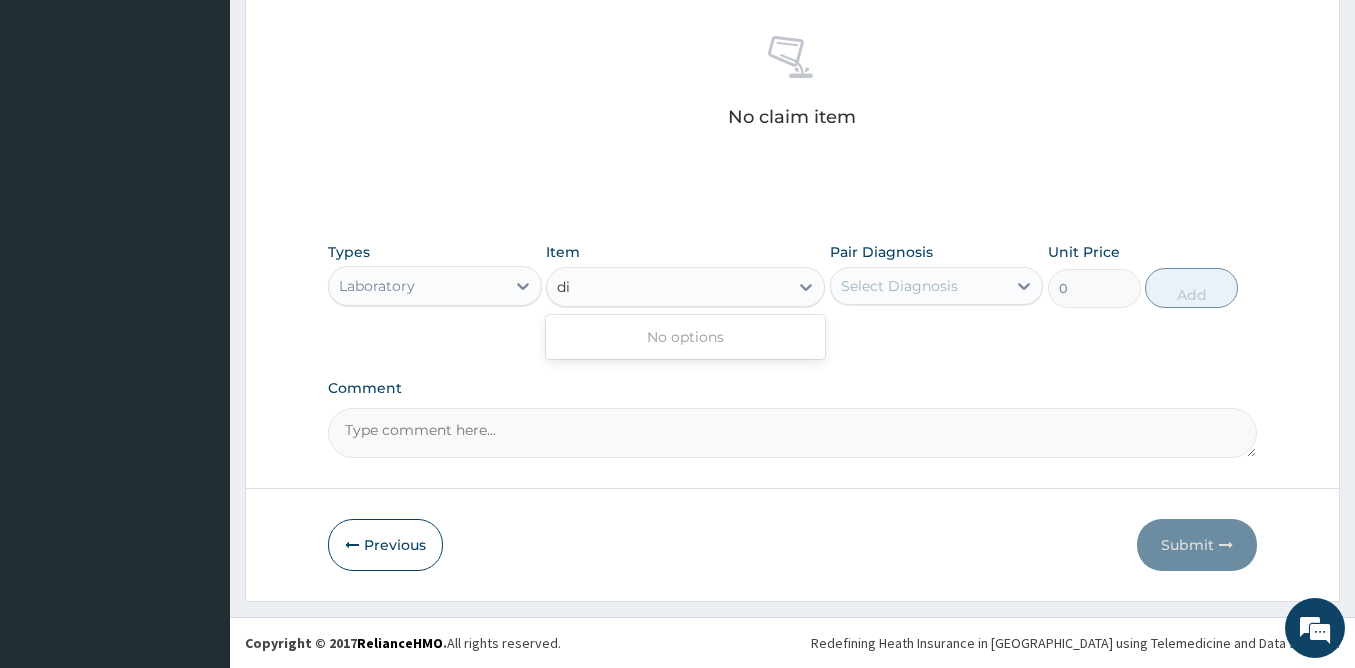type on "d" 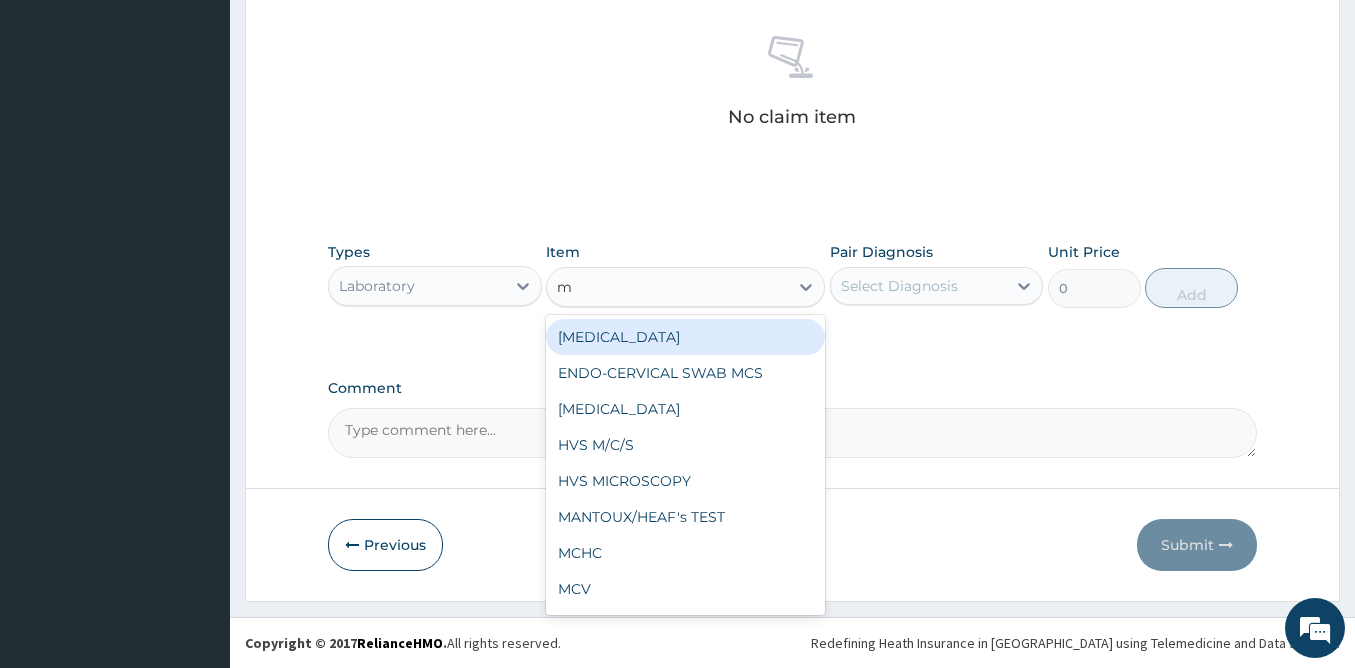 type on "mp" 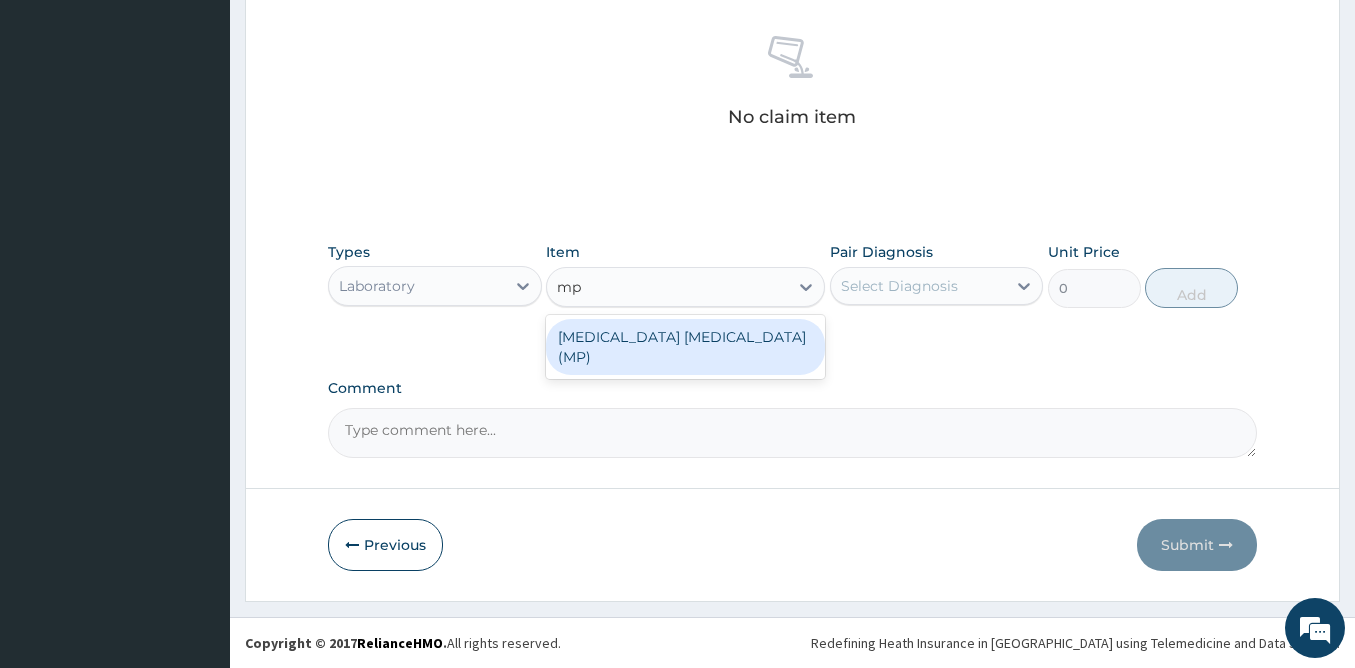 click on "MALARIA PARASITE (MP)" at bounding box center [685, 347] 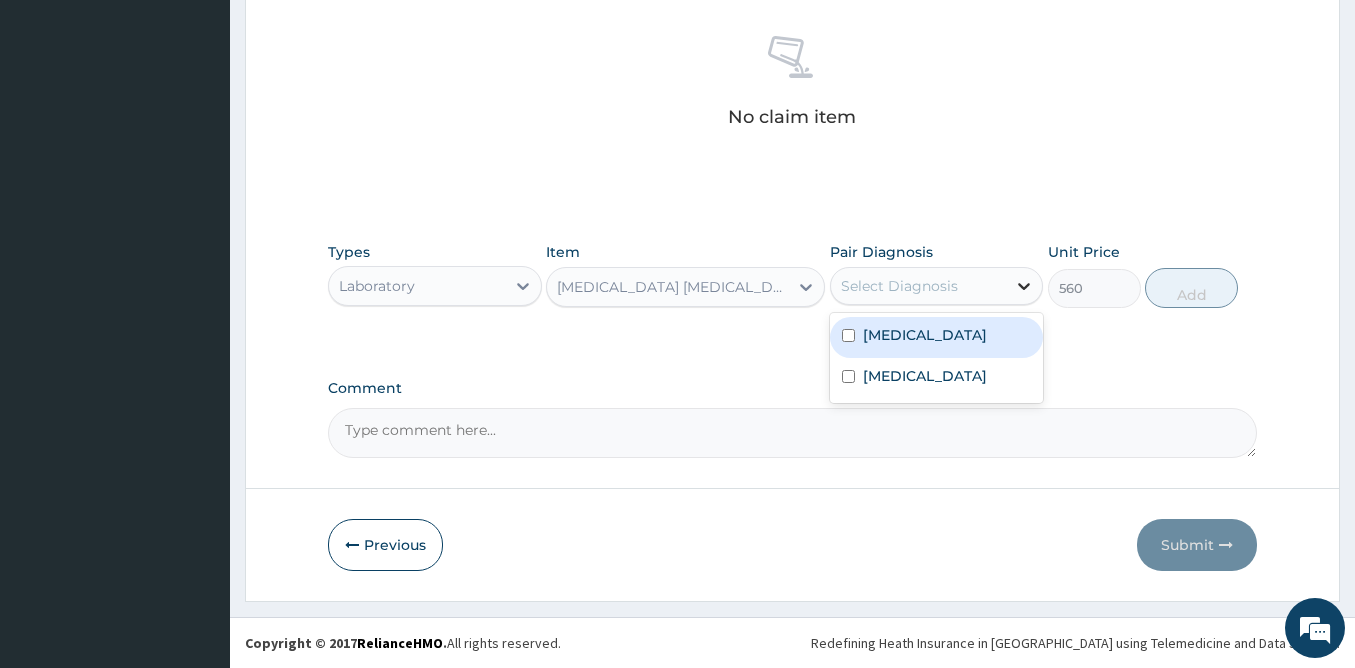 click 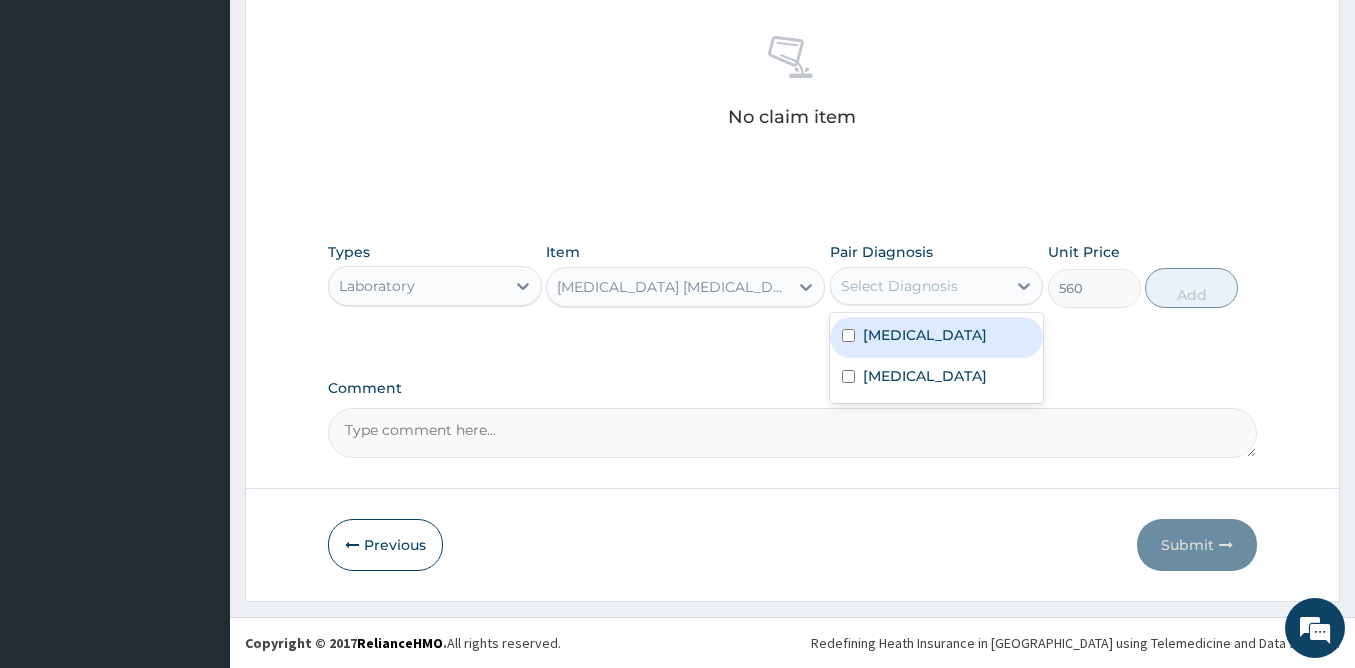 click on "Malaria" at bounding box center [937, 337] 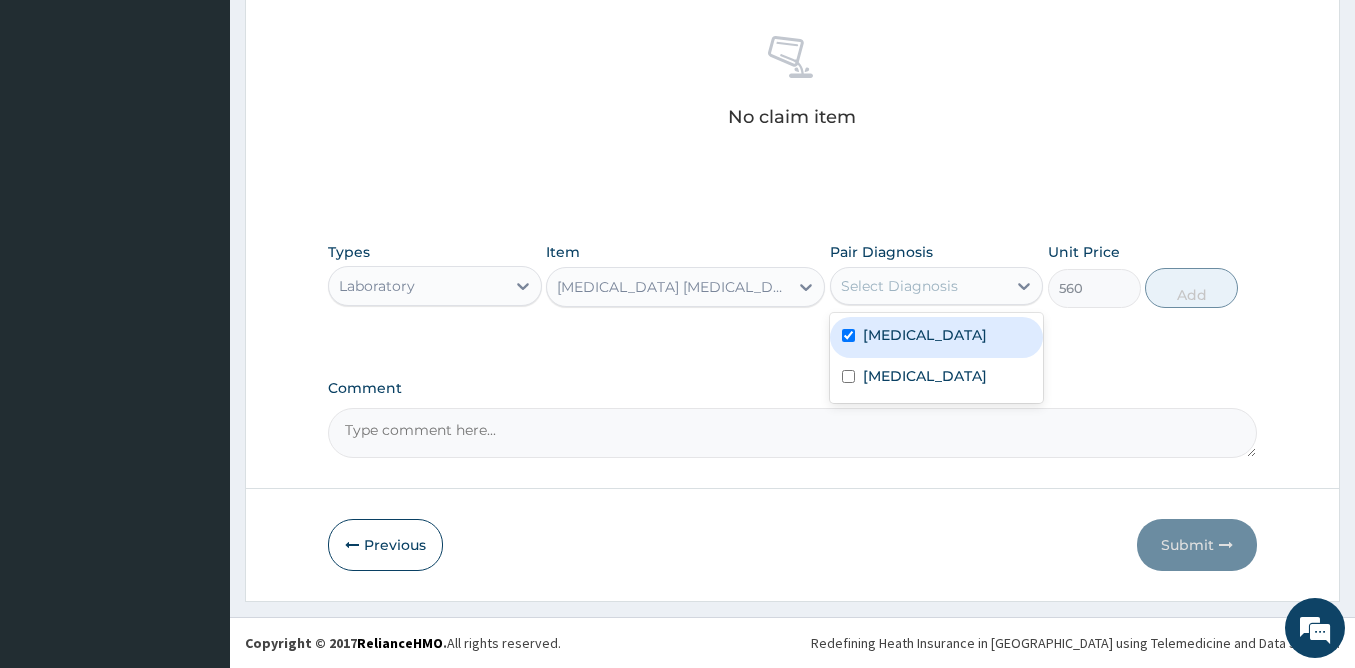 checkbox on "true" 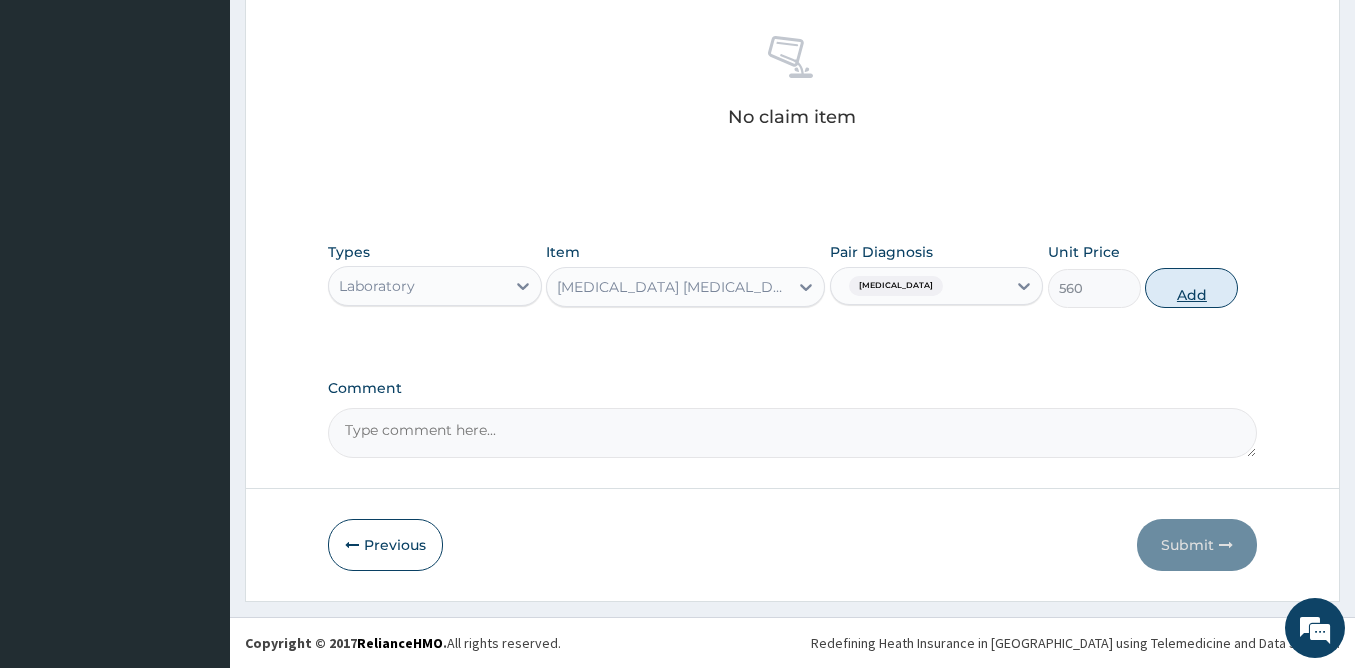 click on "Add" at bounding box center [1191, 288] 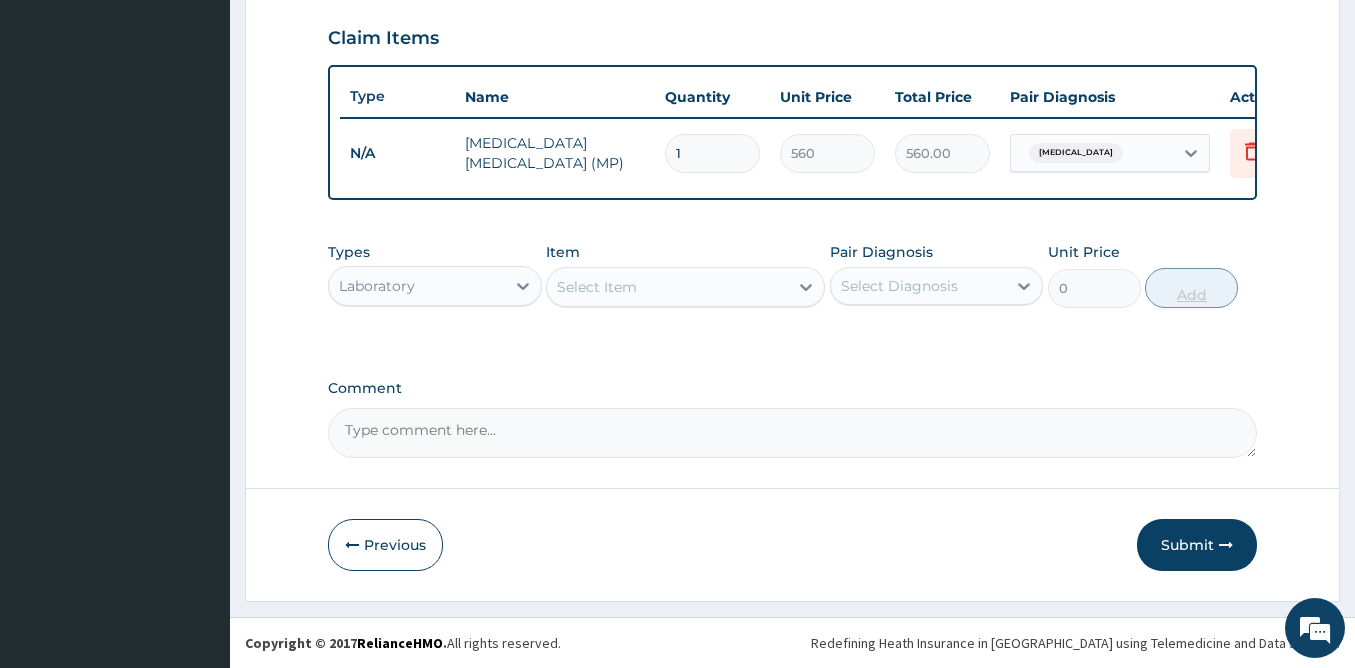 scroll, scrollTop: 694, scrollLeft: 0, axis: vertical 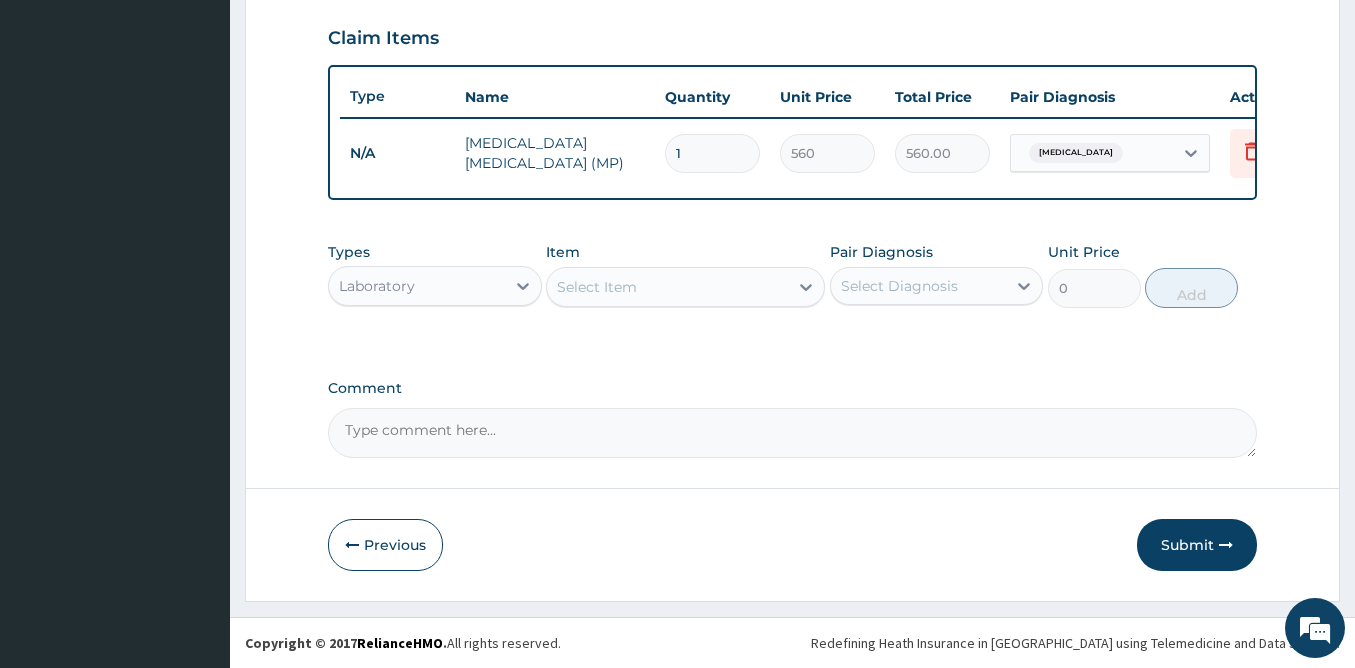 click on "Select Item" at bounding box center [667, 287] 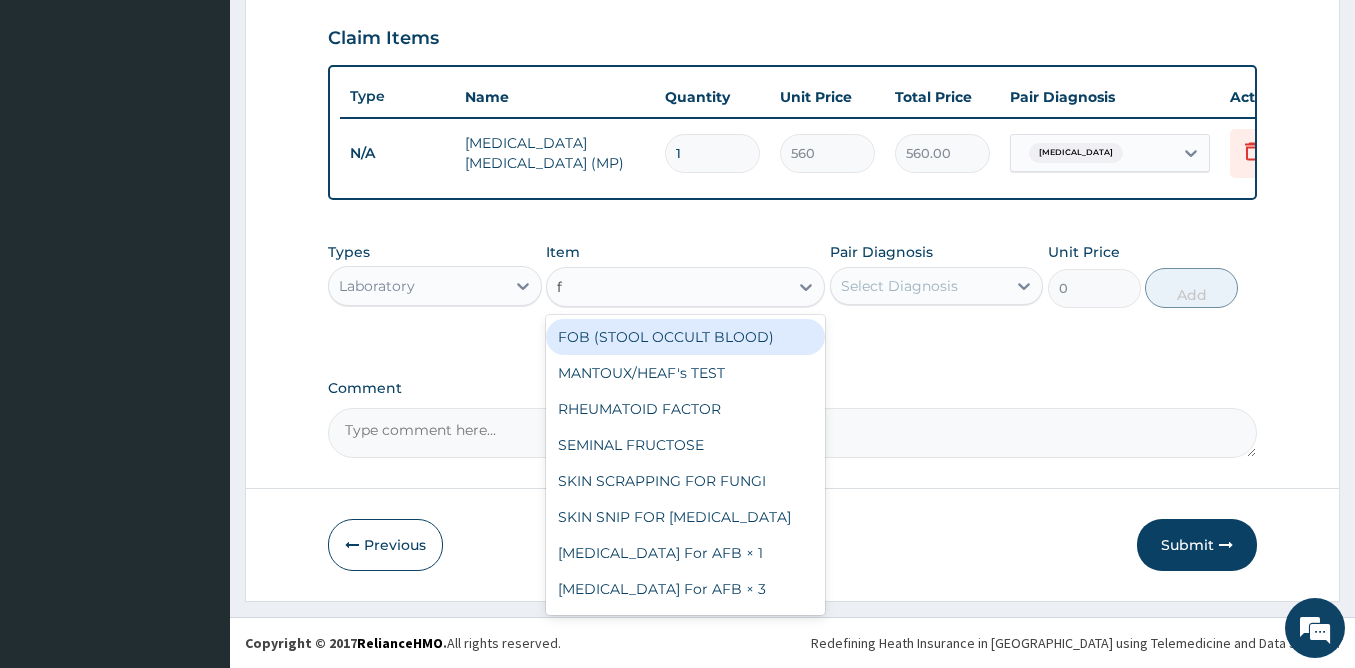 type on "fb" 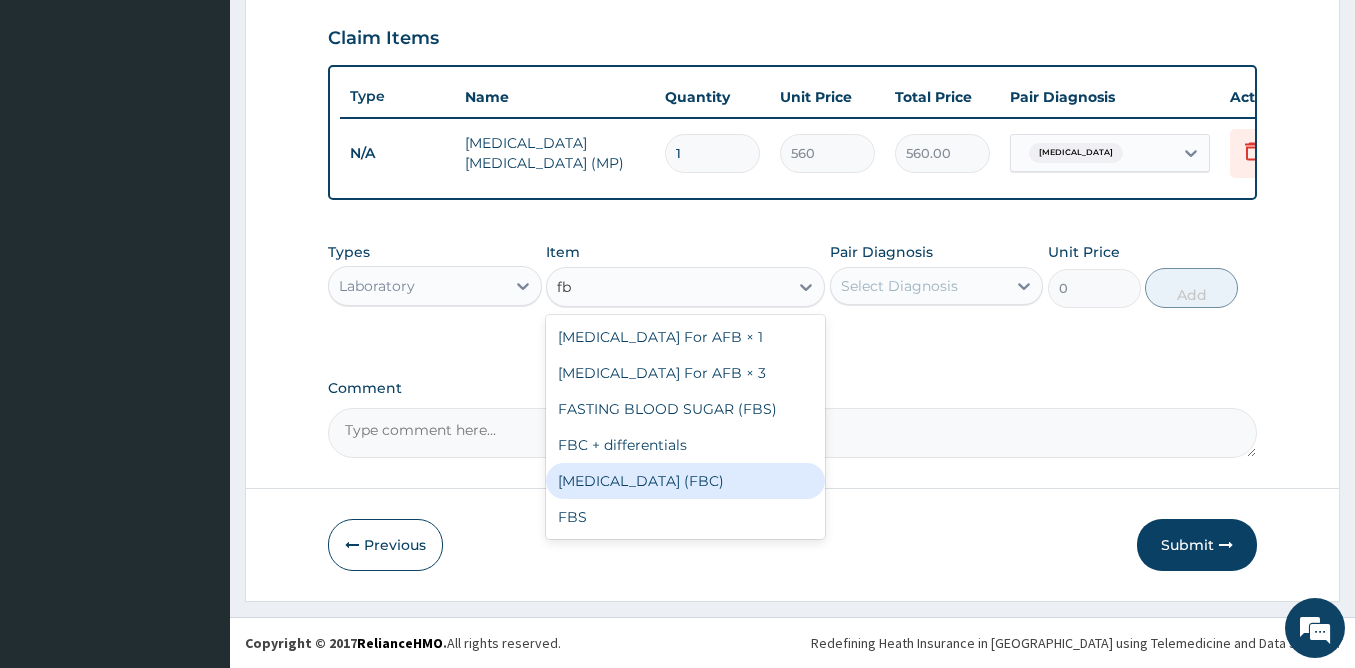 click on "Full Blood Count (FBC)" at bounding box center (685, 481) 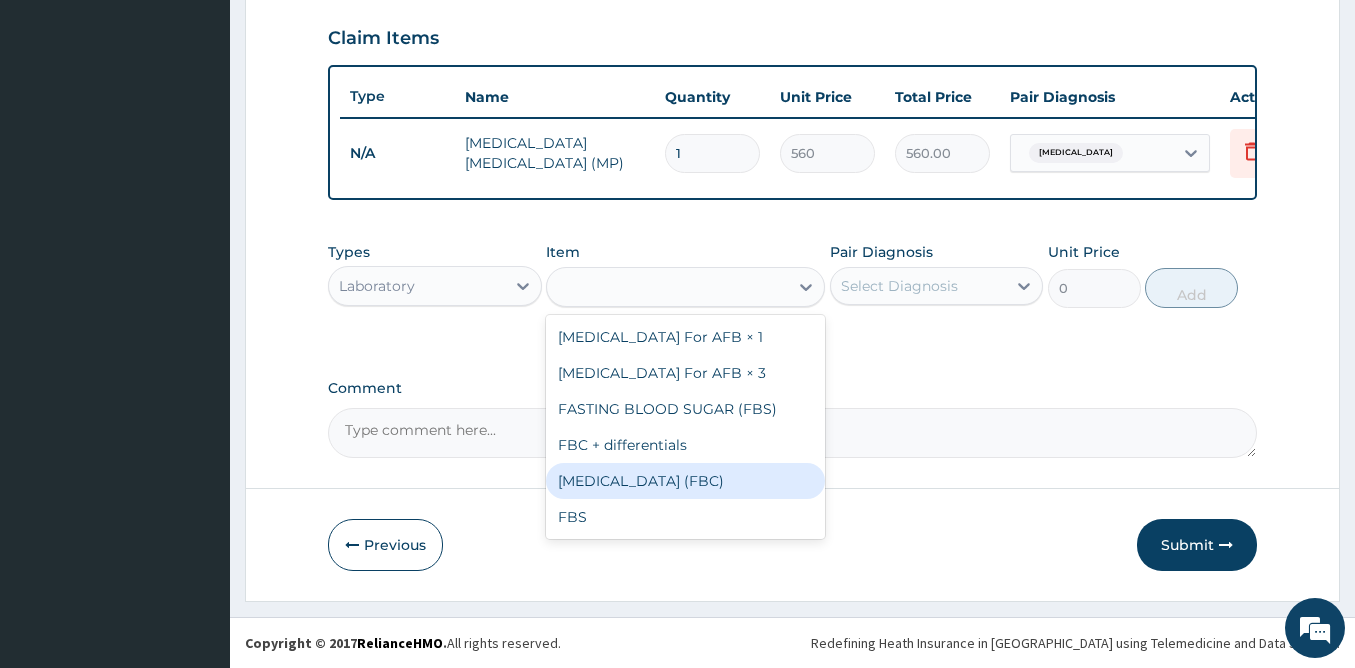 type on "2500" 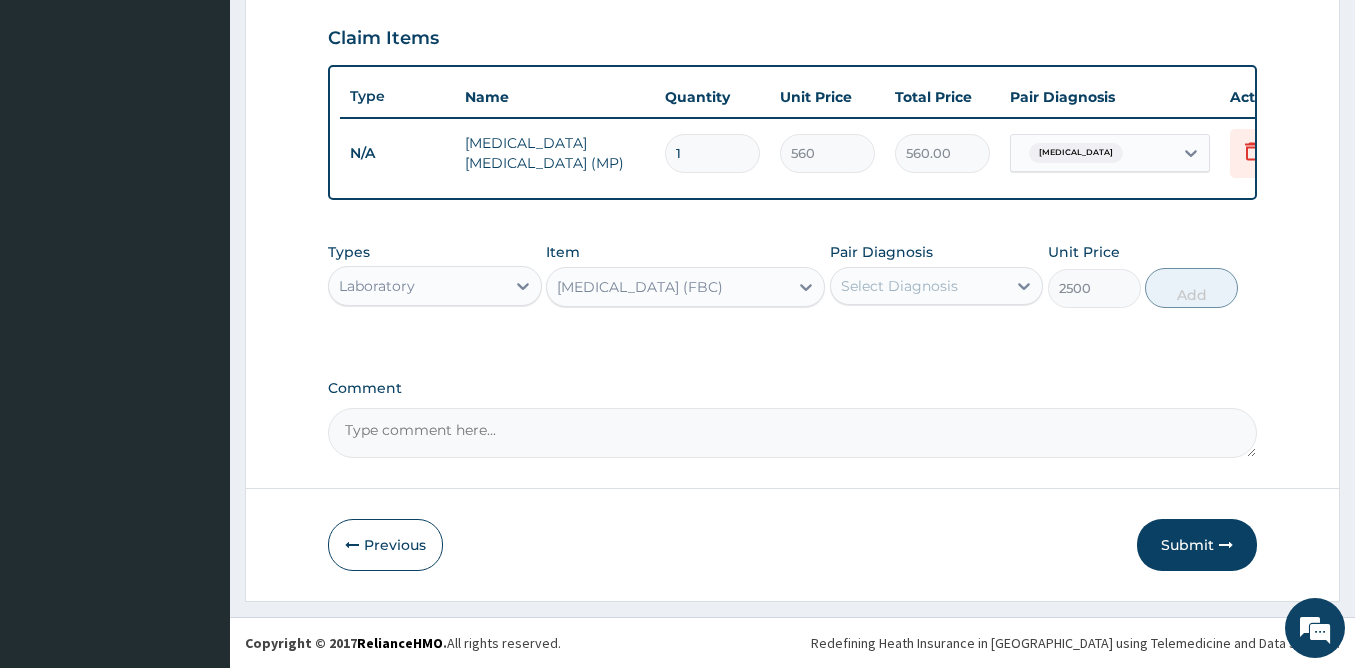 click on "Select Diagnosis" at bounding box center (899, 286) 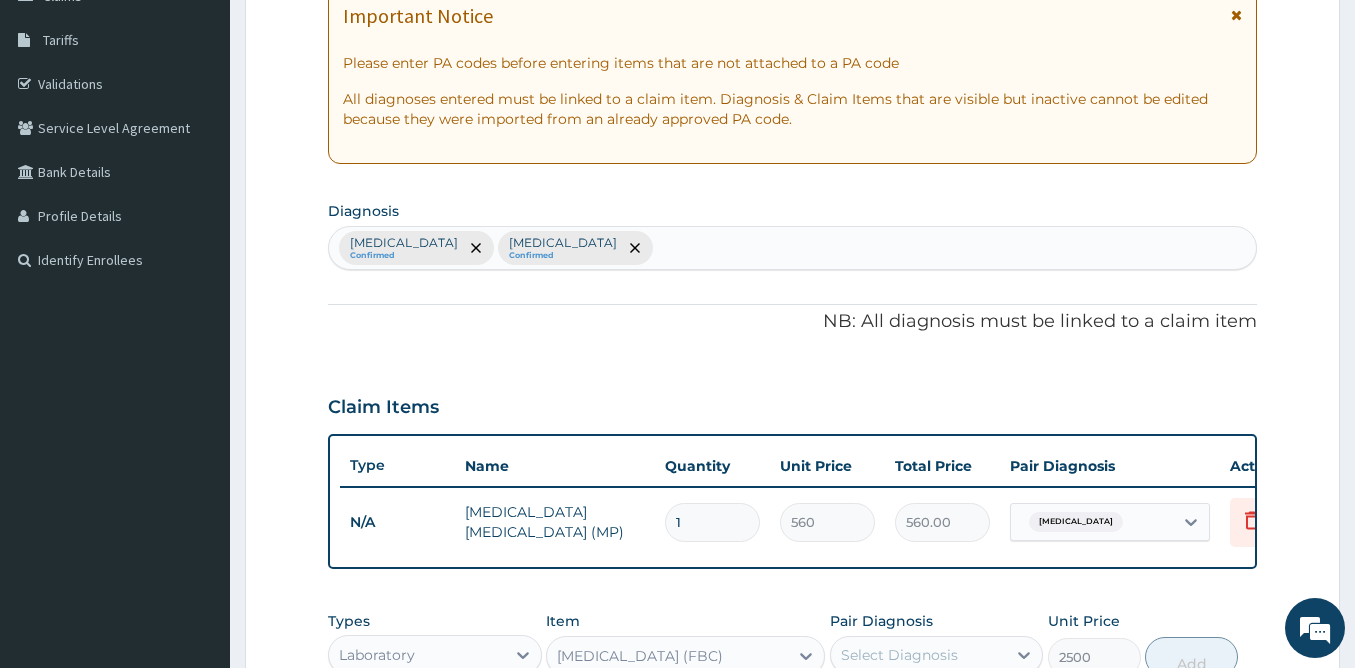 scroll, scrollTop: 291, scrollLeft: 0, axis: vertical 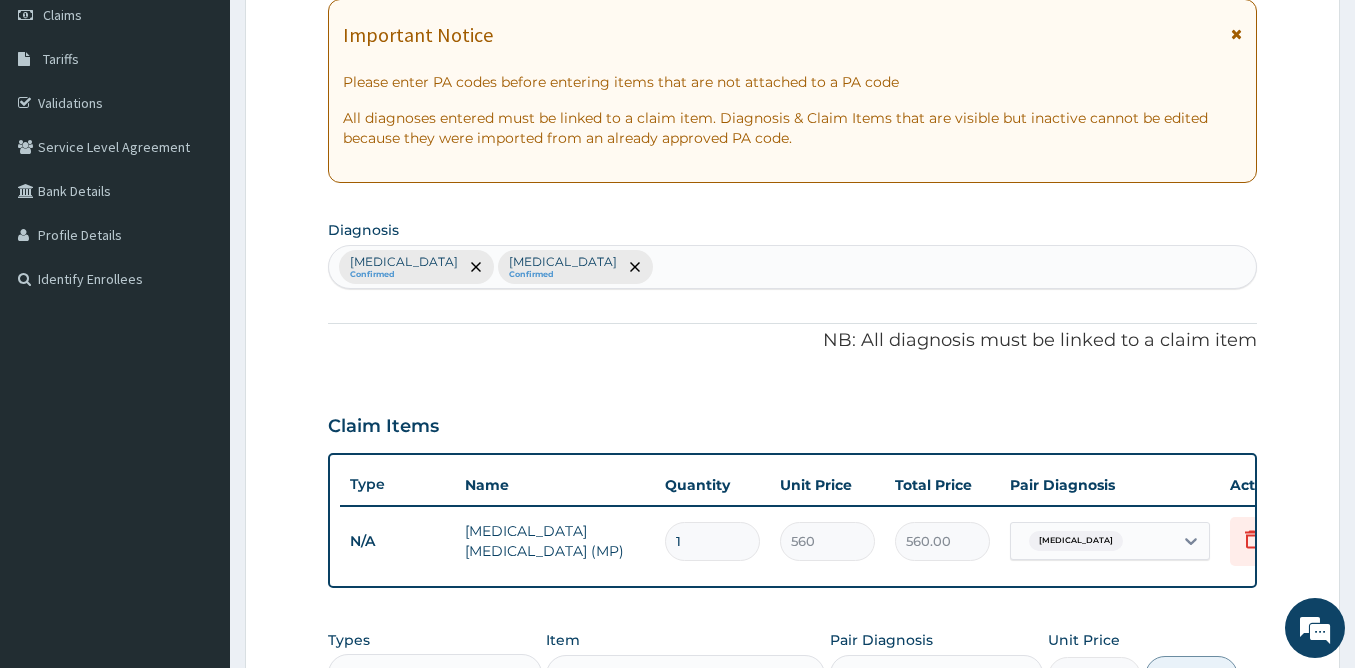 click on "Malaria Confirmed Upper respiratory infection Confirmed" at bounding box center [792, 267] 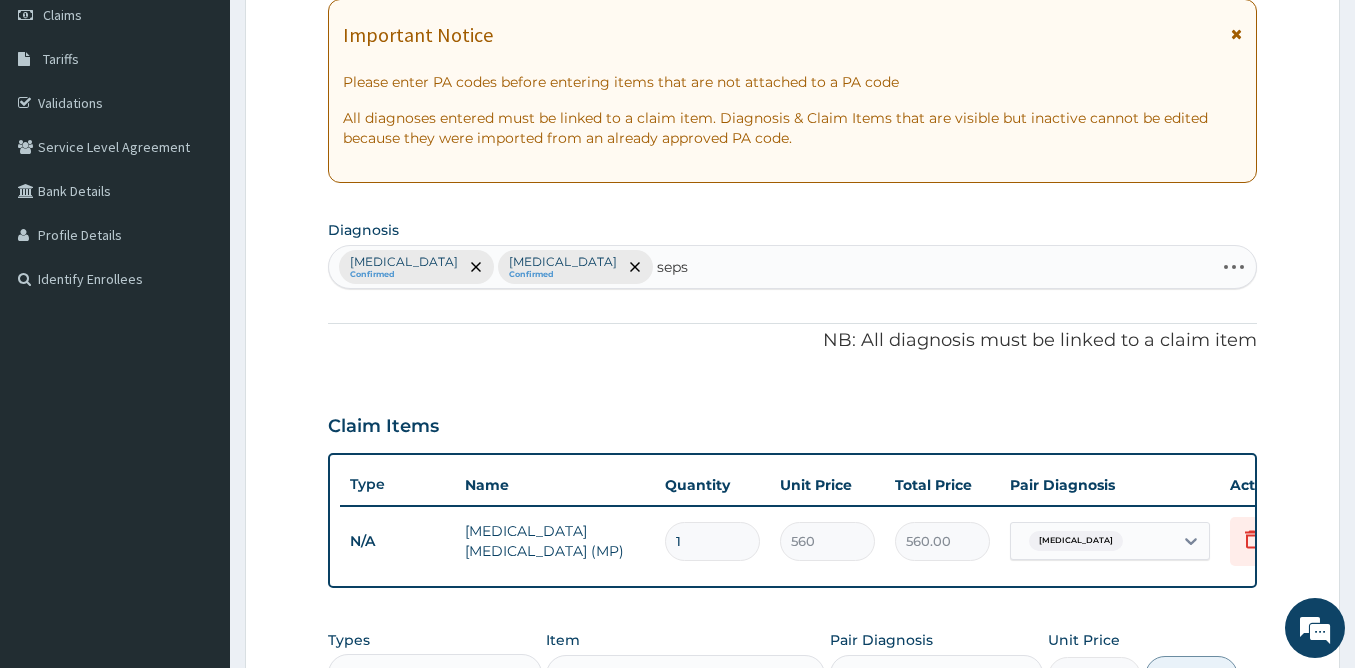 type on "sepsi" 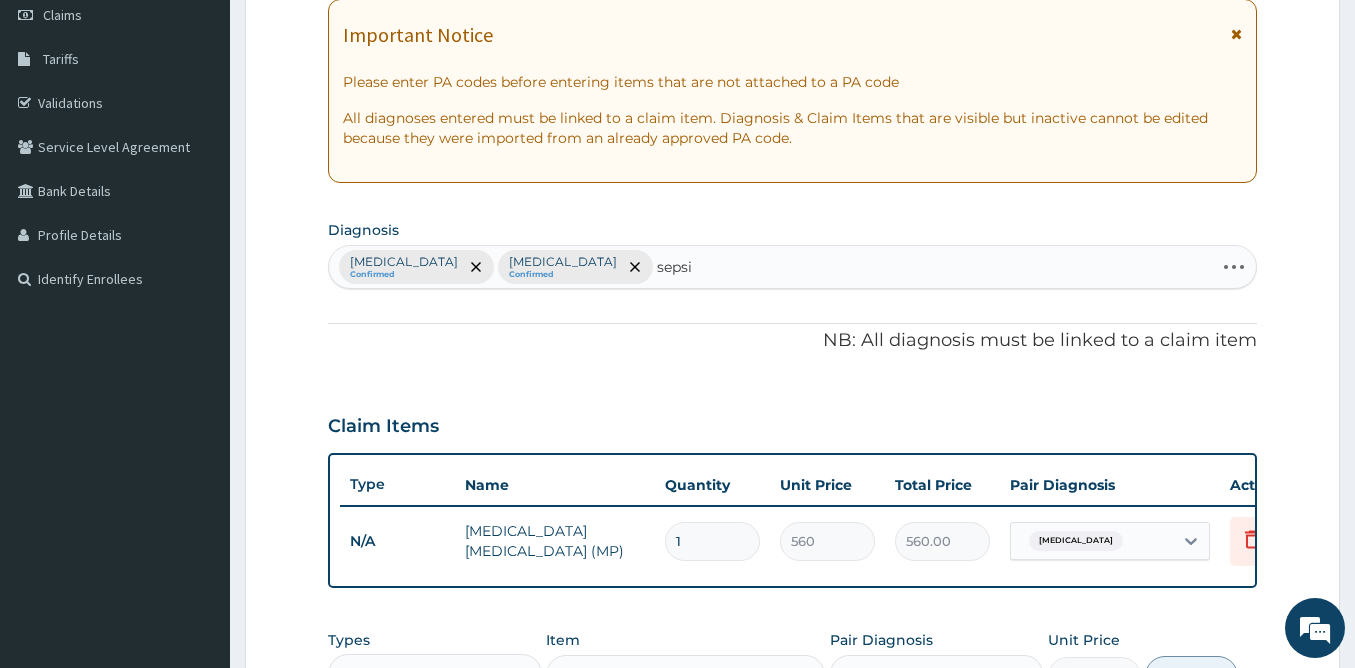 click on "Malaria Confirmed Upper respiratory infection Confirmed sepsi sepsi" at bounding box center [771, 267] 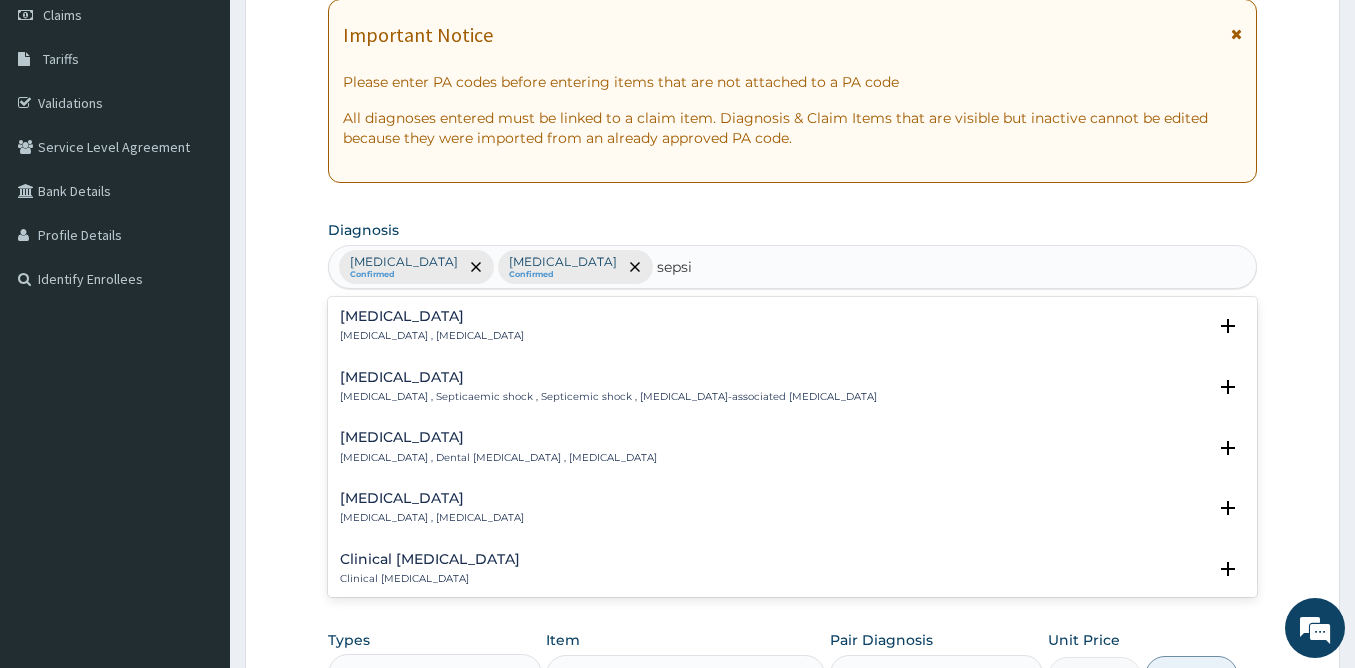 click on "Sepsis" at bounding box center (432, 316) 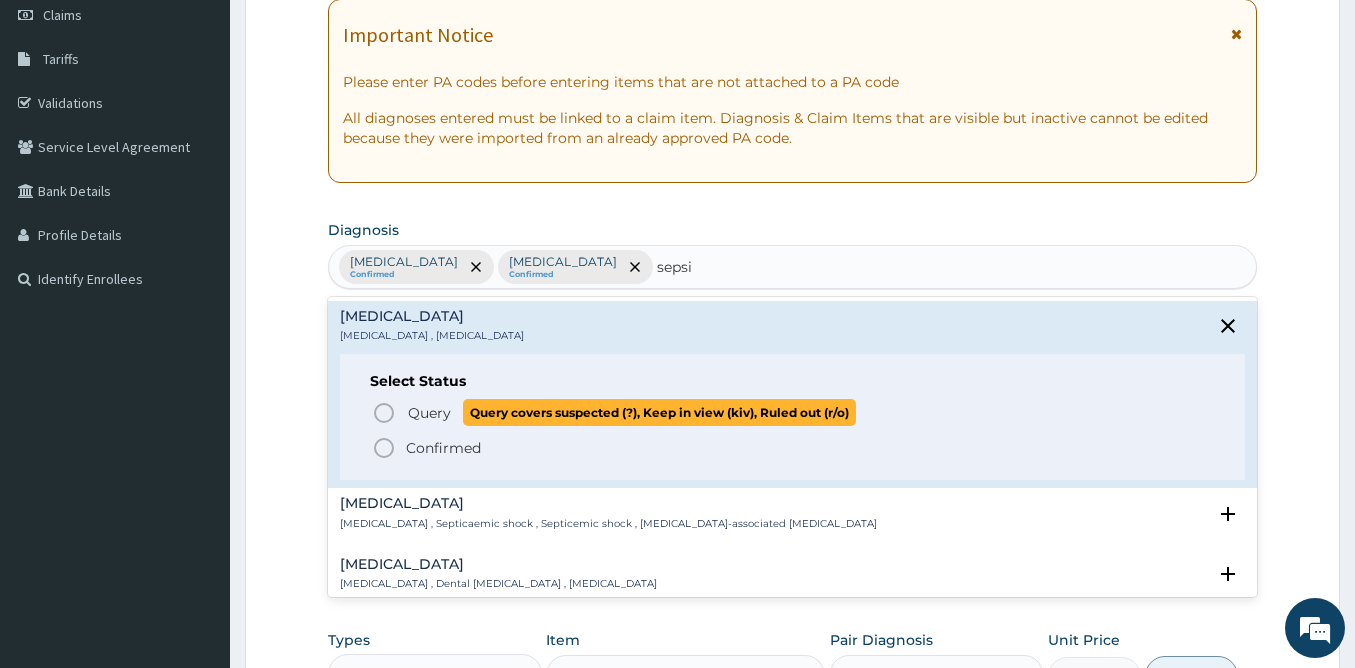 click 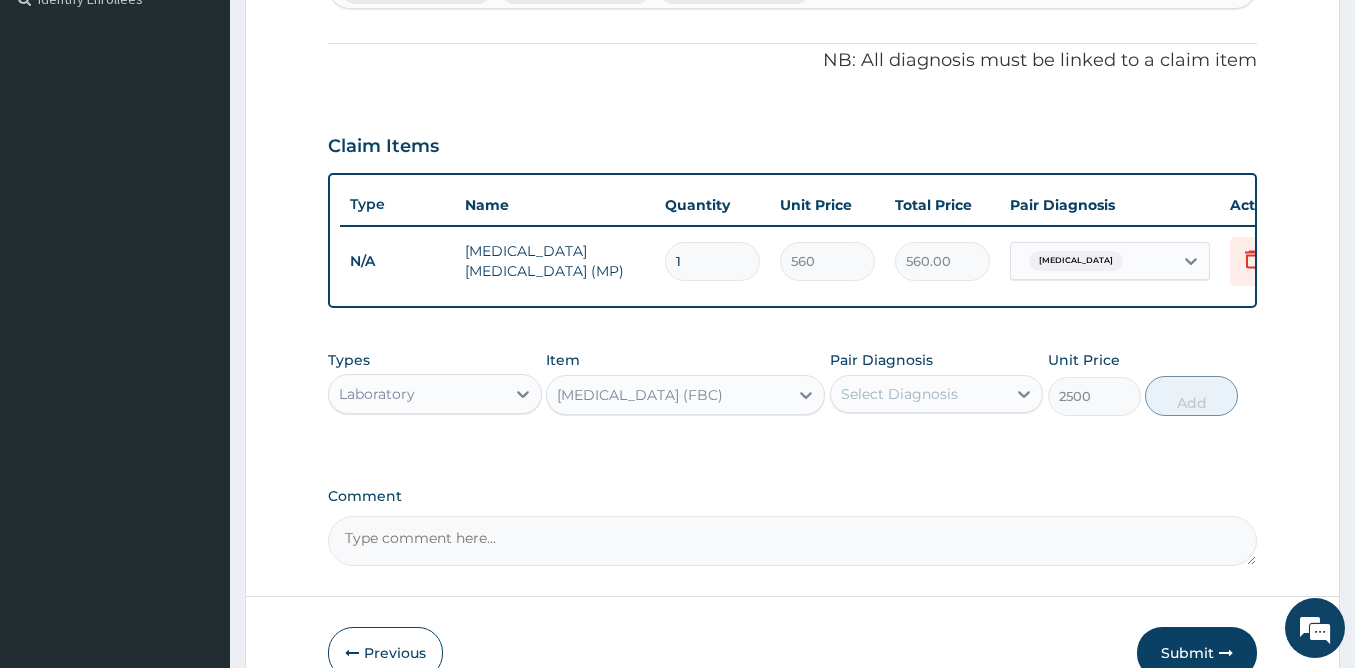scroll, scrollTop: 582, scrollLeft: 0, axis: vertical 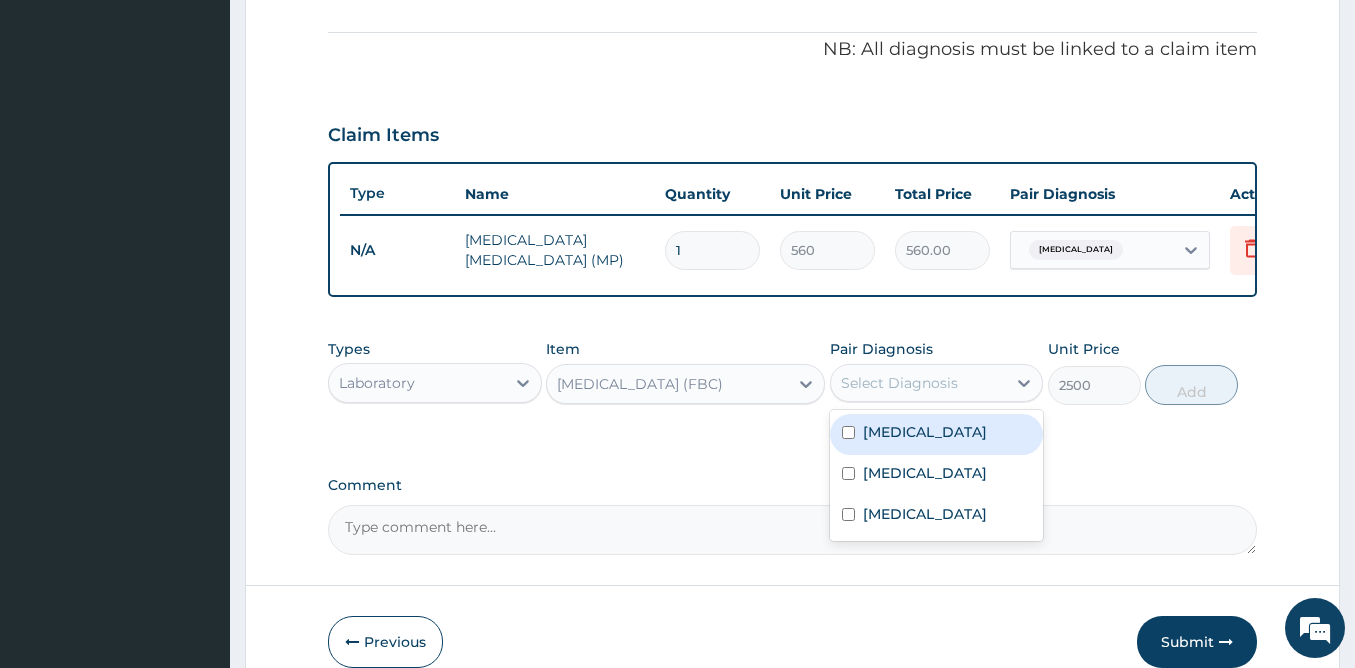 click on "Select Diagnosis" at bounding box center [899, 383] 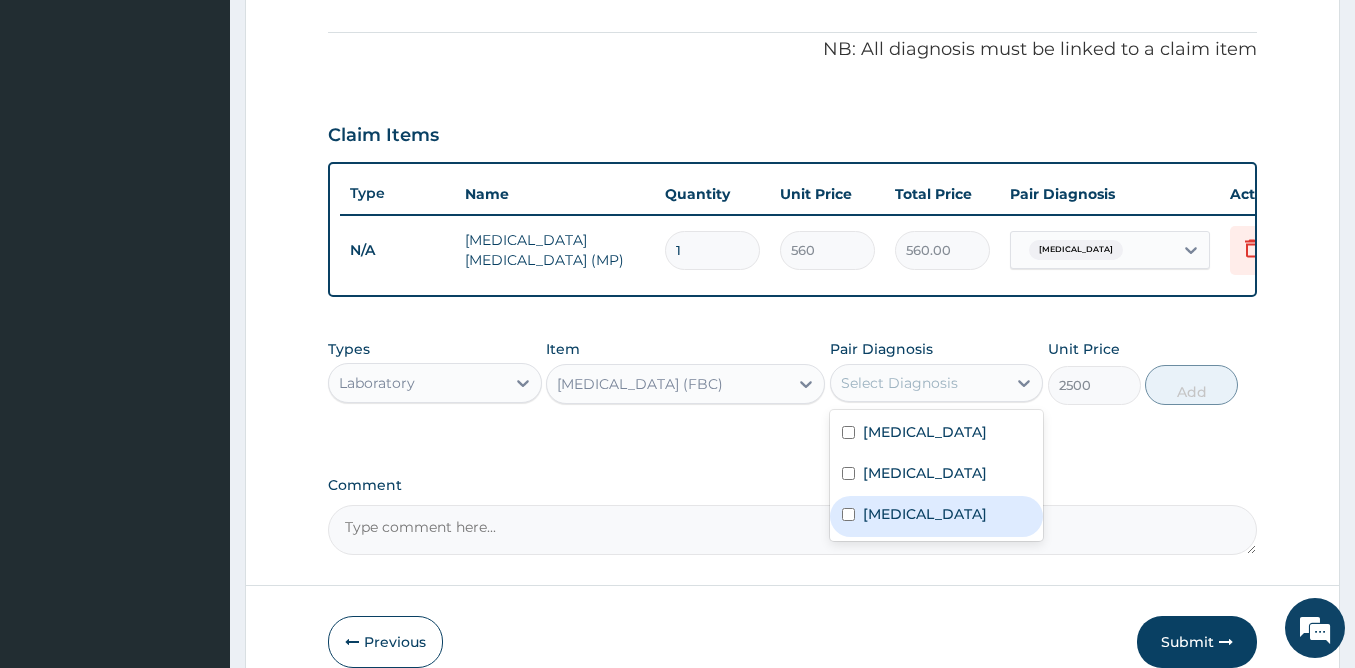 click on "Sepsis" at bounding box center [937, 516] 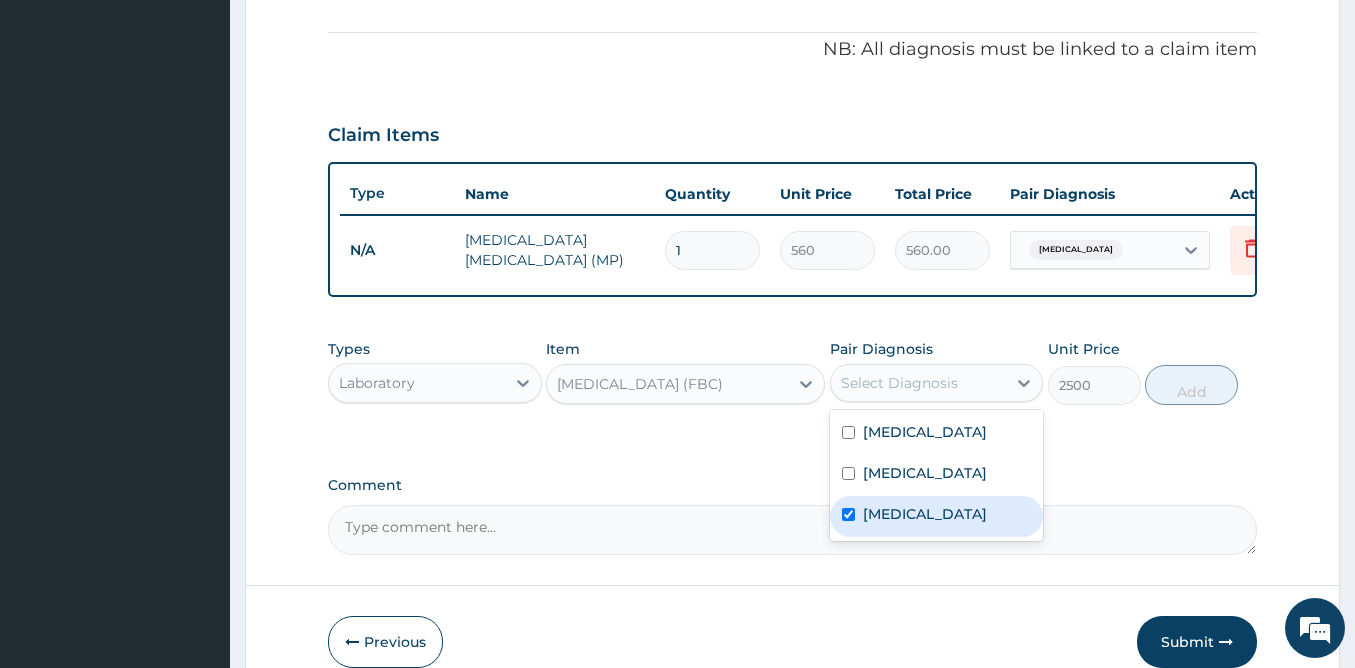 checkbox on "true" 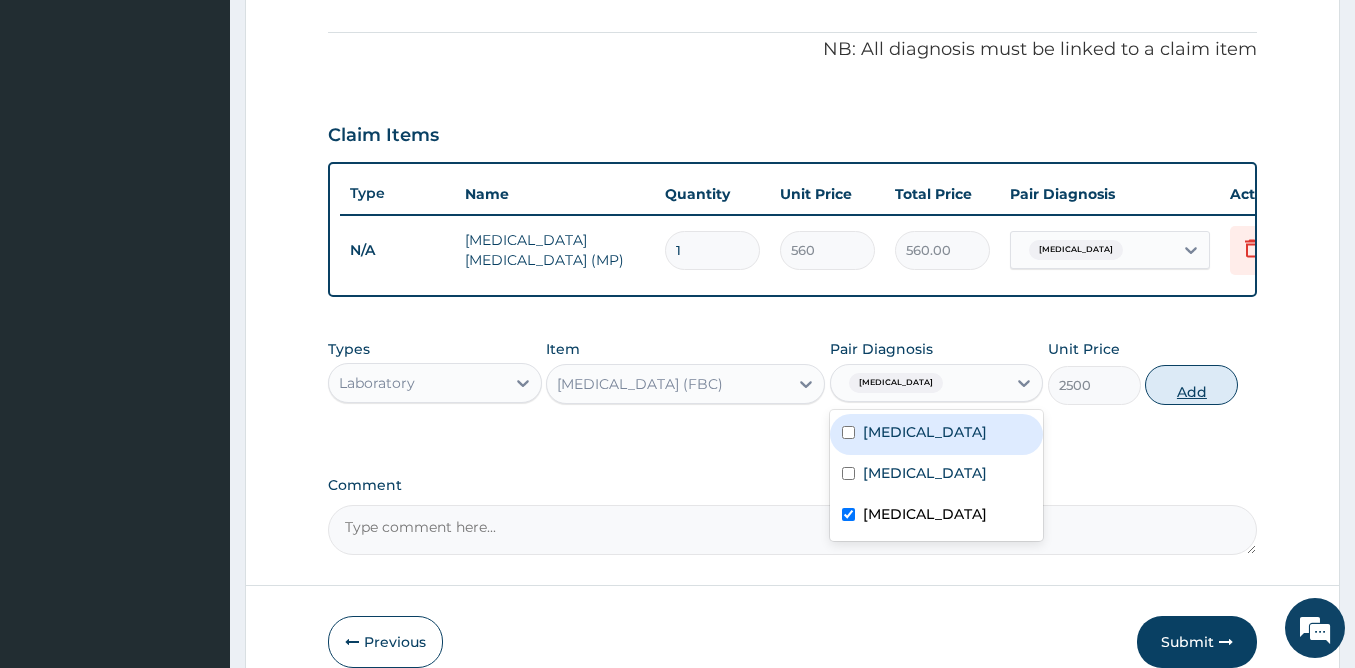 click on "Add" at bounding box center (1191, 385) 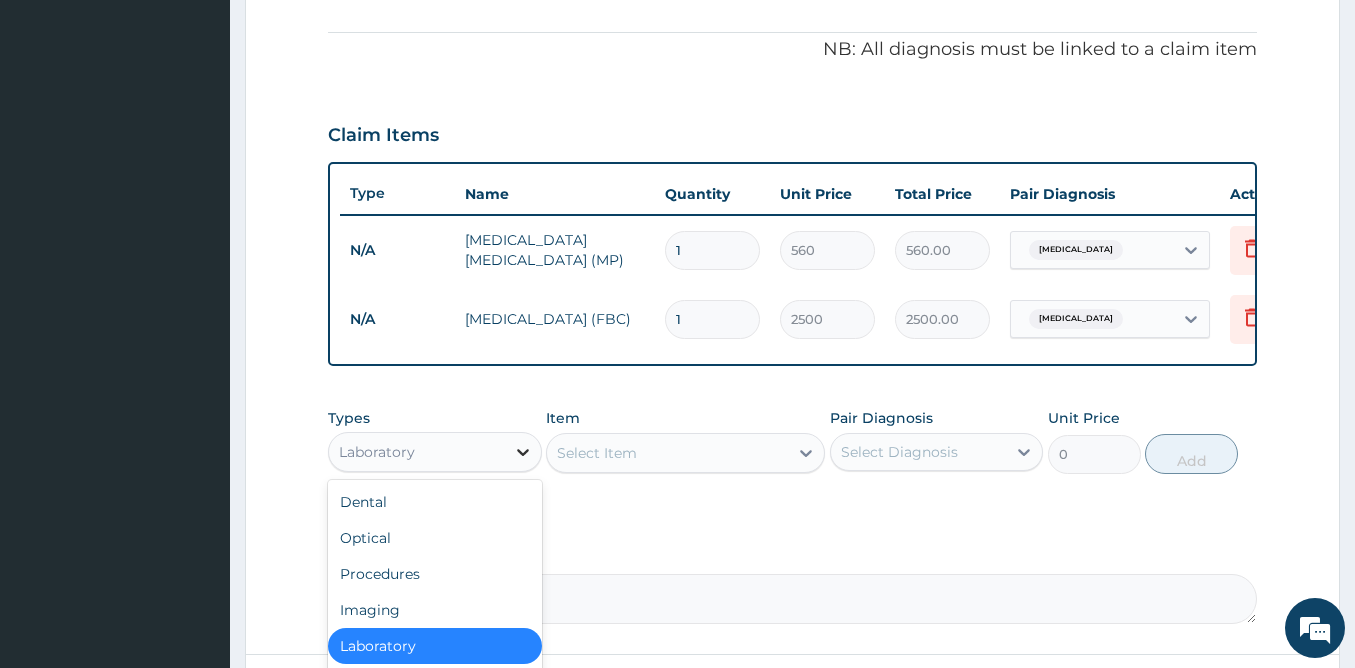 click 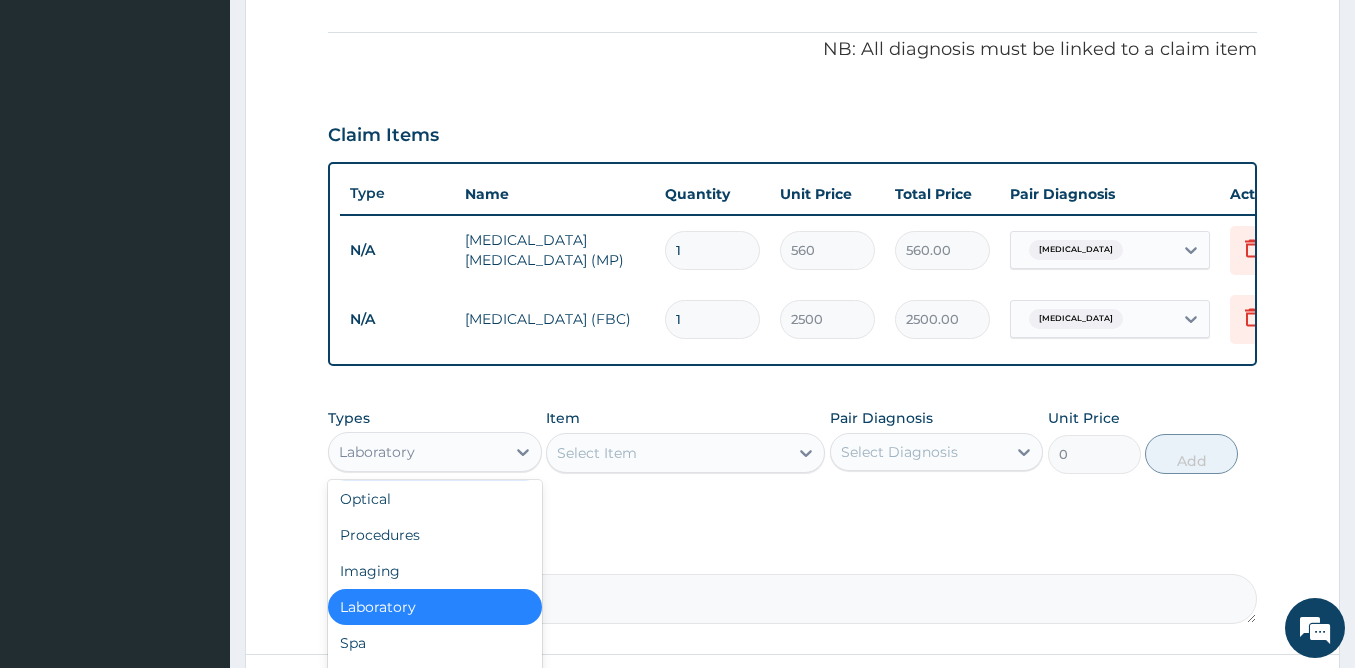 scroll, scrollTop: 68, scrollLeft: 0, axis: vertical 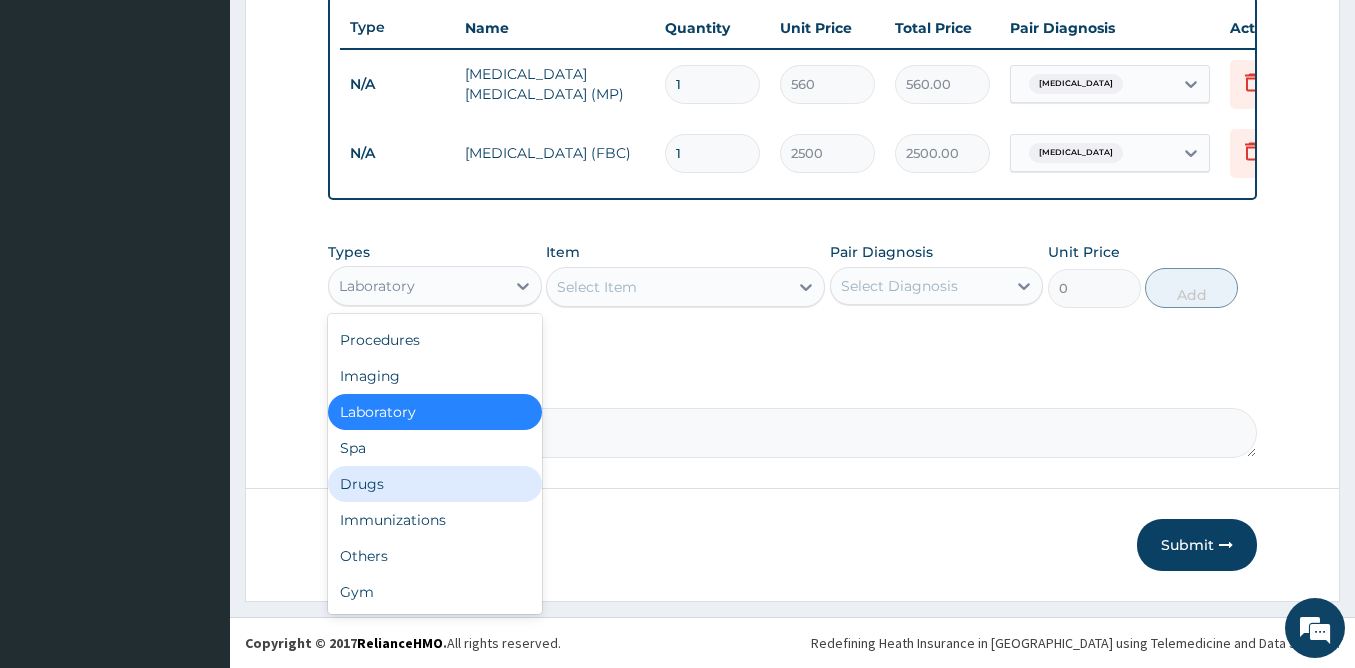 click on "Drugs" at bounding box center (435, 484) 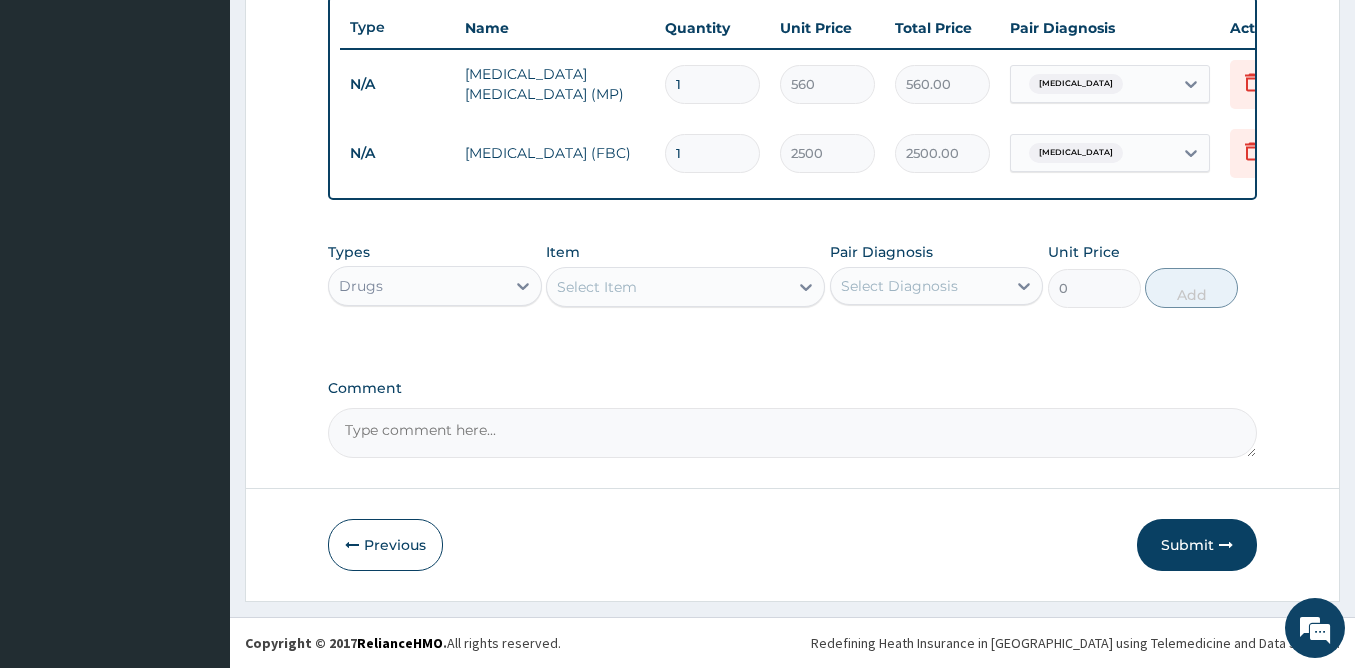 click on "Select Item" at bounding box center (597, 287) 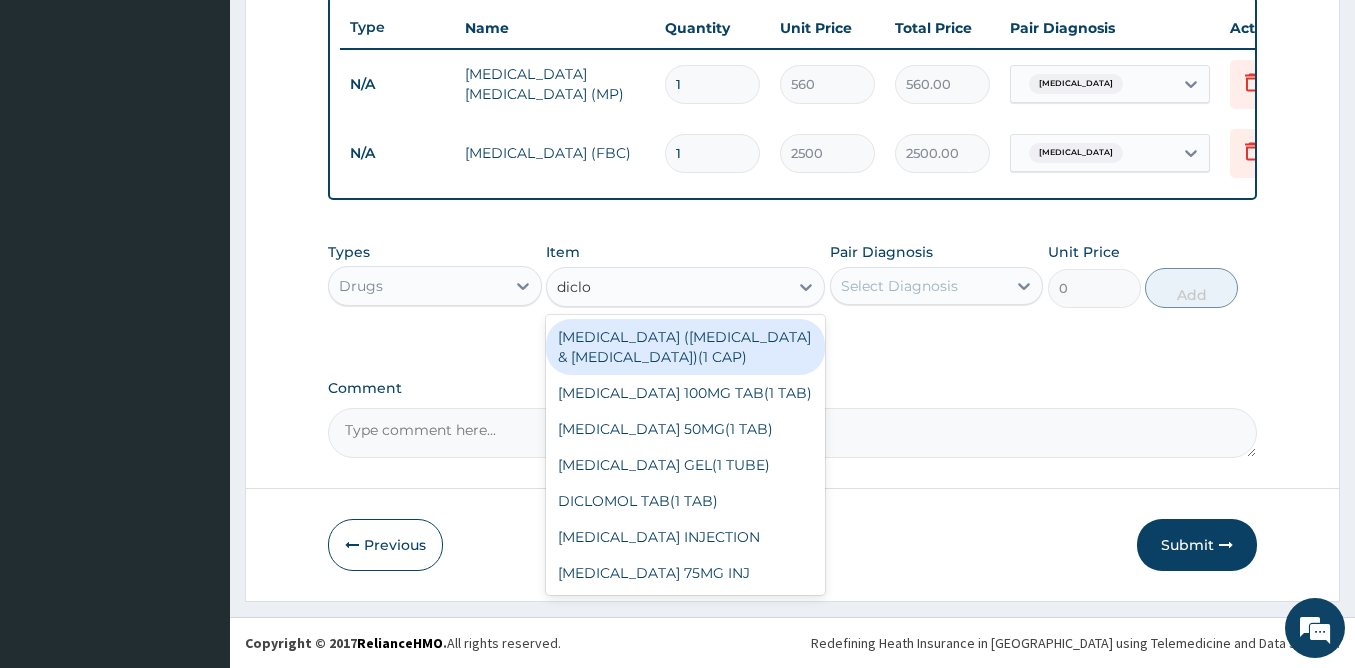 type on "diclof" 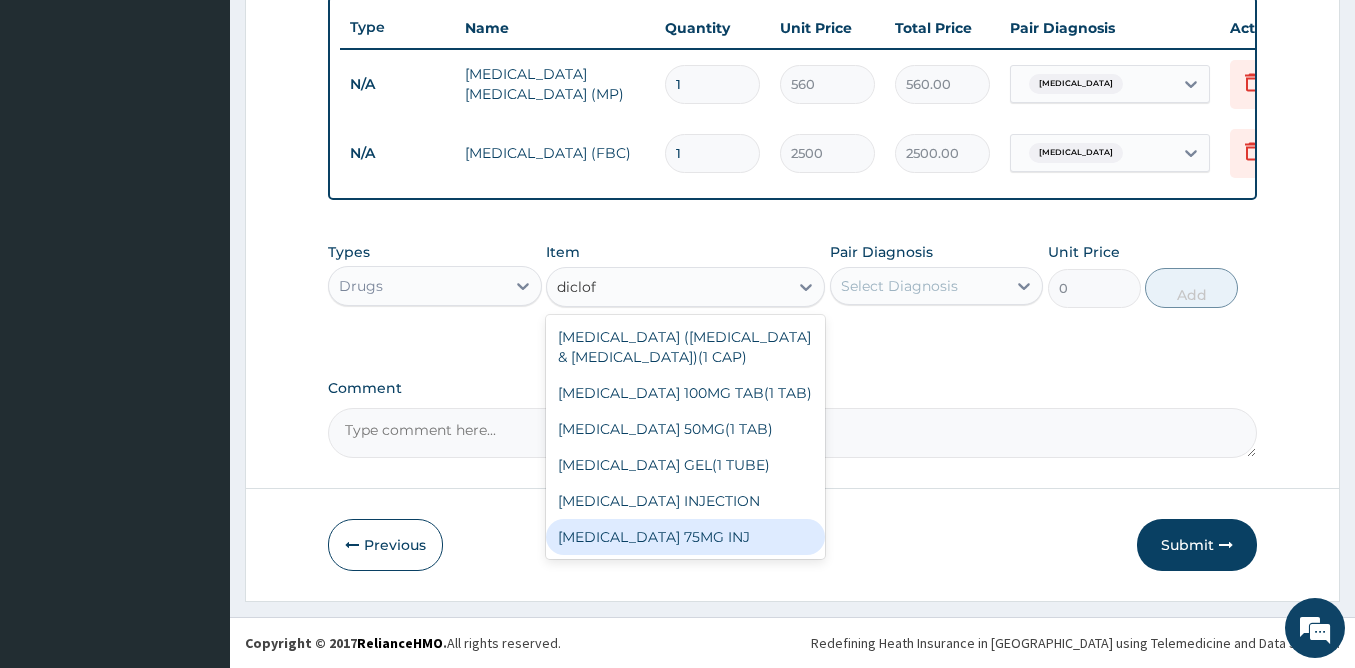 click on "DICLOFENAC SODIUM 75MG INJ" at bounding box center [685, 537] 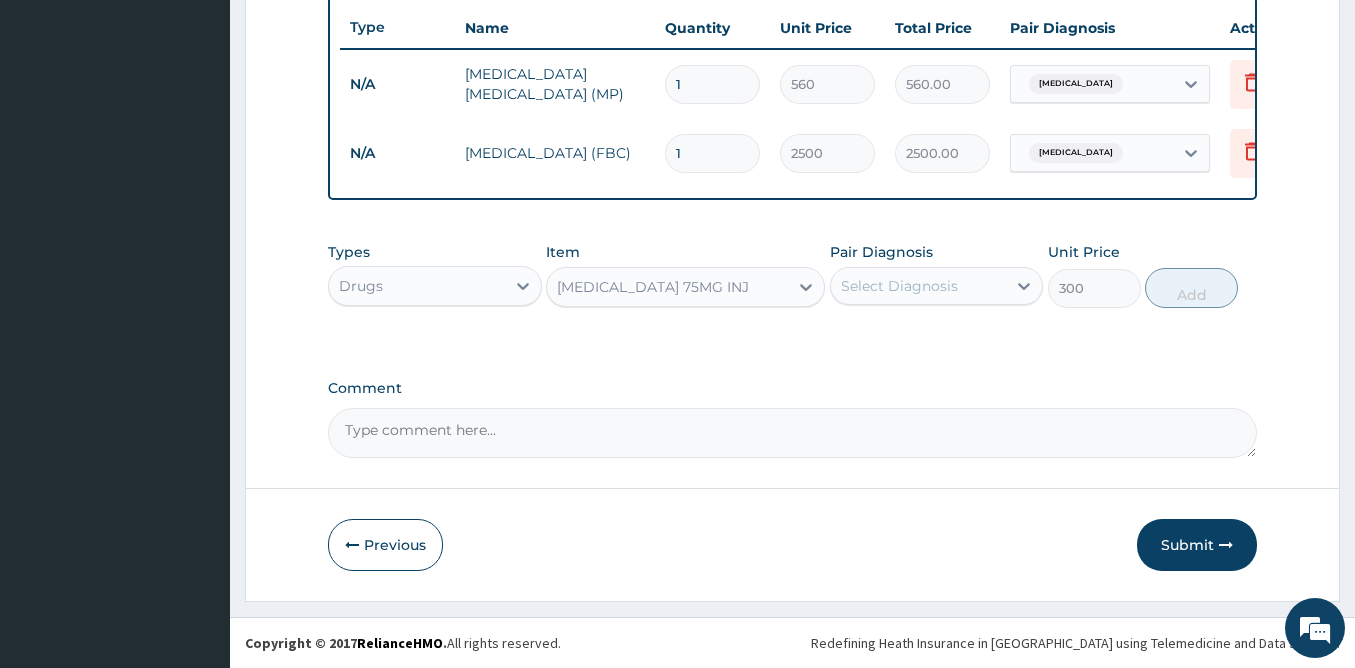 click on "Select Diagnosis" at bounding box center (899, 286) 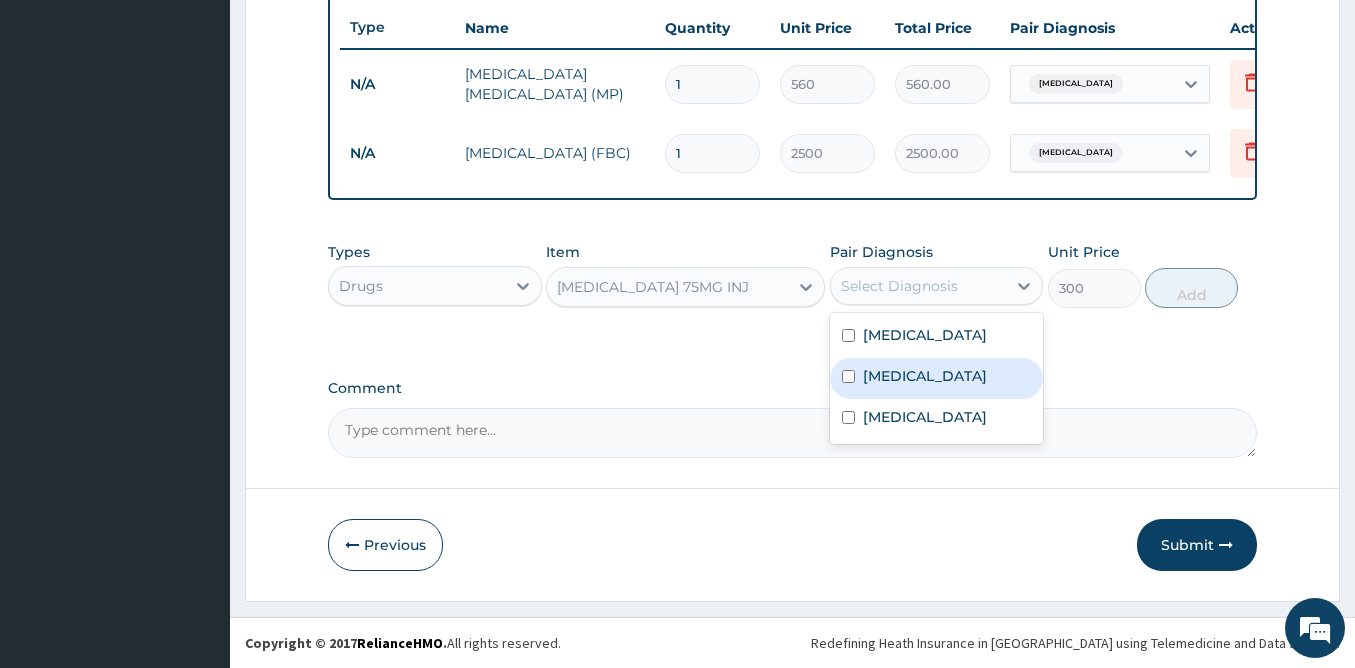 click on "Upper respiratory infection" at bounding box center [925, 376] 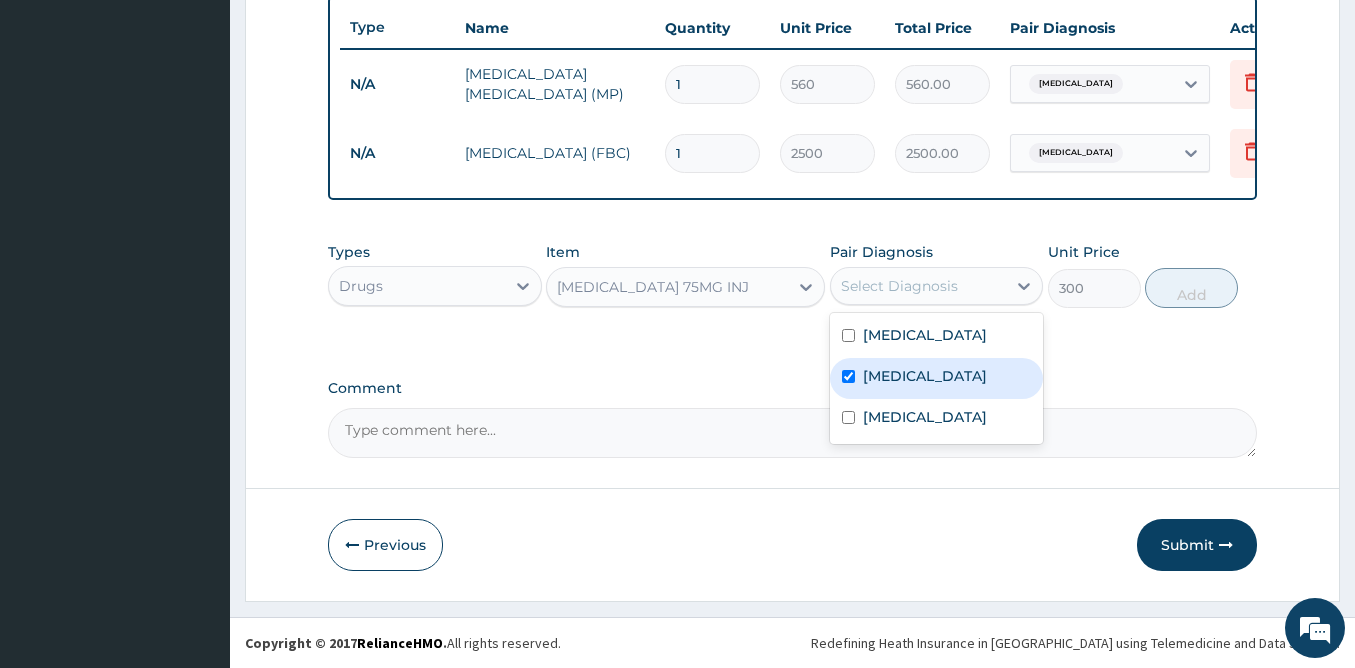 checkbox on "true" 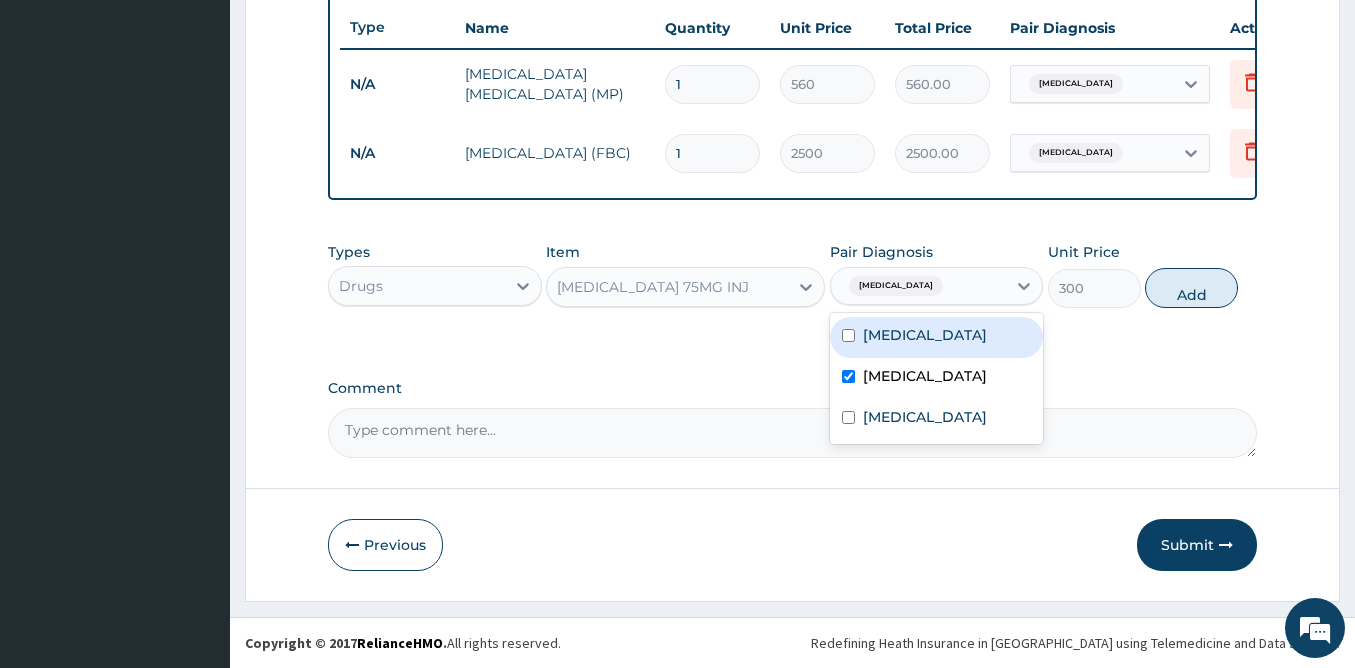 click on "Malaria" at bounding box center (937, 337) 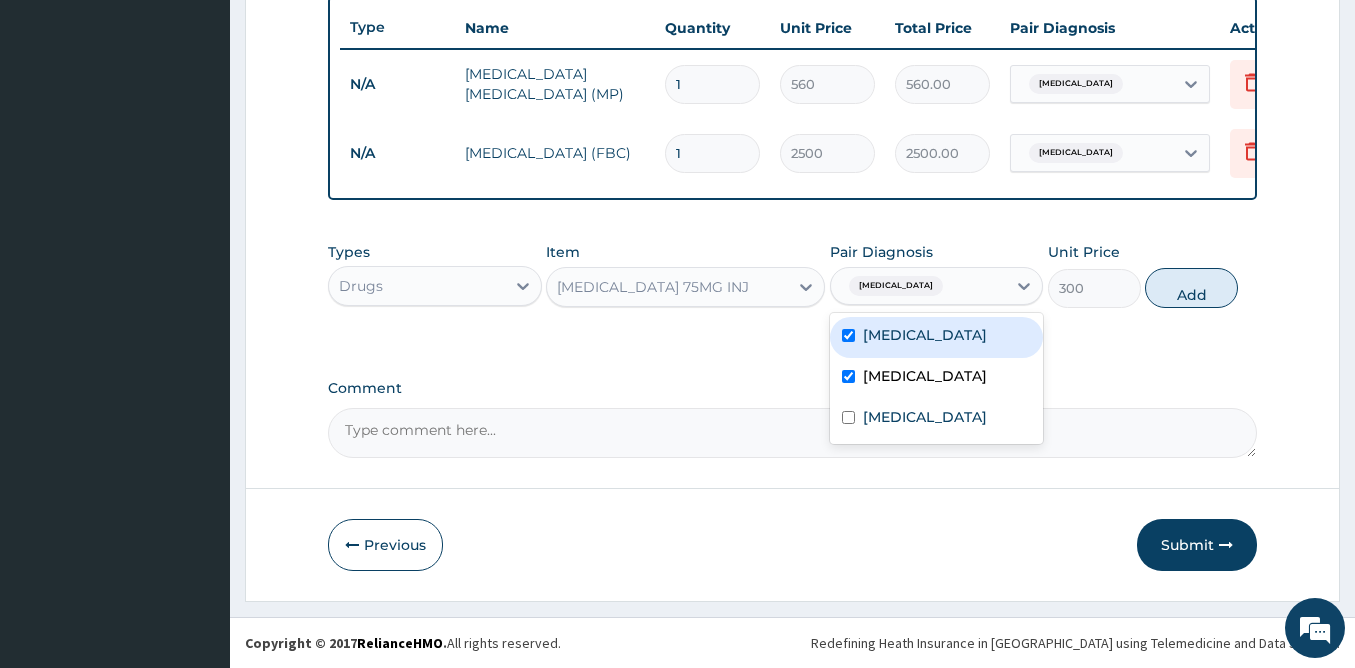 checkbox on "true" 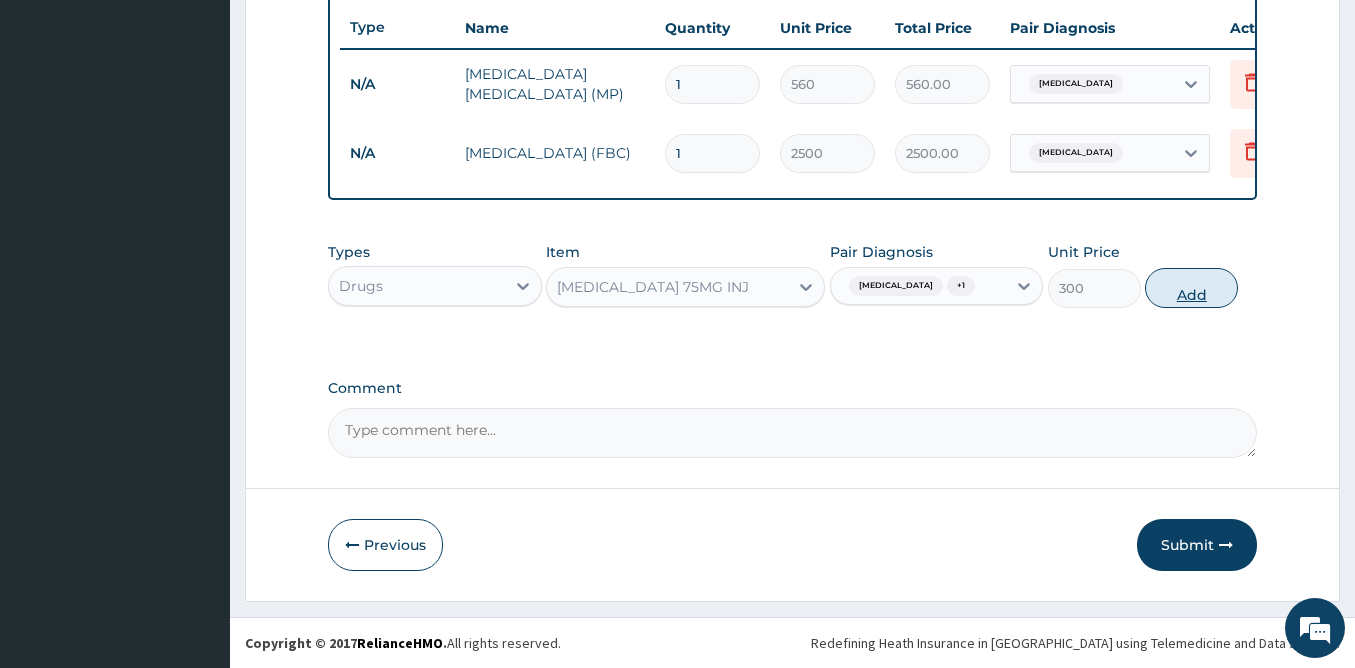 click on "Add" at bounding box center [1191, 288] 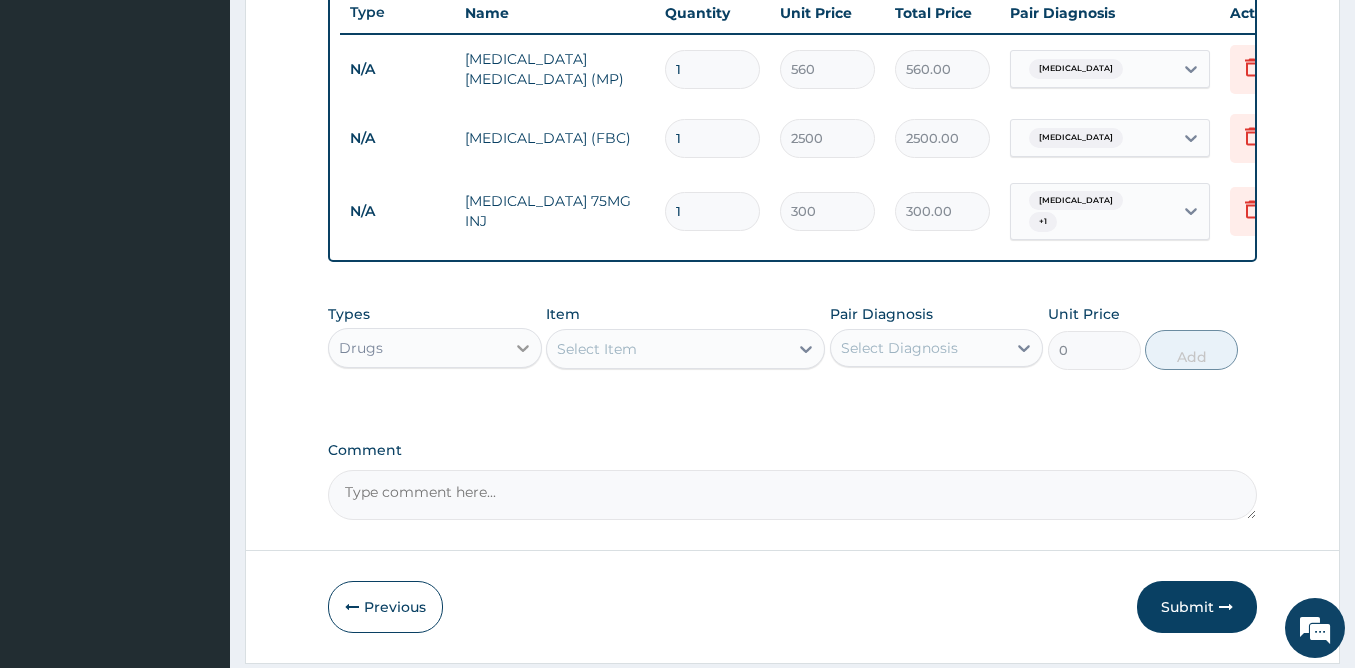 click 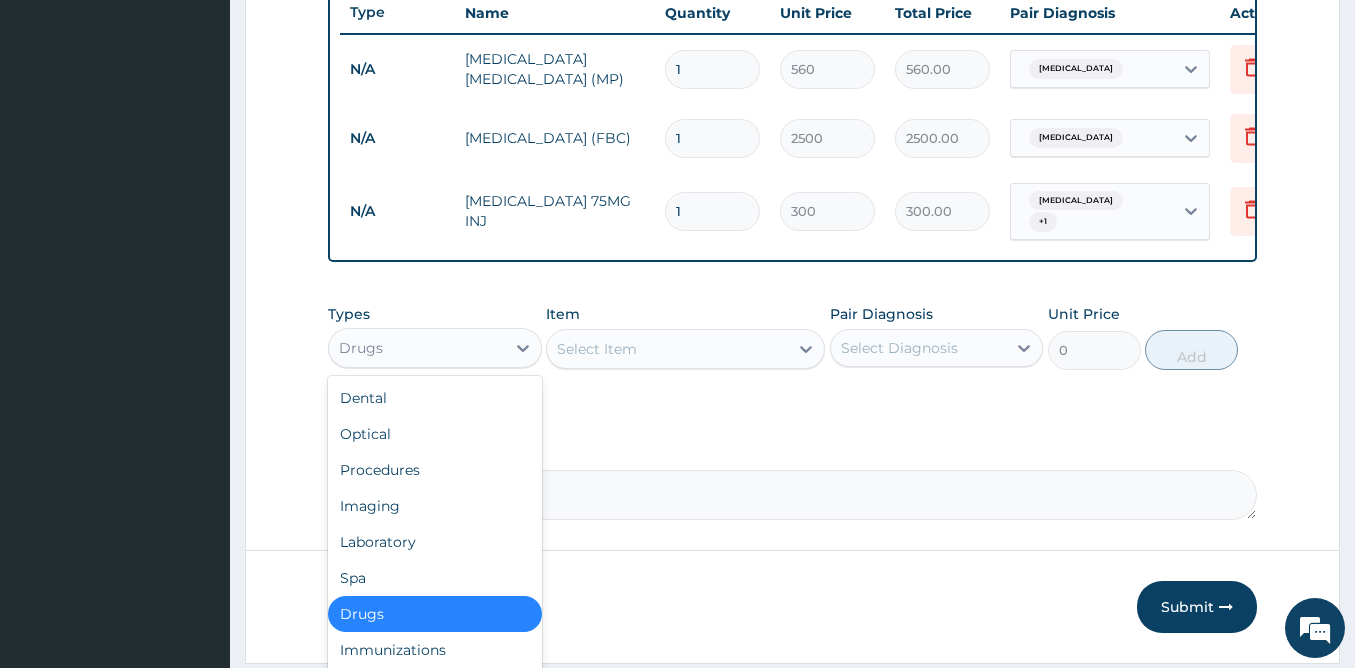 click on "Select Item" at bounding box center [597, 349] 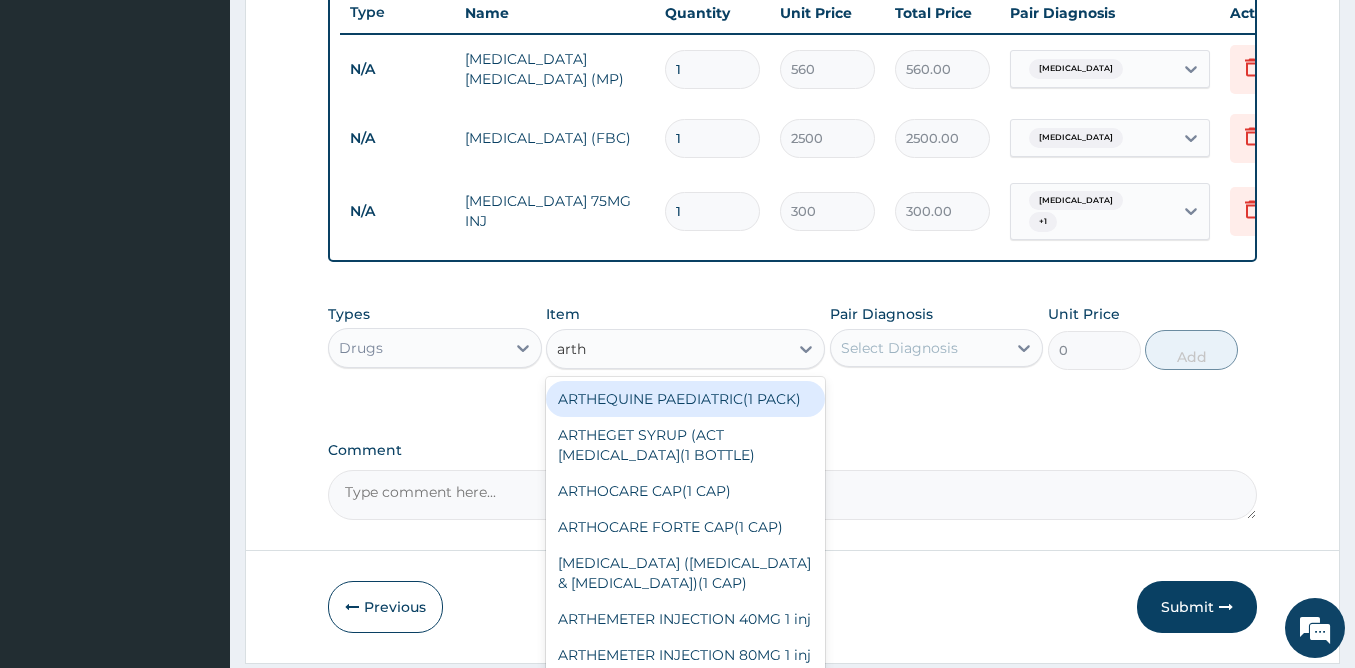 type on "arthe" 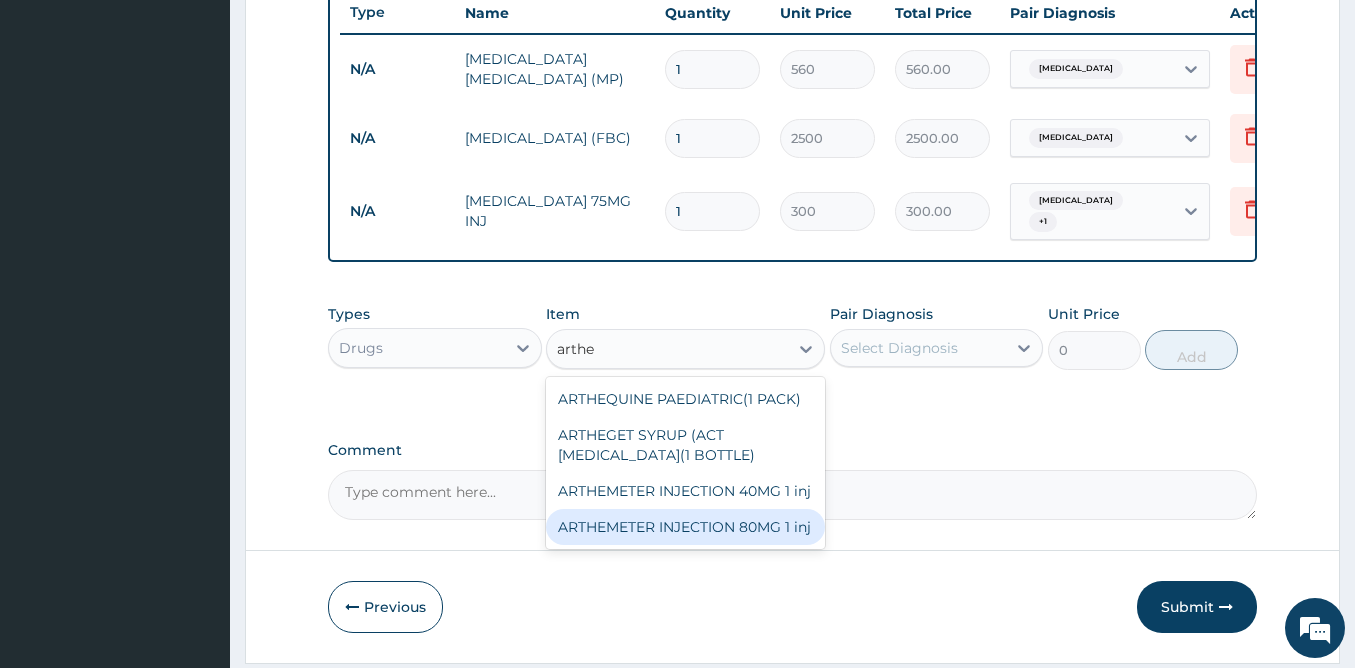 click on "ARTHEMETER INJECTION 80MG 1 inj" at bounding box center [685, 527] 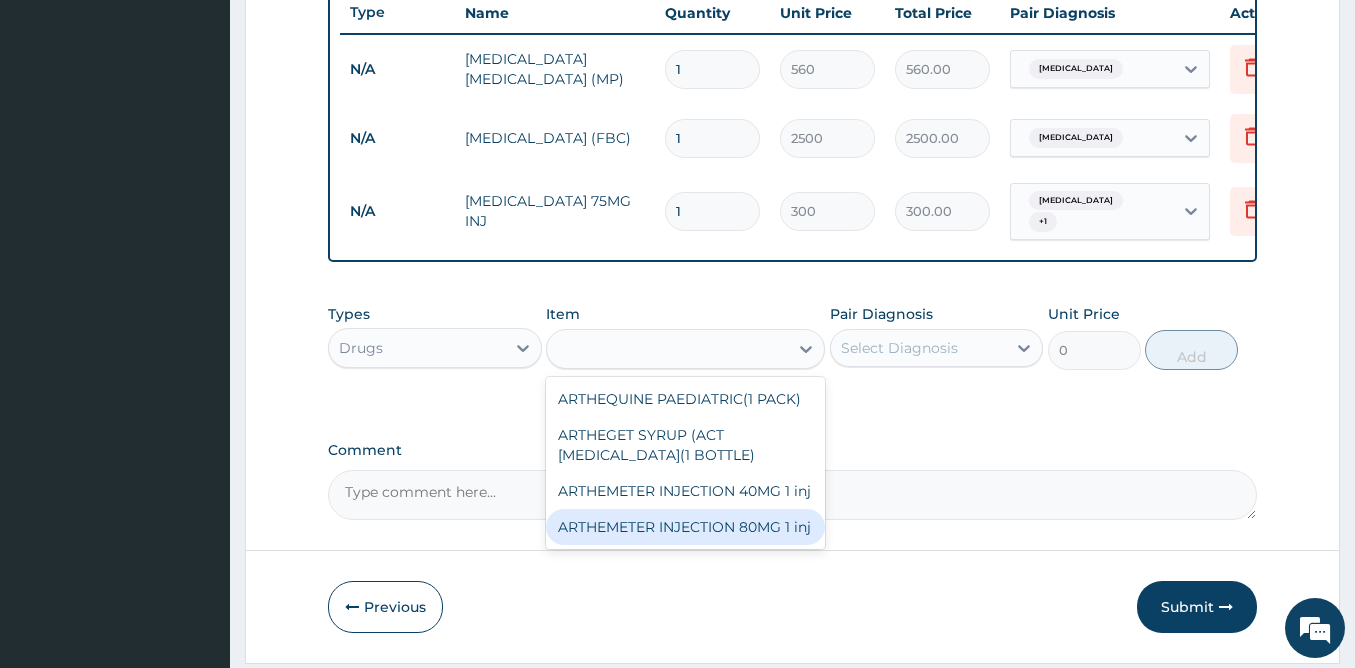 type on "400" 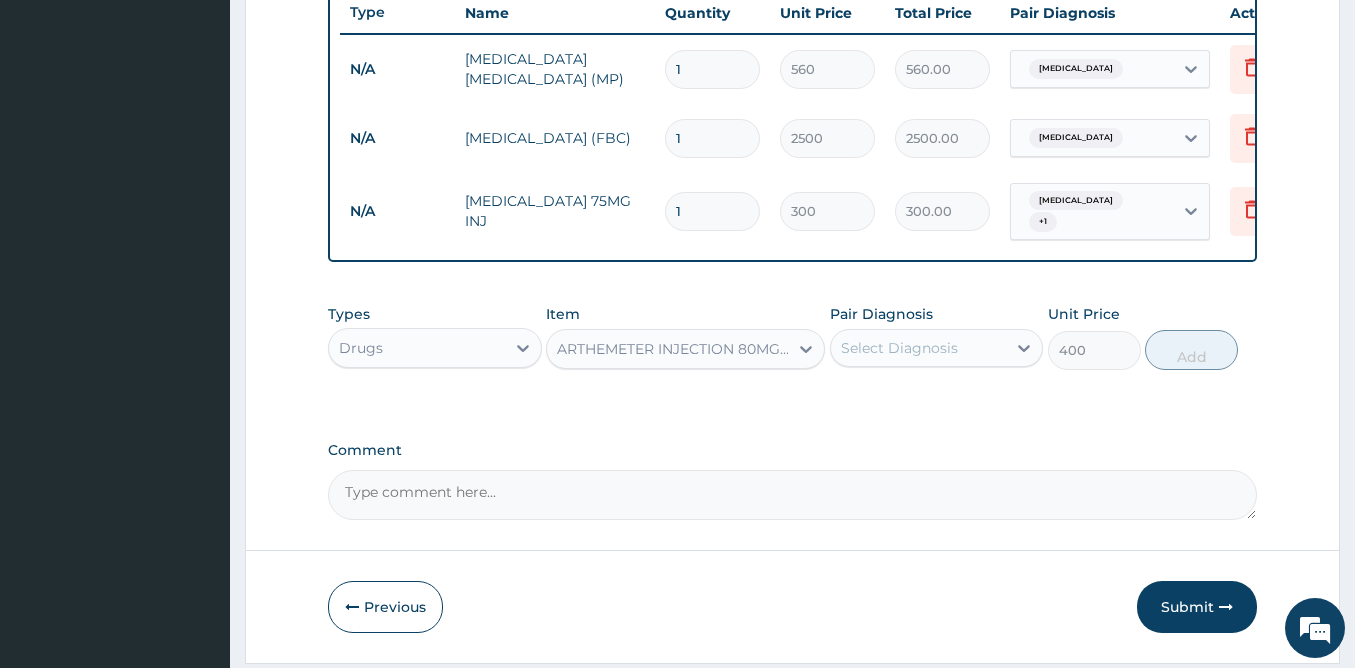 click on "Select Diagnosis" at bounding box center [919, 348] 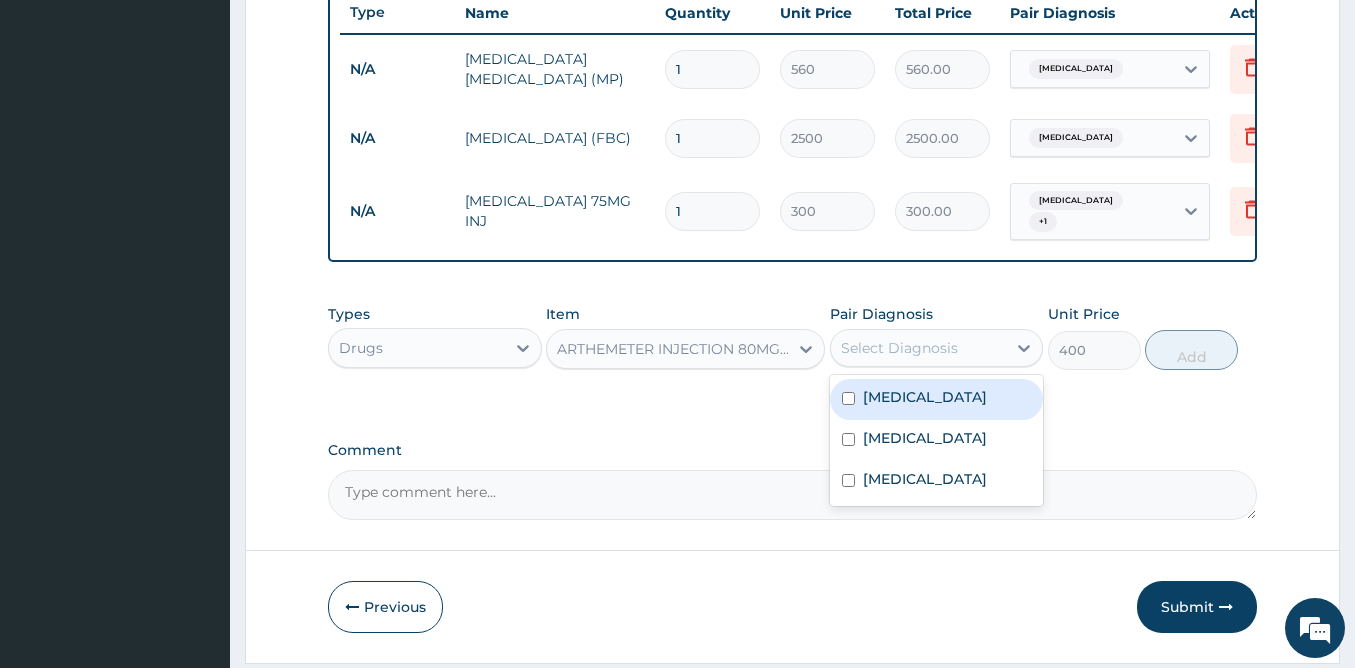 click on "[MEDICAL_DATA]" at bounding box center [937, 399] 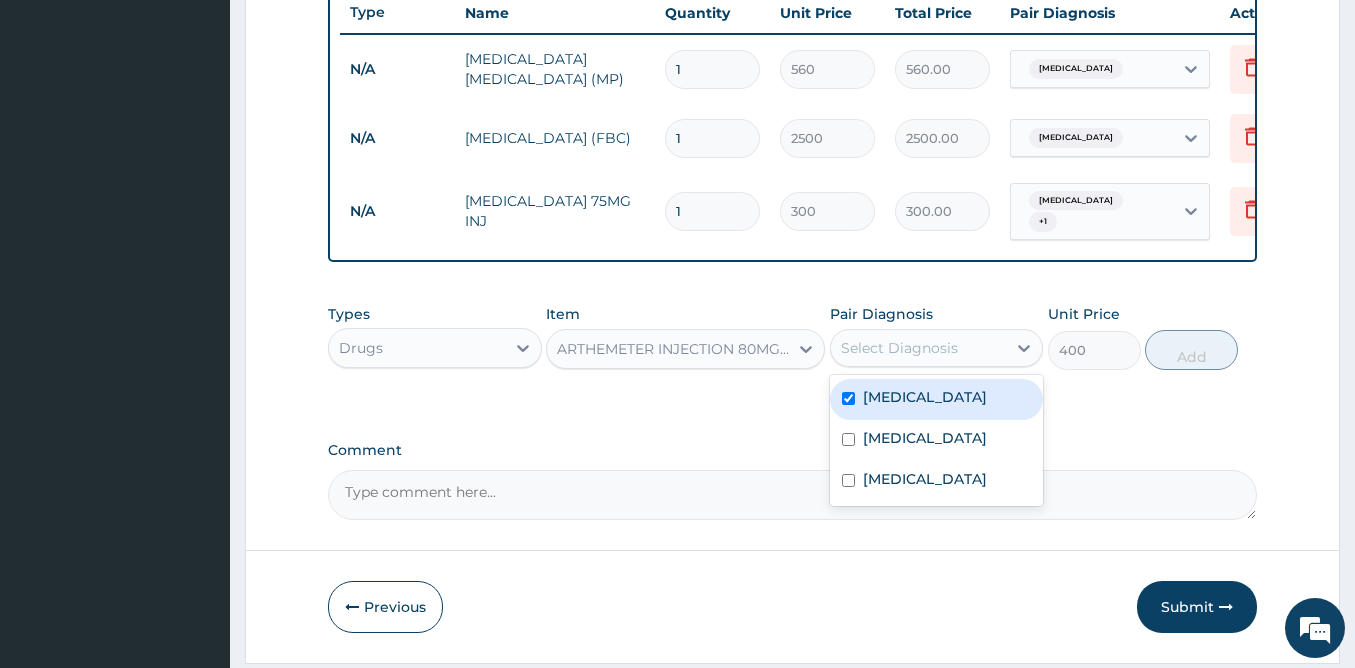 checkbox on "true" 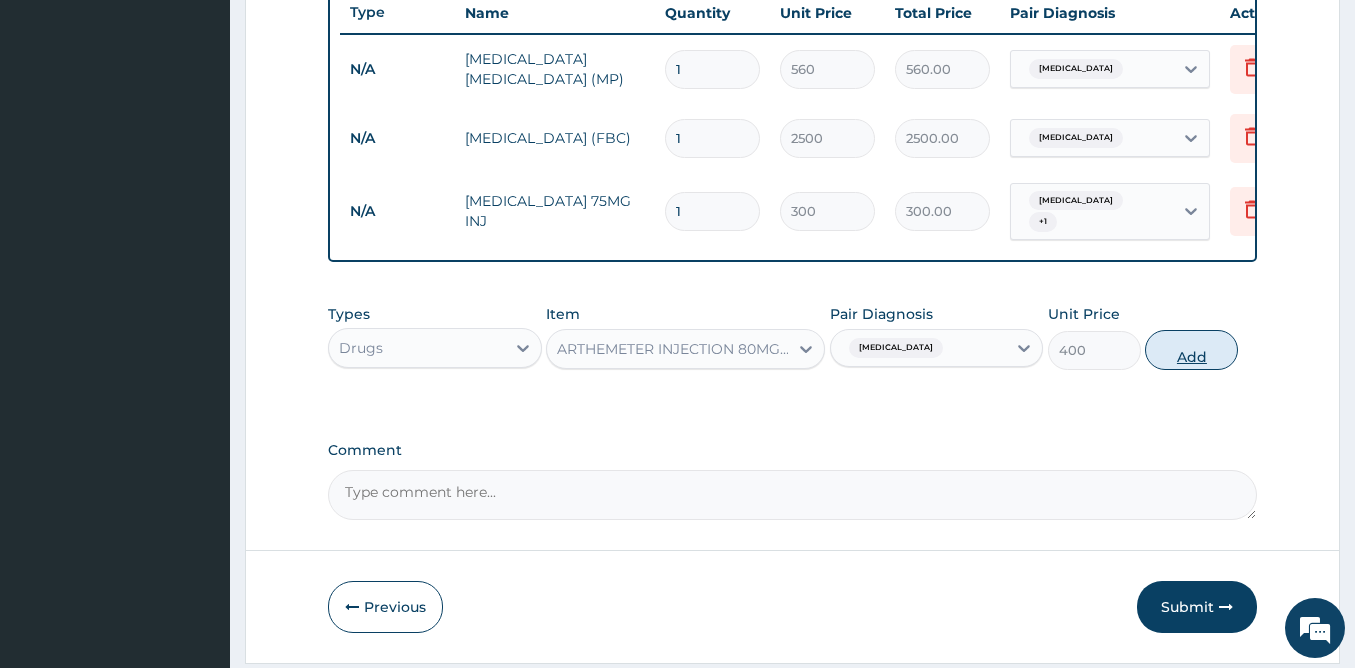 click on "Add" at bounding box center [1191, 350] 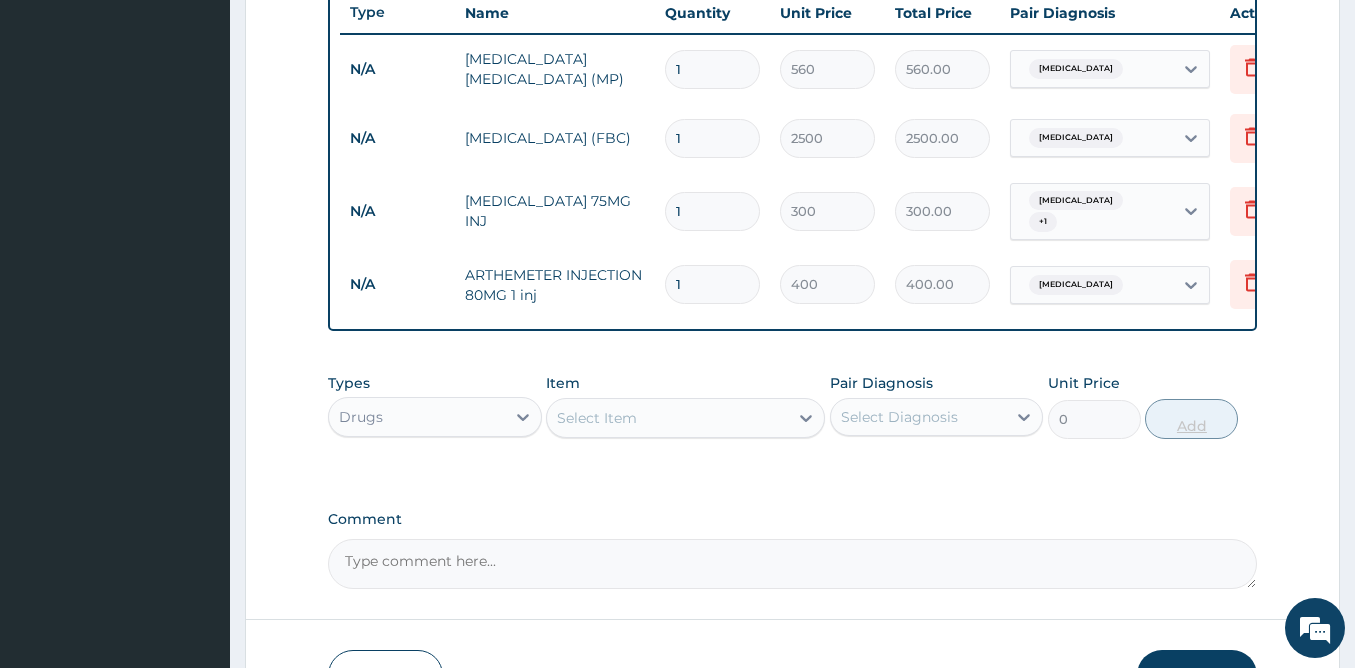 type 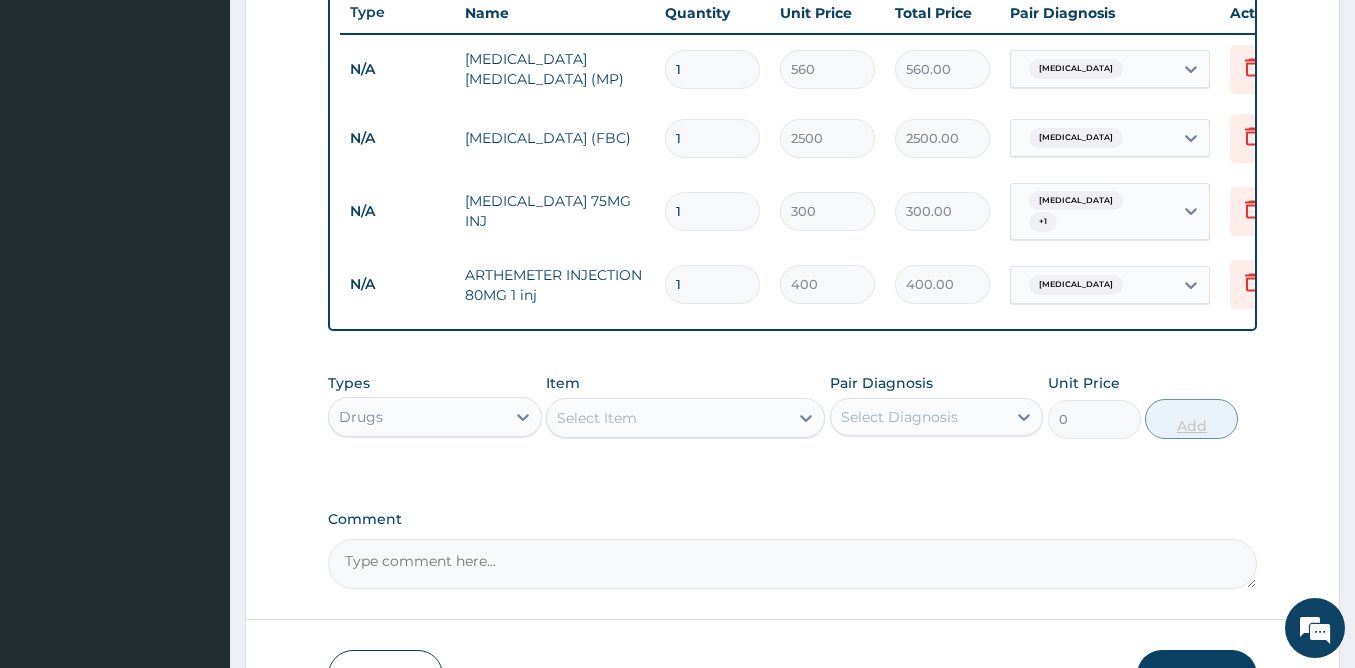 type on "0.00" 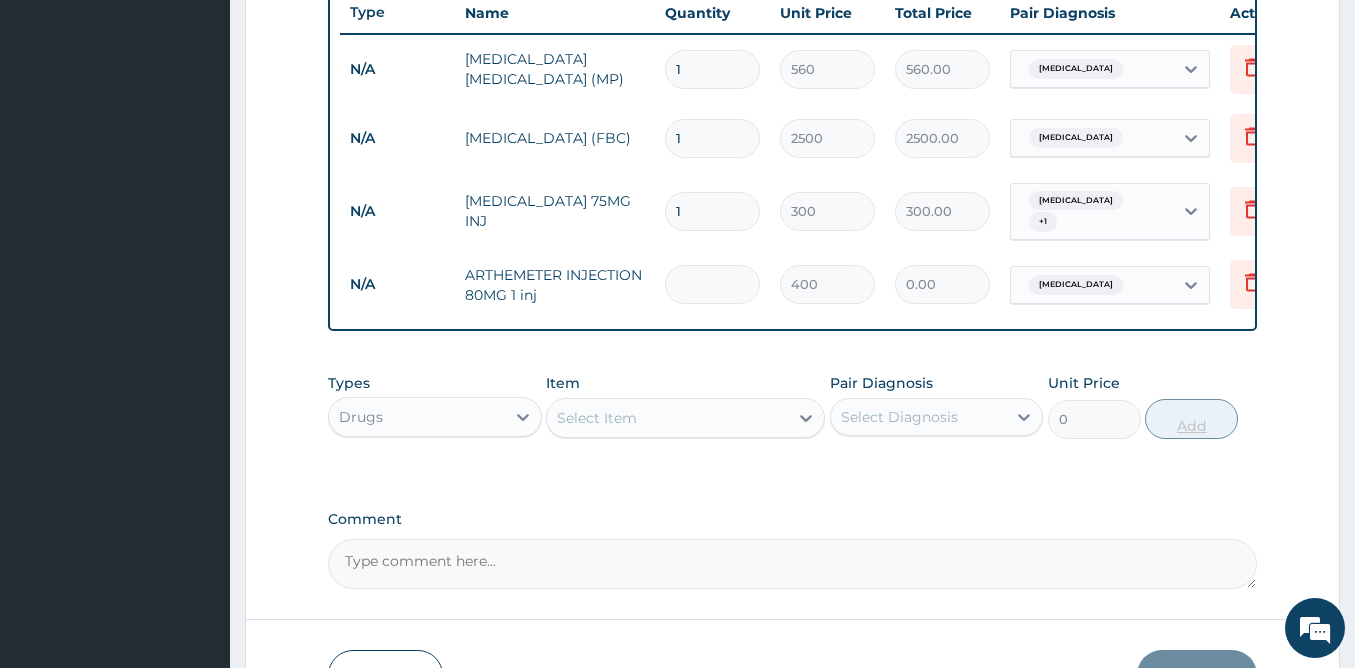 type on "6" 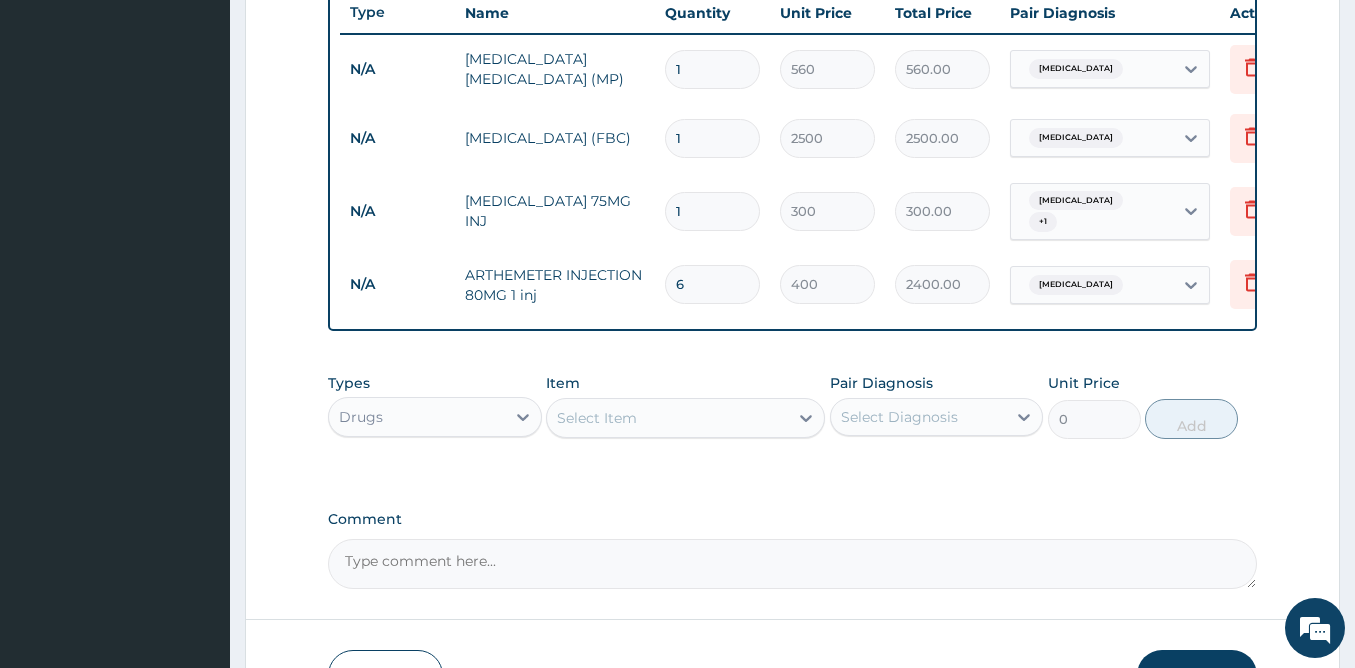 type on "6" 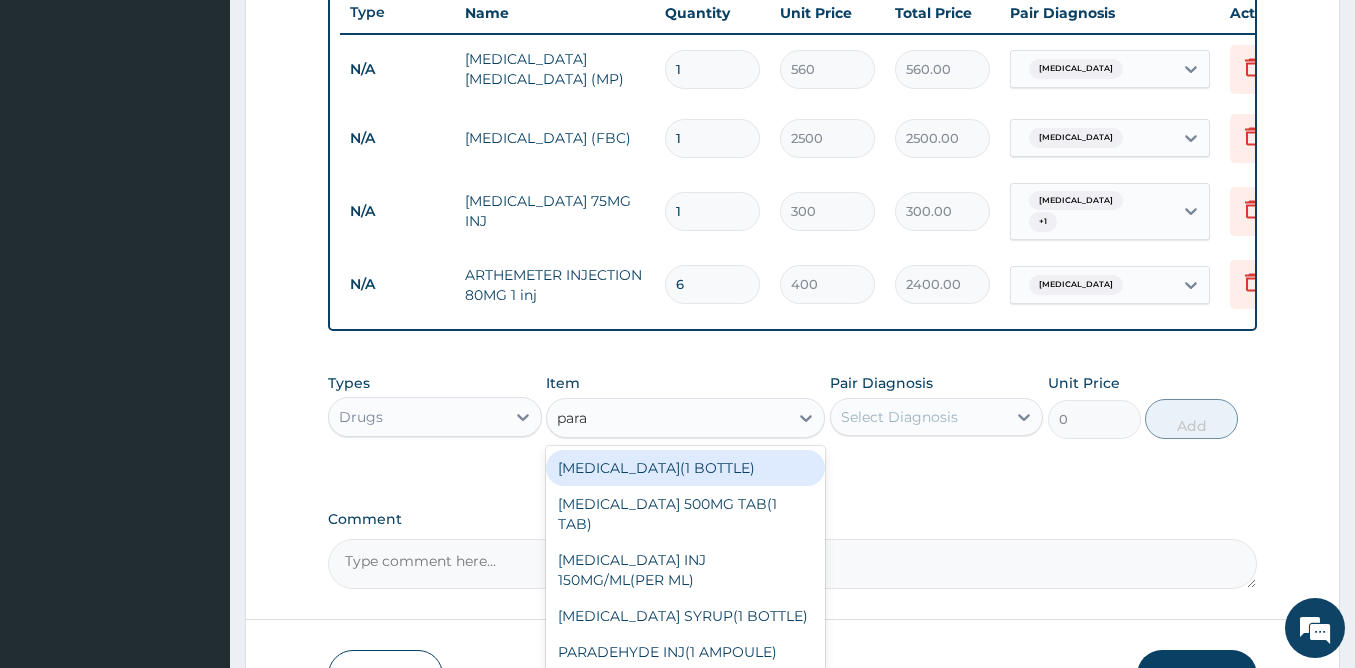 type on "parac" 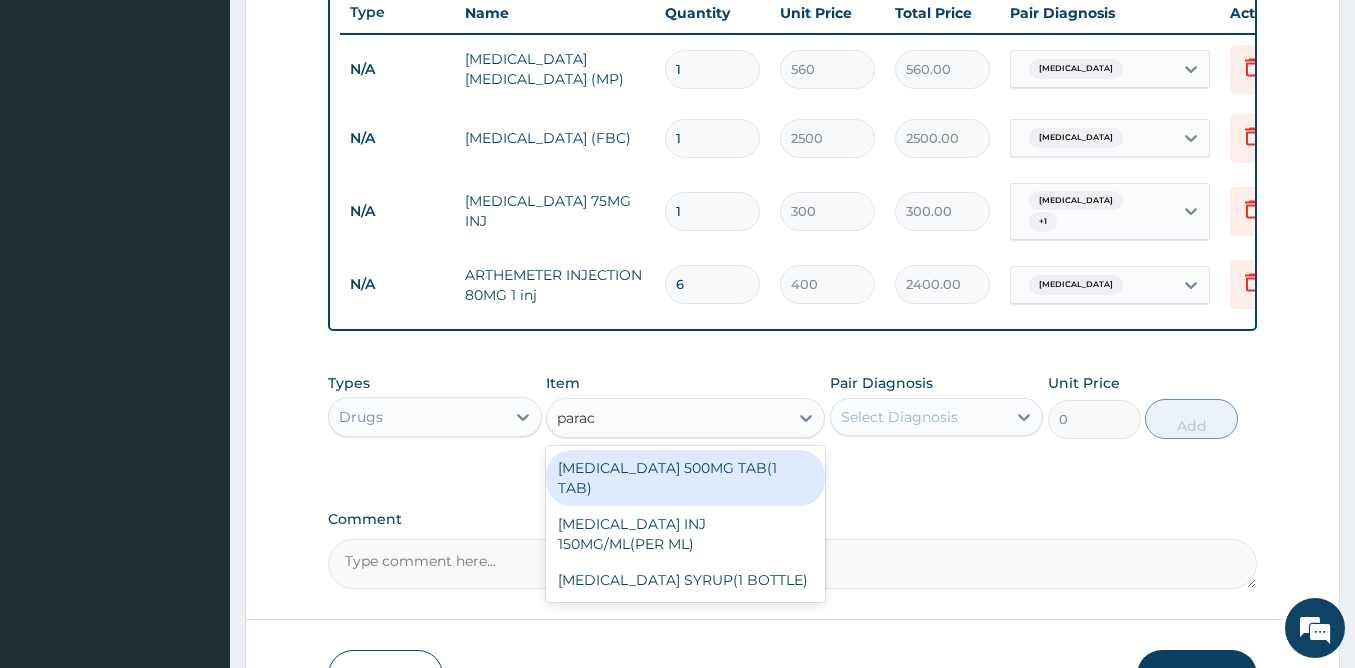 click on "[MEDICAL_DATA] 500MG TAB(1 TAB)" at bounding box center (685, 478) 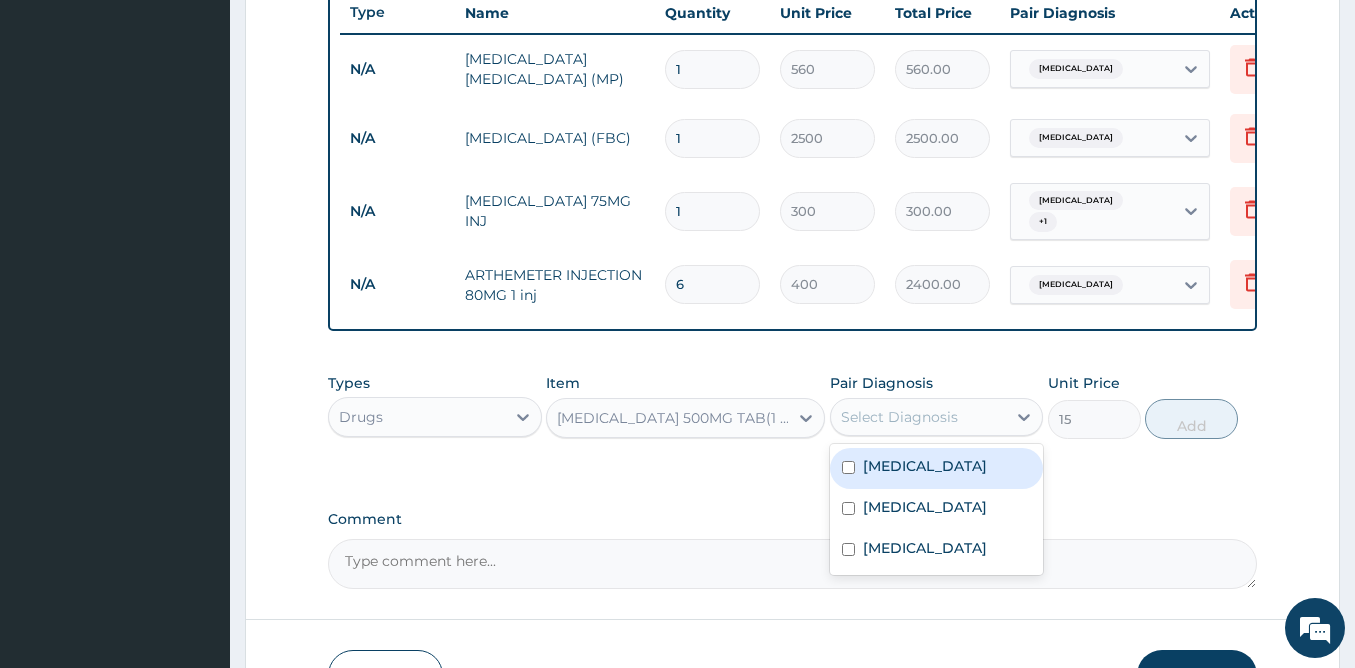 click on "Select Diagnosis" at bounding box center [899, 417] 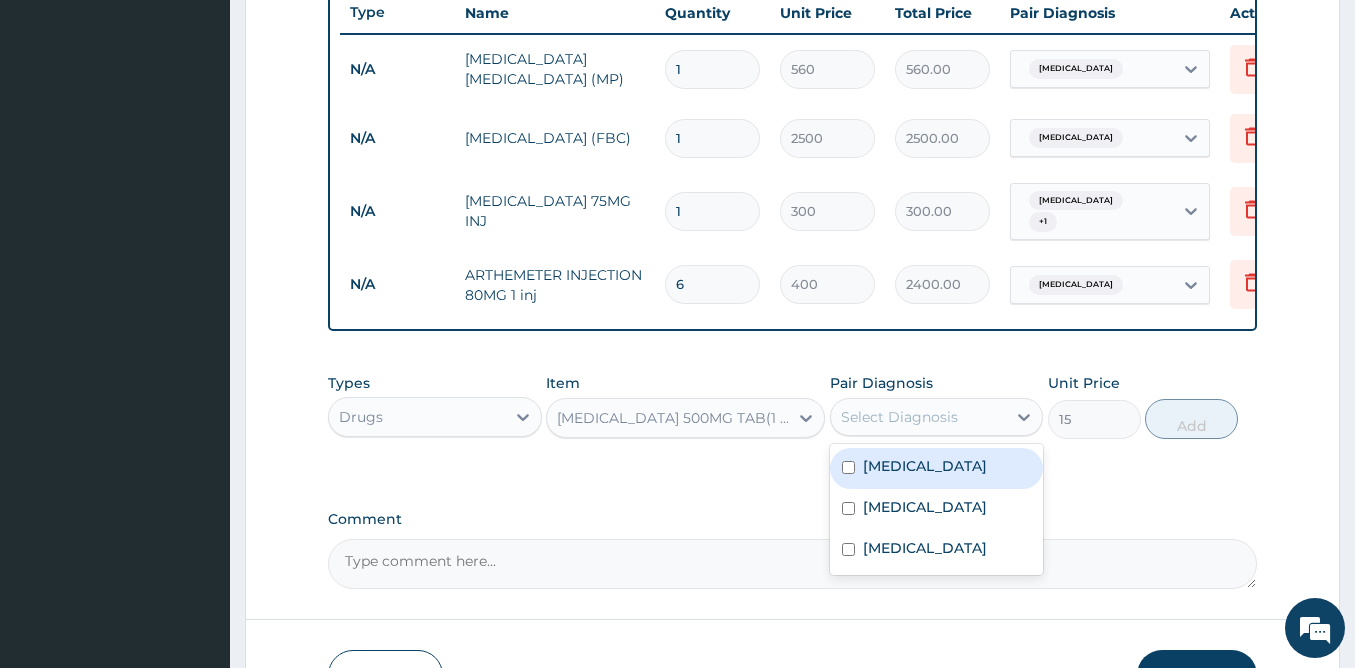 click on "[MEDICAL_DATA]" at bounding box center [925, 466] 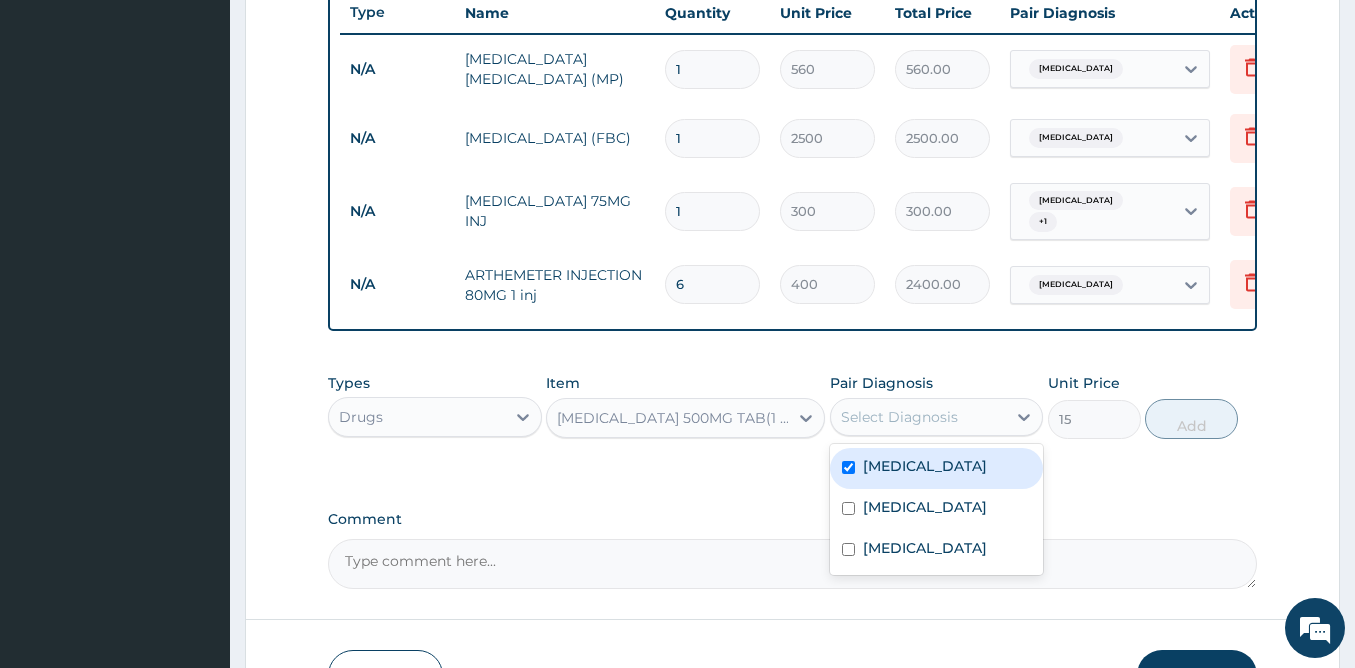checkbox on "true" 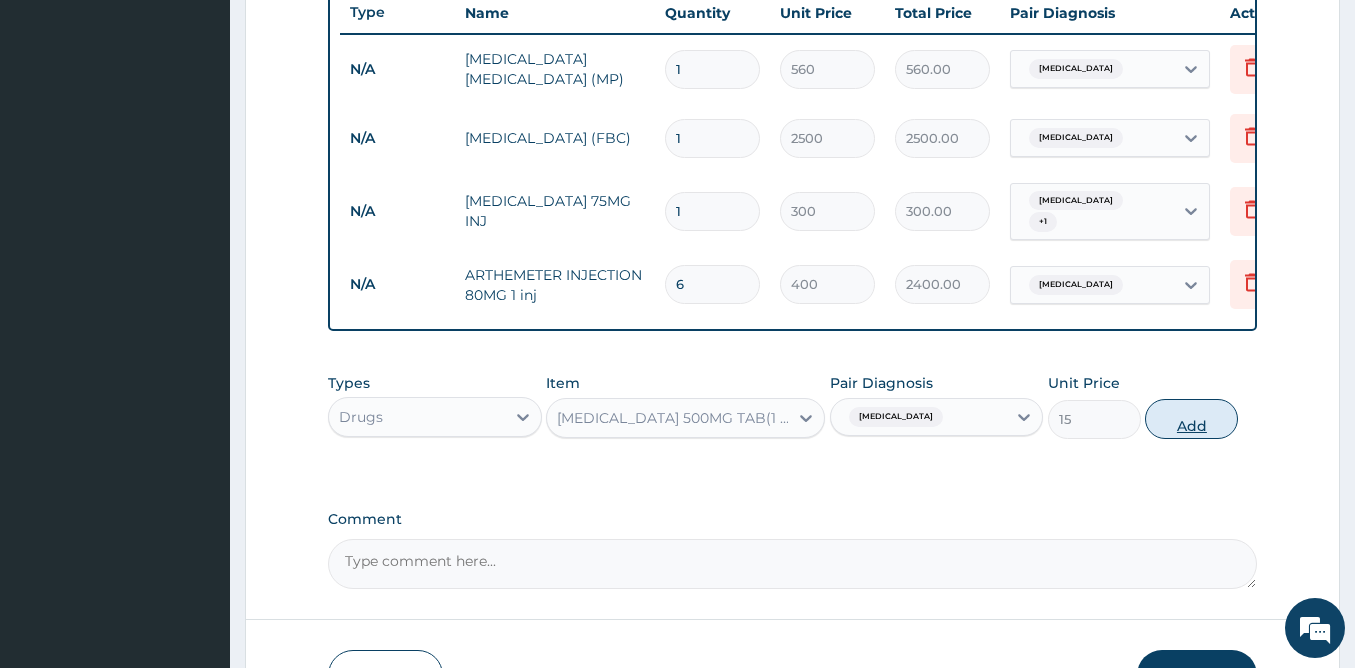 click on "Add" at bounding box center (1191, 419) 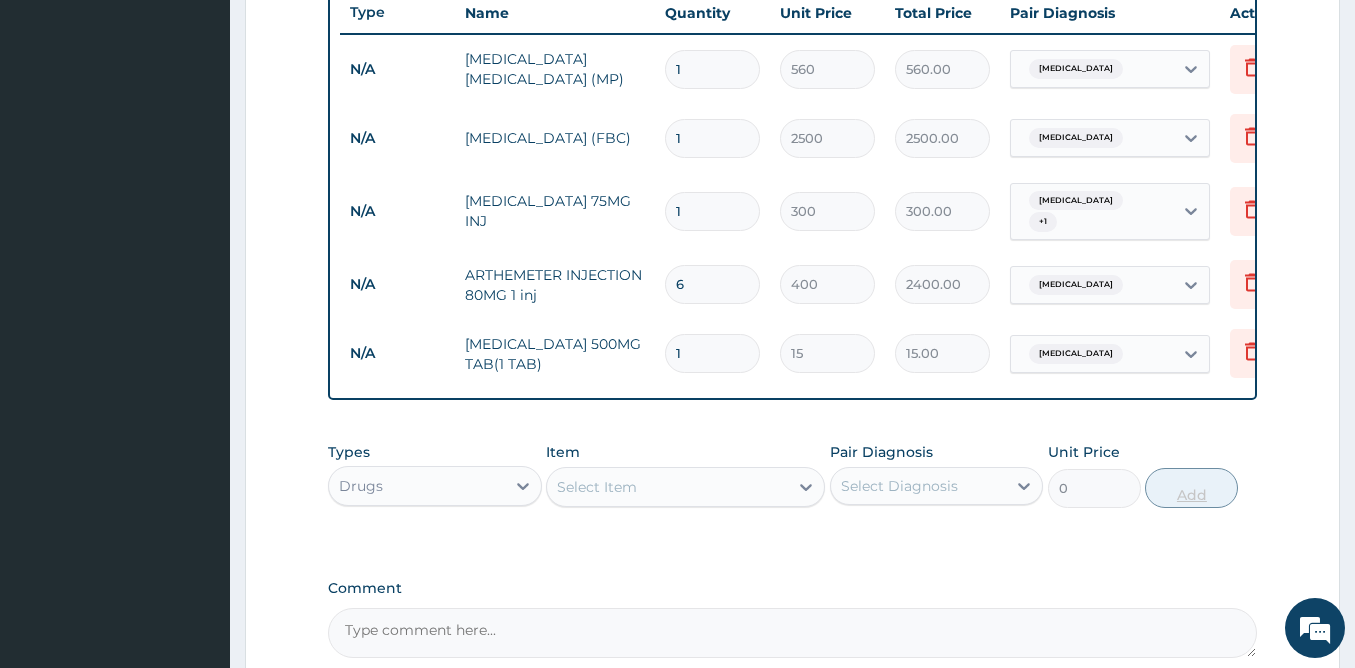 type on "18" 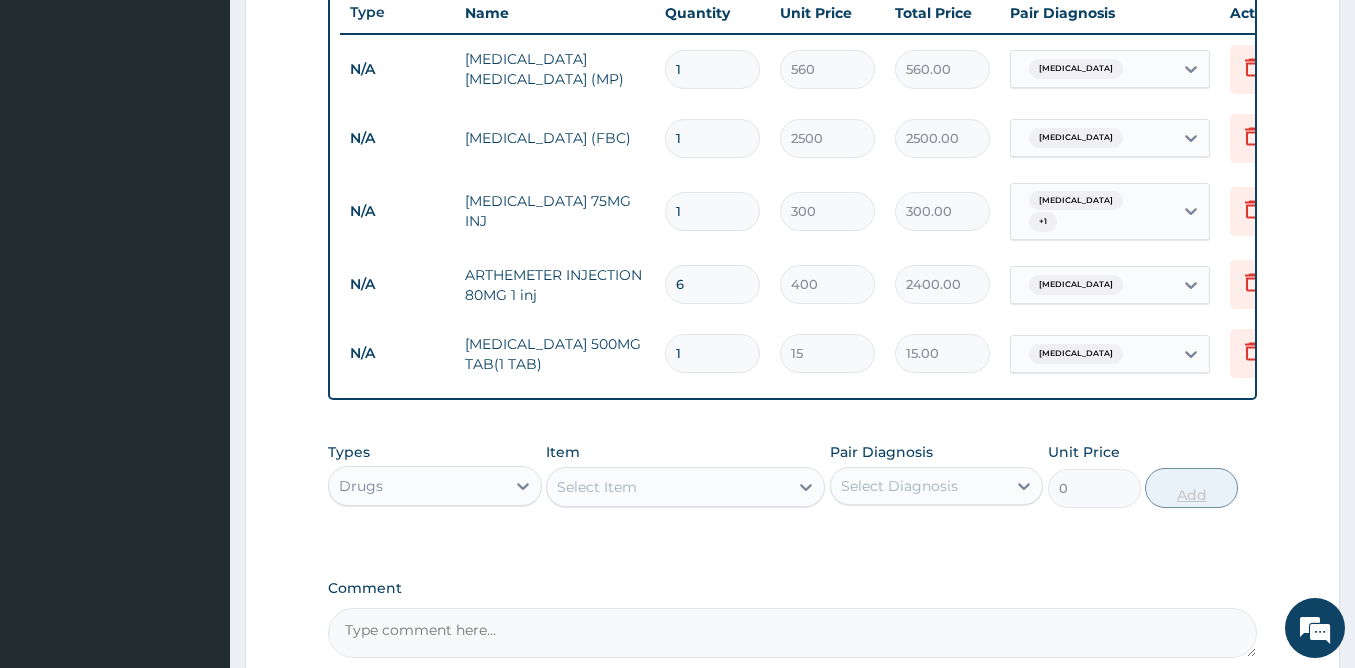type on "270.00" 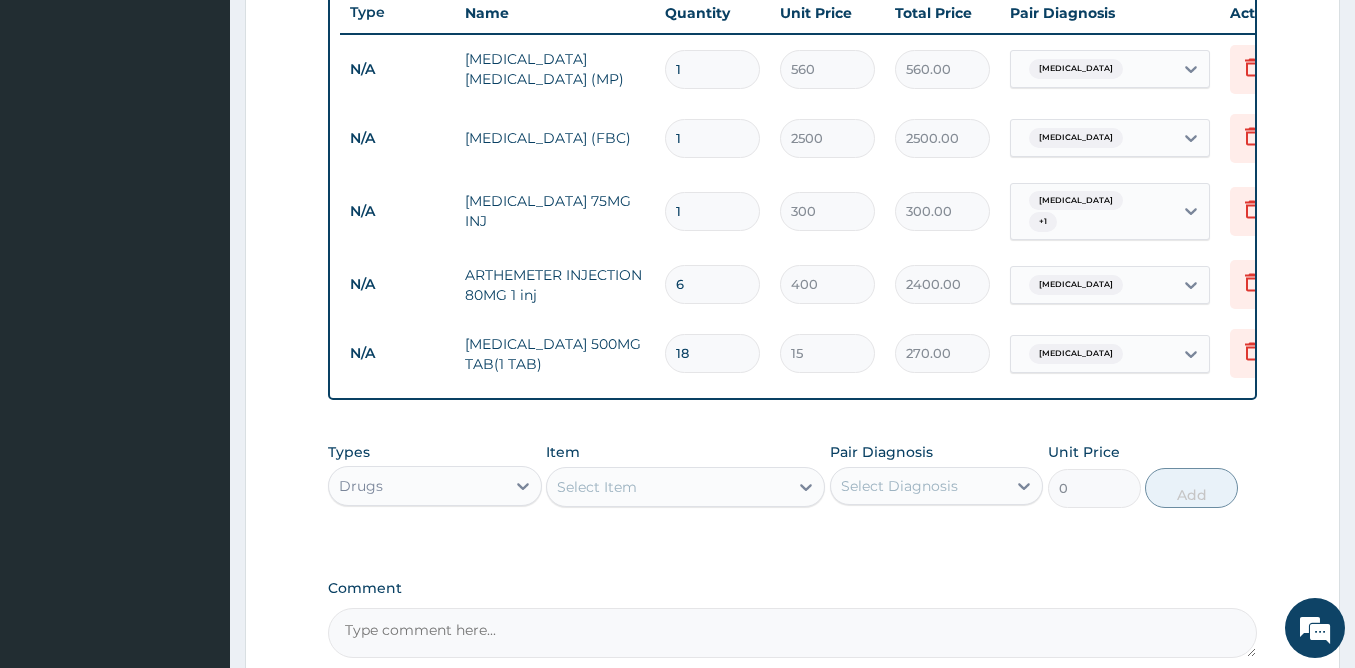 type on "18" 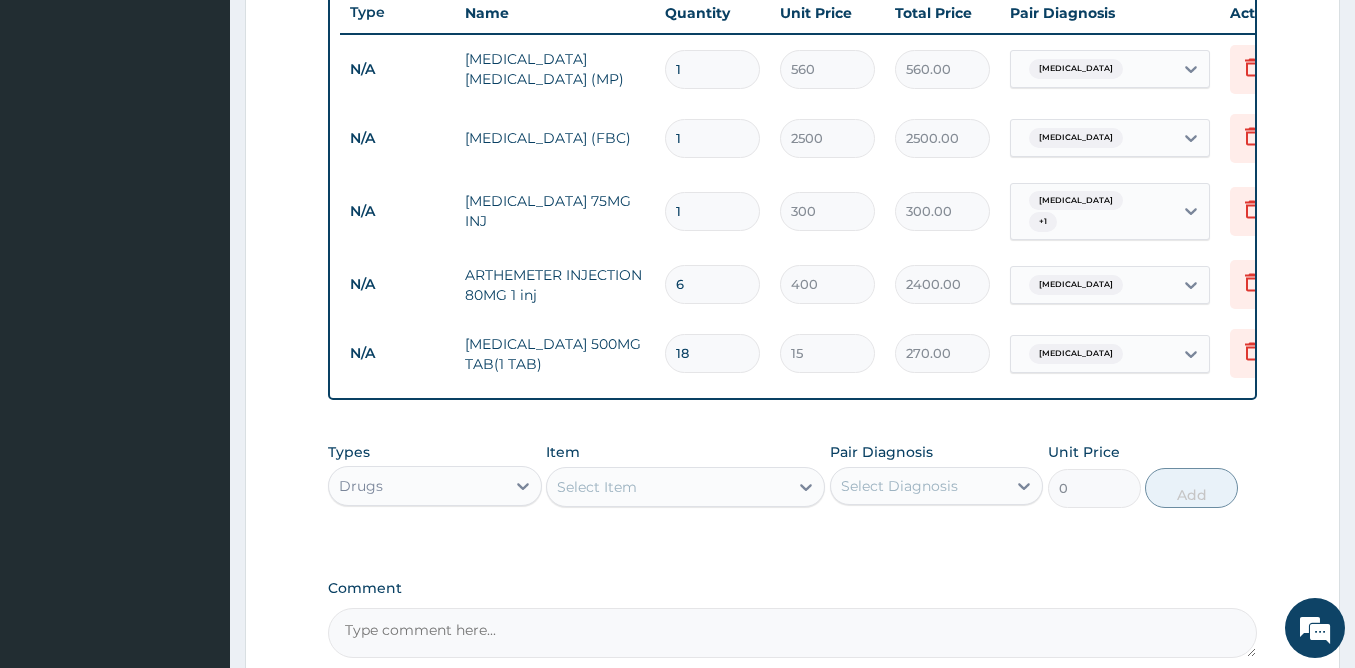 click on "Select Item" at bounding box center (667, 487) 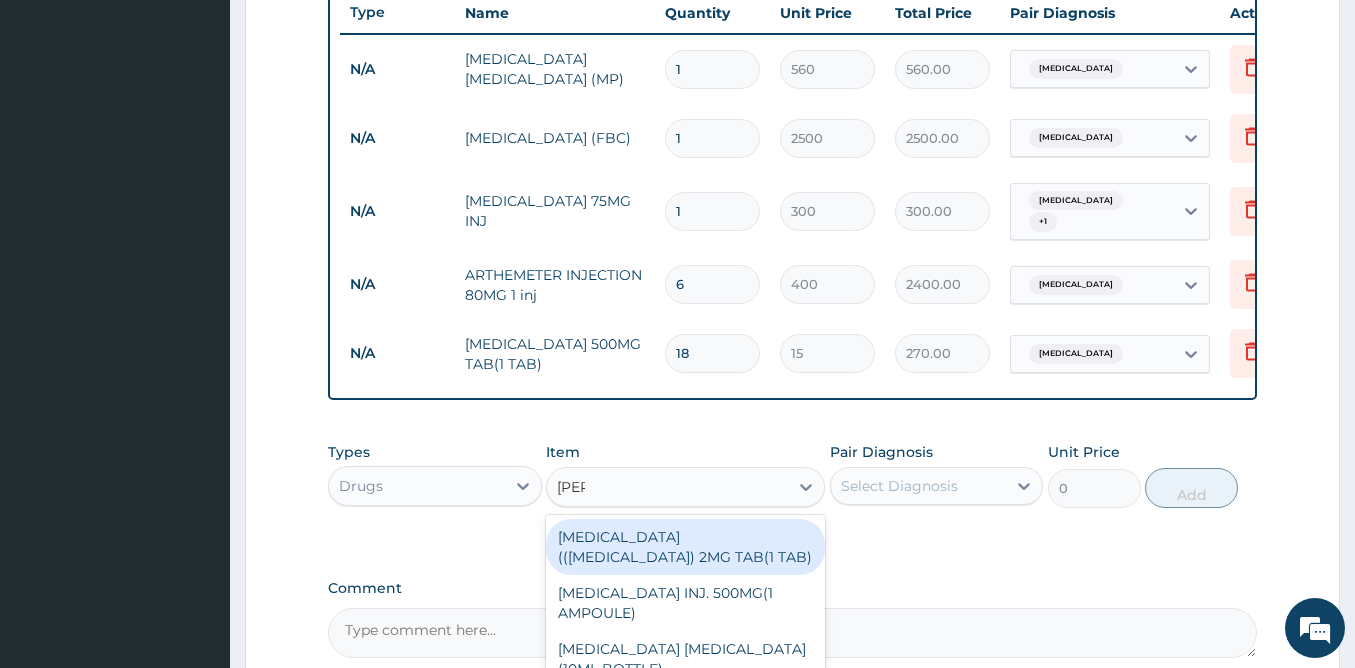 type on "lorat" 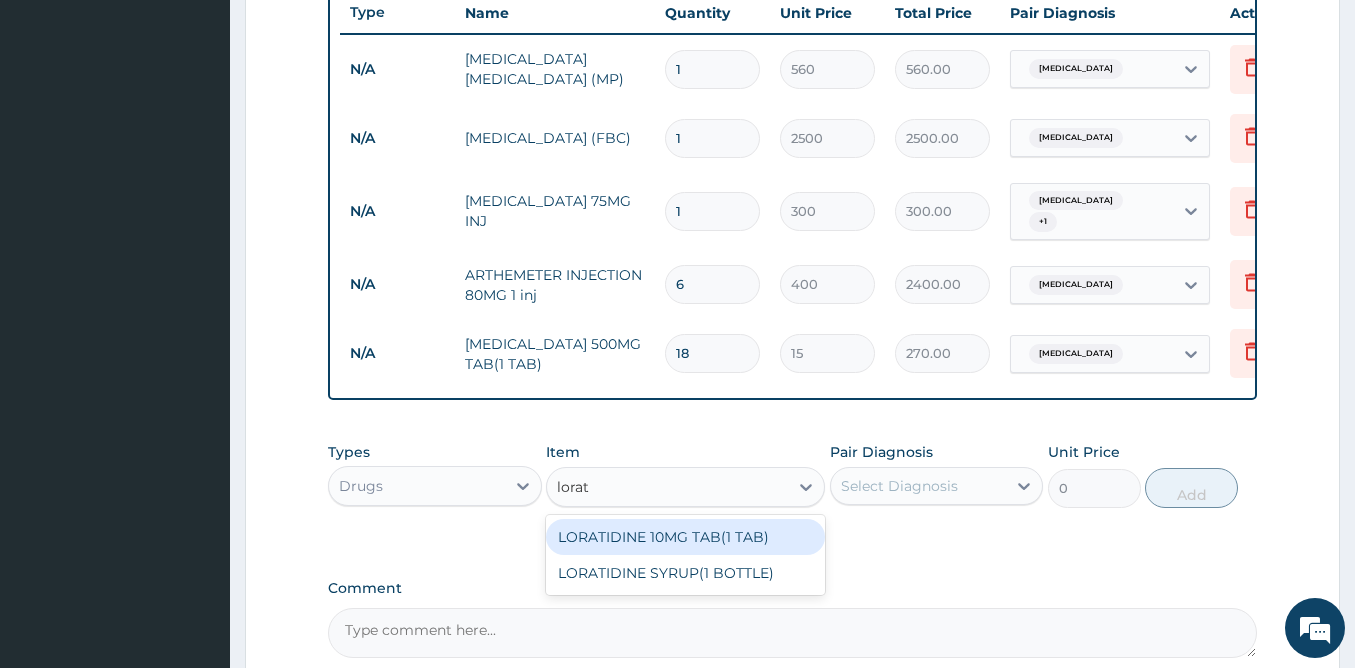 click on "LORATIDINE 10MG TAB(1 TAB)" at bounding box center (685, 537) 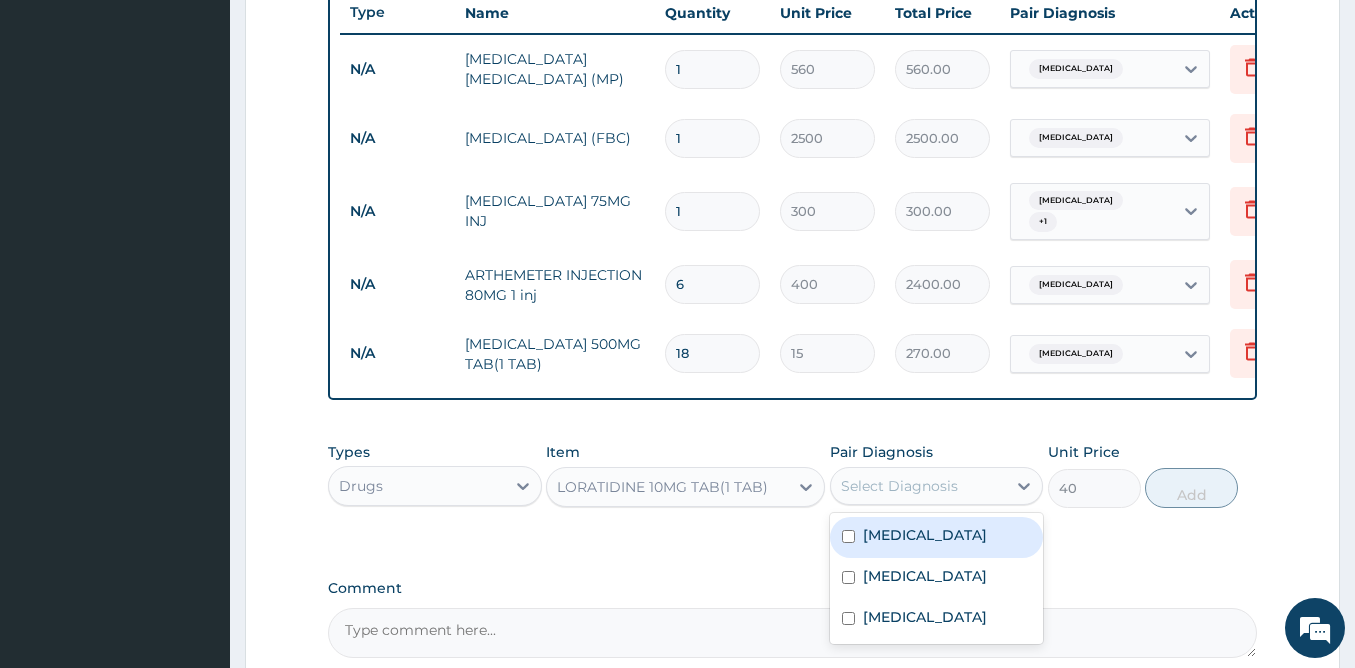 click on "Select Diagnosis" at bounding box center [919, 486] 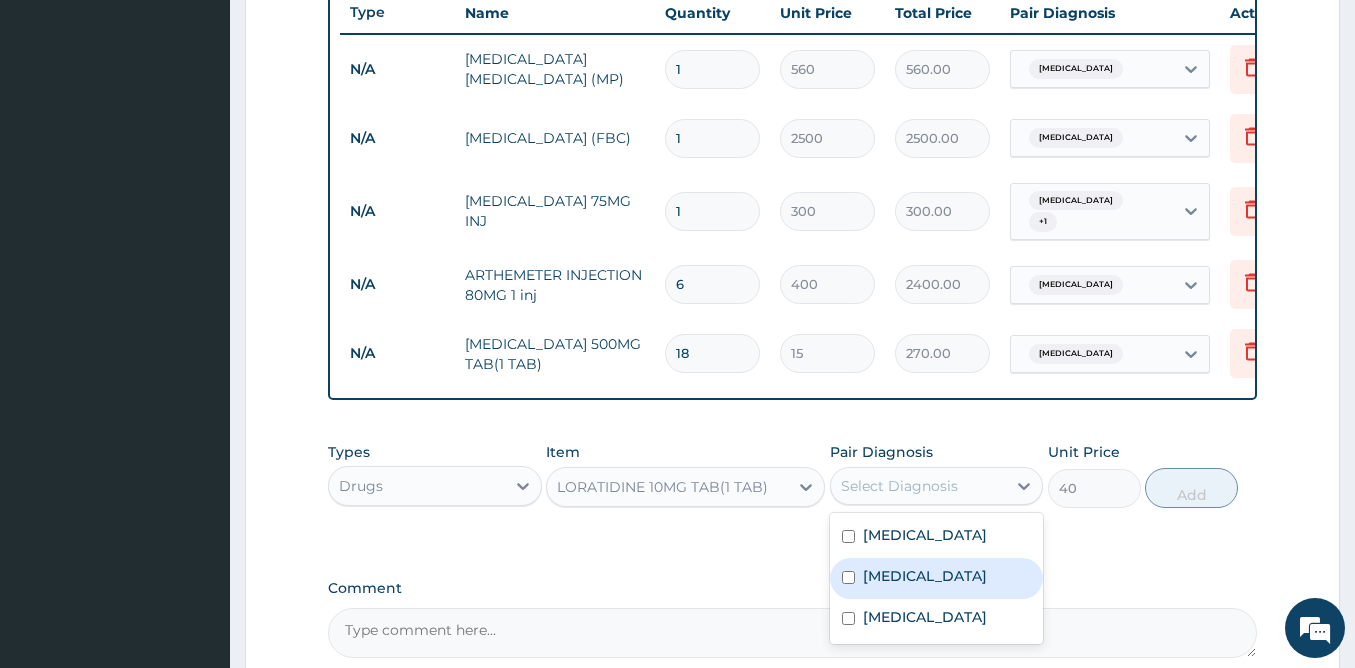 click on "Upper respiratory infection" at bounding box center [925, 576] 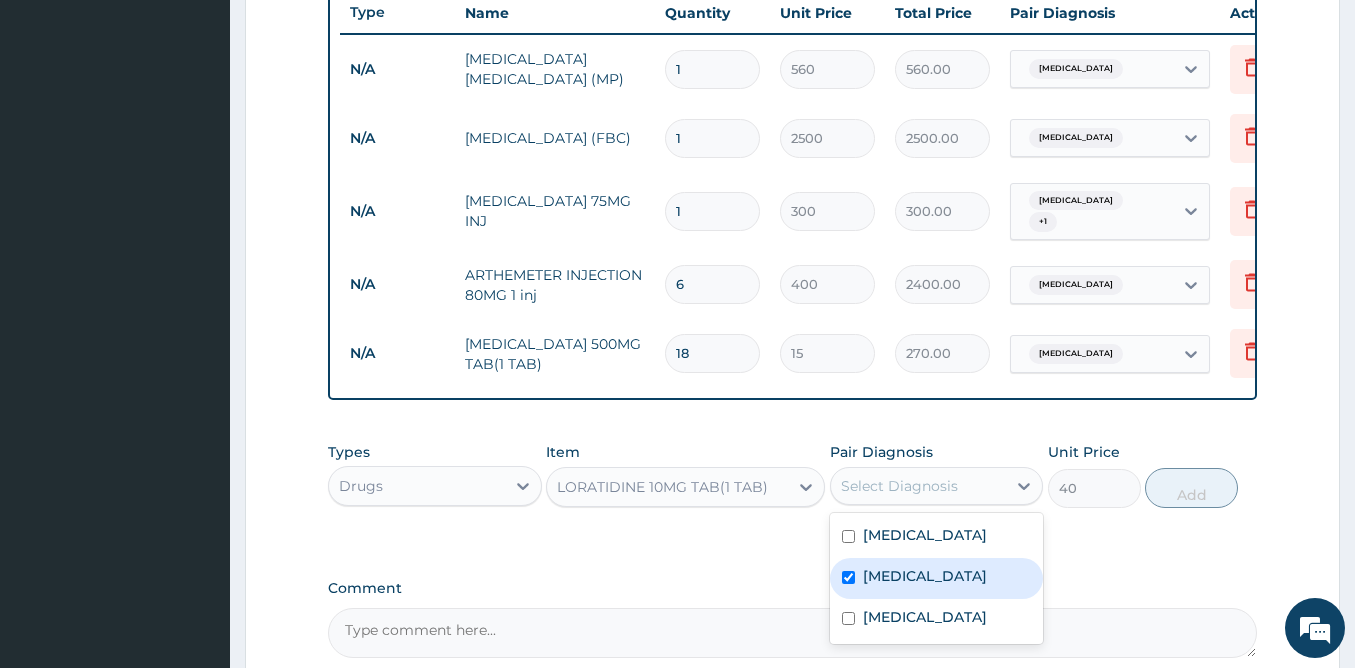 checkbox on "true" 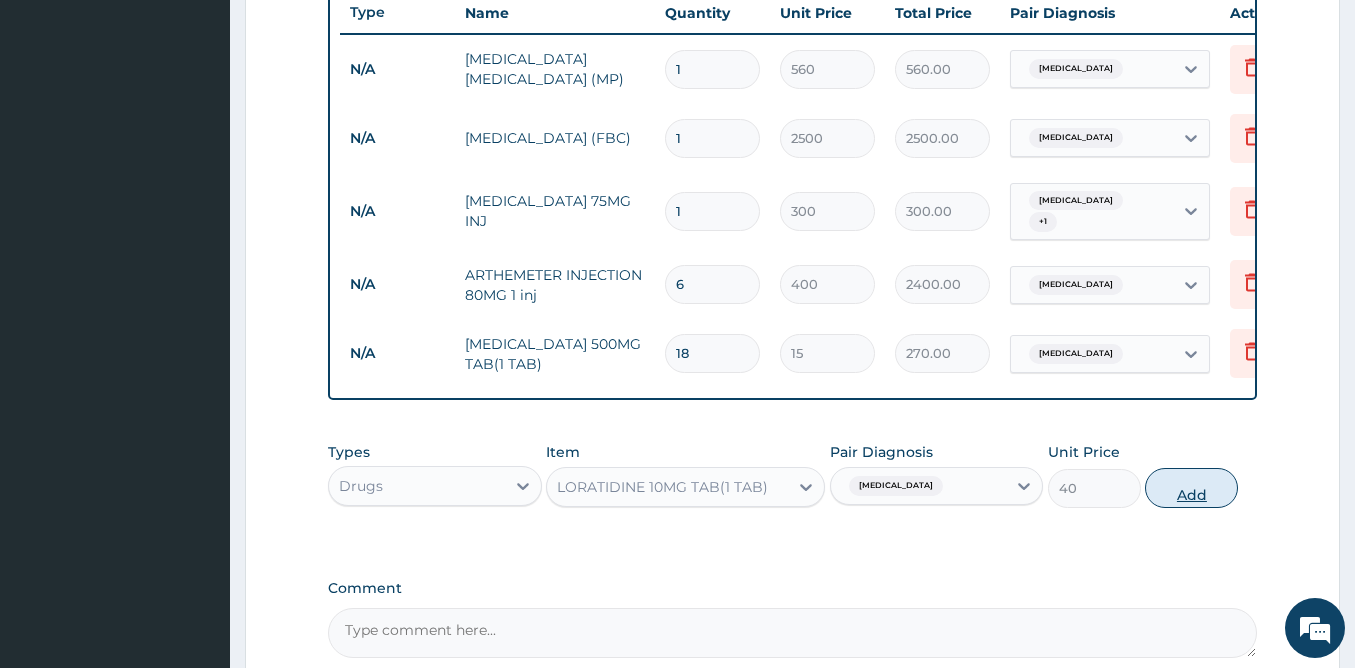 click on "Add" at bounding box center (1191, 488) 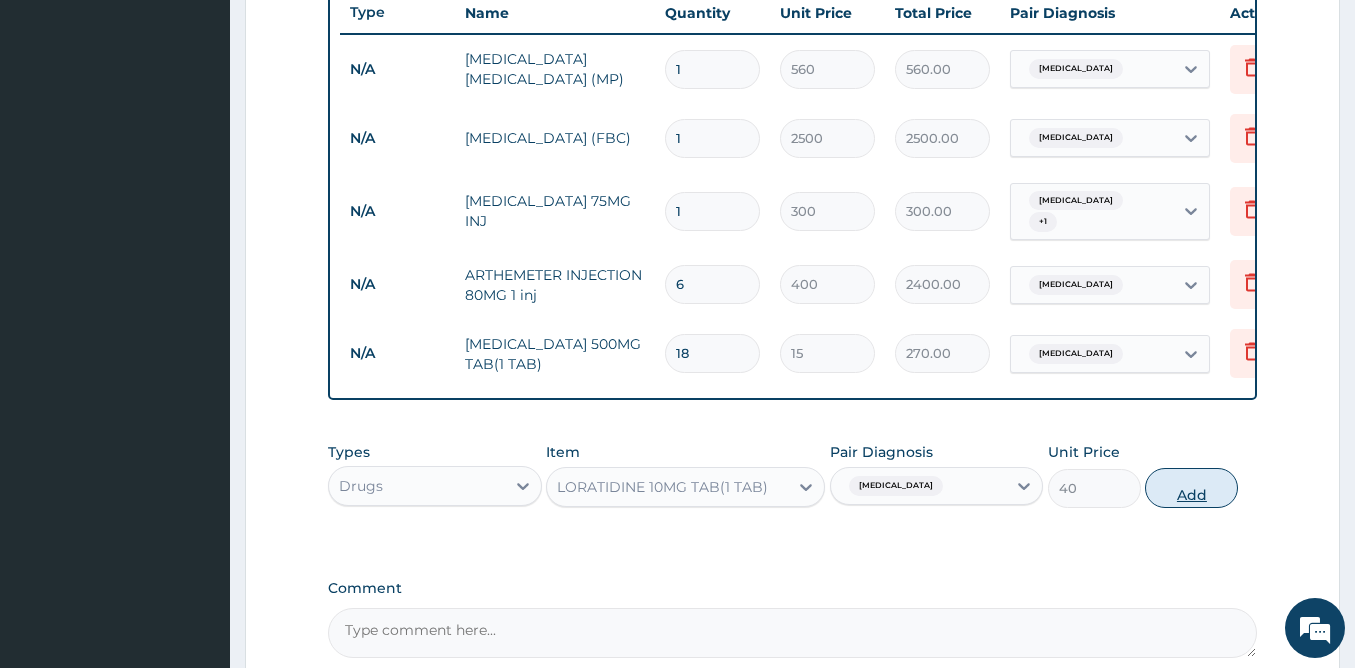 type on "0" 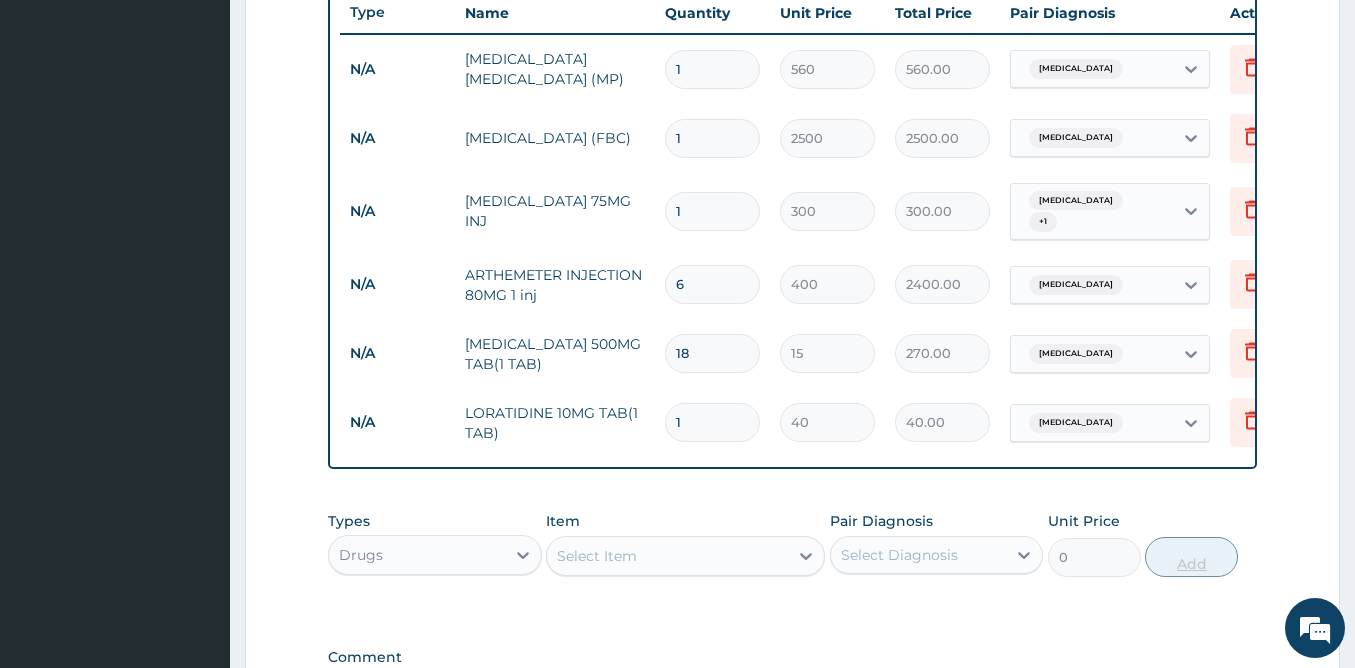 type 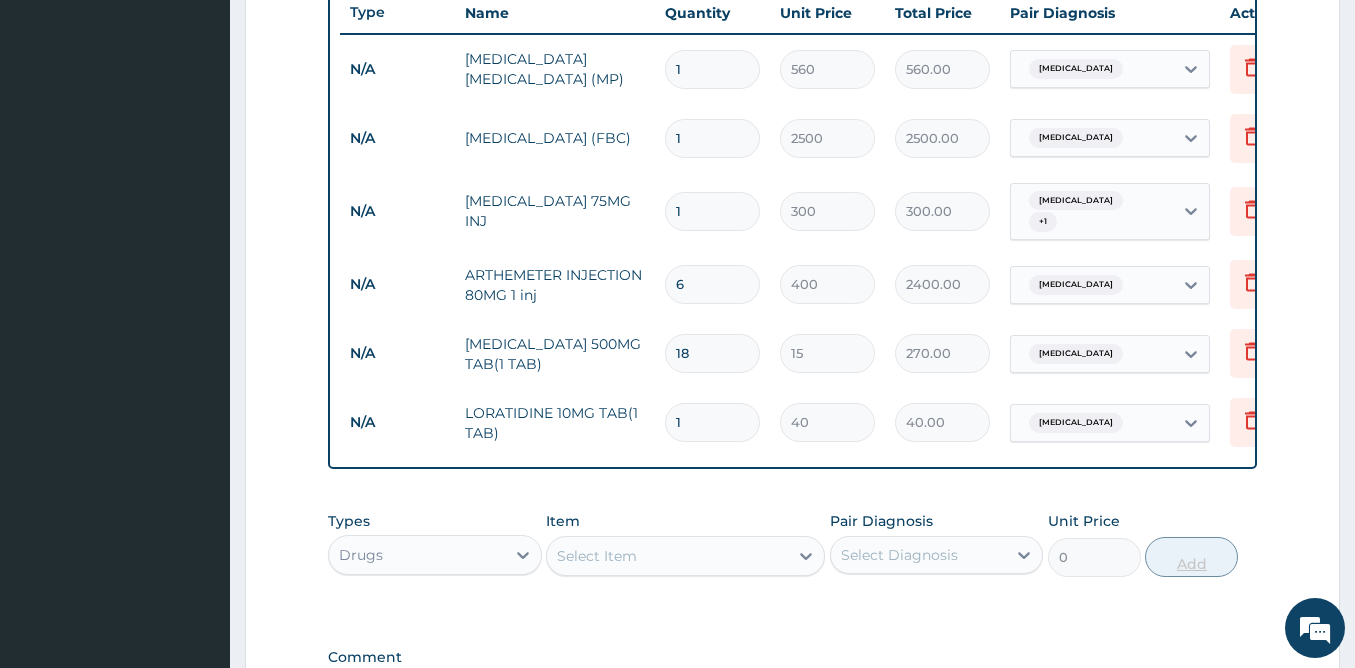 type on "0.00" 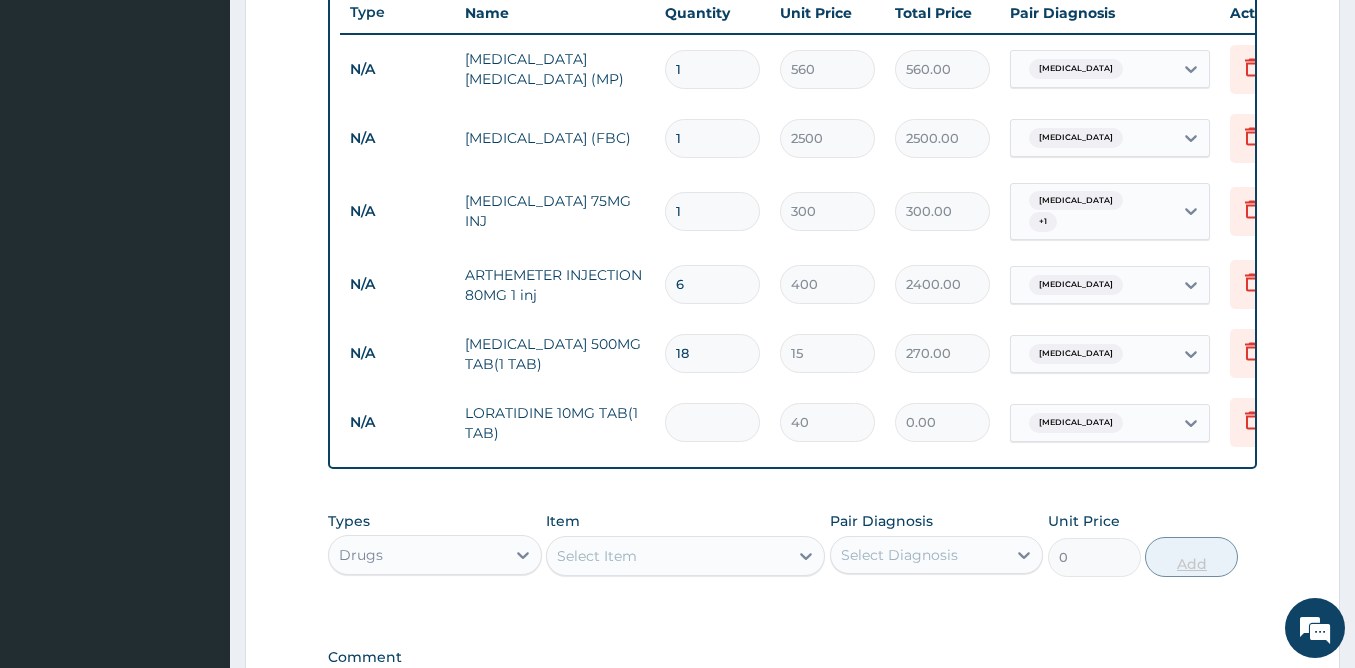 type on "5" 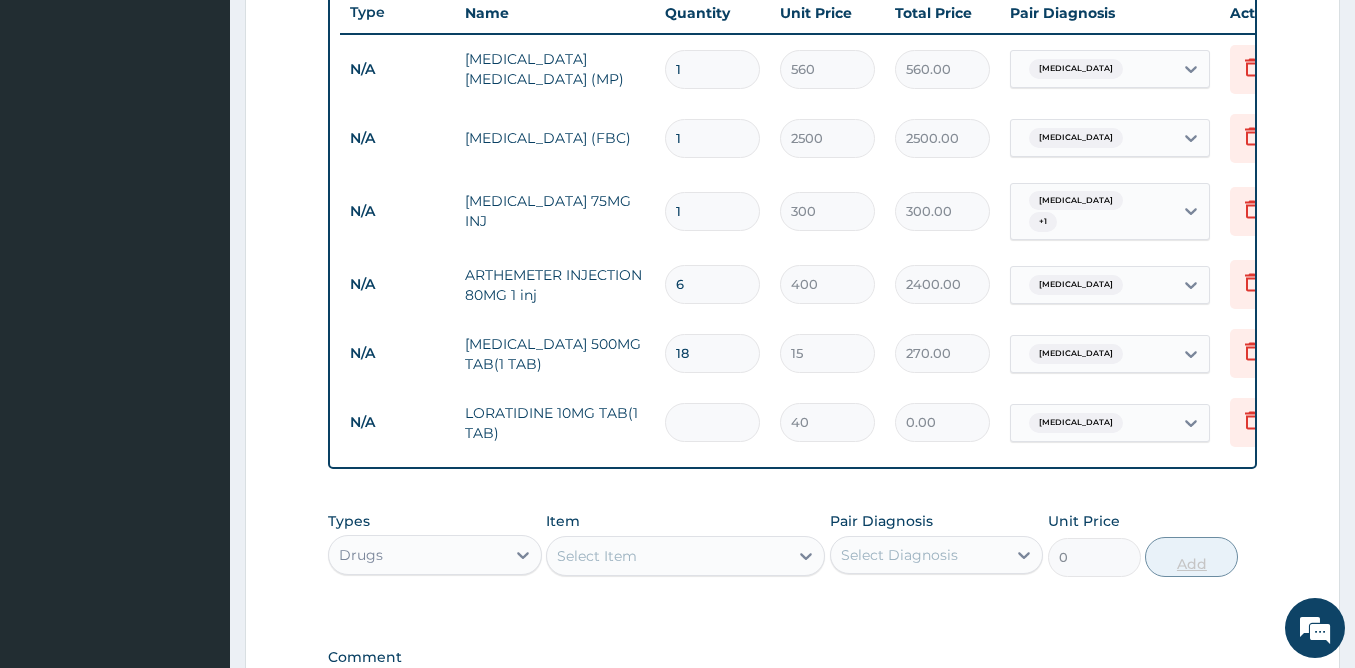 type on "200.00" 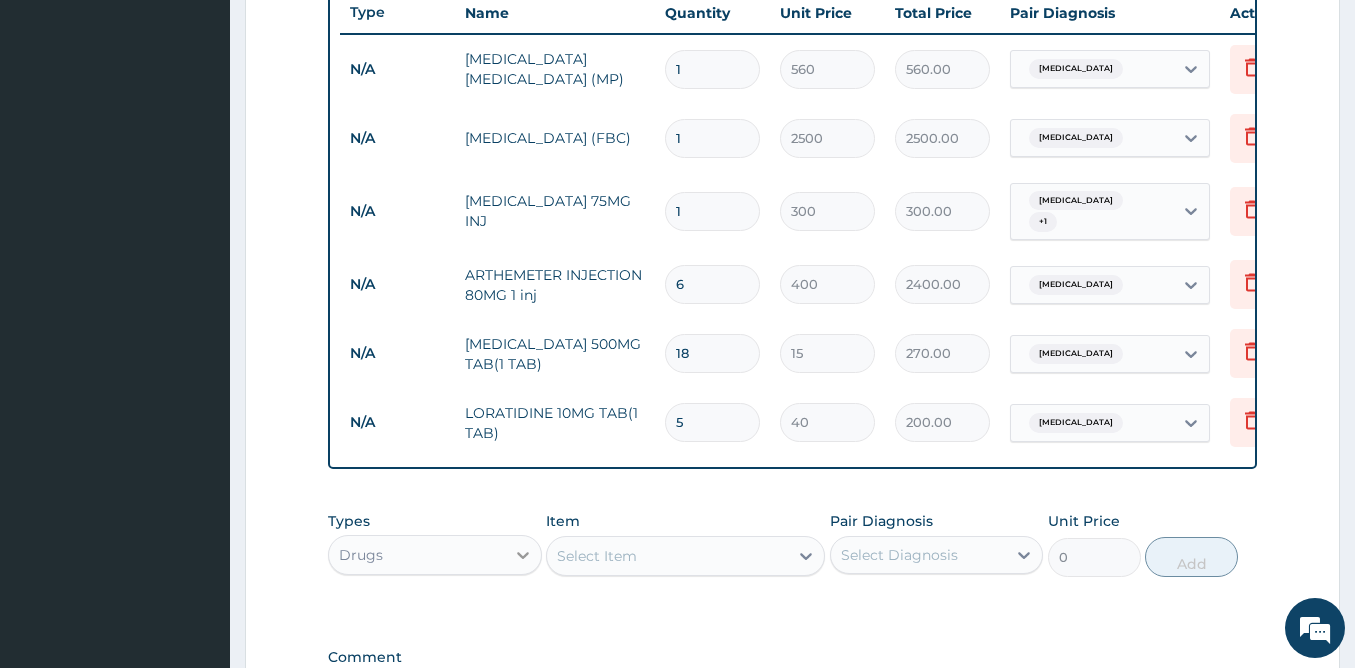 type on "5" 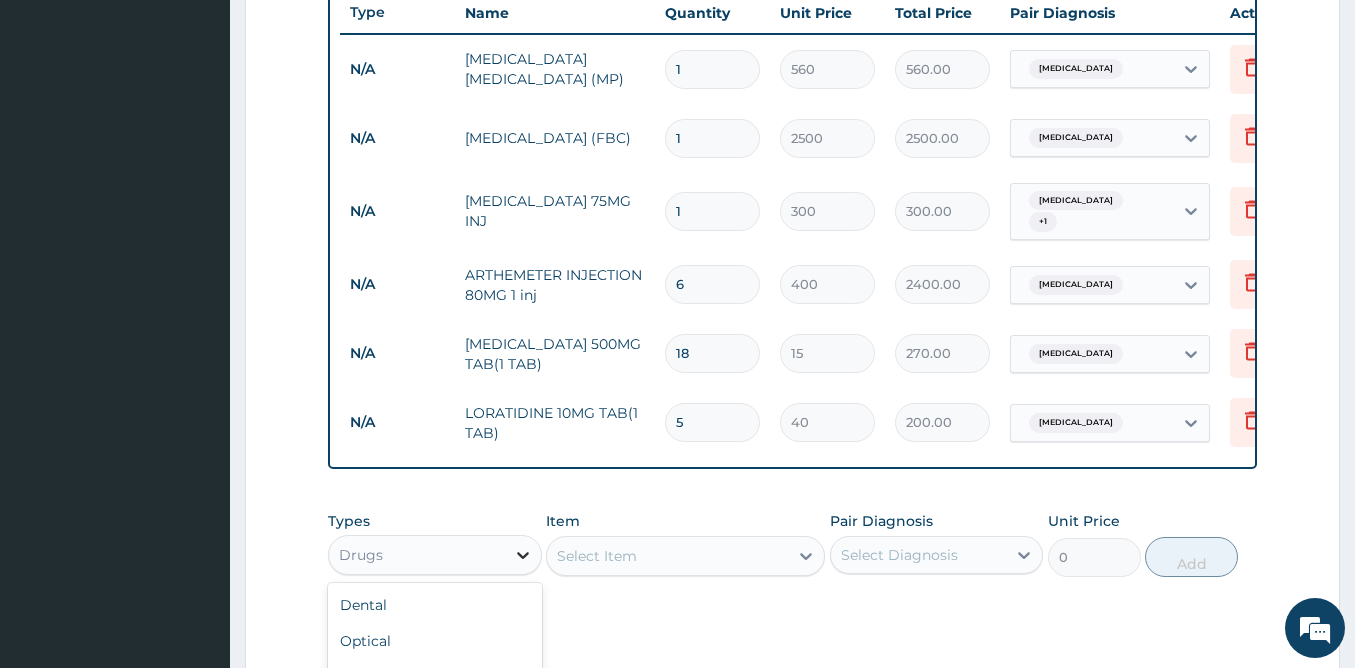 click 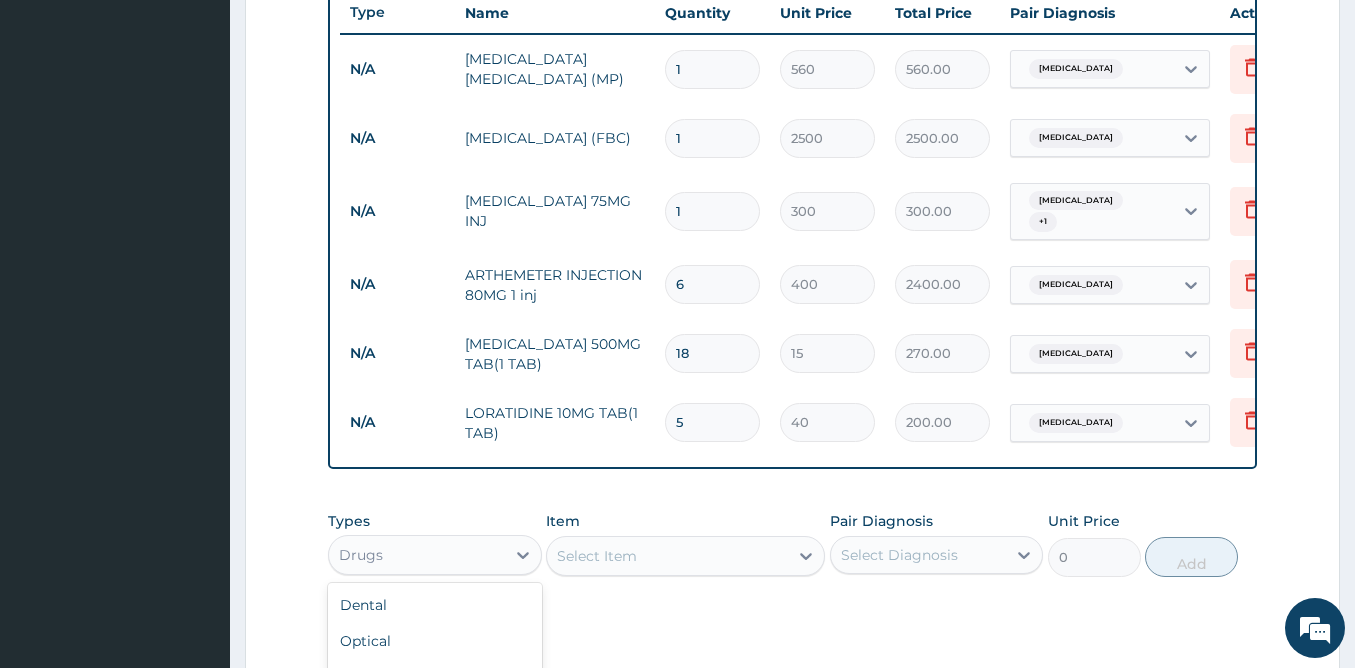 scroll, scrollTop: 834, scrollLeft: 0, axis: vertical 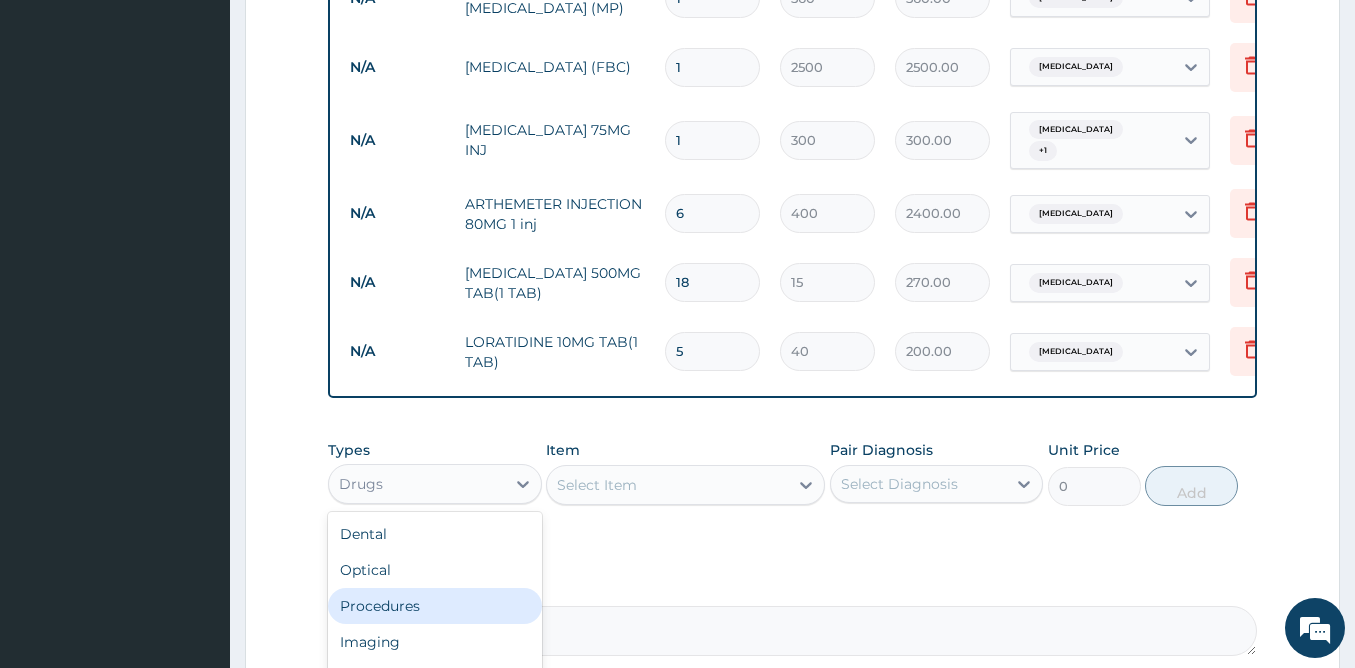 click on "Procedures" at bounding box center (435, 606) 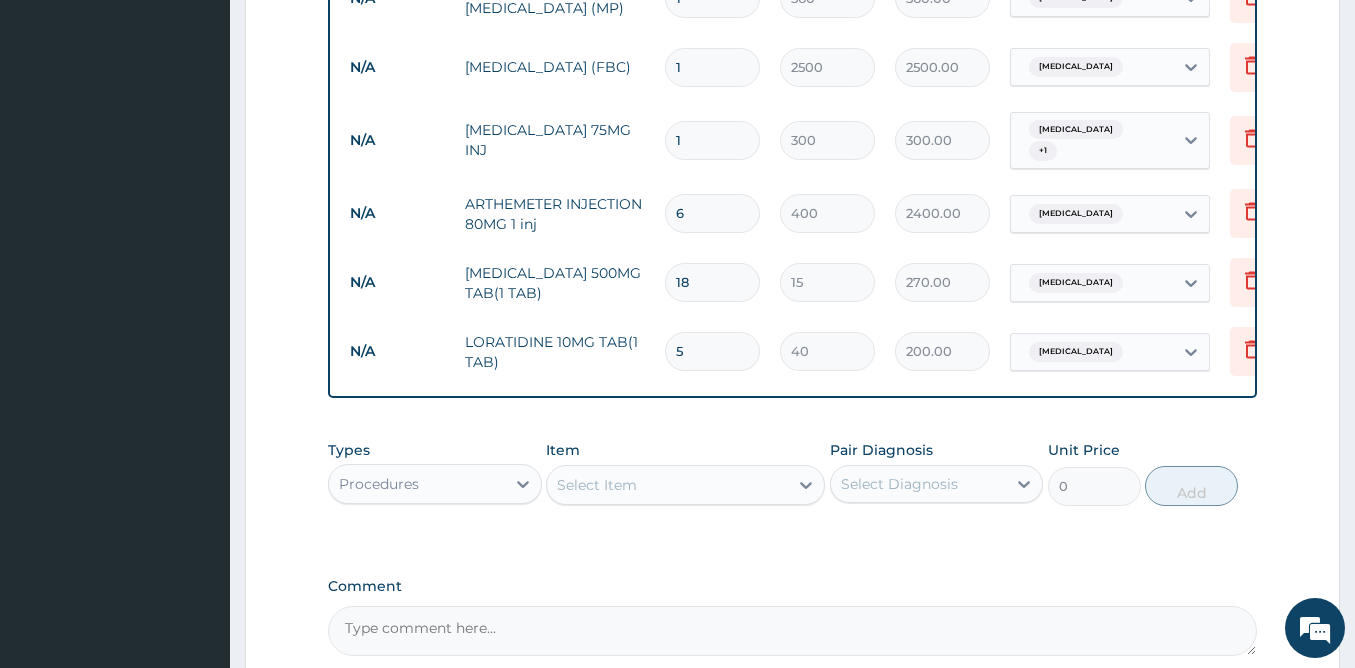 click on "Select Item" at bounding box center (685, 485) 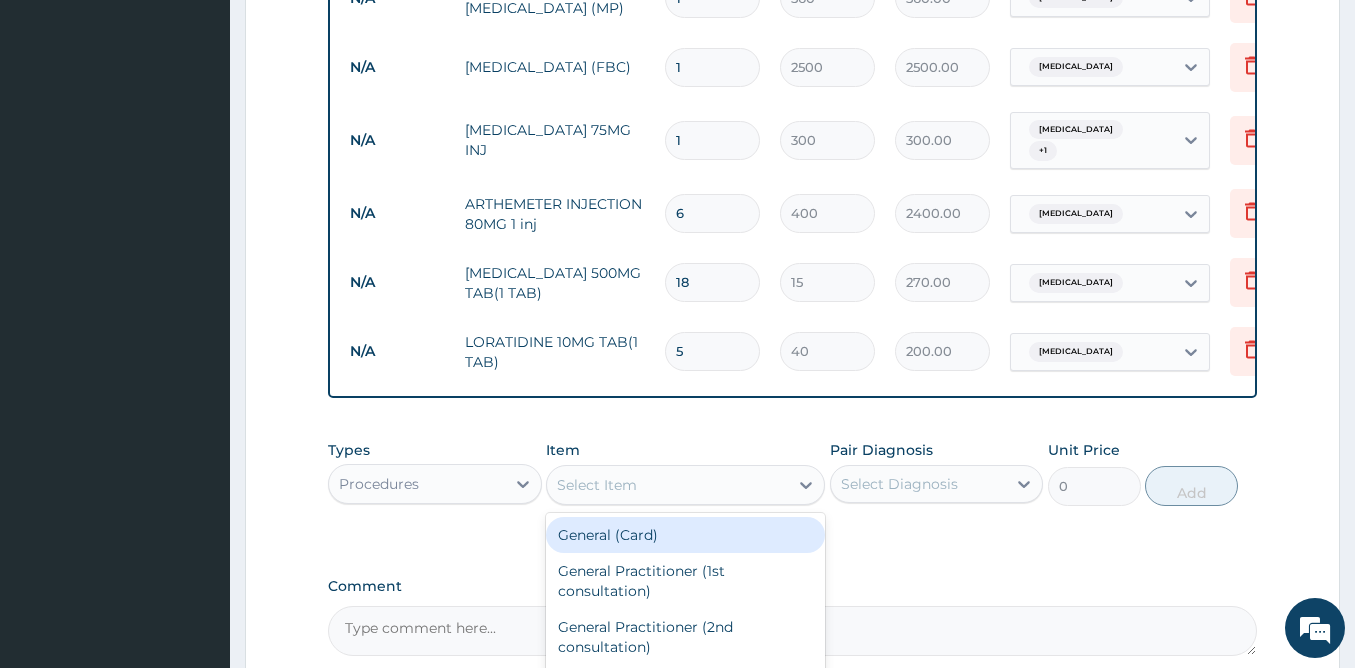 click on "Select Item" at bounding box center (667, 485) 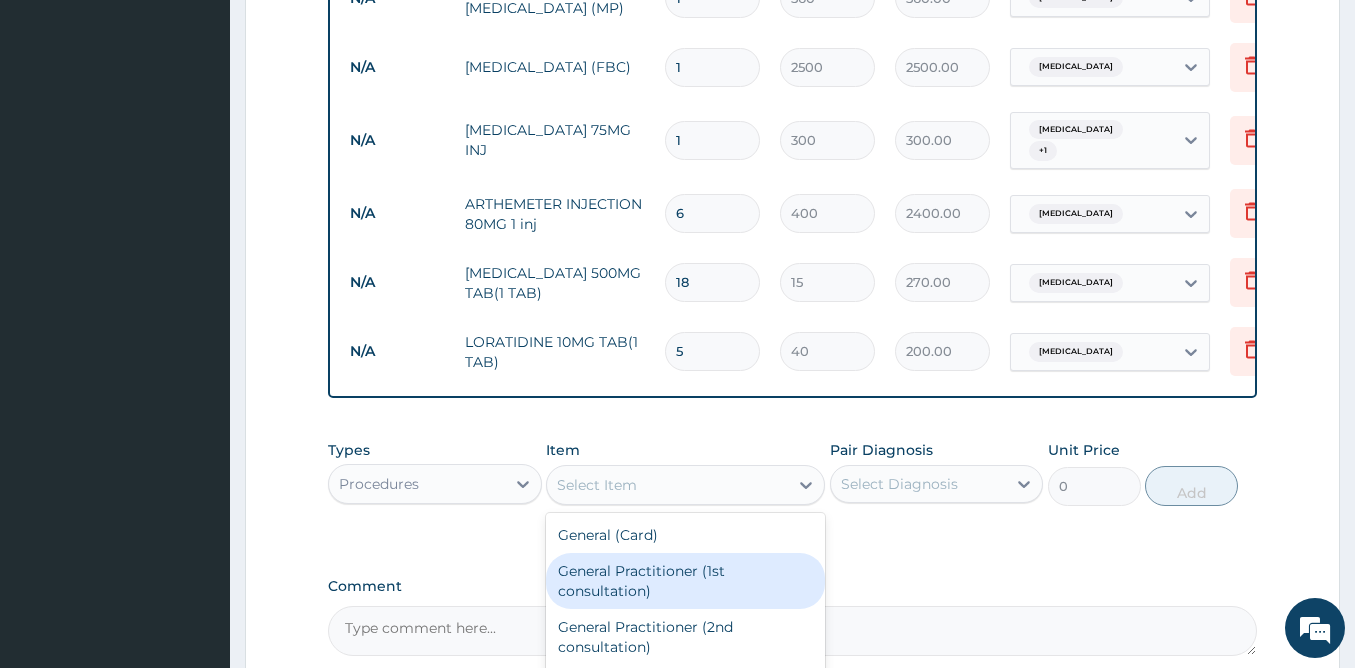 click on "General Practitioner (1st consultation)" at bounding box center (685, 581) 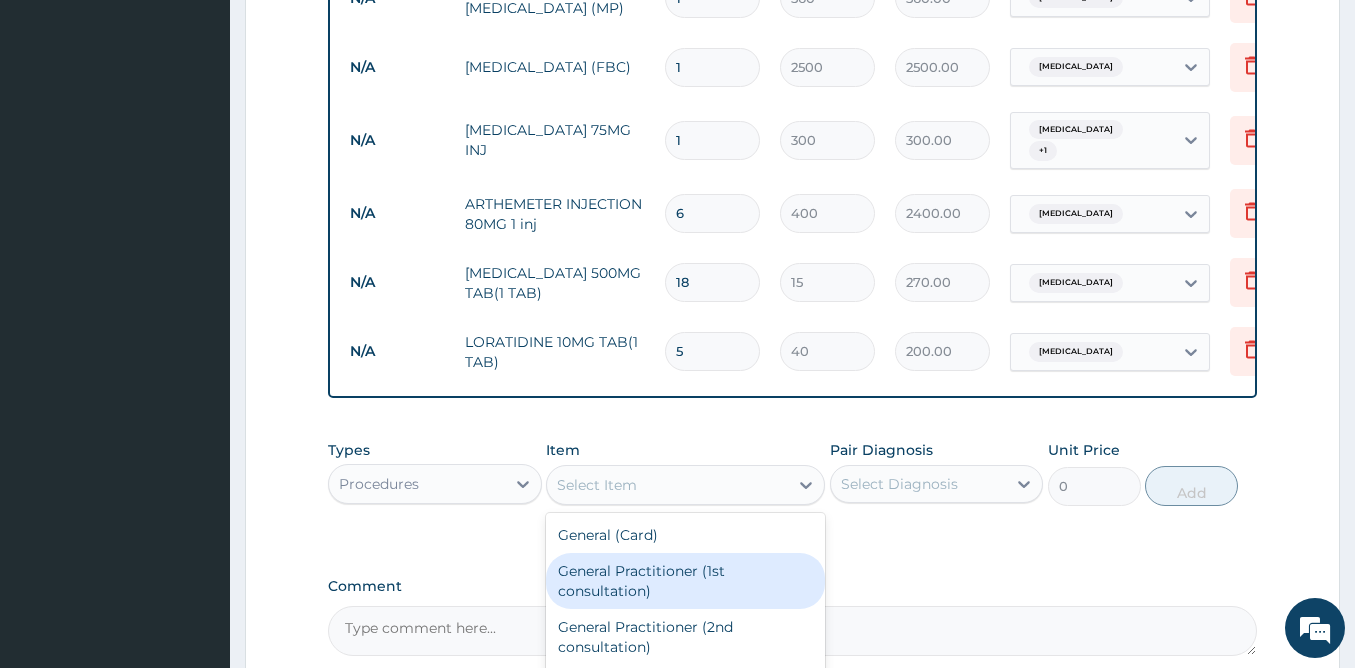 type on "1500" 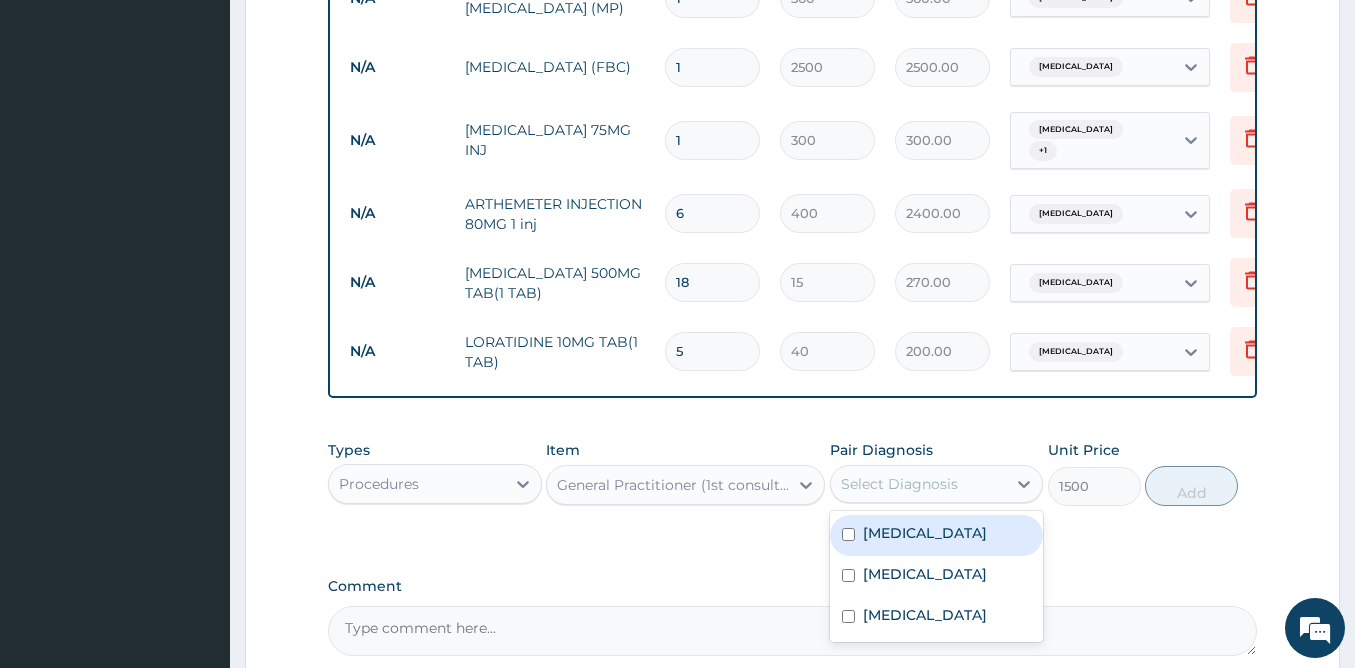 click on "Select Diagnosis" at bounding box center [899, 484] 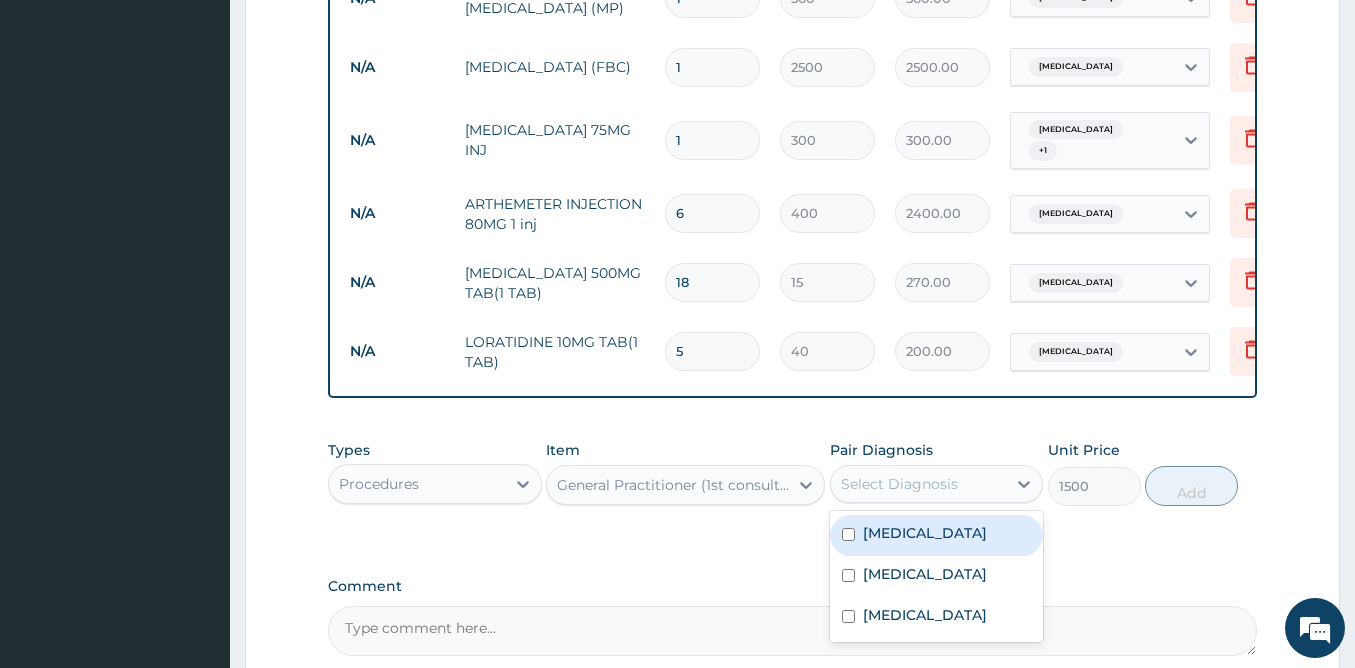 click on "Malaria" at bounding box center (925, 533) 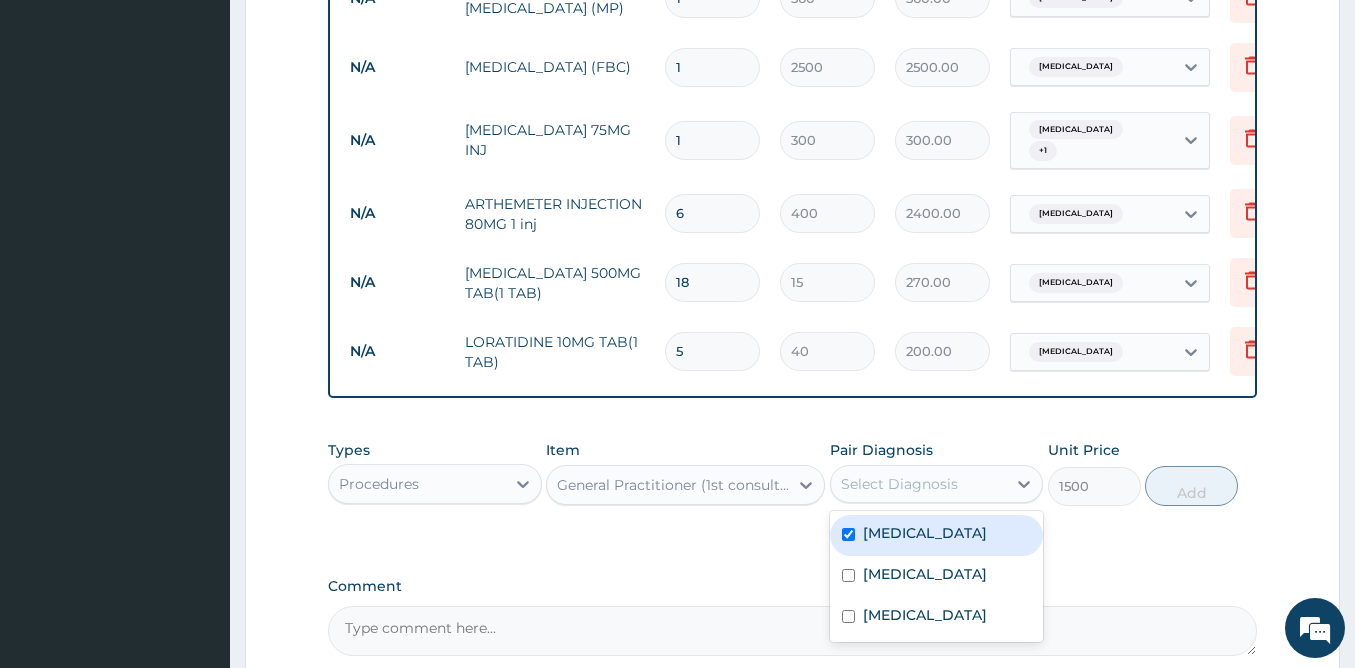 checkbox on "true" 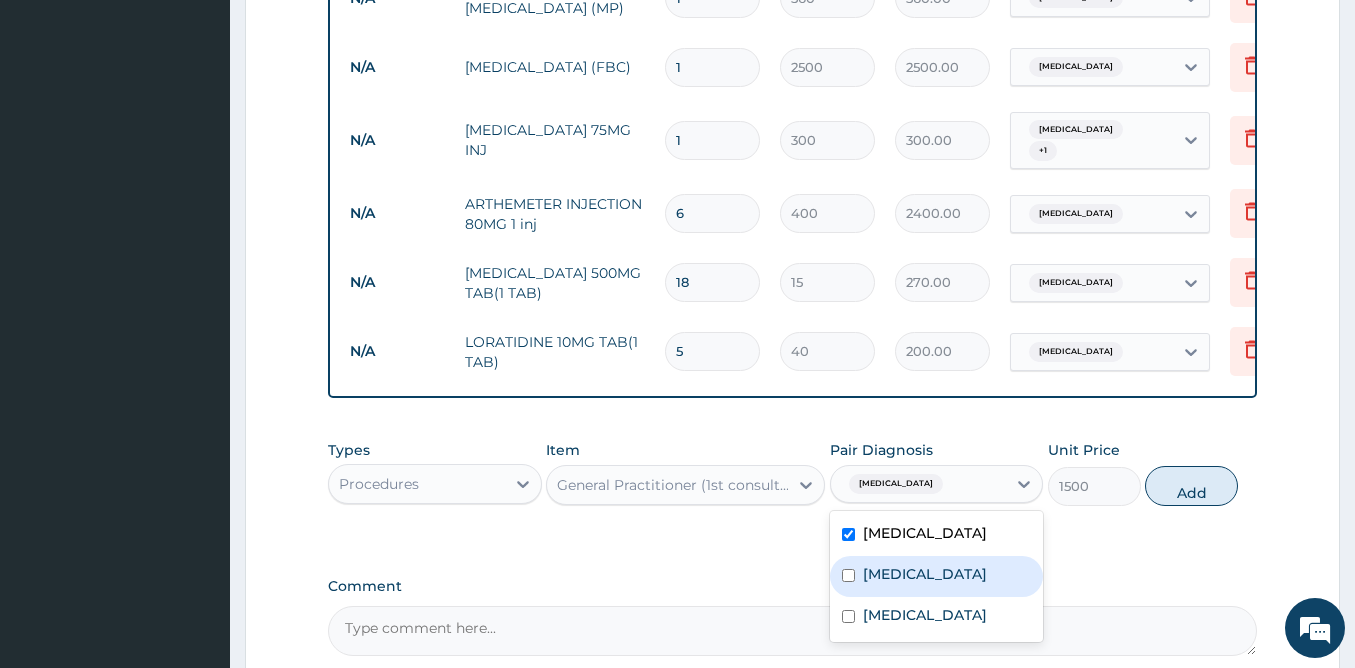 click on "Upper respiratory infection" at bounding box center (925, 574) 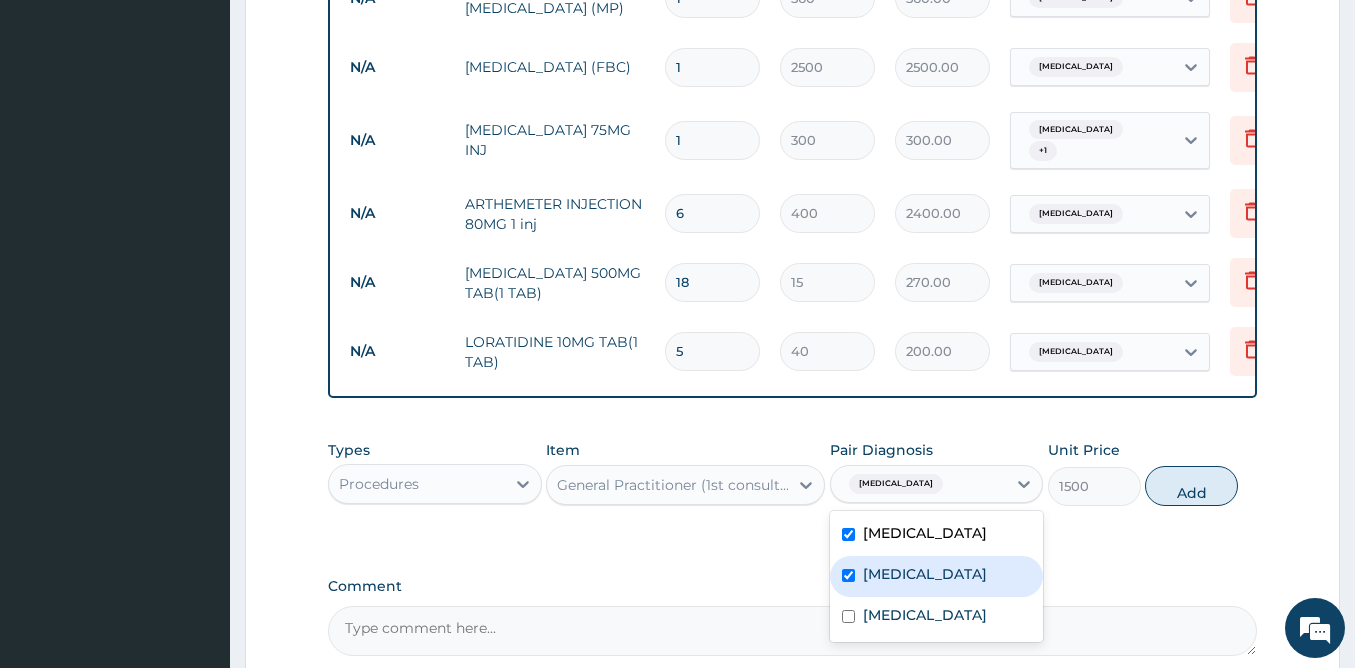 checkbox on "true" 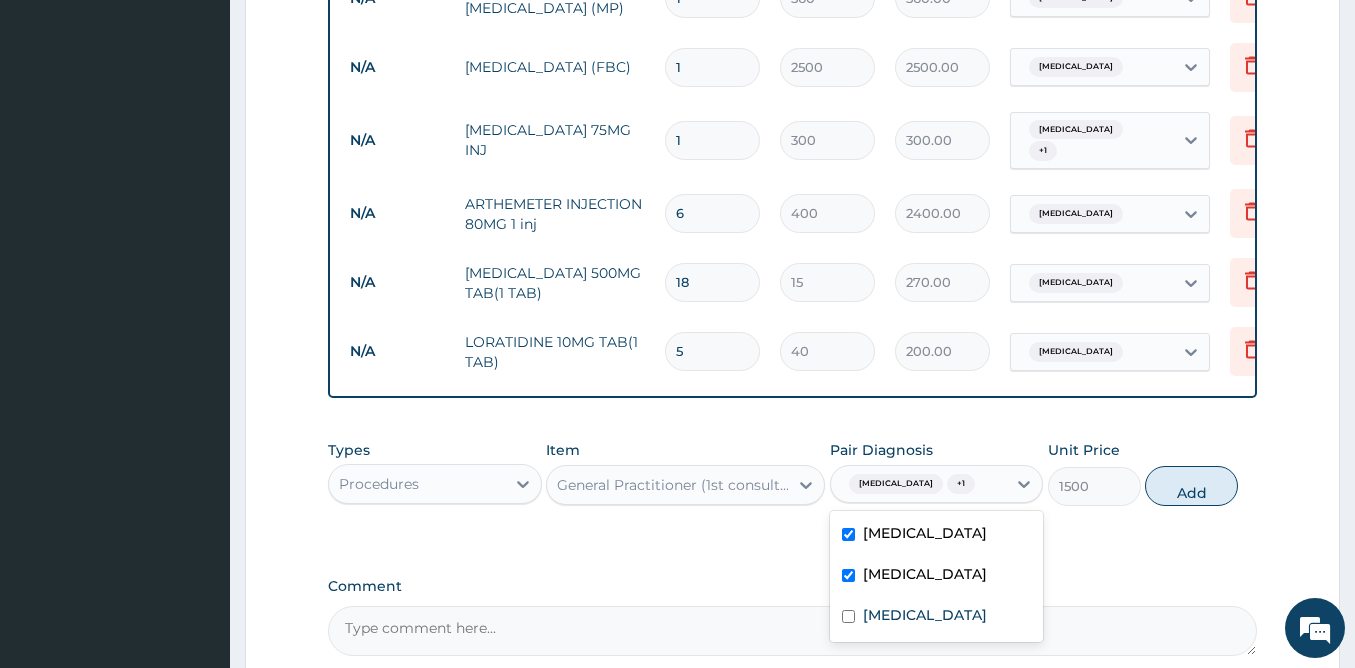 scroll, scrollTop: 1047, scrollLeft: 0, axis: vertical 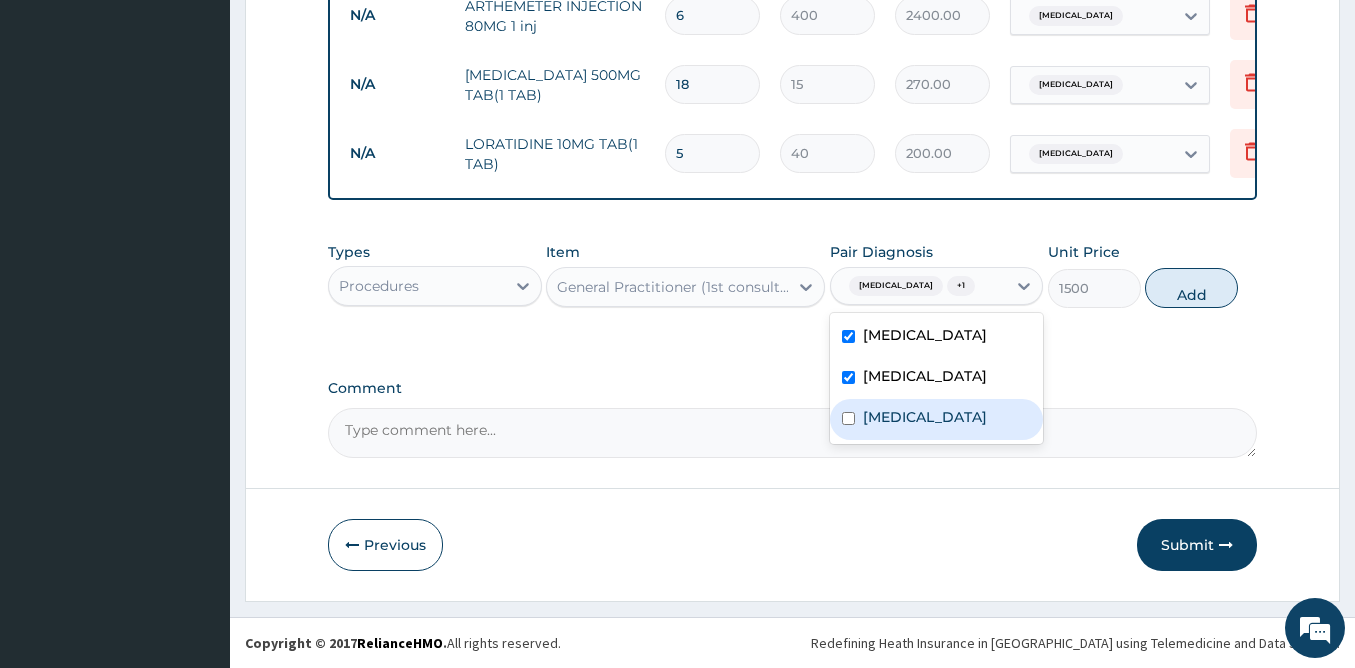 click on "Sepsis" at bounding box center [925, 417] 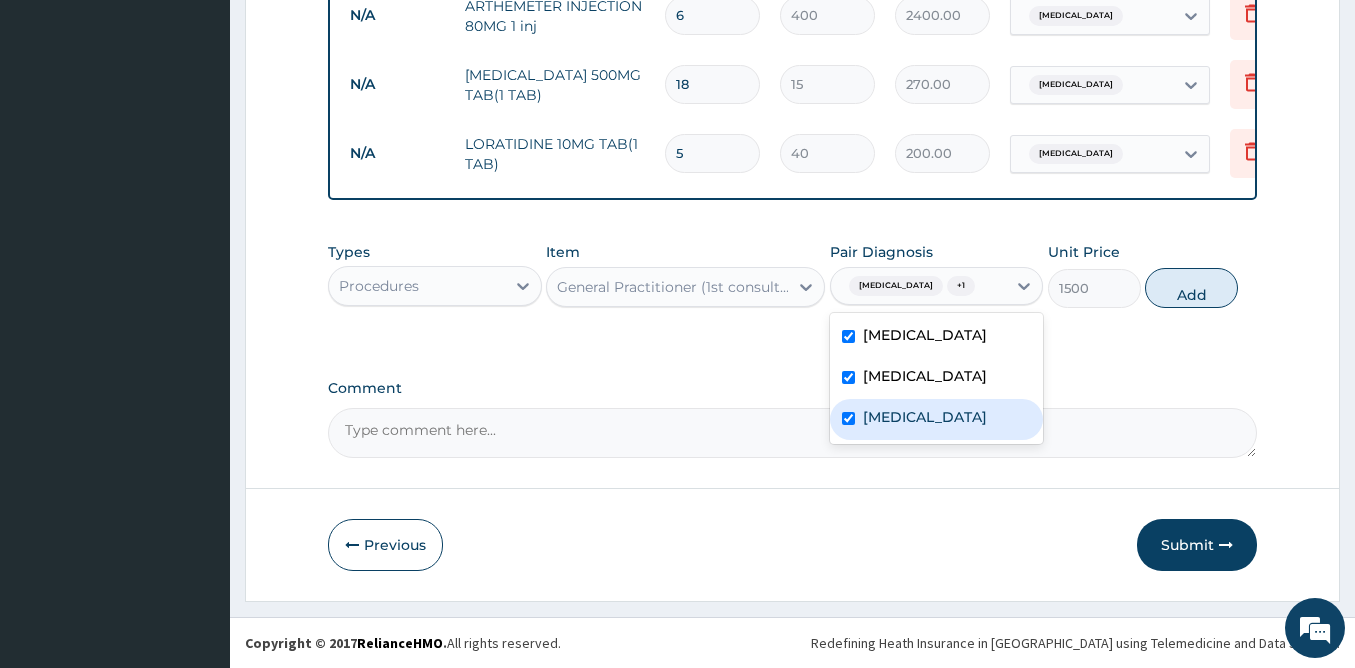 checkbox on "true" 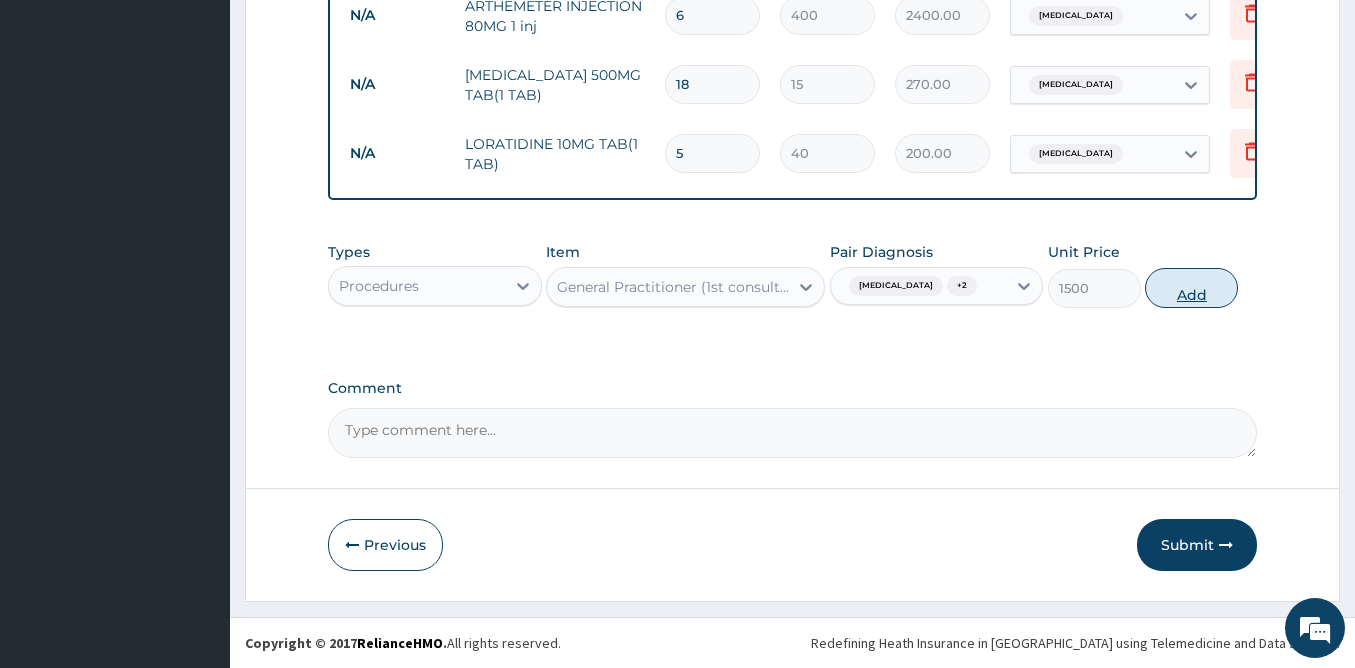 click on "Add" at bounding box center [1191, 288] 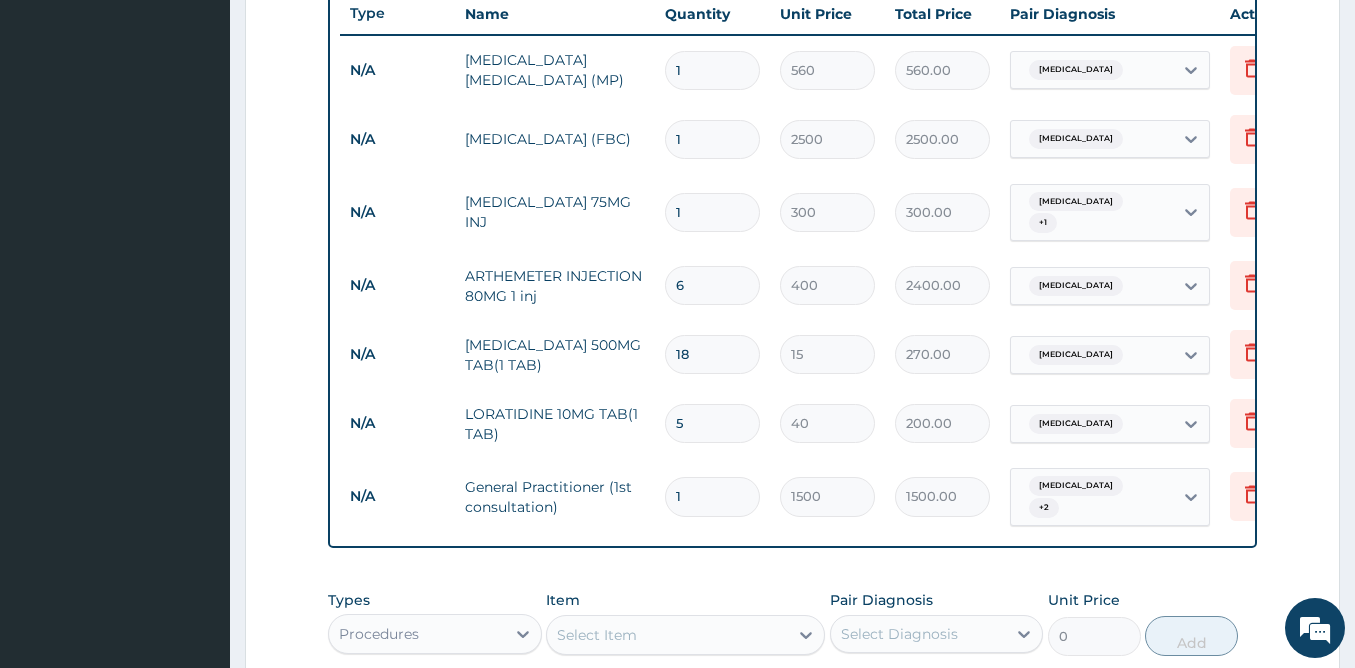 scroll, scrollTop: 759, scrollLeft: 0, axis: vertical 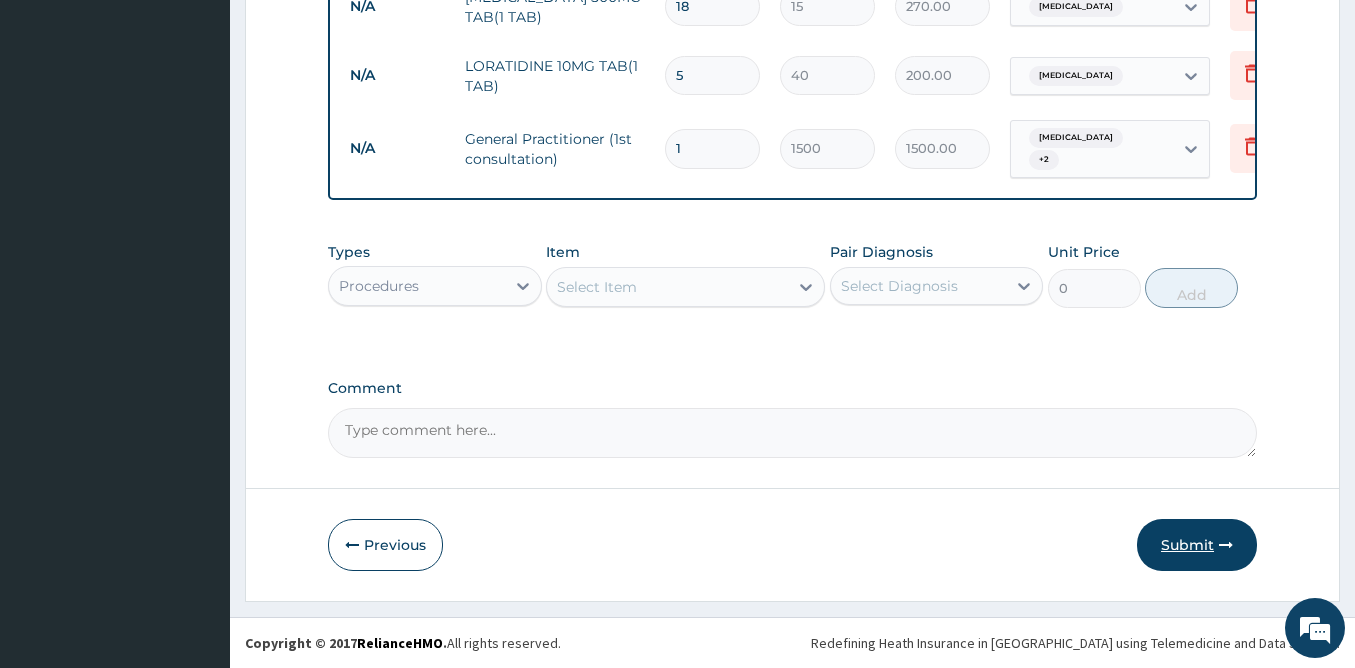 click on "Submit" at bounding box center [1197, 545] 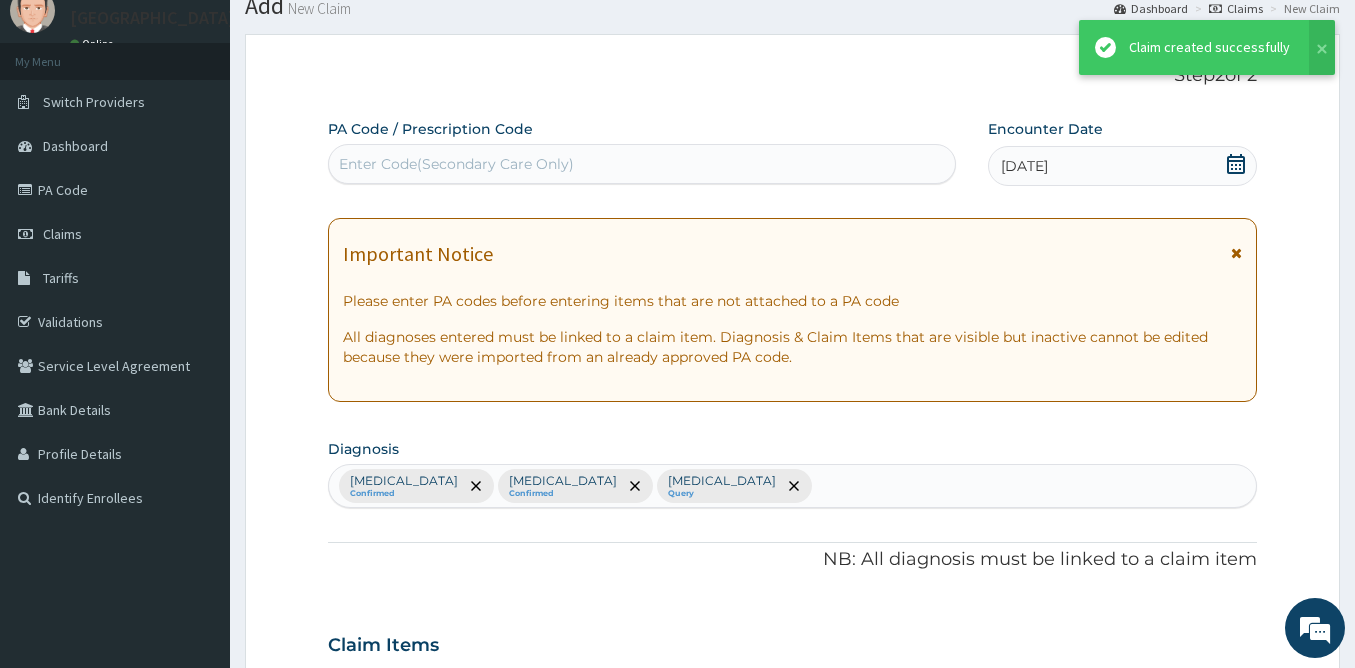 scroll, scrollTop: 1116, scrollLeft: 0, axis: vertical 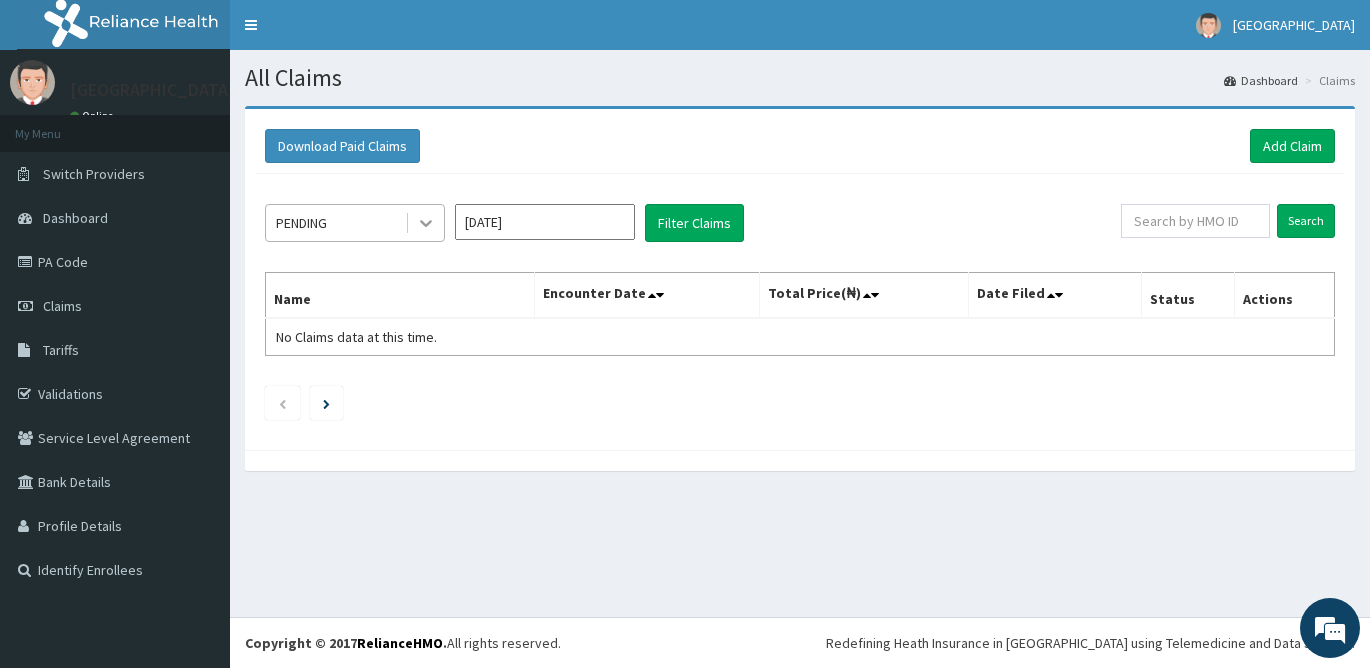click 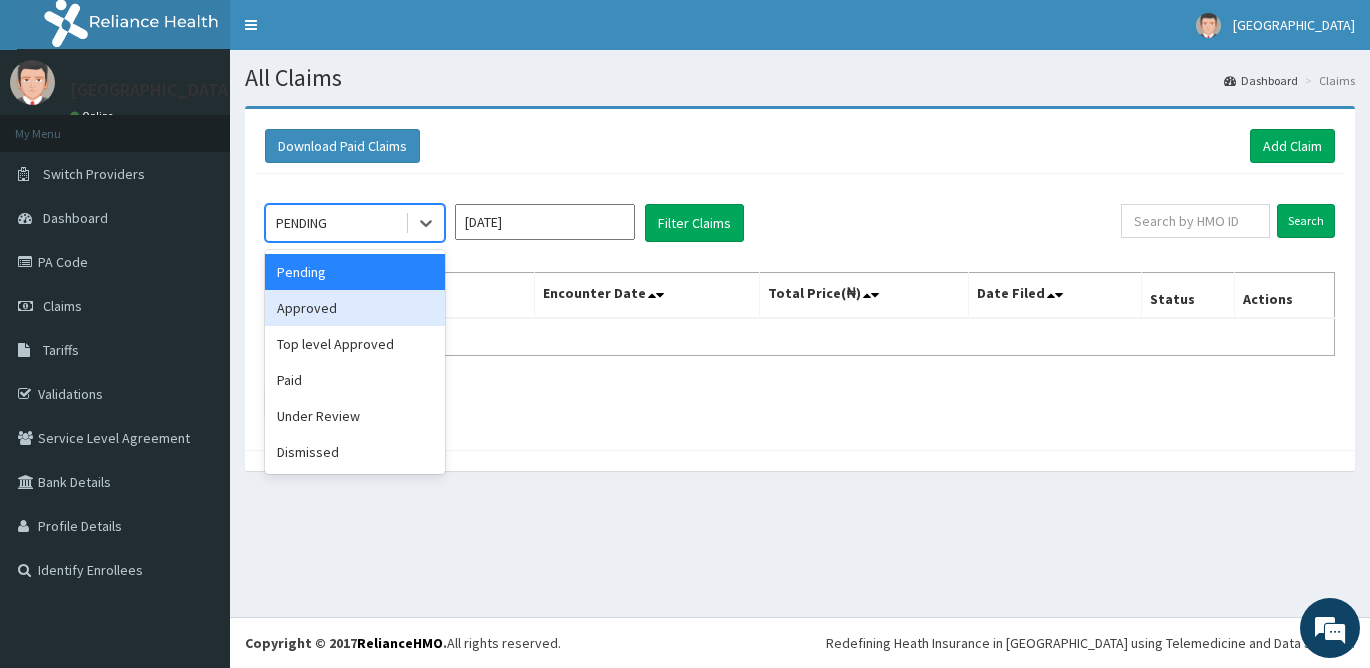 click on "Approved" at bounding box center (355, 308) 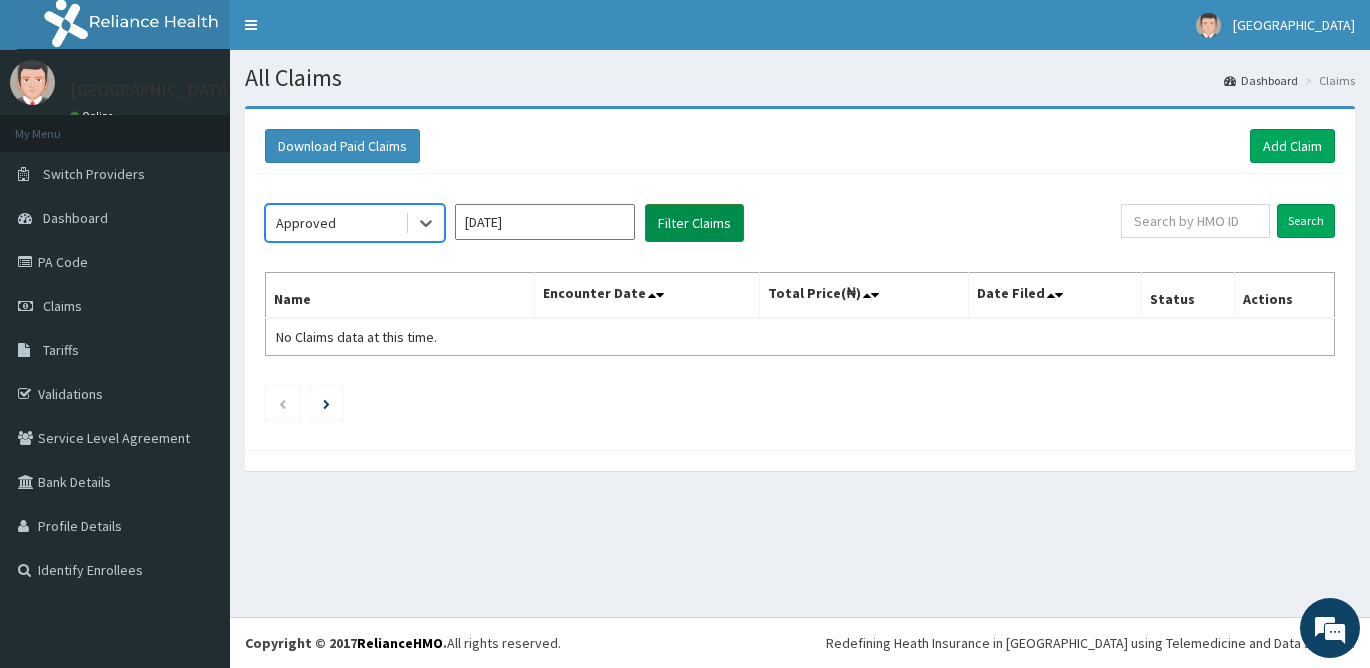 click on "Filter Claims" at bounding box center [694, 223] 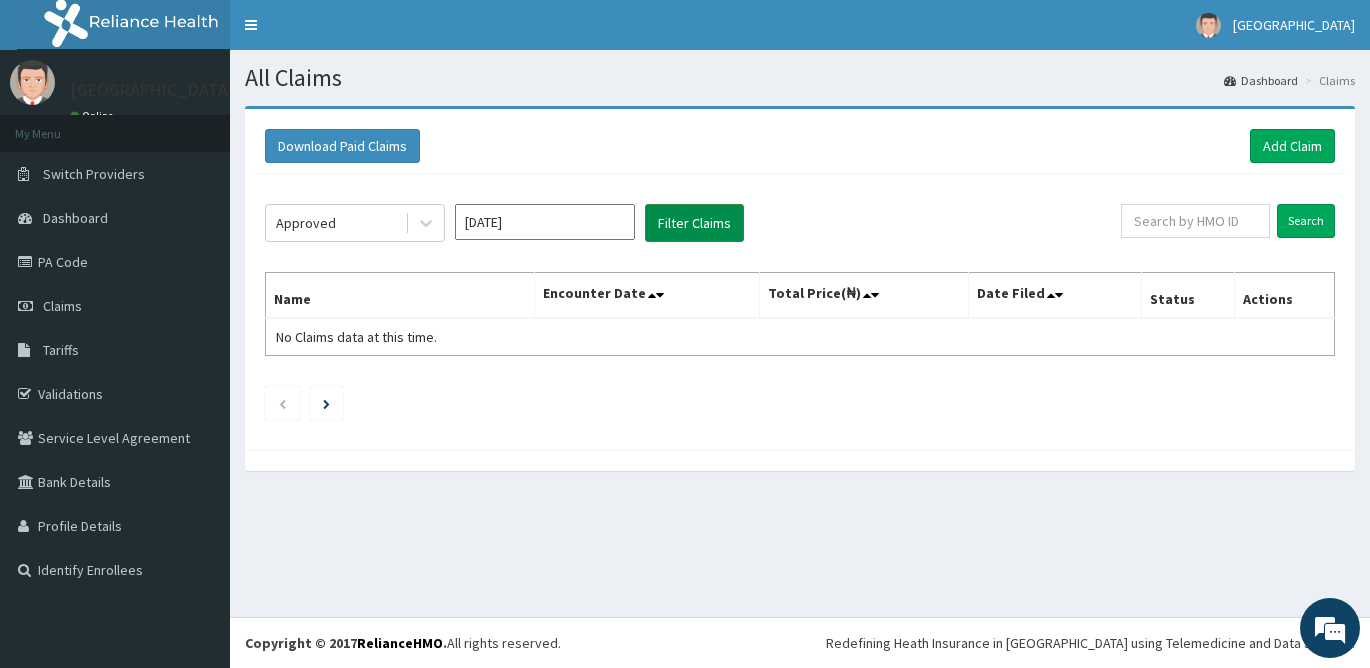 scroll, scrollTop: 0, scrollLeft: 0, axis: both 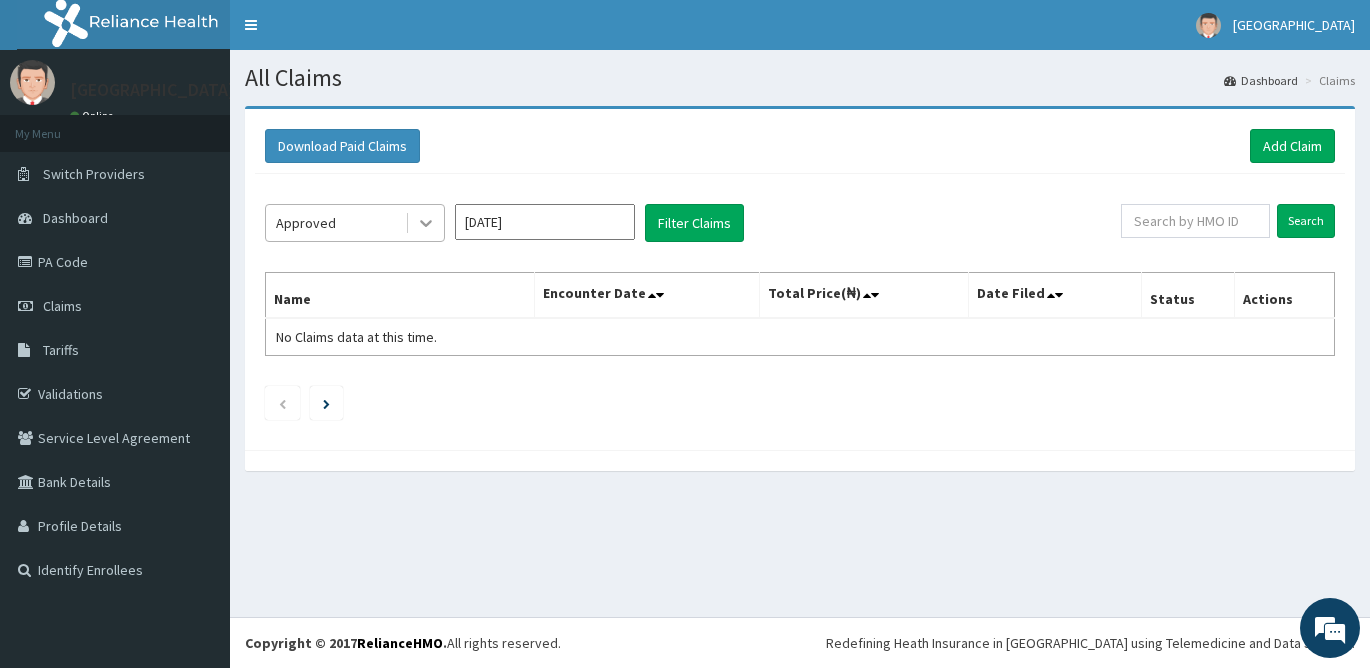 click 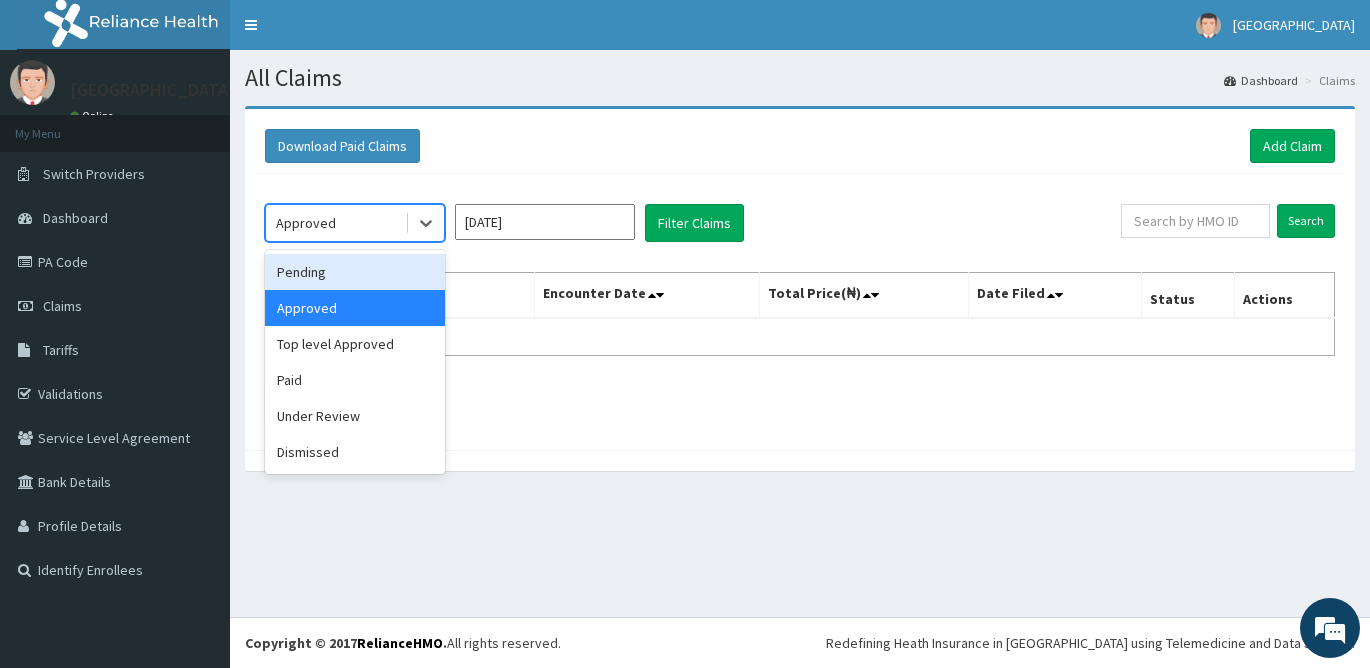 click on "Pending" at bounding box center [355, 272] 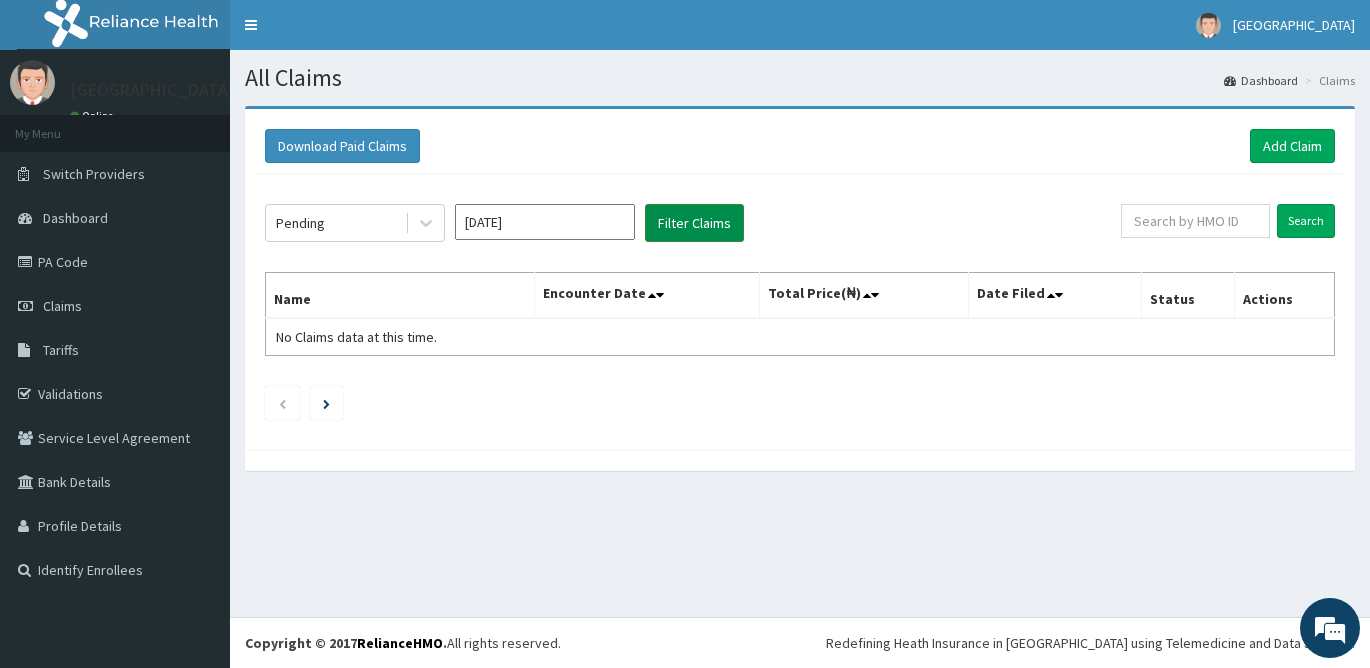 click on "Filter Claims" at bounding box center [694, 223] 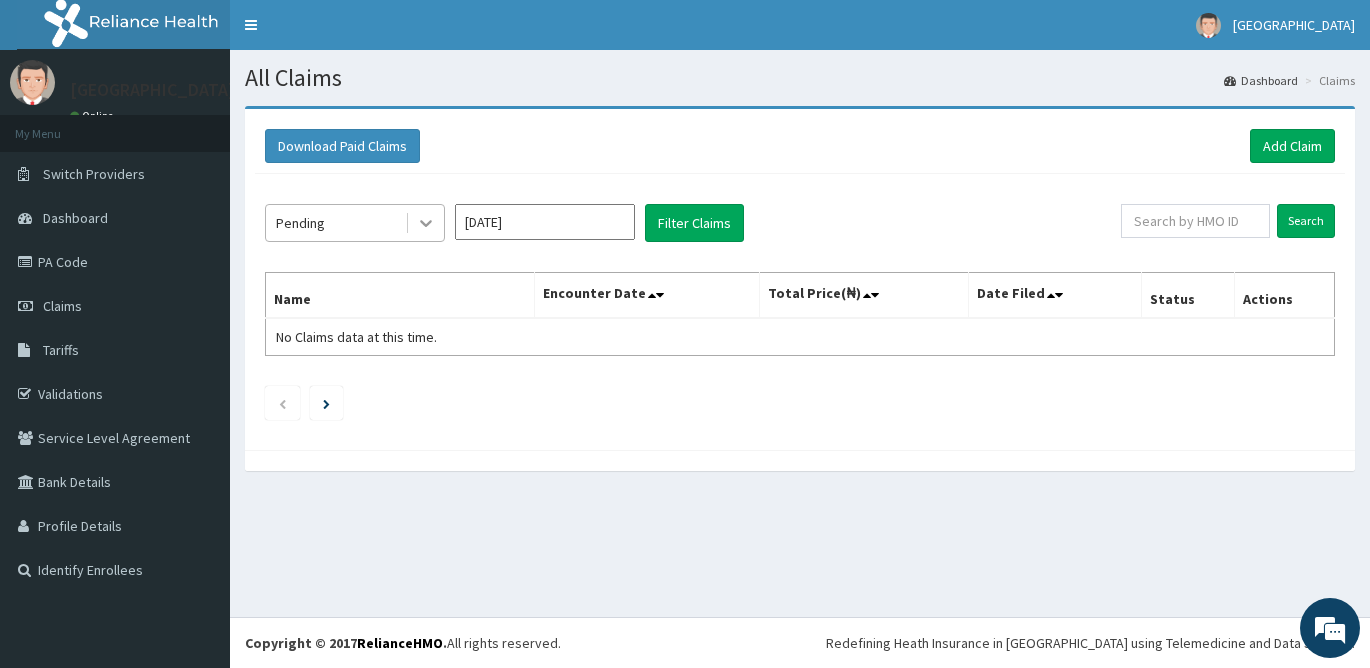 click 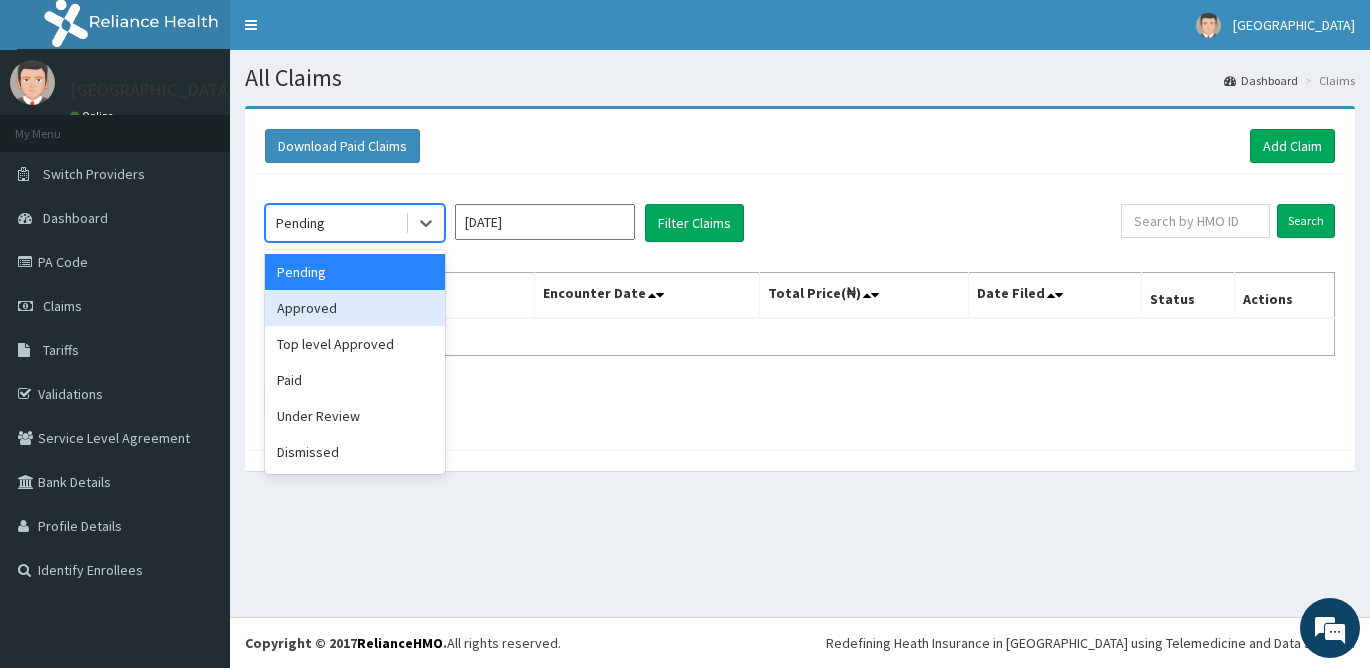 click on "Approved" at bounding box center (355, 308) 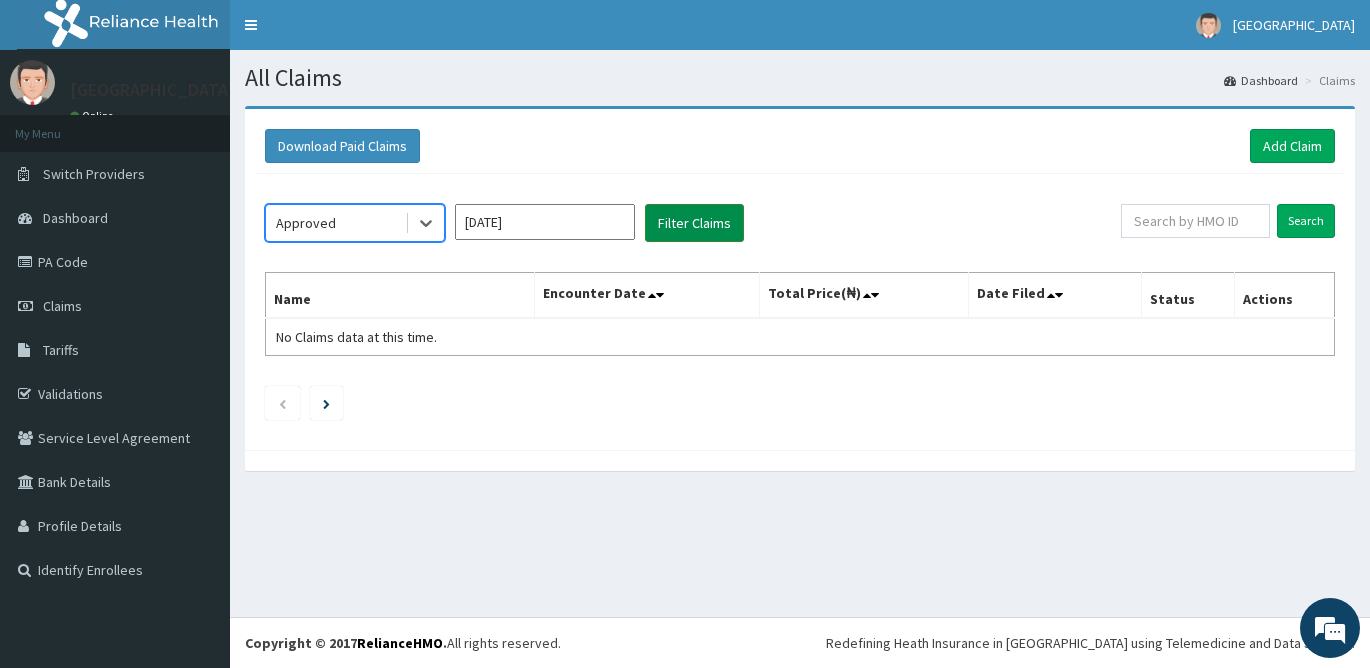 click on "Filter Claims" at bounding box center (694, 223) 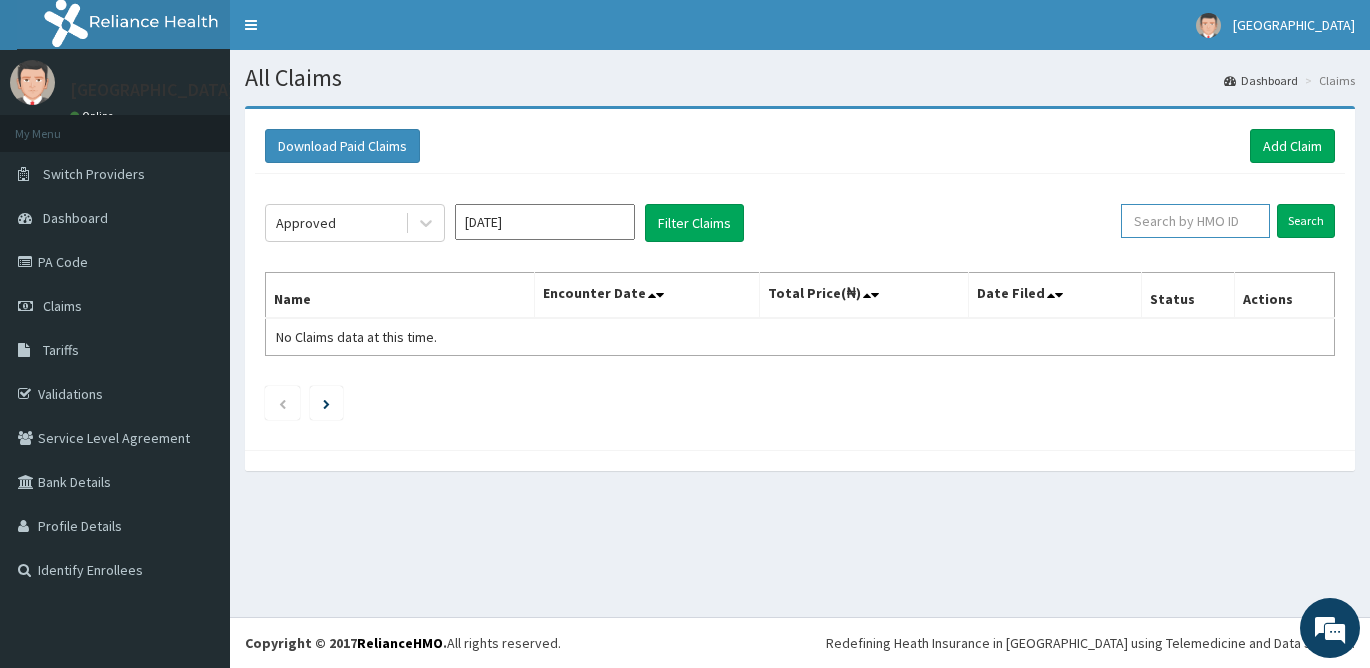 click at bounding box center (1195, 221) 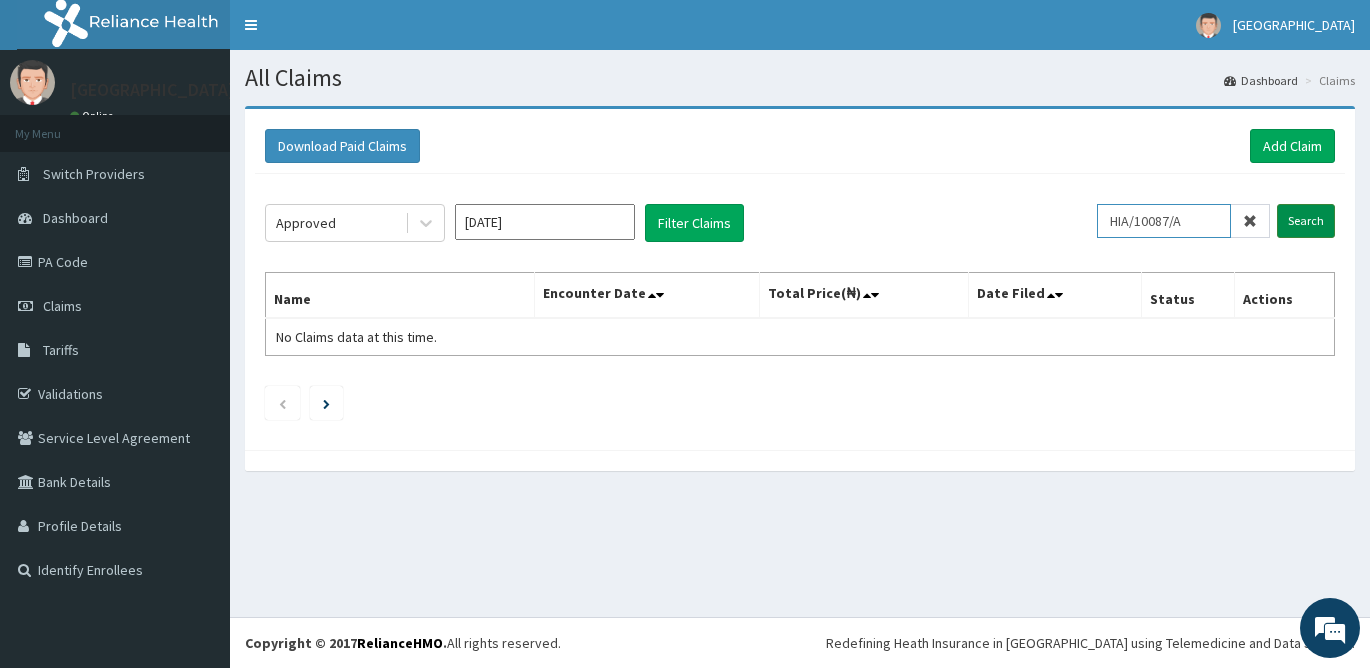 type on "HIA/10087/A" 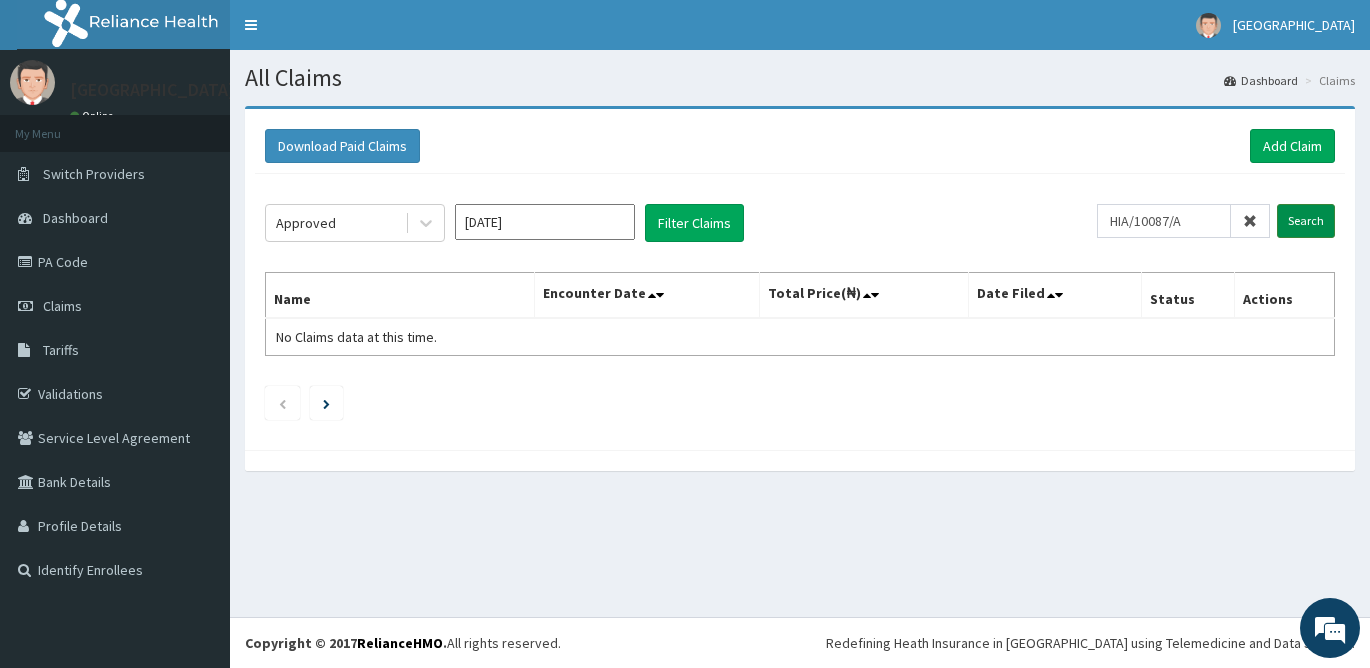 click on "Search" at bounding box center (1306, 221) 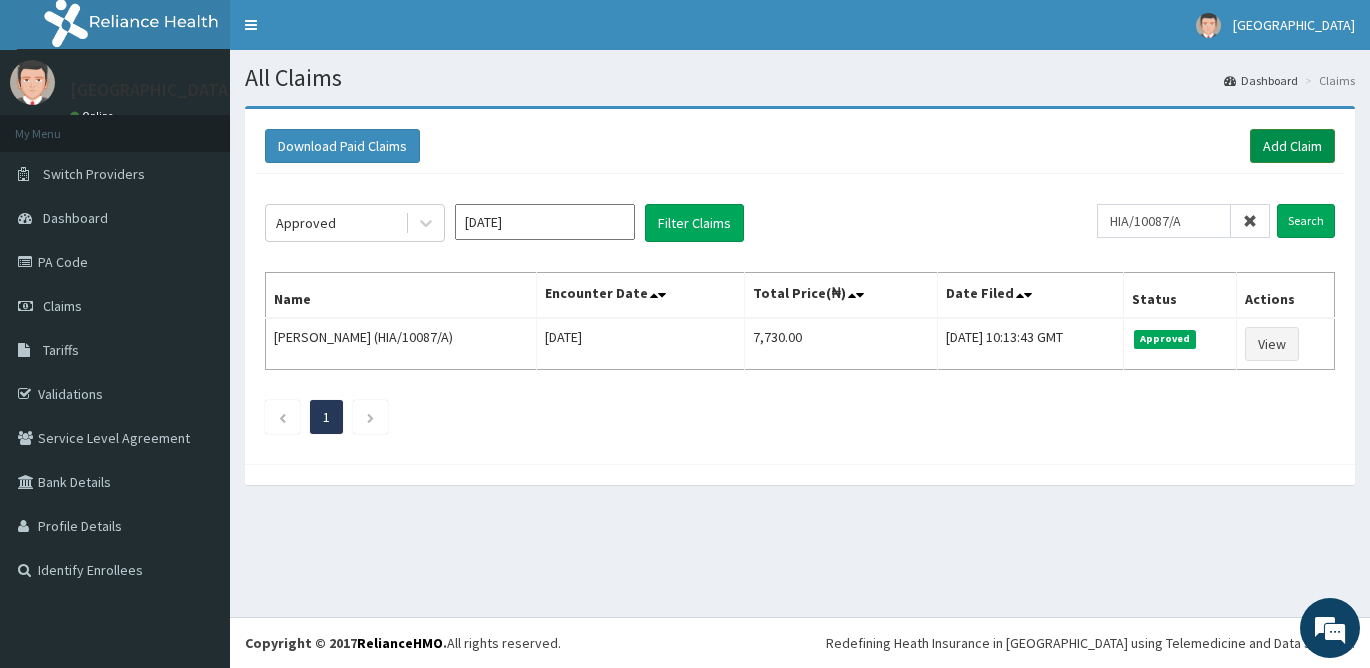 click on "Add Claim" at bounding box center [1292, 146] 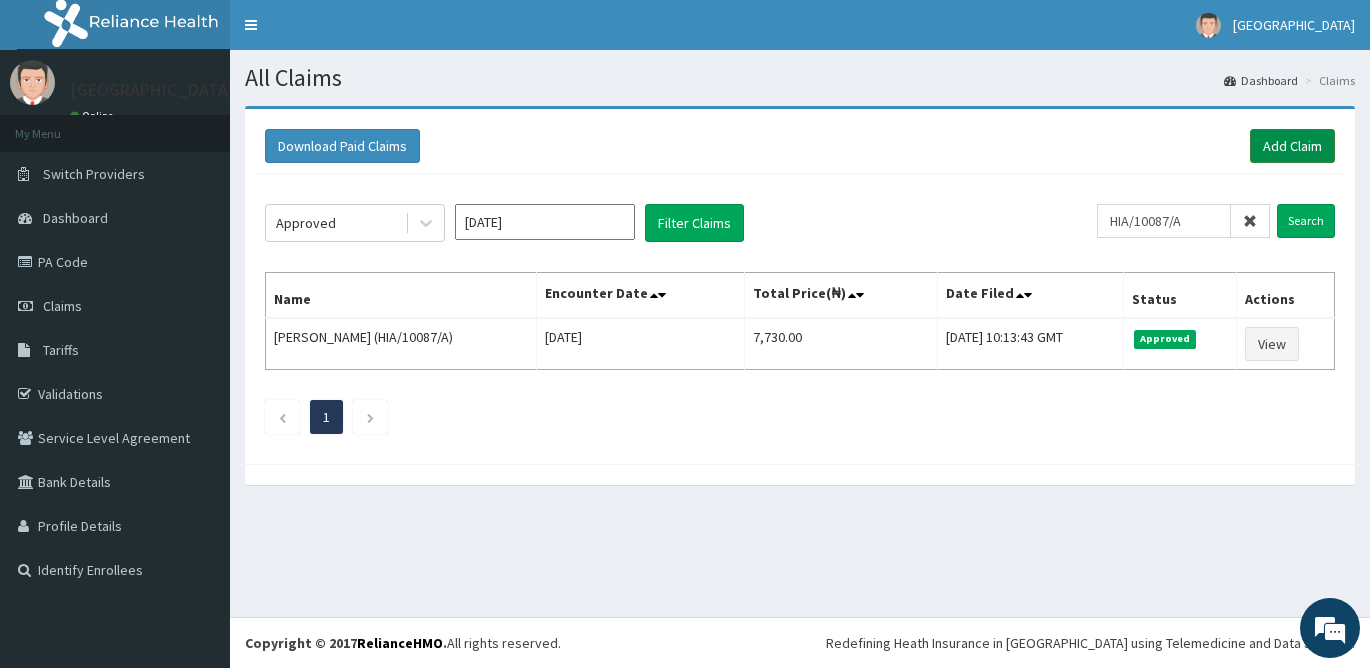 click on "Add Claim" at bounding box center [1292, 146] 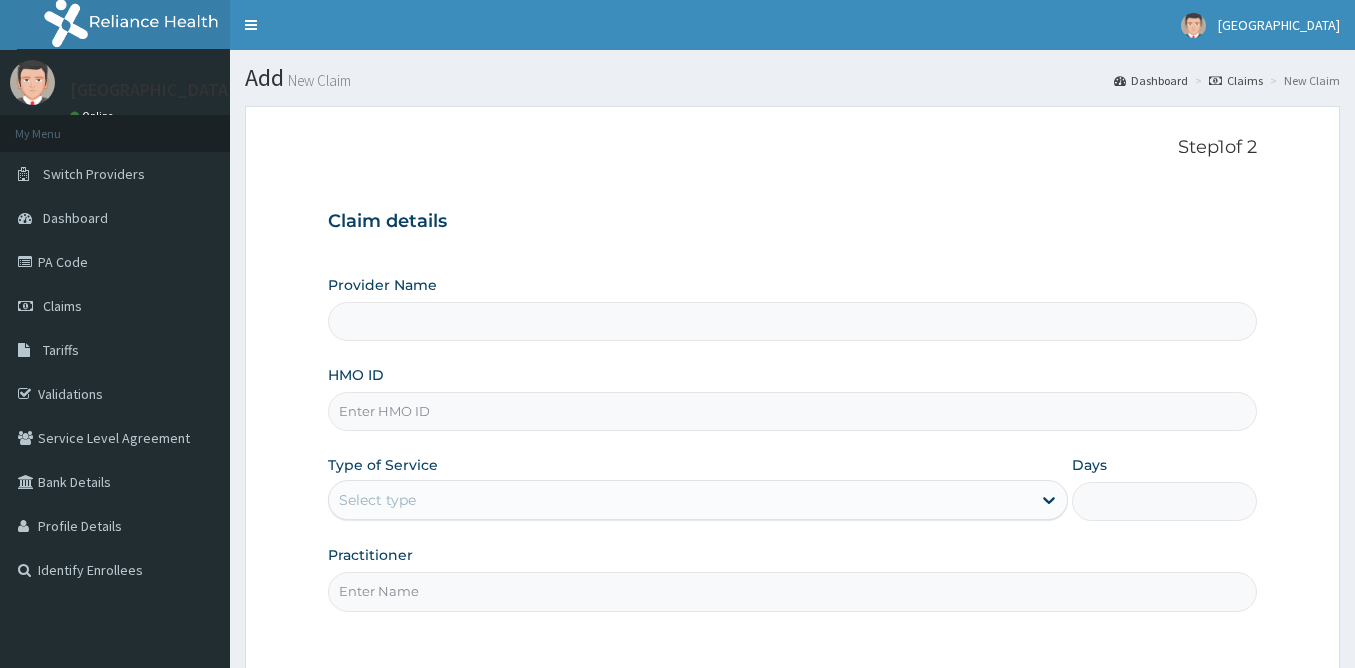 scroll, scrollTop: 0, scrollLeft: 0, axis: both 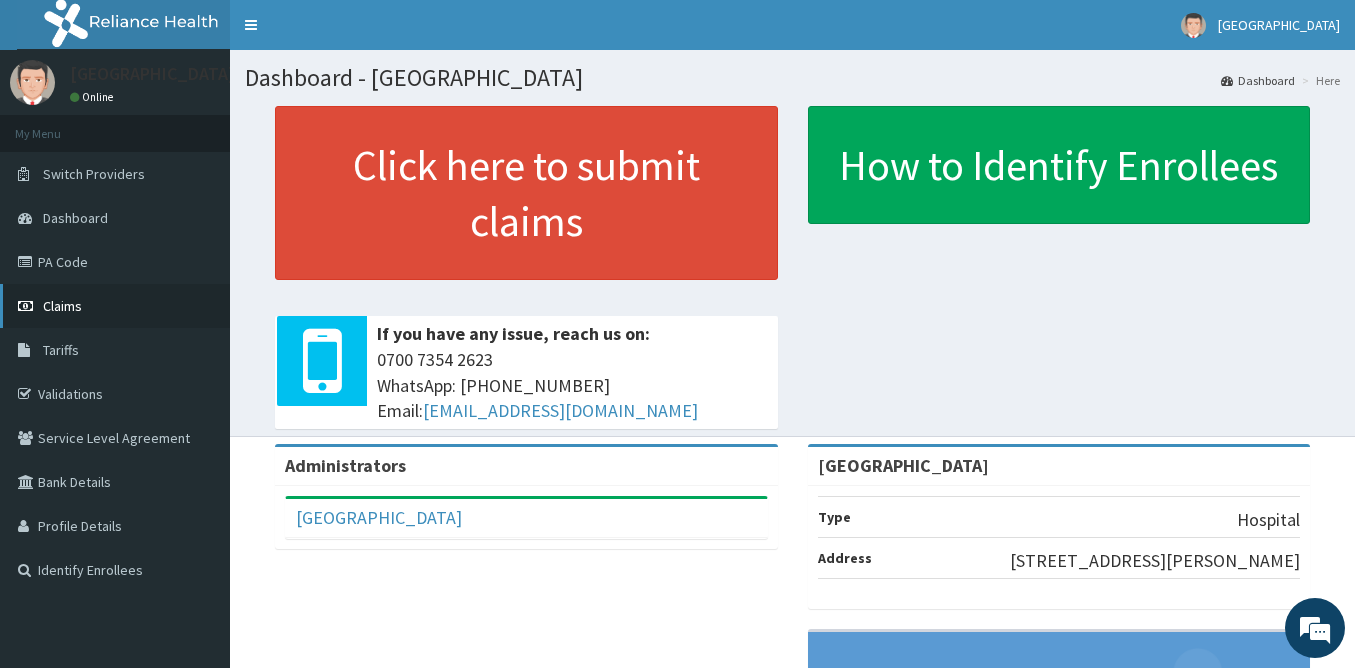click on "Claims" at bounding box center [62, 306] 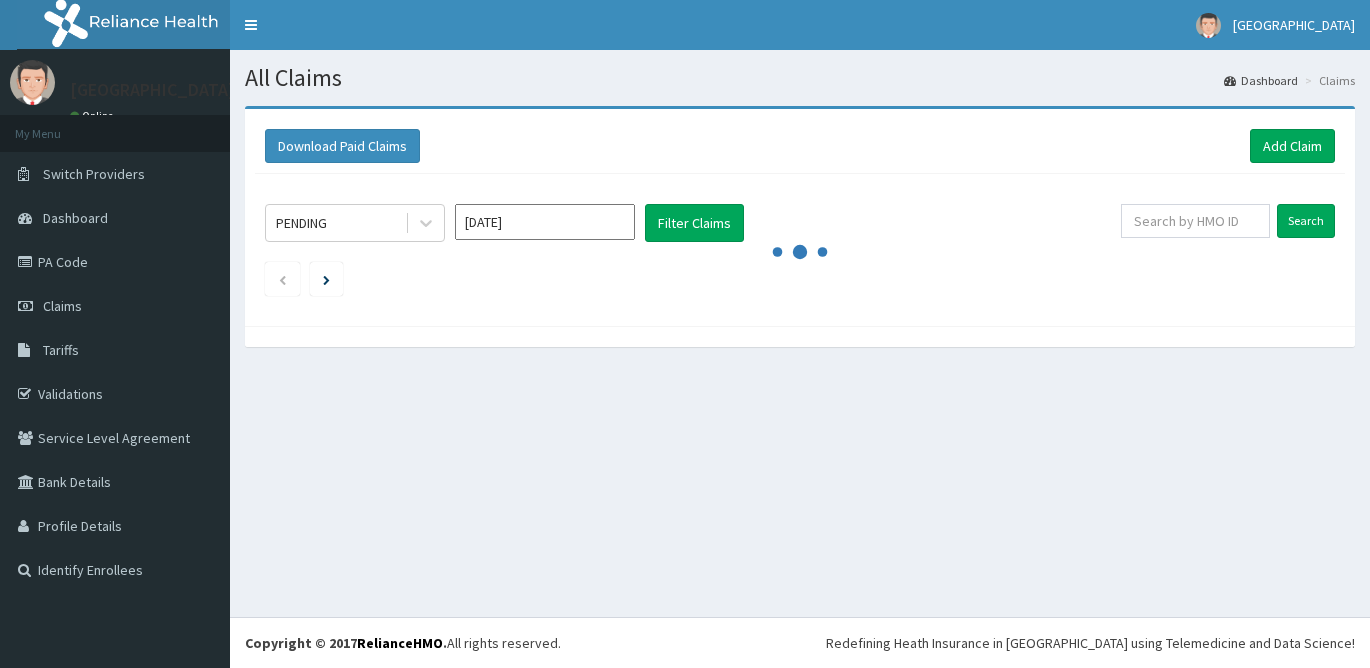 scroll, scrollTop: 0, scrollLeft: 0, axis: both 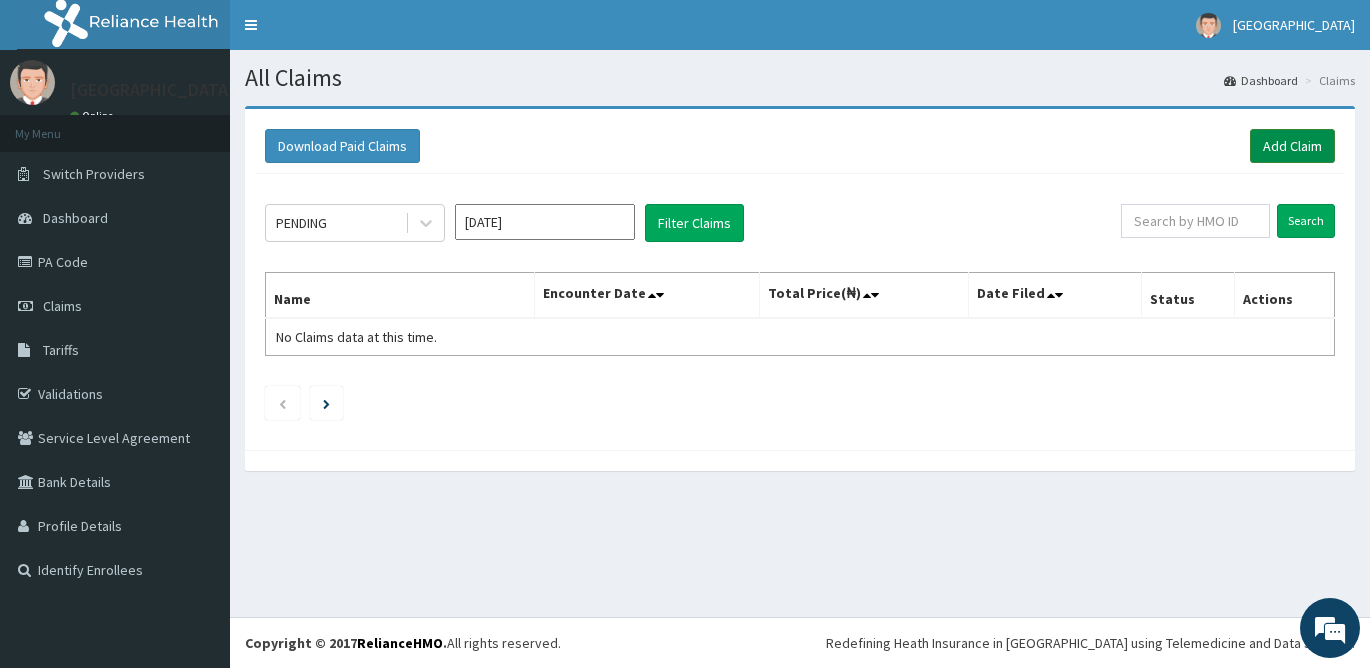 click on "Add Claim" at bounding box center [1292, 146] 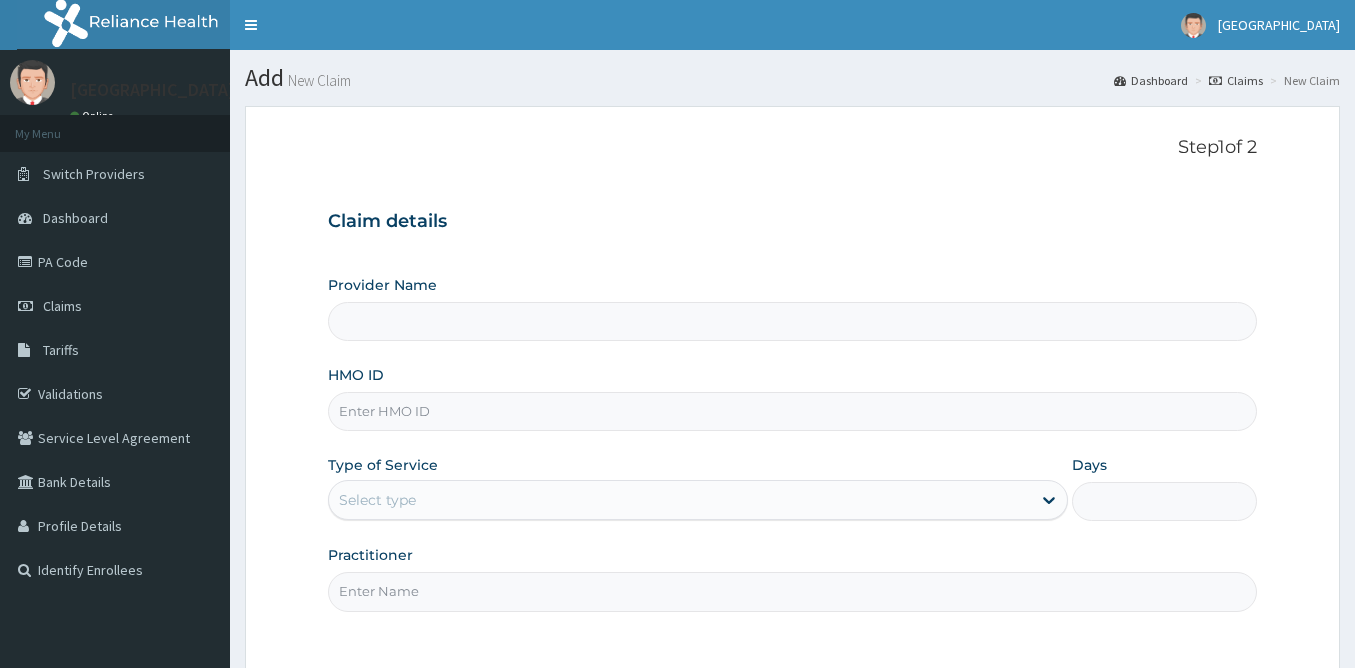 scroll, scrollTop: 0, scrollLeft: 0, axis: both 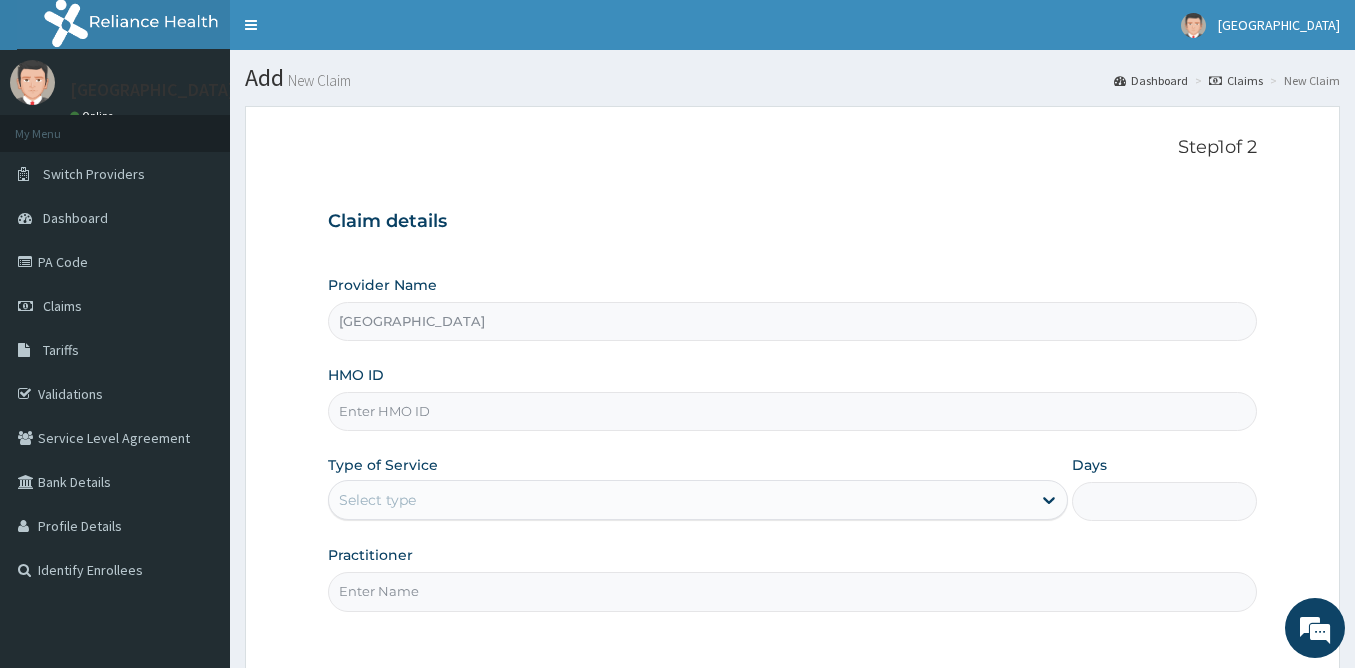 type on "[GEOGRAPHIC_DATA]" 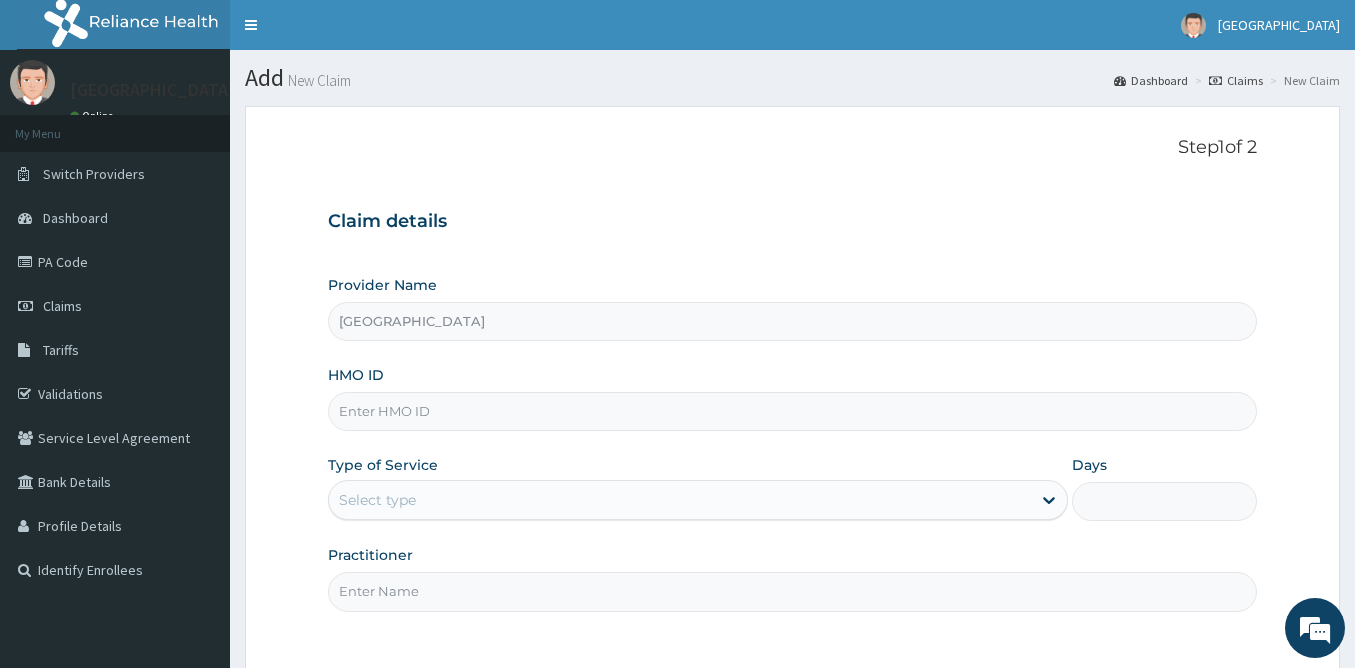 click on "HMO ID" at bounding box center [792, 411] 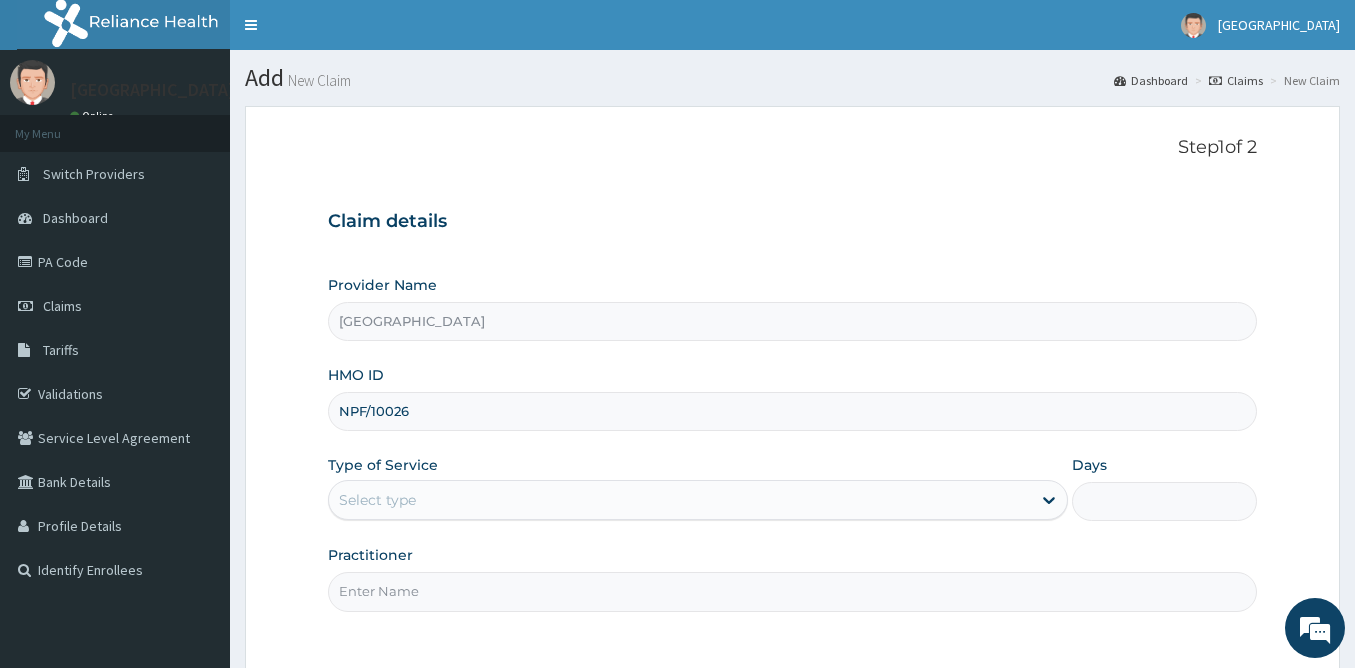 scroll, scrollTop: 0, scrollLeft: 0, axis: both 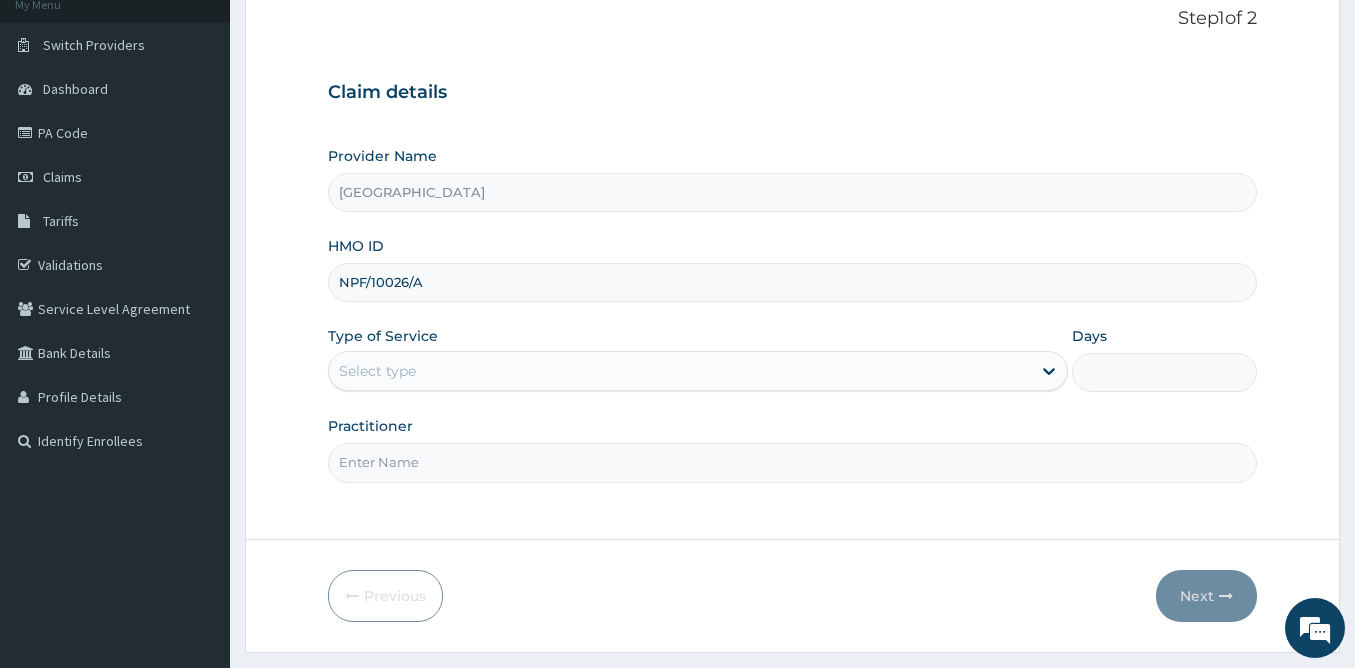 type on "NPF/10026/A" 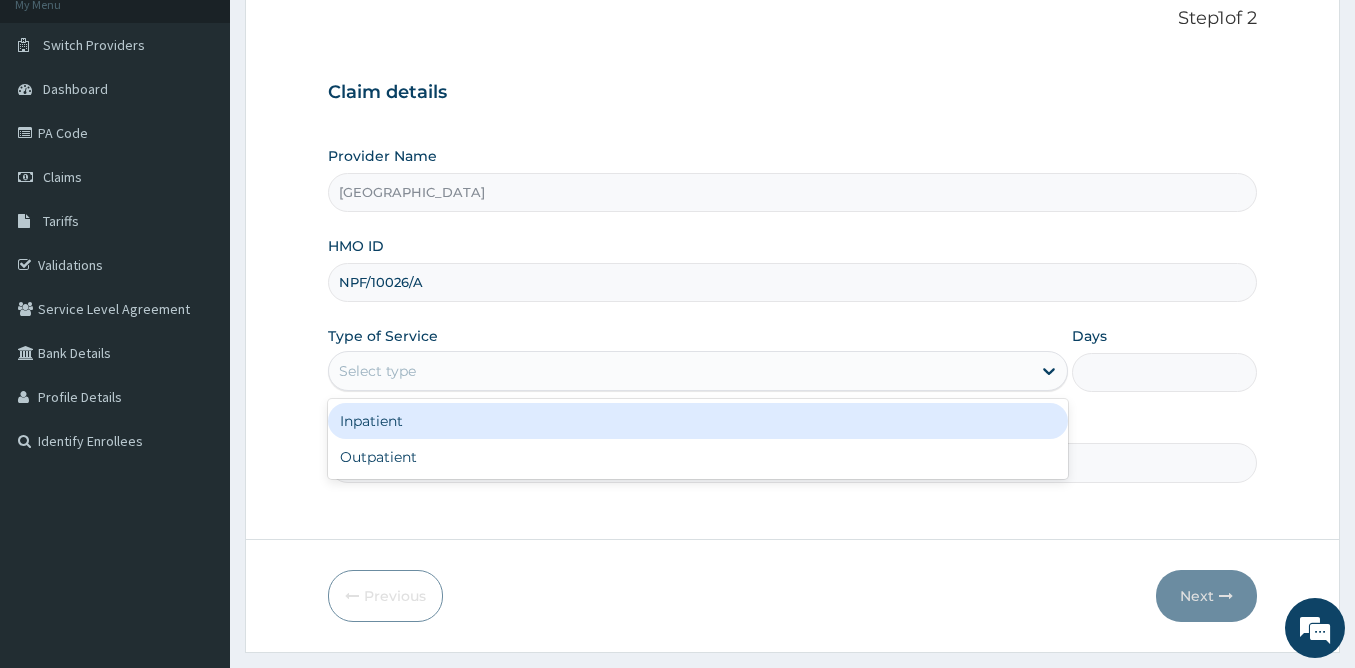 click on "Select type" at bounding box center [377, 371] 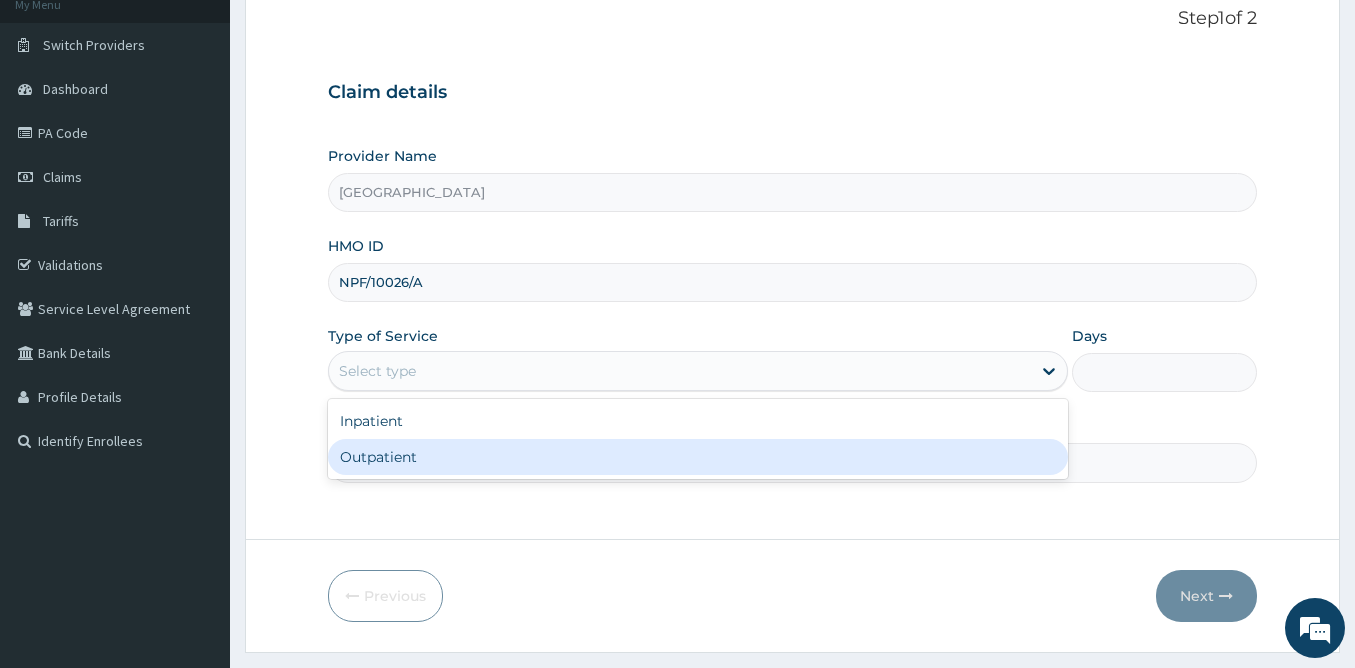 click on "Outpatient" at bounding box center (698, 457) 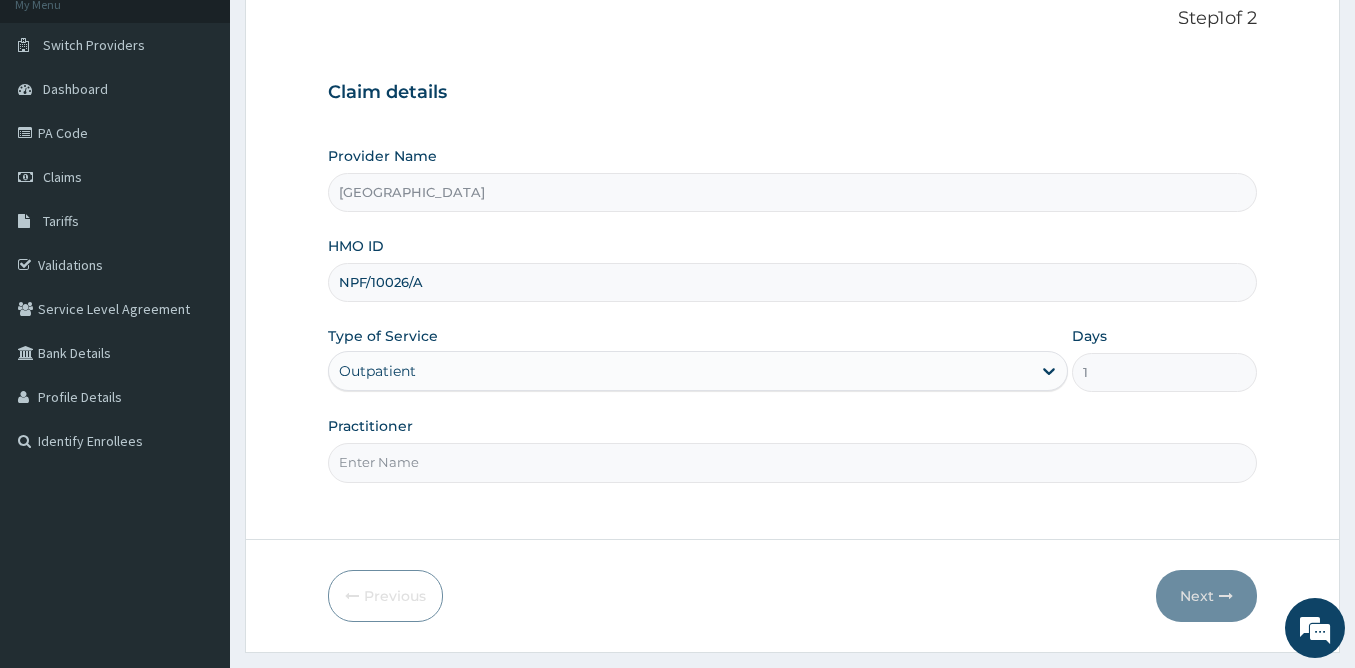 click on "Practitioner" at bounding box center (792, 462) 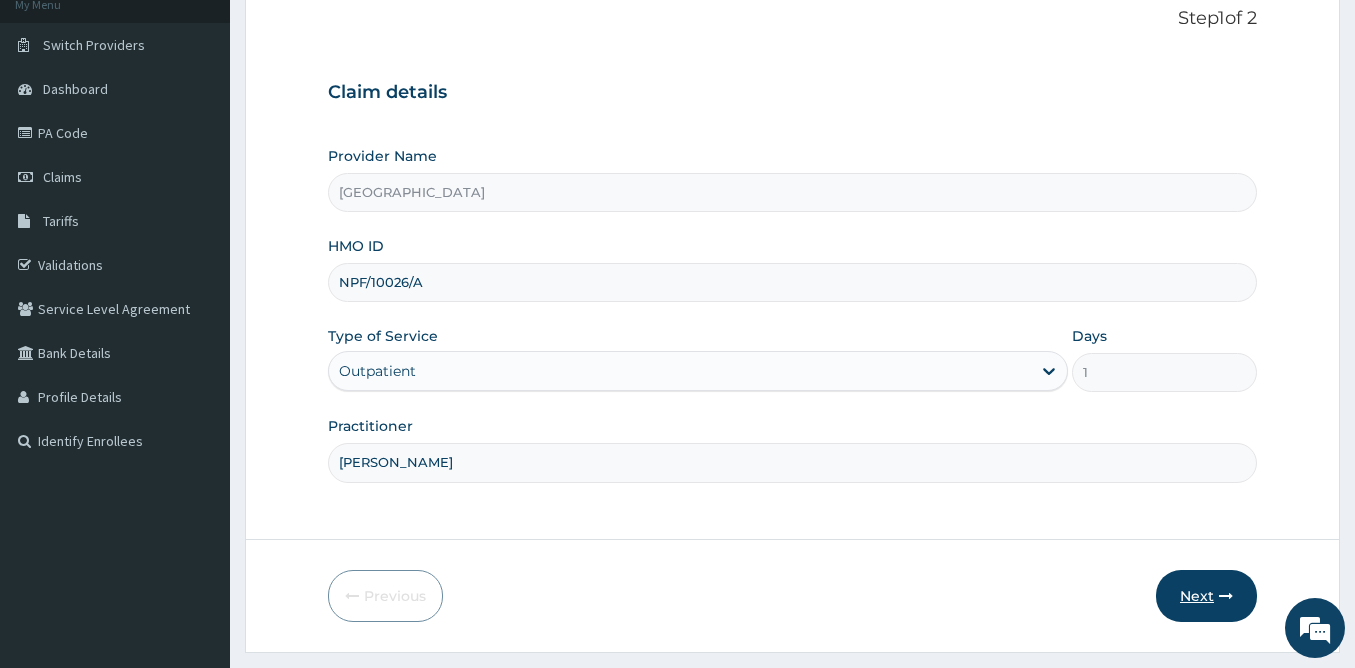 type on "Dr. Adeniran" 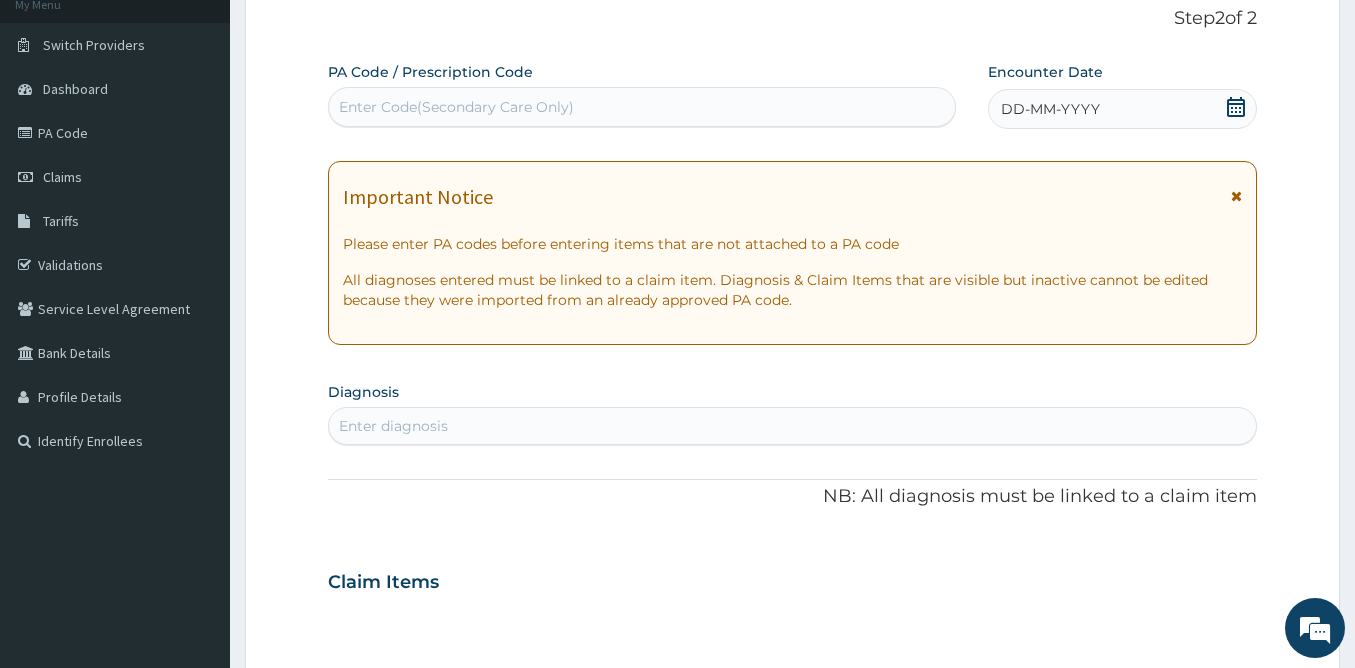 click on "DD-MM-YYYY" at bounding box center [1050, 109] 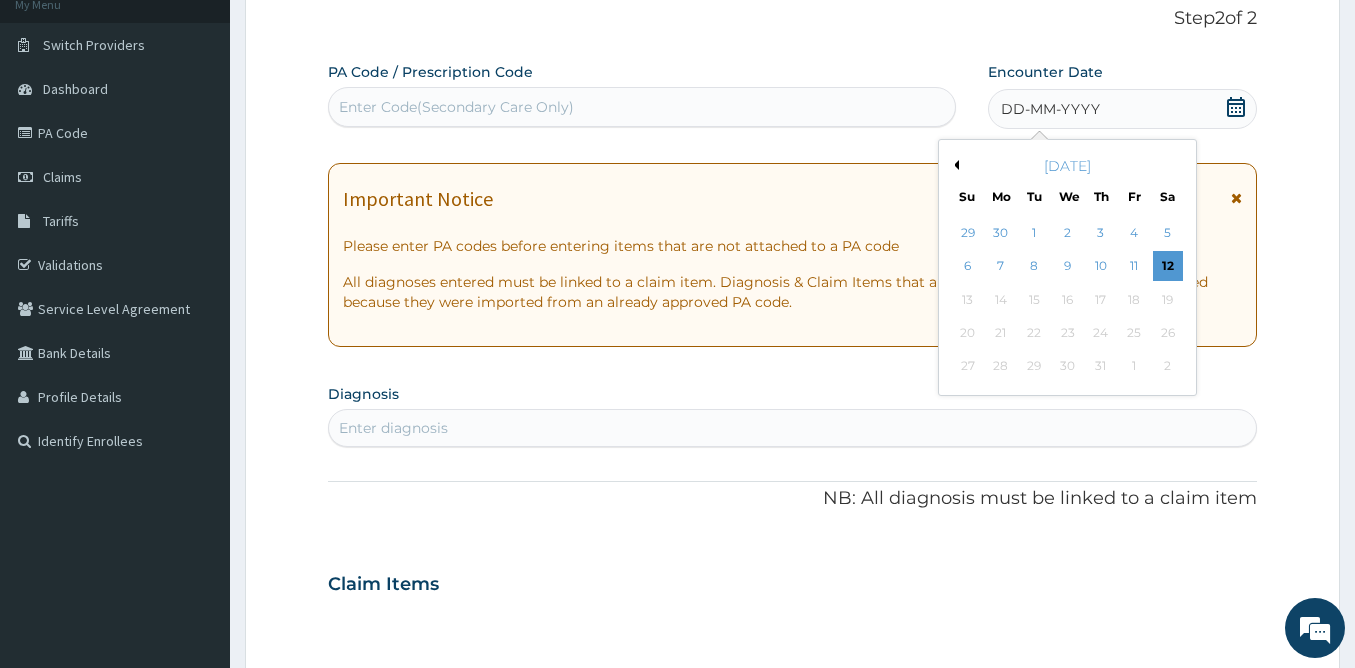 click on "July 2025" at bounding box center (1067, 166) 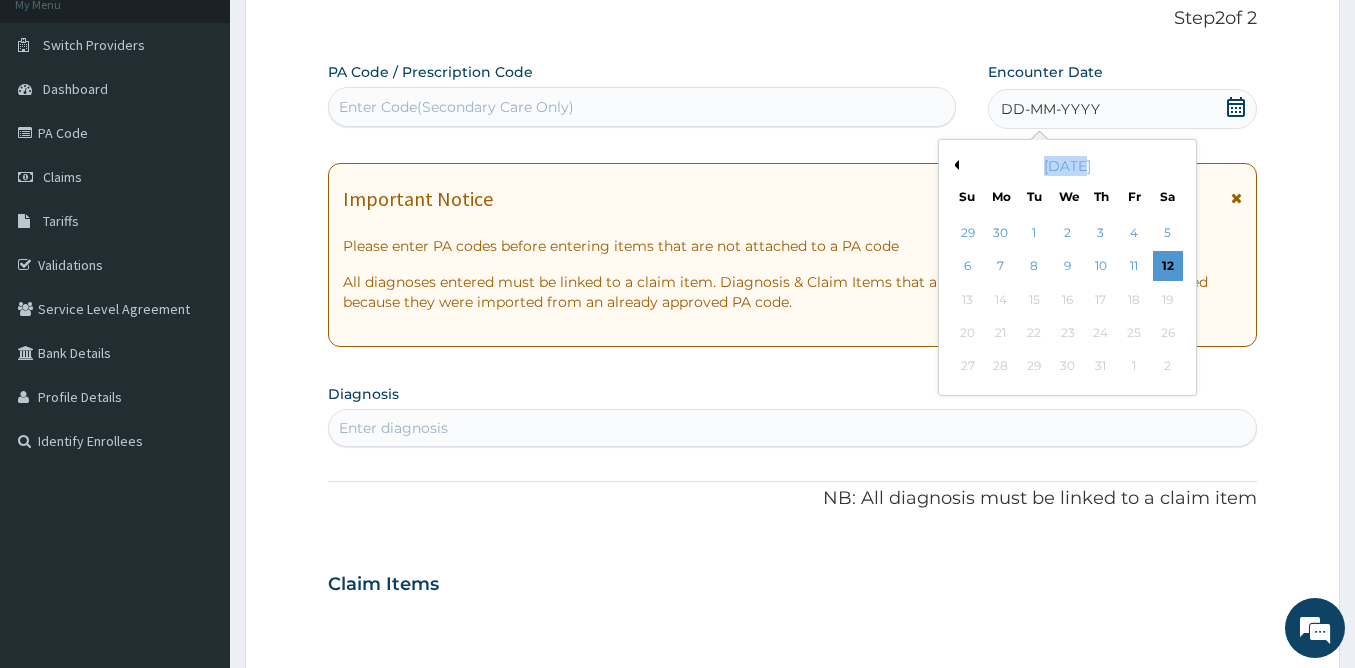 click on "July 2025" at bounding box center [1067, 166] 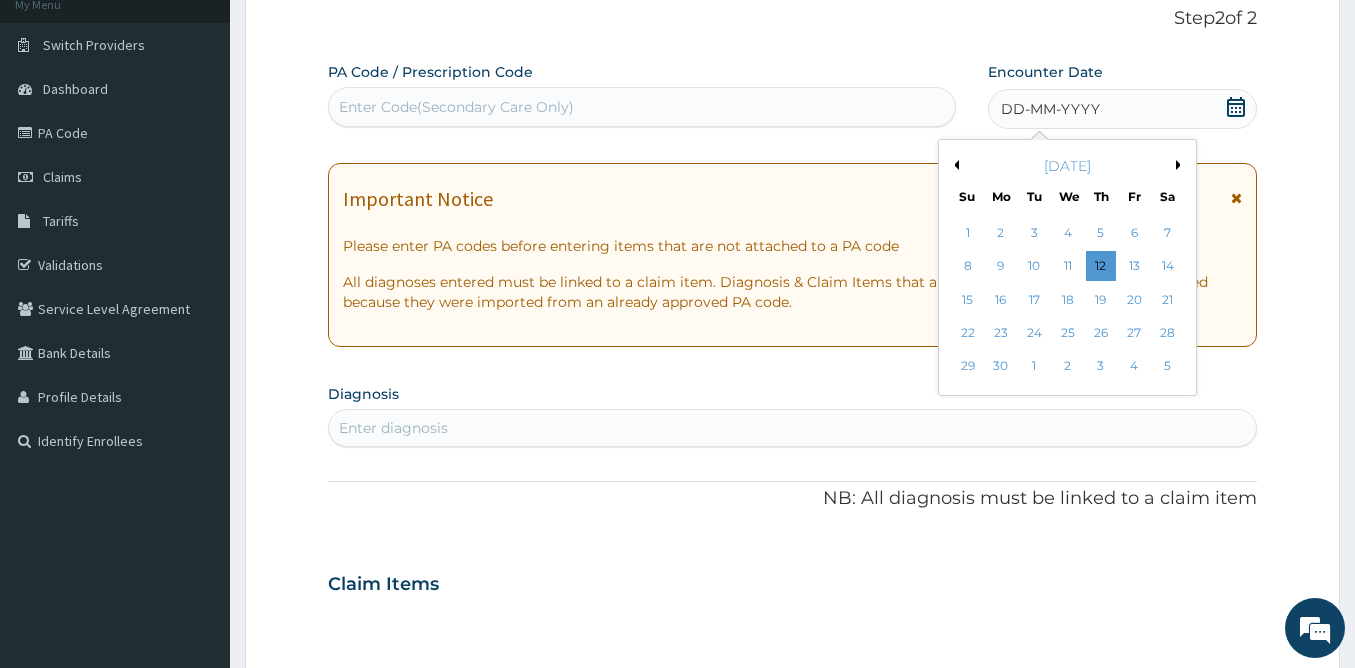 click on "Previous Month" at bounding box center (954, 165) 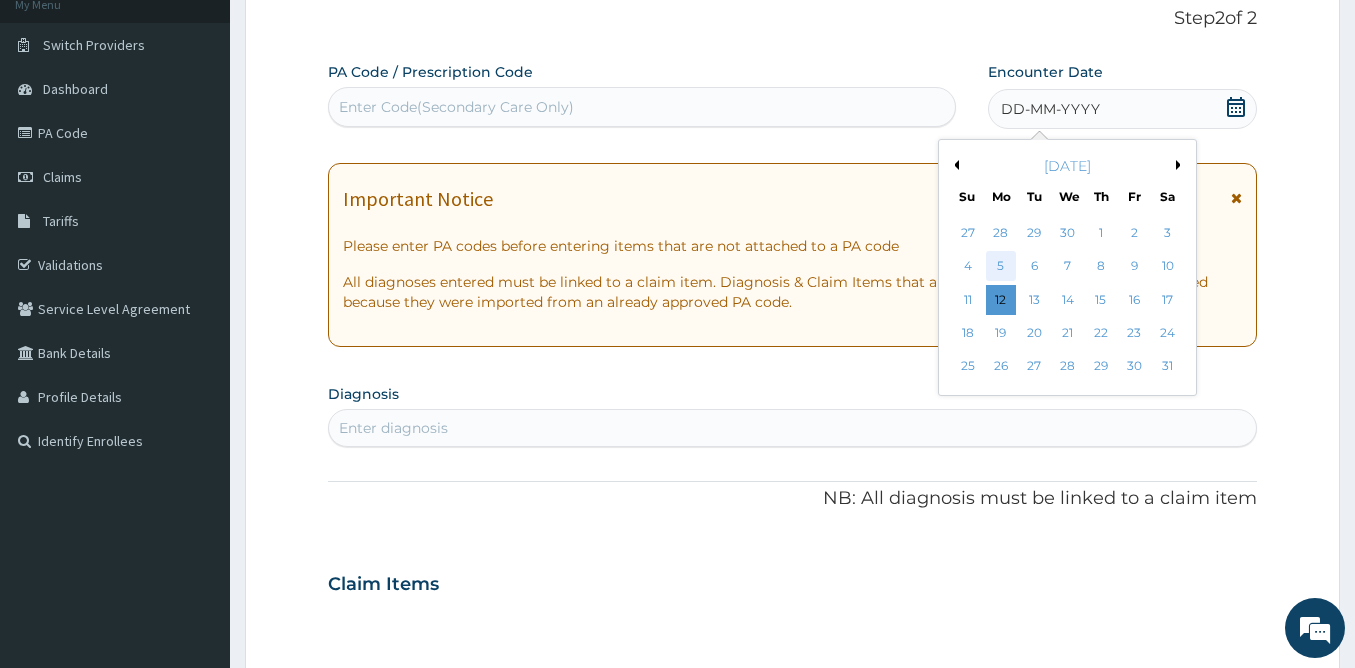 click on "5" at bounding box center (1001, 267) 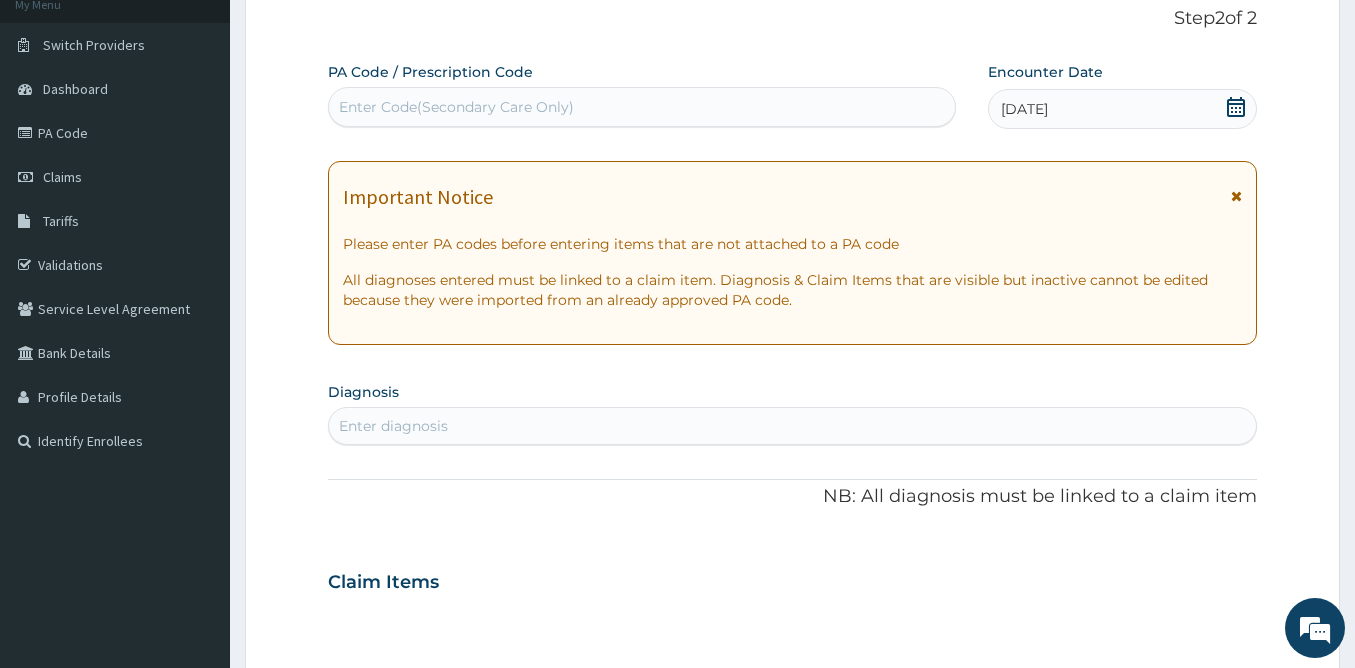 click on "Enter diagnosis" at bounding box center [393, 426] 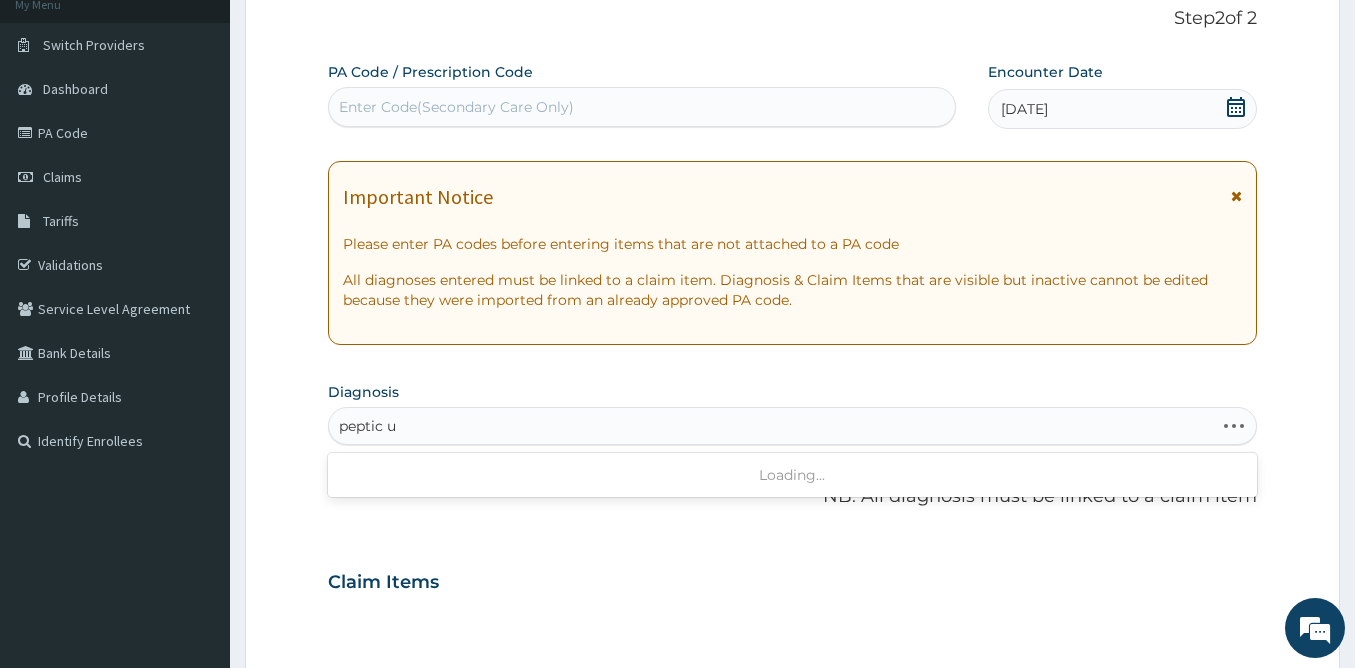 type on "peptic ul" 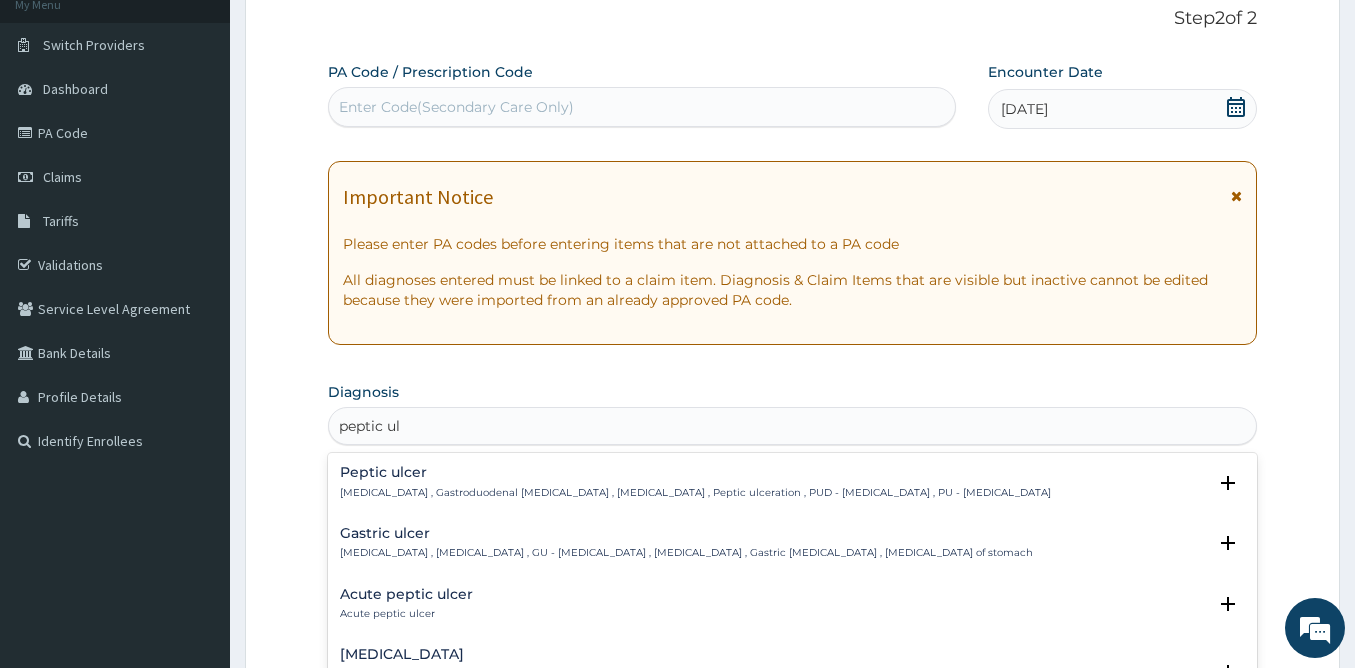 click on "Peptic ulcer , Gastroduodenal ulcer , Peptic ulcer disease , Peptic ulceration , PUD - Peptic ulcer disease , PU - Peptic ulcer" at bounding box center (695, 493) 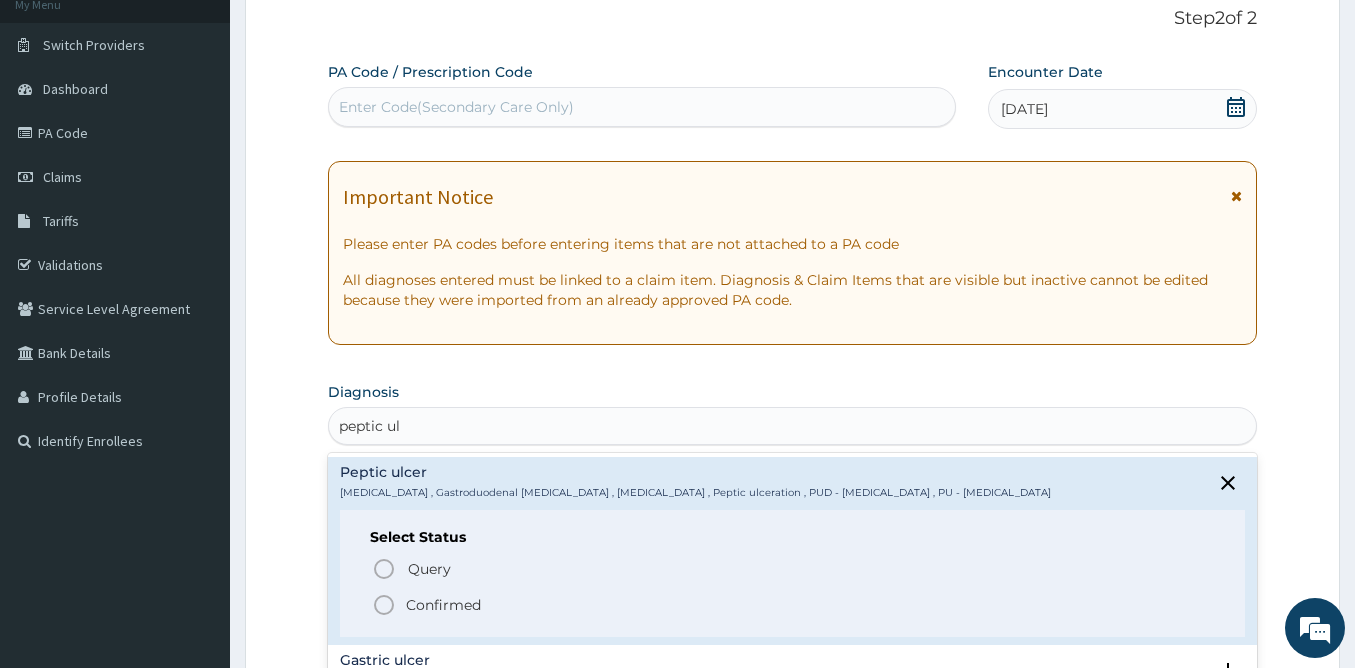 click 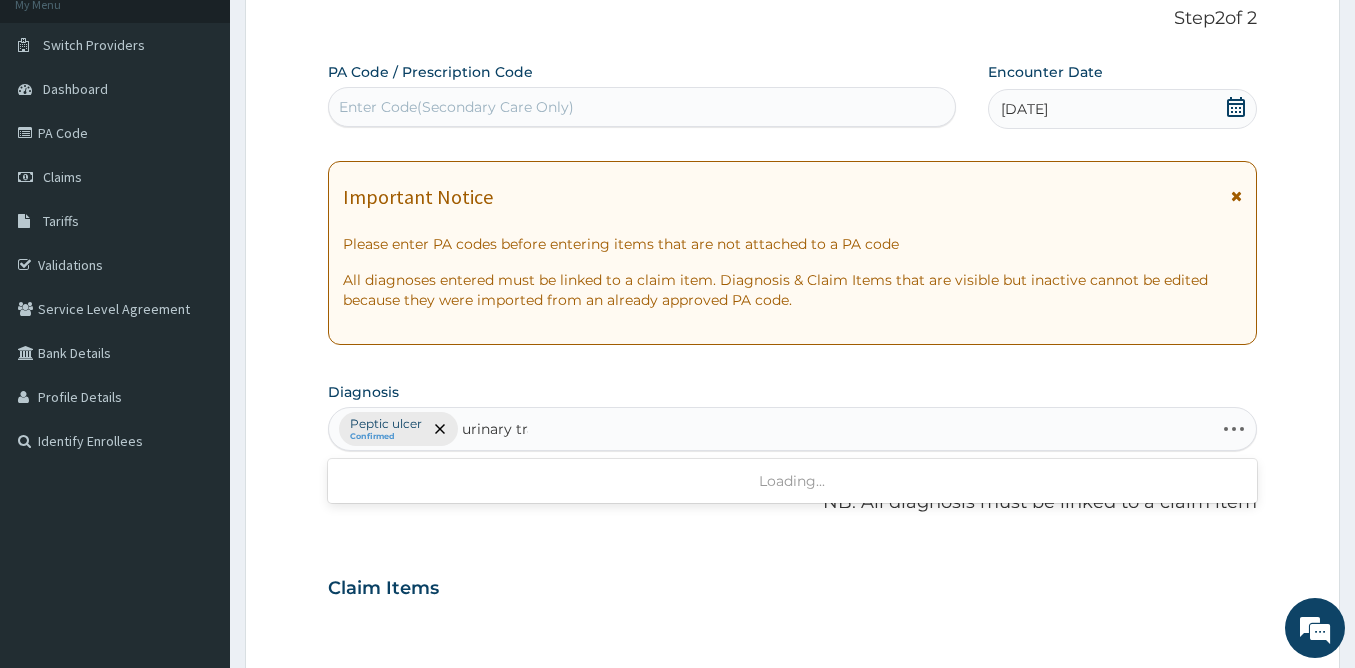 type on "urinary trac" 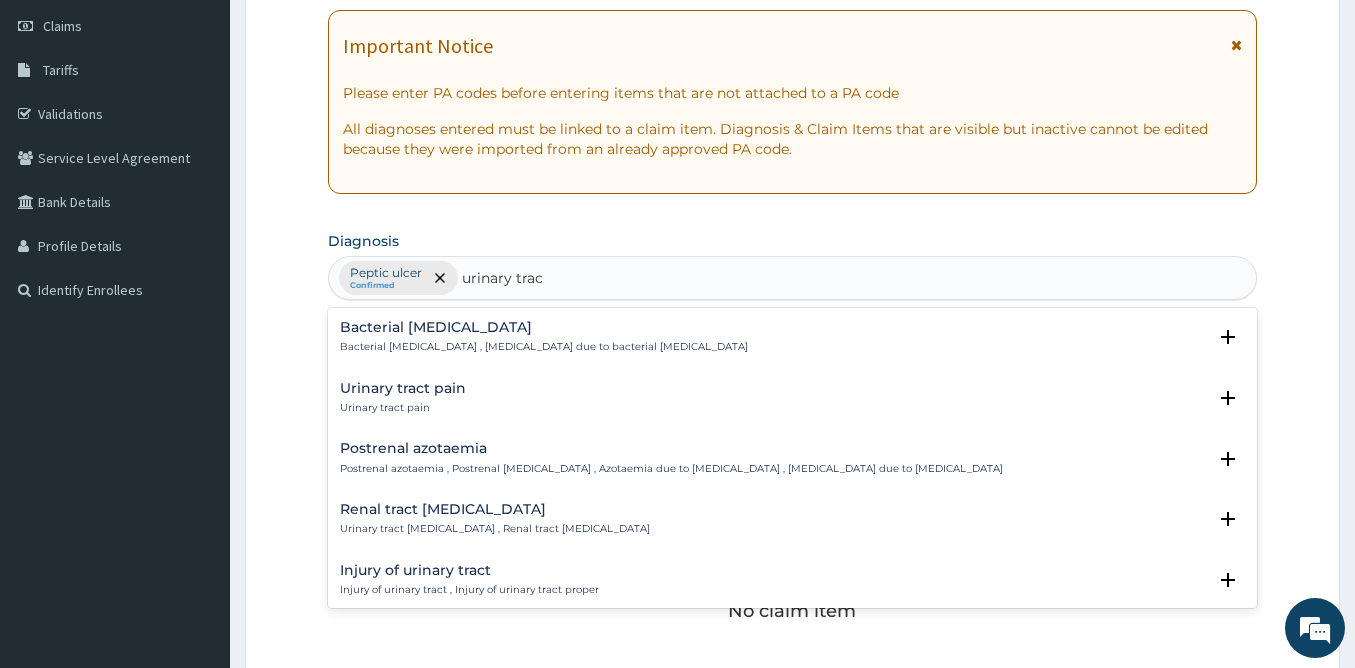 scroll, scrollTop: 350, scrollLeft: 0, axis: vertical 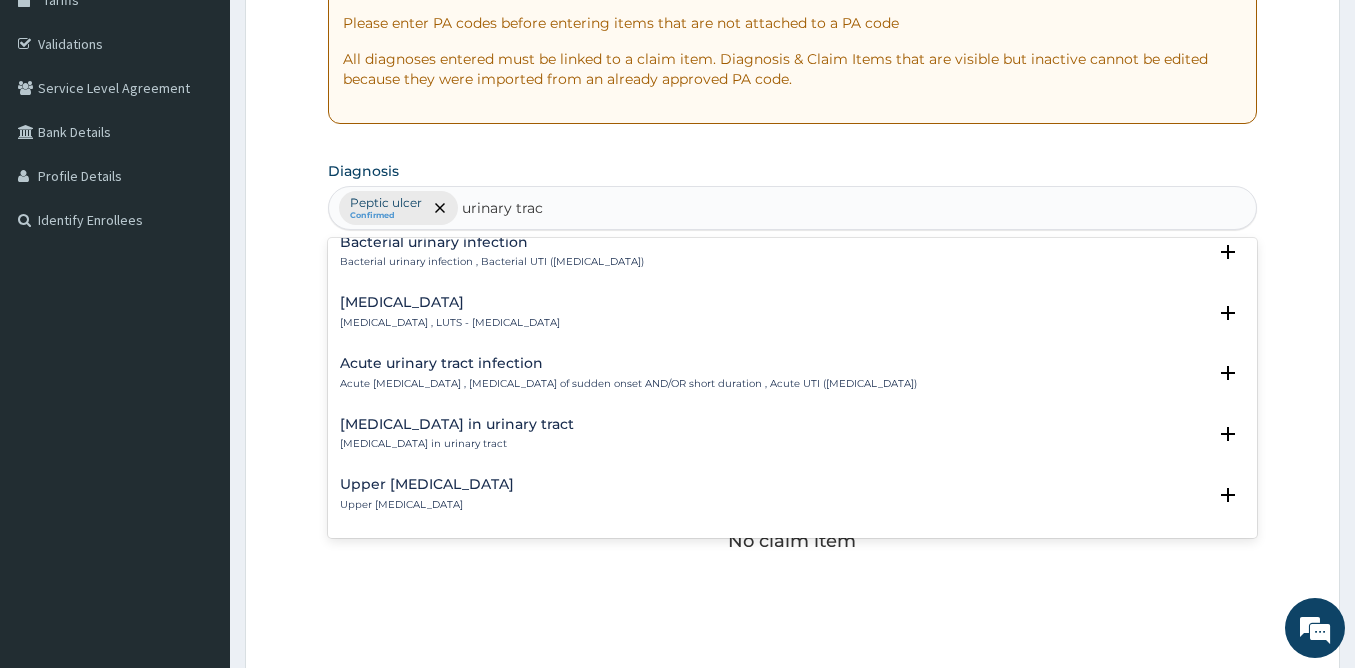 click on "Acute urinary tract infection" at bounding box center [628, 363] 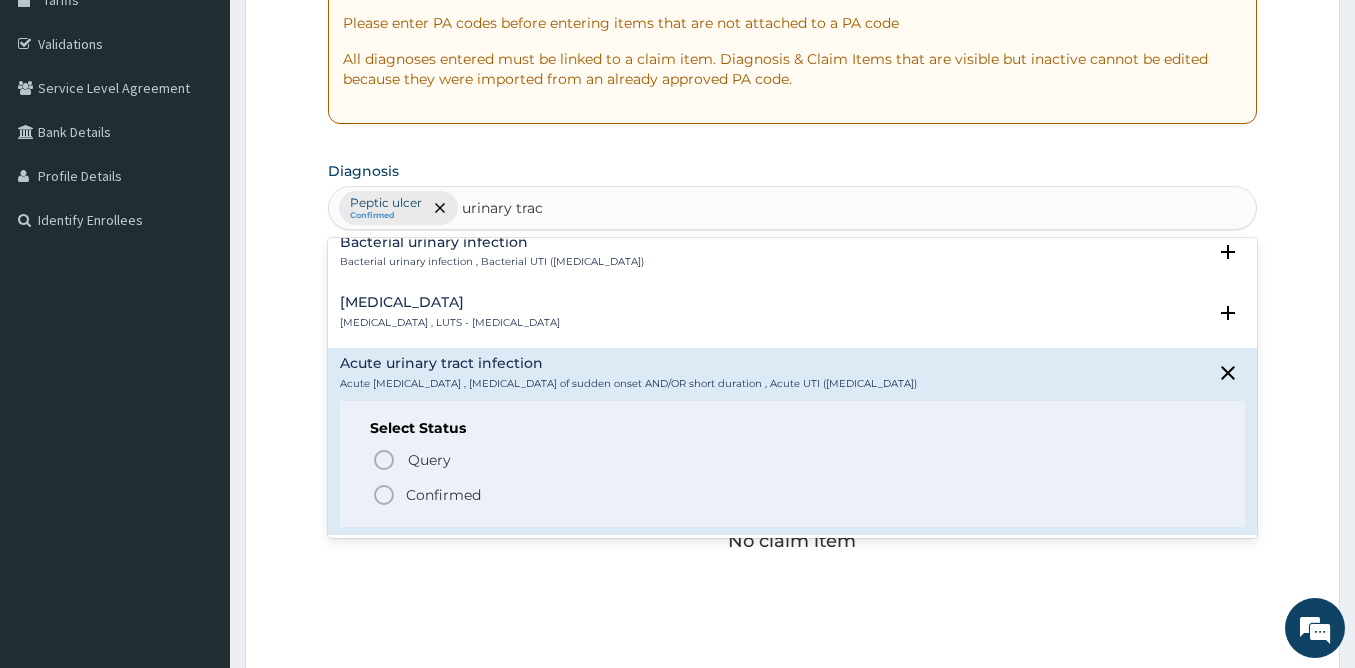 click 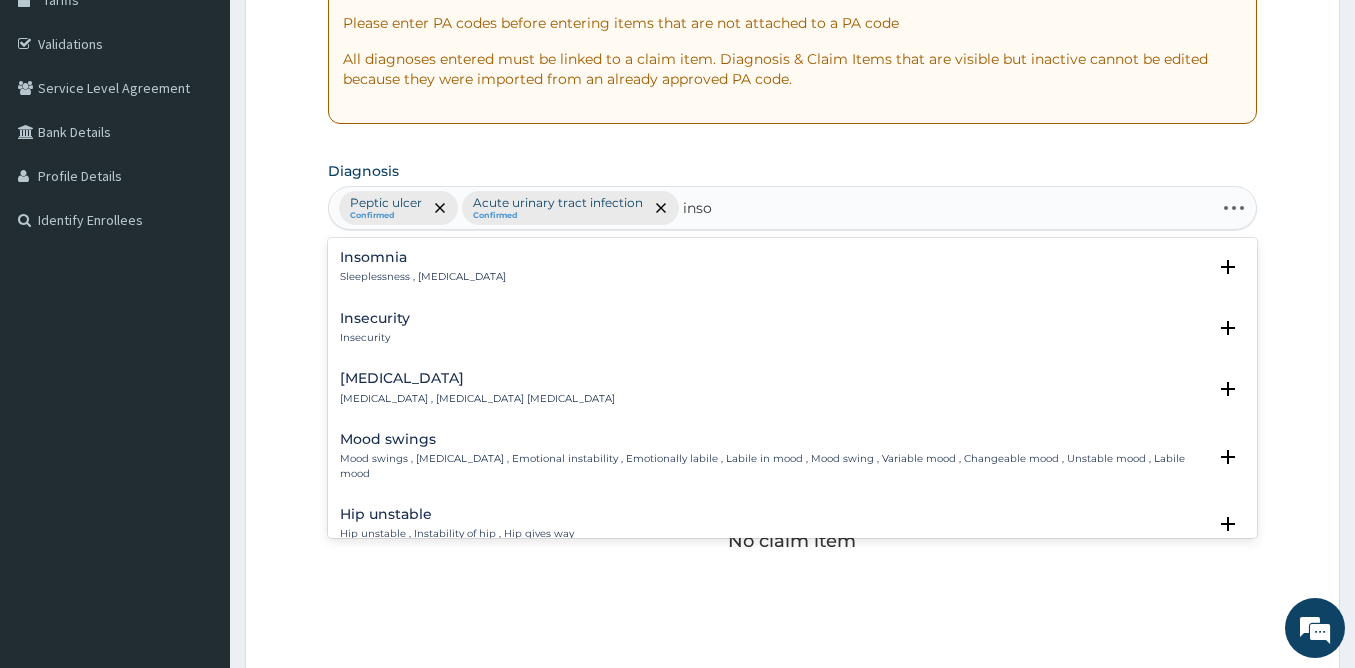 type on "insom" 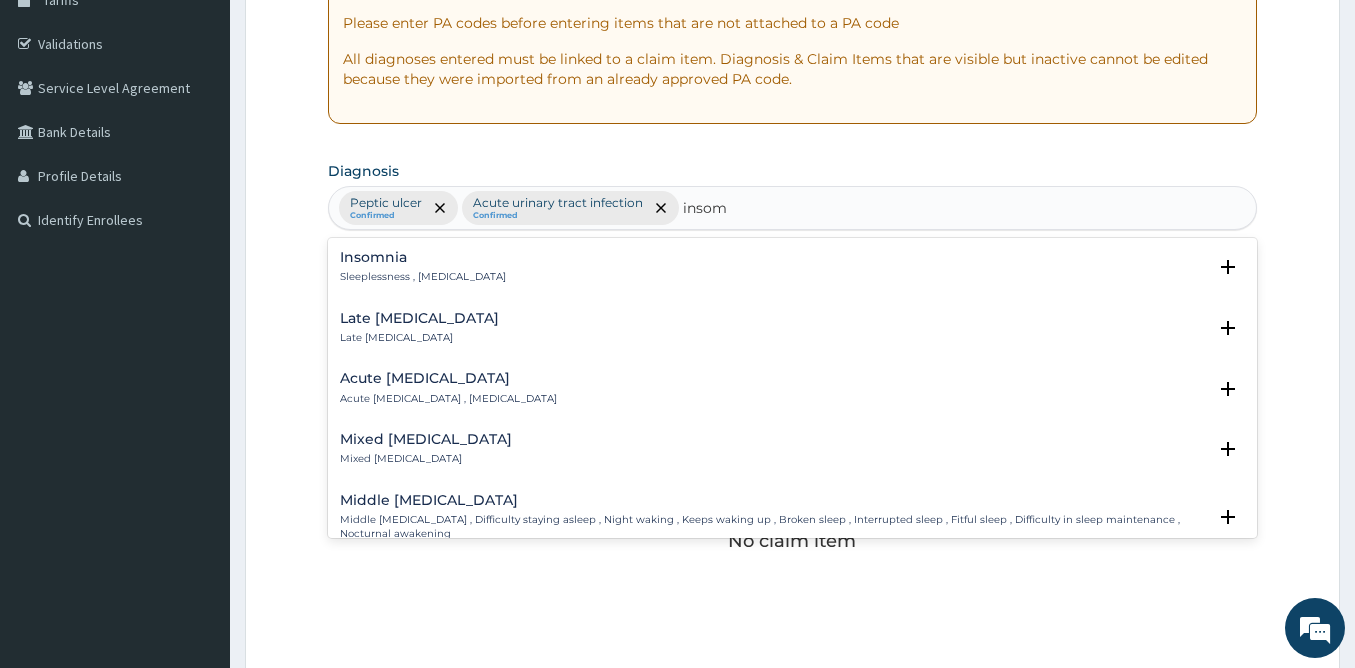 click on "Insomnia" at bounding box center [423, 257] 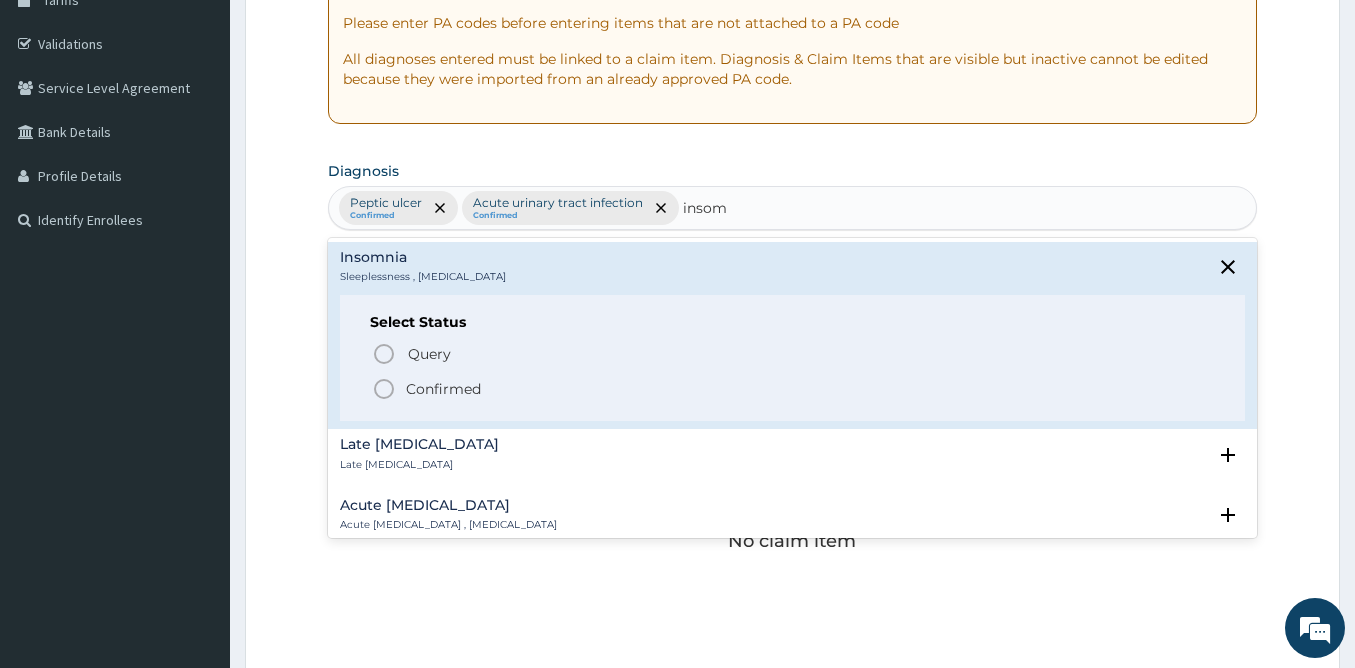 click 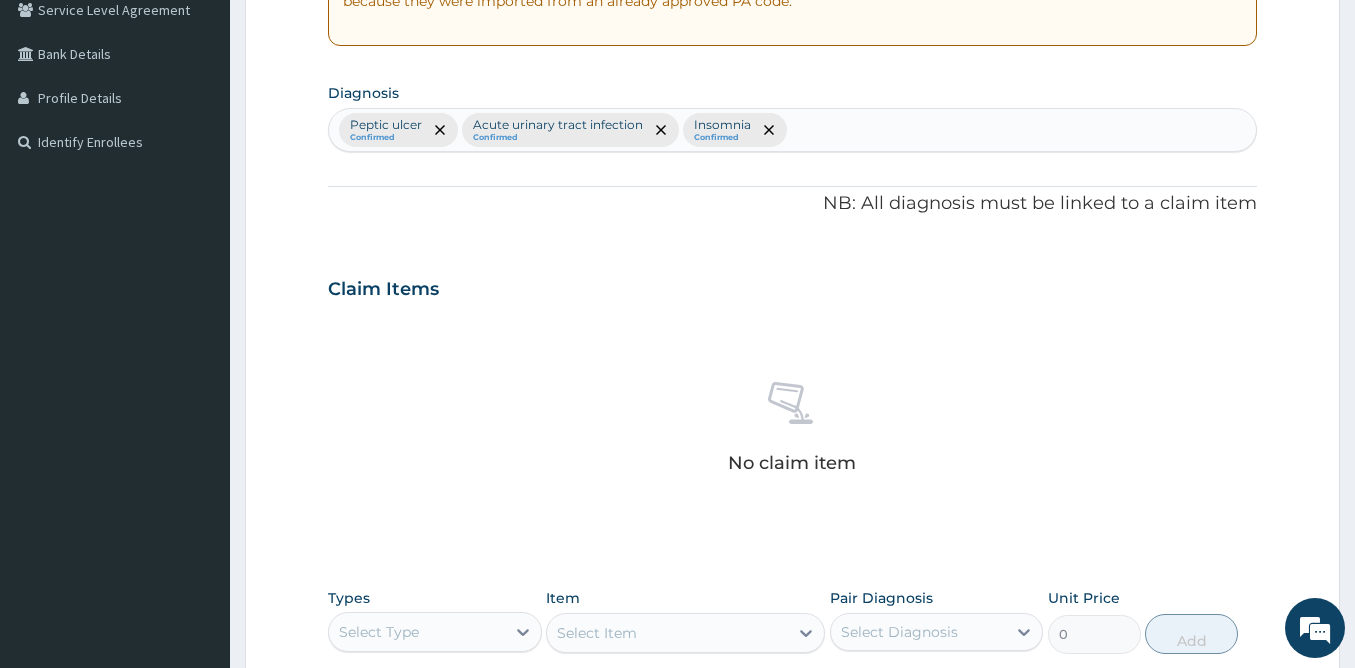 scroll, scrollTop: 451, scrollLeft: 0, axis: vertical 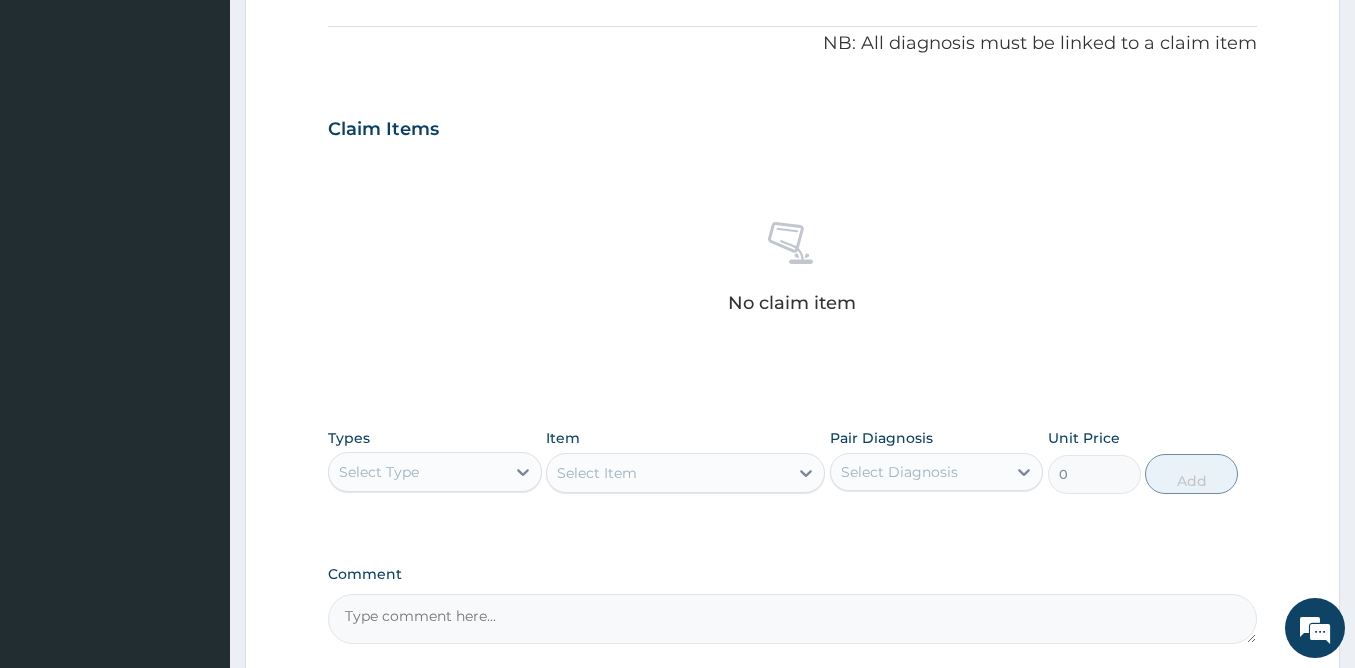 click on "Select Type" at bounding box center [417, 472] 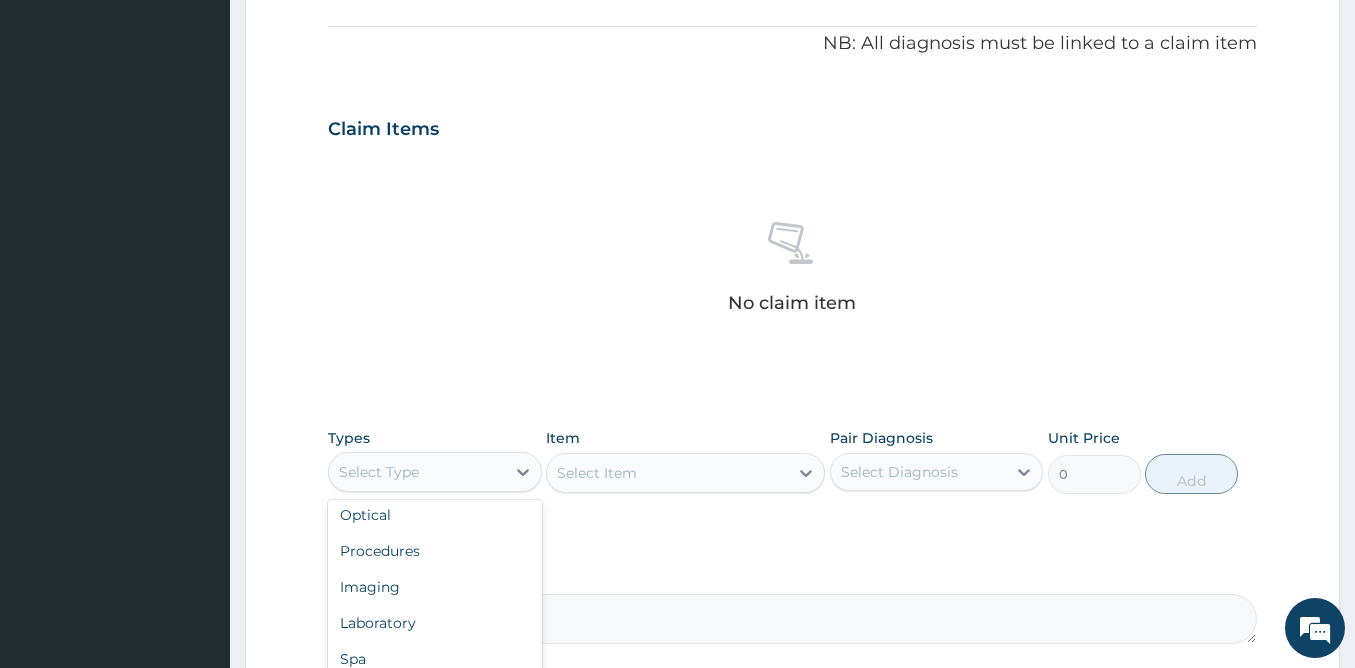 scroll, scrollTop: 68, scrollLeft: 0, axis: vertical 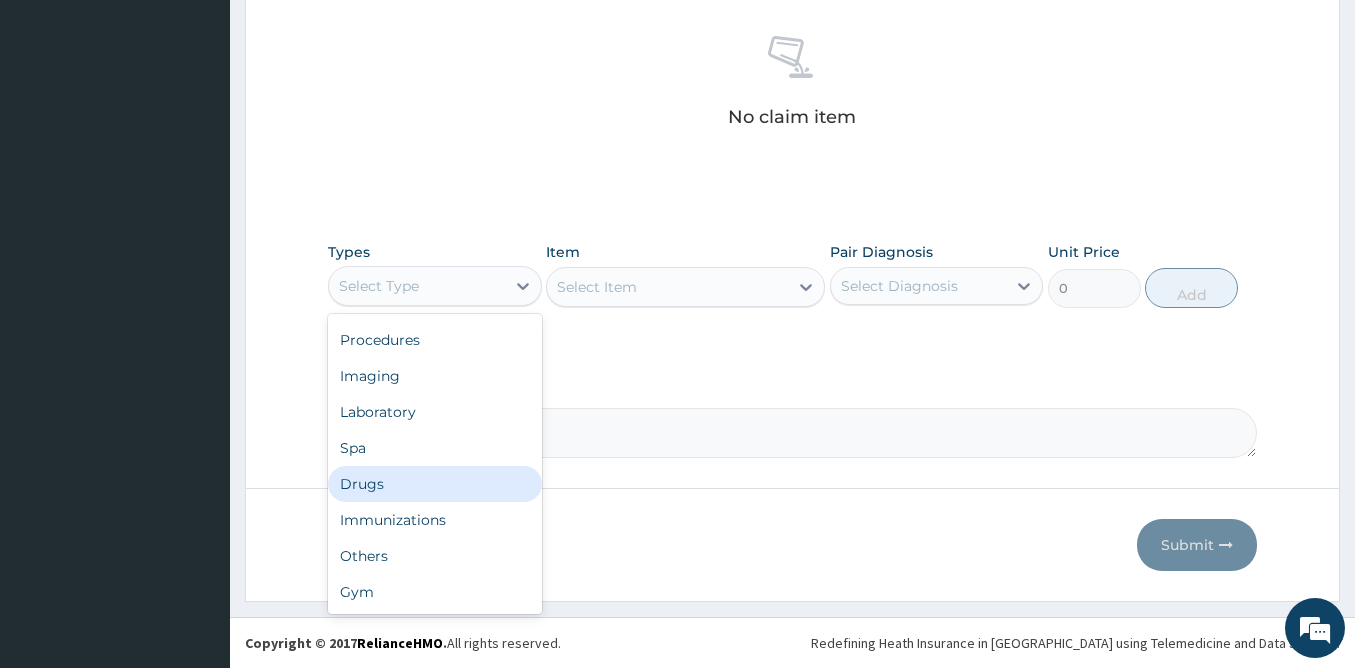 click on "Drugs" at bounding box center [435, 484] 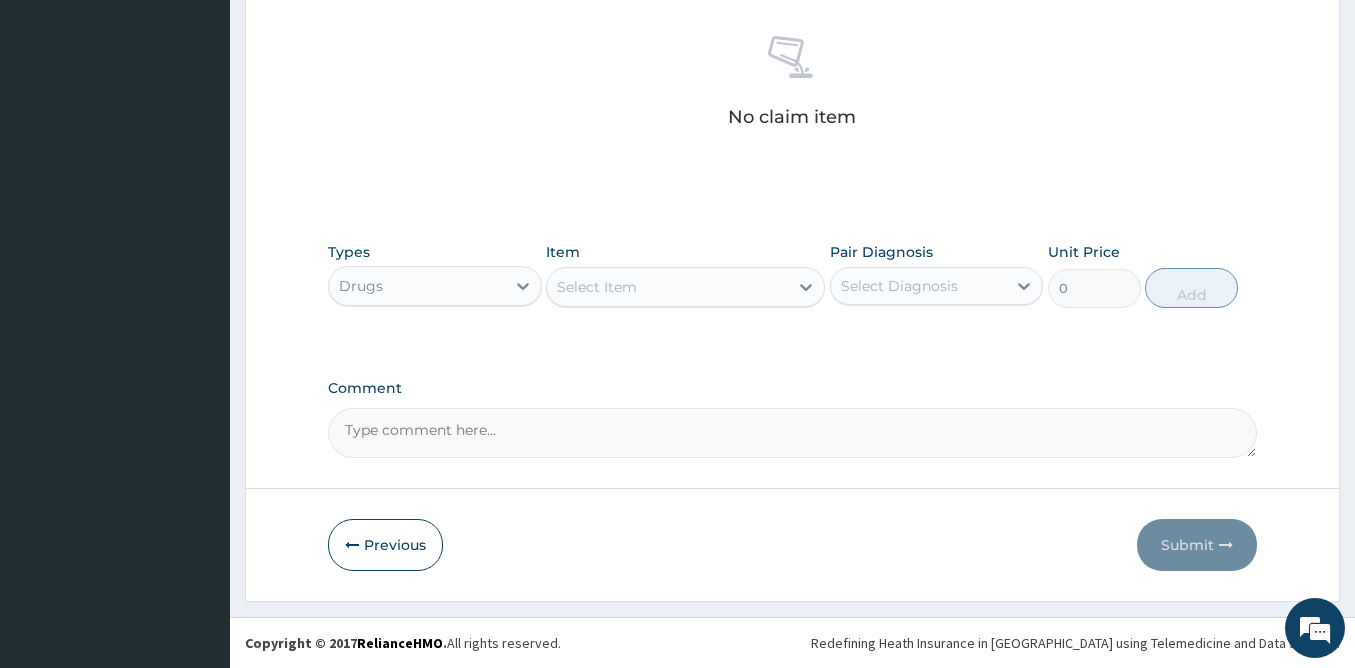 click on "Select Item" at bounding box center (597, 287) 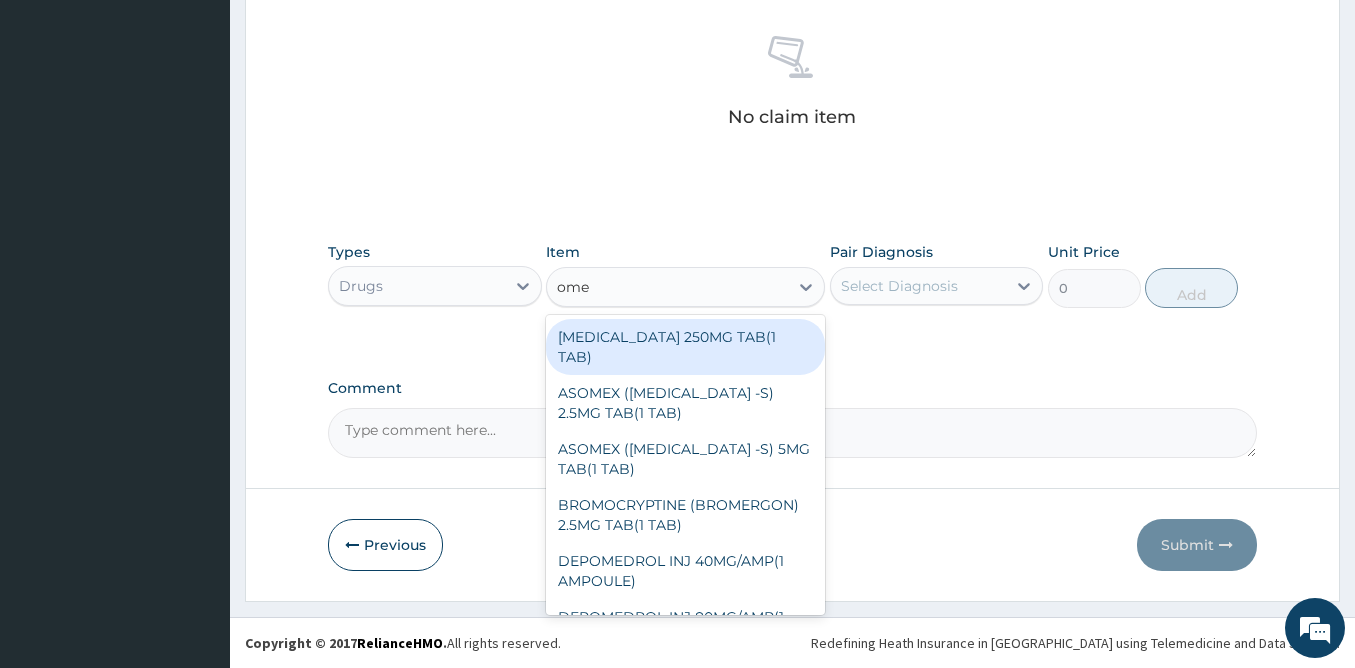 type on "omep" 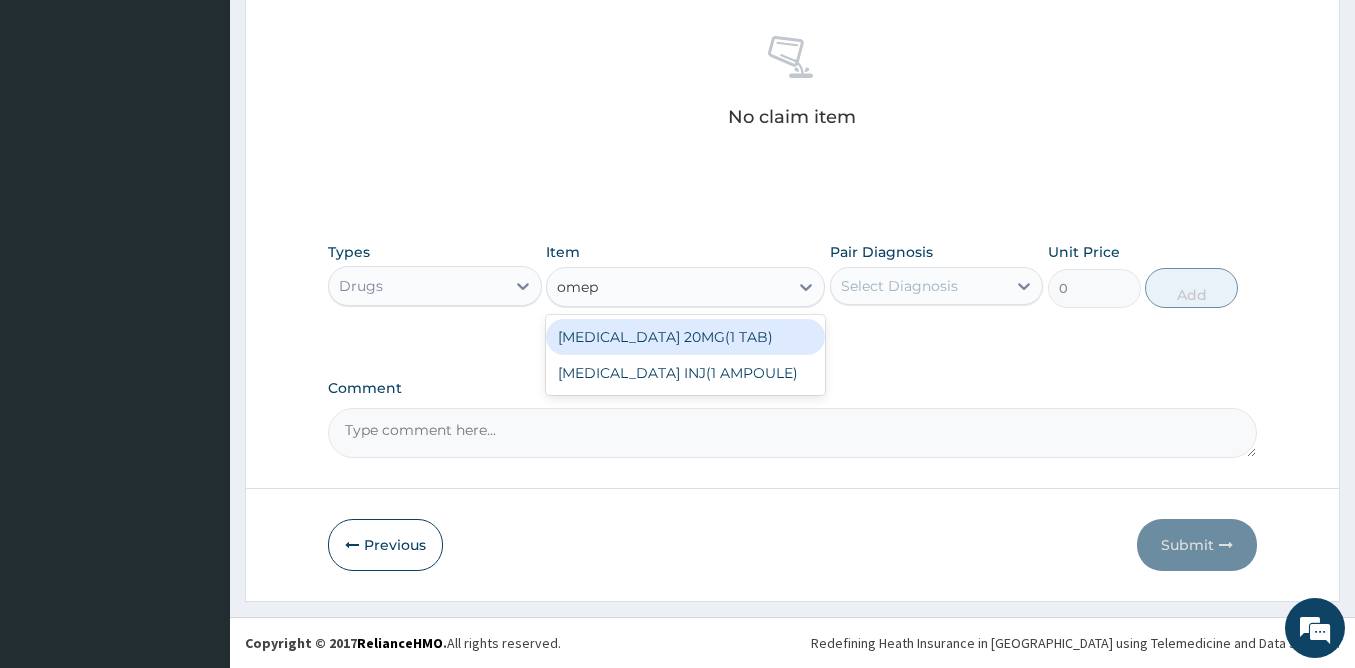 click on "OMEPRAZOLE 20MG(1 TAB)" at bounding box center [685, 337] 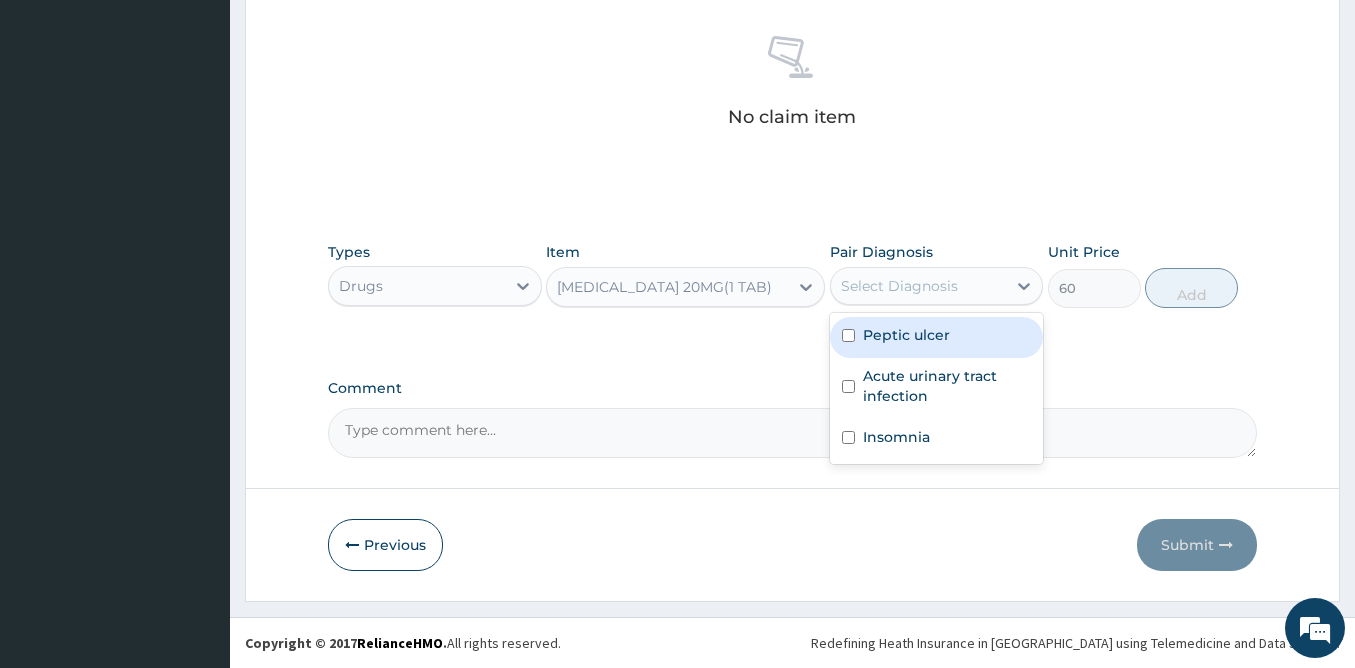 click on "Select Diagnosis" at bounding box center (899, 286) 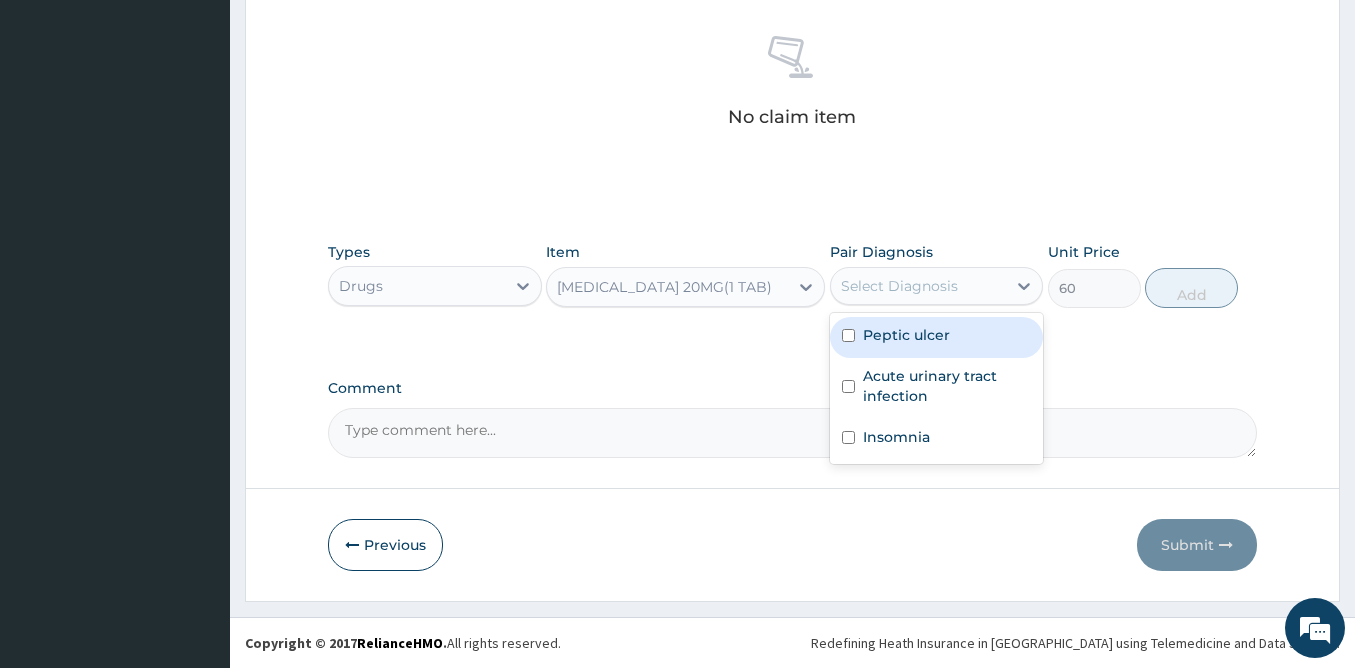 click on "Peptic ulcer" at bounding box center (906, 335) 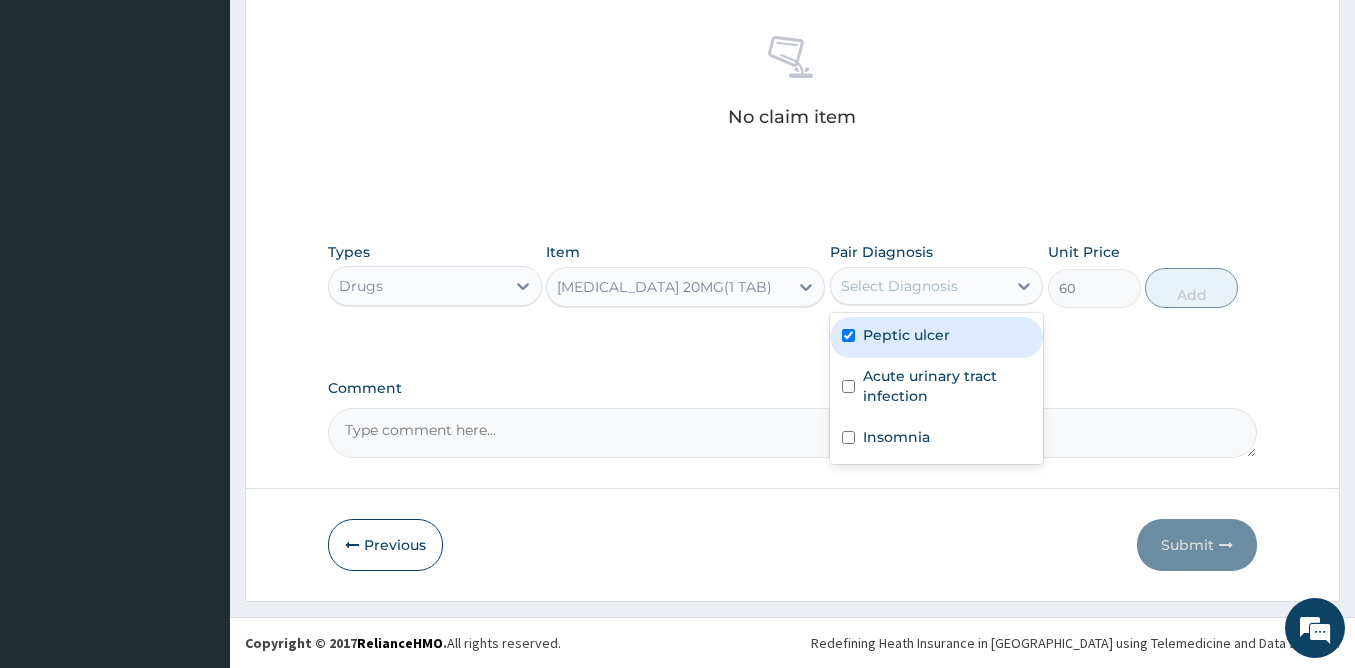 checkbox on "true" 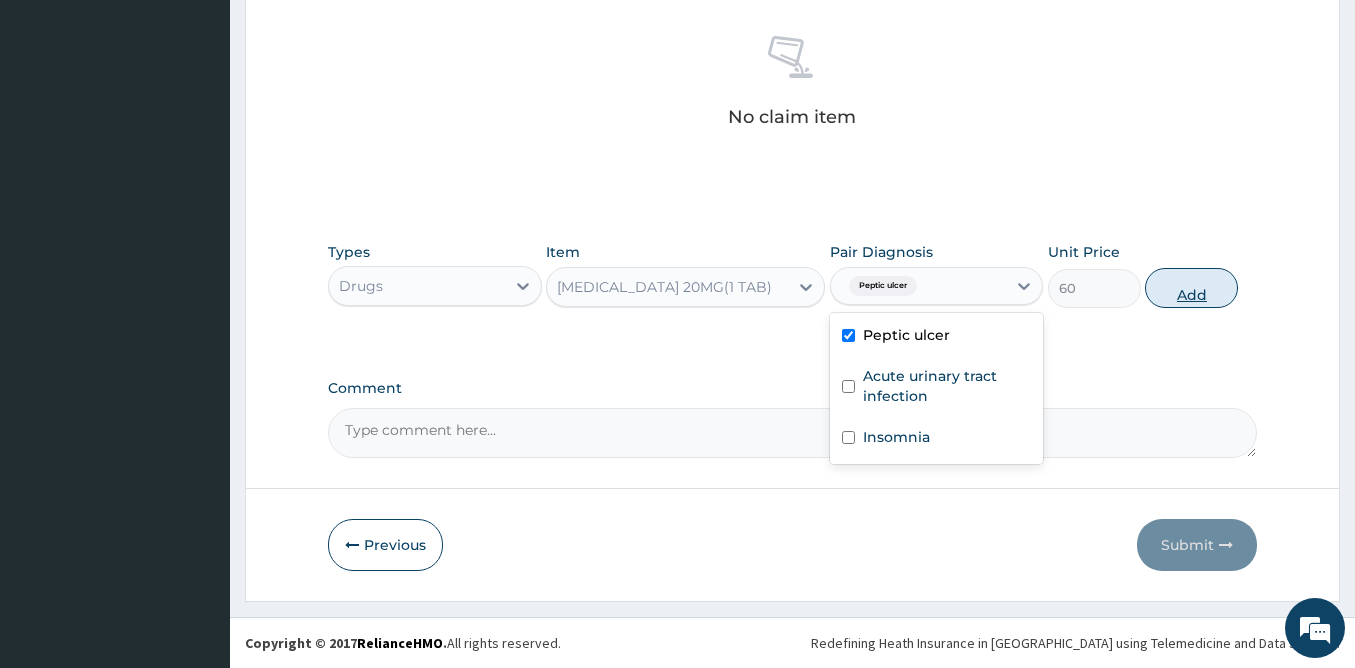 click on "Add" at bounding box center [1191, 288] 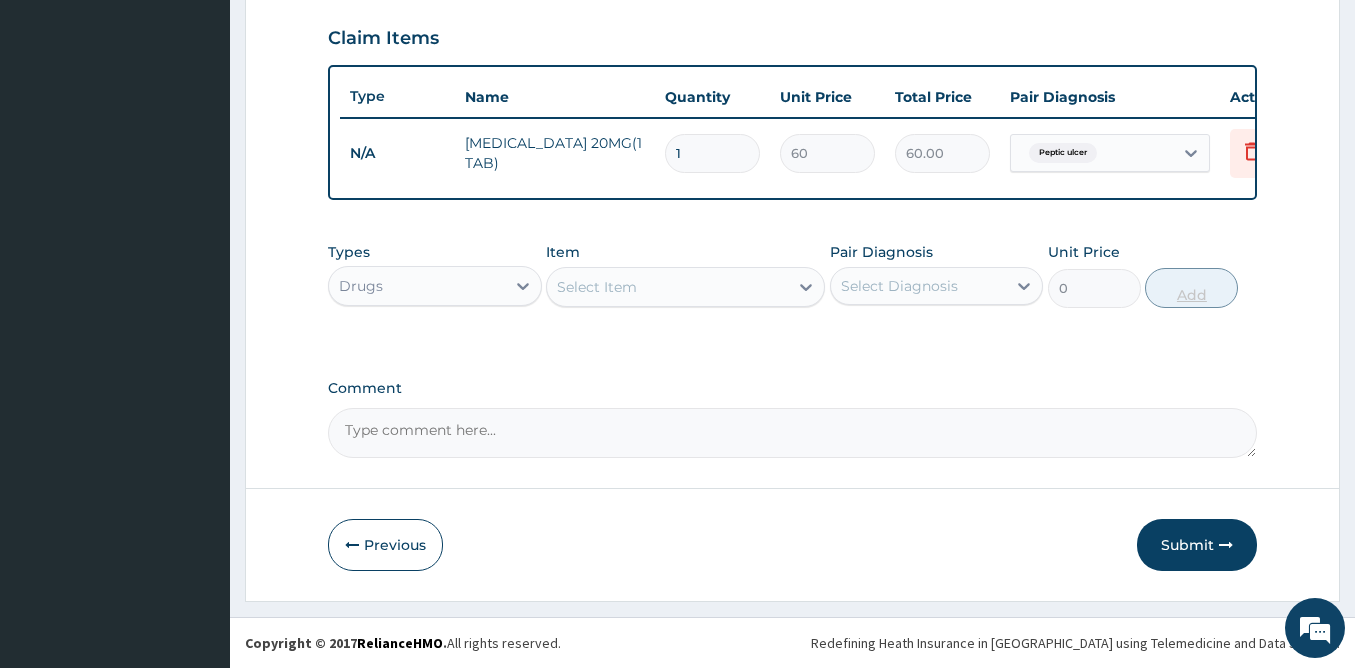 scroll, scrollTop: 694, scrollLeft: 0, axis: vertical 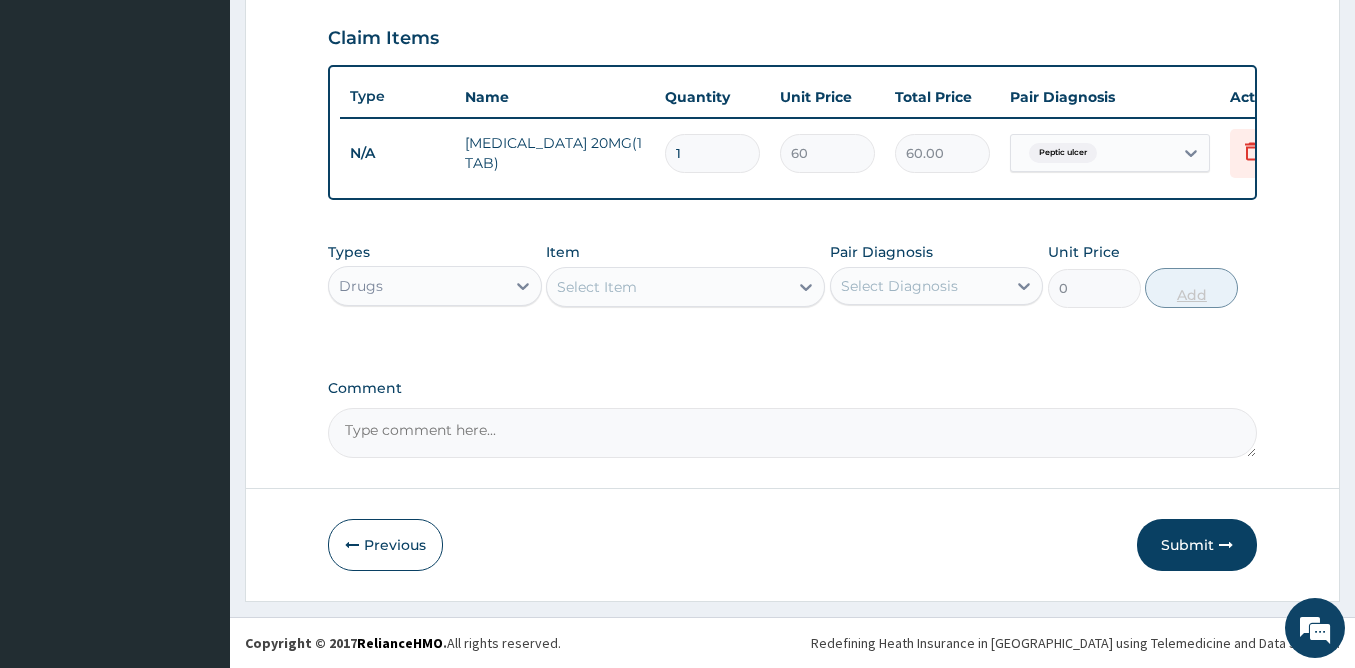 type on "10" 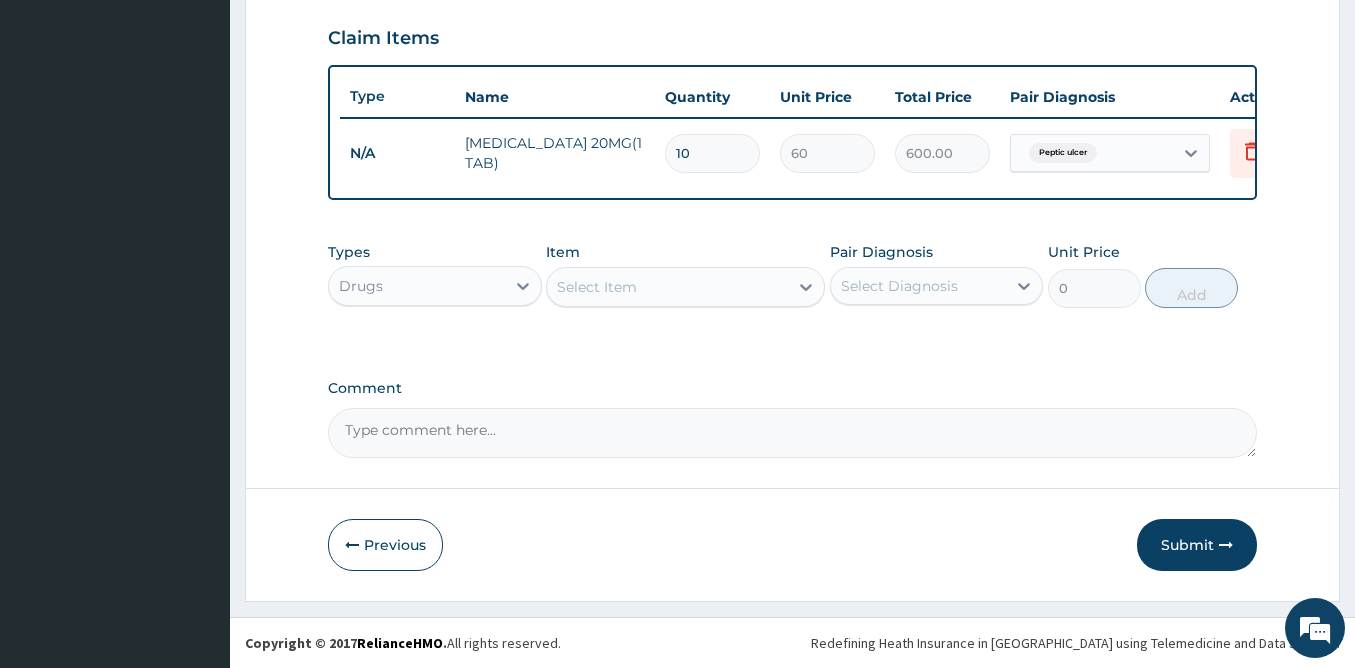 type on "10" 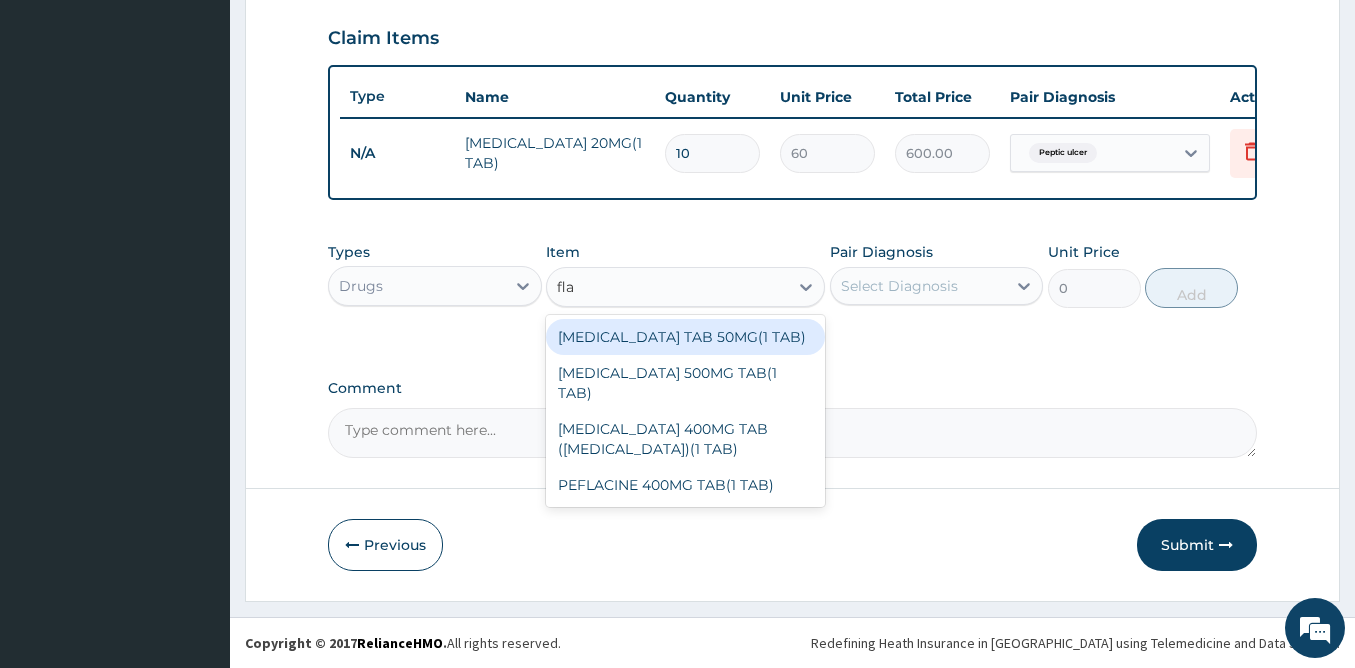 type on "flag" 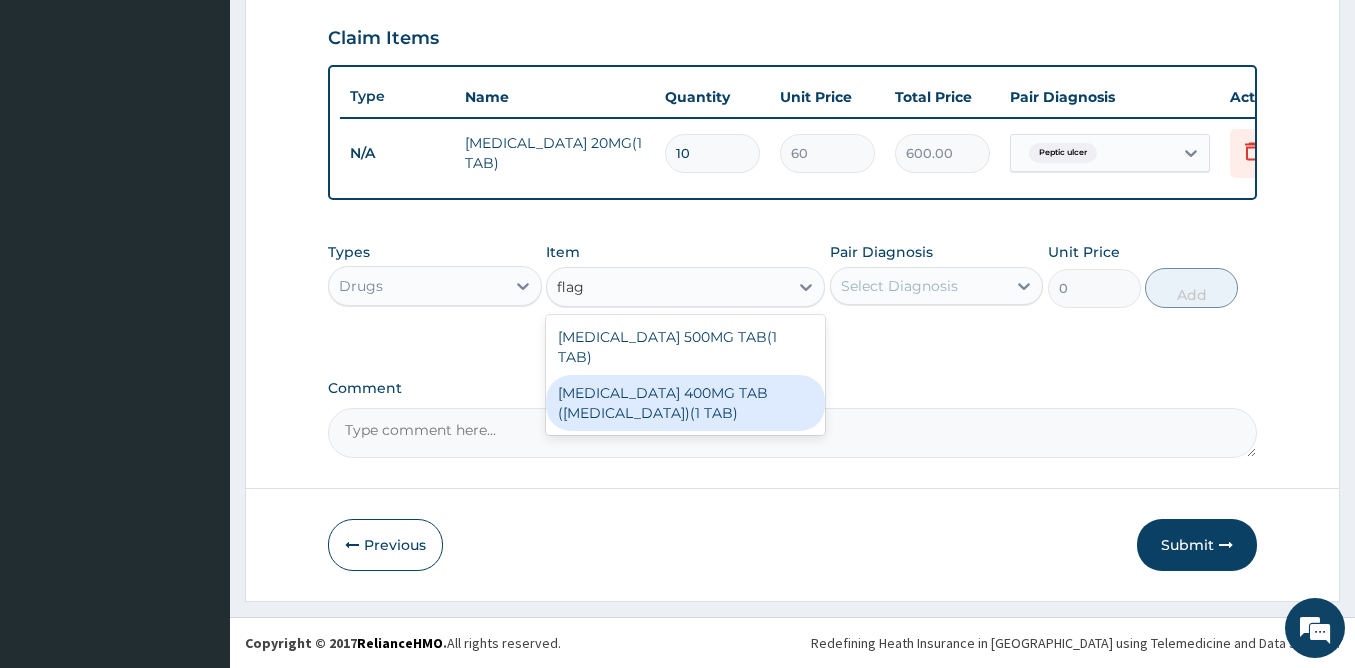 click on "[MEDICAL_DATA] 400MG TAB ([MEDICAL_DATA])(1 TAB)" at bounding box center [685, 403] 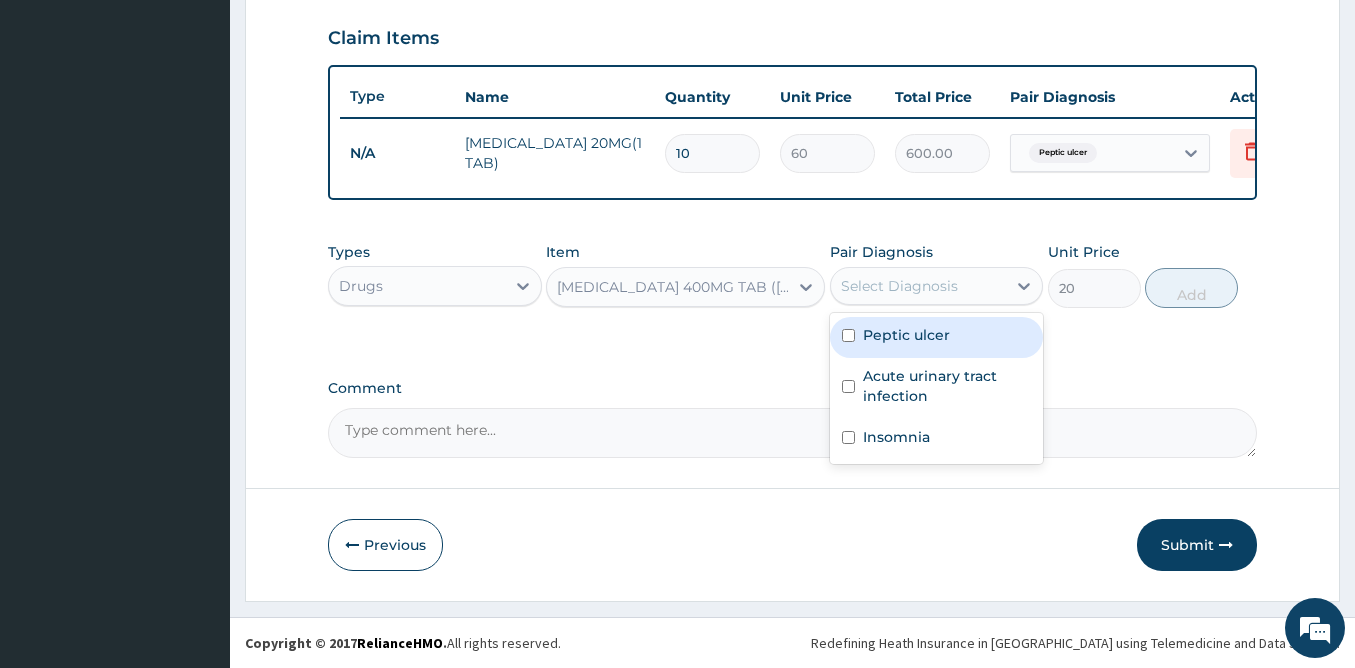 click on "Select Diagnosis" at bounding box center [899, 286] 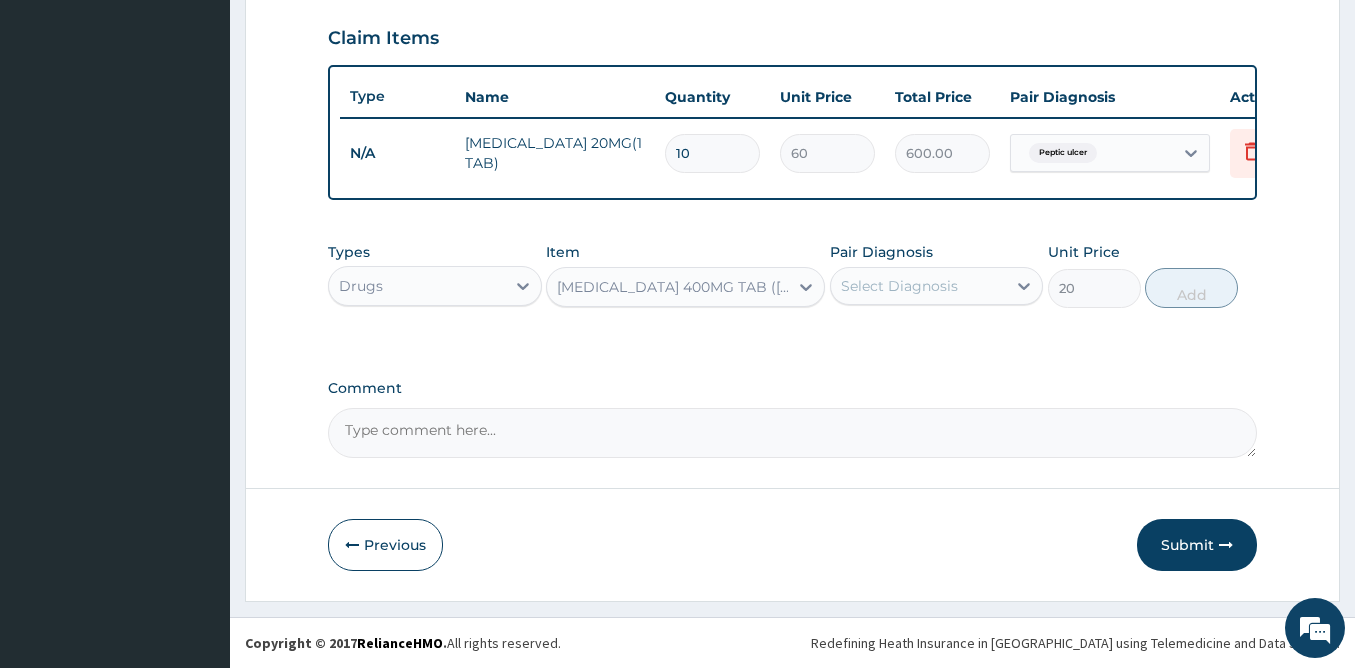 click on "Select Diagnosis" at bounding box center [899, 286] 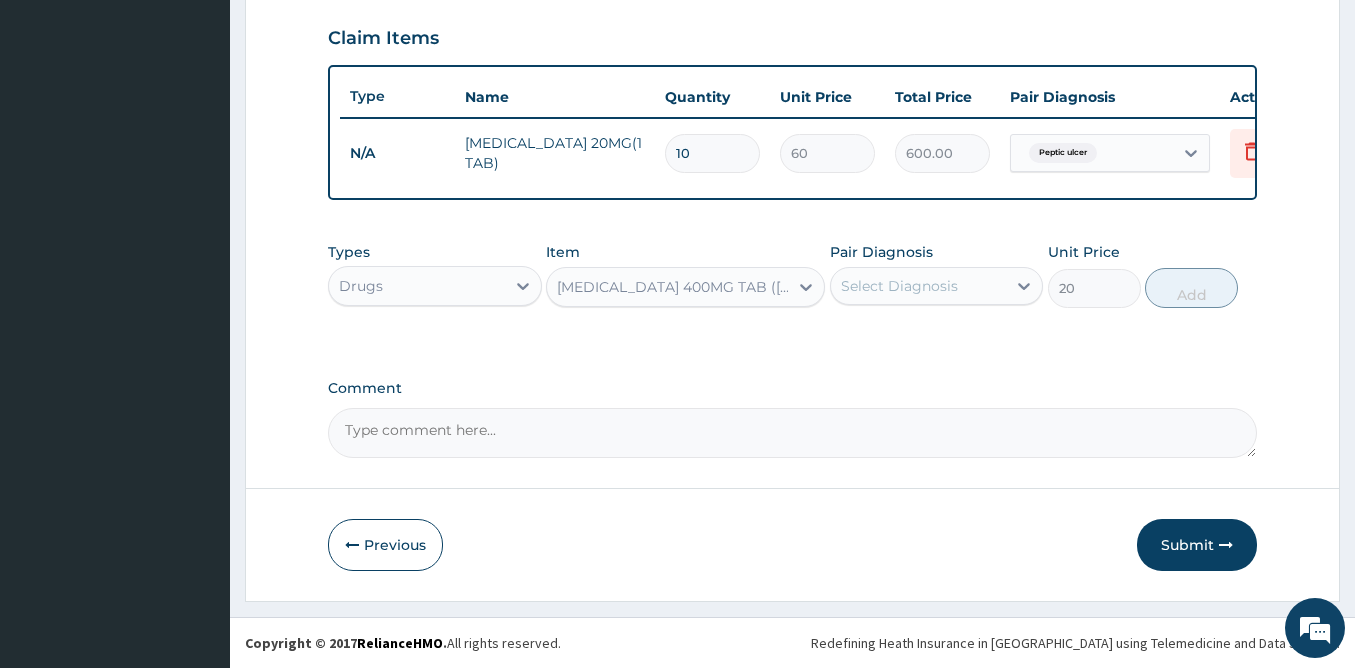 click on "Select Diagnosis" at bounding box center (899, 286) 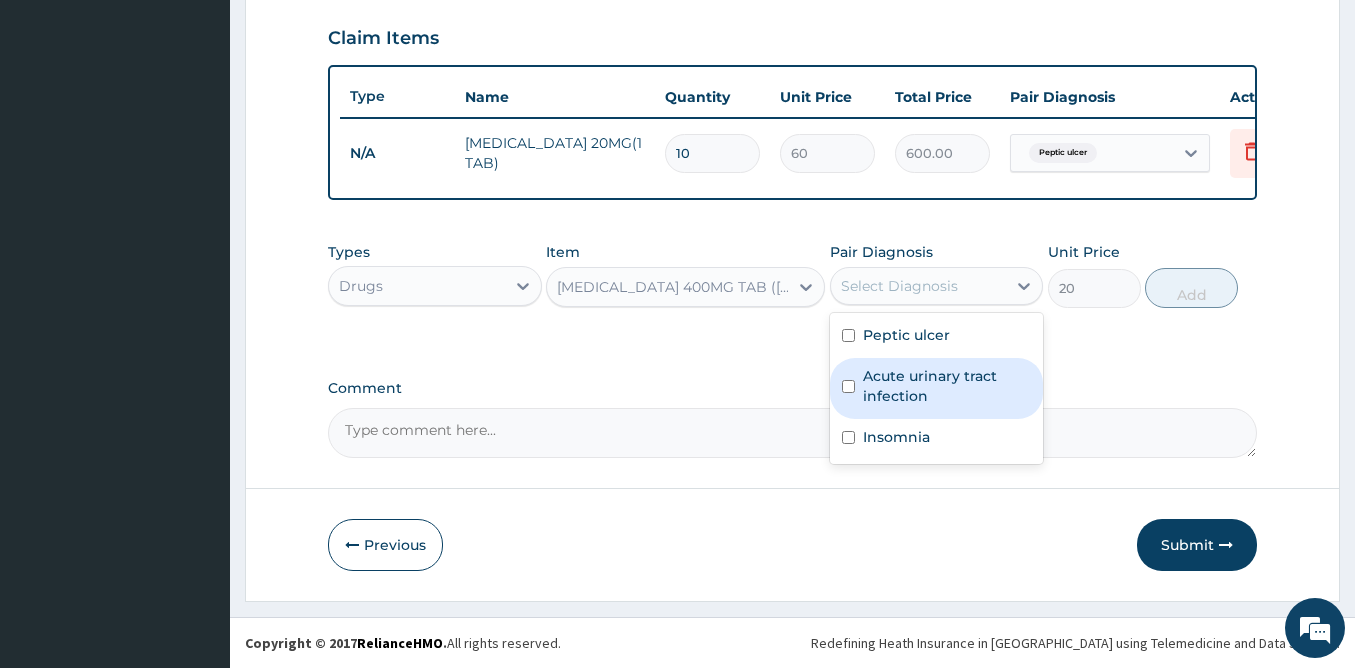 click on "Acute urinary tract infection" at bounding box center [947, 386] 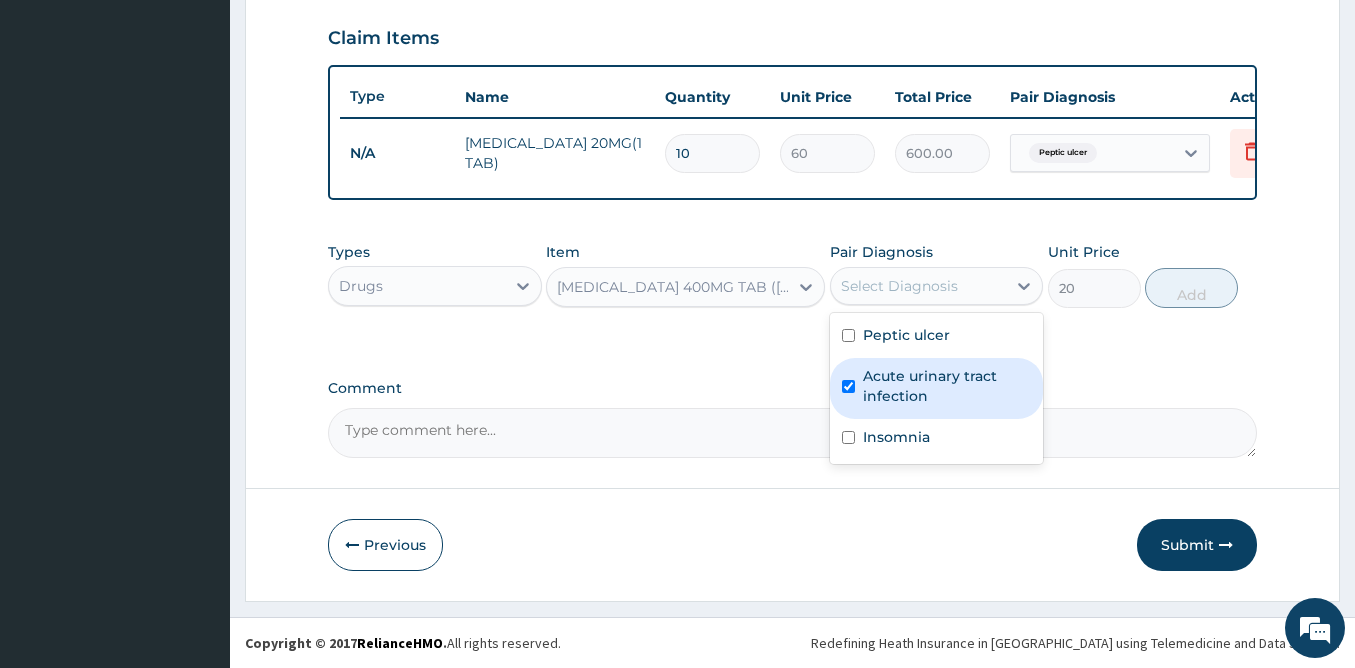 checkbox on "true" 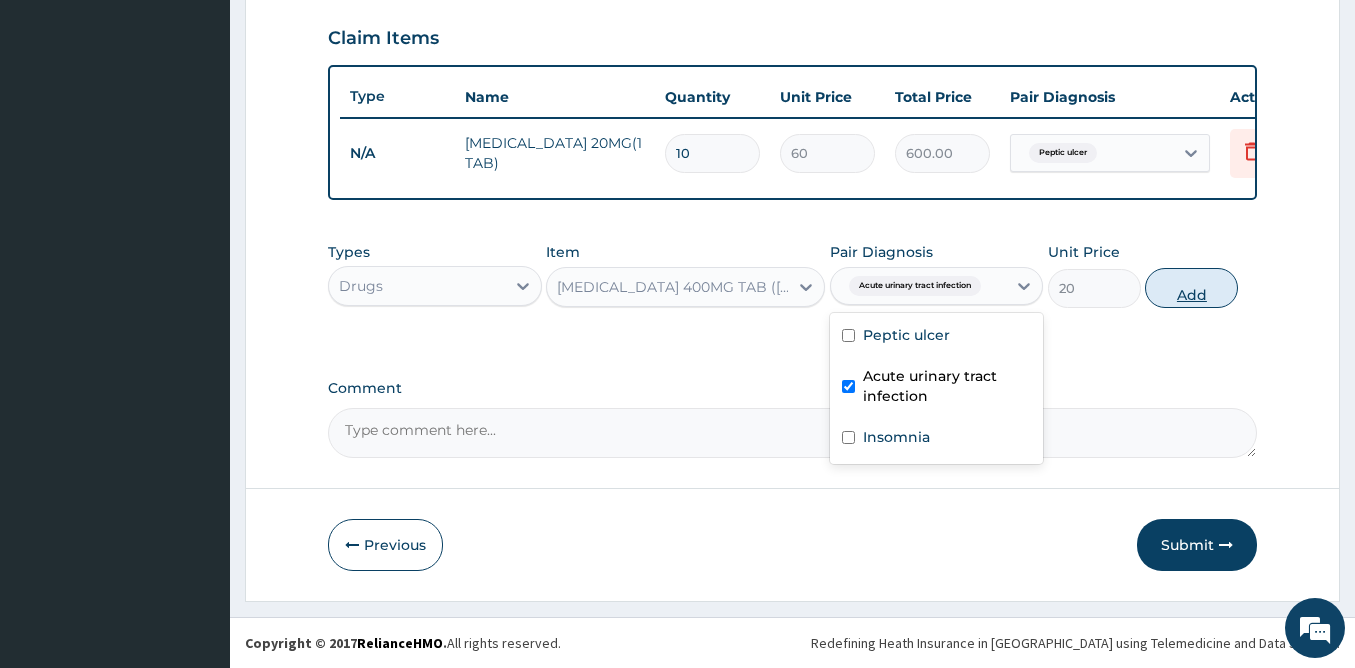 click on "Add" at bounding box center (1191, 288) 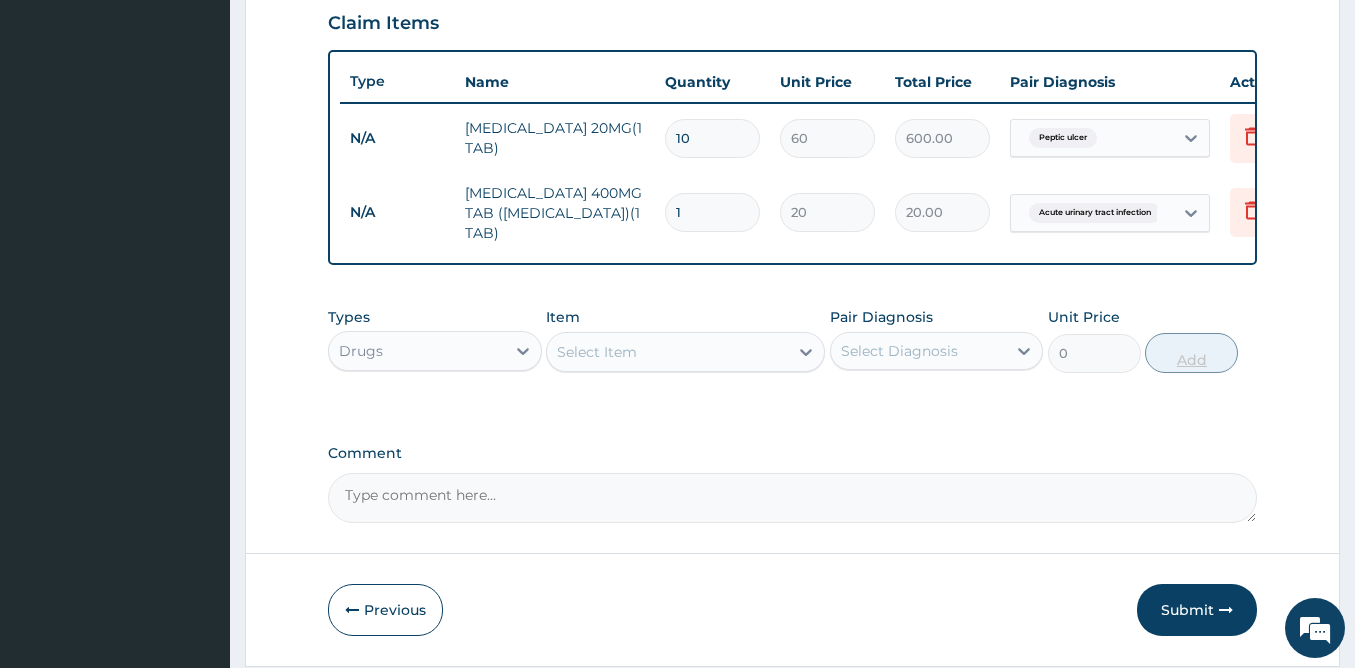 type on "15" 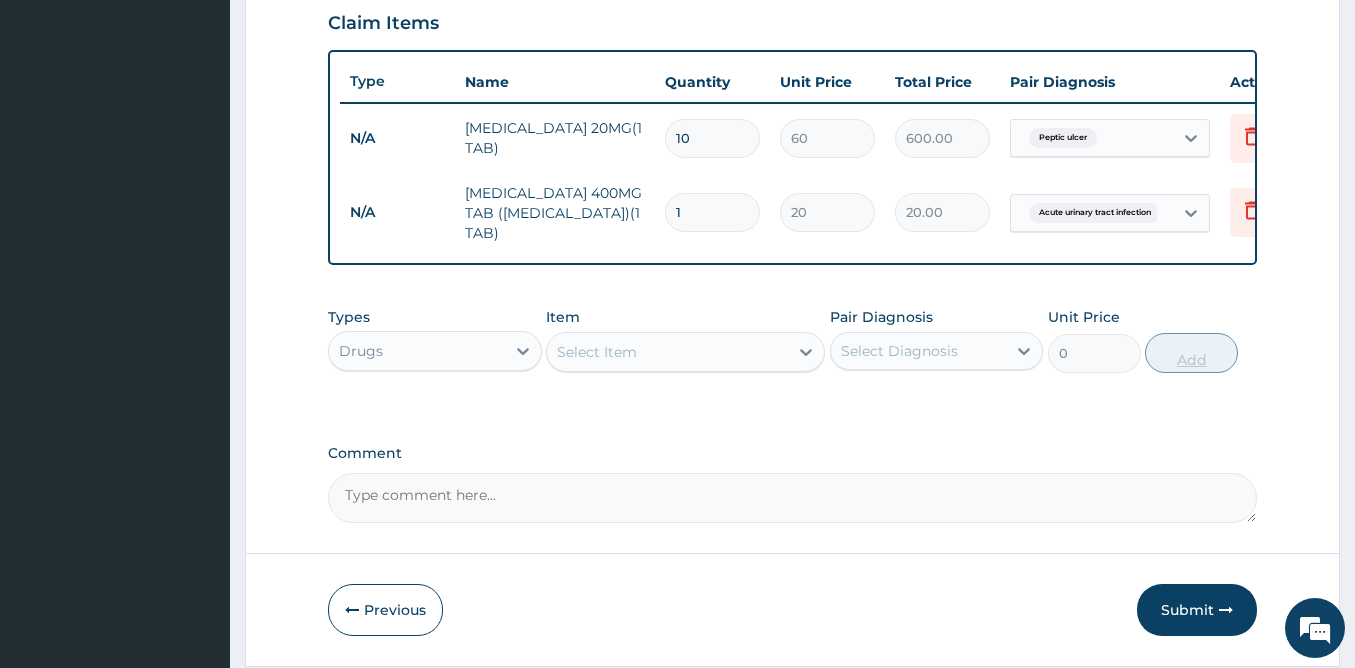 type on "300.00" 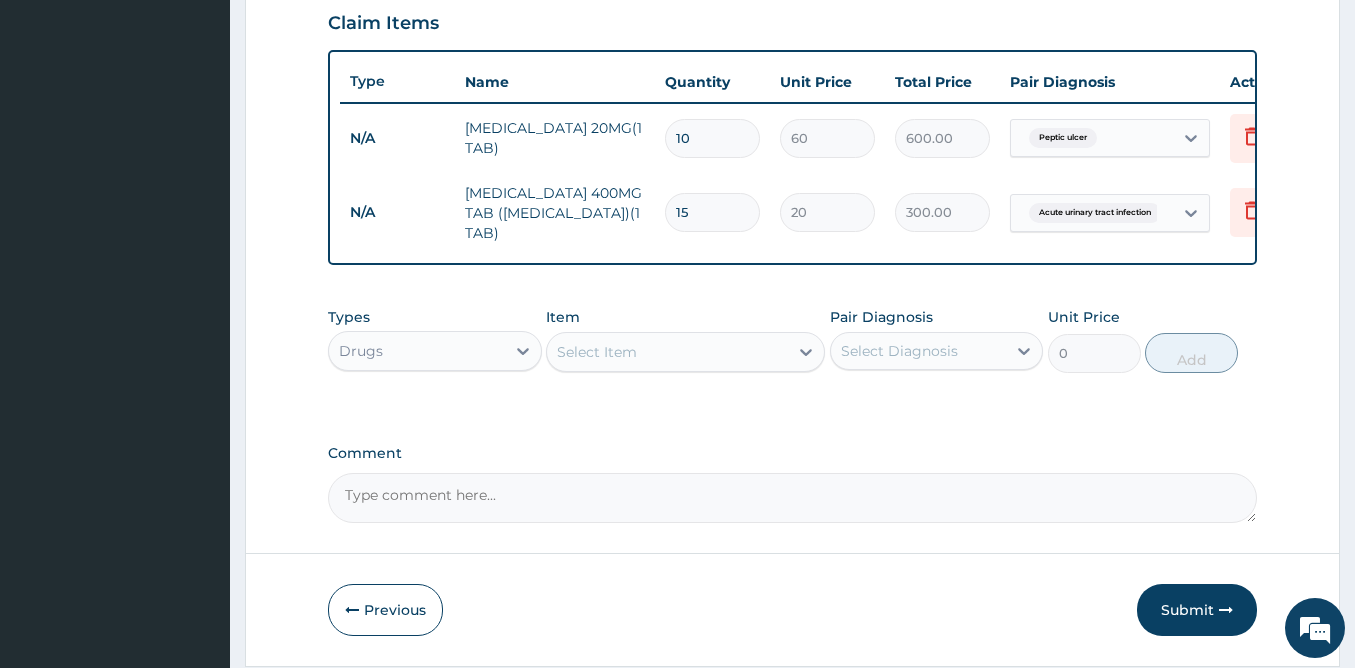 type on "15" 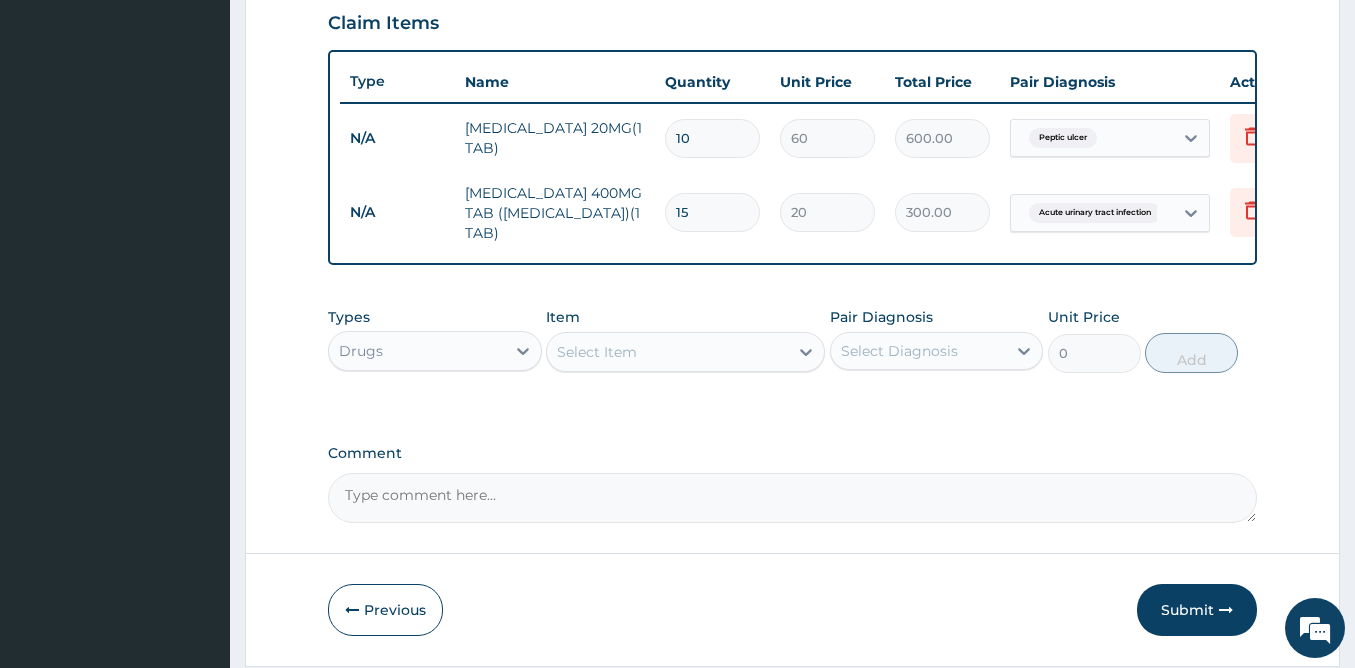click on "Select Item" at bounding box center (667, 352) 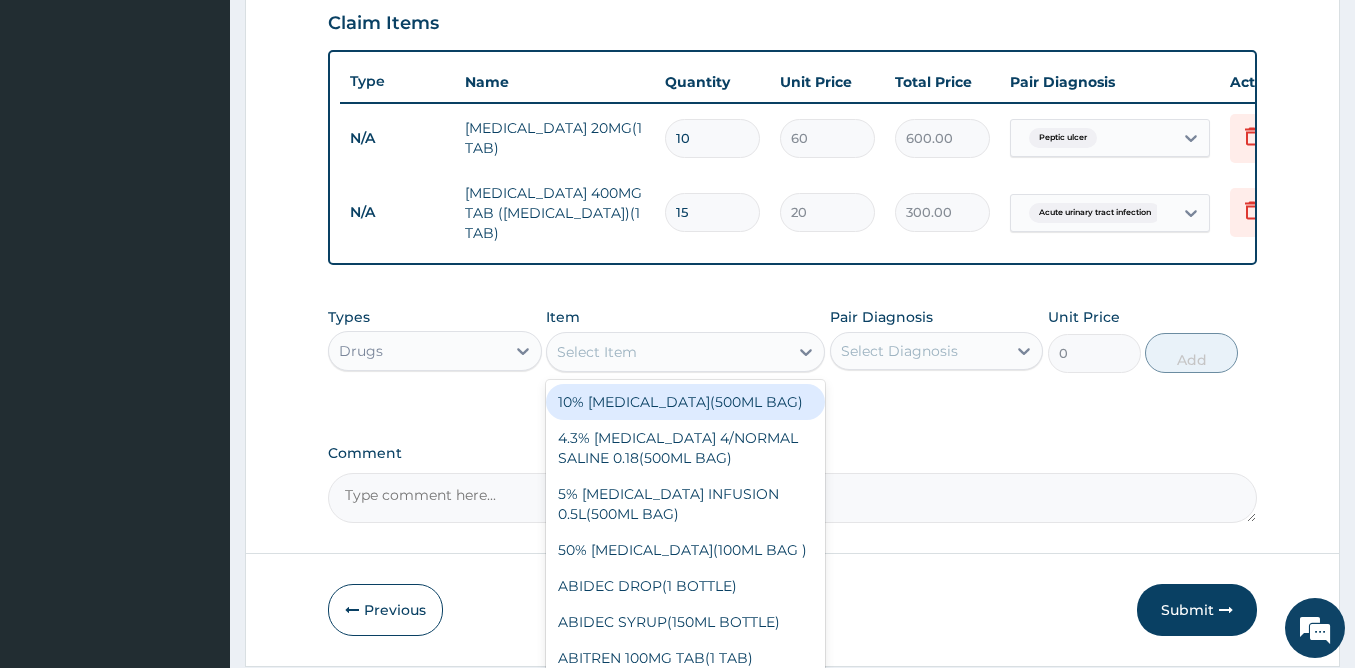 click on "Select Item" at bounding box center [667, 352] 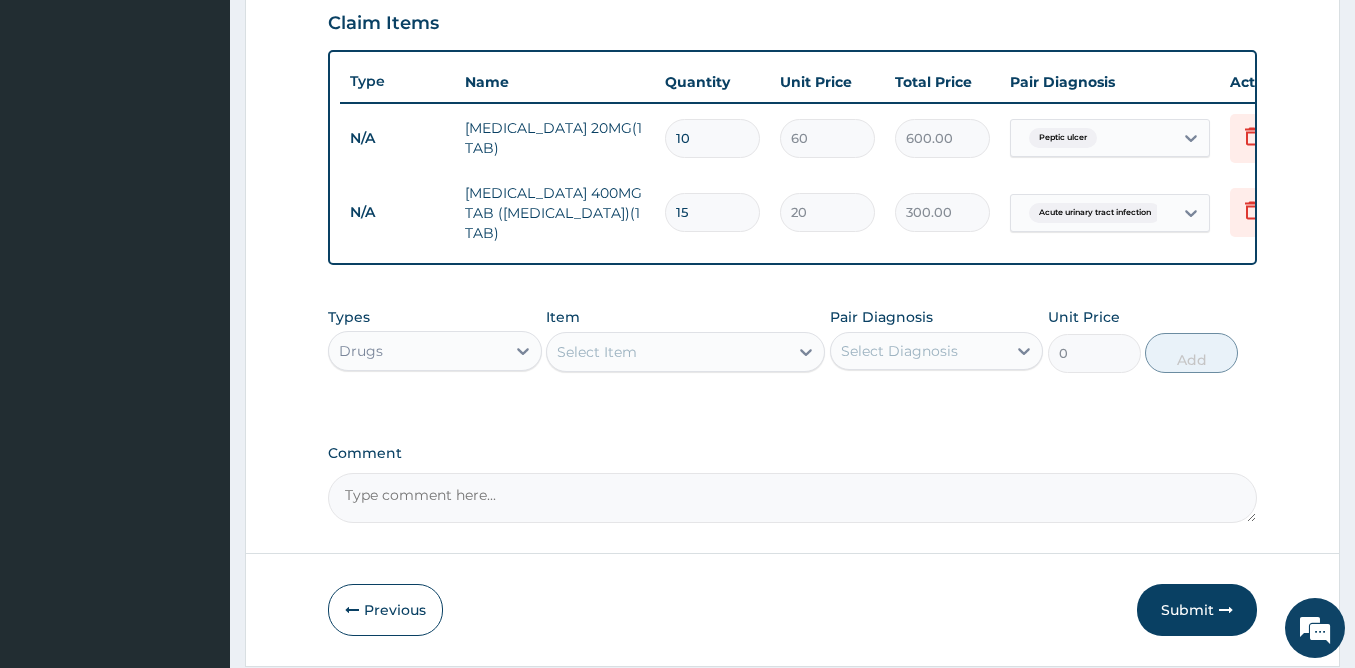 click on "Select Item" at bounding box center (667, 352) 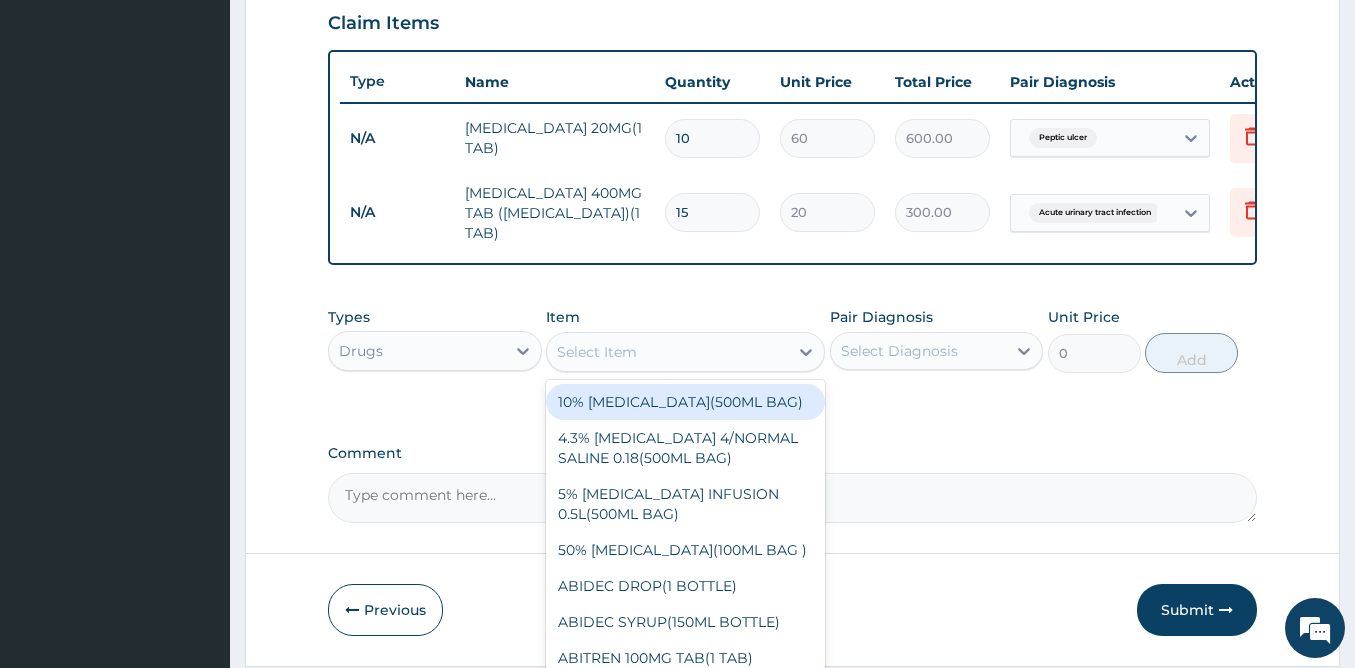 click on "Select Item" at bounding box center (667, 352) 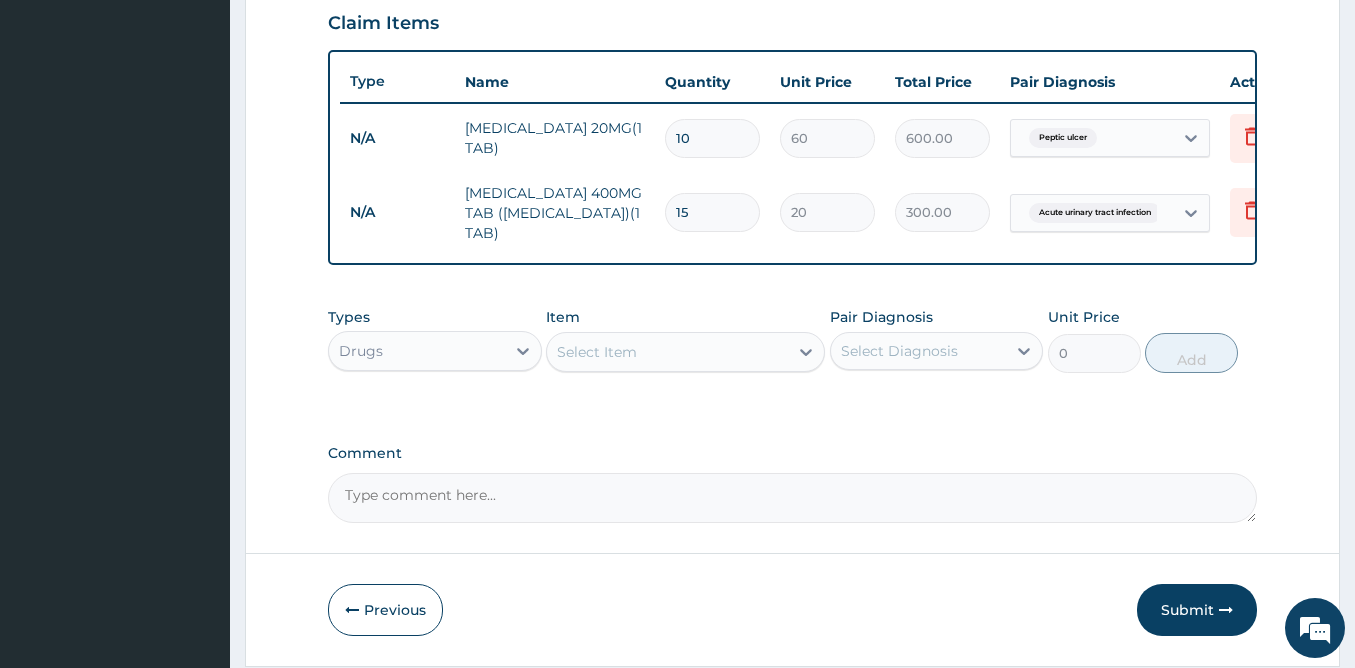 click on "Select Item" at bounding box center (667, 352) 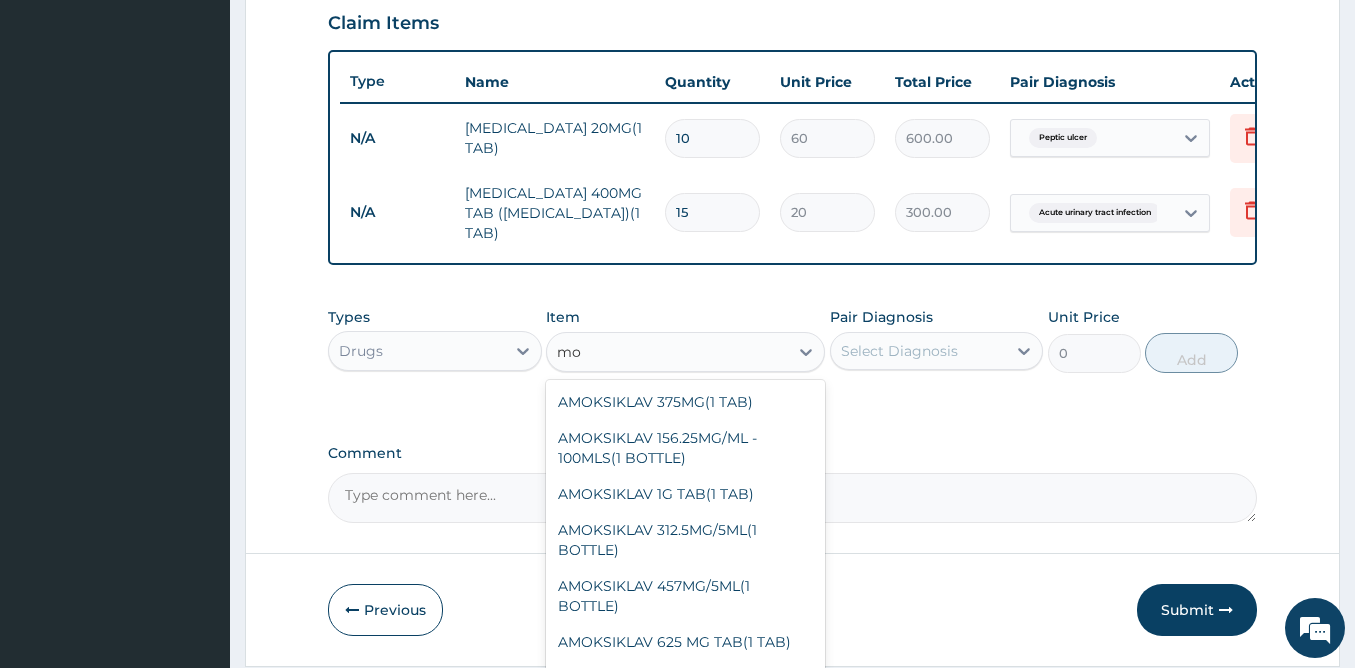 type on "m" 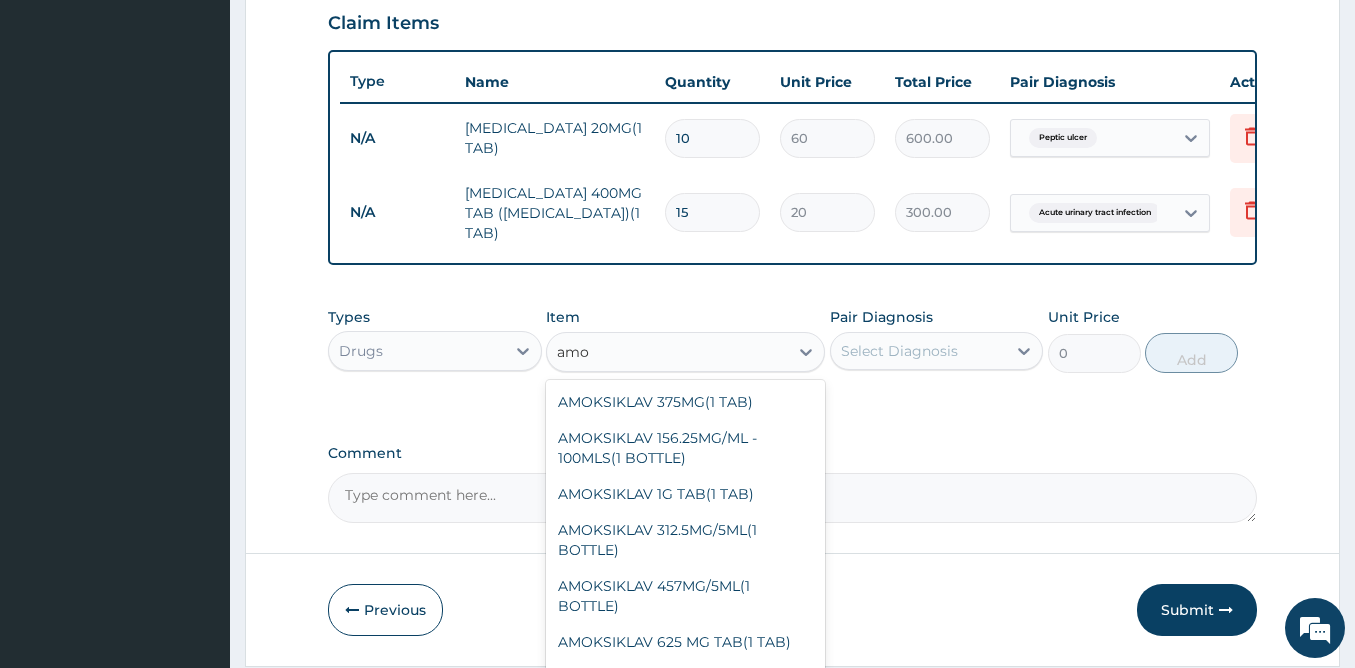 type on "amox" 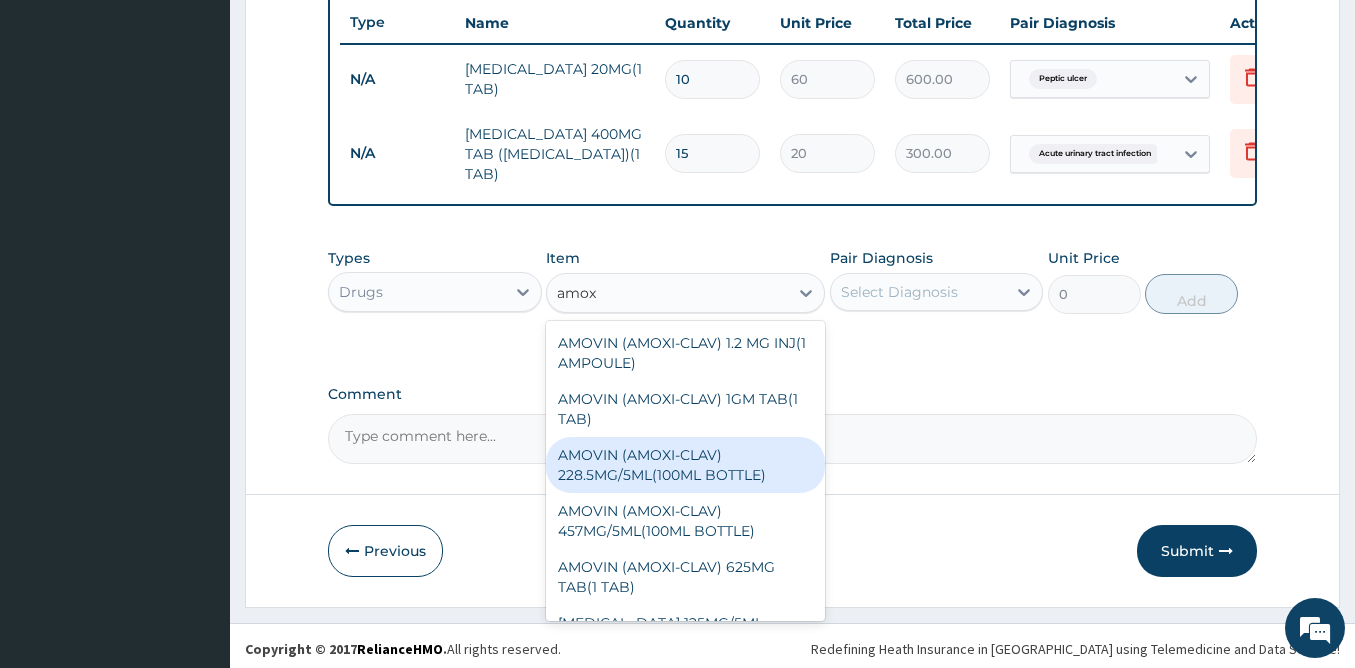scroll, scrollTop: 774, scrollLeft: 0, axis: vertical 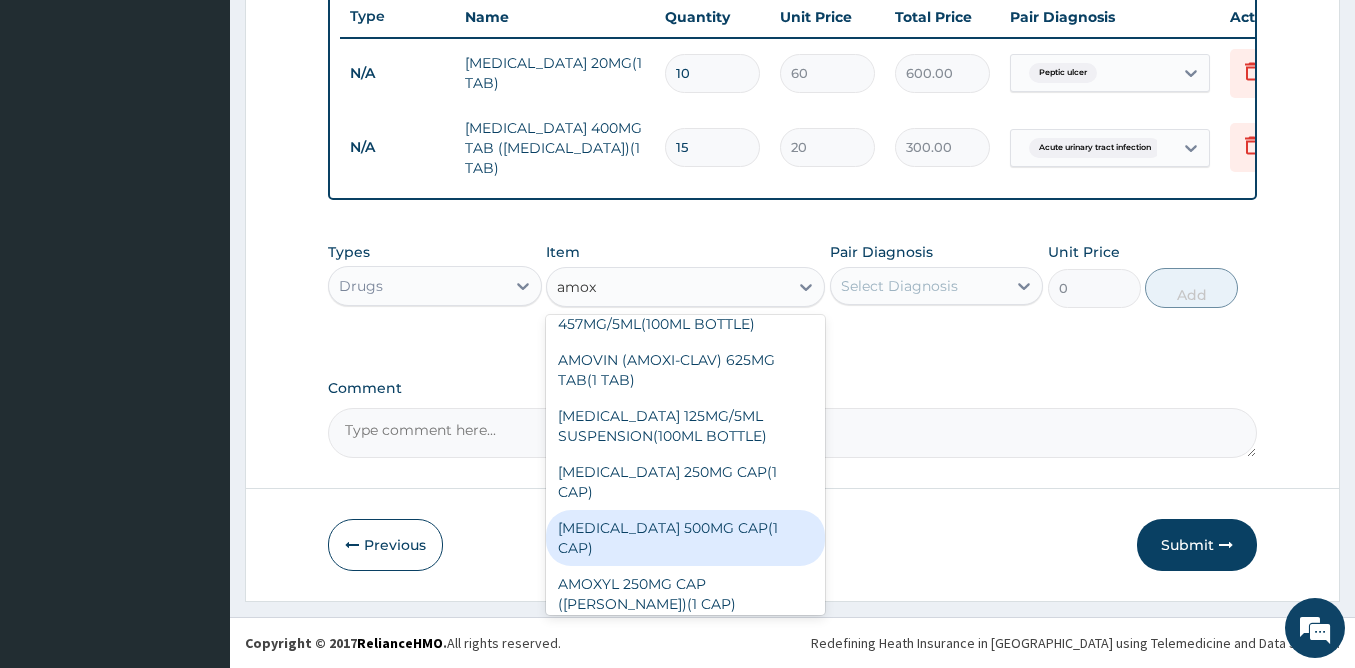 click on "AMOXYCILLIN 500MG CAP(1 CAP)" at bounding box center (685, 538) 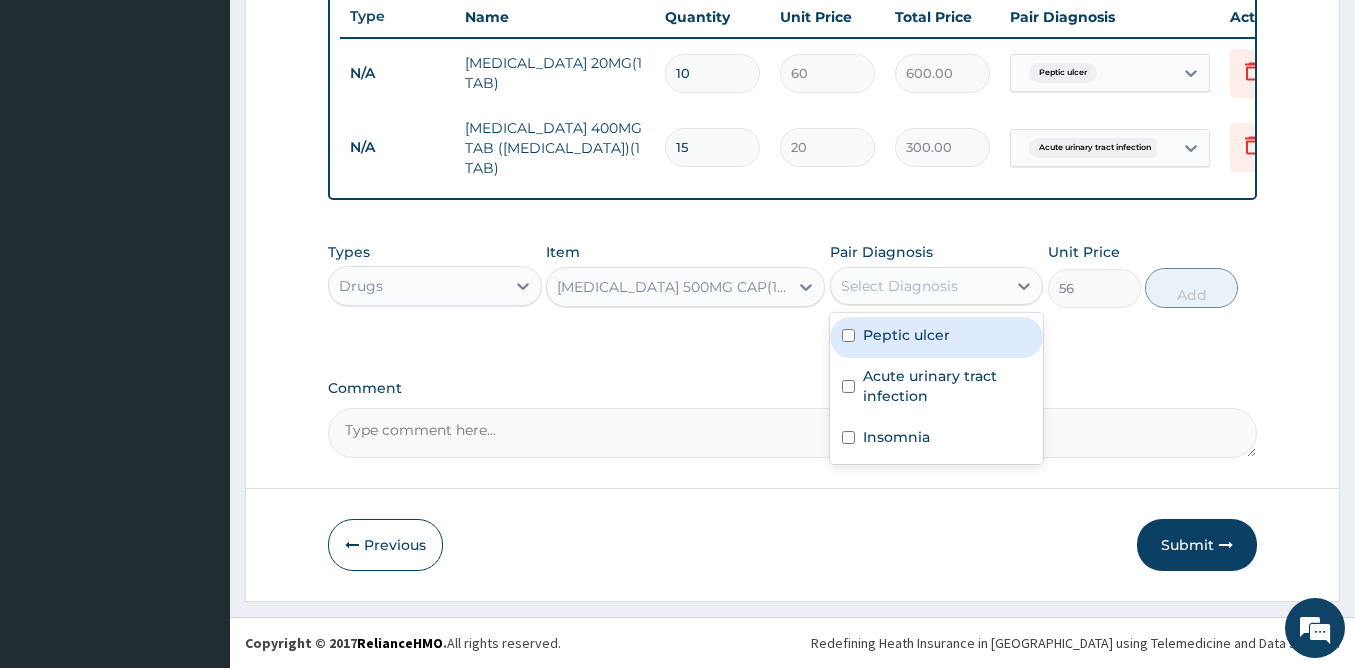 click on "Select Diagnosis" at bounding box center (919, 286) 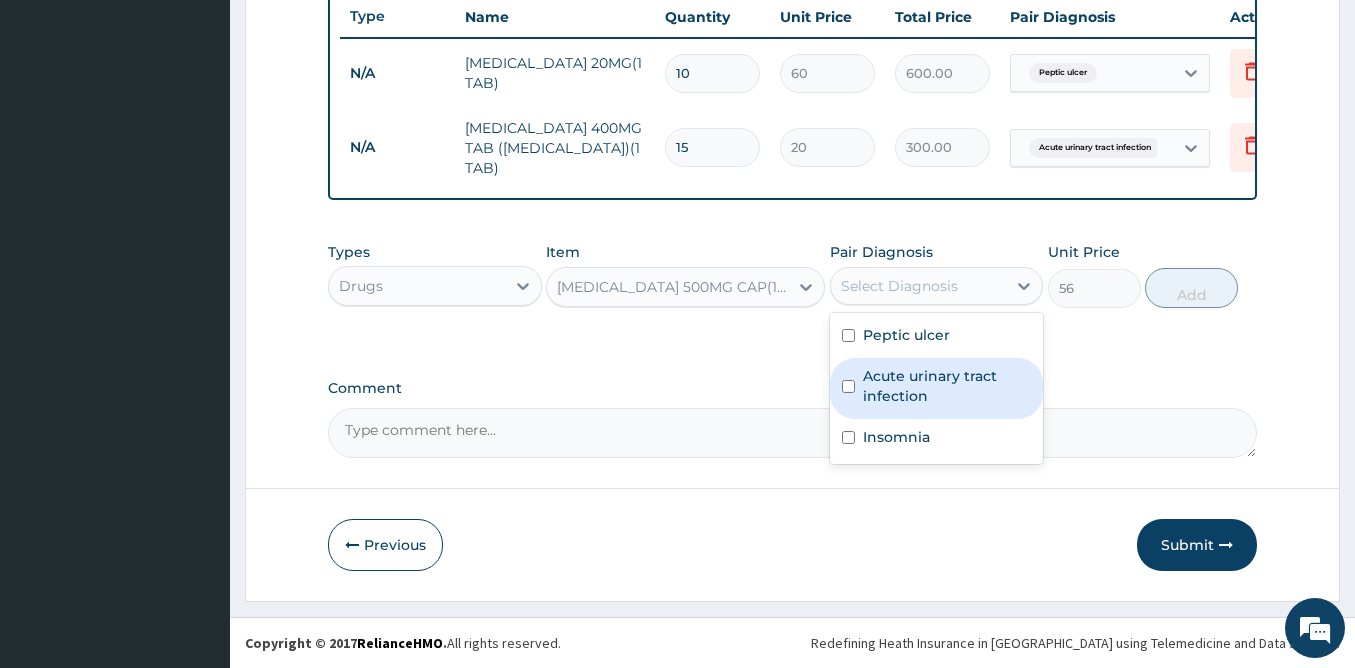 click on "Acute urinary tract infection" at bounding box center (947, 386) 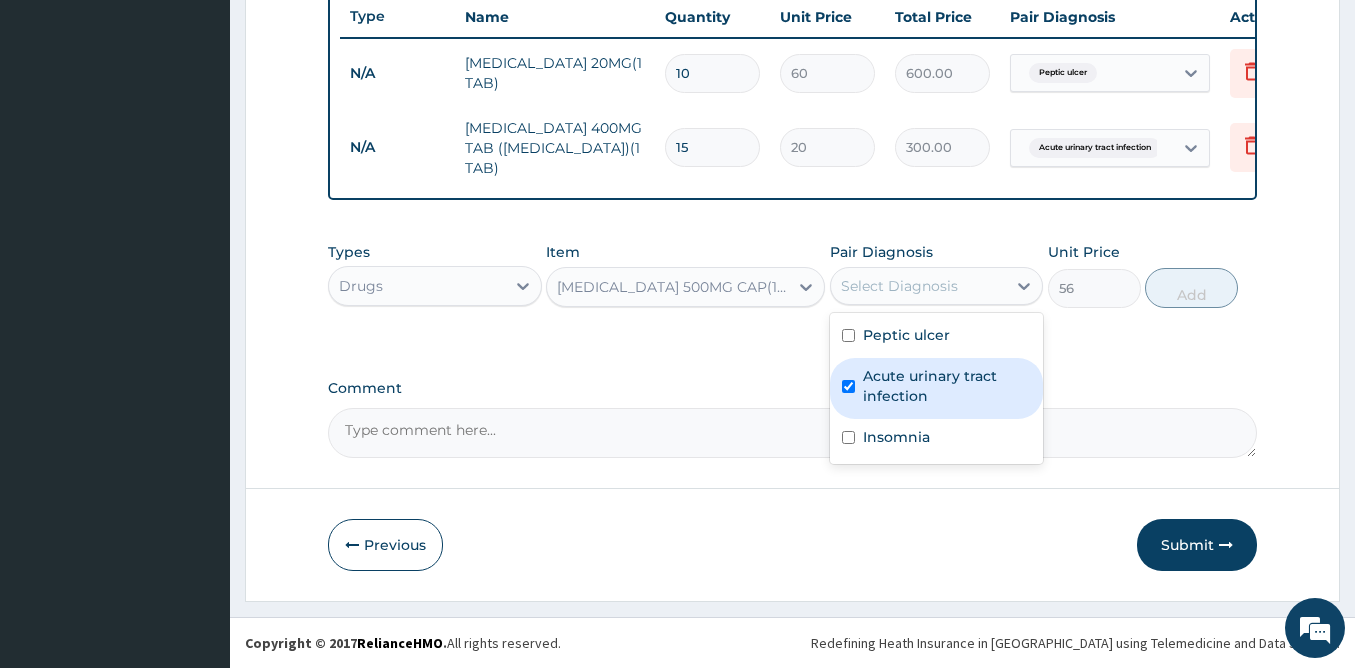 checkbox on "true" 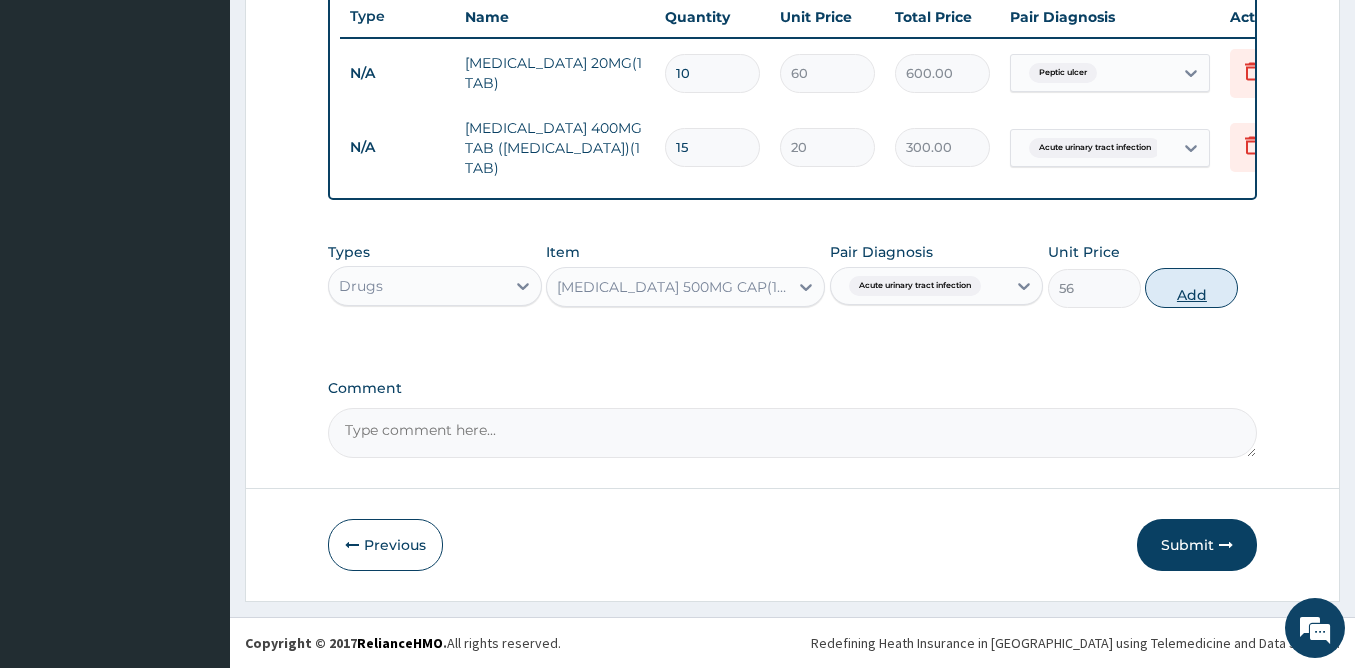 click on "Add" at bounding box center [1191, 288] 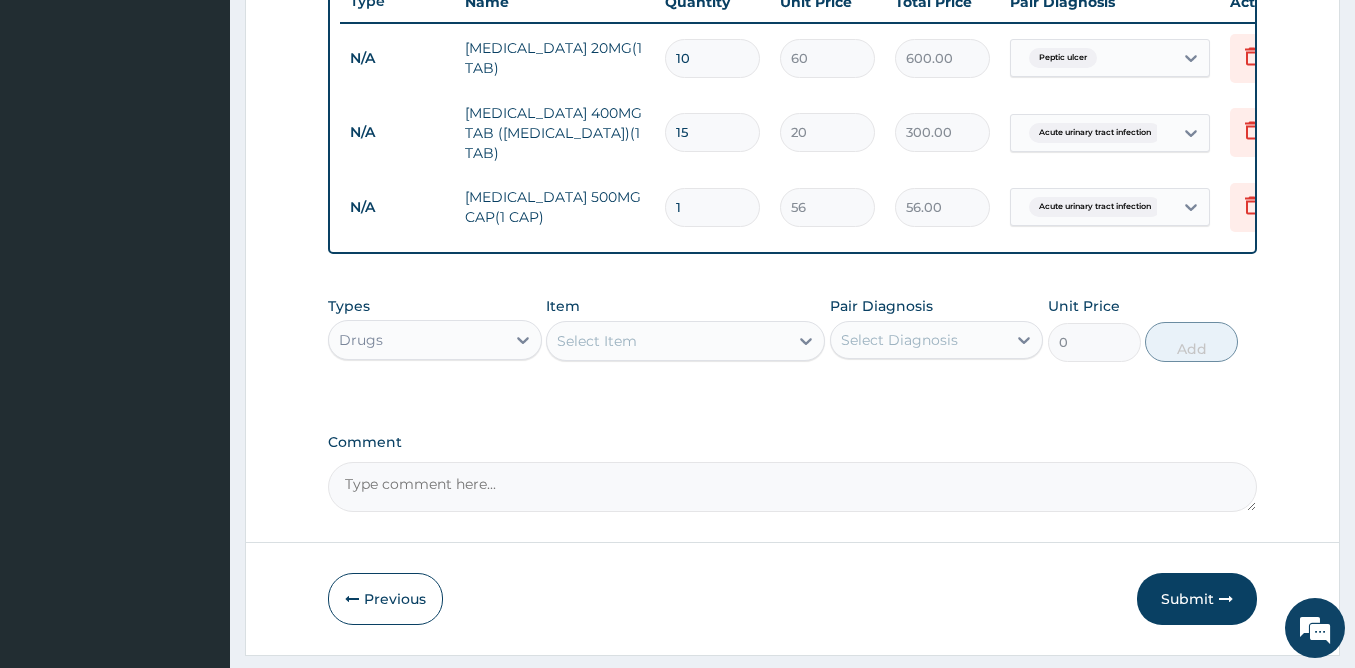 type on "15" 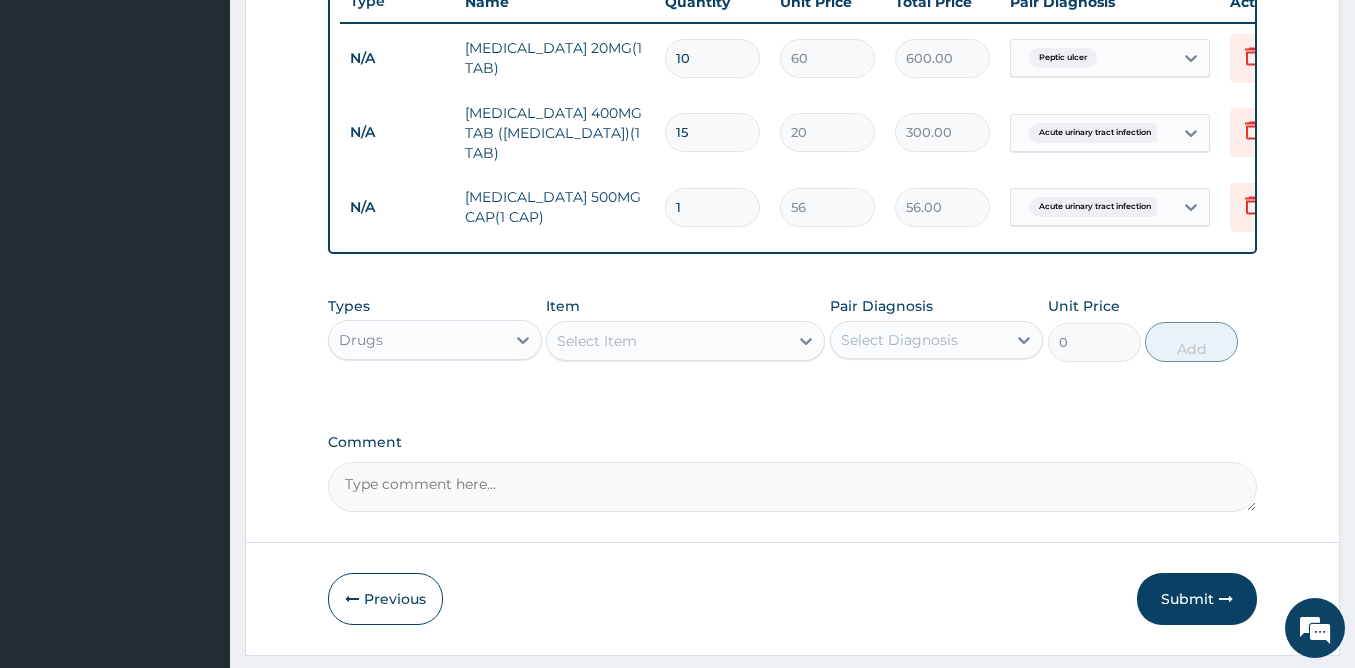 type on "840.00" 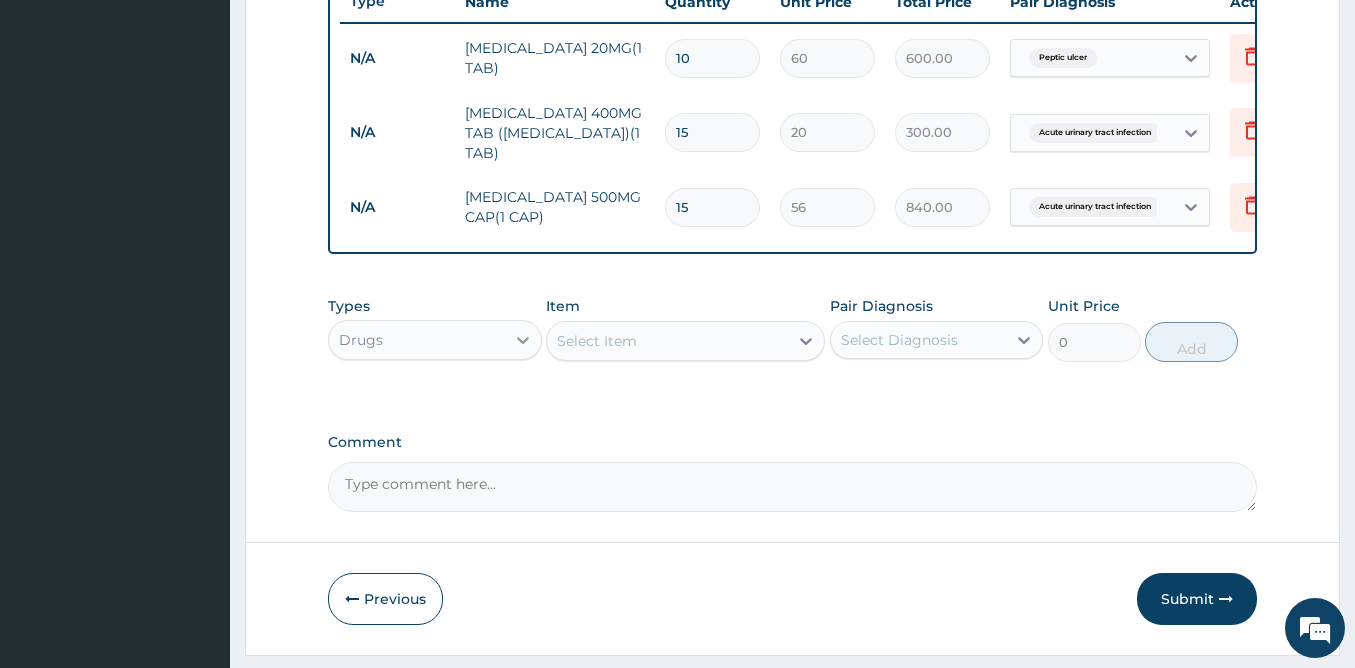type on "15" 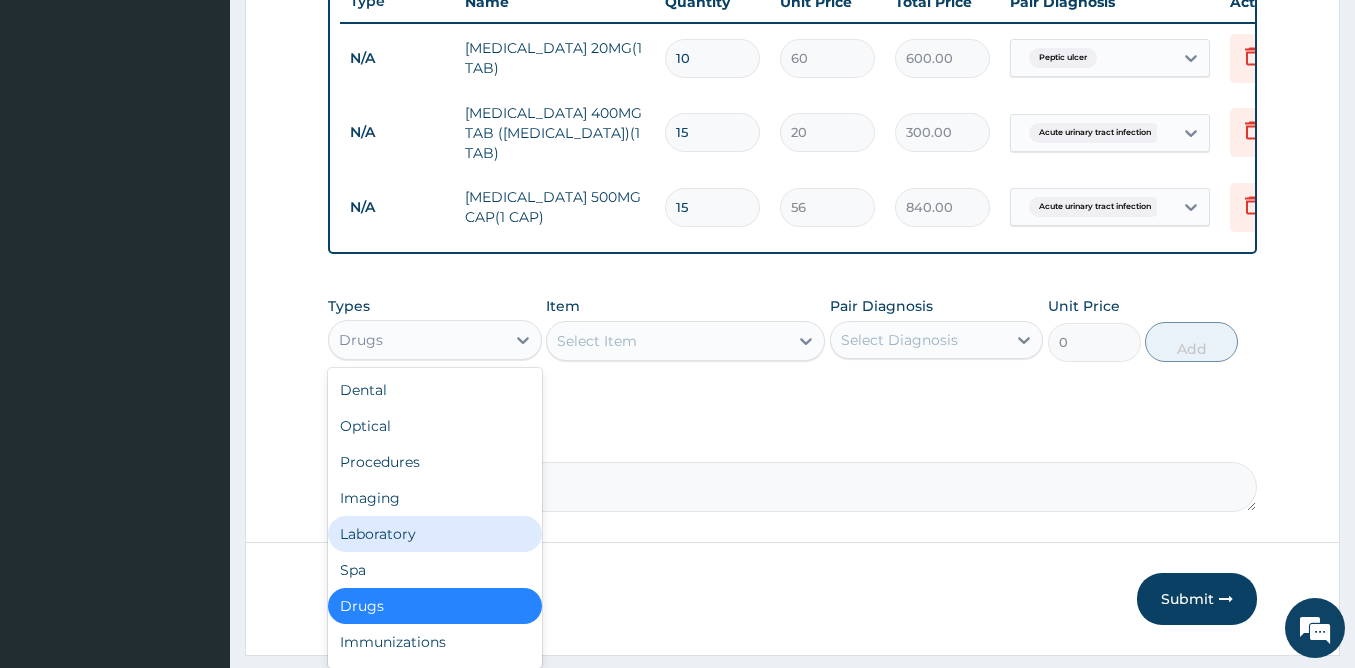 click on "Laboratory" at bounding box center [435, 534] 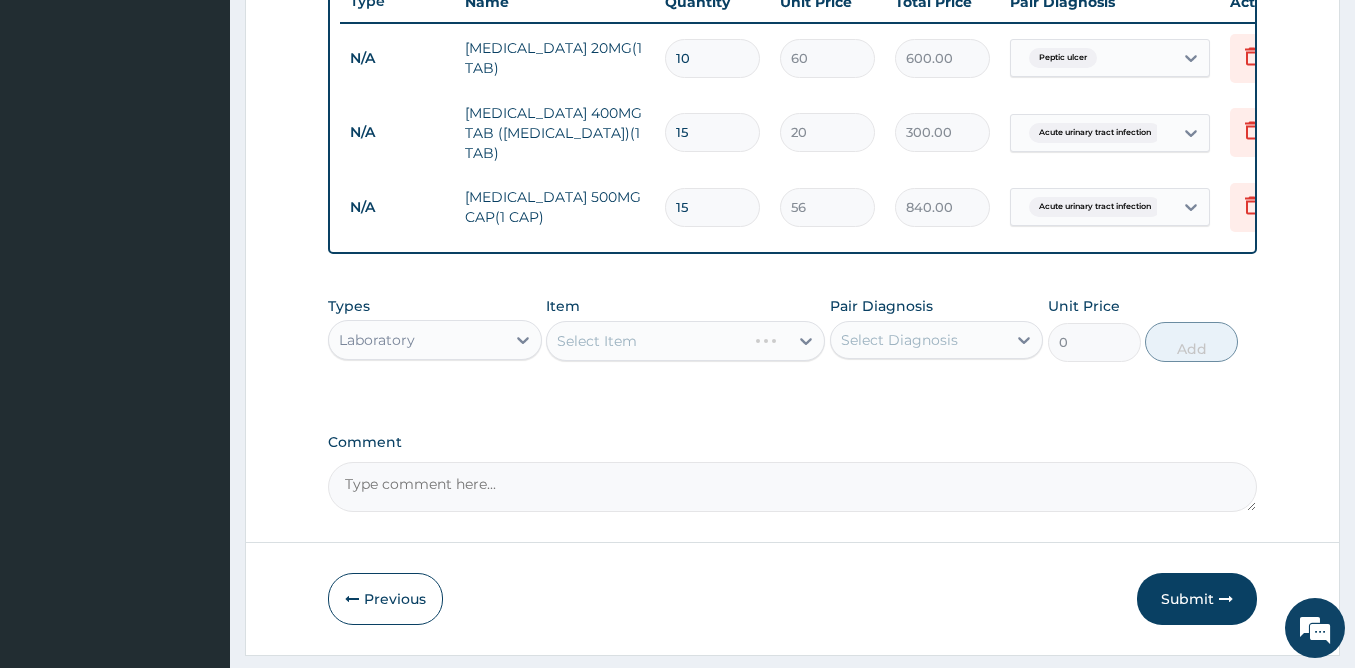 click on "Select Item" at bounding box center [685, 341] 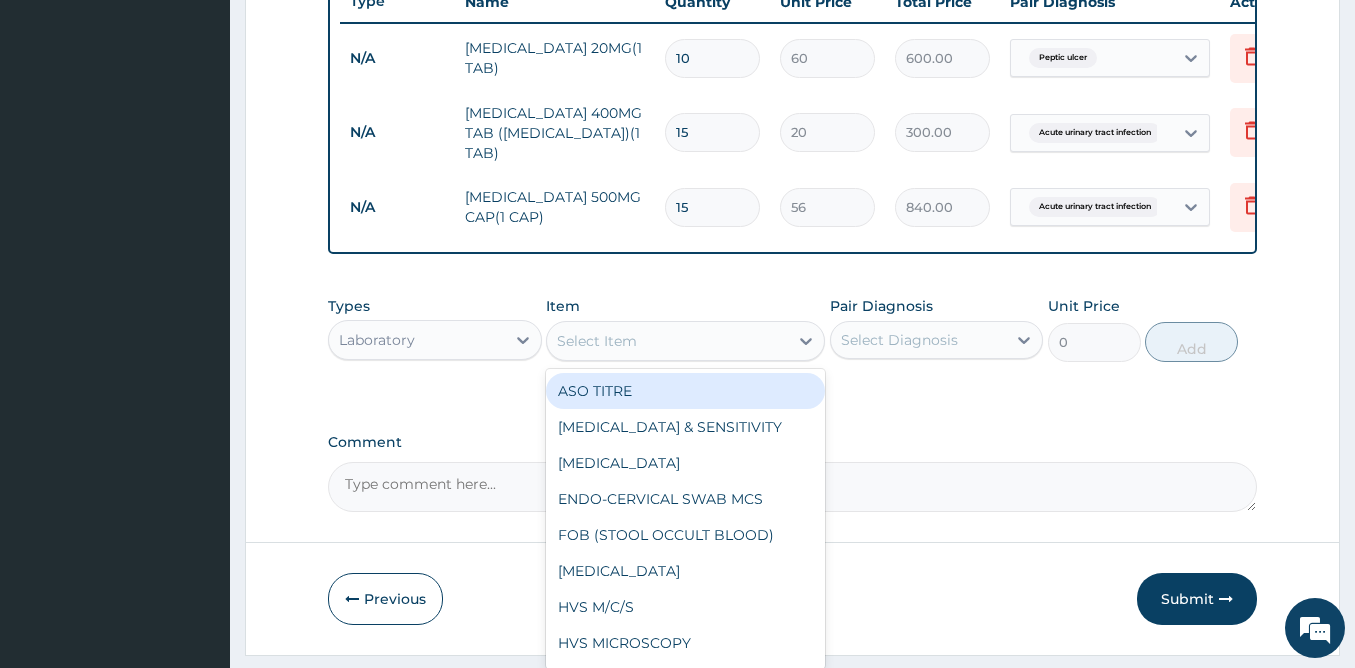 click on "Select Item" at bounding box center (597, 341) 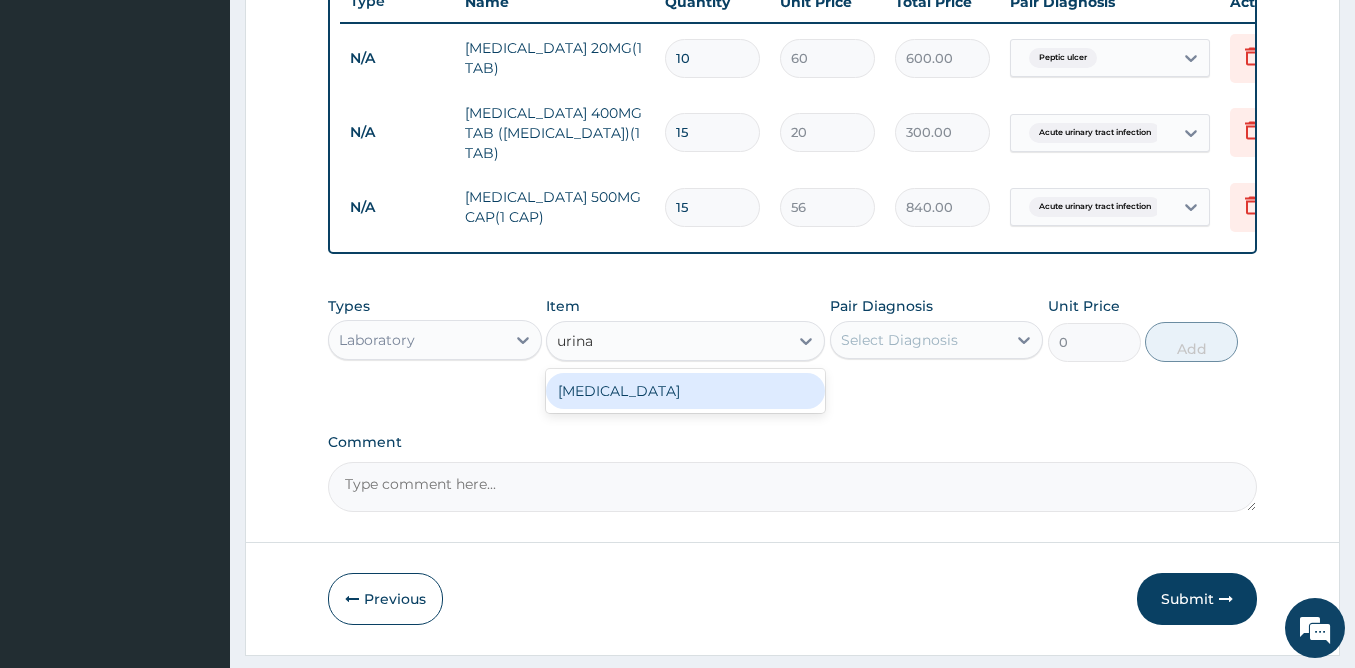 type on "urinal" 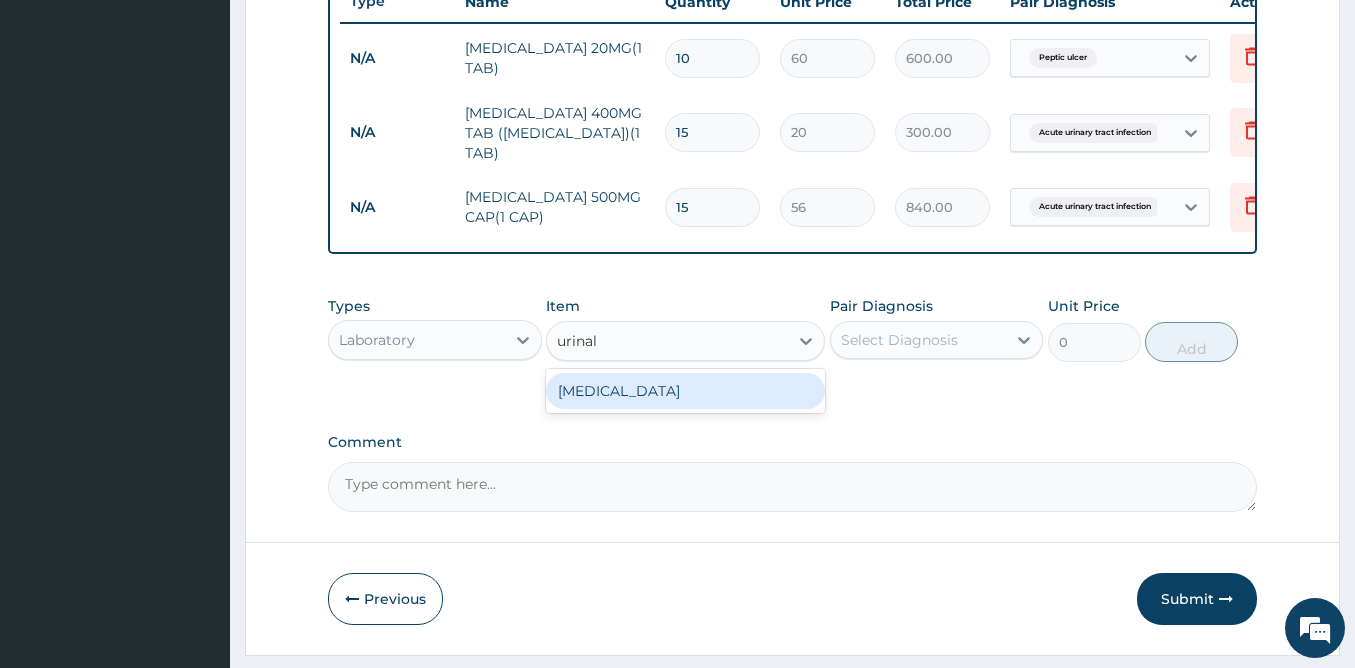 click on "Urinalysis" at bounding box center (685, 391) 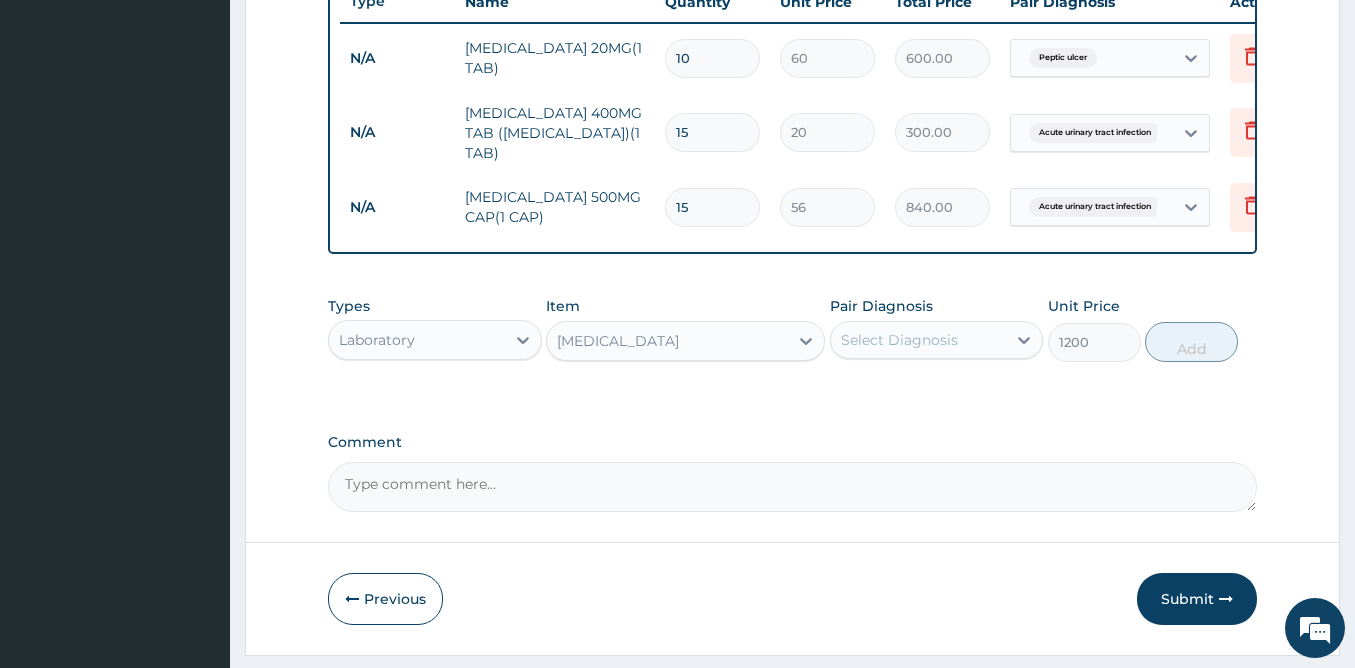 click on "Select Diagnosis" at bounding box center [899, 340] 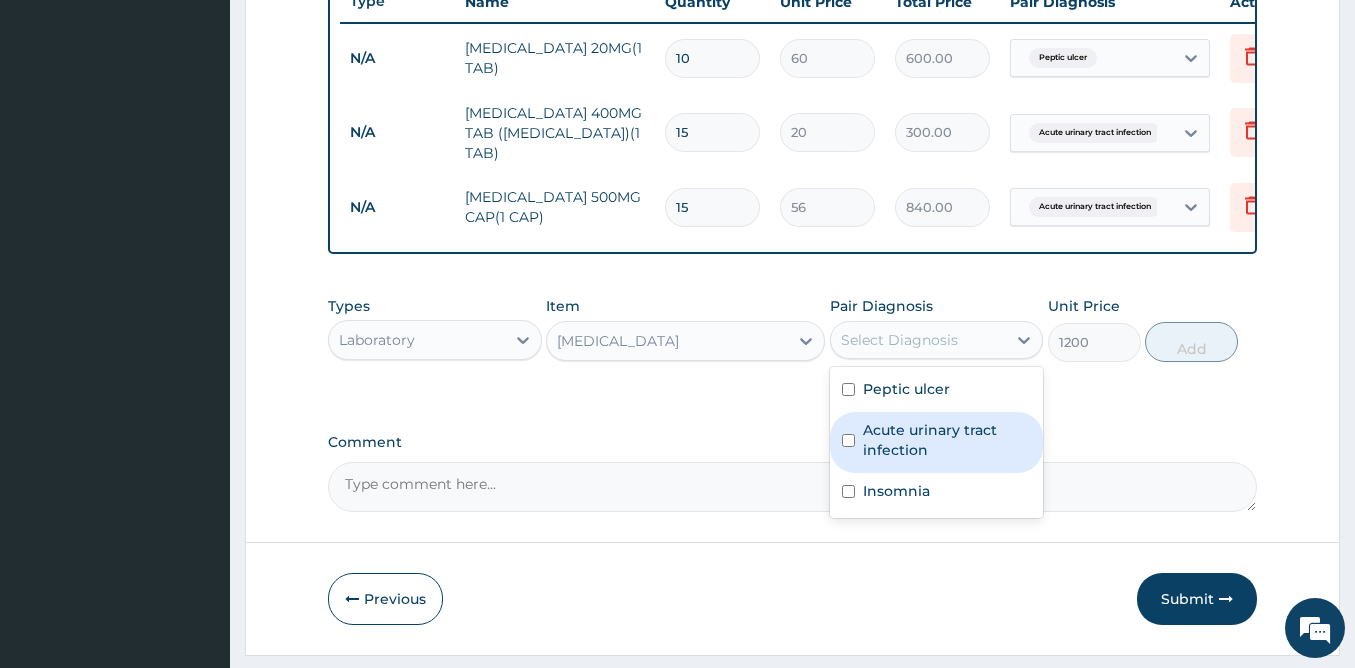 click on "Acute urinary tract infection" at bounding box center [947, 440] 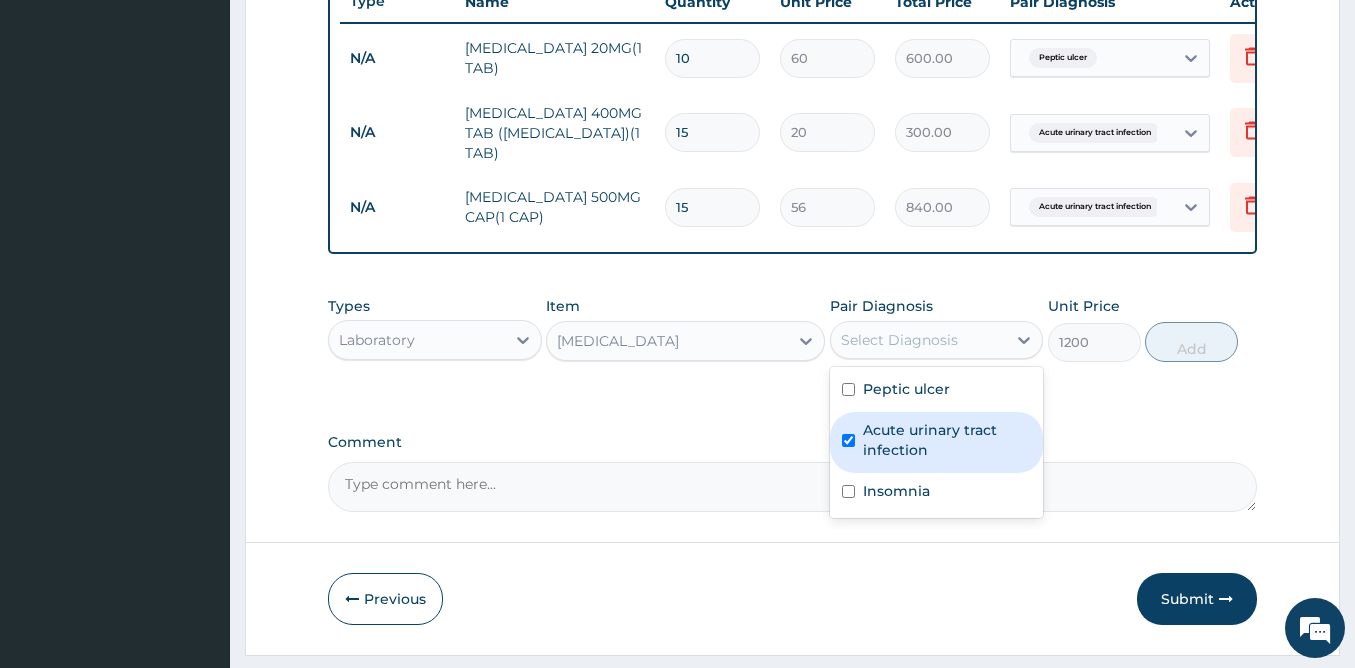 checkbox on "true" 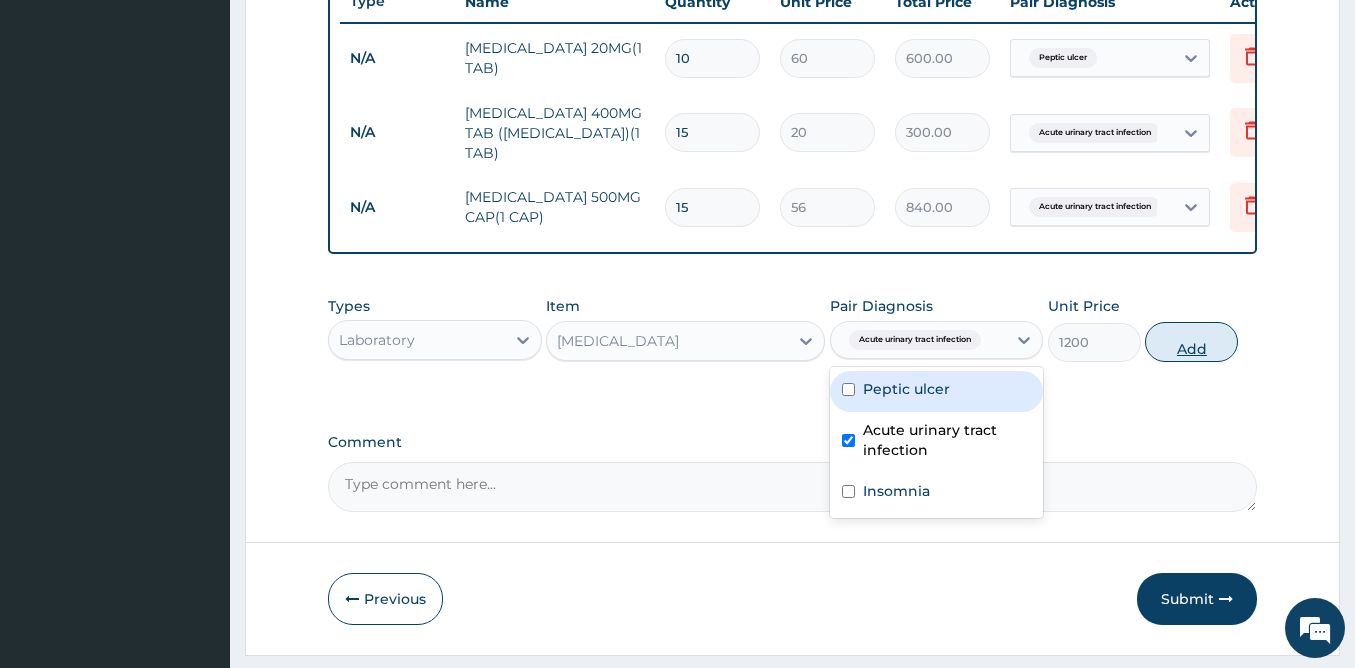 click on "Add" at bounding box center (1191, 342) 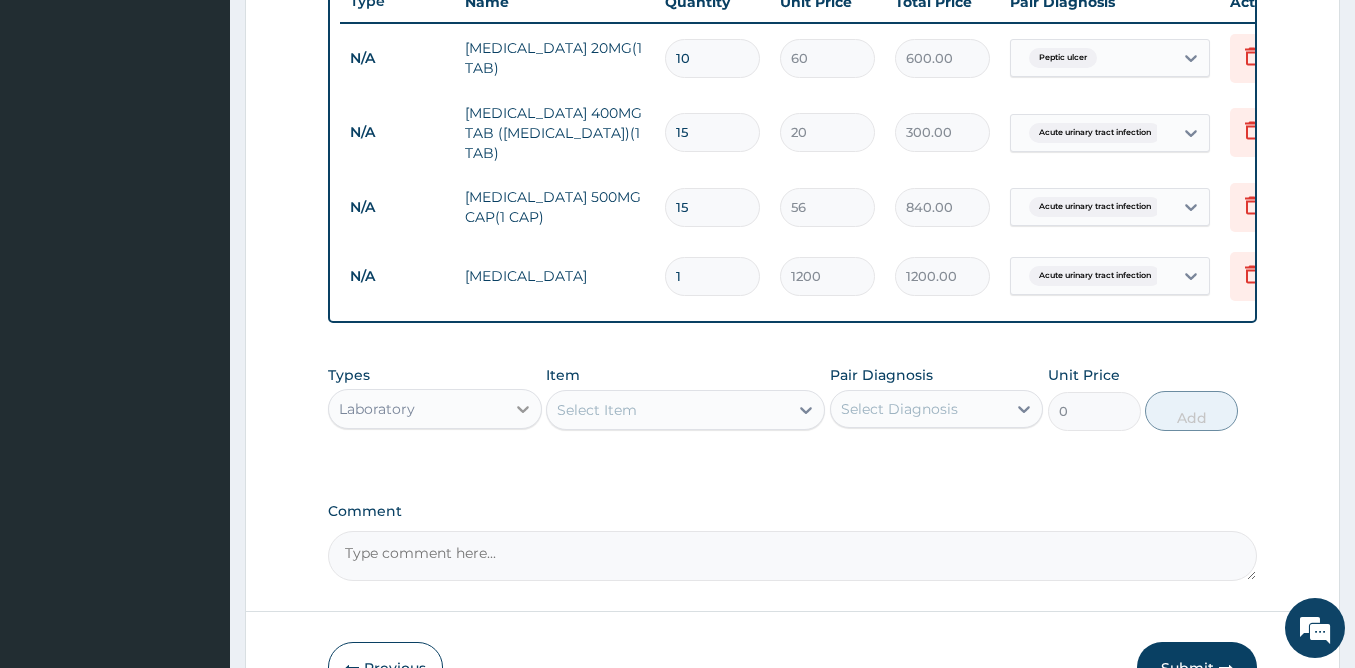 click 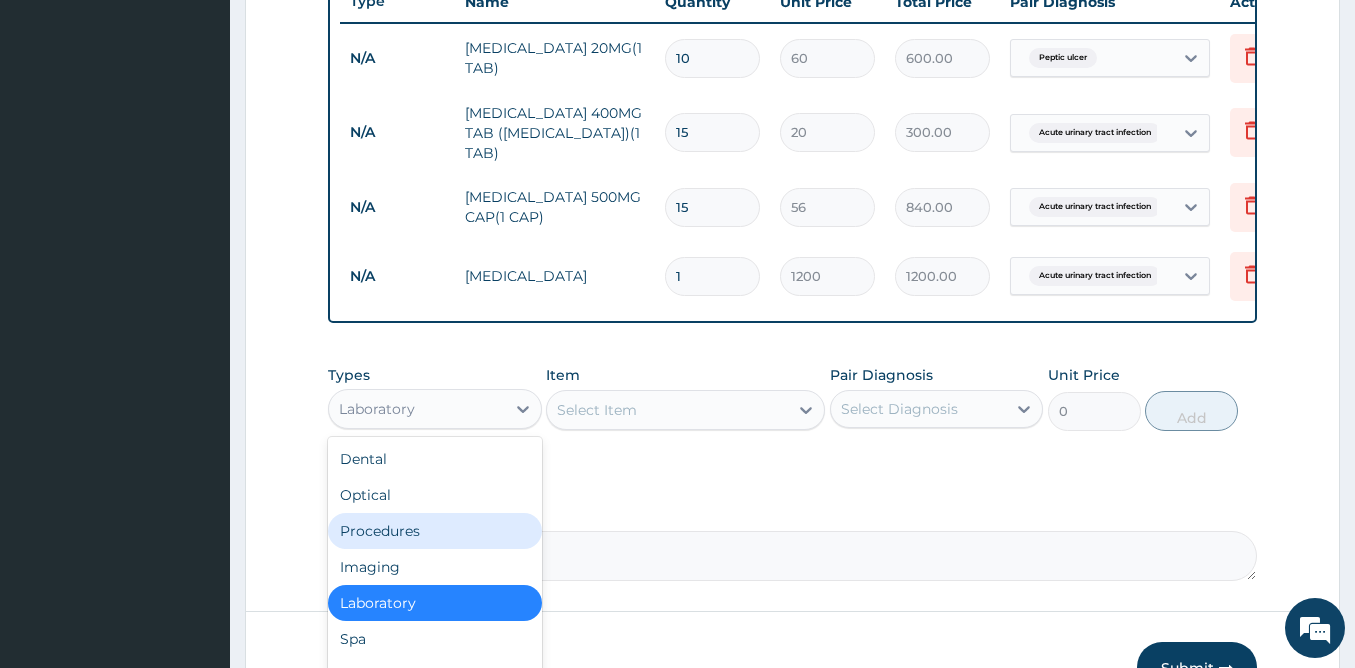 click on "Procedures" at bounding box center (435, 531) 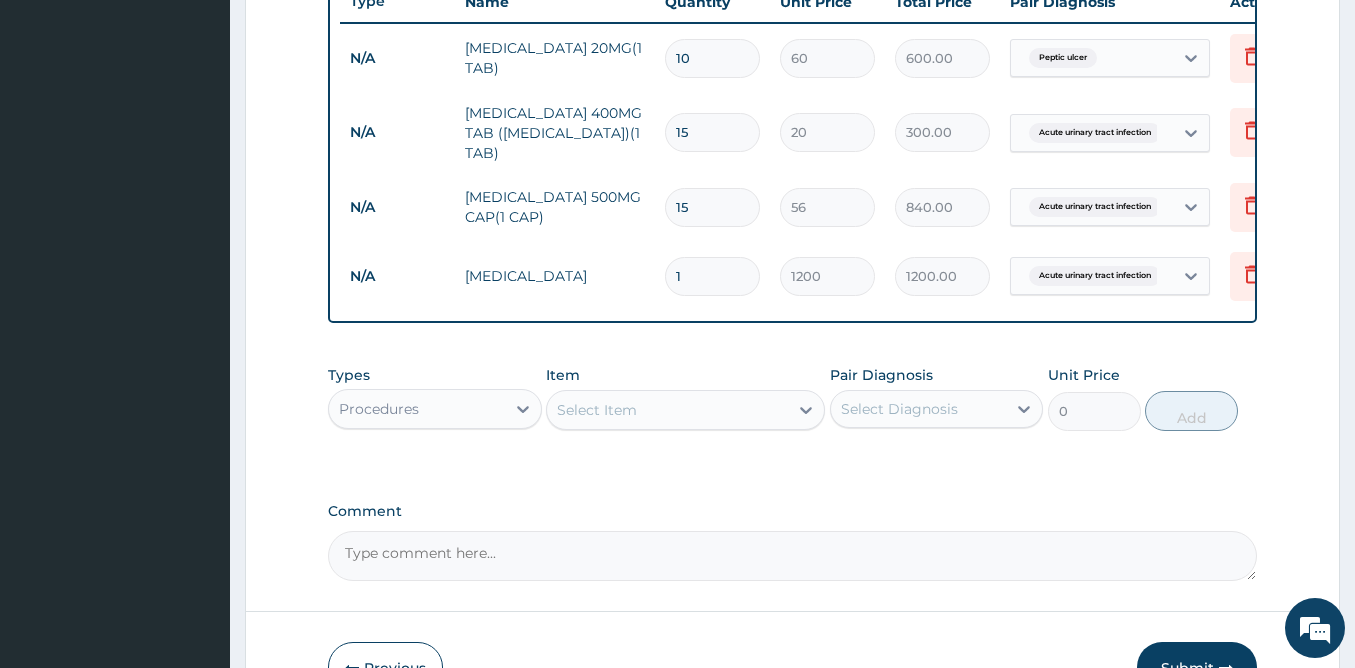 click on "Select Item" at bounding box center [597, 410] 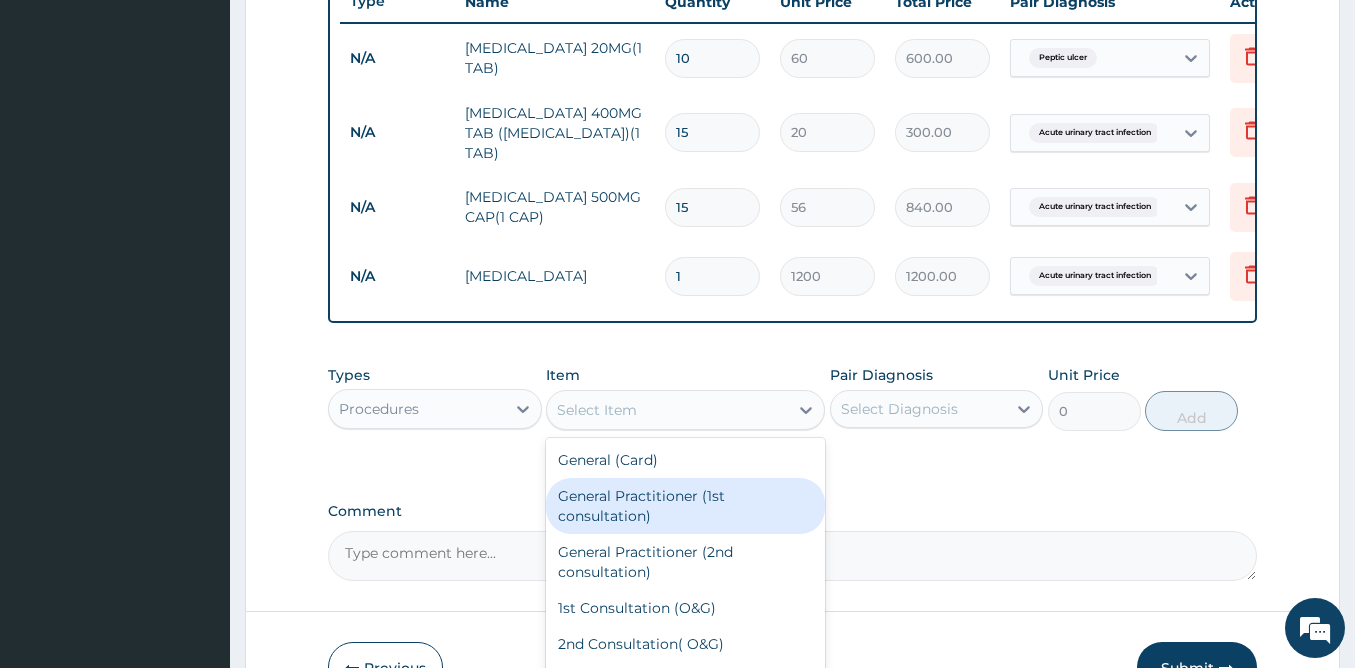 click on "General Practitioner (1st consultation)" at bounding box center (685, 506) 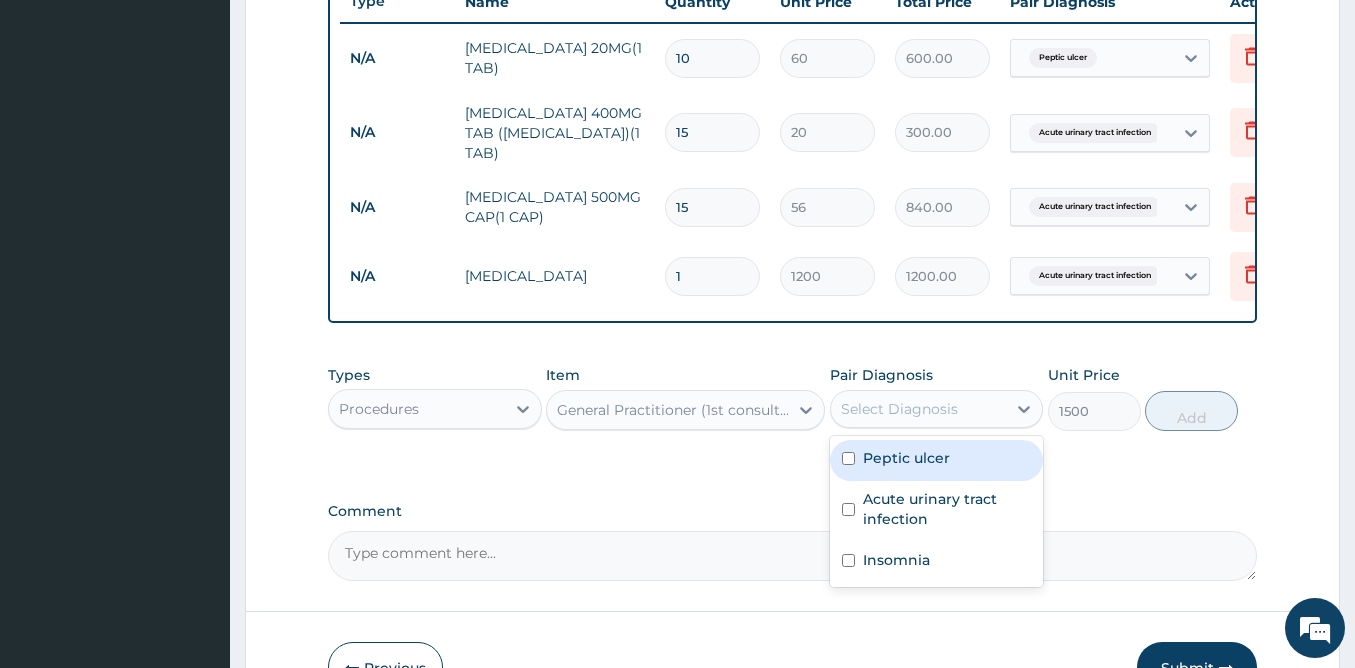 click on "Select Diagnosis" at bounding box center [899, 409] 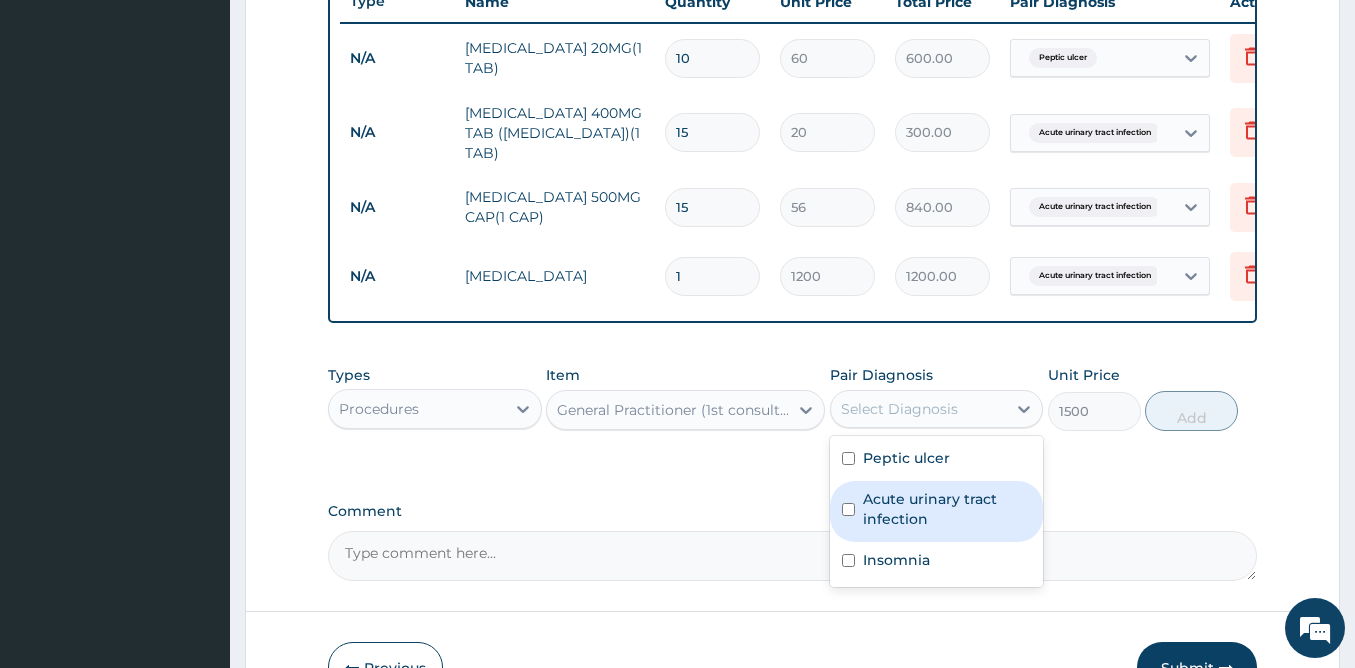 click on "Acute urinary tract infection" at bounding box center [937, 511] 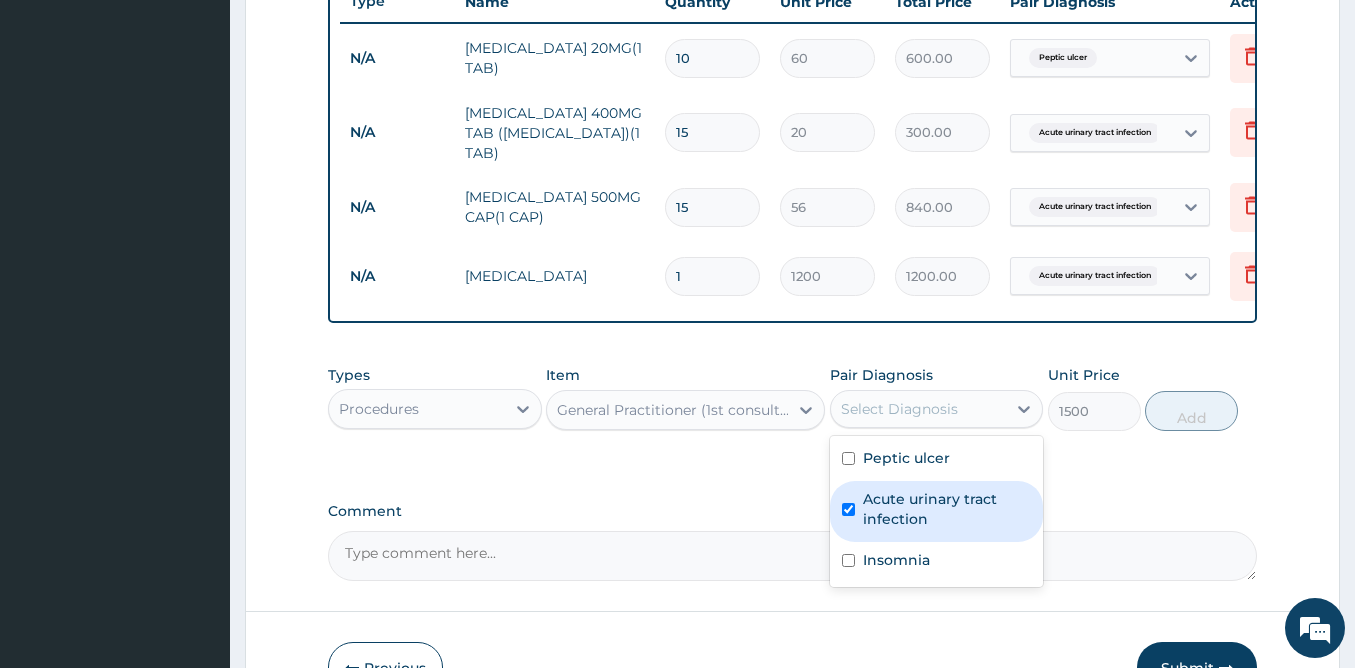 checkbox on "true" 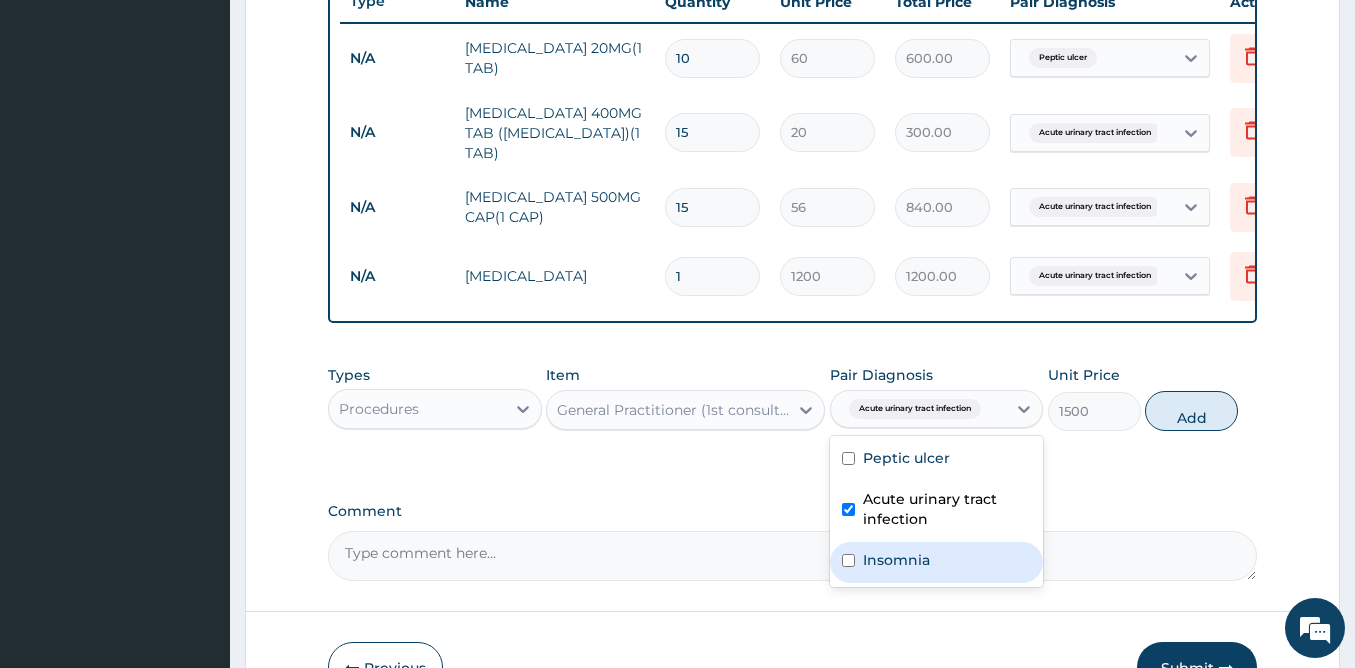 drag, startPoint x: 927, startPoint y: 484, endPoint x: 921, endPoint y: 576, distance: 92.19544 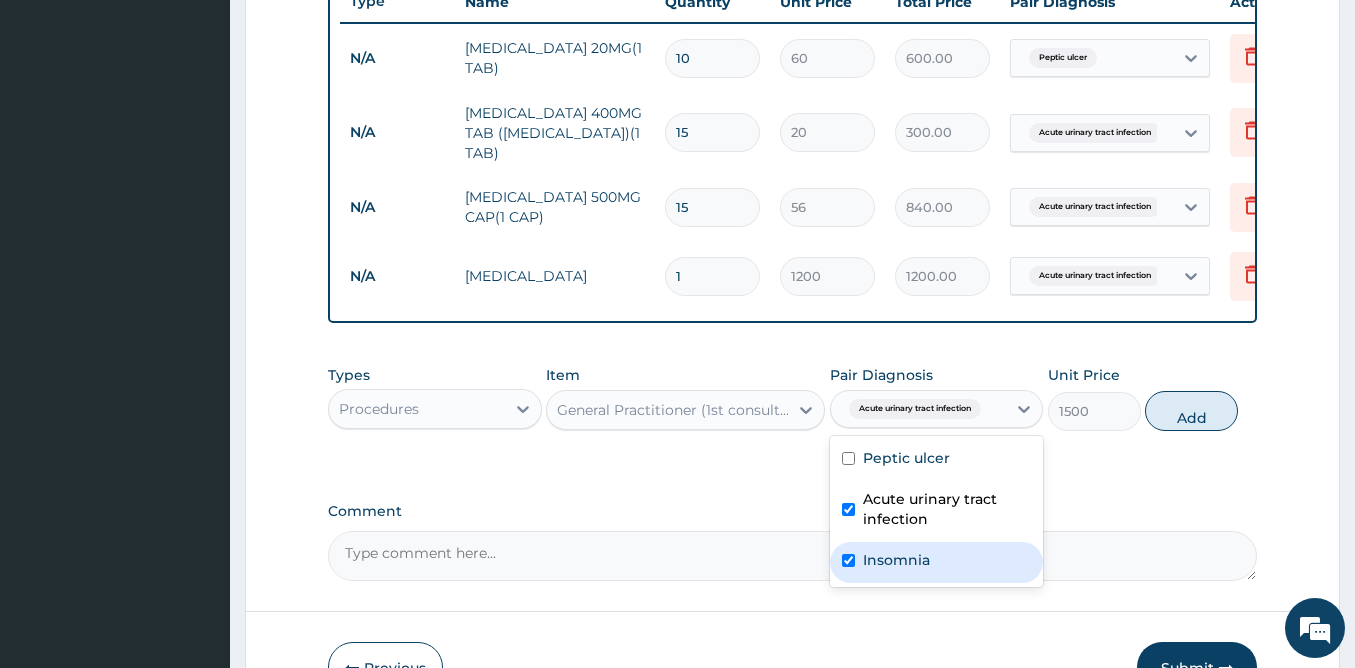 checkbox on "true" 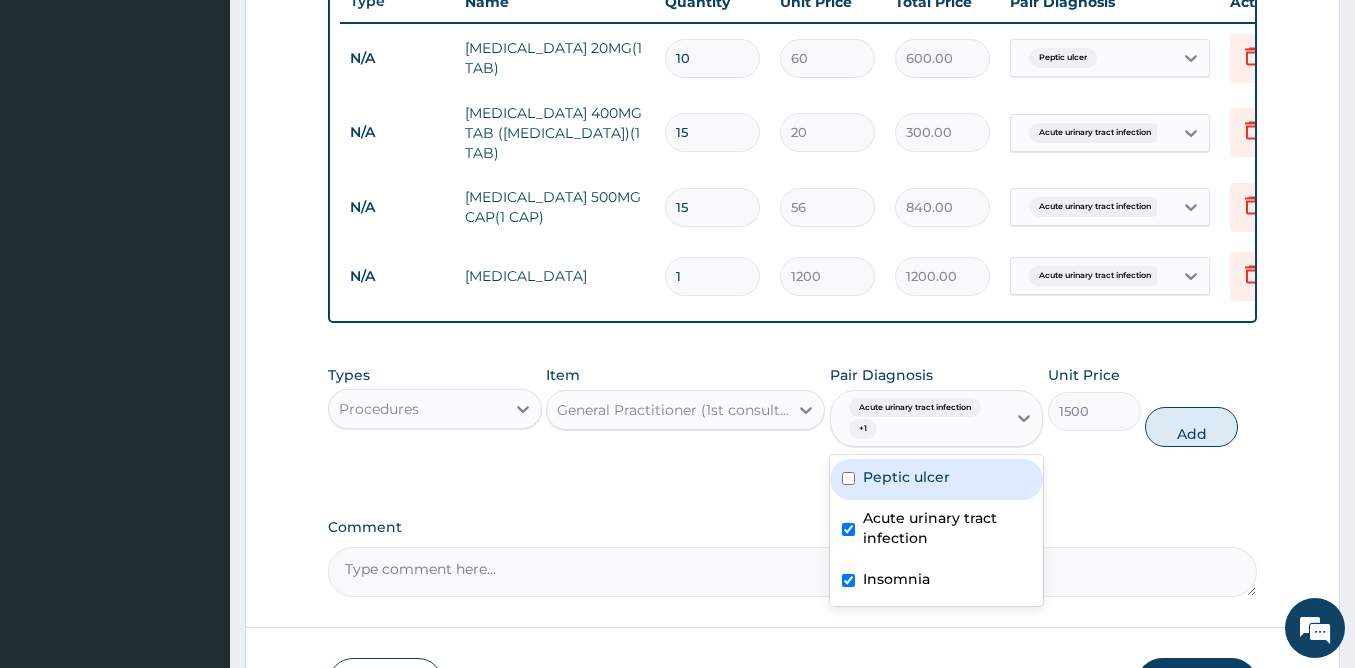 click on "Peptic ulcer" at bounding box center (906, 477) 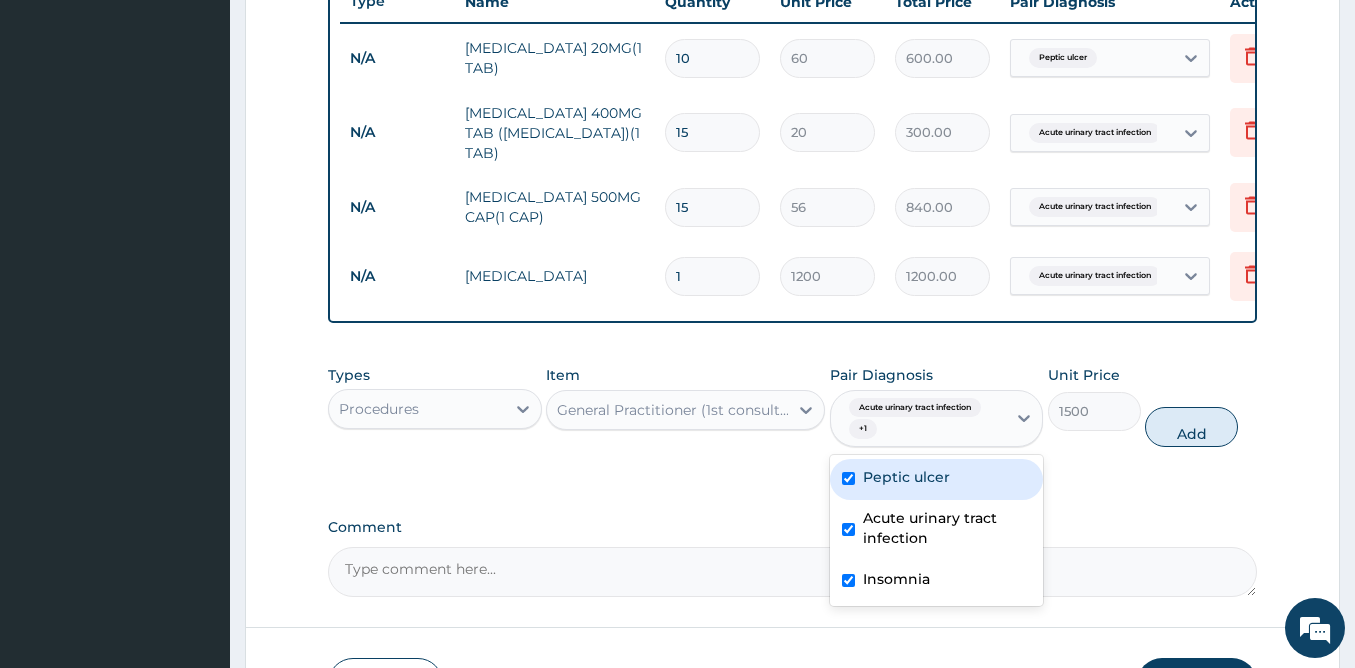 checkbox on "true" 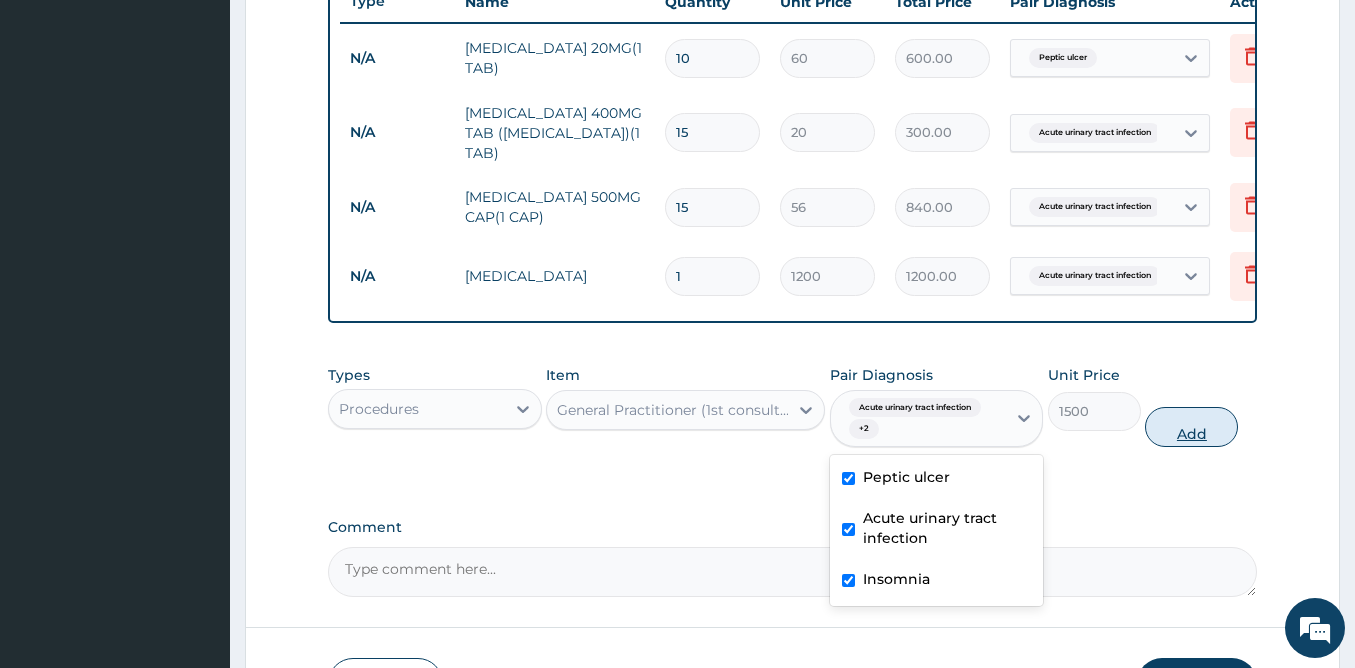 click on "Add" at bounding box center [1191, 427] 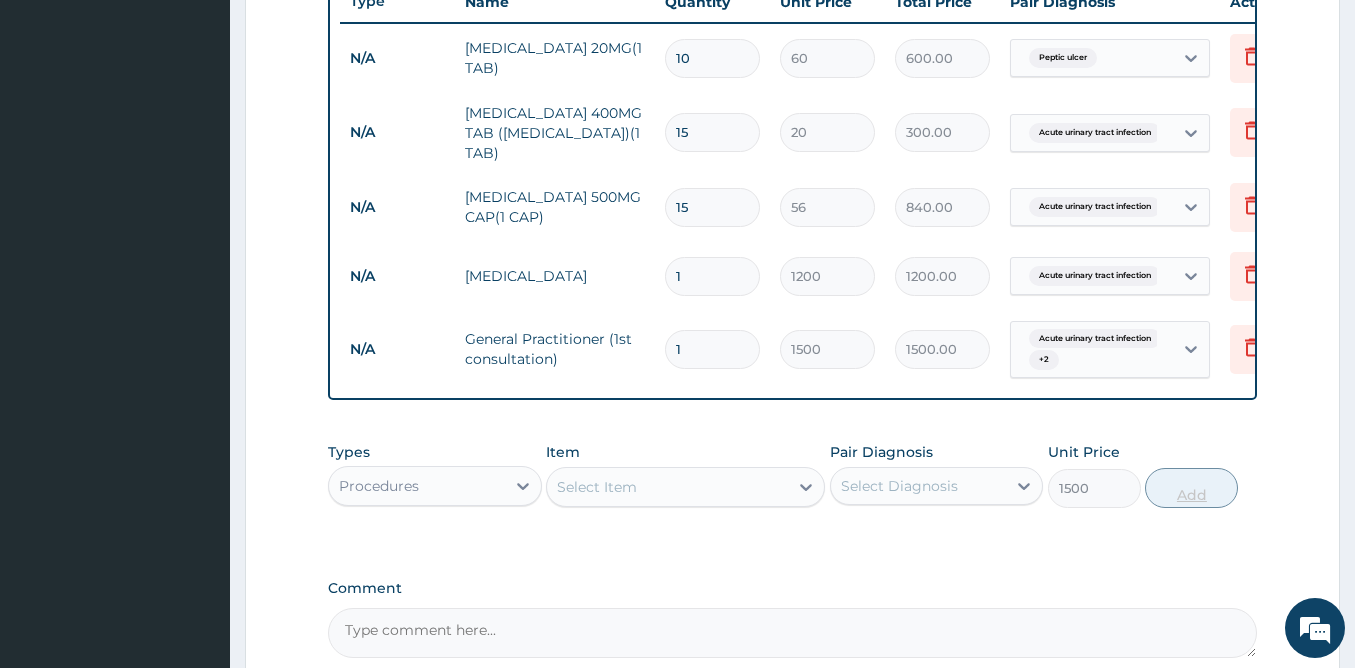 type on "0" 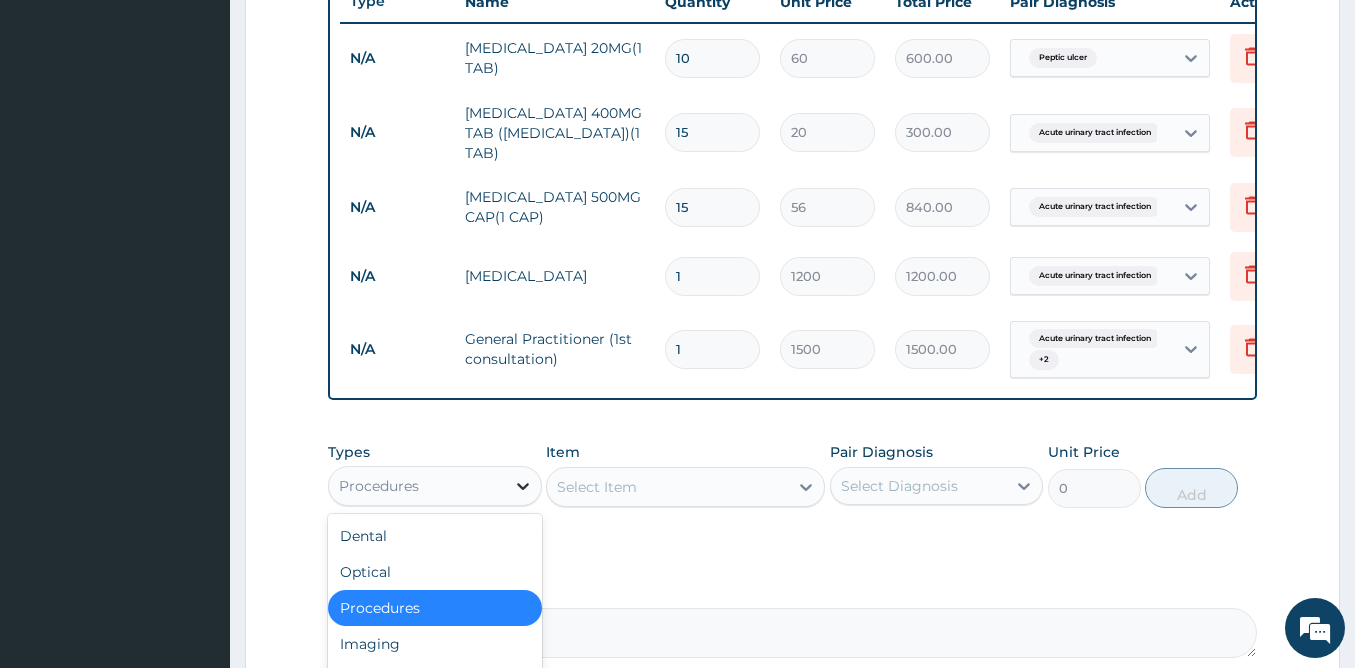 click 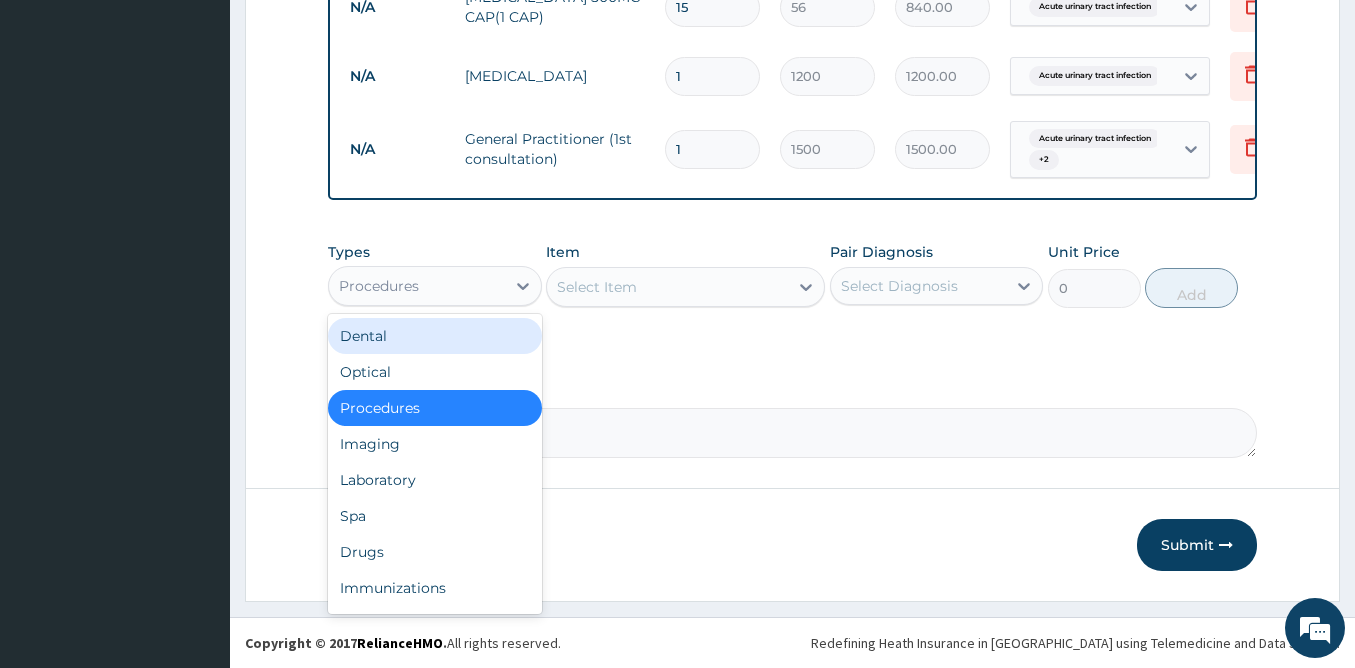 scroll, scrollTop: 989, scrollLeft: 0, axis: vertical 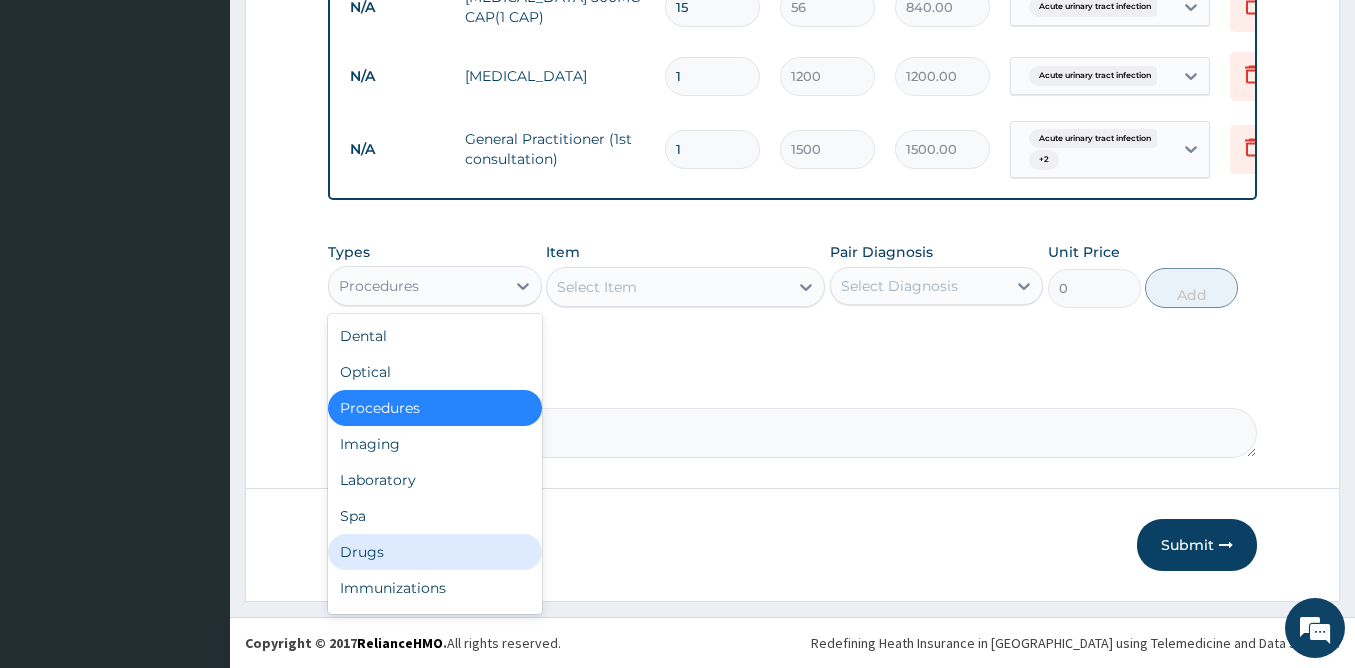 click on "Drugs" at bounding box center [435, 552] 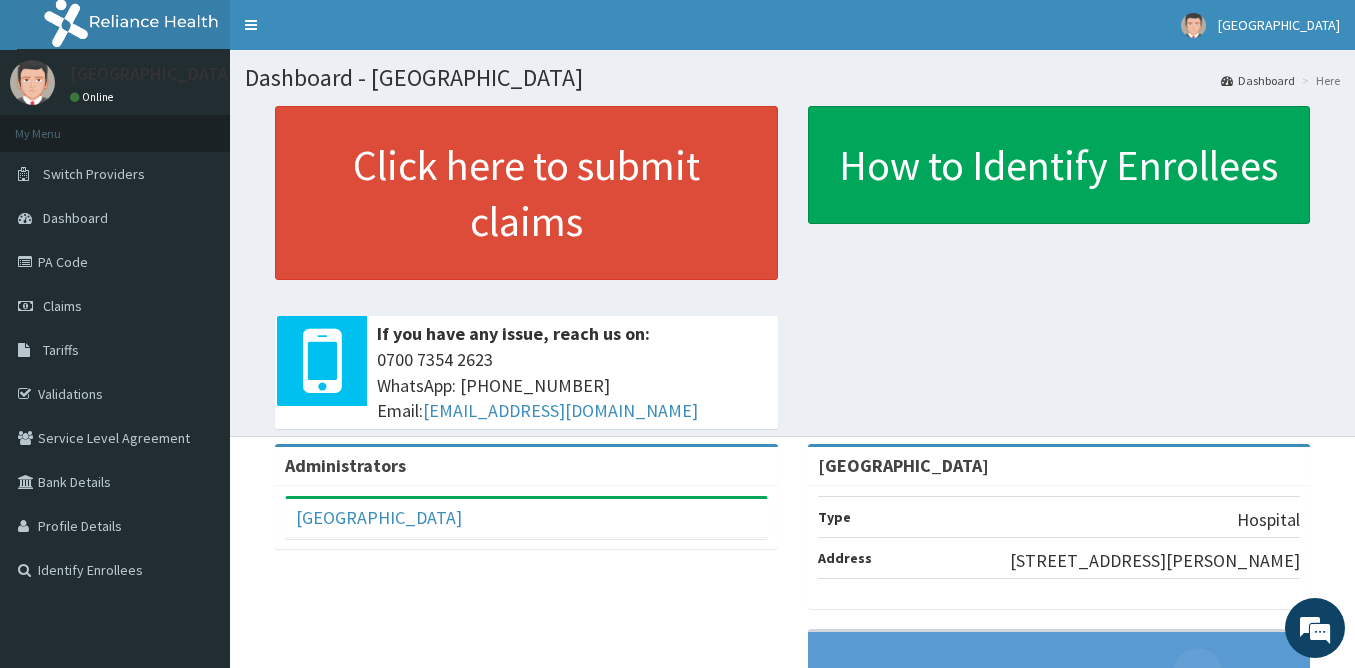scroll, scrollTop: 0, scrollLeft: 0, axis: both 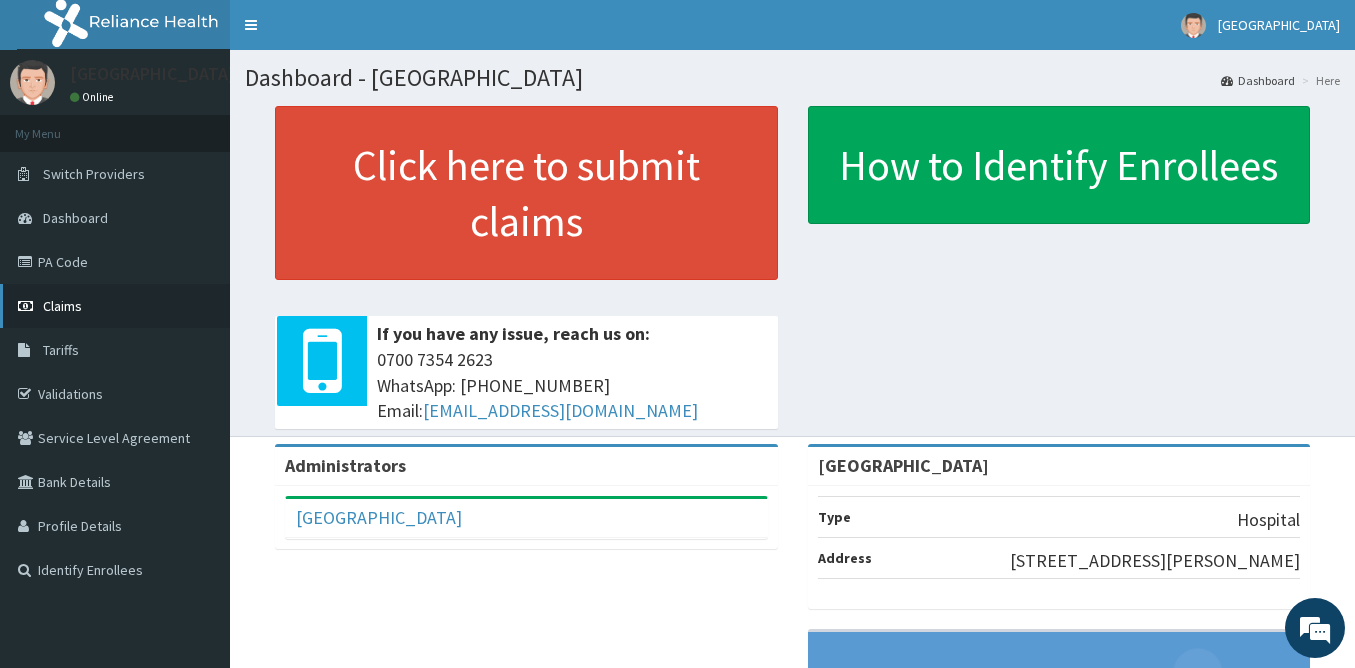 click on "Claims" at bounding box center (62, 306) 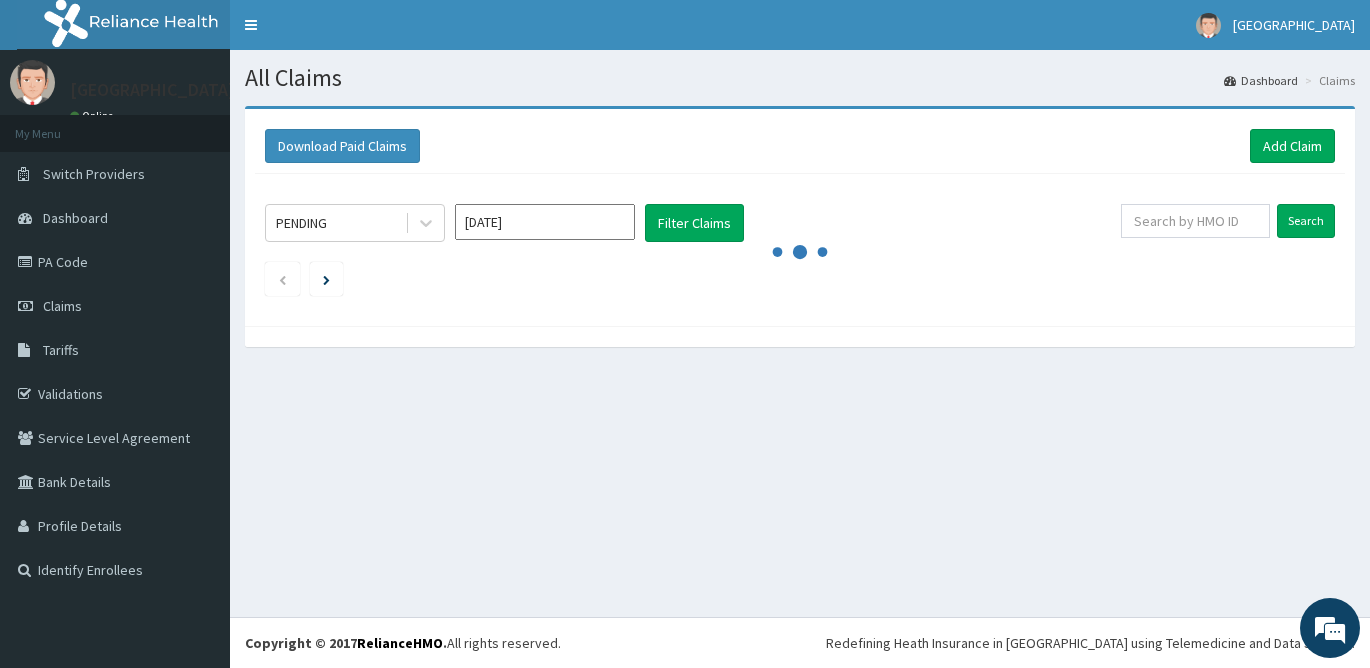 scroll, scrollTop: 0, scrollLeft: 0, axis: both 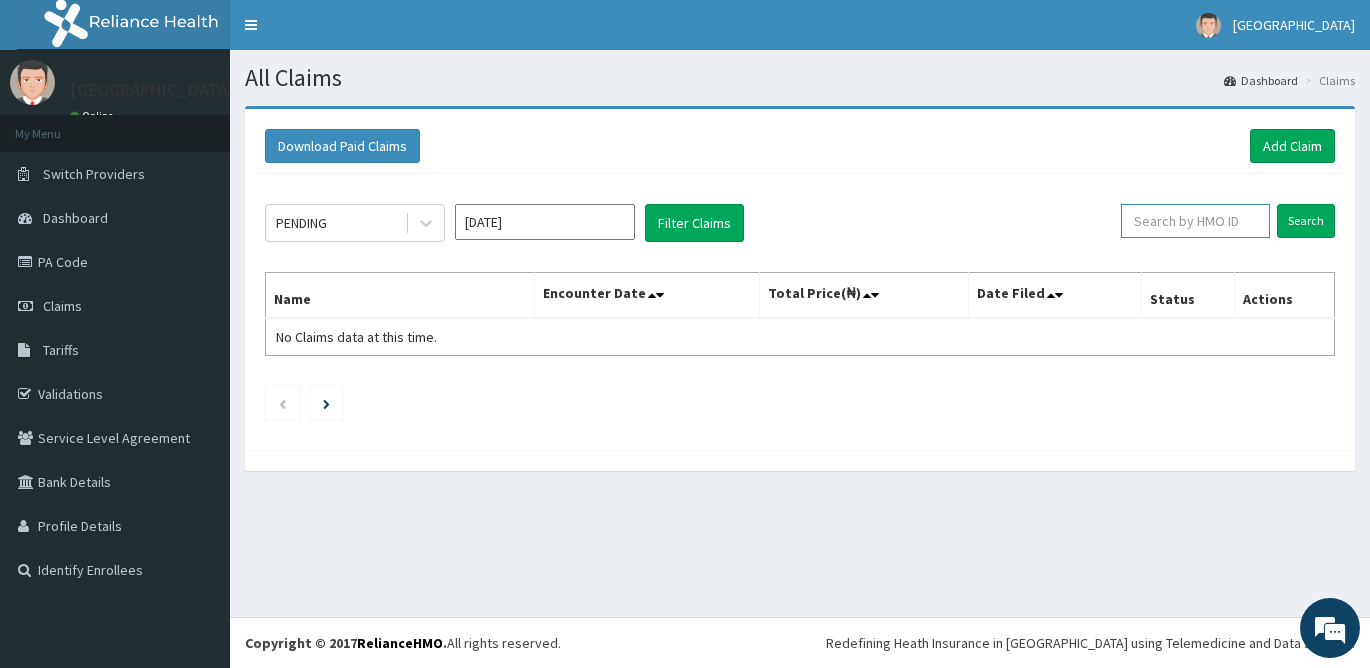 click at bounding box center [1195, 221] 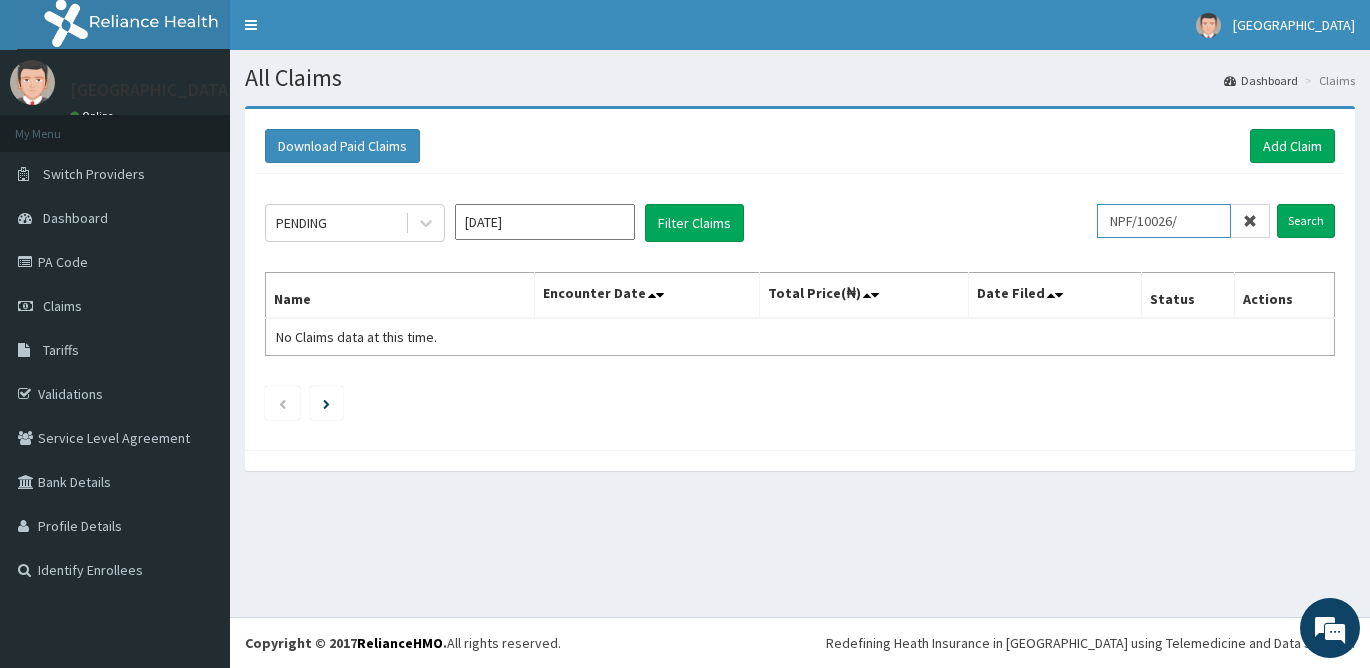 scroll, scrollTop: 0, scrollLeft: 0, axis: both 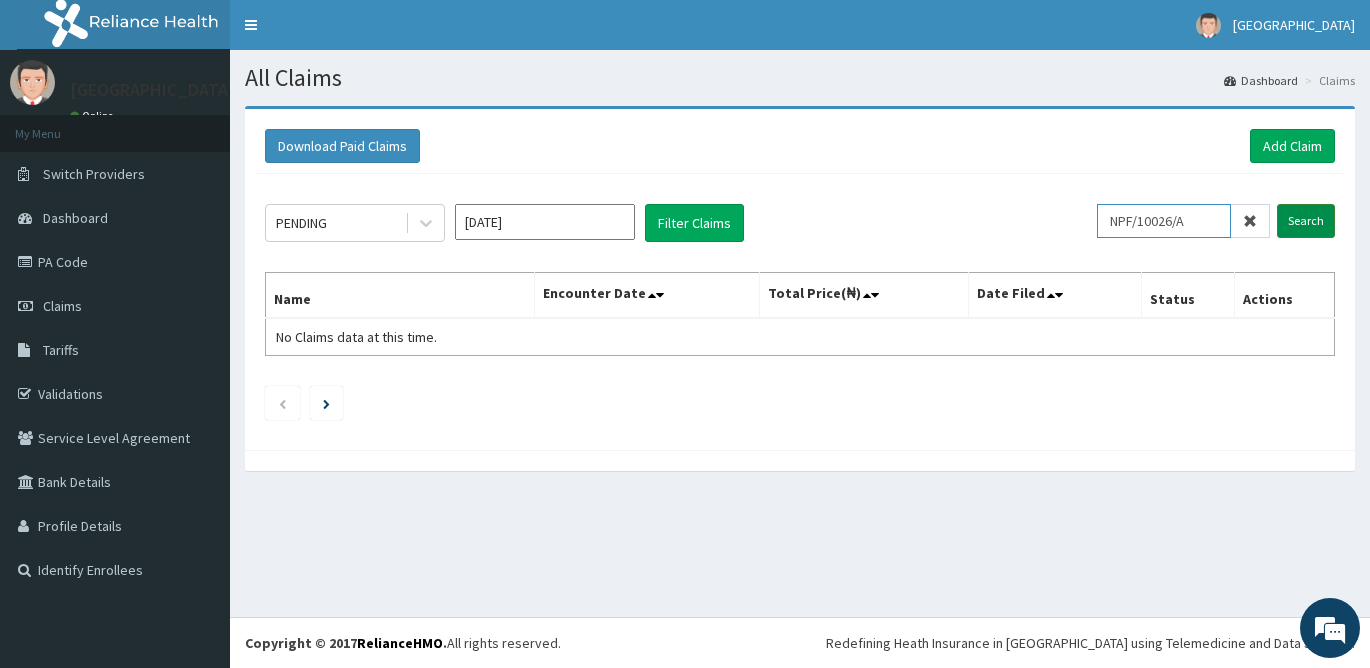 type on "NPF/10026/A" 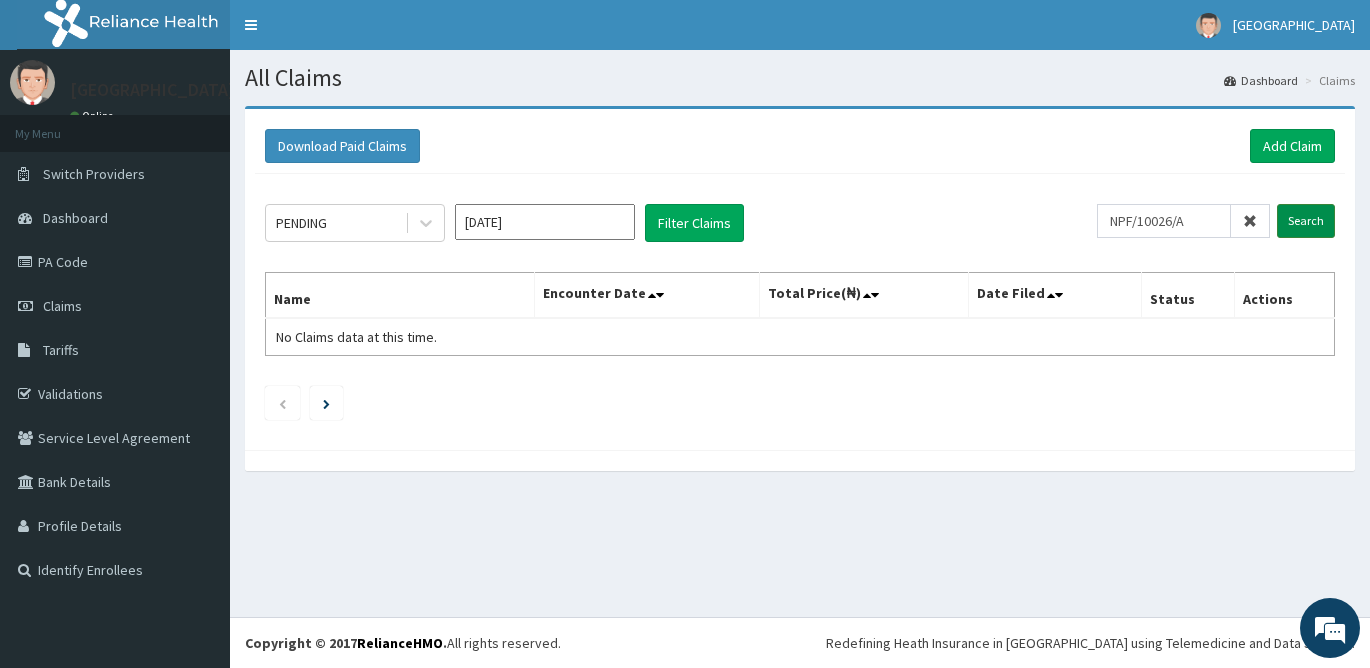 click on "Search" at bounding box center (1306, 221) 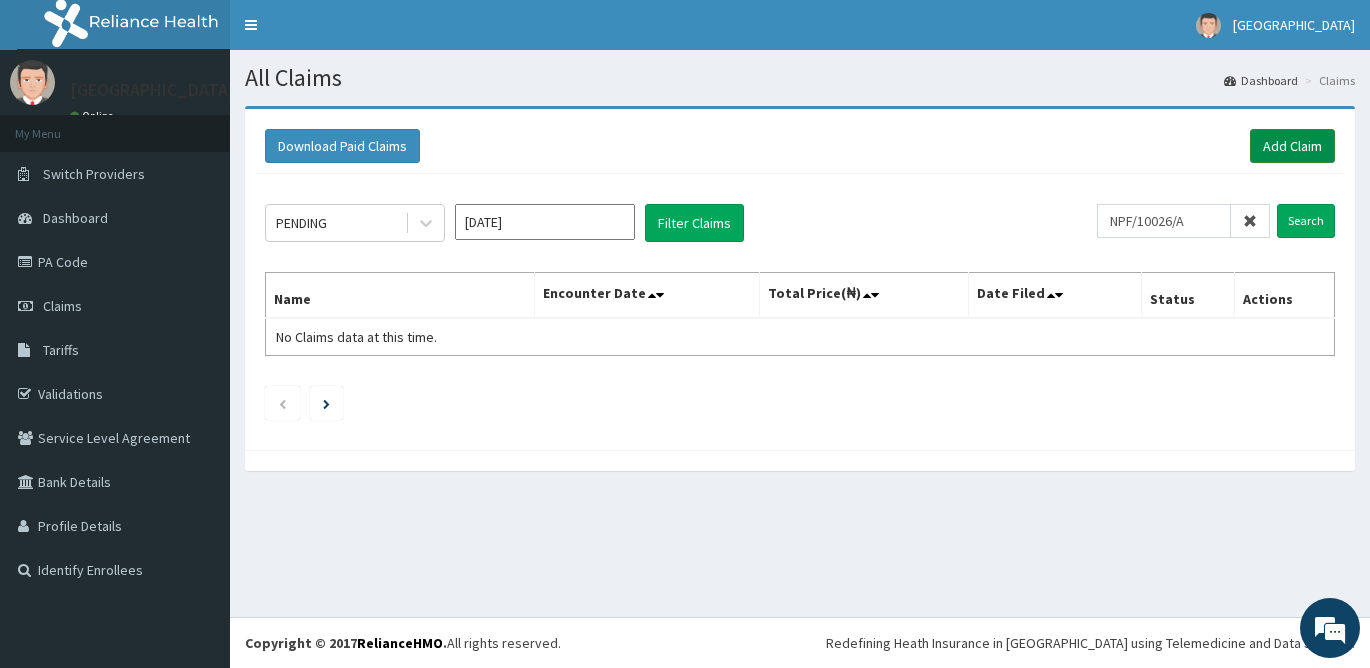 click on "Add Claim" at bounding box center [1292, 146] 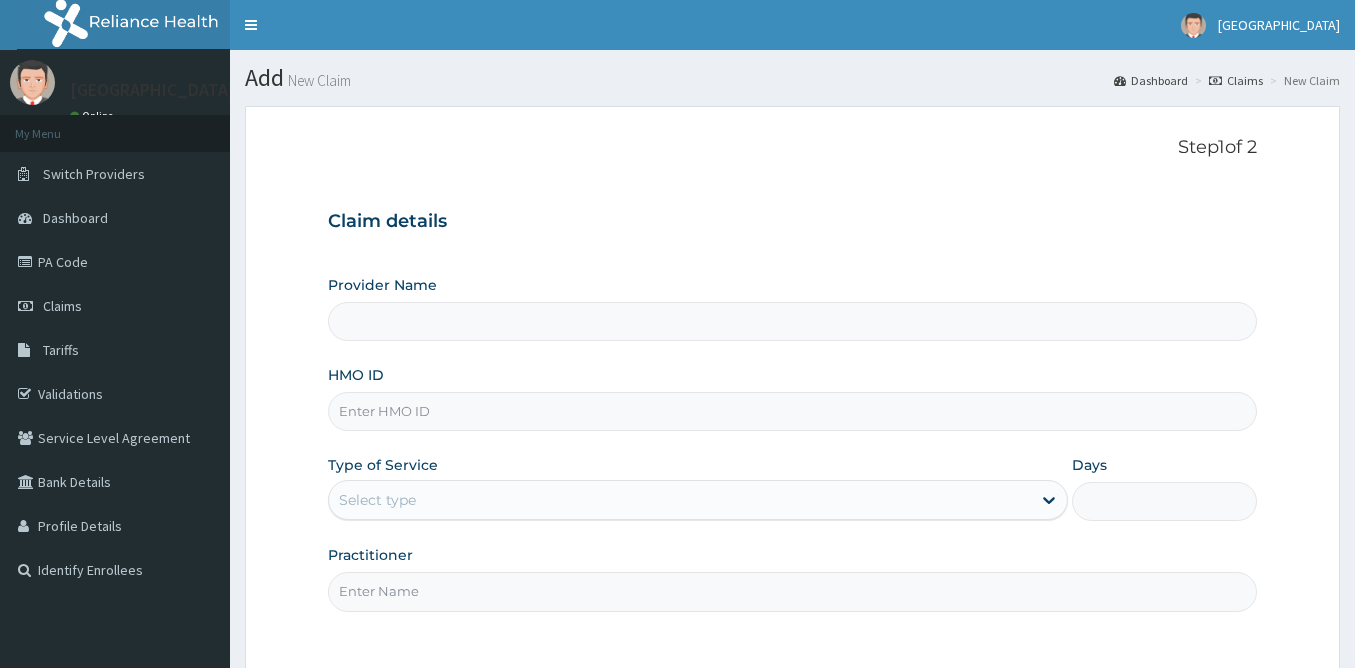 scroll, scrollTop: 0, scrollLeft: 0, axis: both 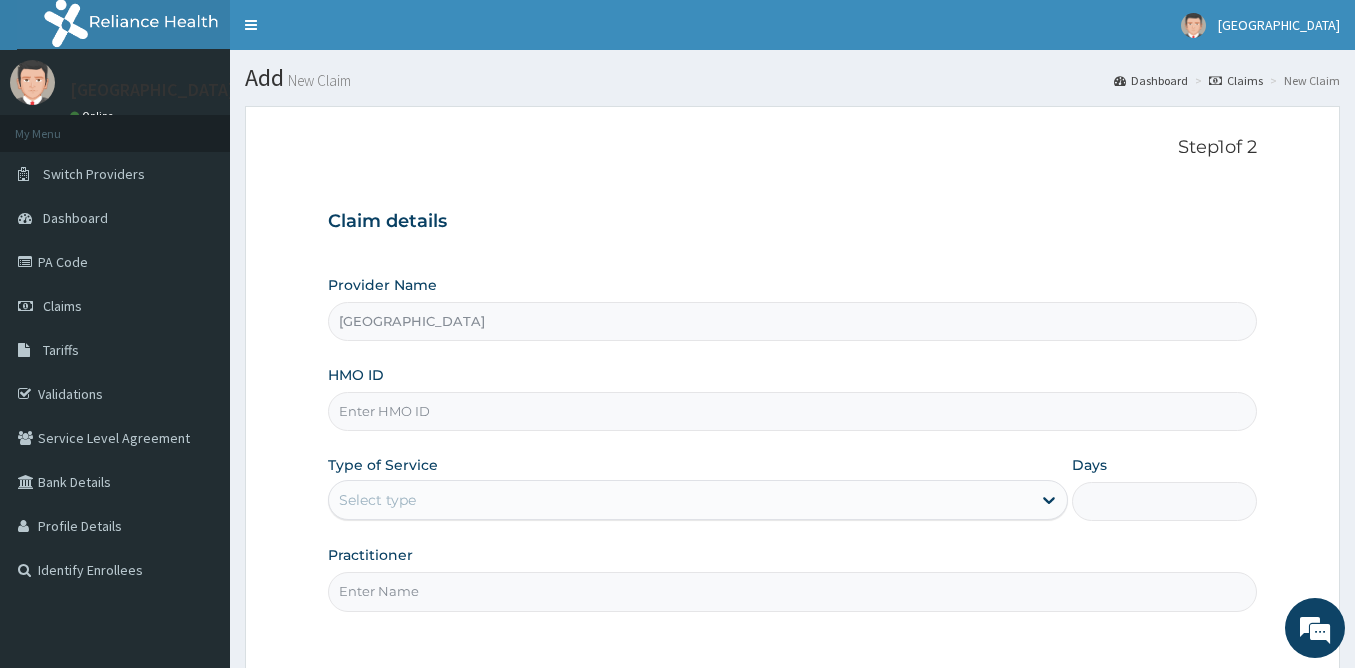 click on "HMO ID" at bounding box center (792, 411) 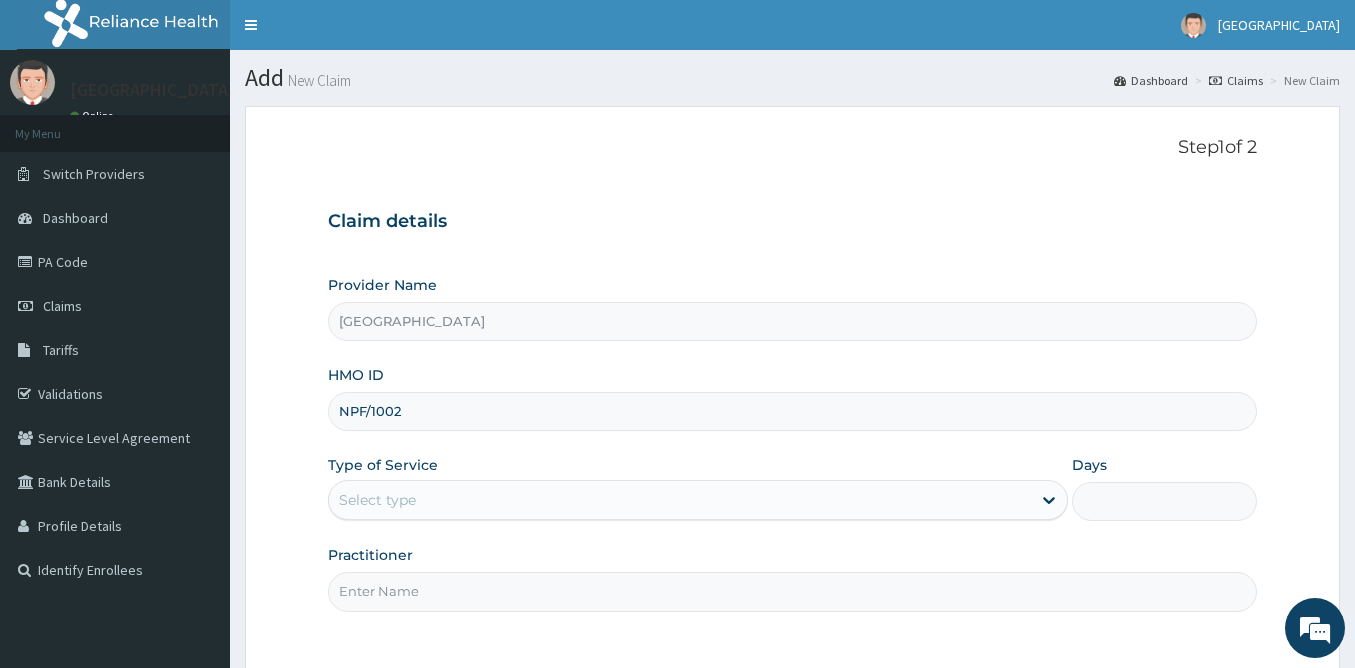 scroll, scrollTop: 0, scrollLeft: 0, axis: both 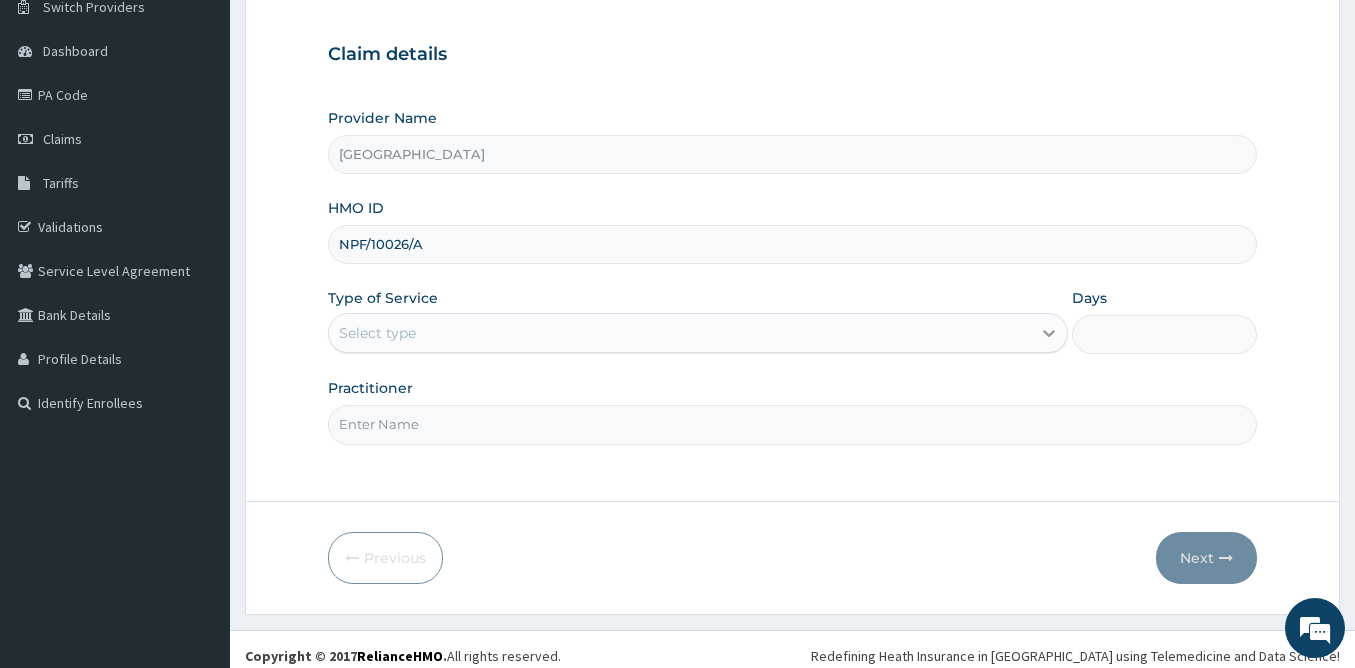 type on "NPF/10026/A" 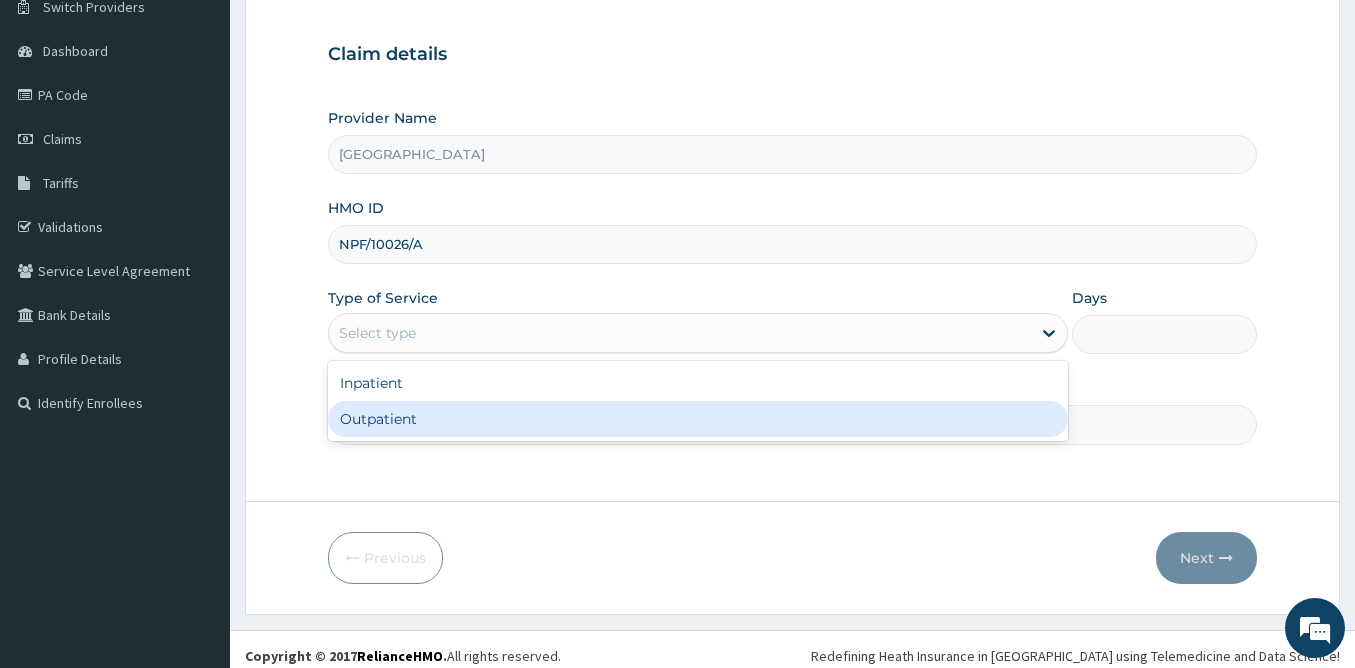 click on "Outpatient" at bounding box center [698, 419] 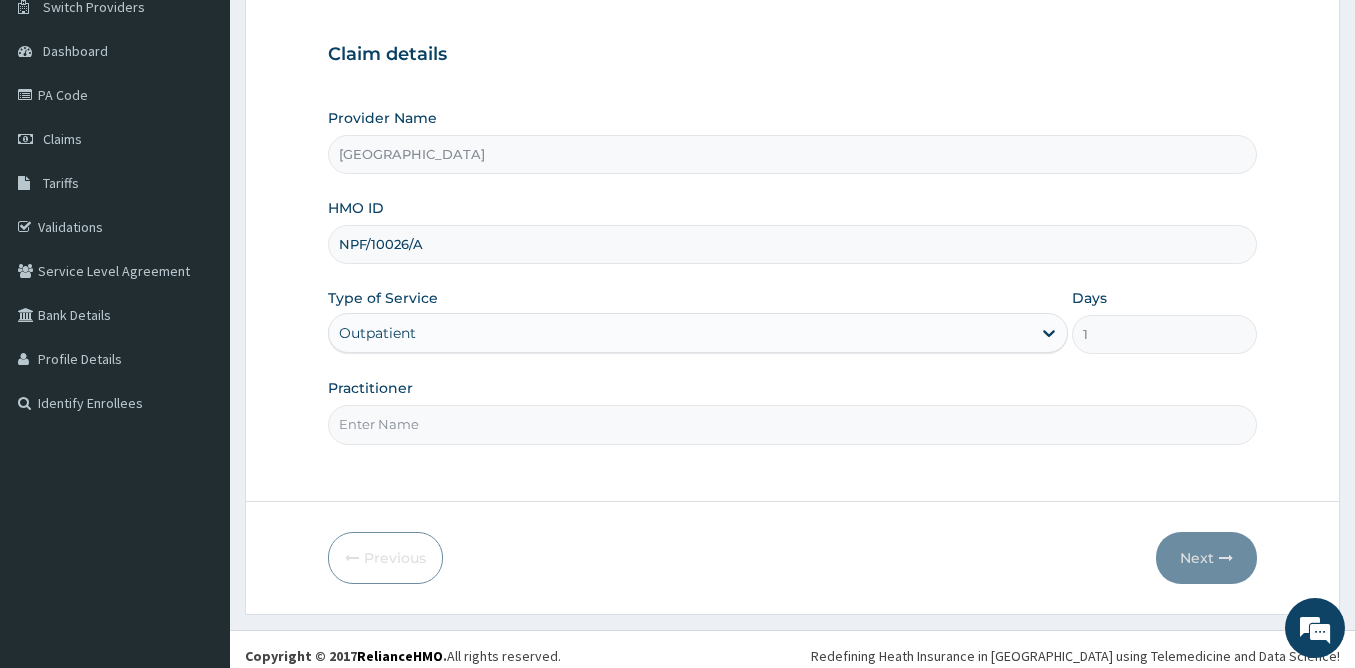 click on "Practitioner" at bounding box center (792, 424) 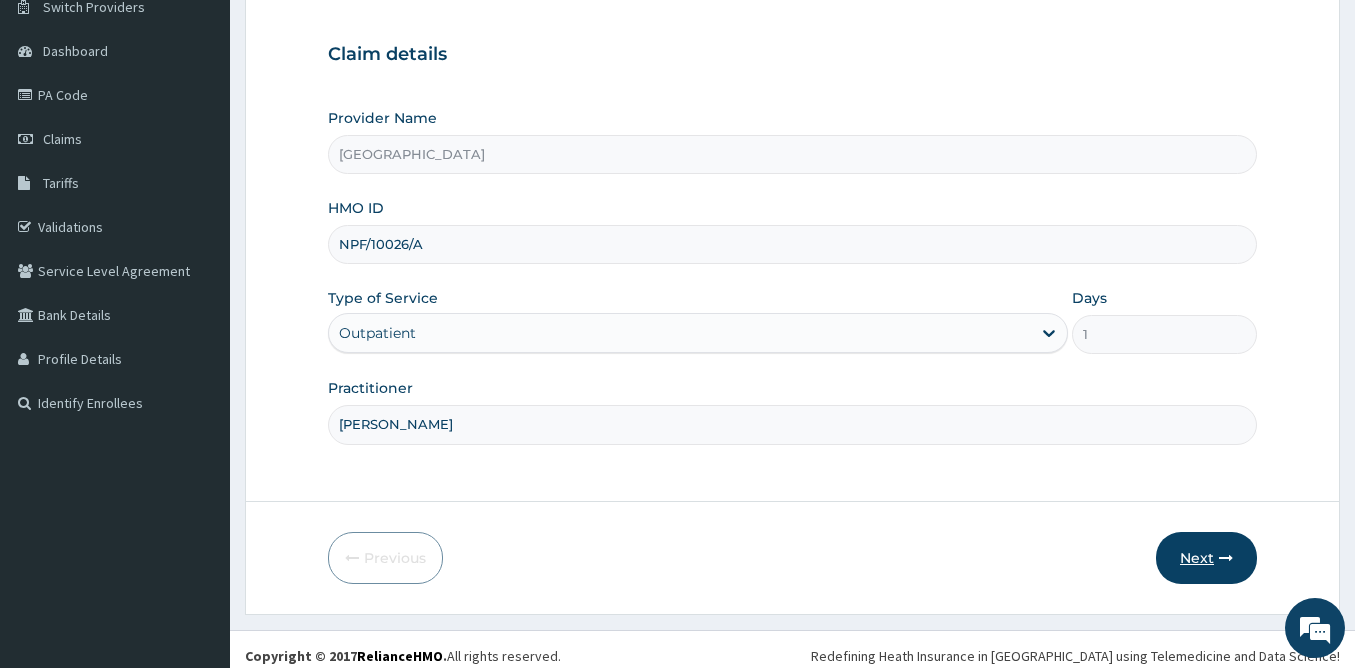type on "[PERSON_NAME]" 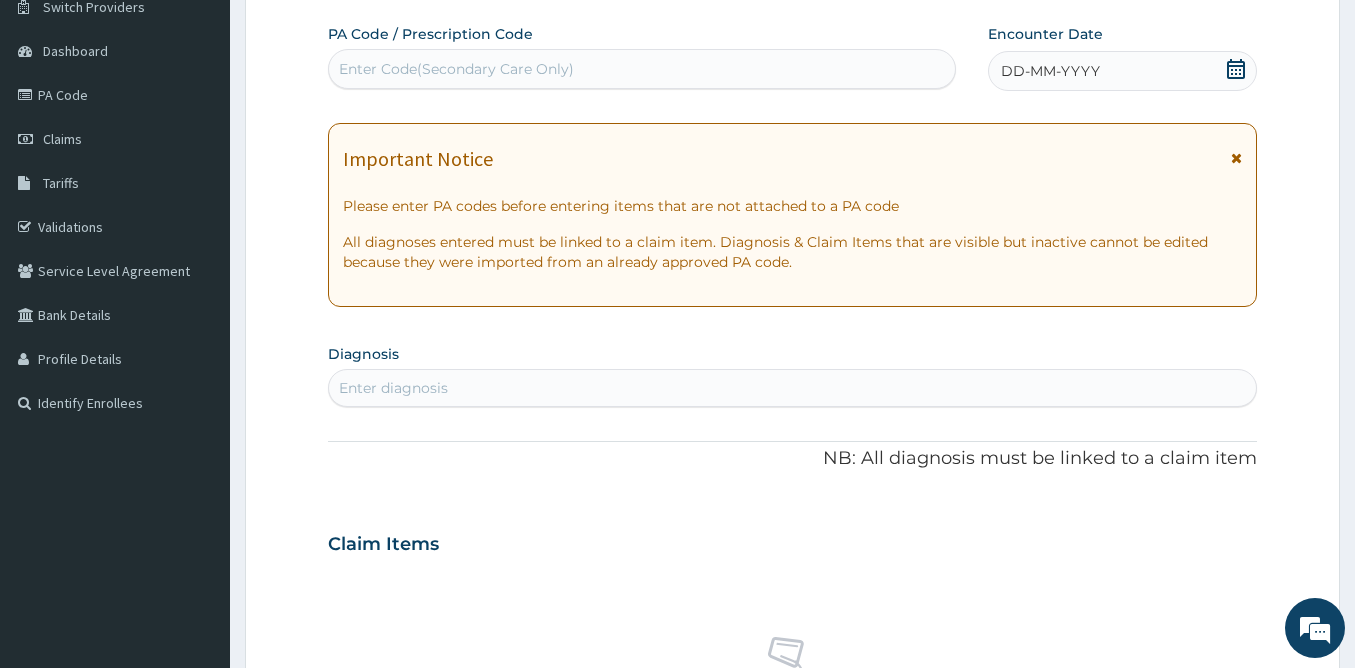 click on "DD-MM-YYYY" at bounding box center (1050, 71) 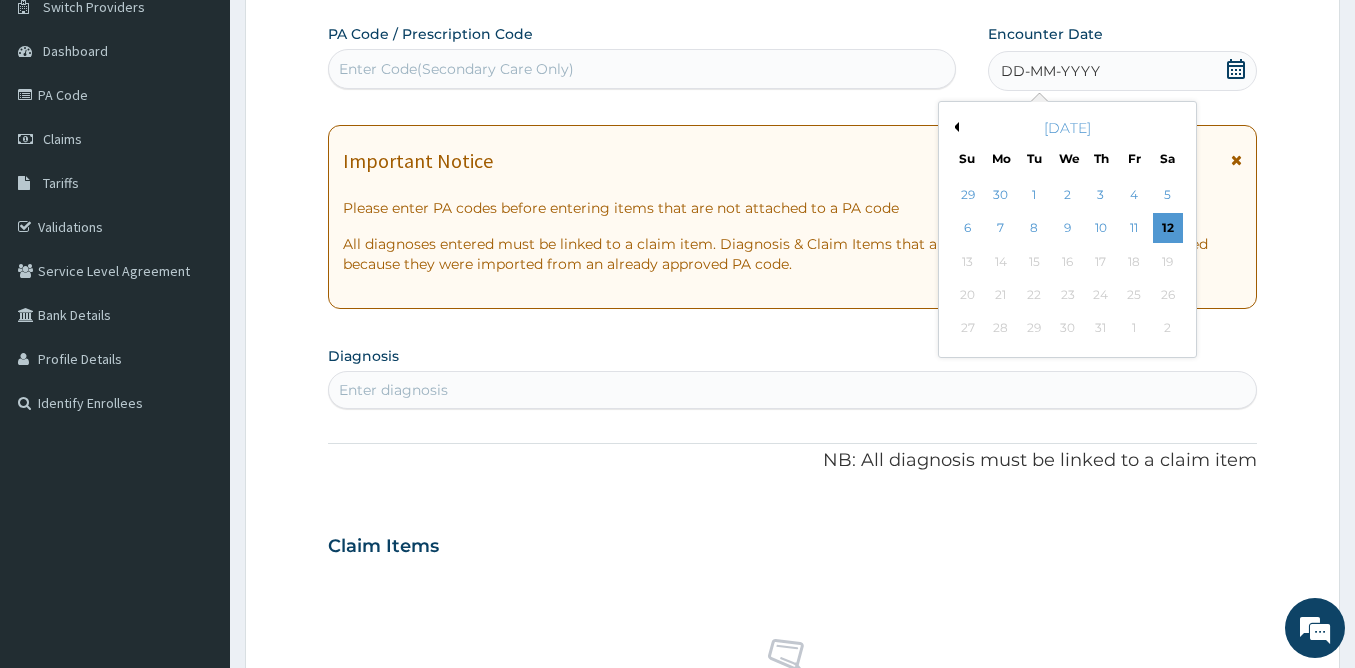 click on "Previous Month" at bounding box center [954, 127] 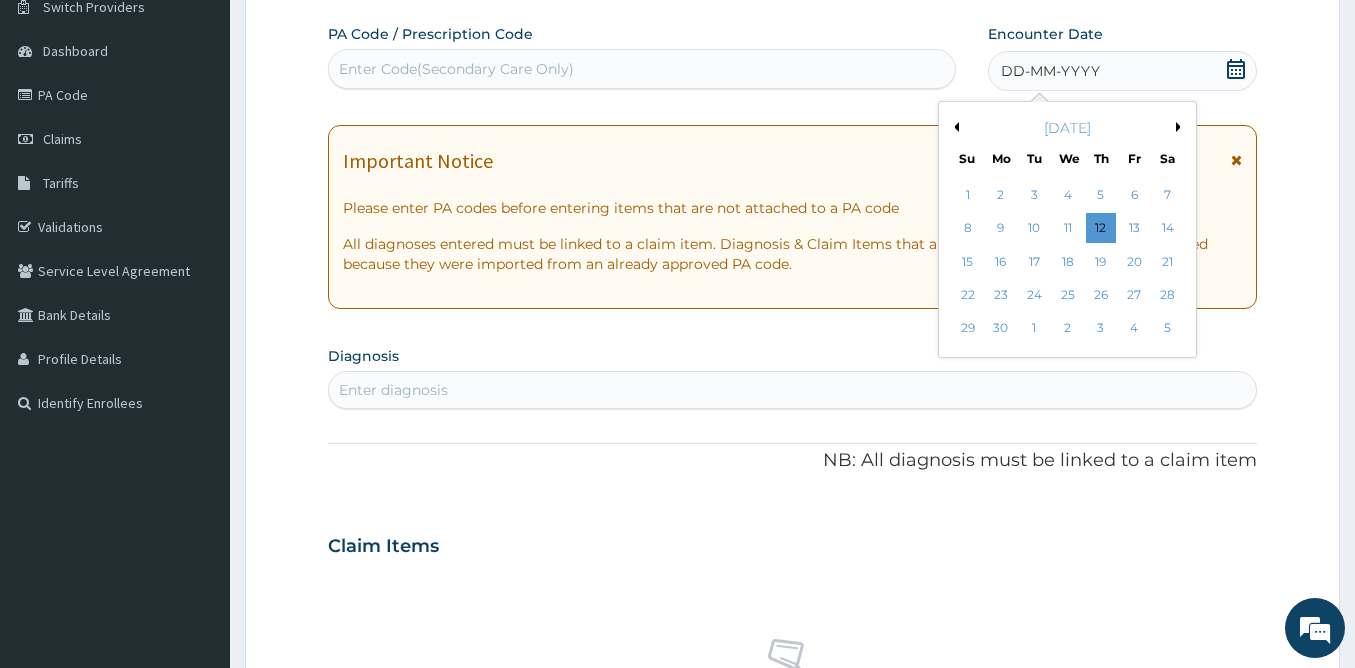 click on "Previous Month" at bounding box center [954, 127] 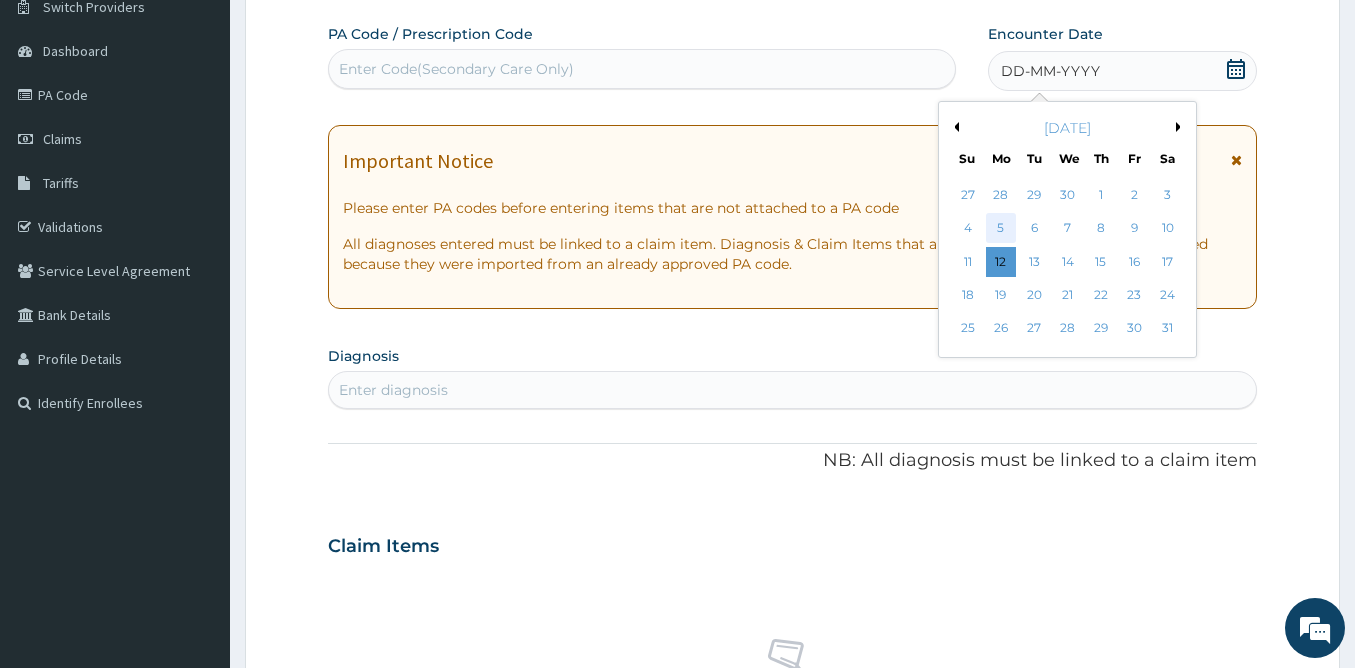 click on "5" at bounding box center (1001, 229) 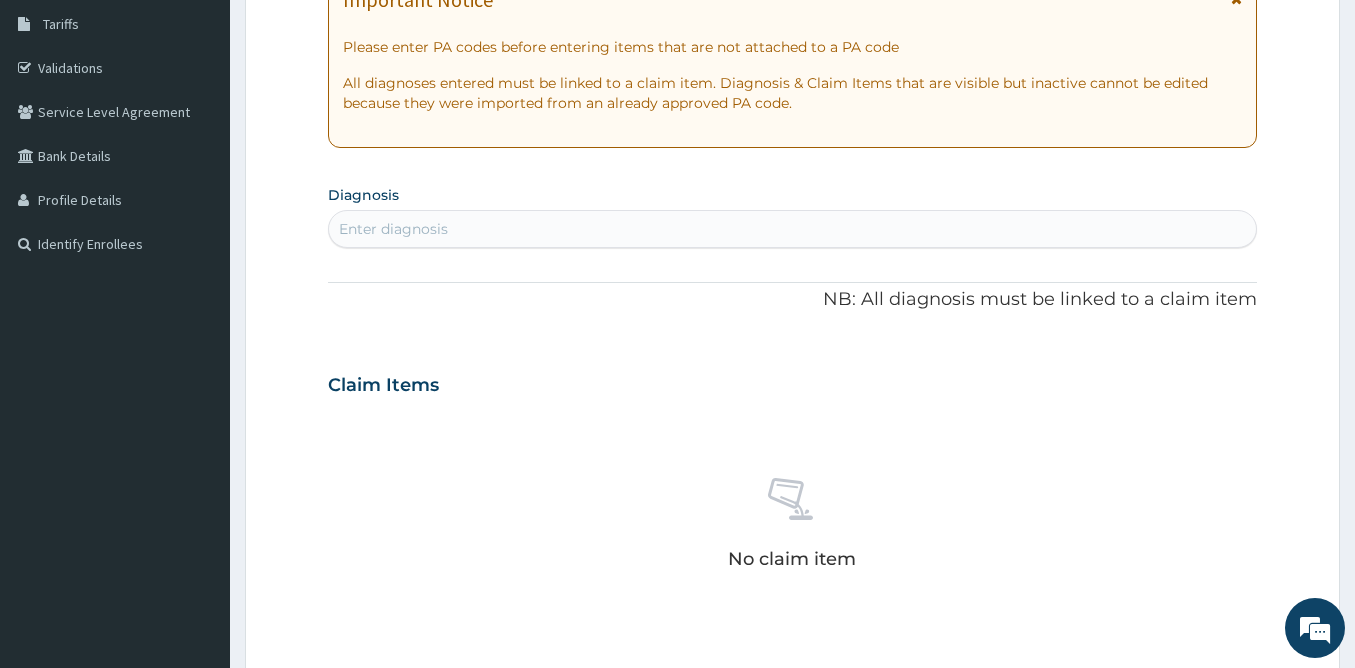 scroll, scrollTop: 335, scrollLeft: 0, axis: vertical 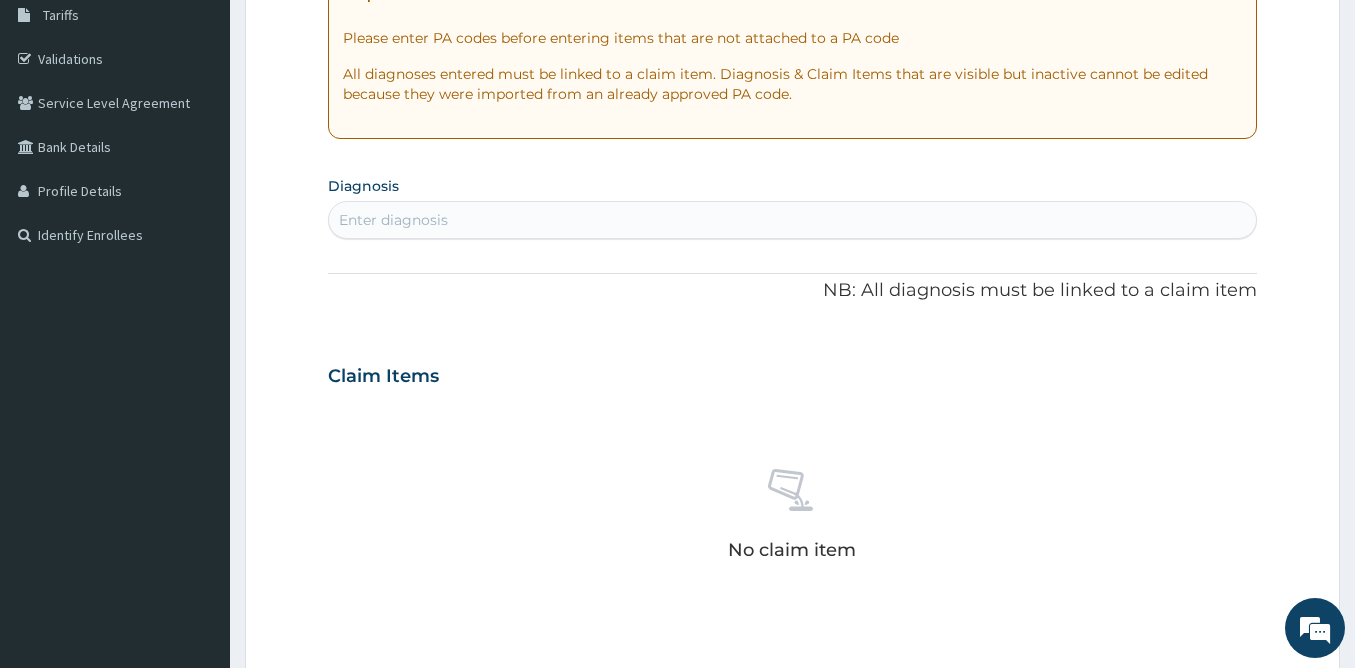 click on "Enter diagnosis" at bounding box center [393, 220] 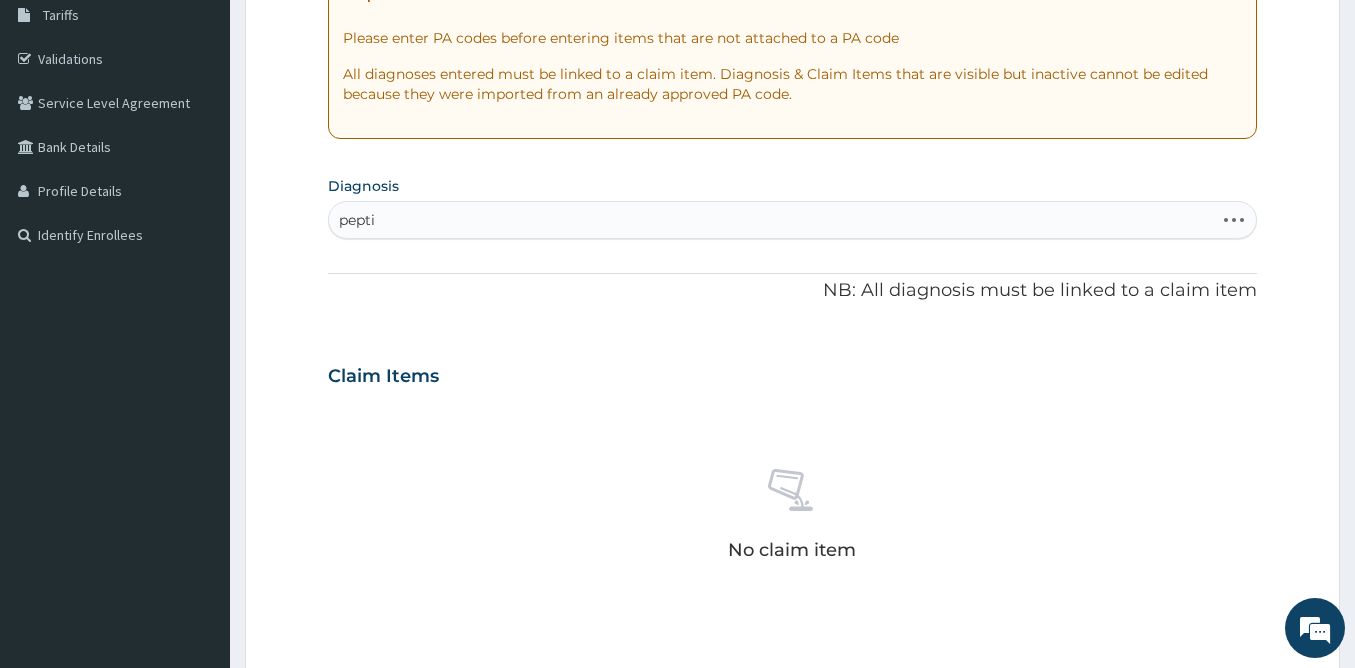 type on "peptic" 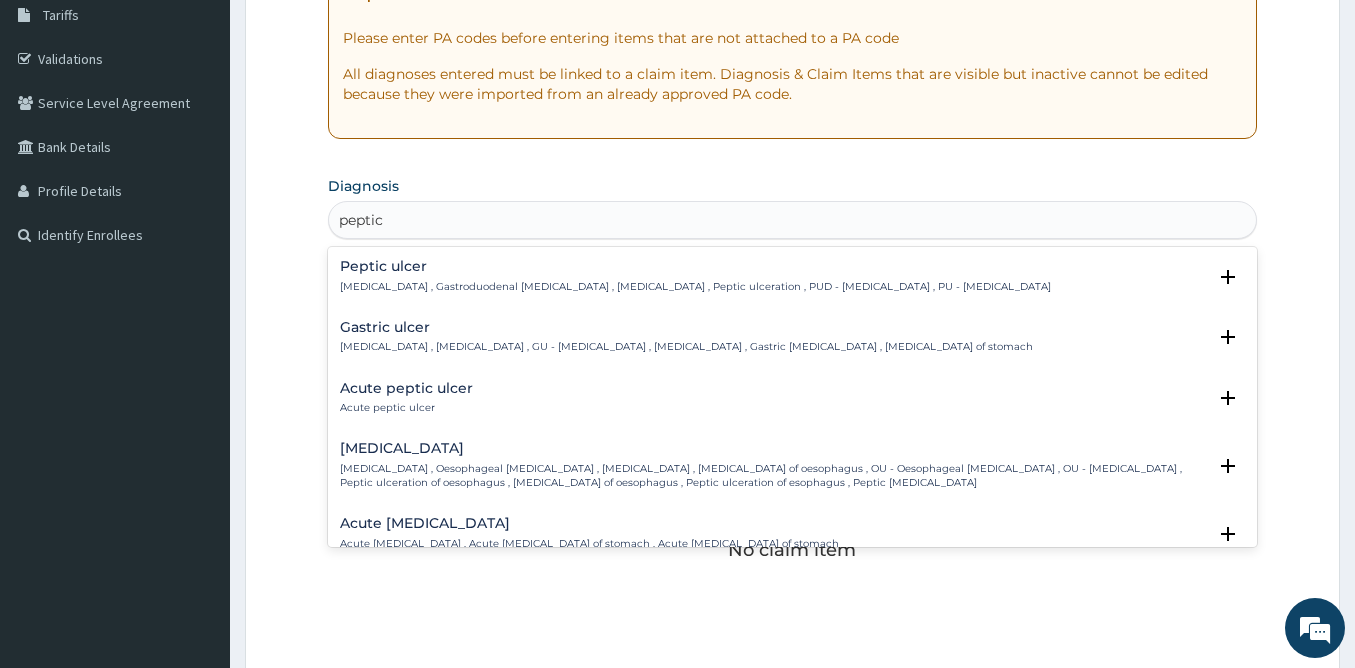 click on "Peptic ulcer" at bounding box center (695, 266) 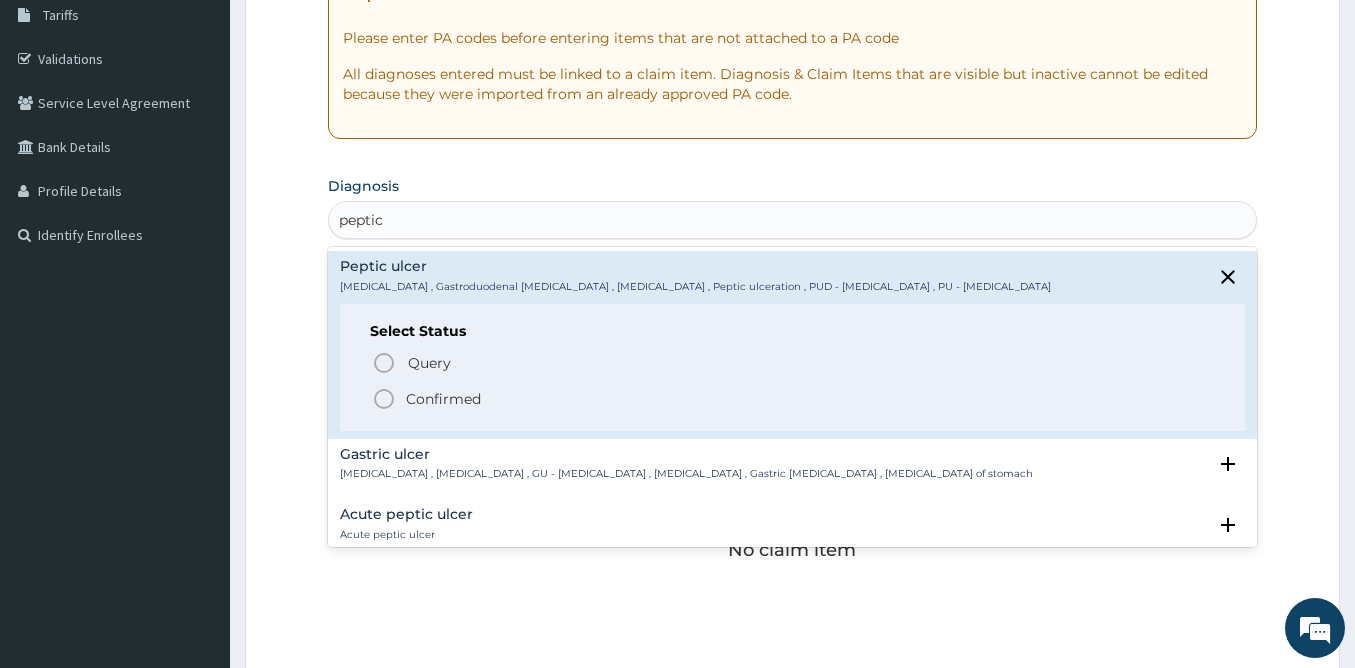 click 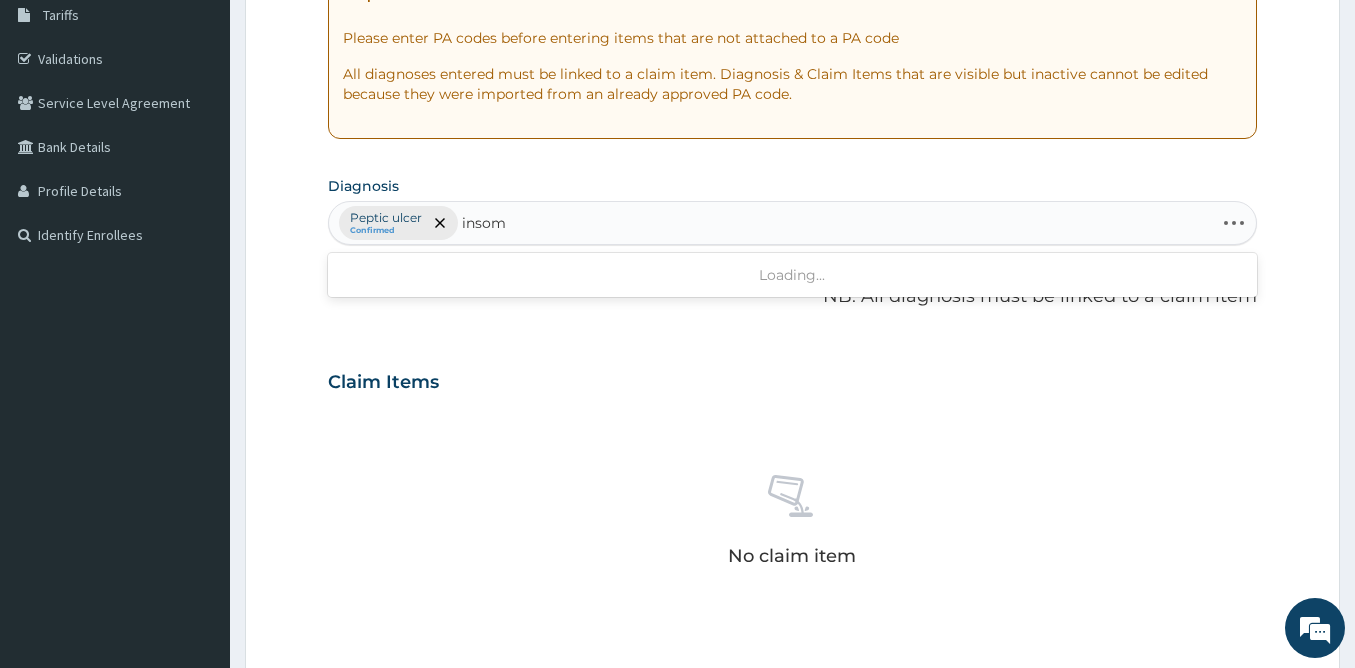 type on "insomn" 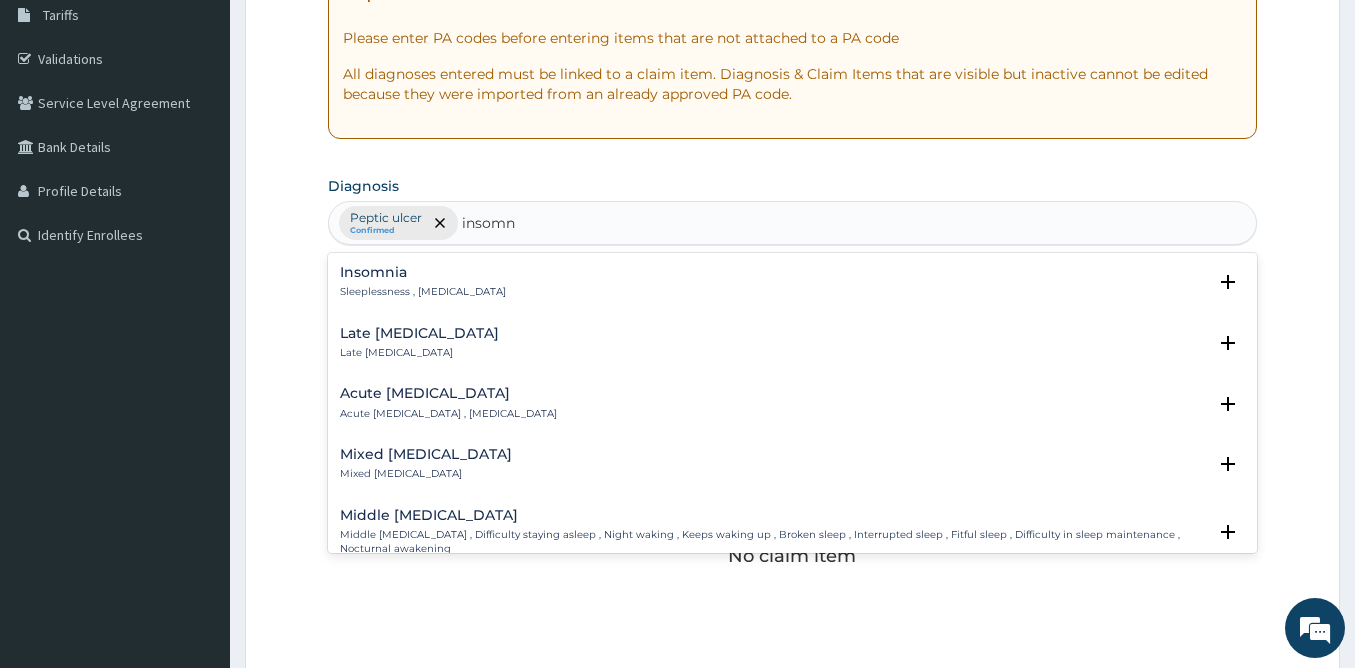 click on "Sleeplessness , Insomnia" at bounding box center [423, 292] 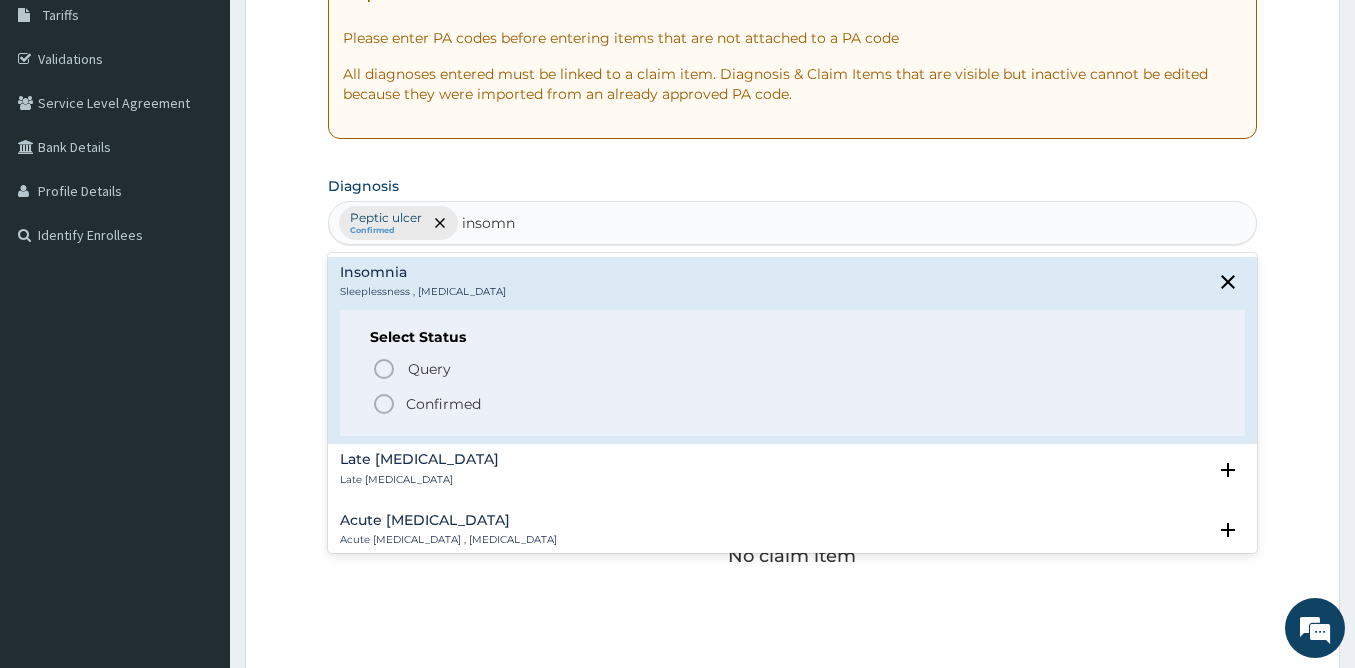 click 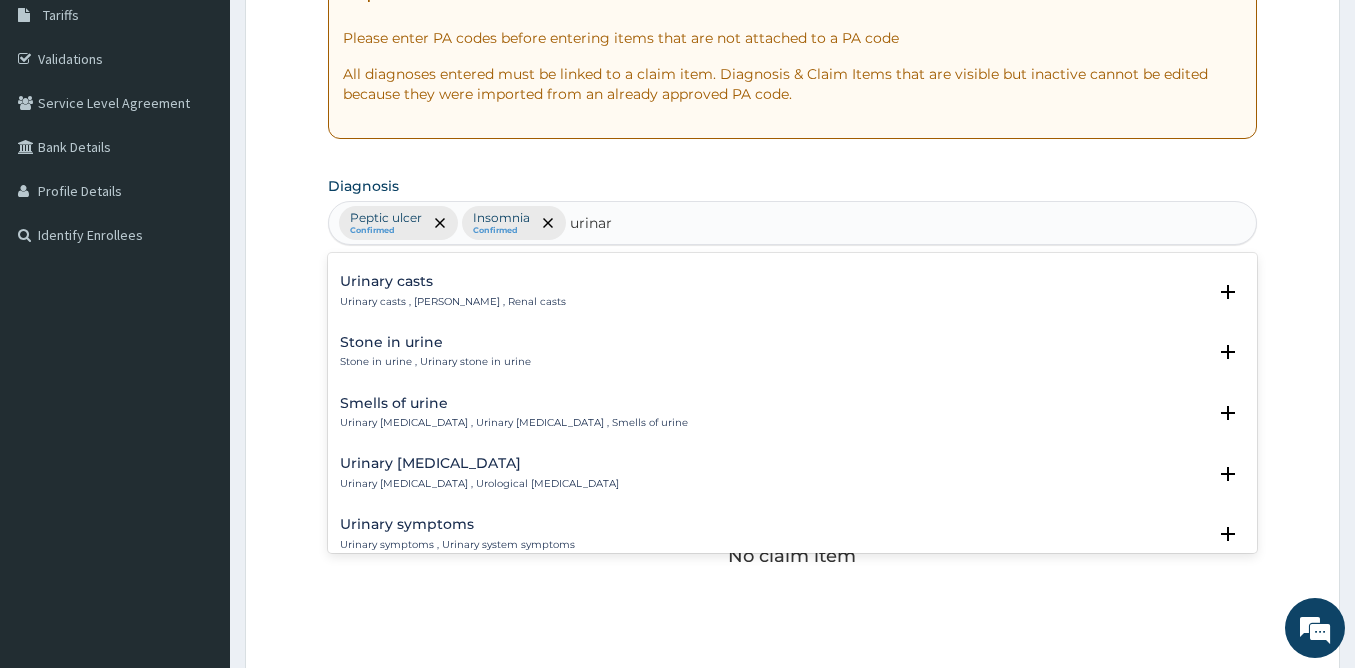 scroll, scrollTop: 160, scrollLeft: 0, axis: vertical 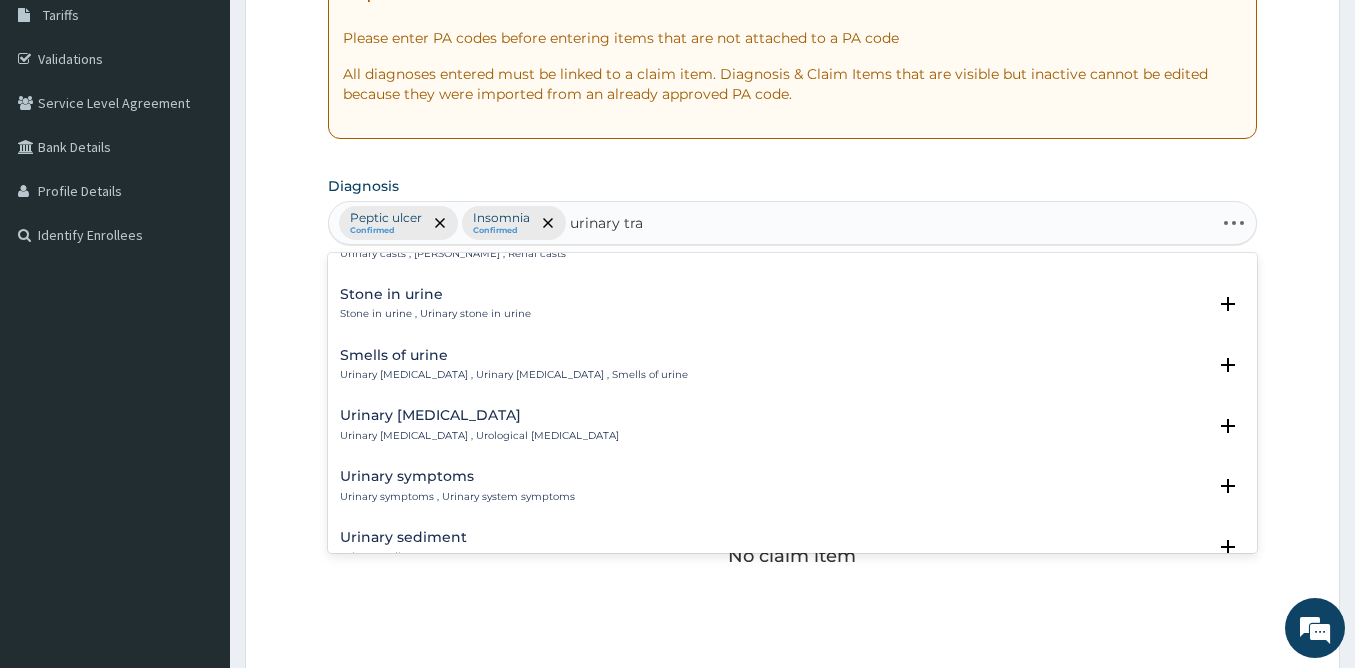type on "urinary trac" 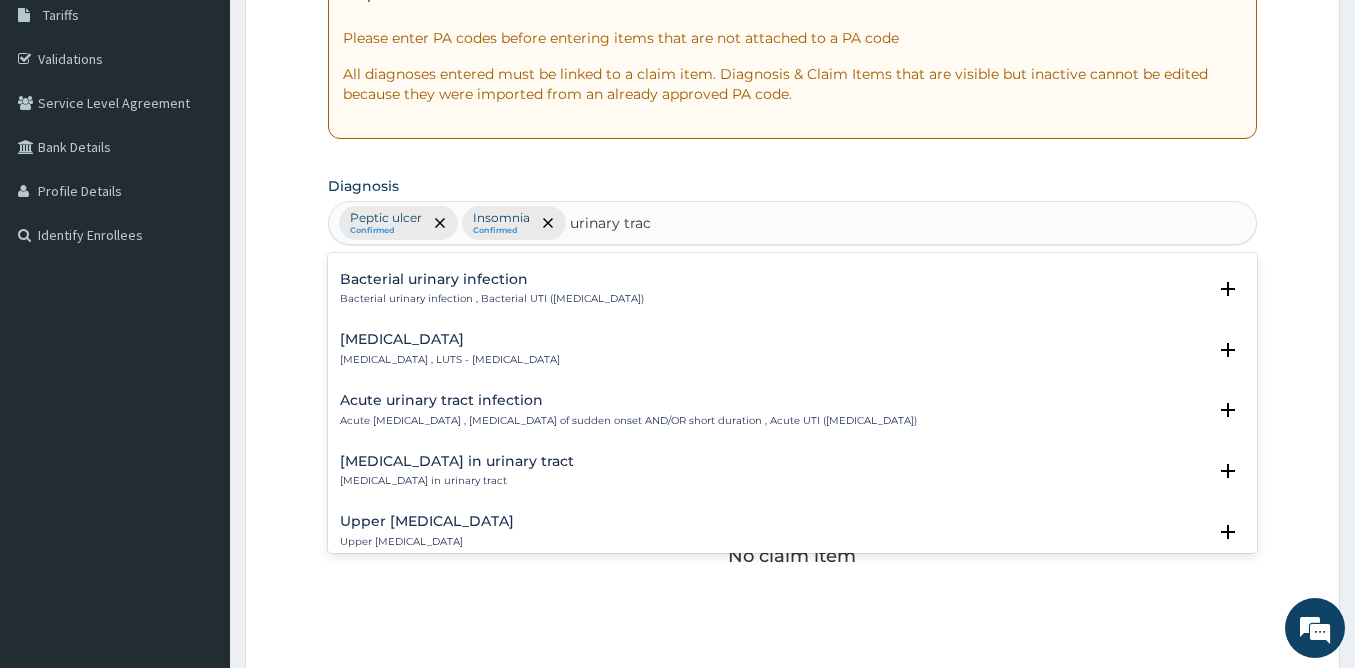 scroll, scrollTop: 667, scrollLeft: 0, axis: vertical 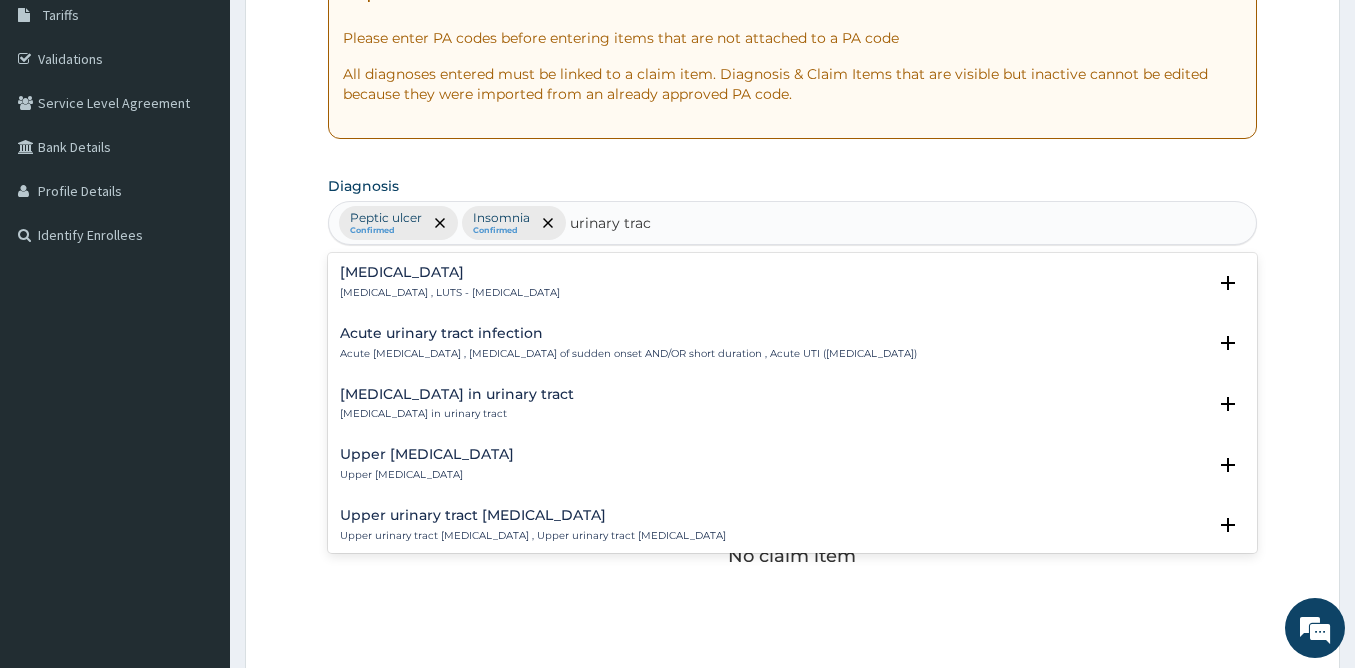 click on "Acute urinary tract infection Acute urinary tract infection , Urinary tract infection of sudden onset AND/OR short duration , Acute UTI (urinary tract infection)" at bounding box center (628, 343) 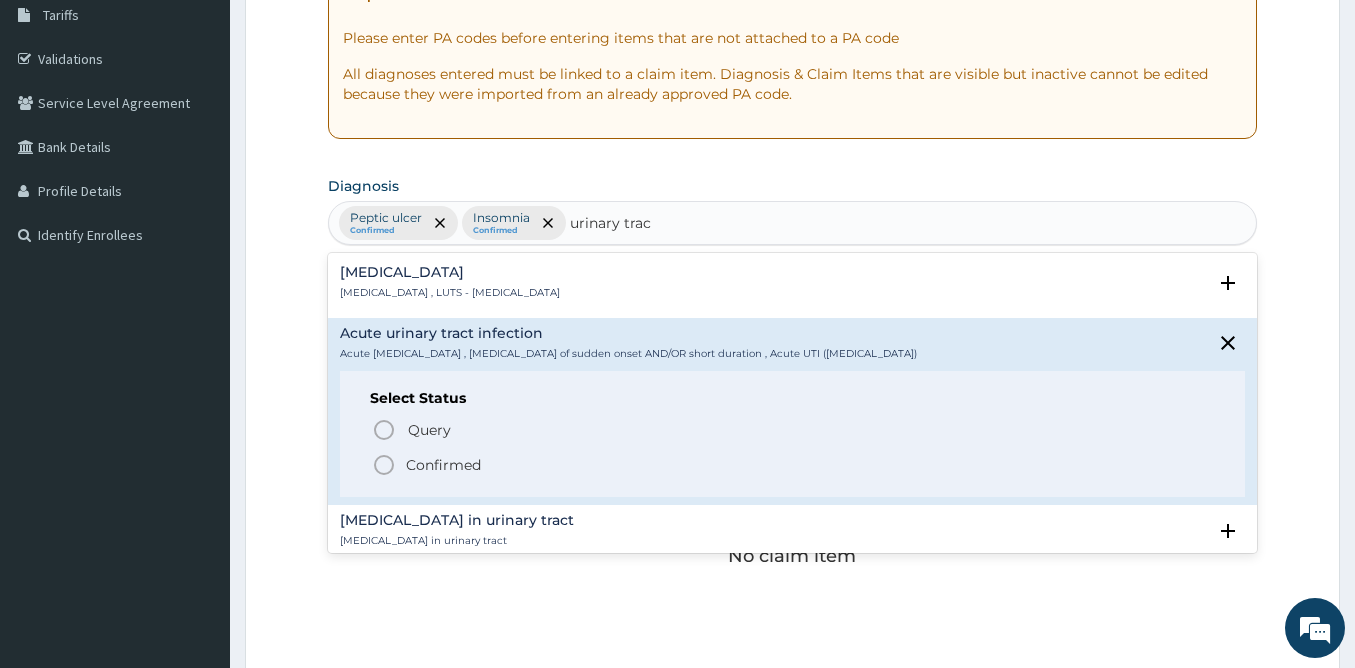 click 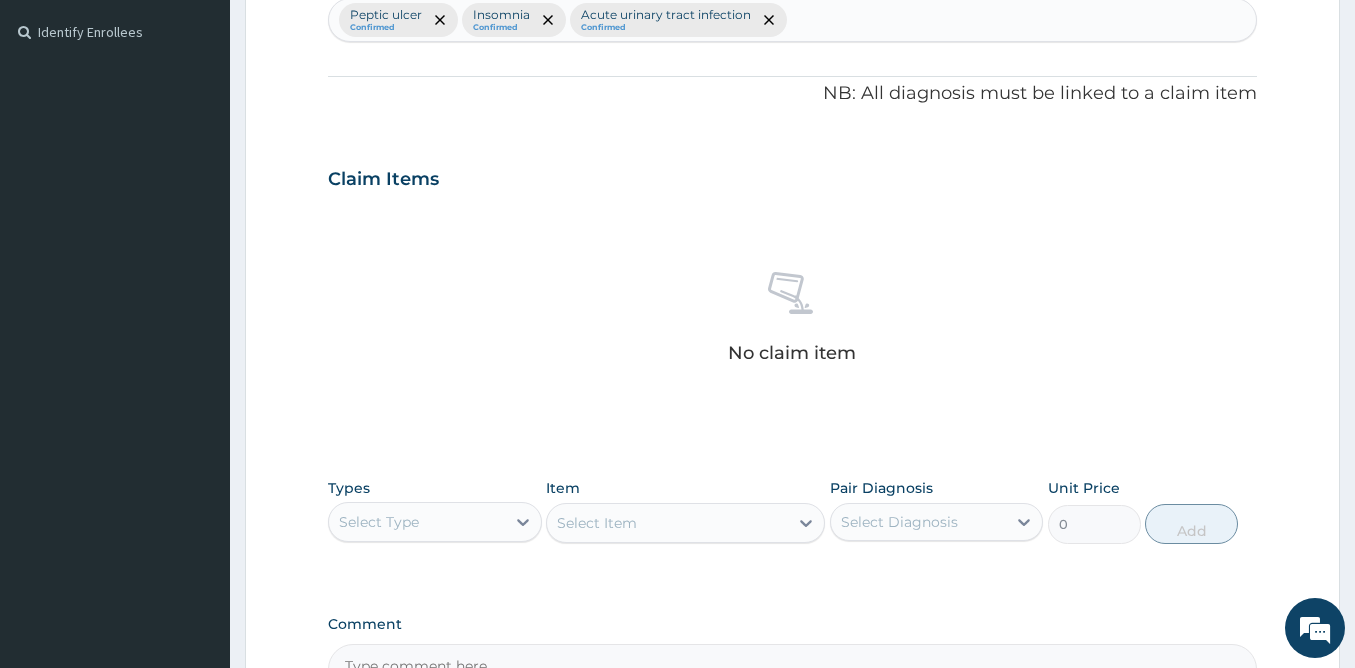 scroll, scrollTop: 693, scrollLeft: 0, axis: vertical 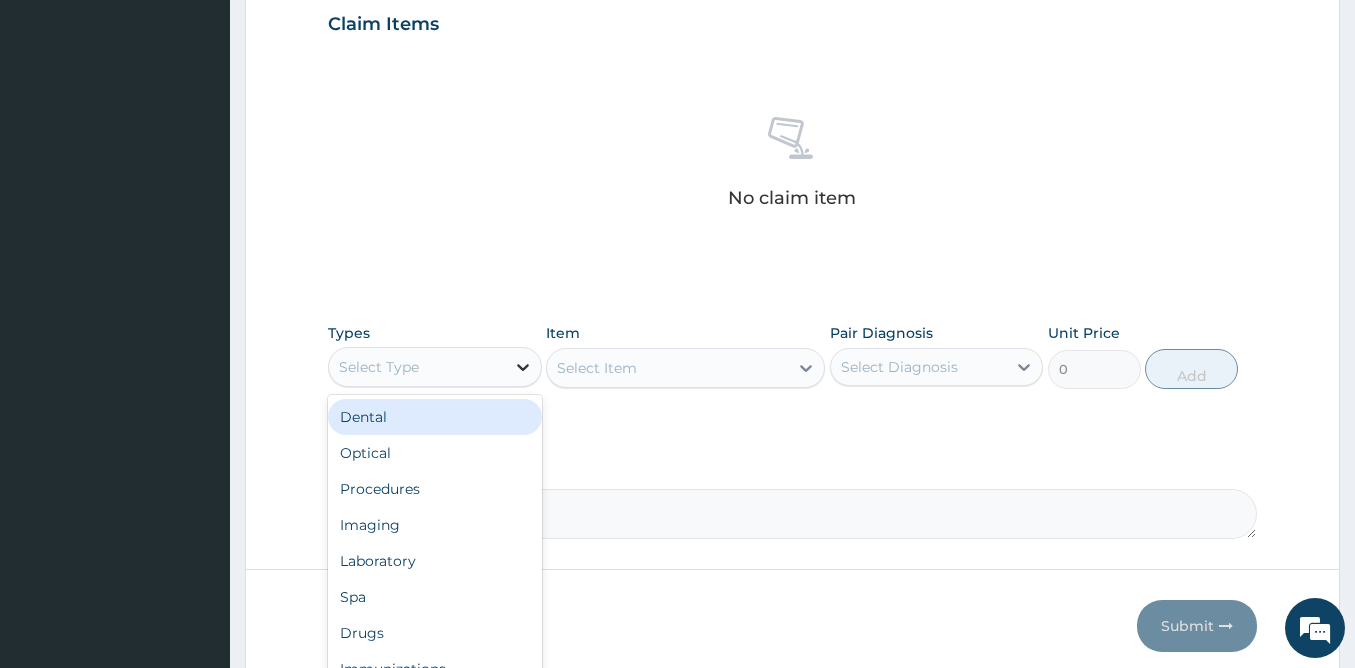 click 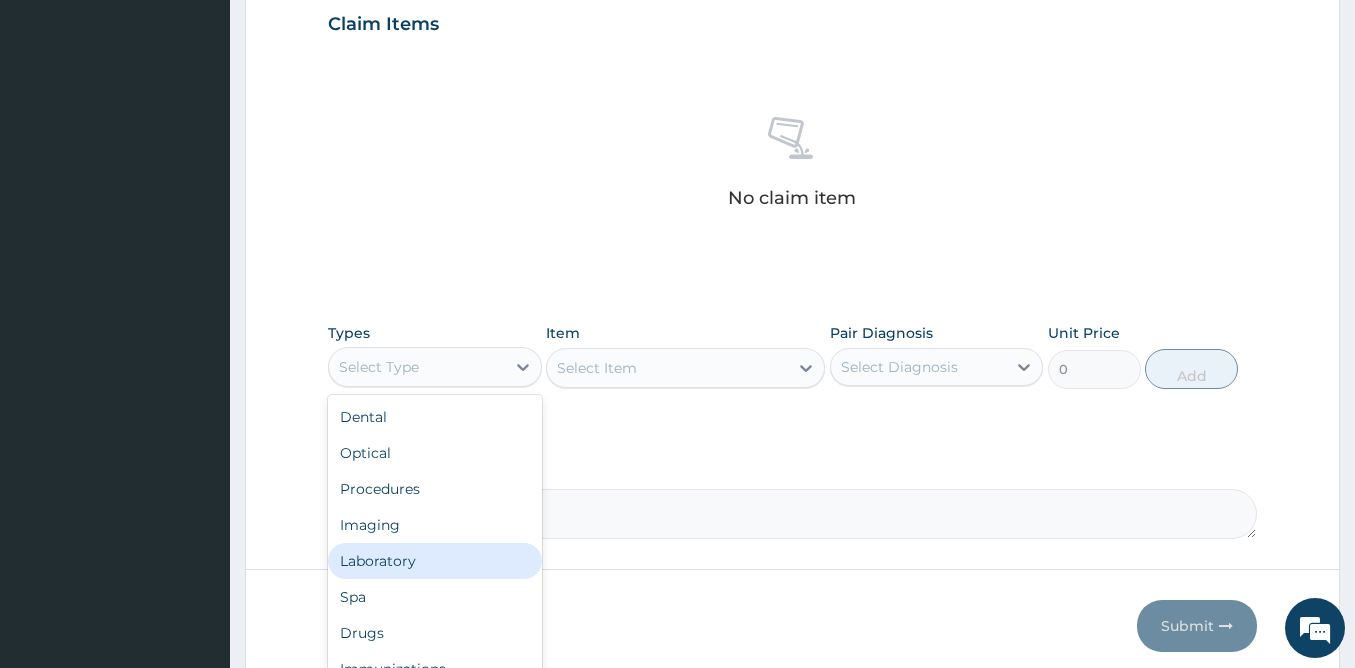 click on "Laboratory" at bounding box center [435, 561] 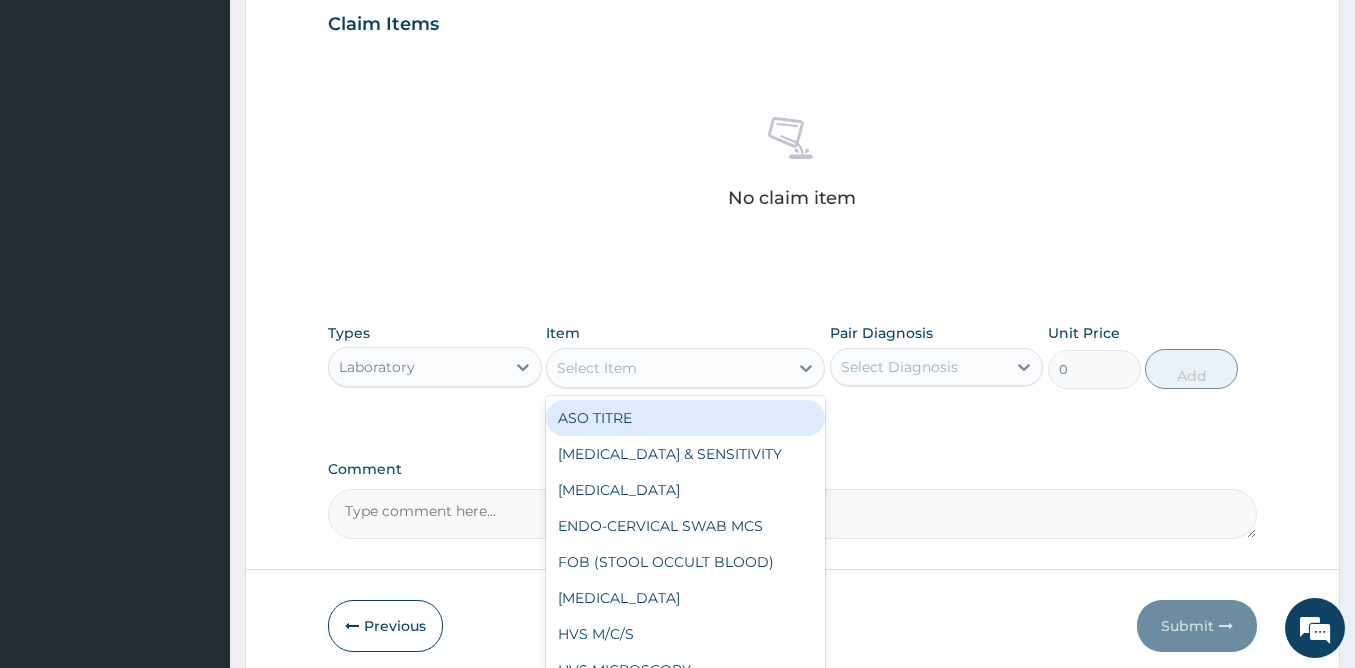 click on "Select Item" at bounding box center [597, 368] 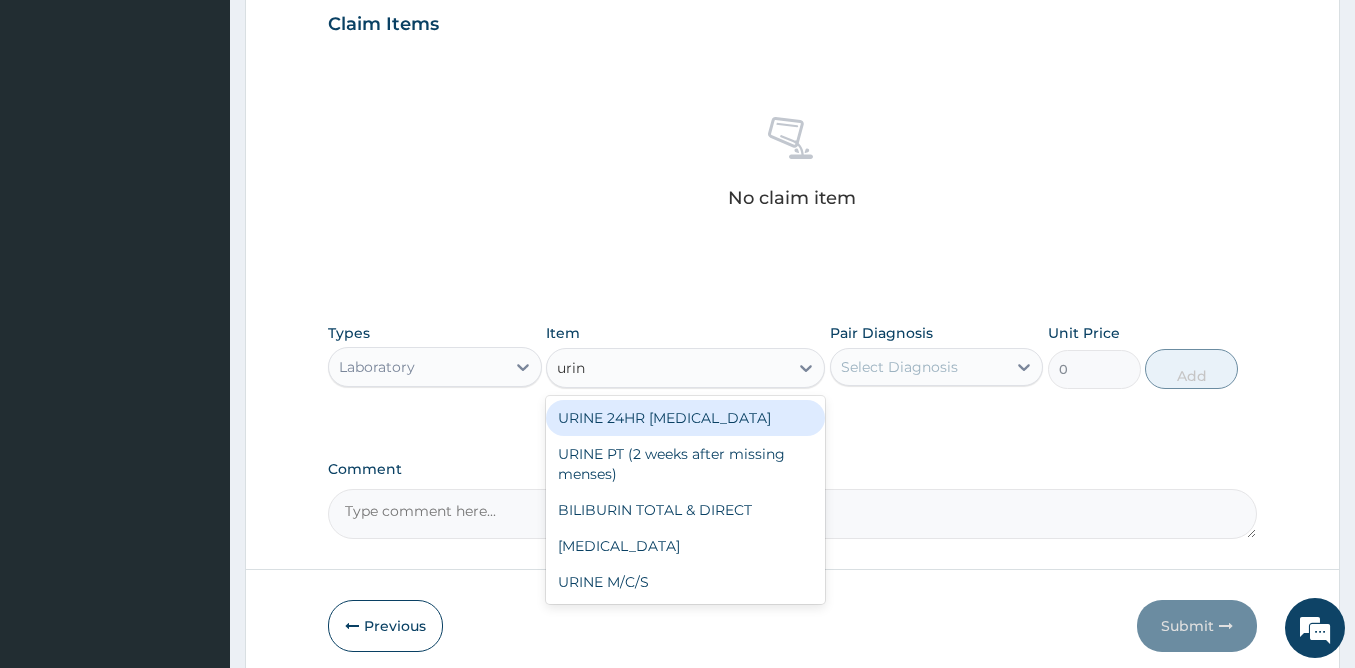 type on "urina" 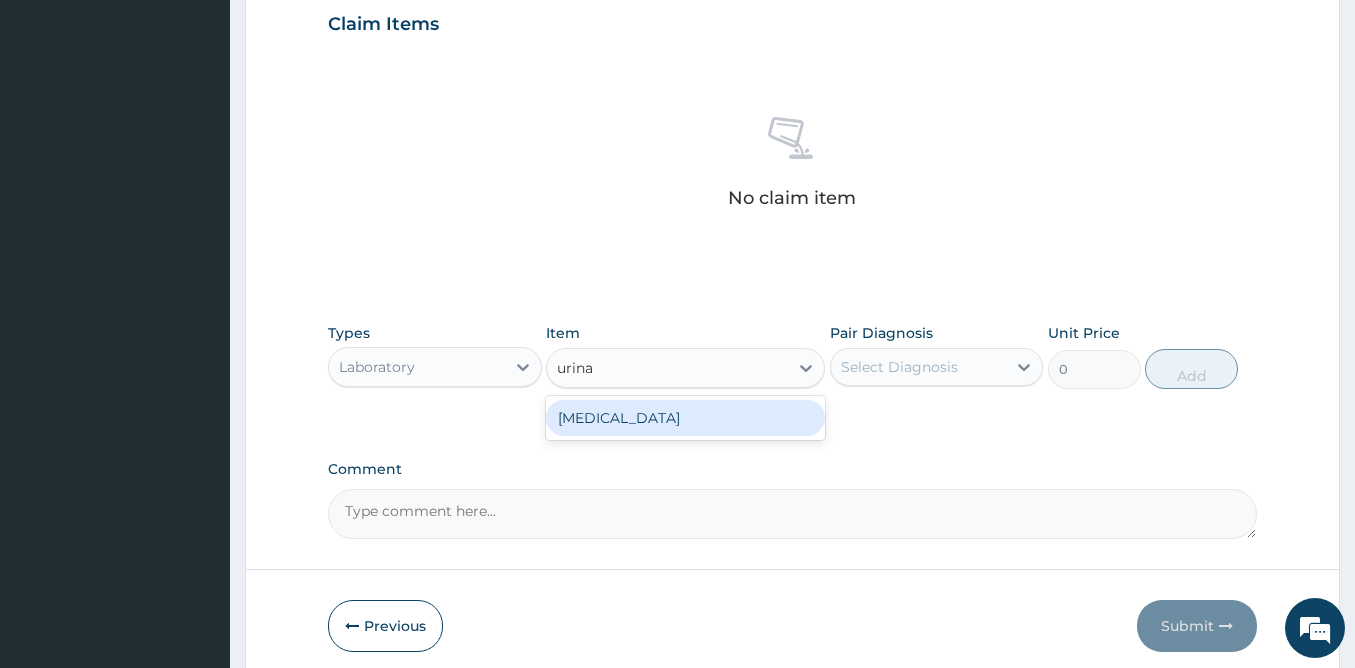 click on "Urinalysis" at bounding box center [685, 418] 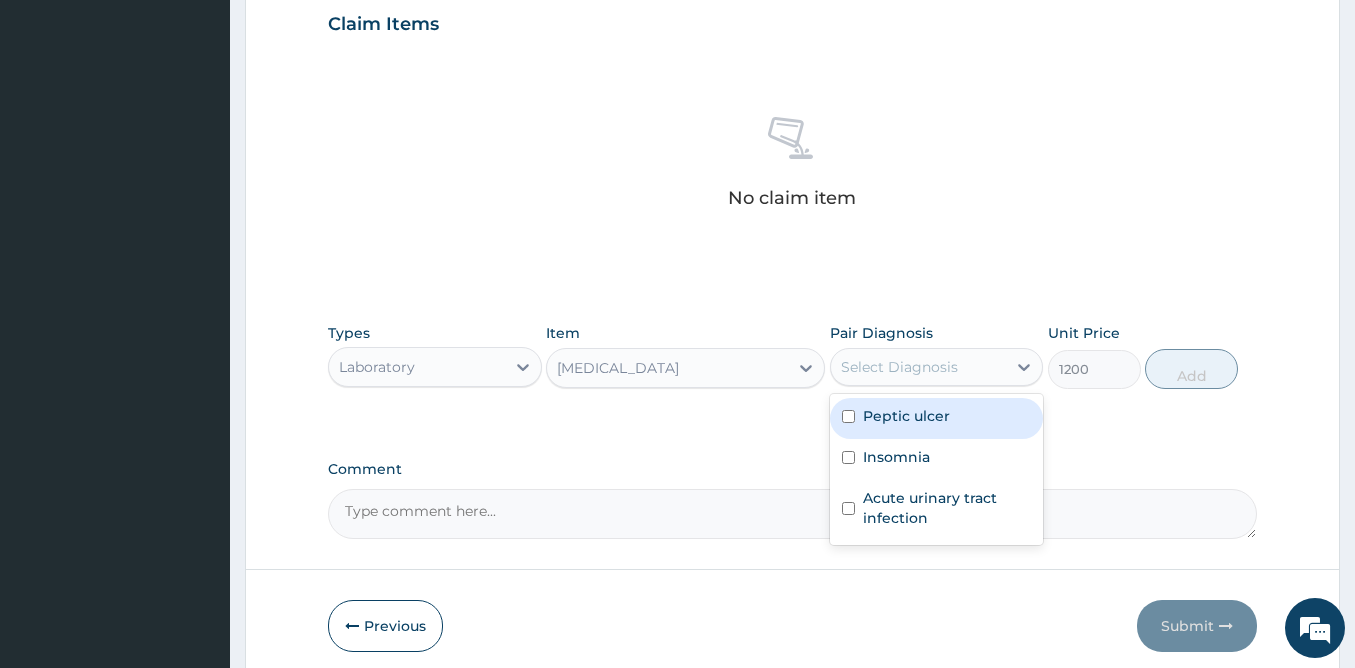 click on "Select Diagnosis" at bounding box center (899, 367) 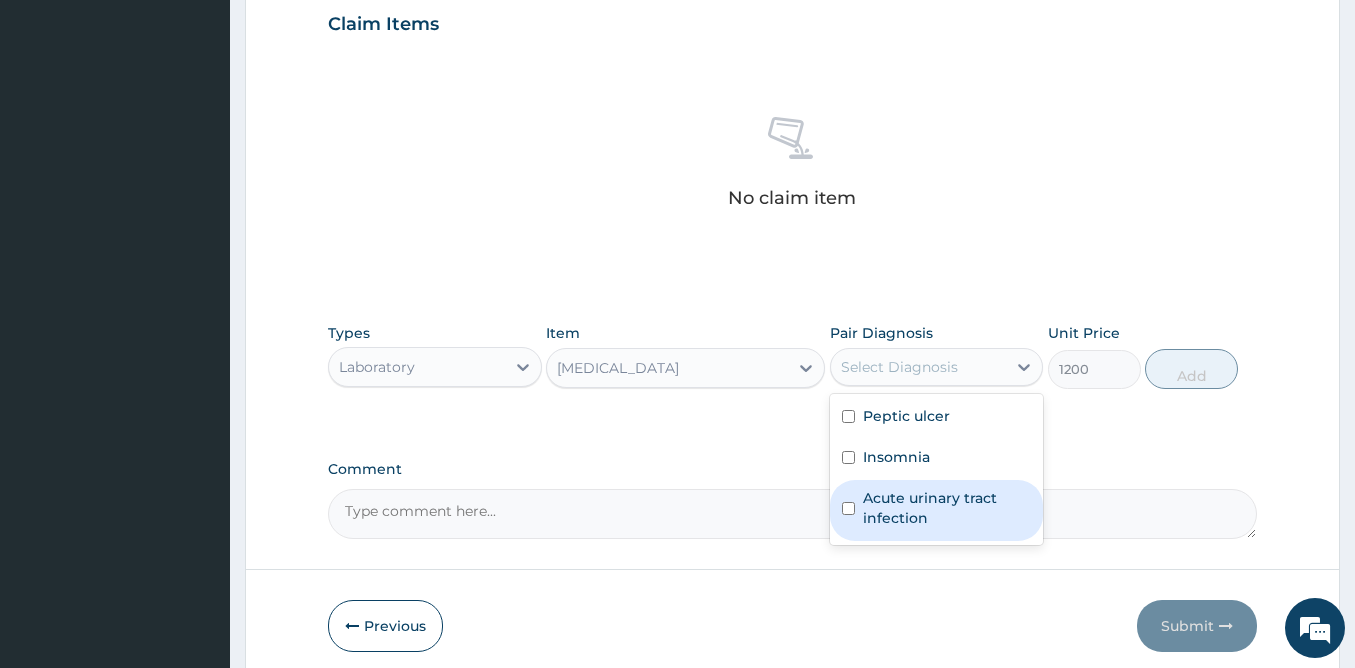 click on "Acute urinary tract infection" at bounding box center [947, 508] 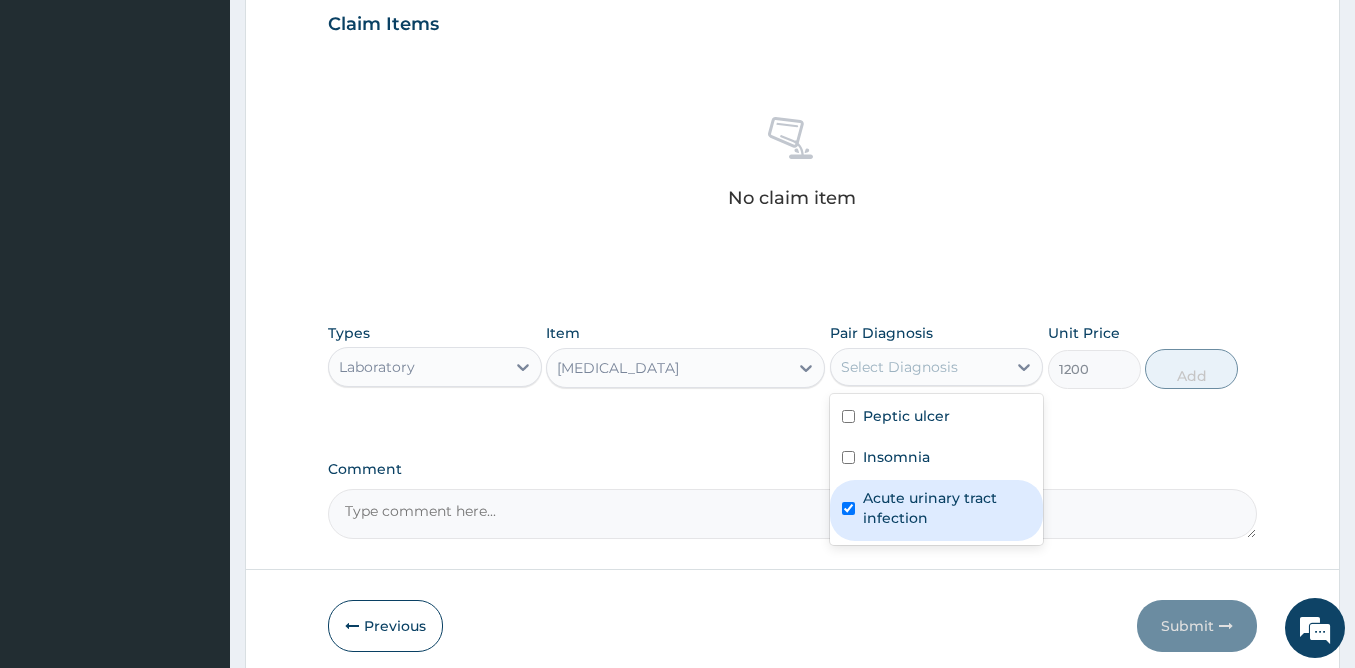 checkbox on "true" 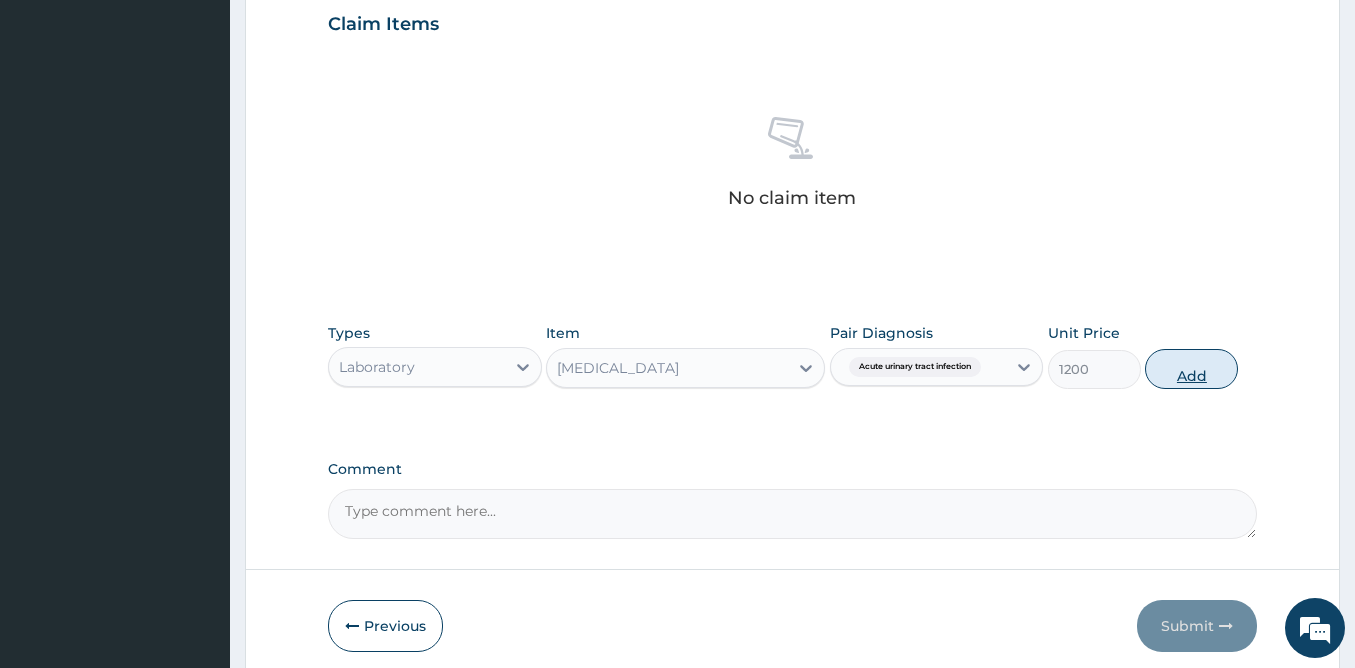 click on "Add" at bounding box center [1191, 369] 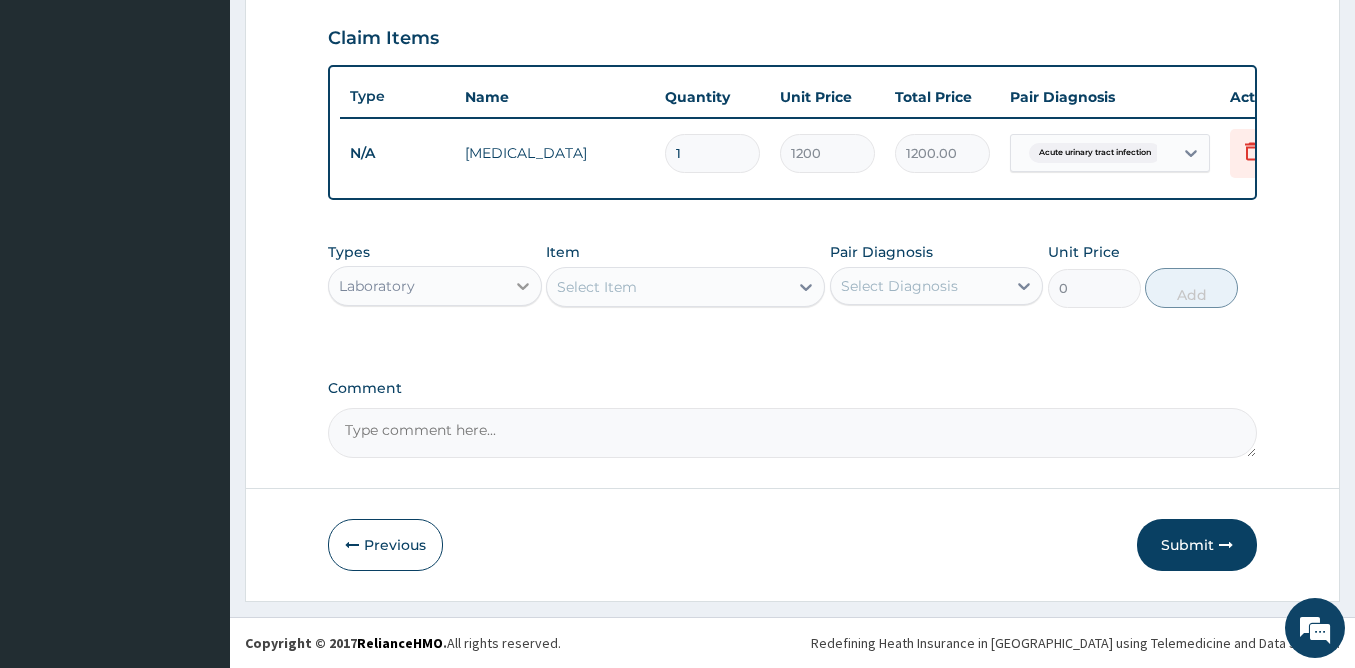 click 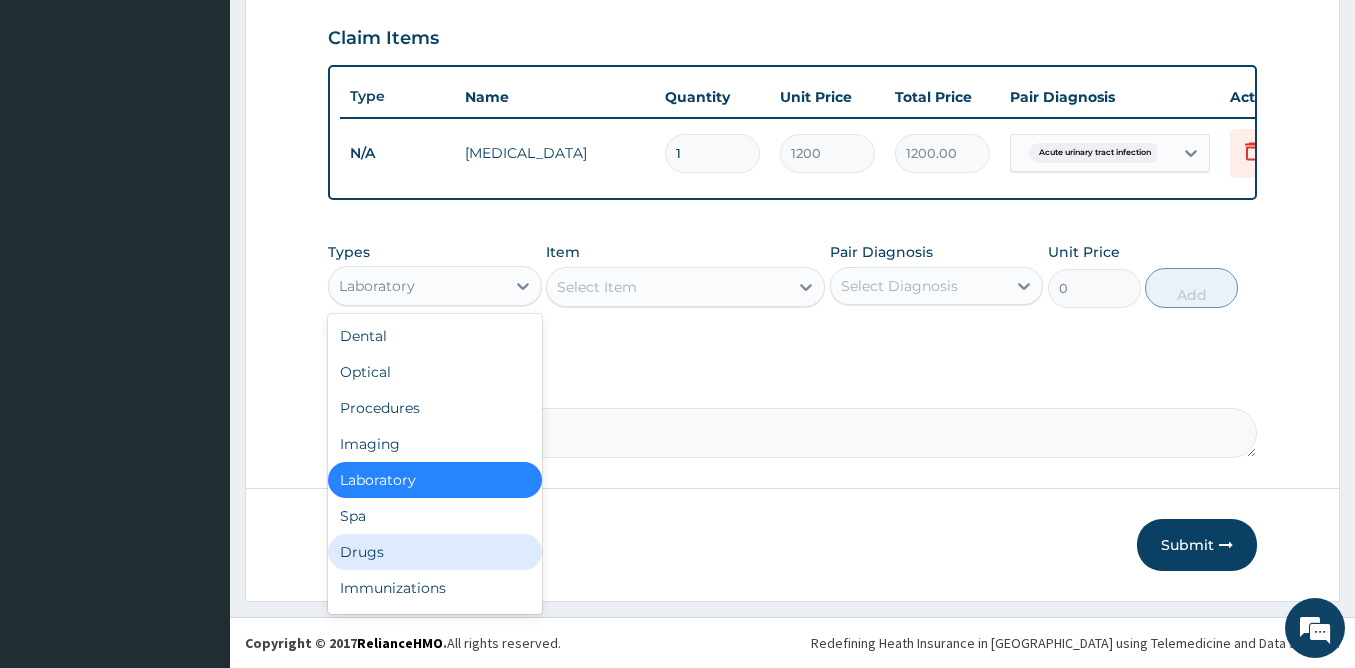 click on "Drugs" at bounding box center (435, 552) 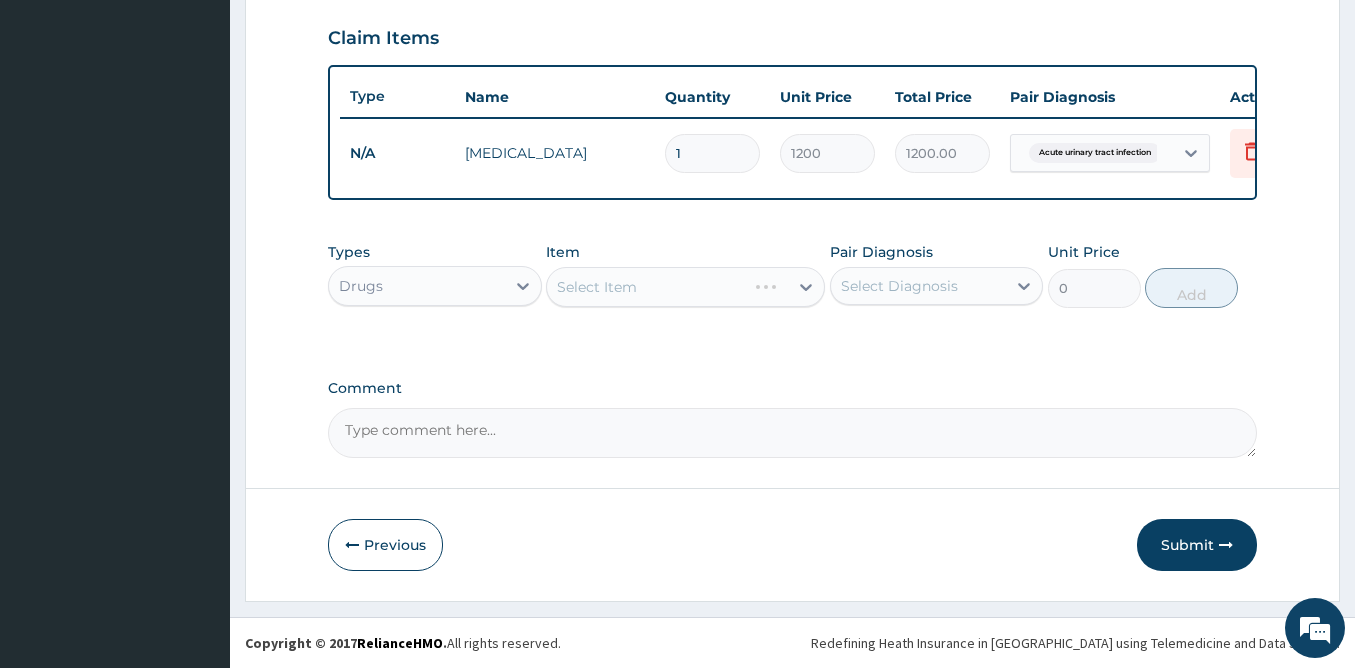 click on "Select Item" at bounding box center [685, 287] 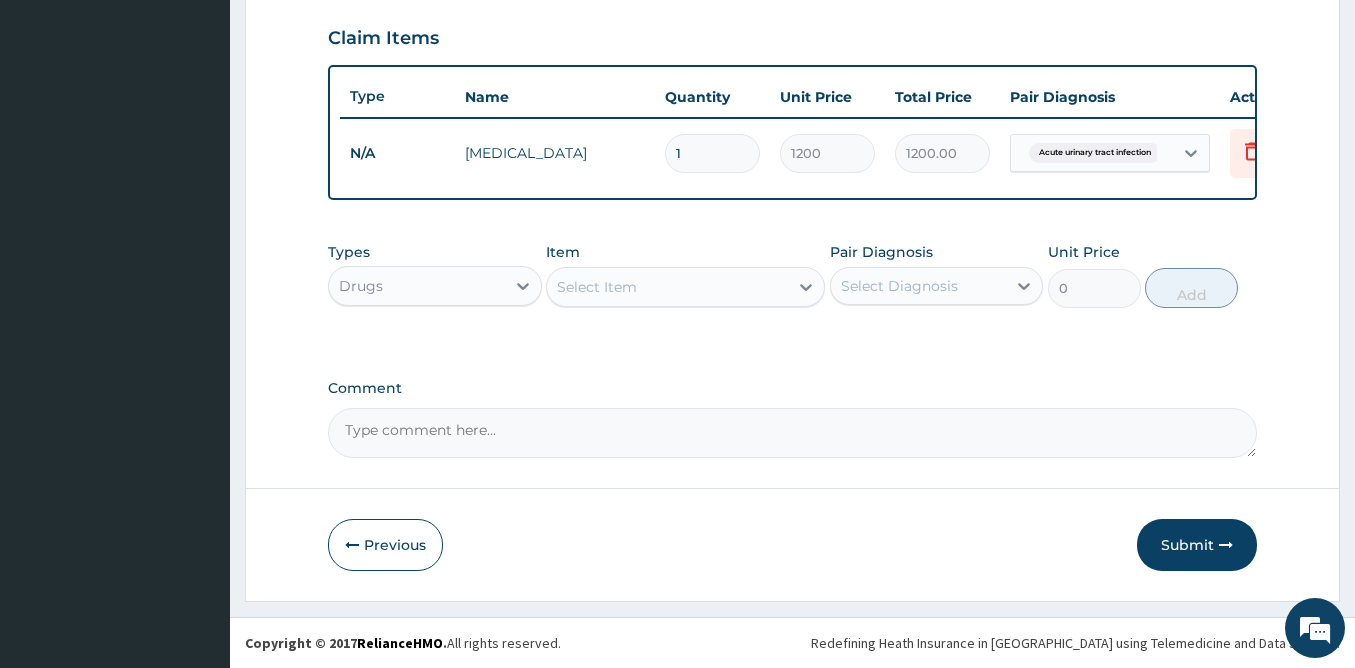 click on "Select Item" at bounding box center (597, 287) 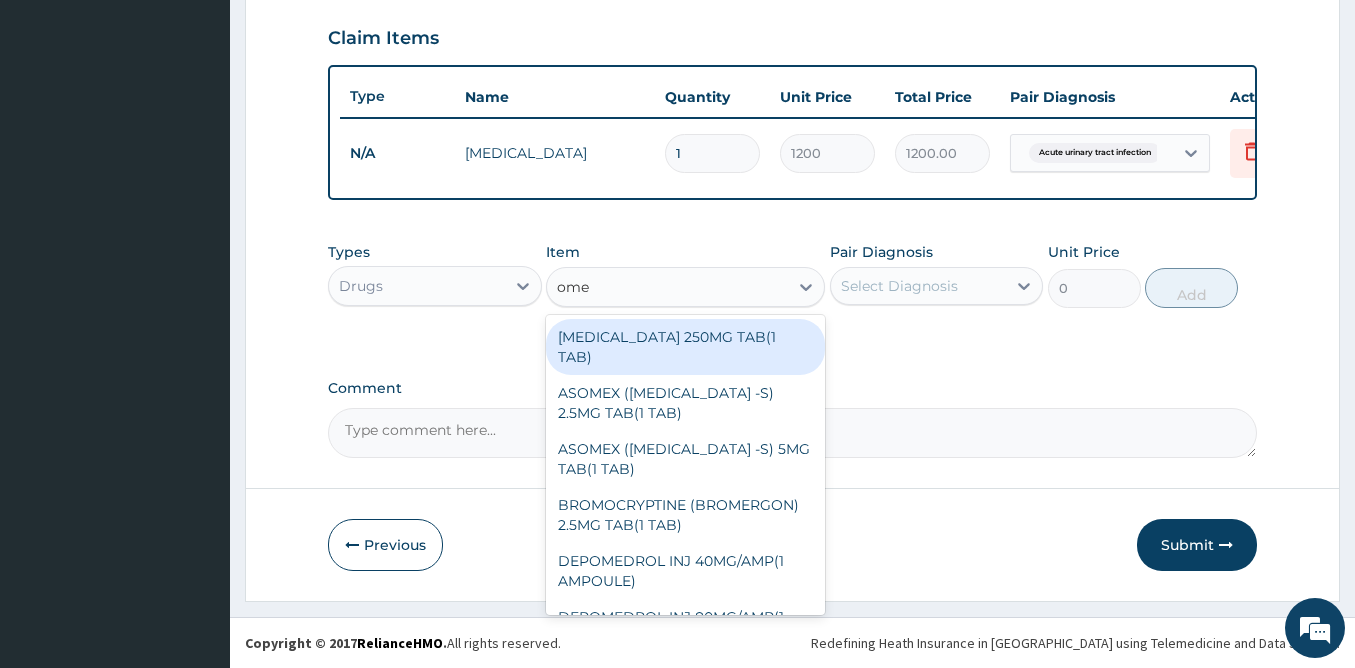 type on "omep" 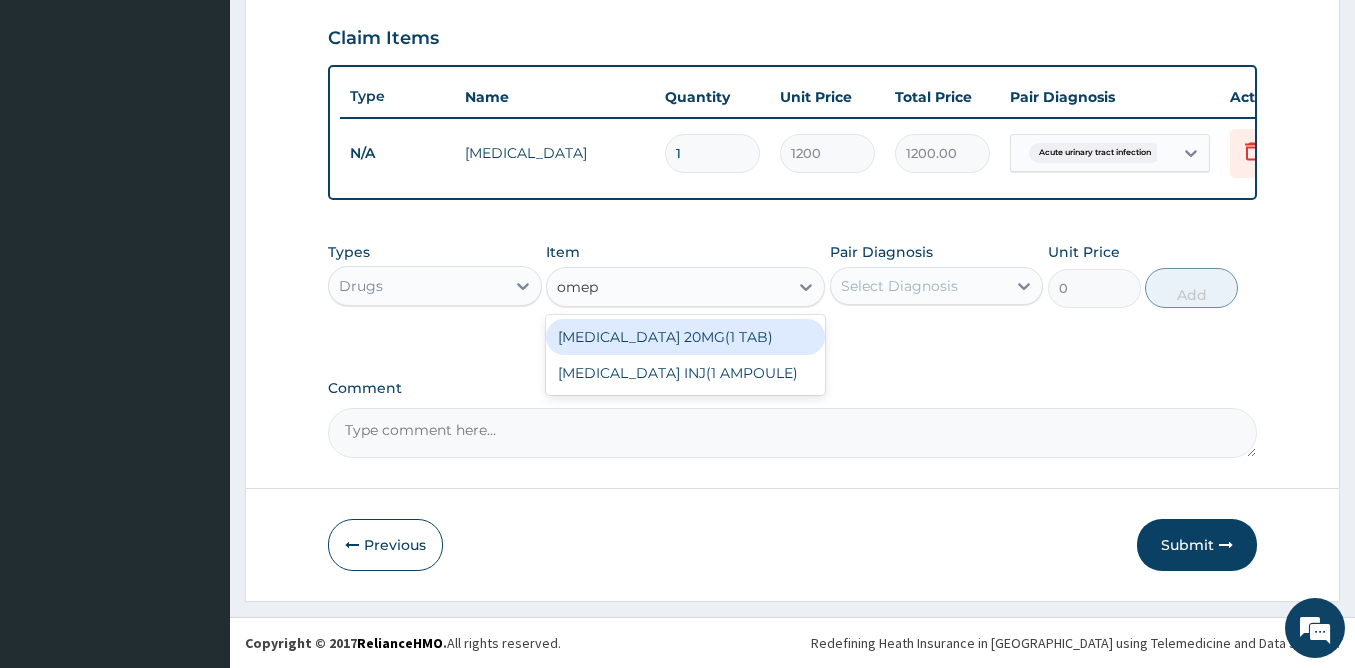 click on "OMEPRAZOLE 20MG(1 TAB)" at bounding box center (685, 337) 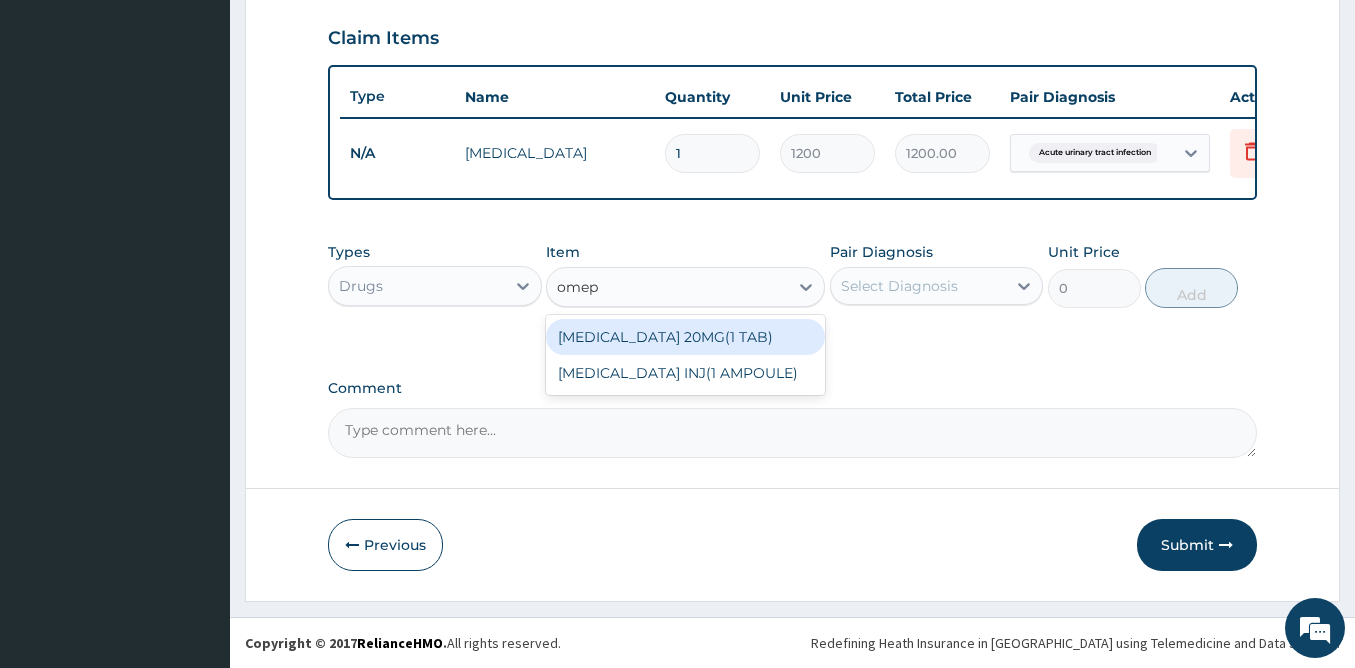 type 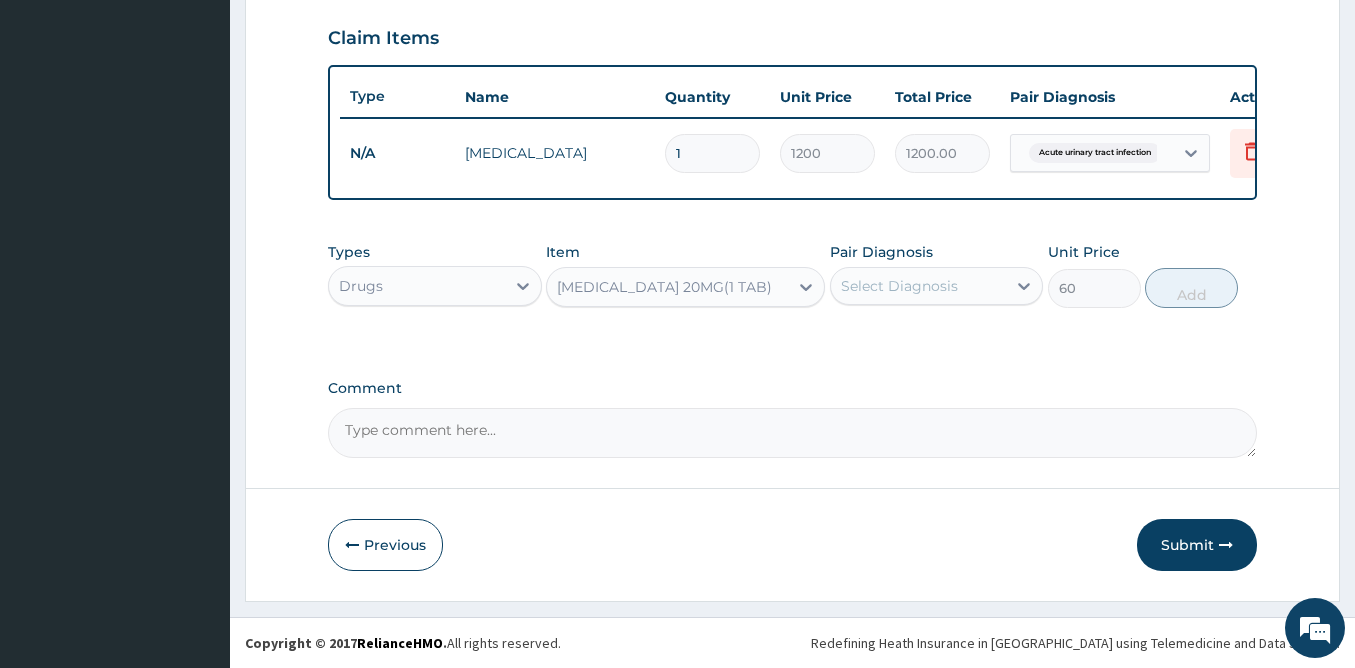 click on "Select Diagnosis" at bounding box center (899, 286) 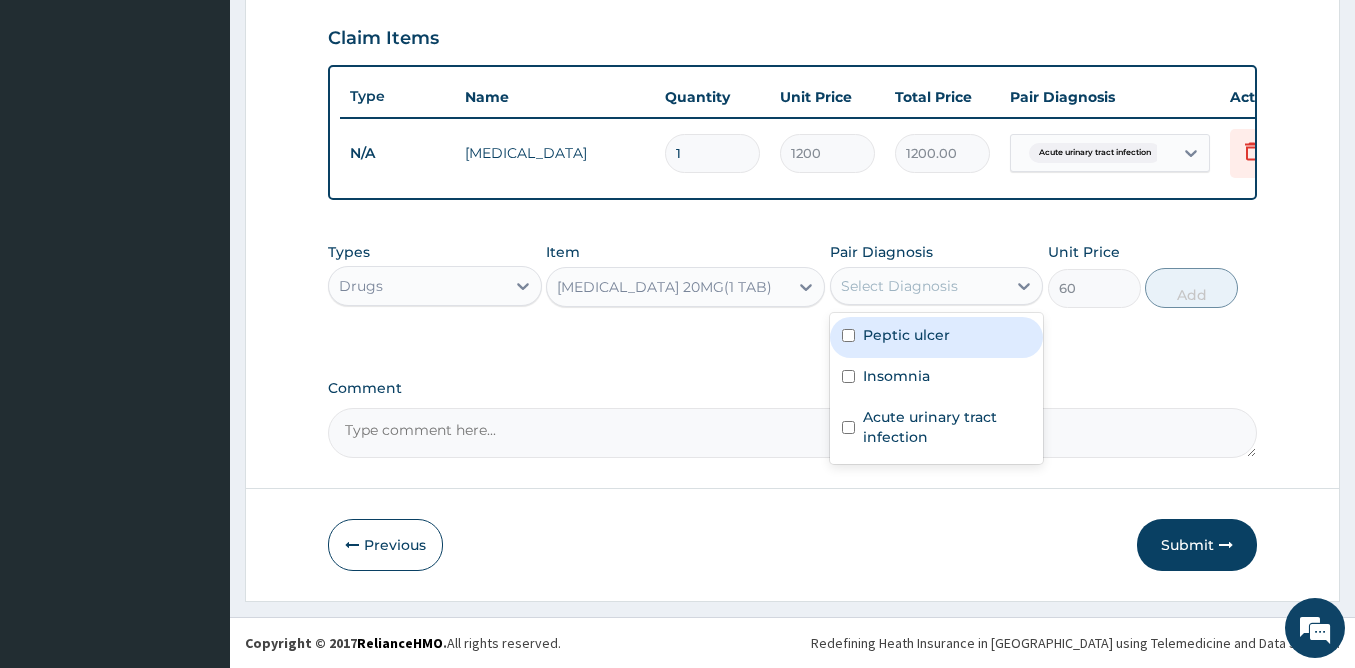 click on "Peptic ulcer" at bounding box center [906, 335] 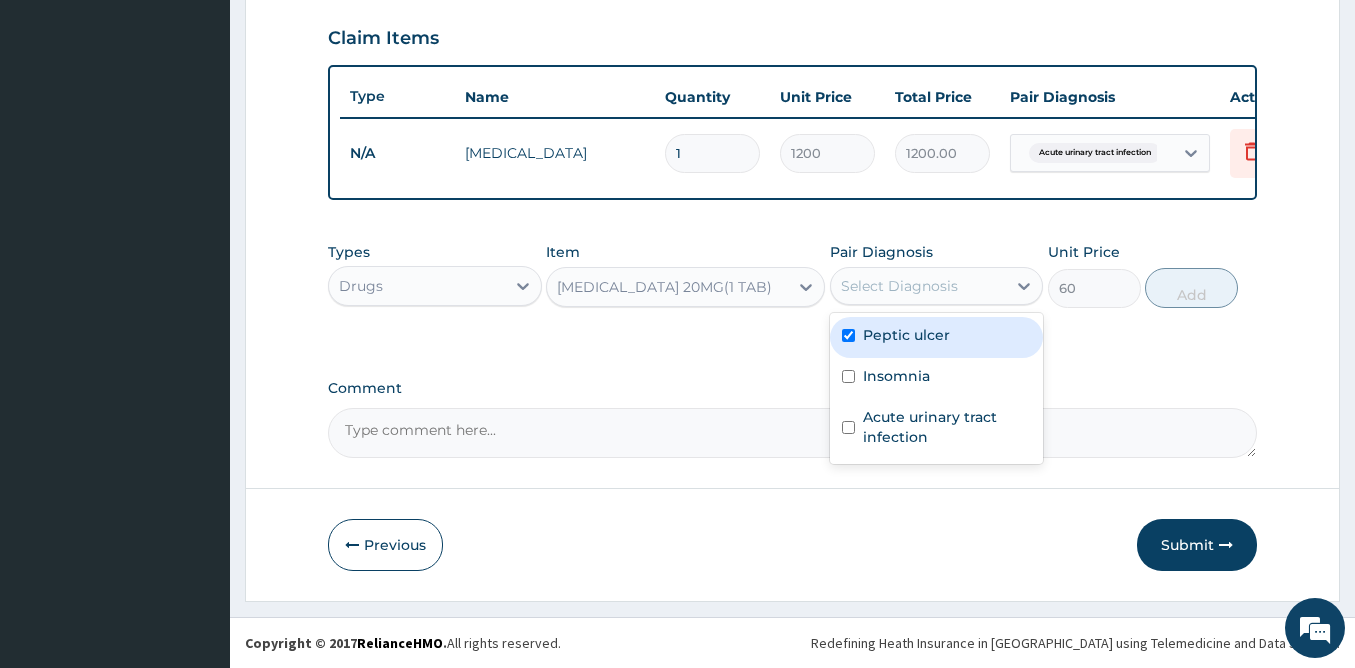 checkbox on "true" 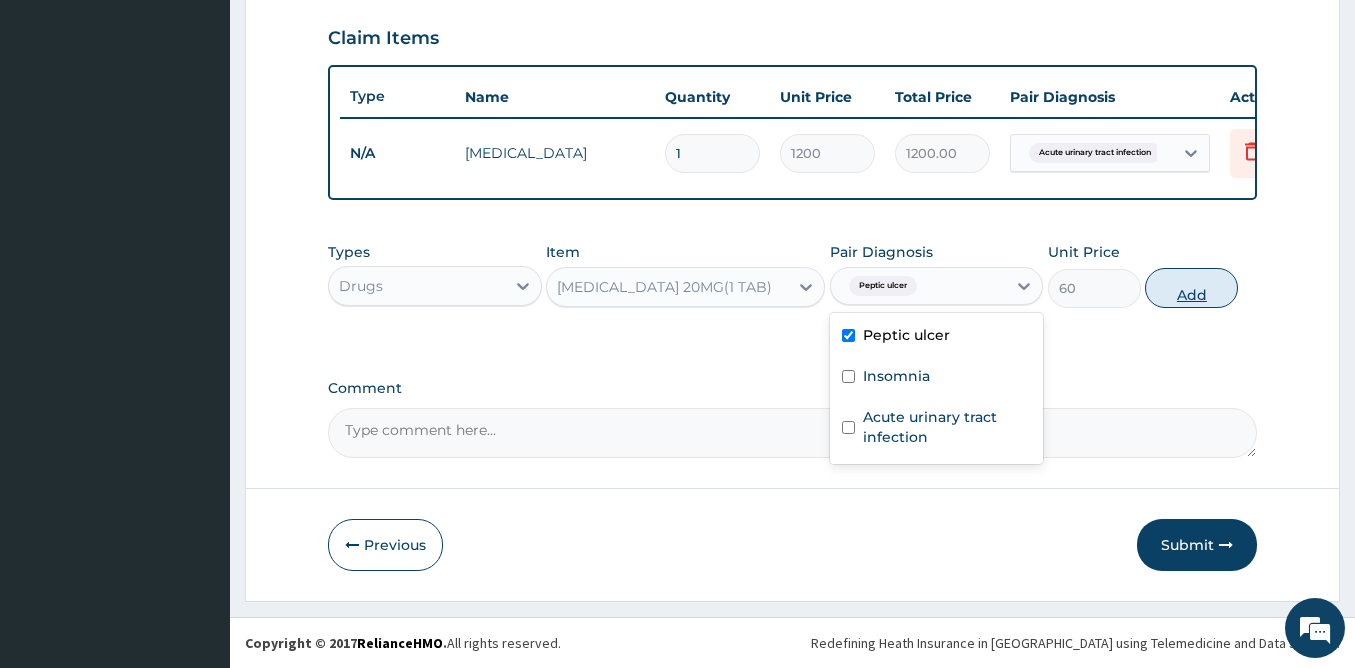 click on "Add" at bounding box center (1191, 288) 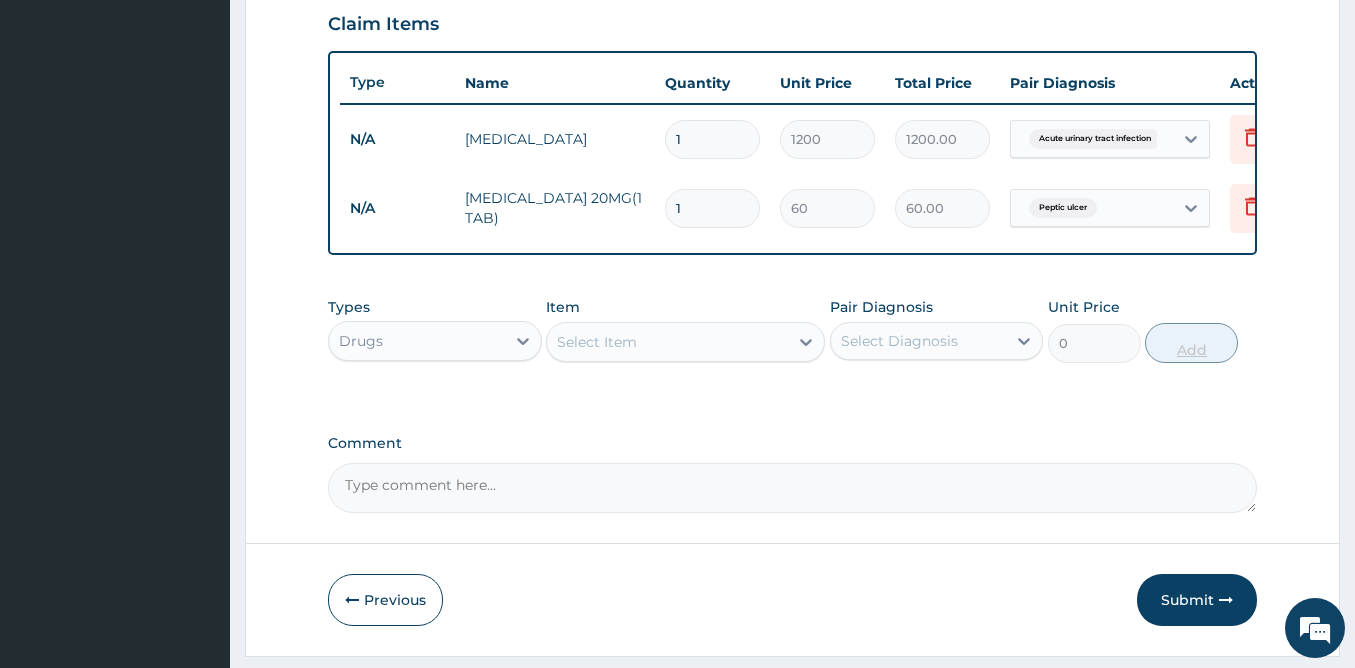 type on "10" 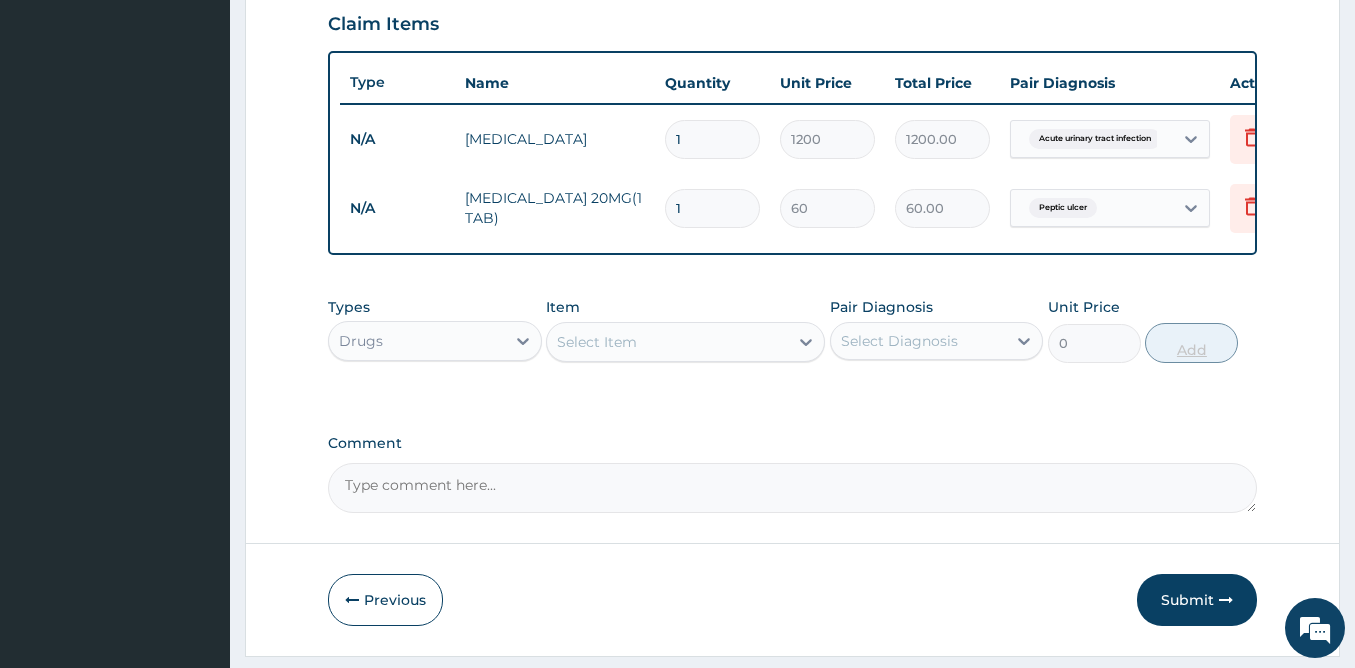 type on "600.00" 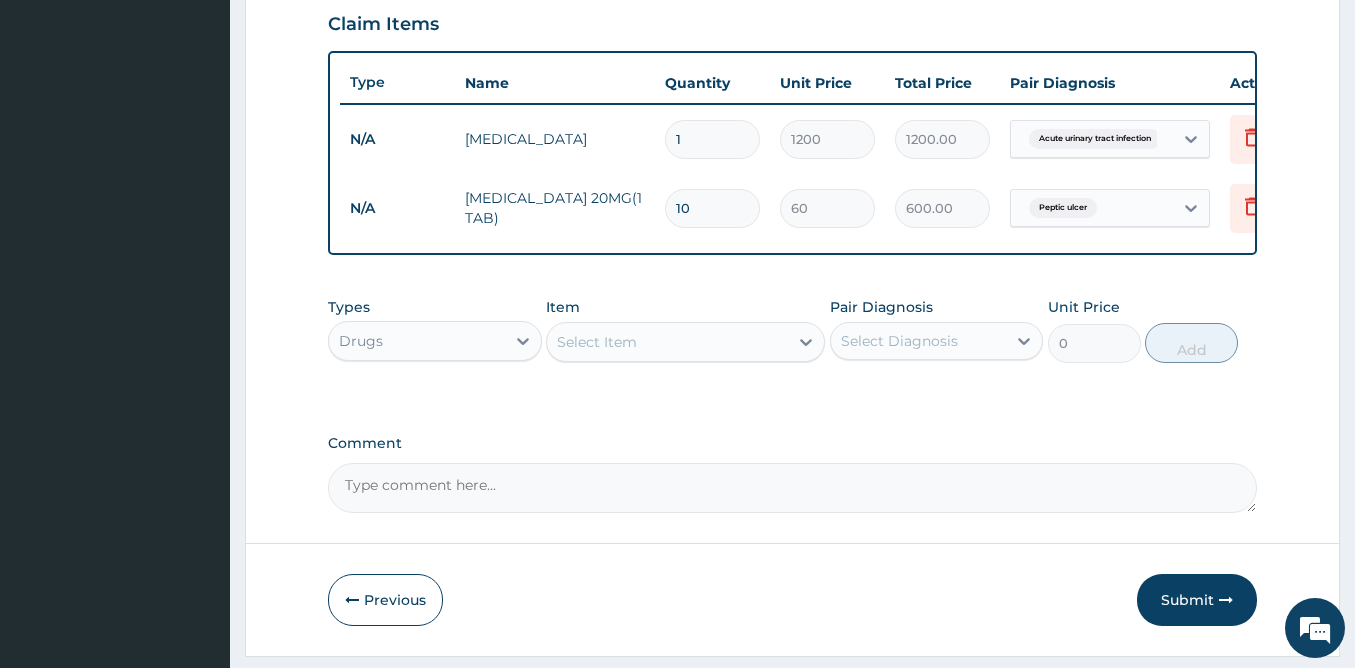 type on "10" 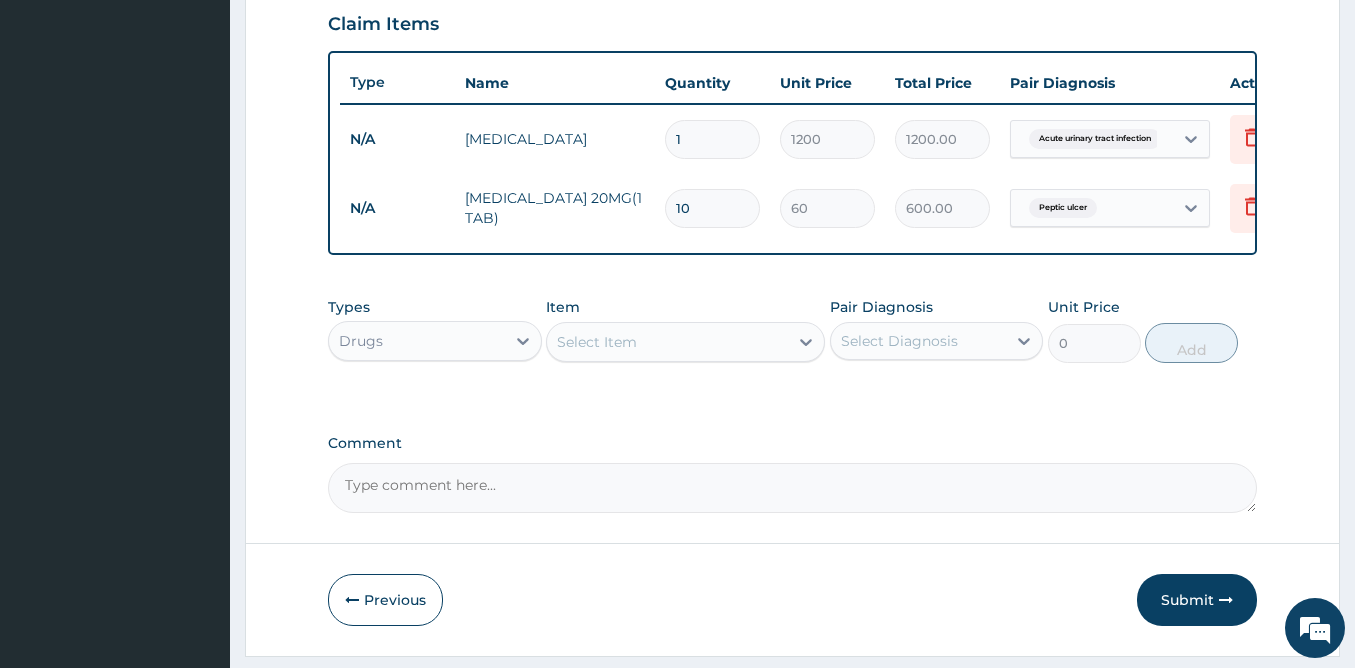 click on "Select Item" at bounding box center (667, 342) 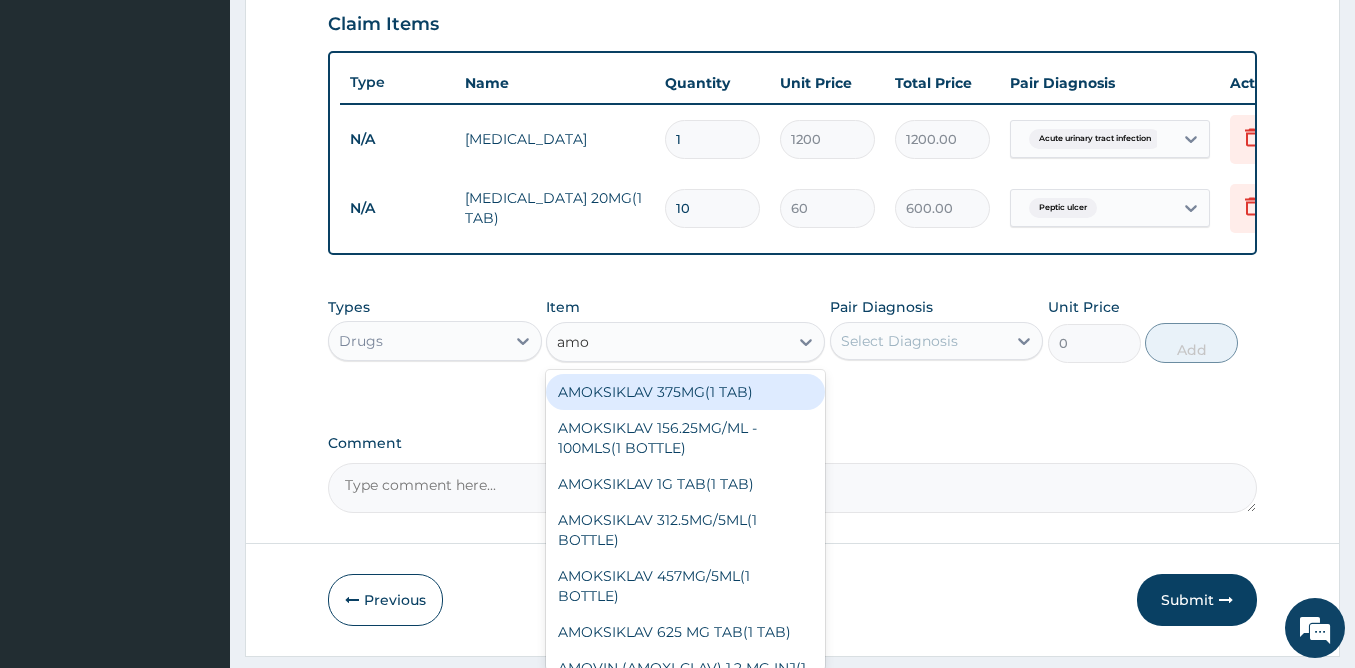 type on "amox" 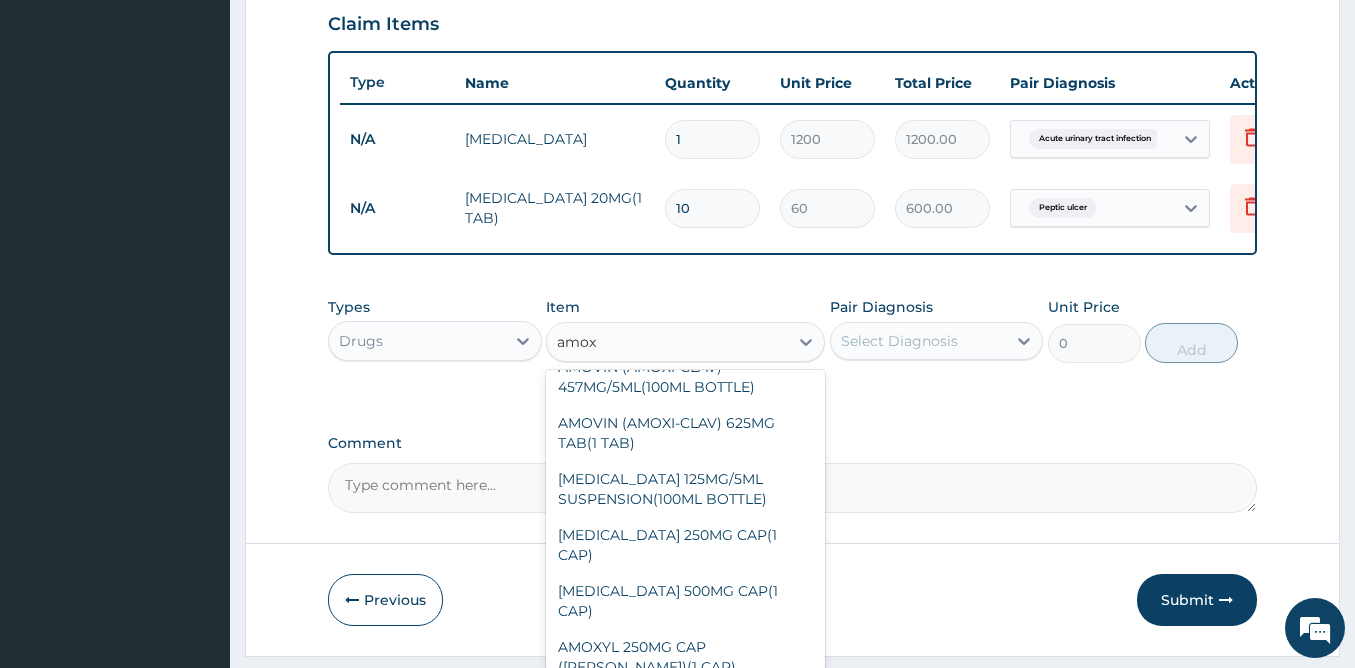 scroll, scrollTop: 241, scrollLeft: 0, axis: vertical 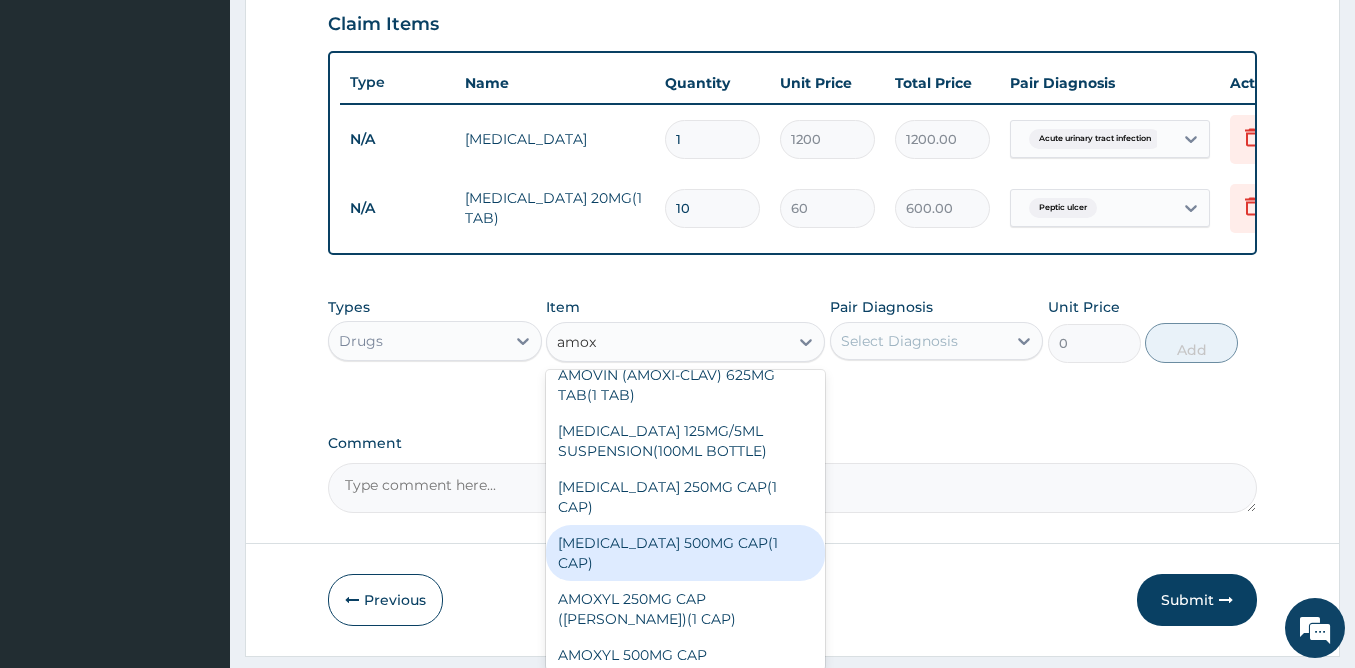 click on "AMOXYCILLIN 500MG CAP(1 CAP)" at bounding box center [685, 553] 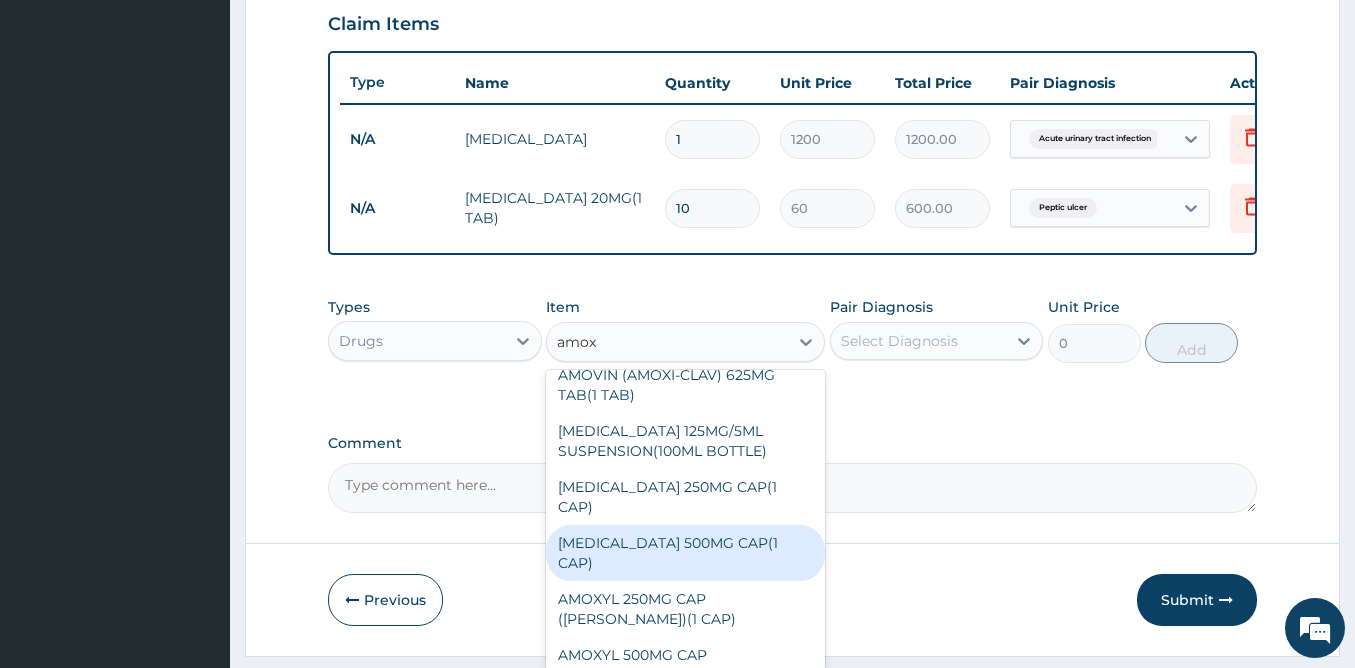 type 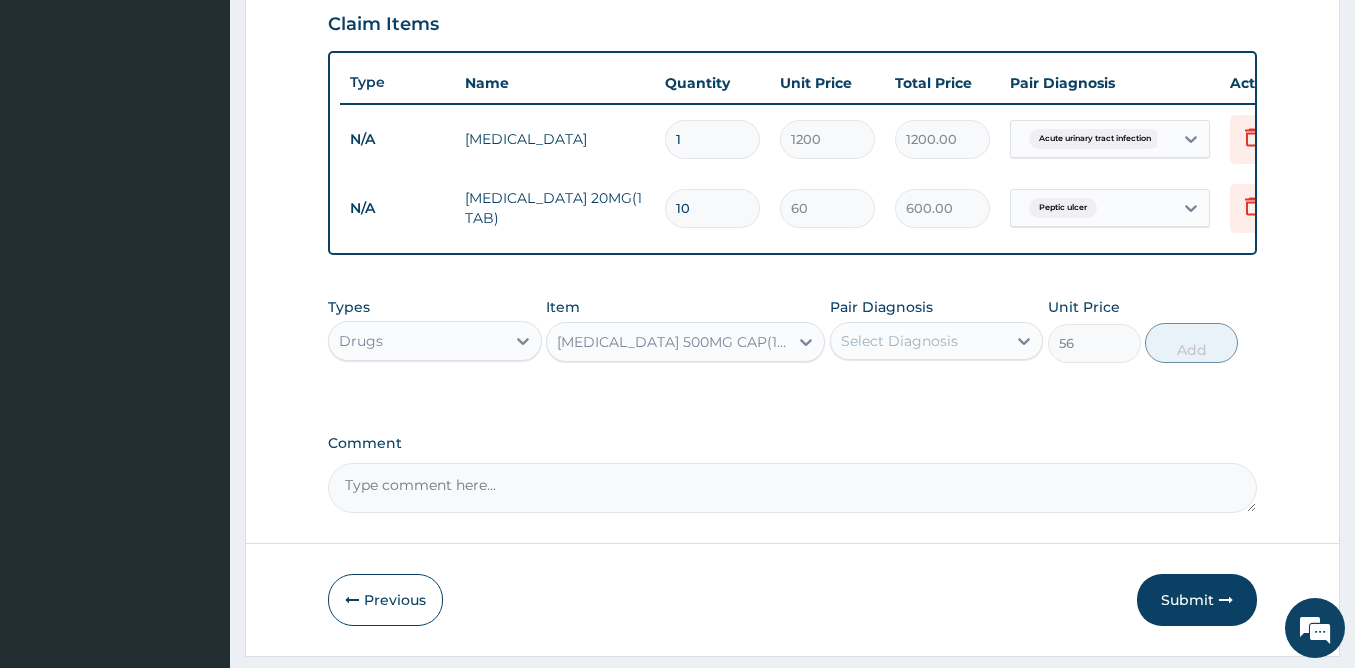 click on "Select Diagnosis" at bounding box center [899, 341] 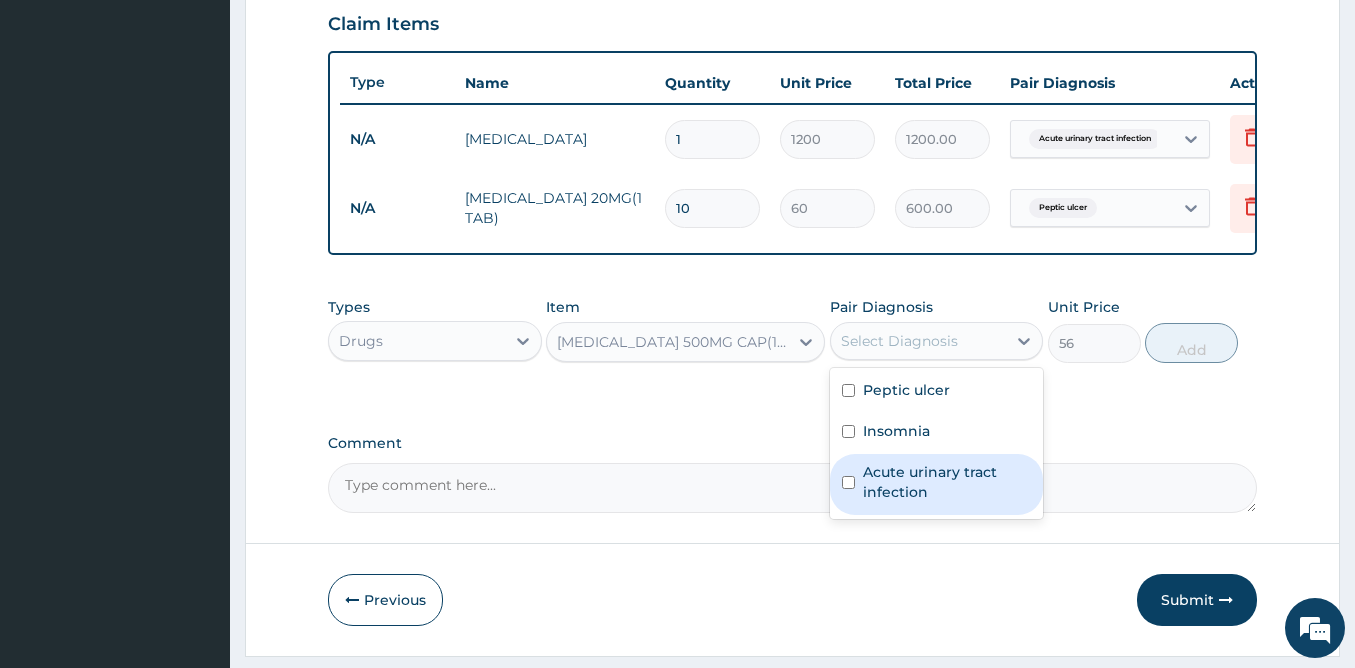 click on "Acute urinary tract infection" at bounding box center (947, 482) 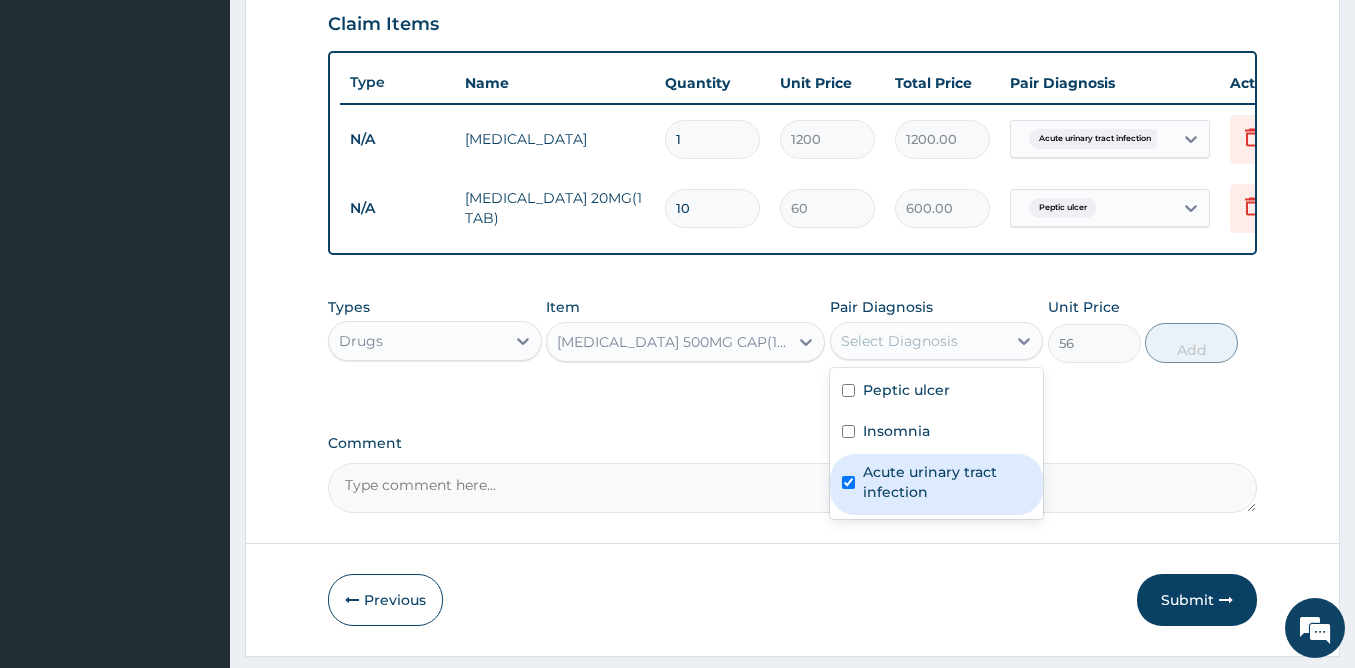checkbox on "true" 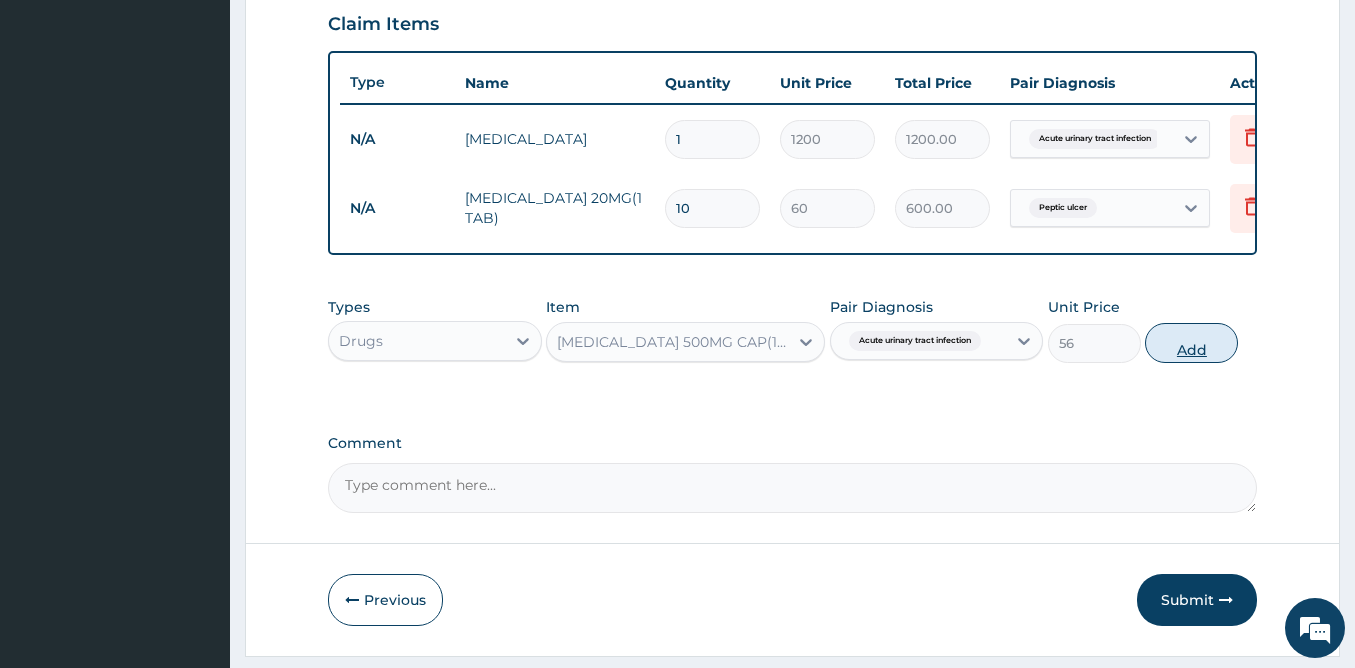 click on "Add" at bounding box center (1191, 343) 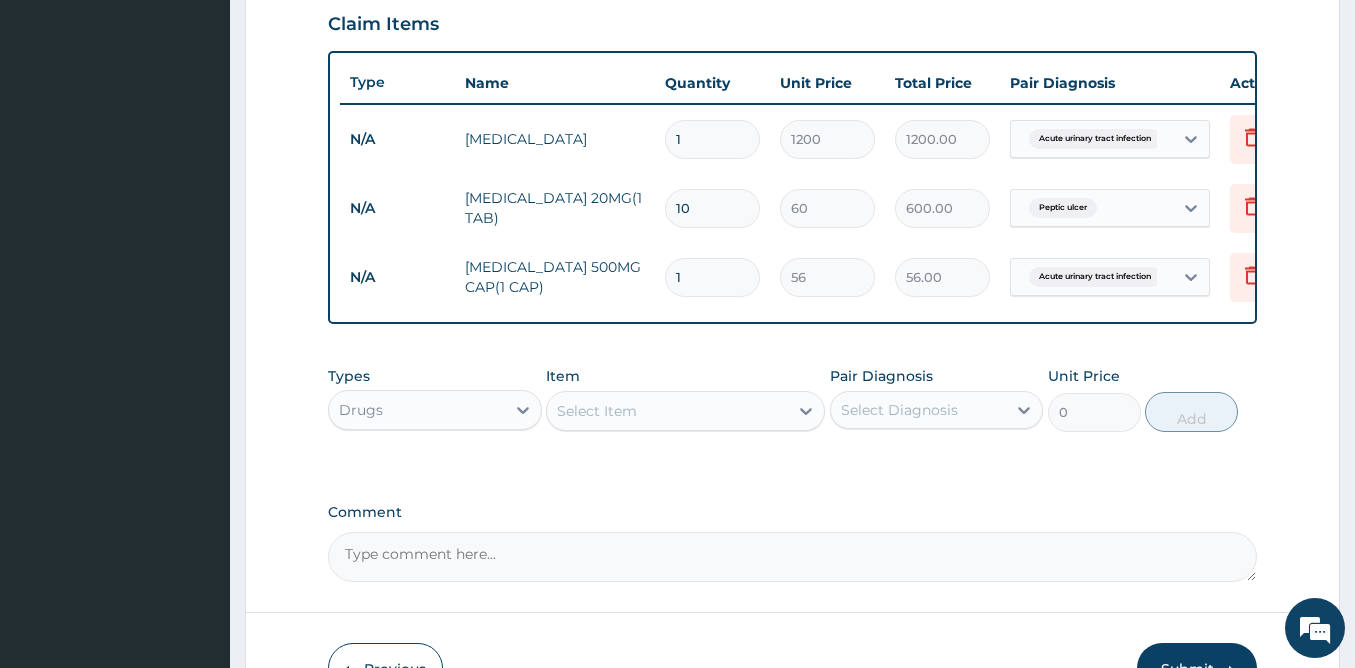 type on "15" 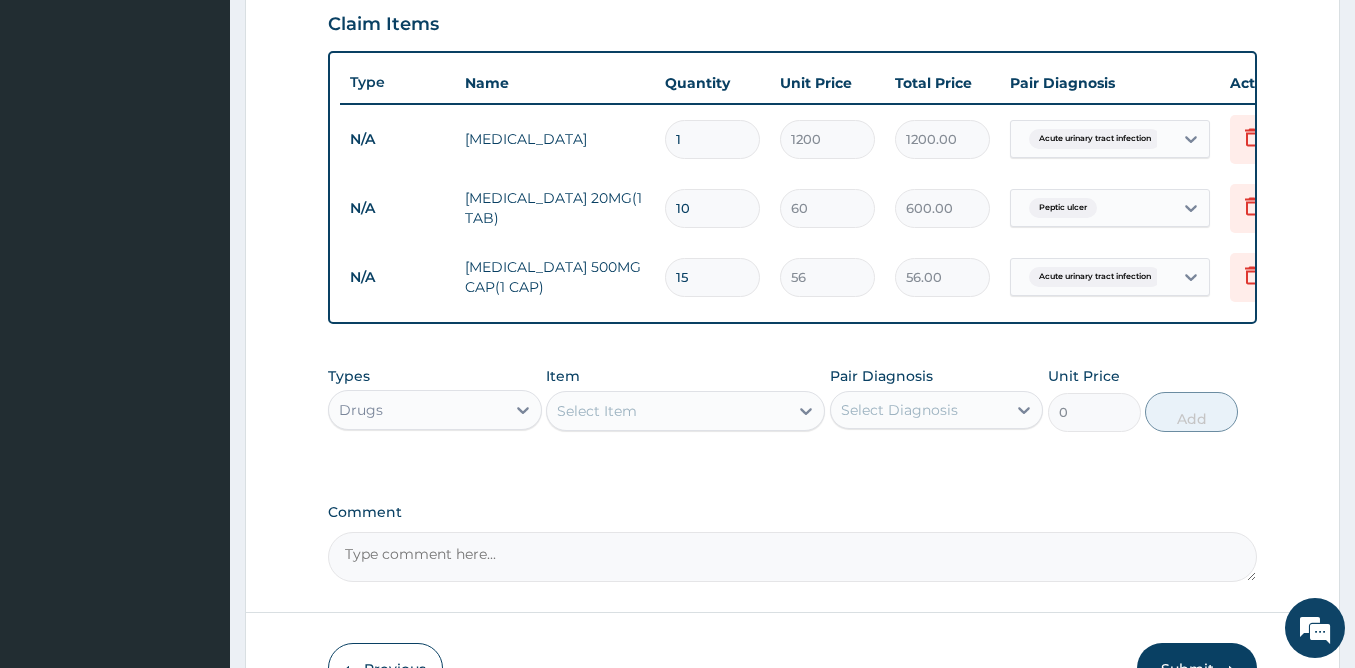 type on "840.00" 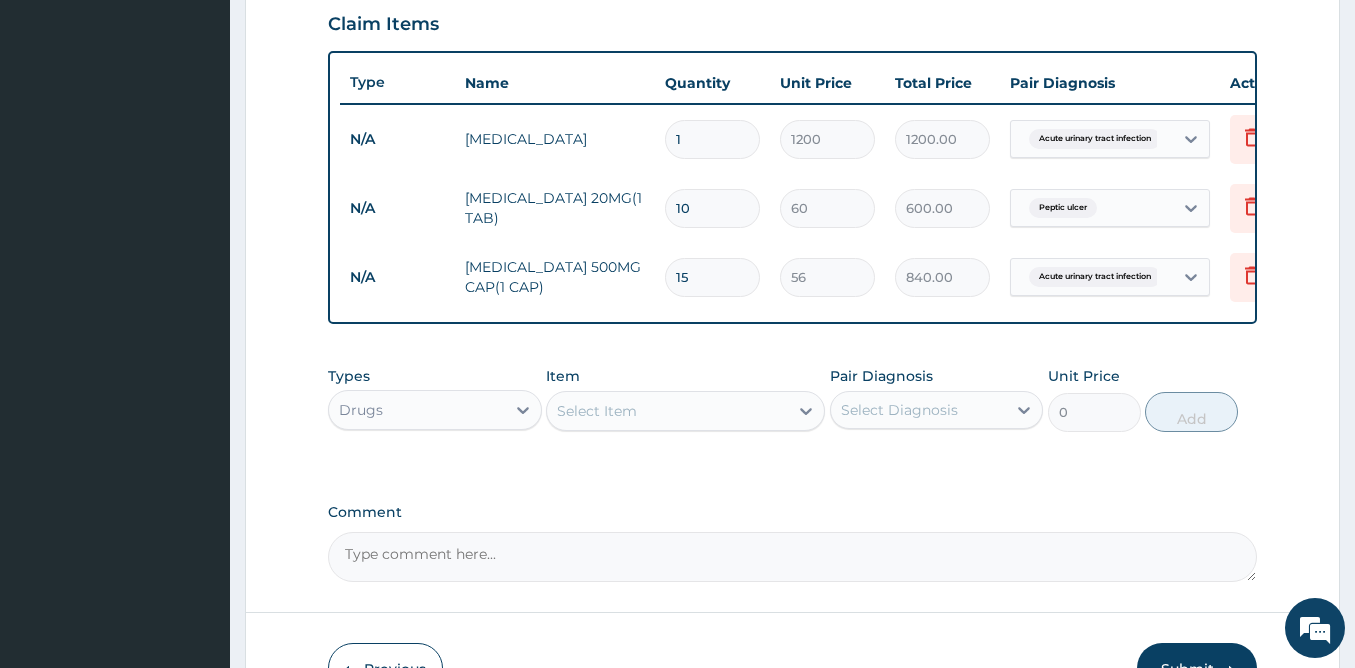 type on "15" 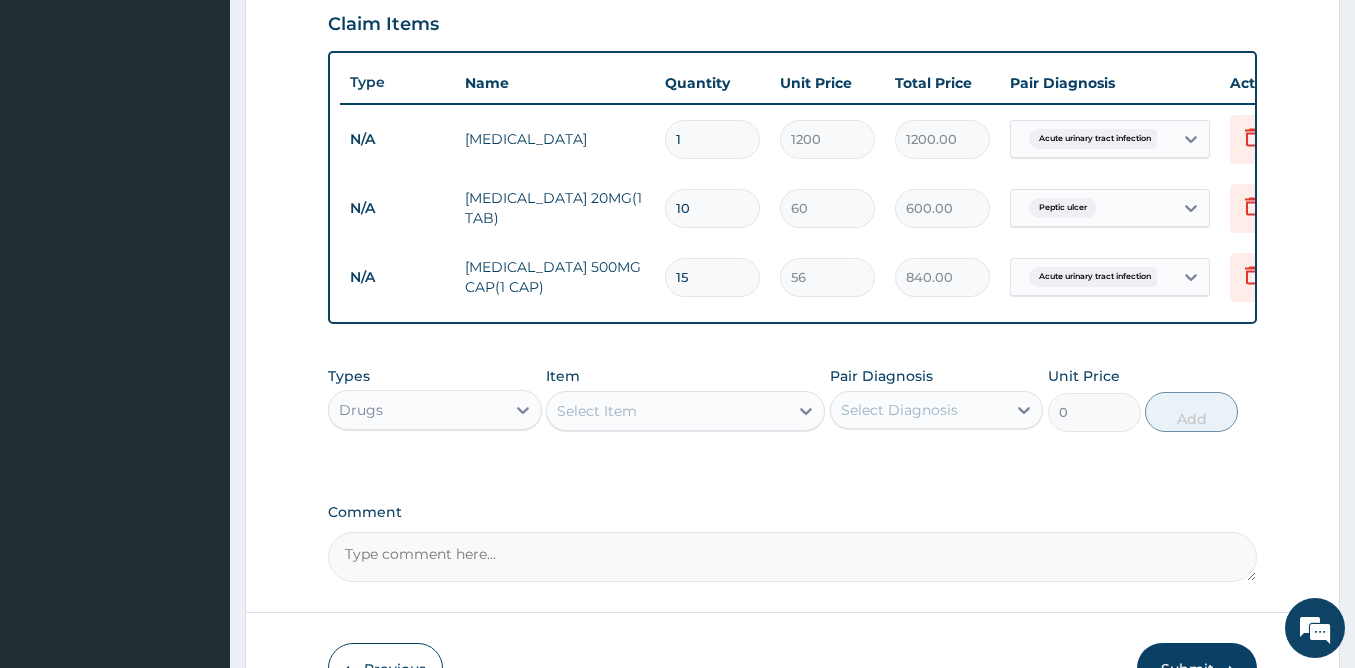 click on "Select Item" at bounding box center [597, 411] 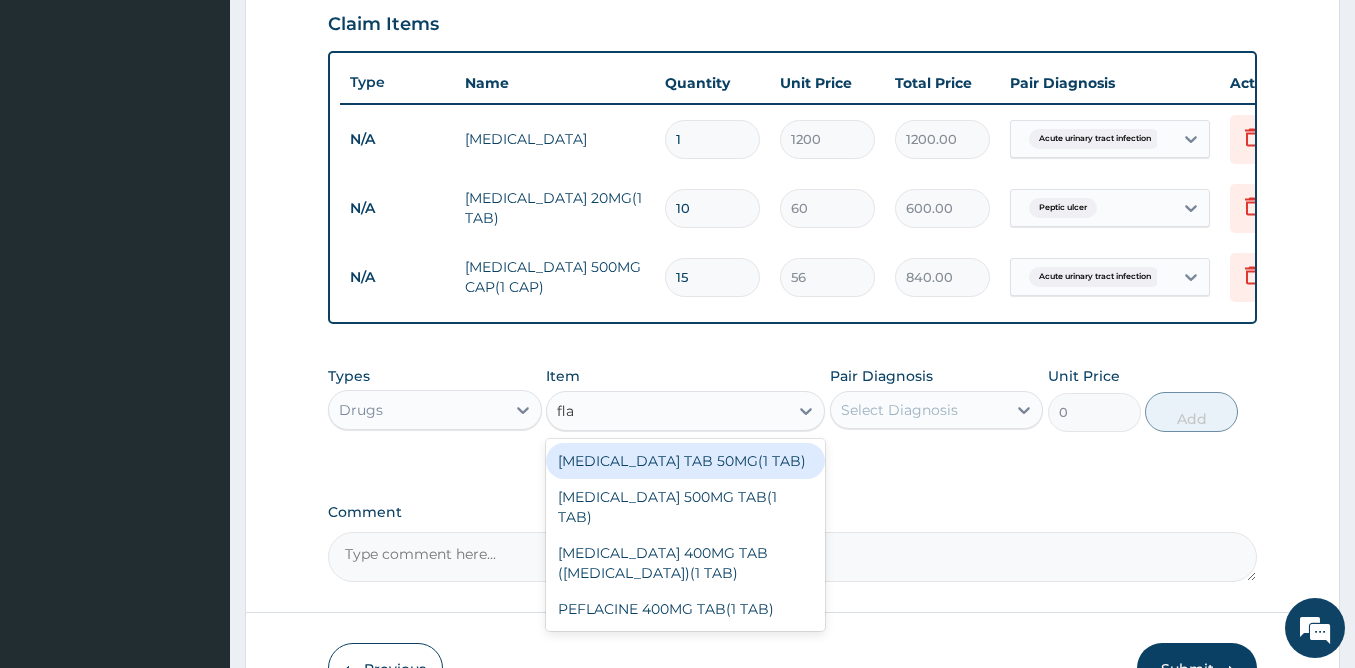 type on "flag" 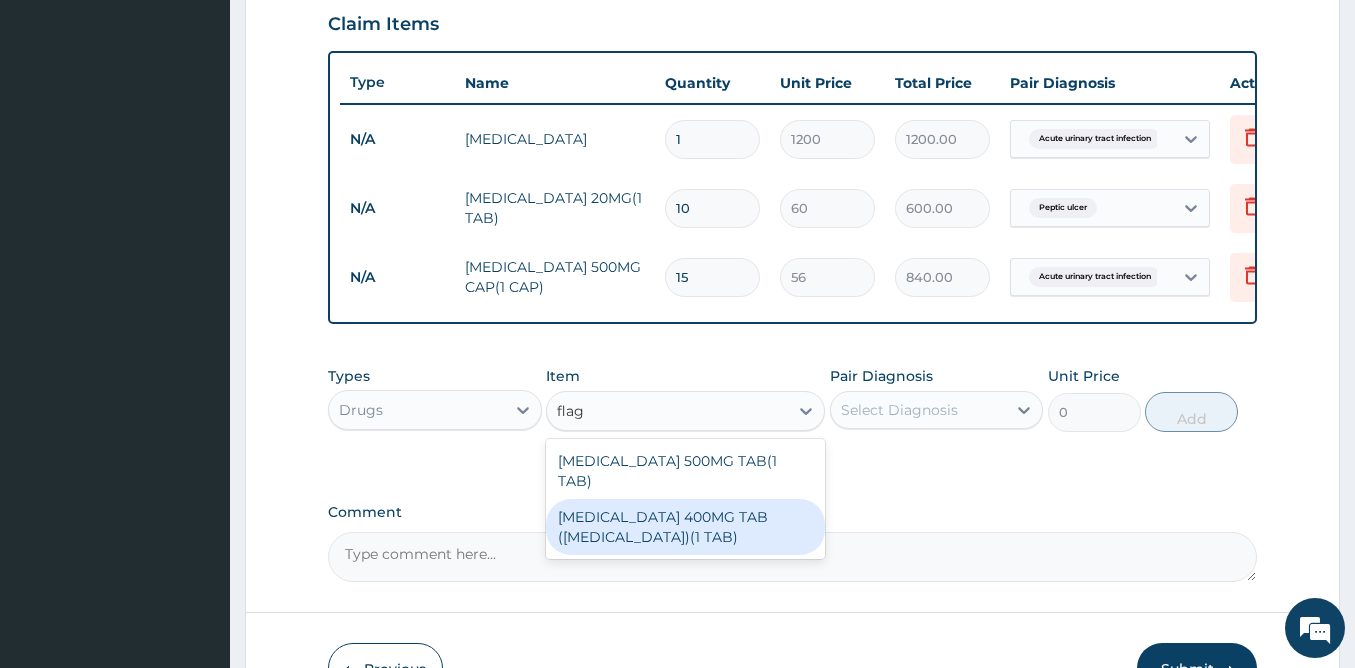 click on "[MEDICAL_DATA] 400MG TAB ([MEDICAL_DATA])(1 TAB)" at bounding box center (685, 527) 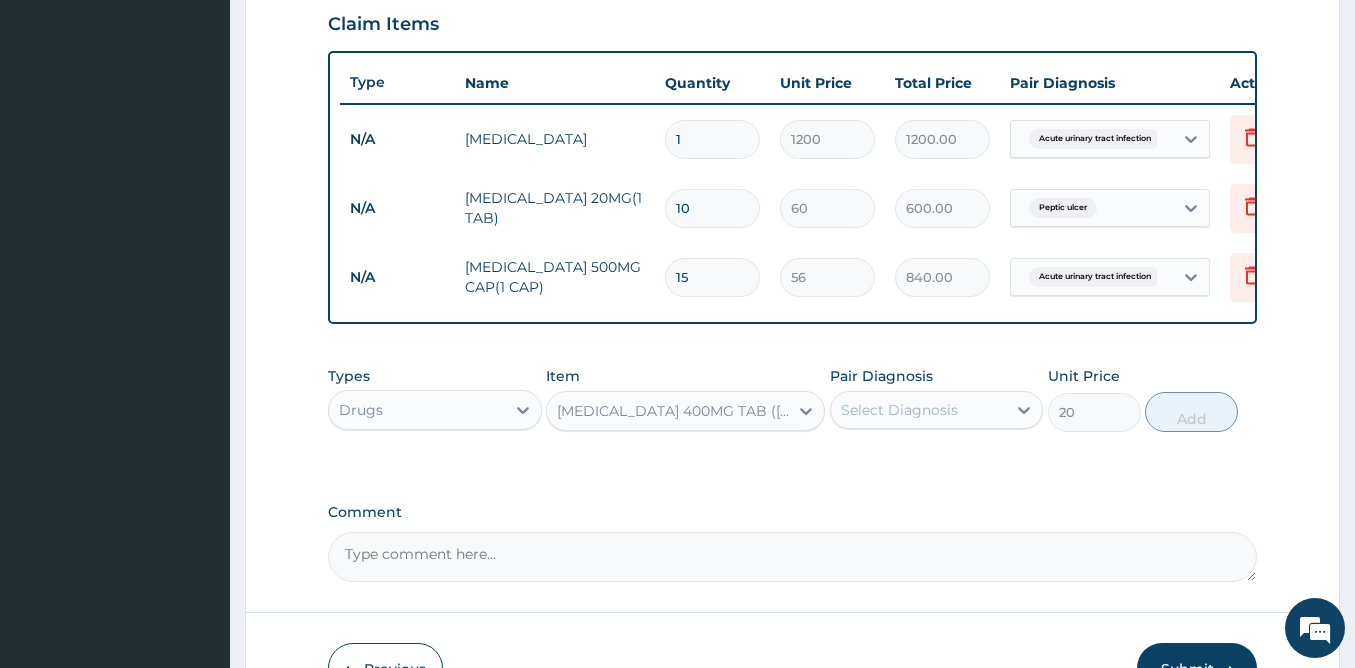 click on "Select Diagnosis" at bounding box center (899, 410) 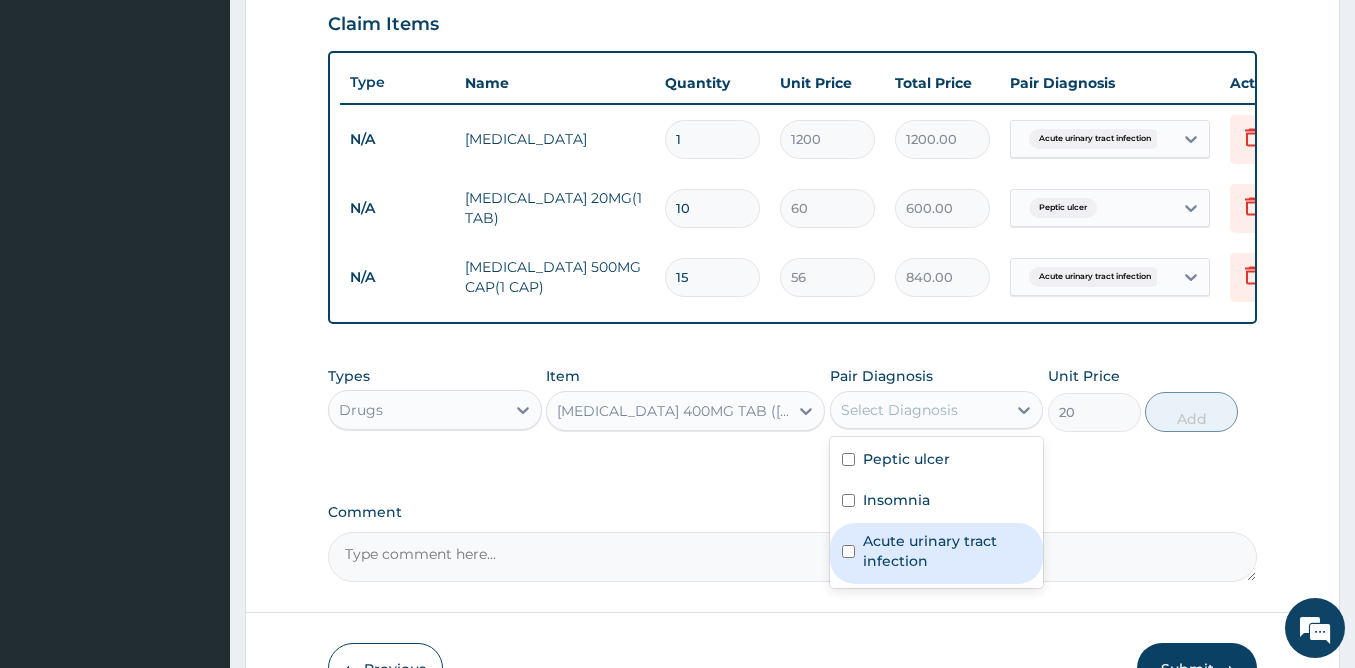 click on "Acute urinary tract infection" at bounding box center (947, 551) 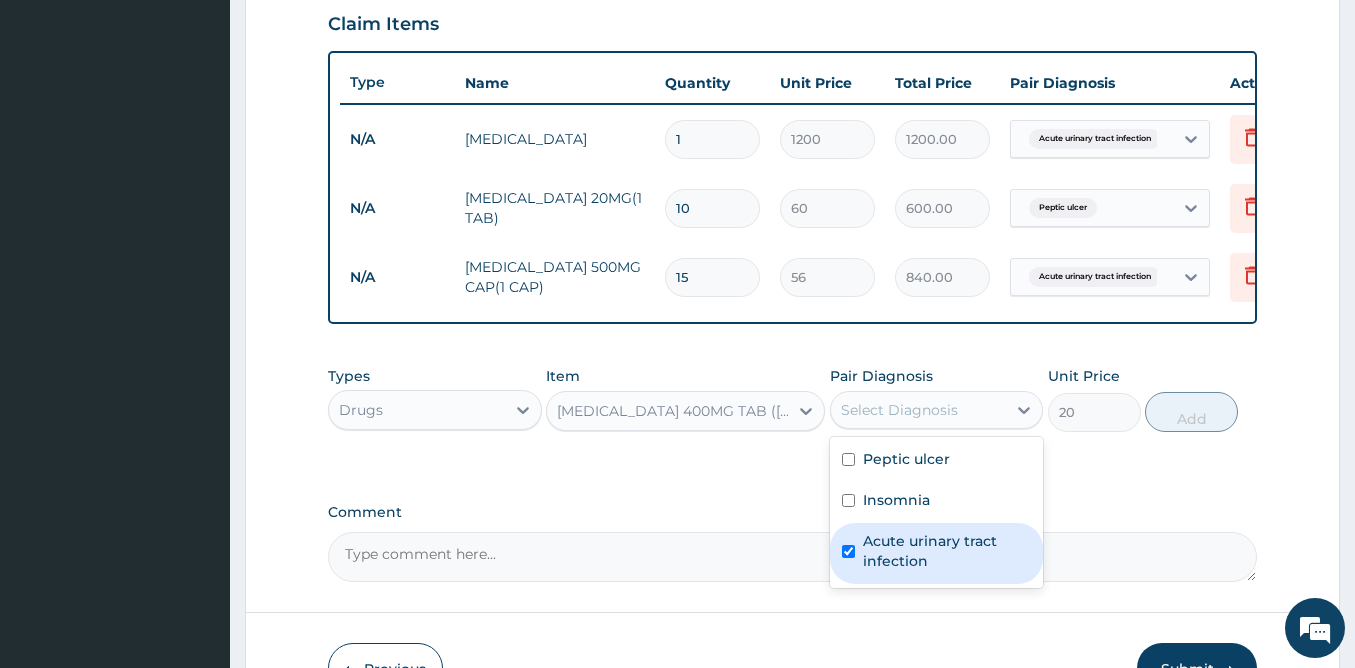 checkbox on "true" 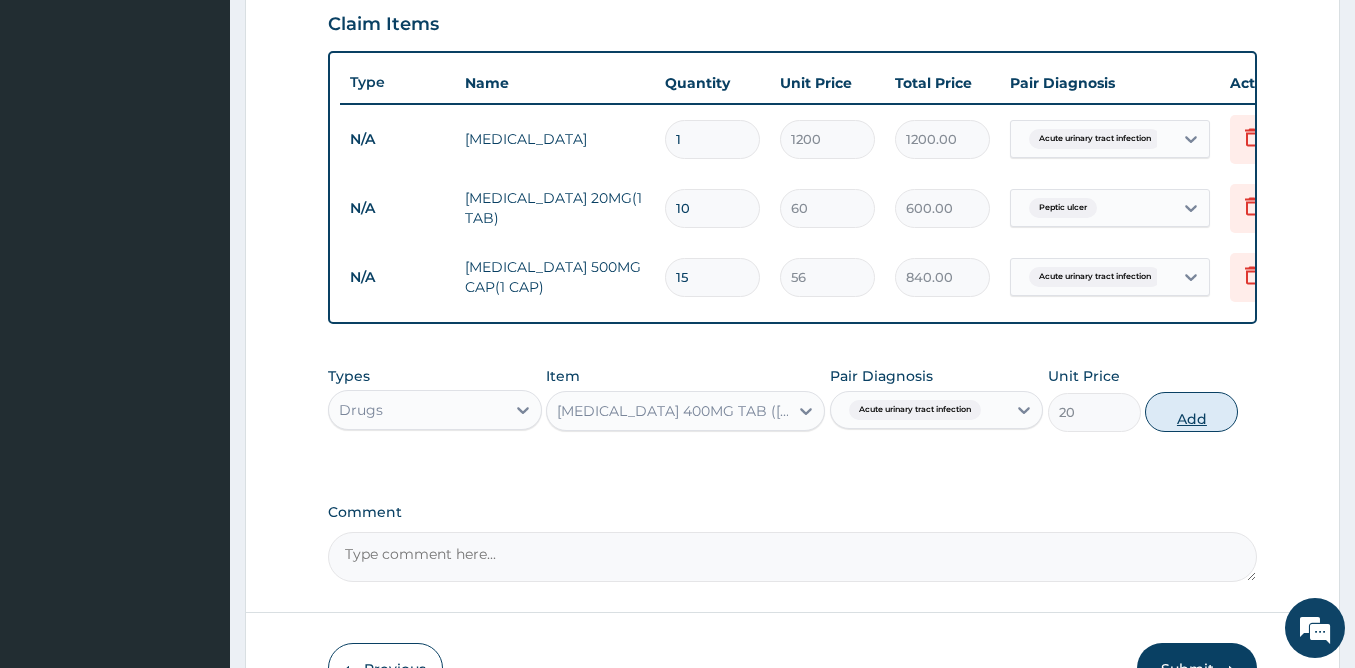click on "Add" at bounding box center (1191, 412) 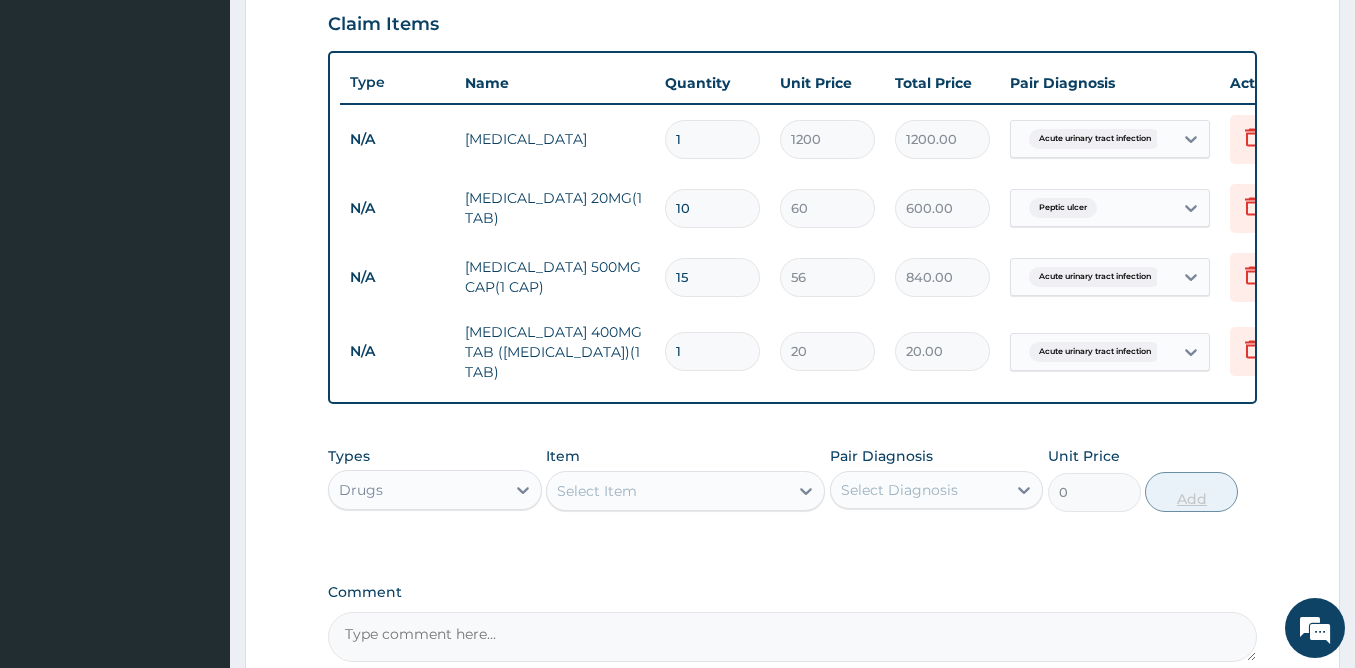 type on "15" 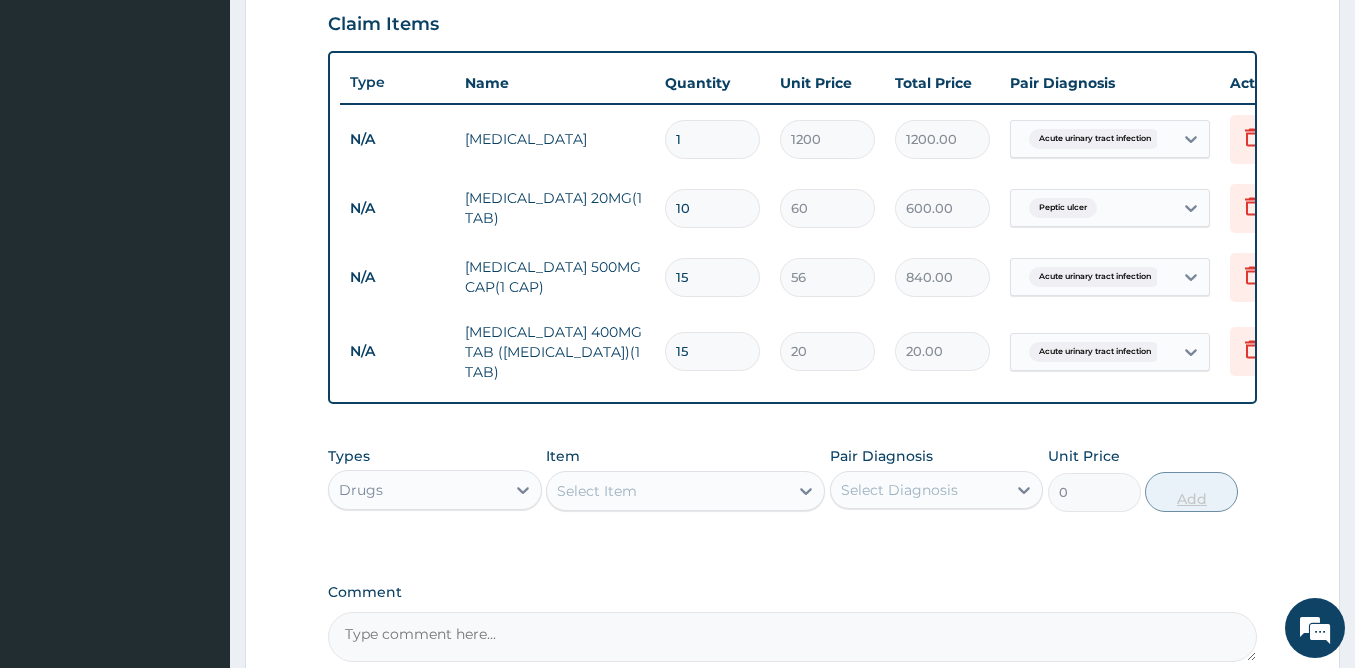 type on "300.00" 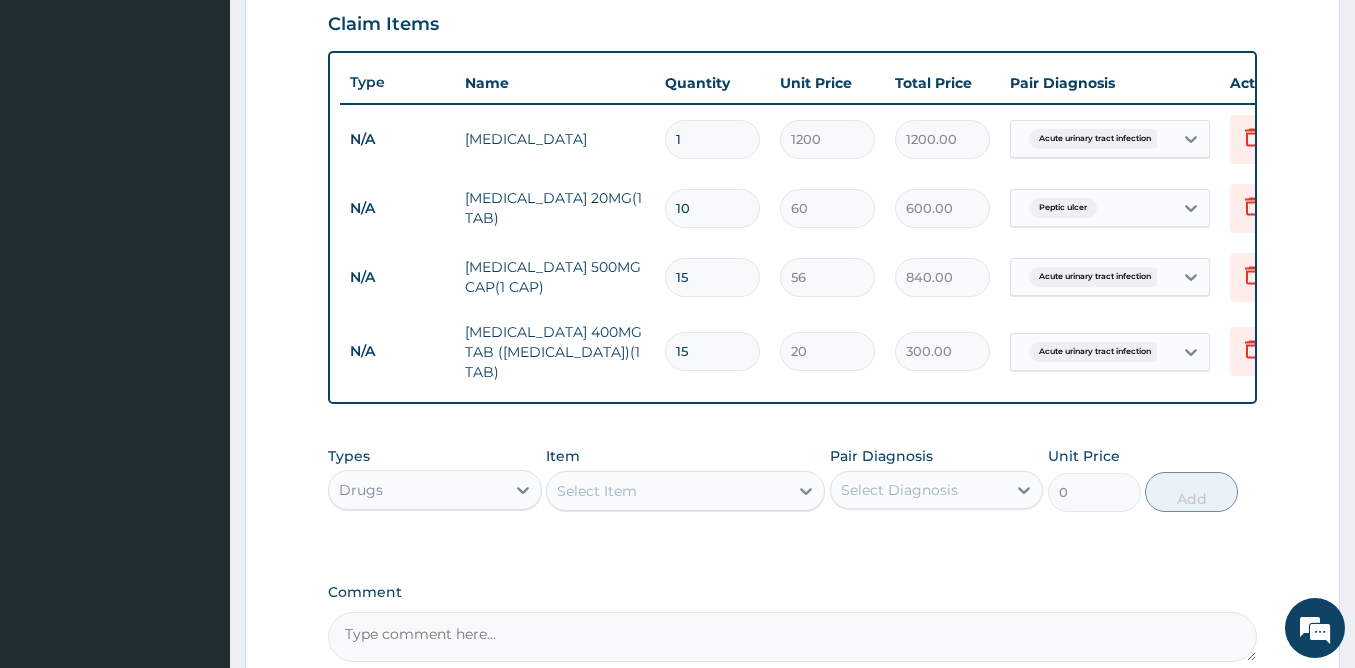 type on "15" 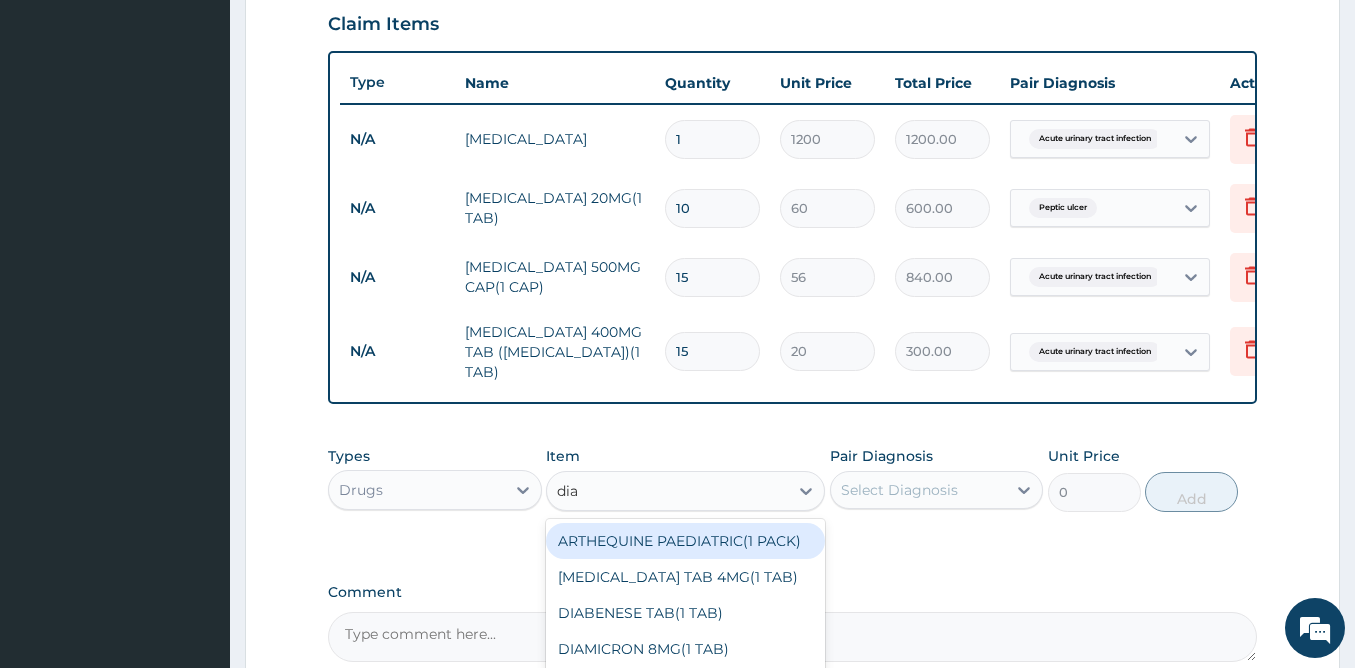 type on "diaz" 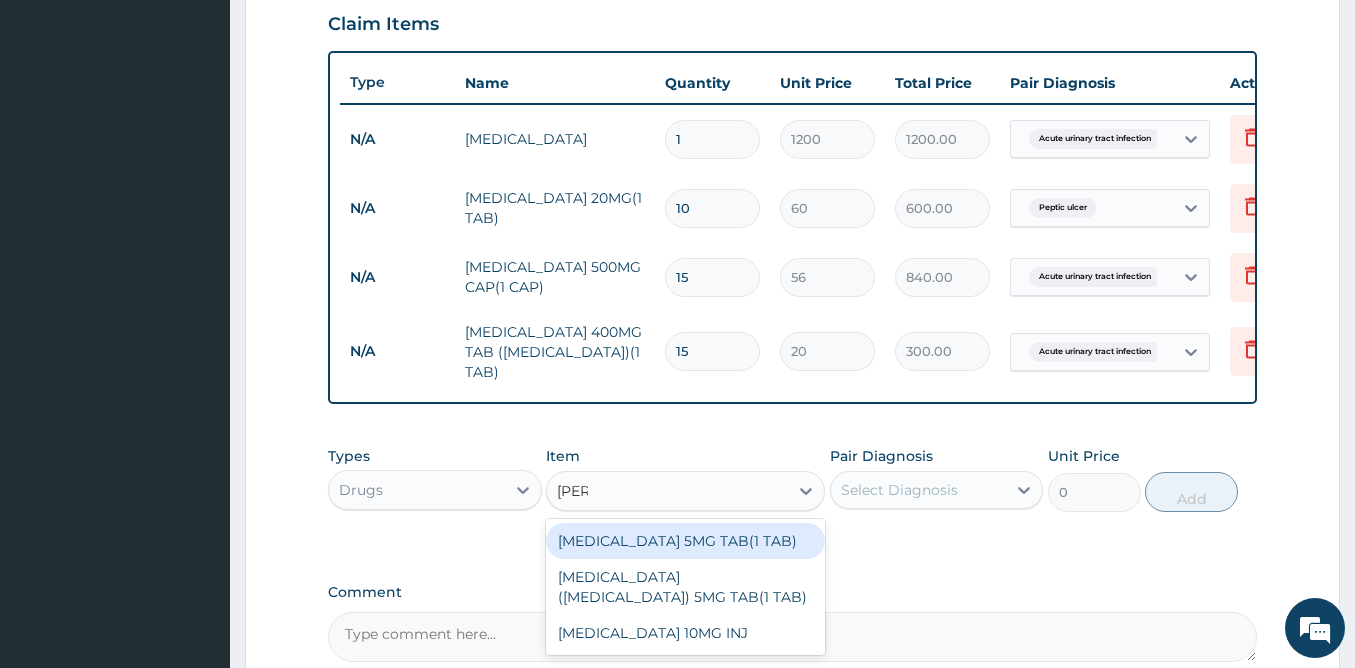 click on "[MEDICAL_DATA] 5MG TAB(1 TAB)" at bounding box center [685, 541] 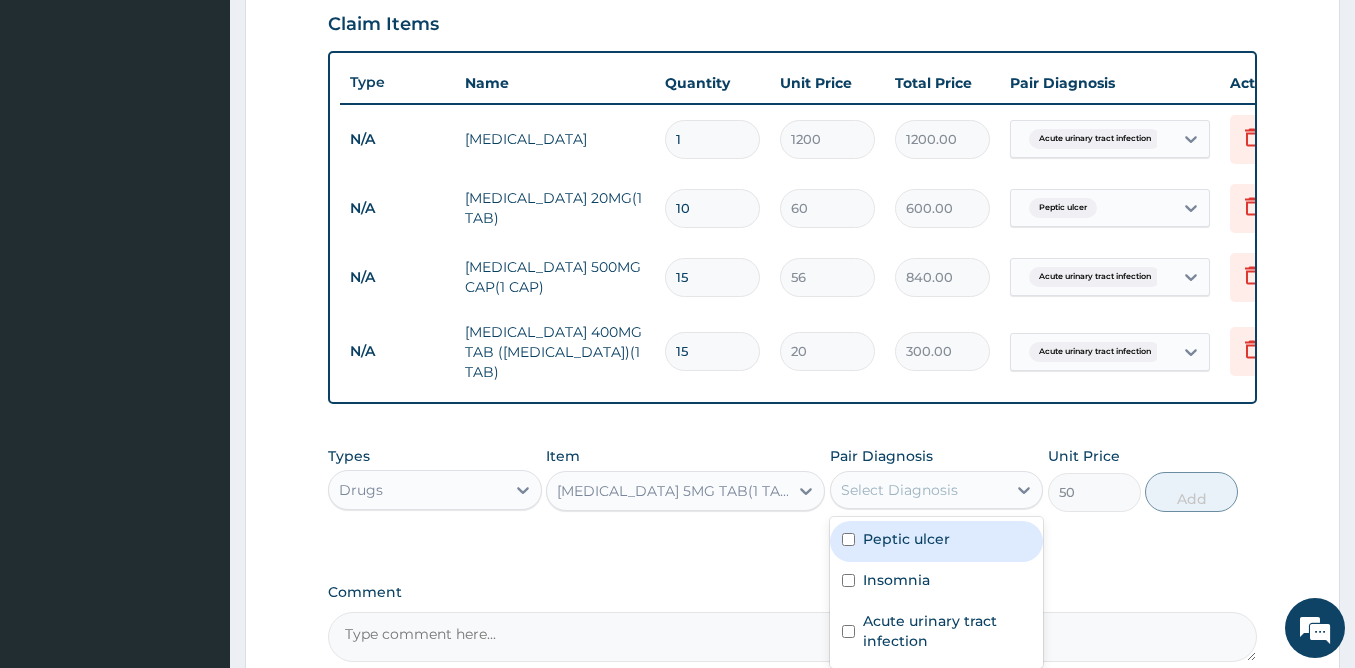 click on "Select Diagnosis" at bounding box center (899, 490) 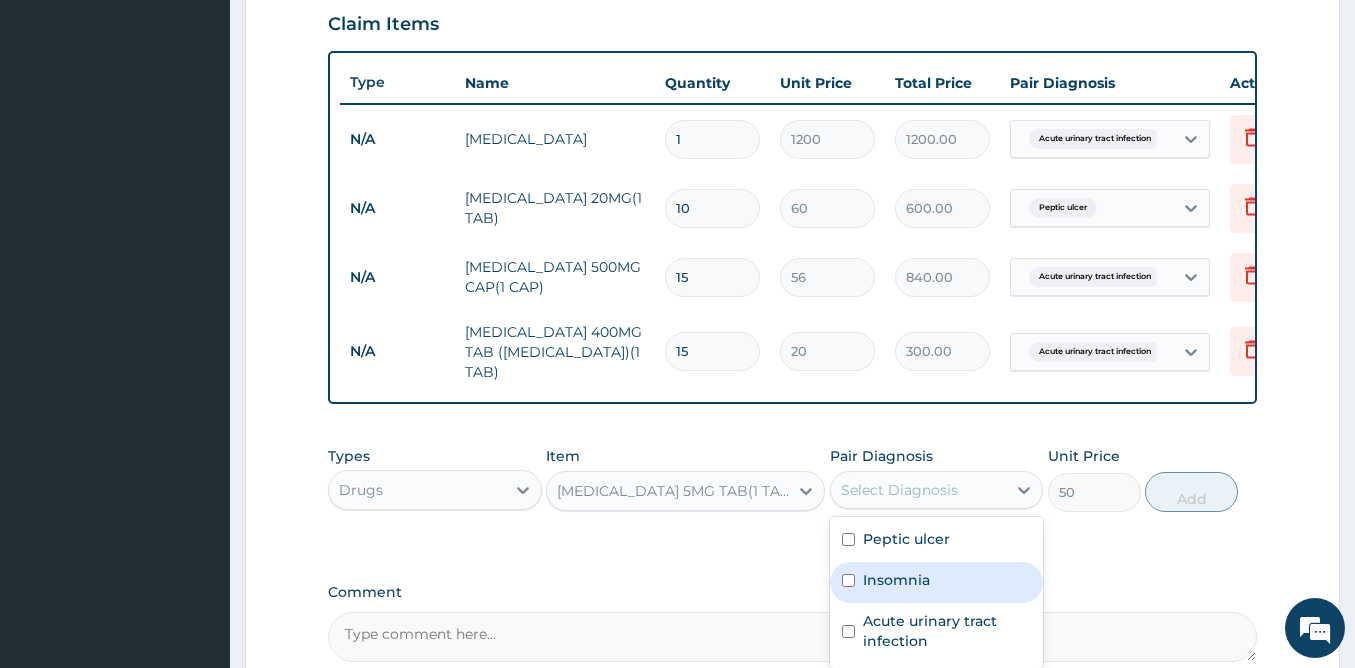 click on "Insomnia" at bounding box center (896, 580) 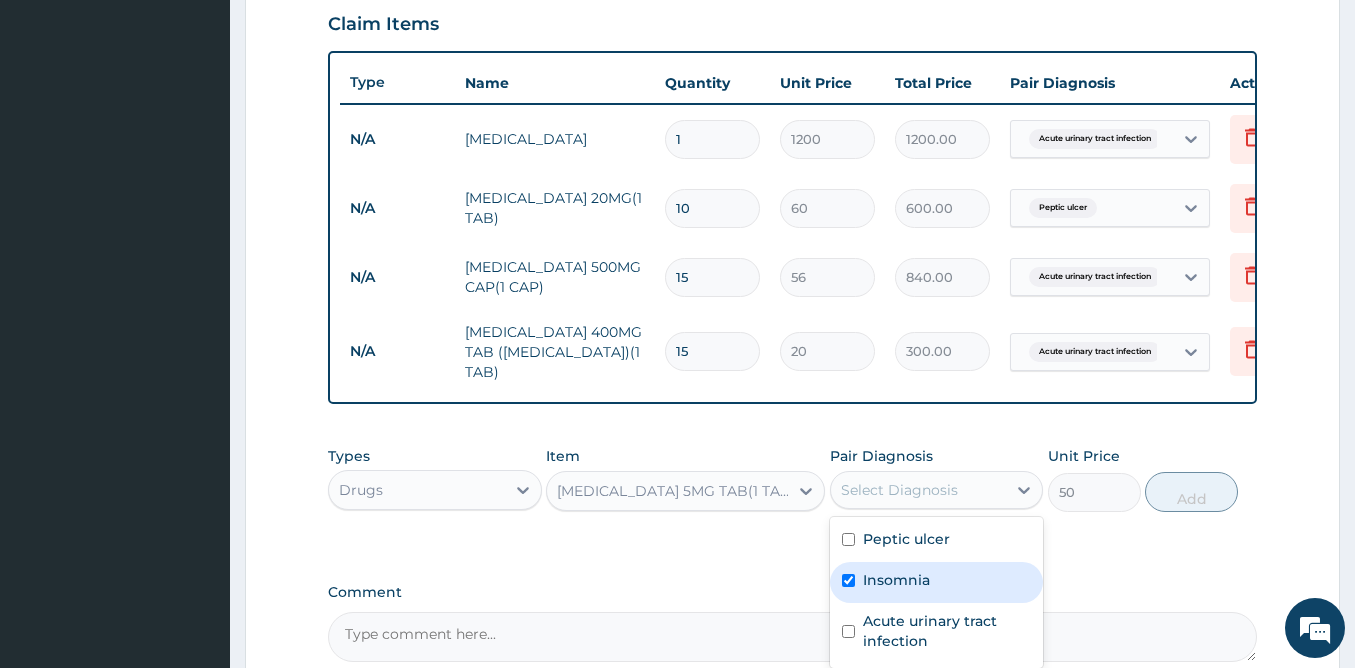 checkbox on "true" 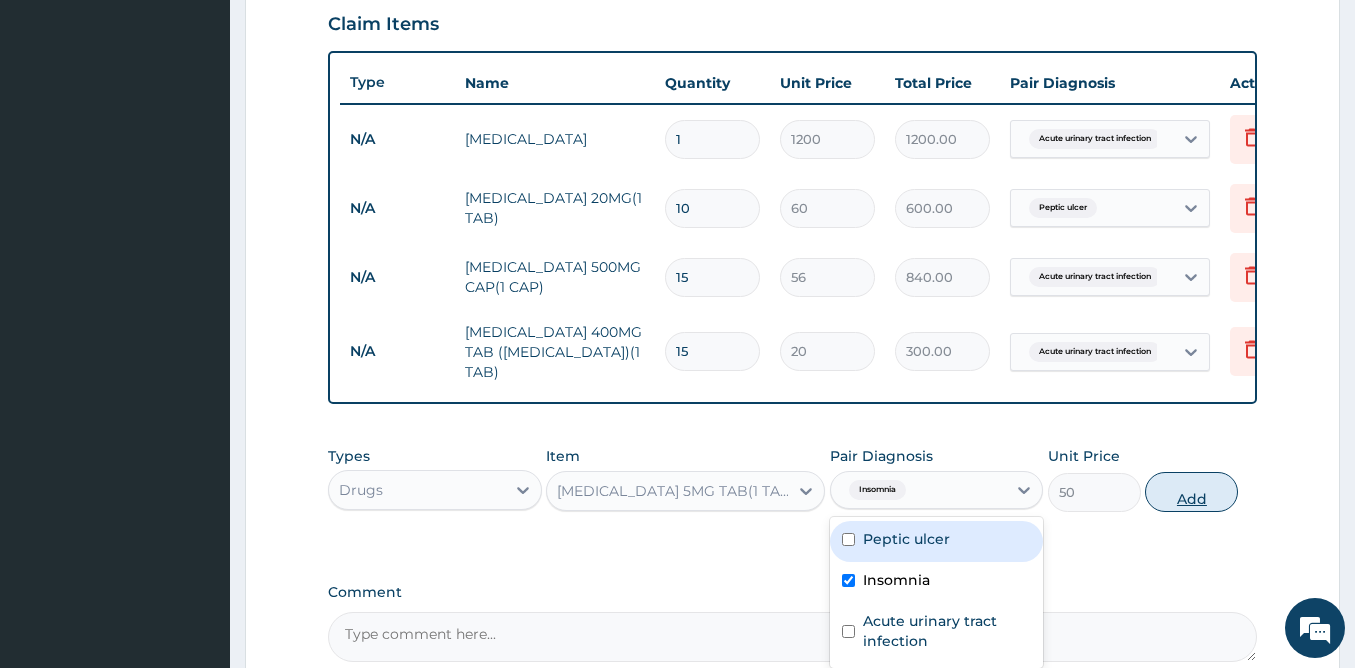 click on "Add" at bounding box center (1191, 492) 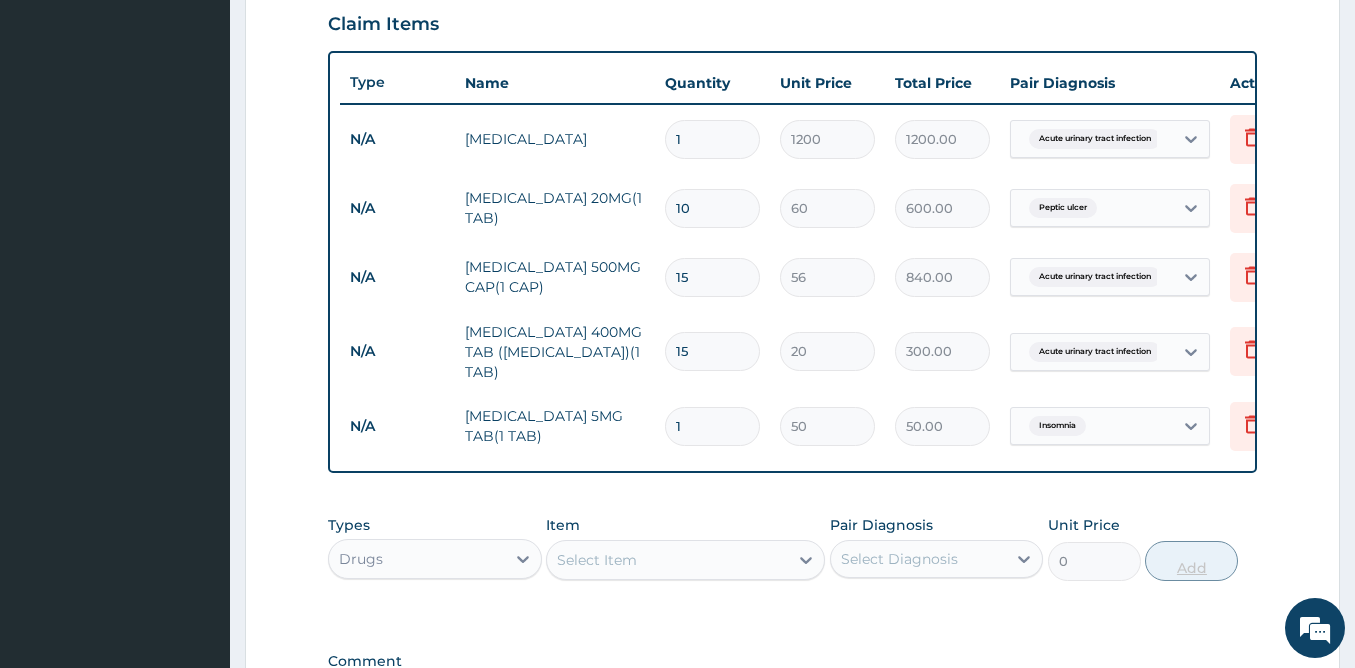type 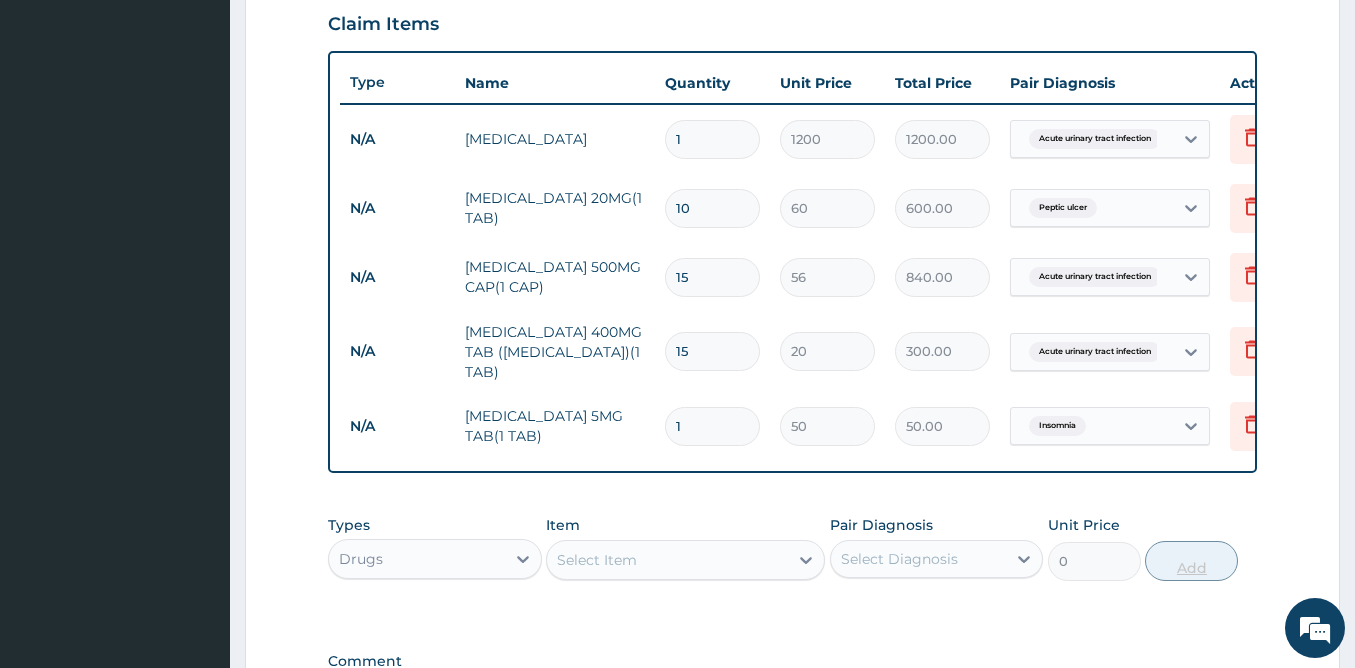 type on "0.00" 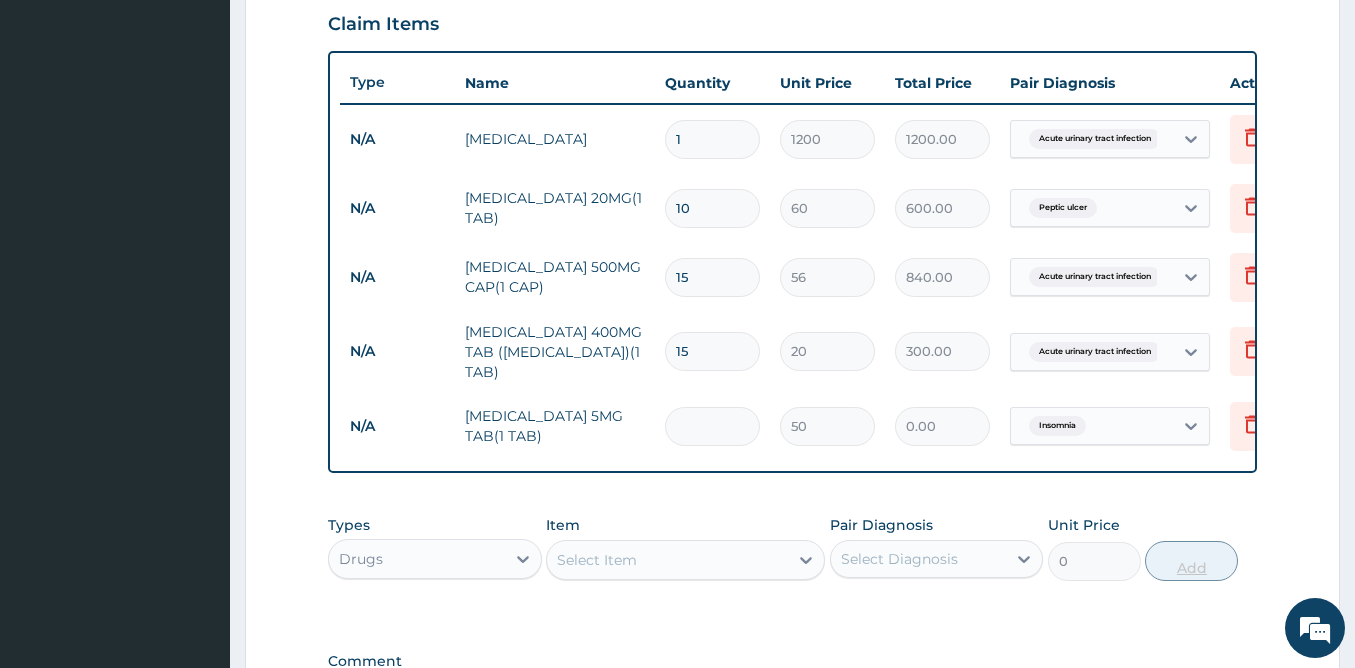 type on "5" 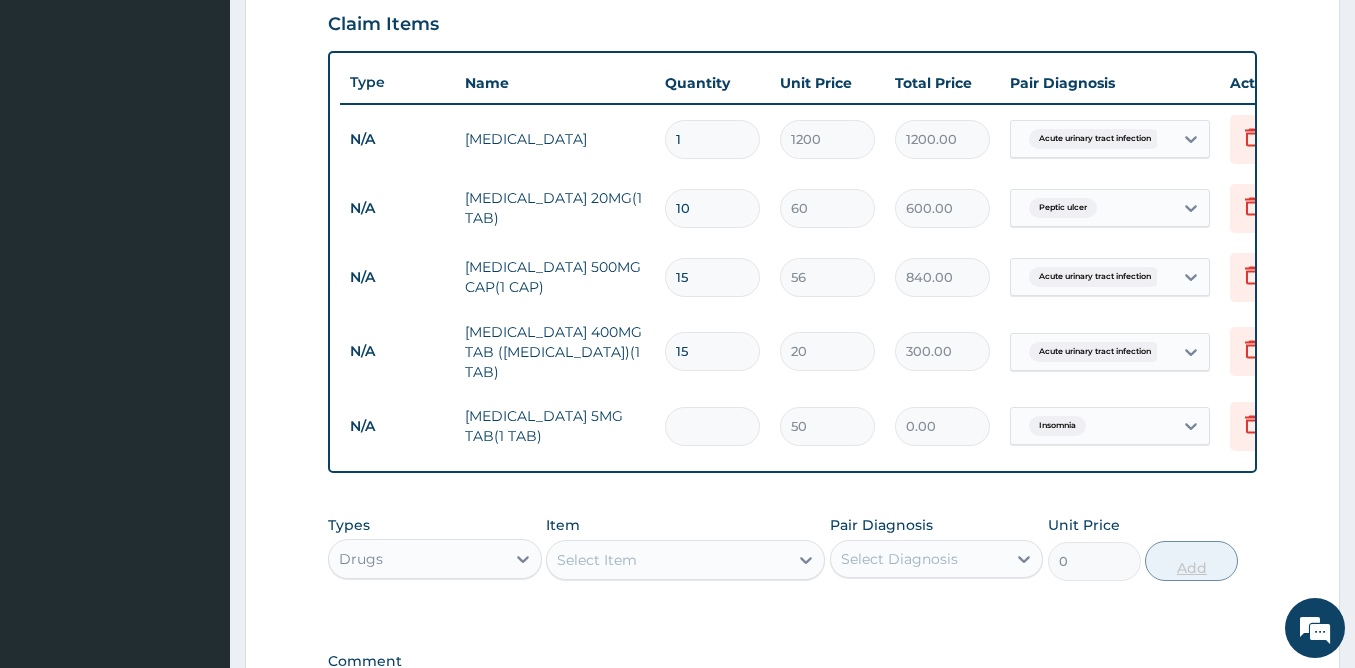 type on "250.00" 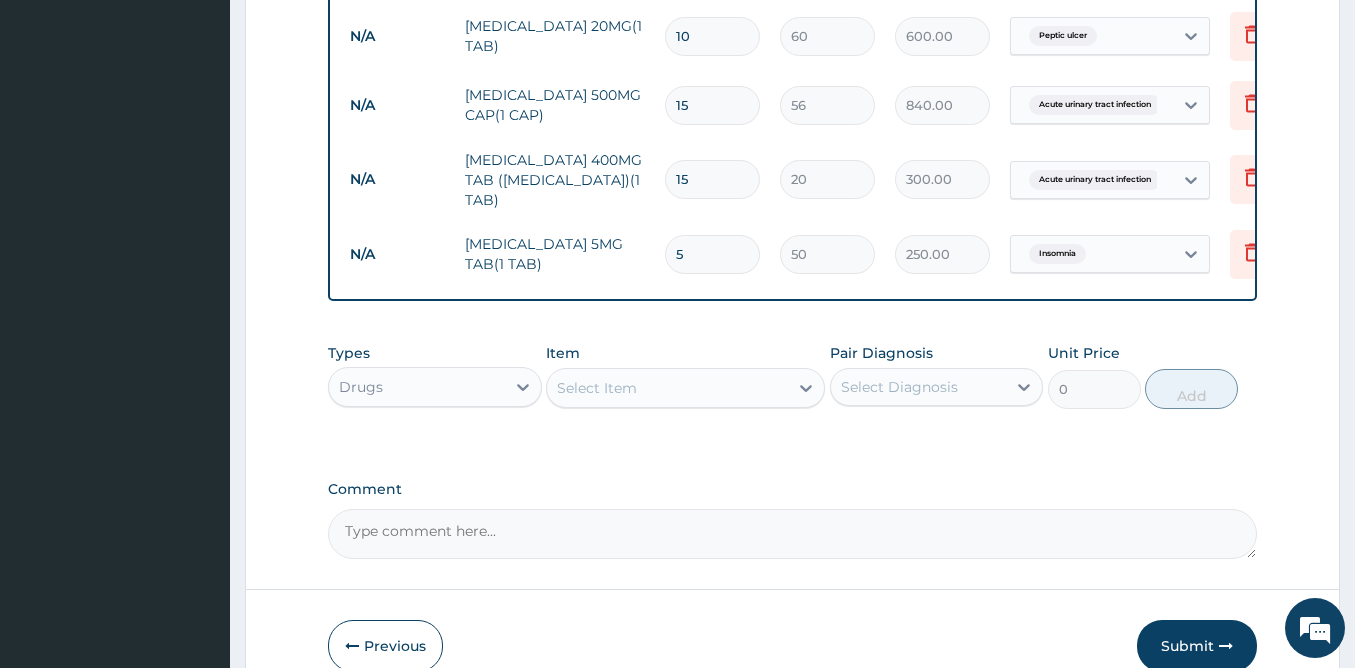 scroll, scrollTop: 967, scrollLeft: 0, axis: vertical 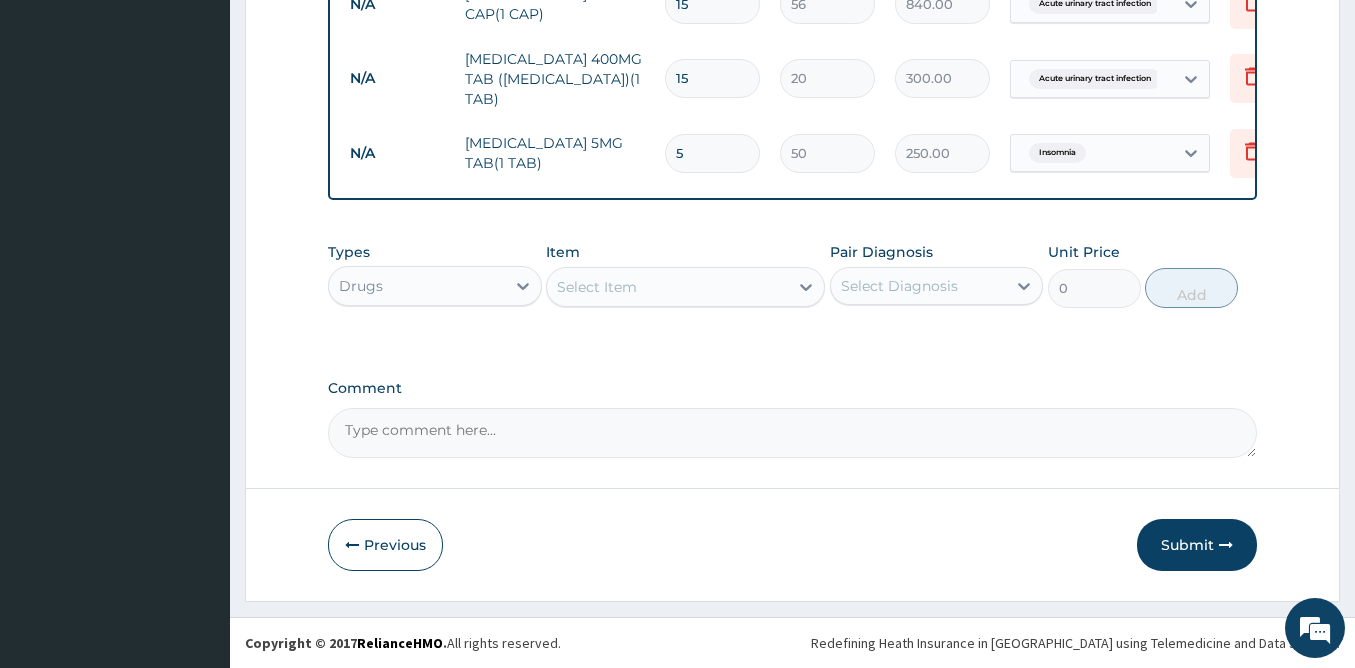 type on "5" 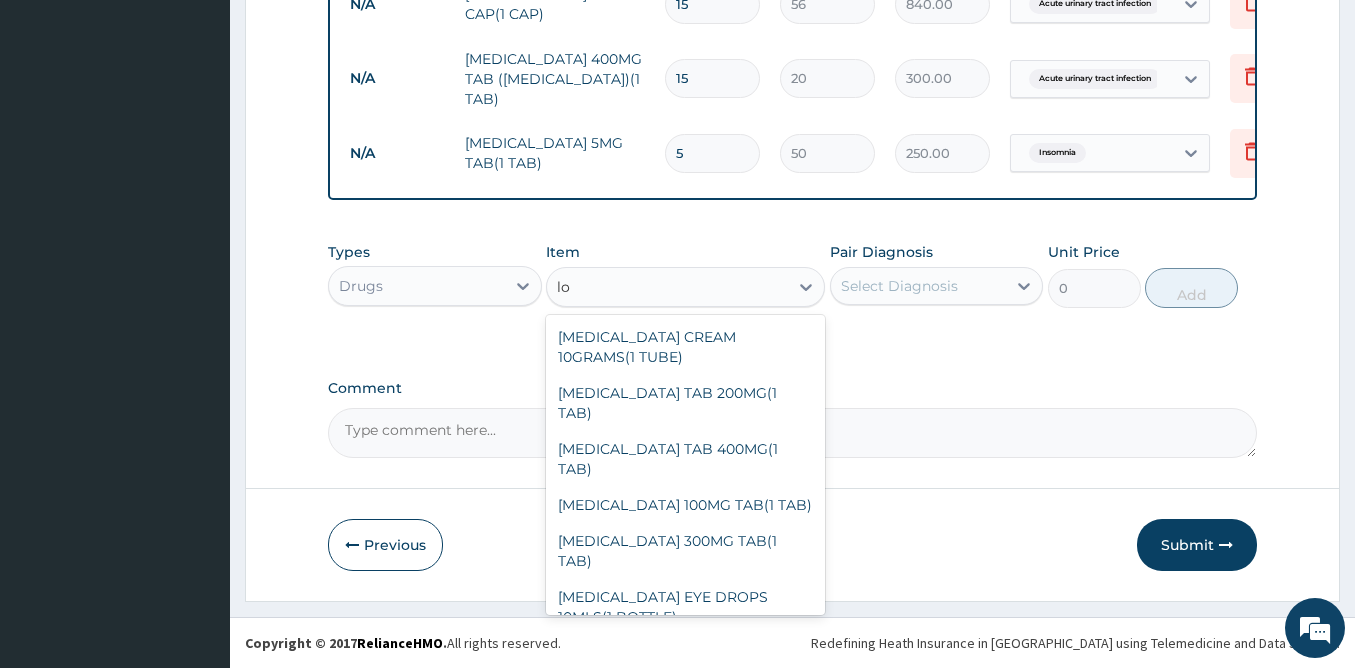 type on "l" 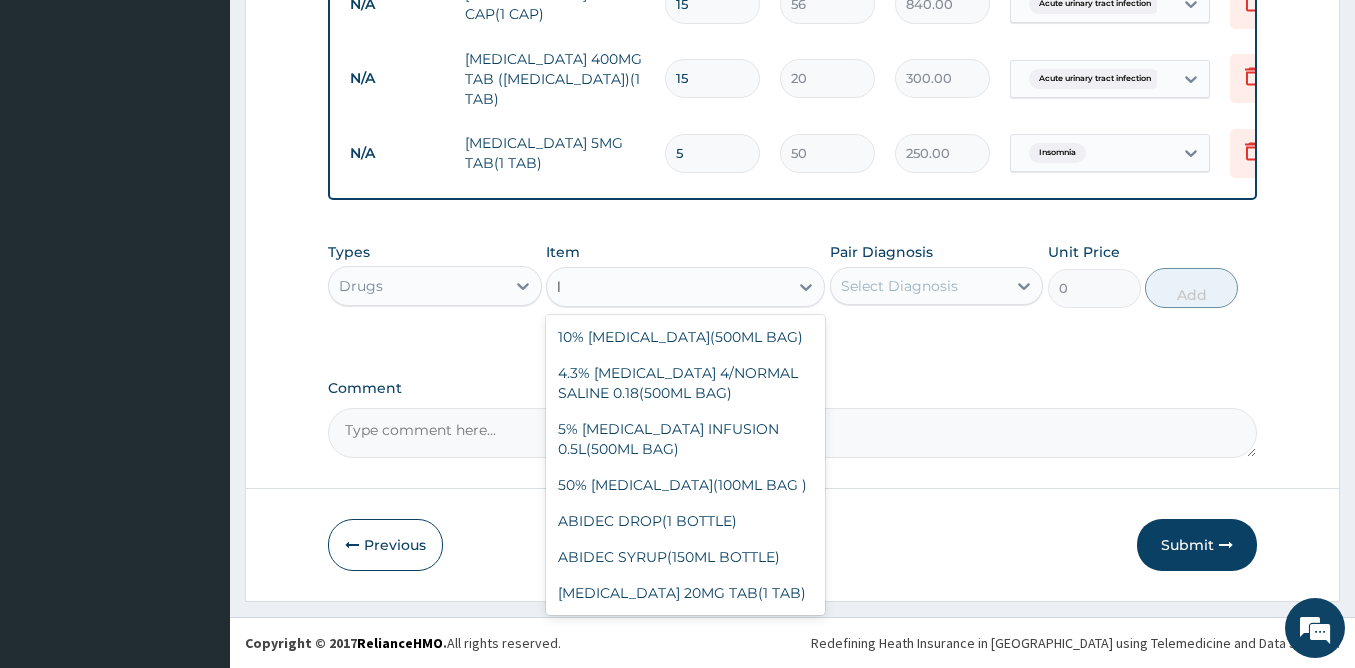 type 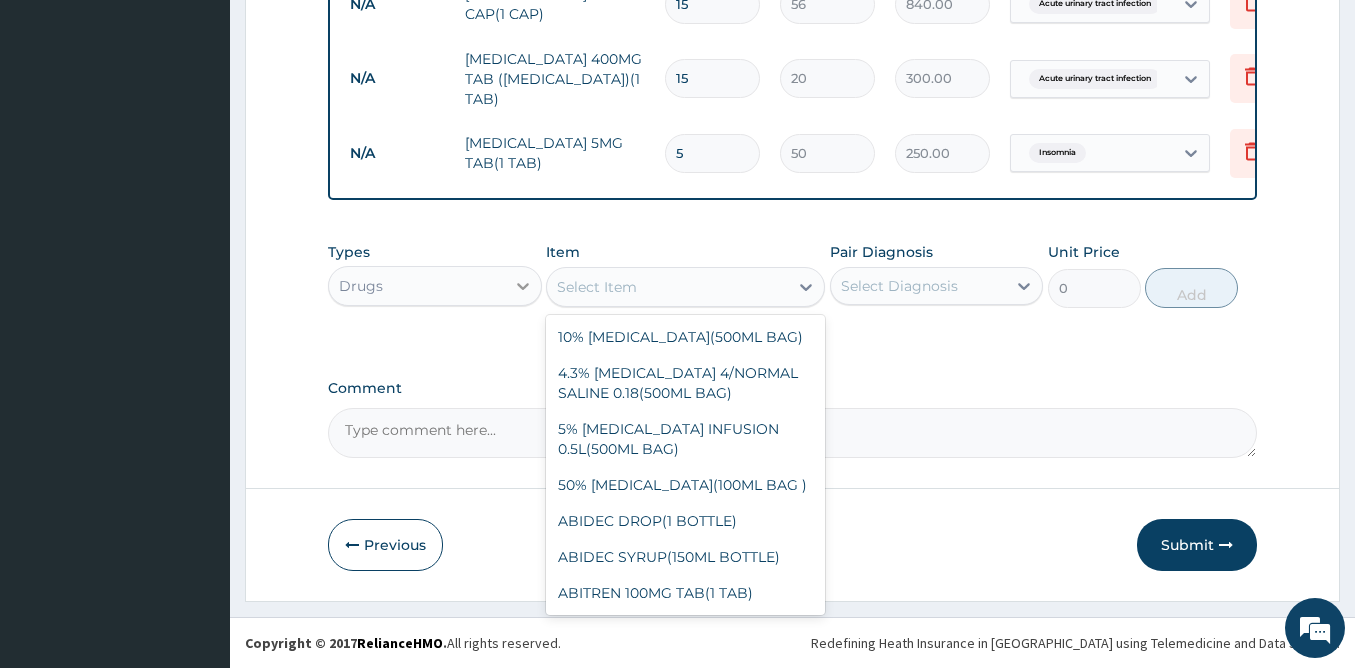 click 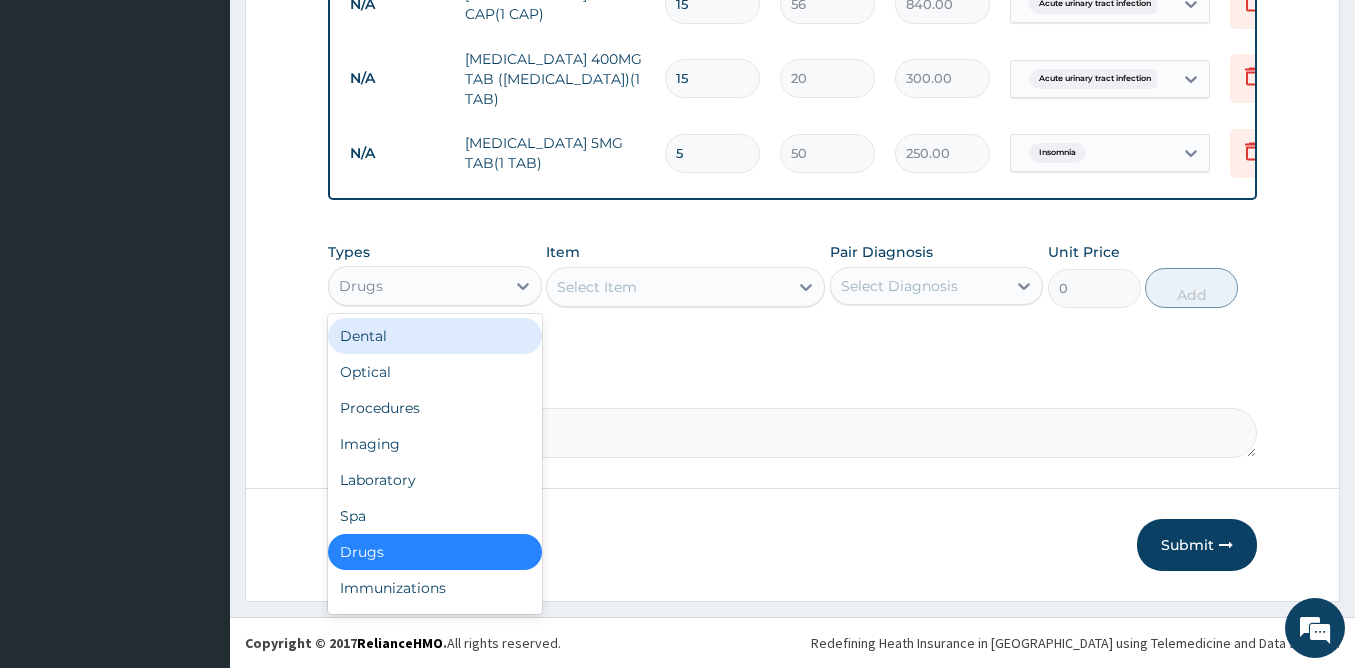 click on "Select Item" at bounding box center (597, 287) 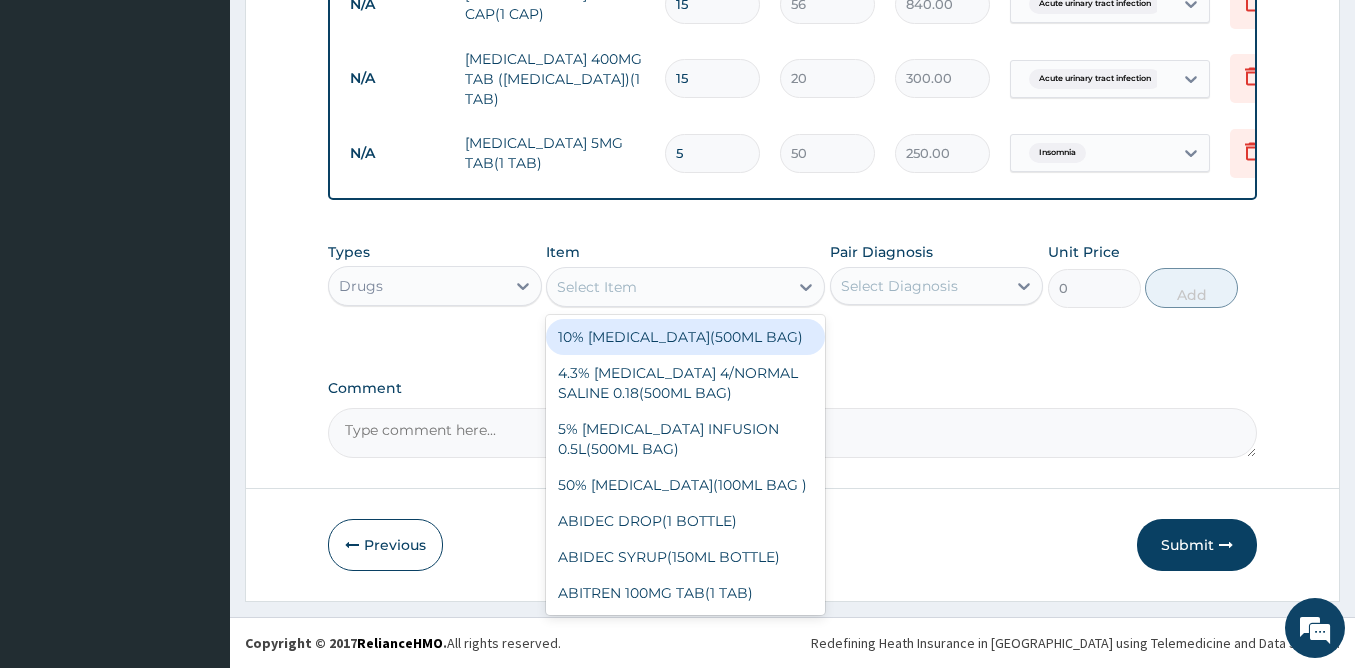 click on "Drugs" at bounding box center [417, 286] 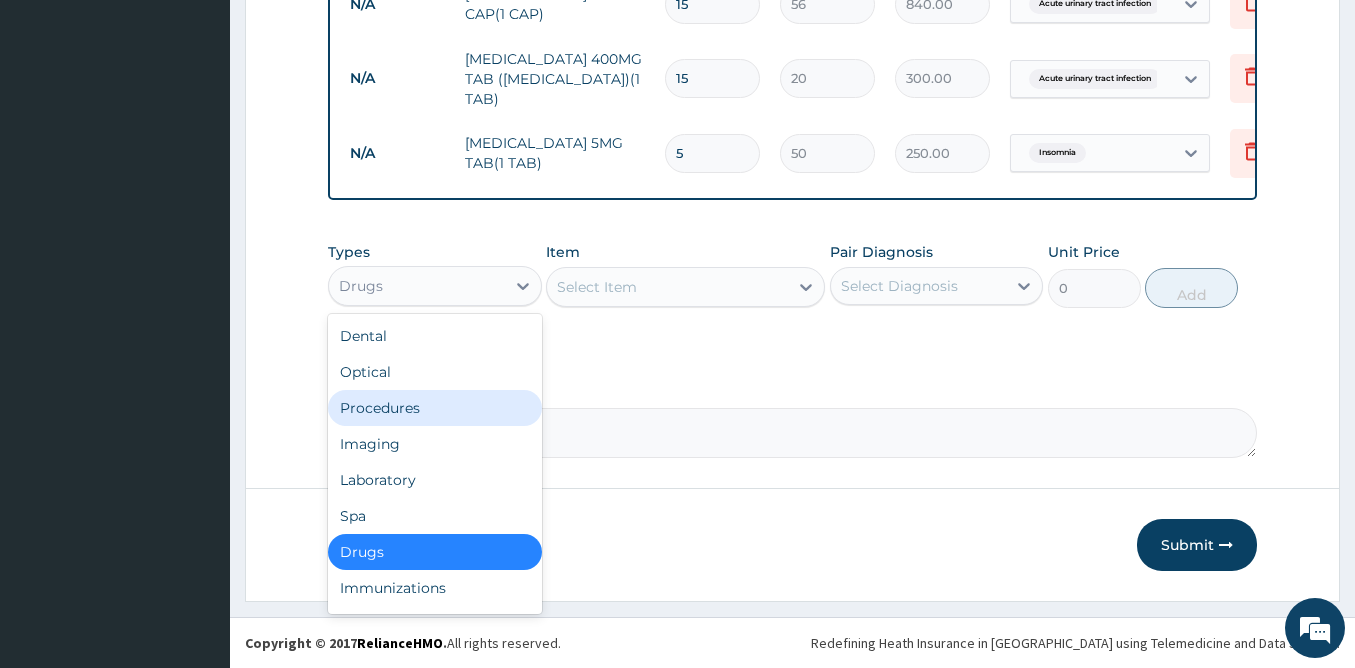 click on "Procedures" at bounding box center (435, 408) 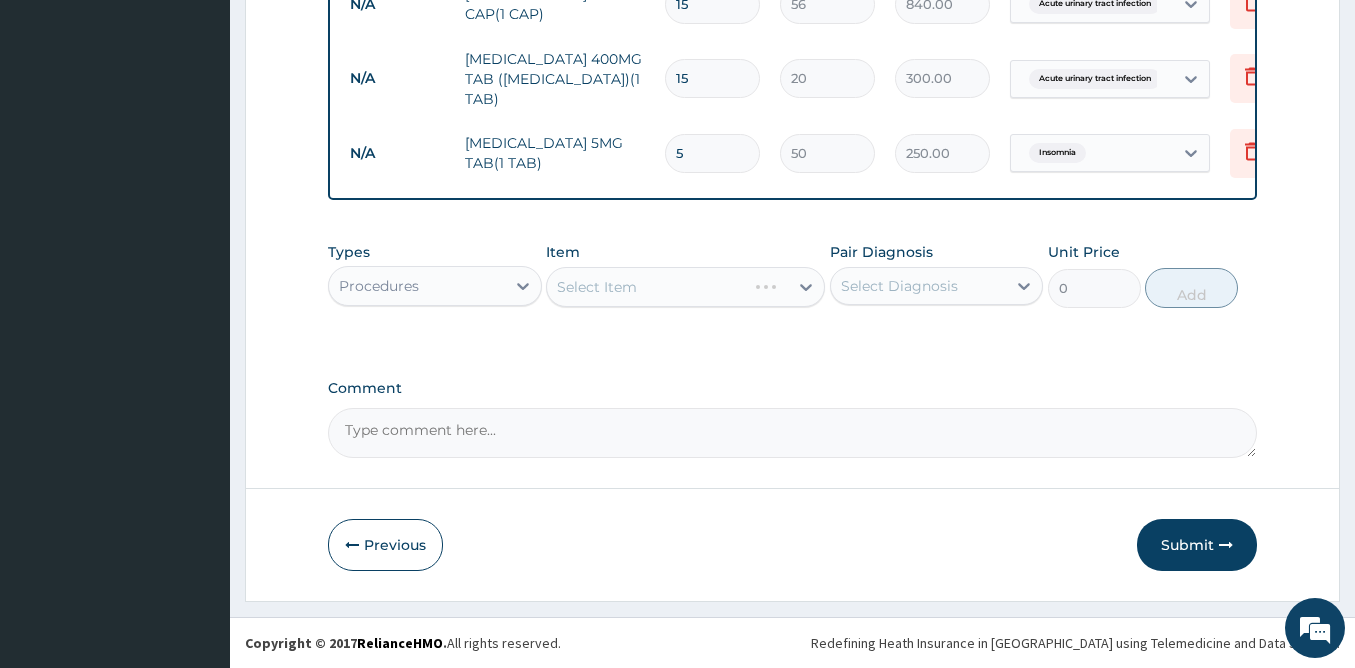 click on "Select Item" at bounding box center (685, 287) 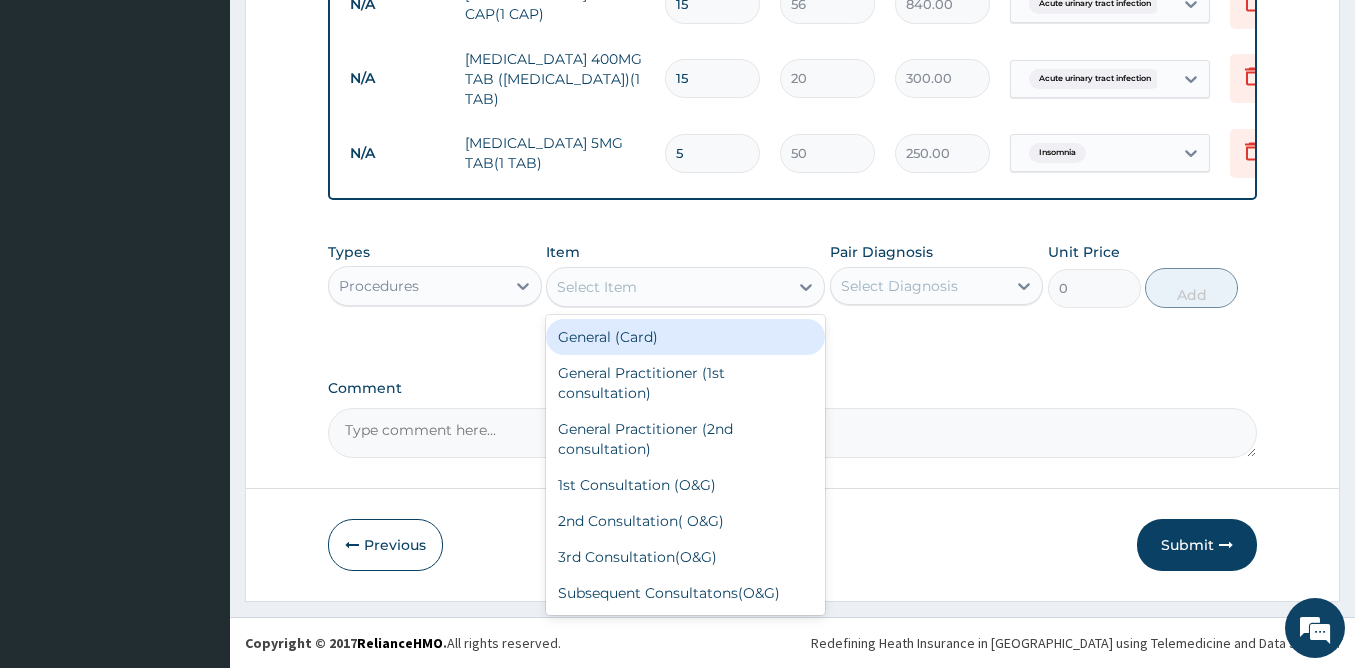click on "Select Item" at bounding box center (597, 287) 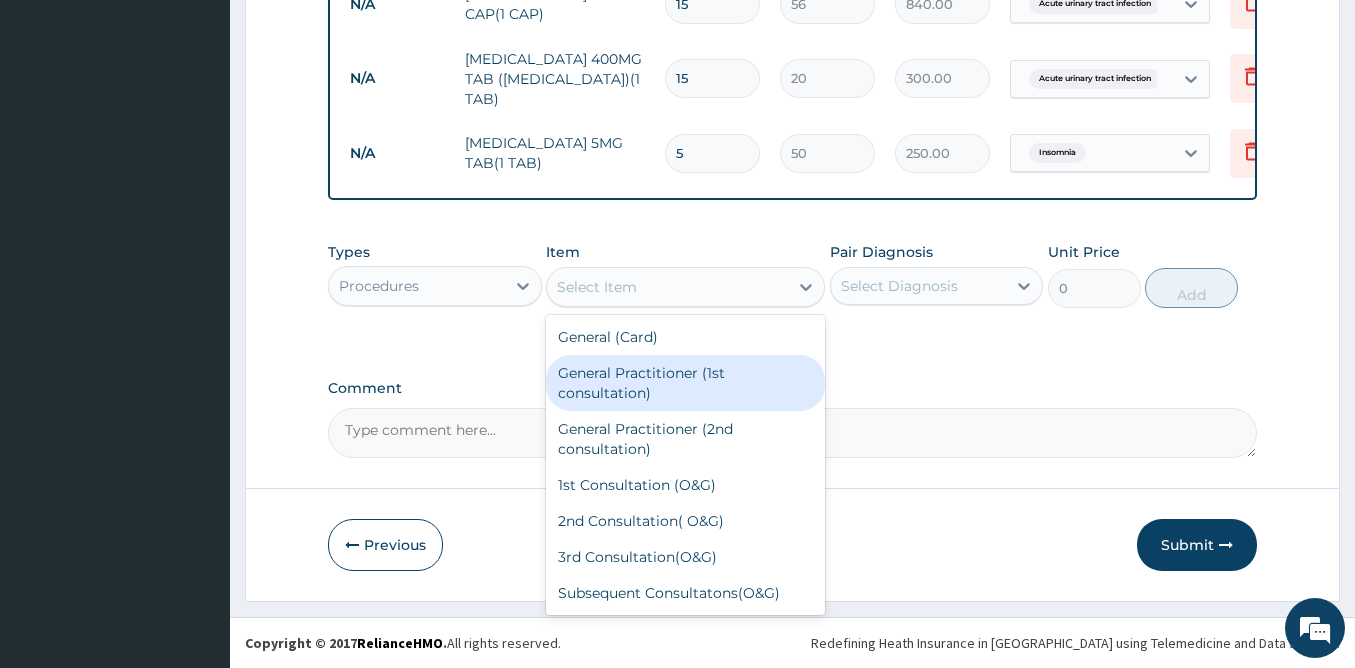click on "General Practitioner (1st consultation)" at bounding box center (685, 383) 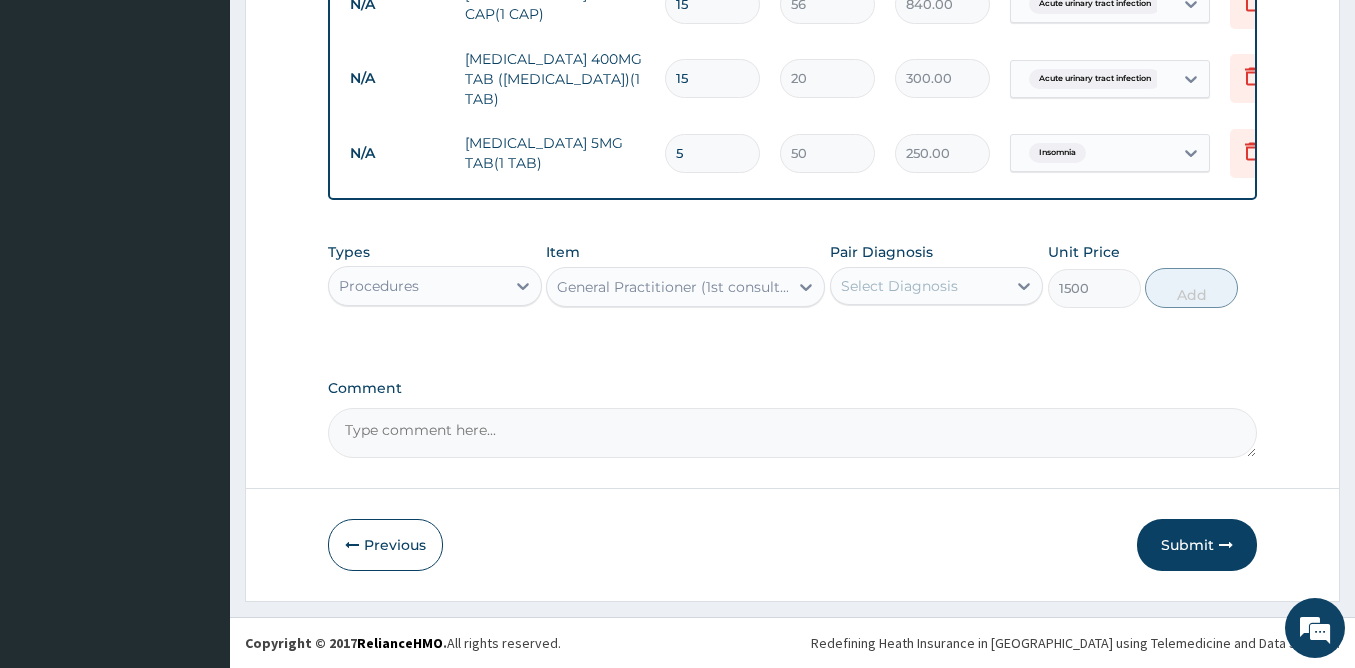 click on "Select Diagnosis" at bounding box center [899, 286] 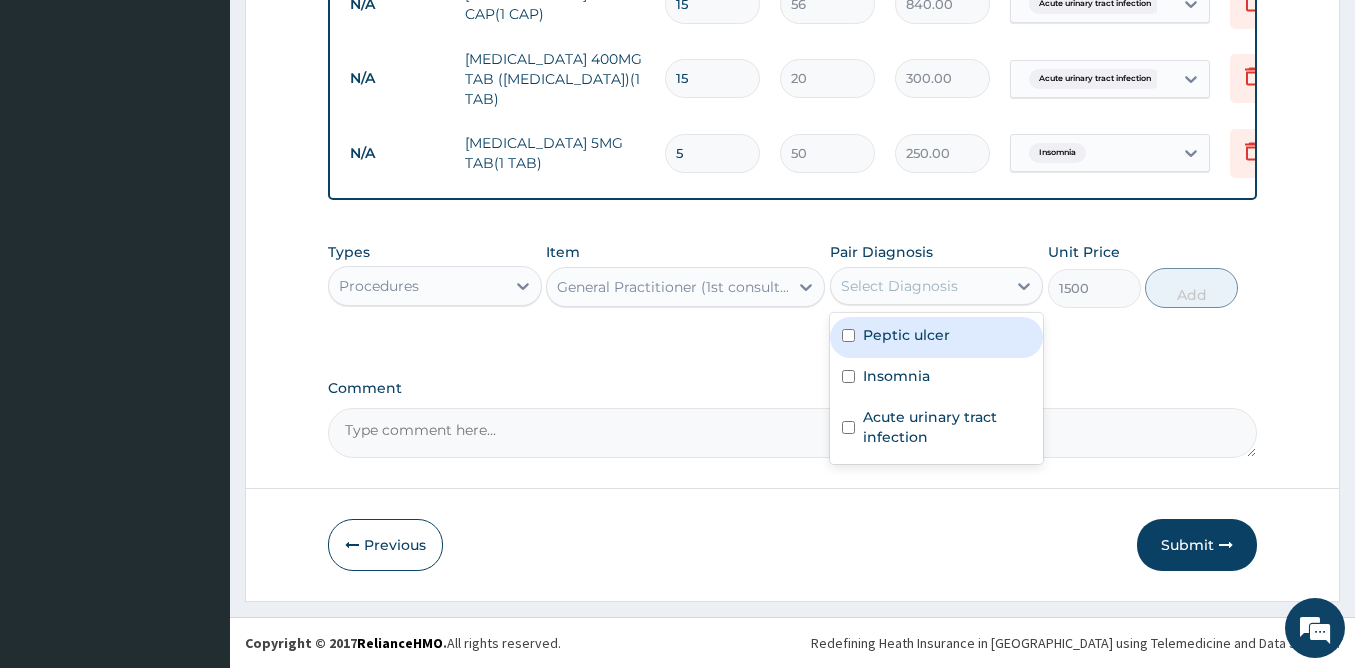 click on "Peptic ulcer" at bounding box center [906, 335] 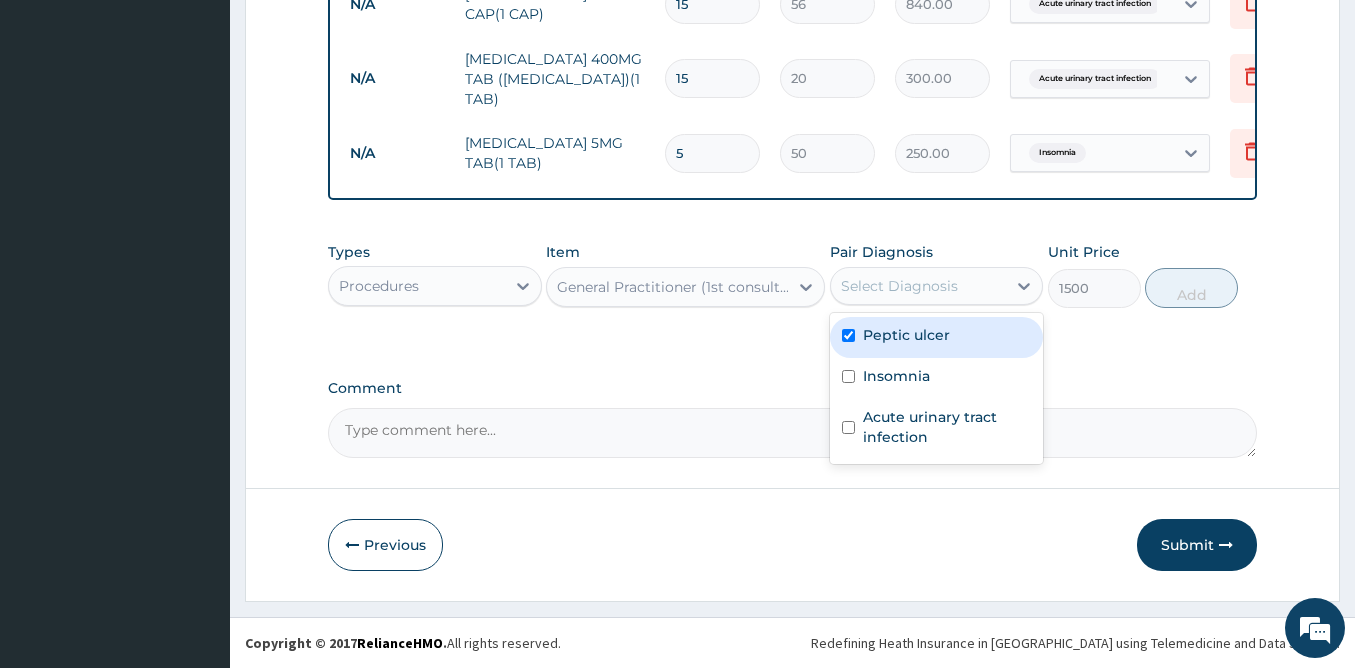 checkbox on "true" 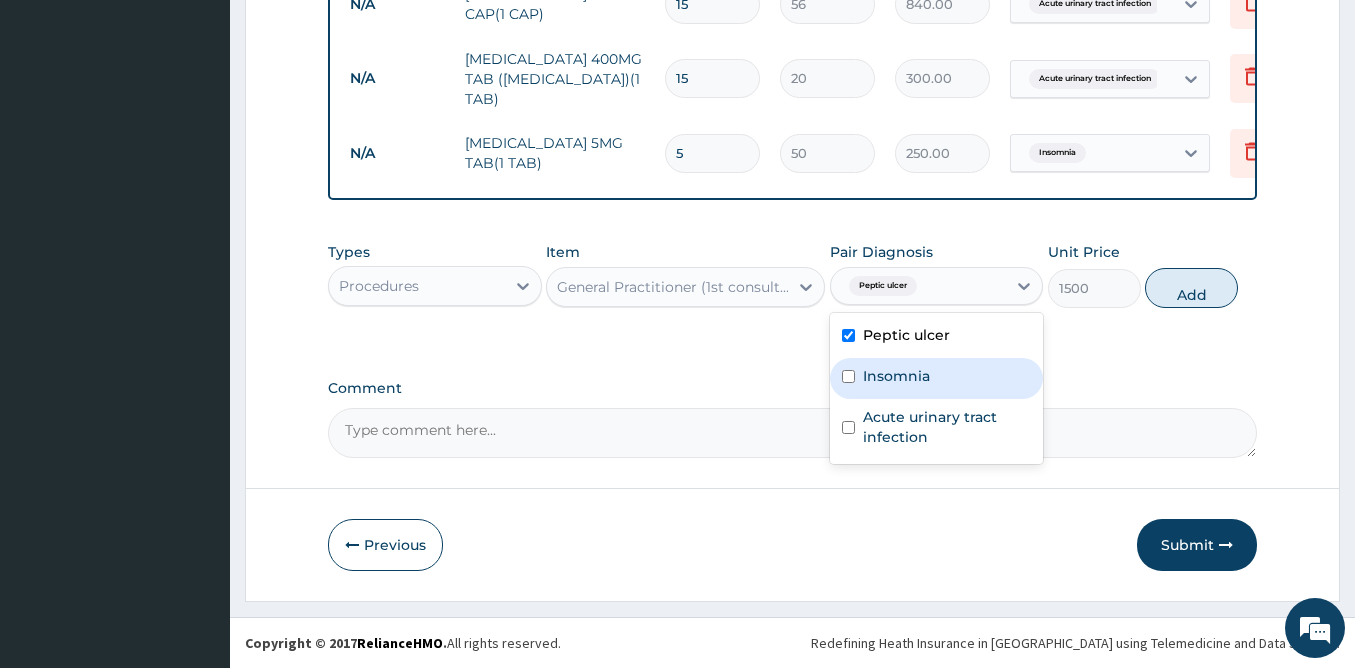 click on "Insomnia" at bounding box center (896, 376) 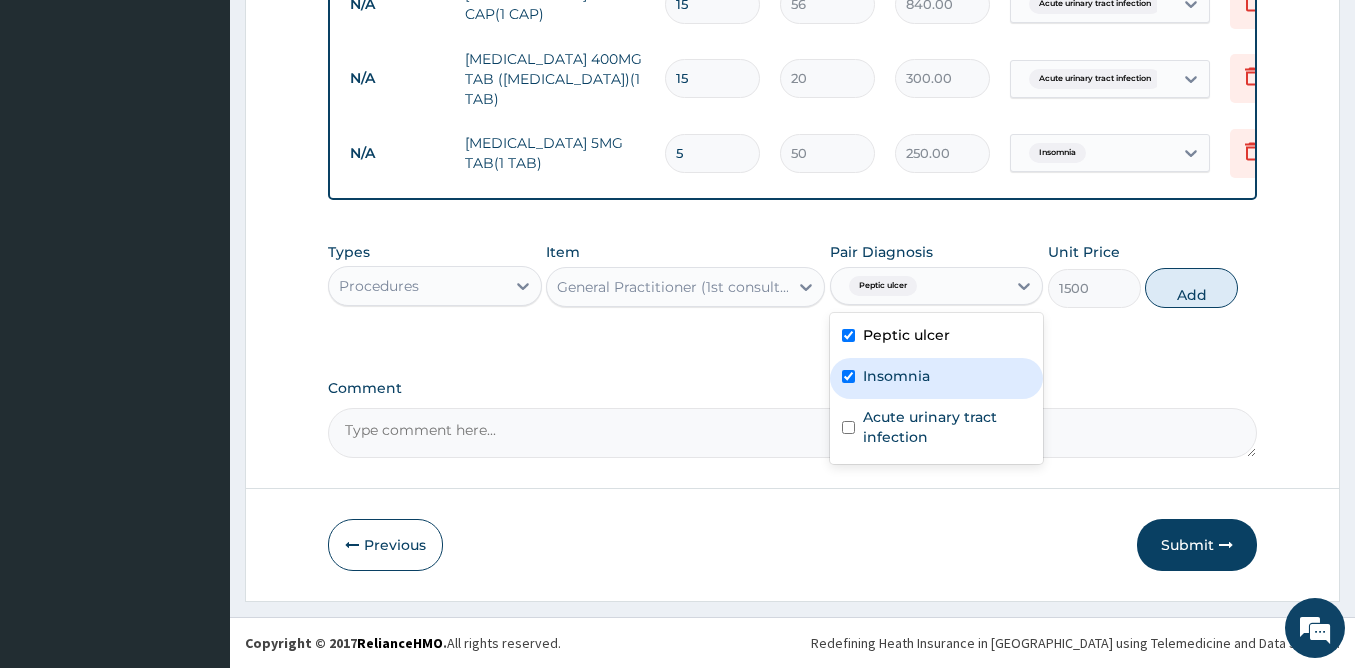 checkbox on "true" 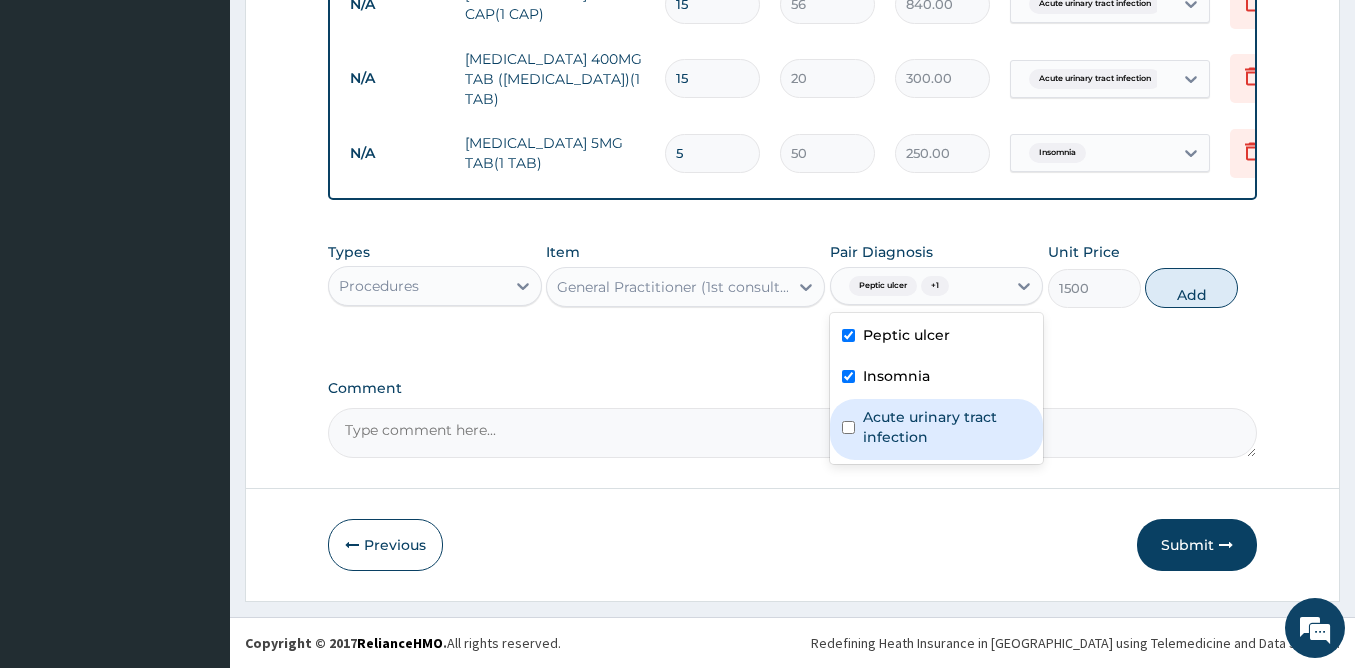 click on "Acute urinary tract infection" at bounding box center [947, 427] 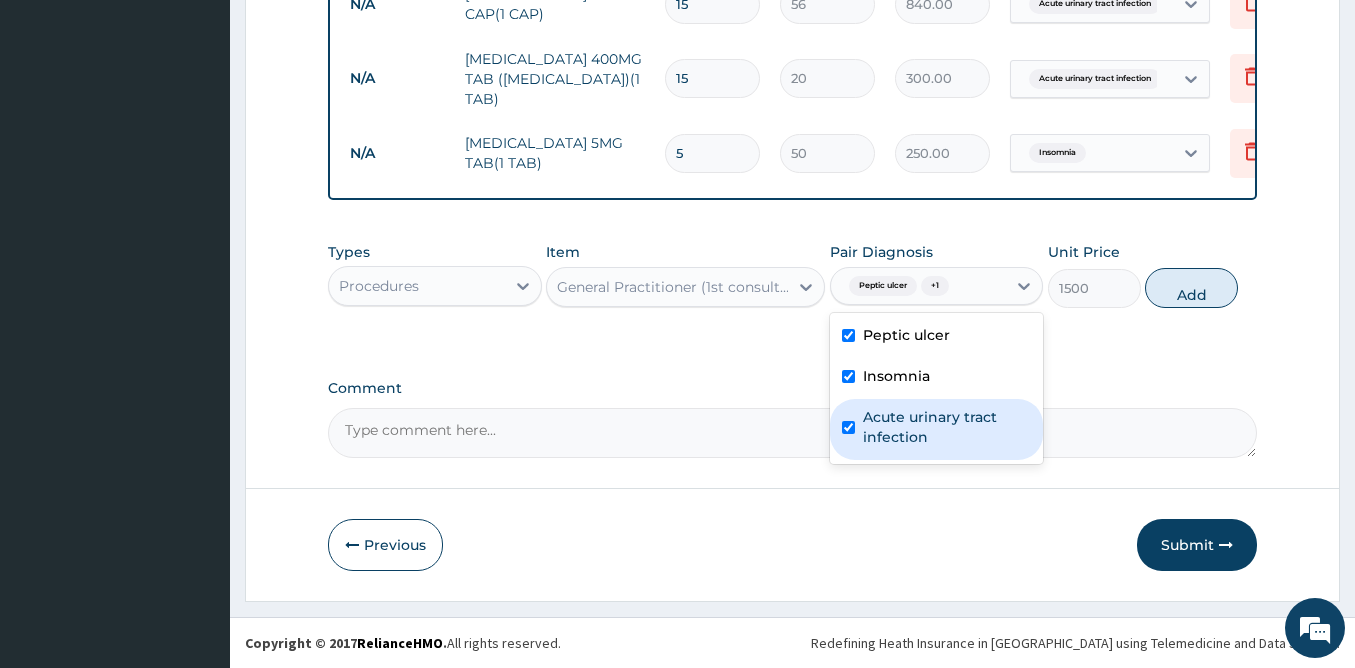 checkbox on "true" 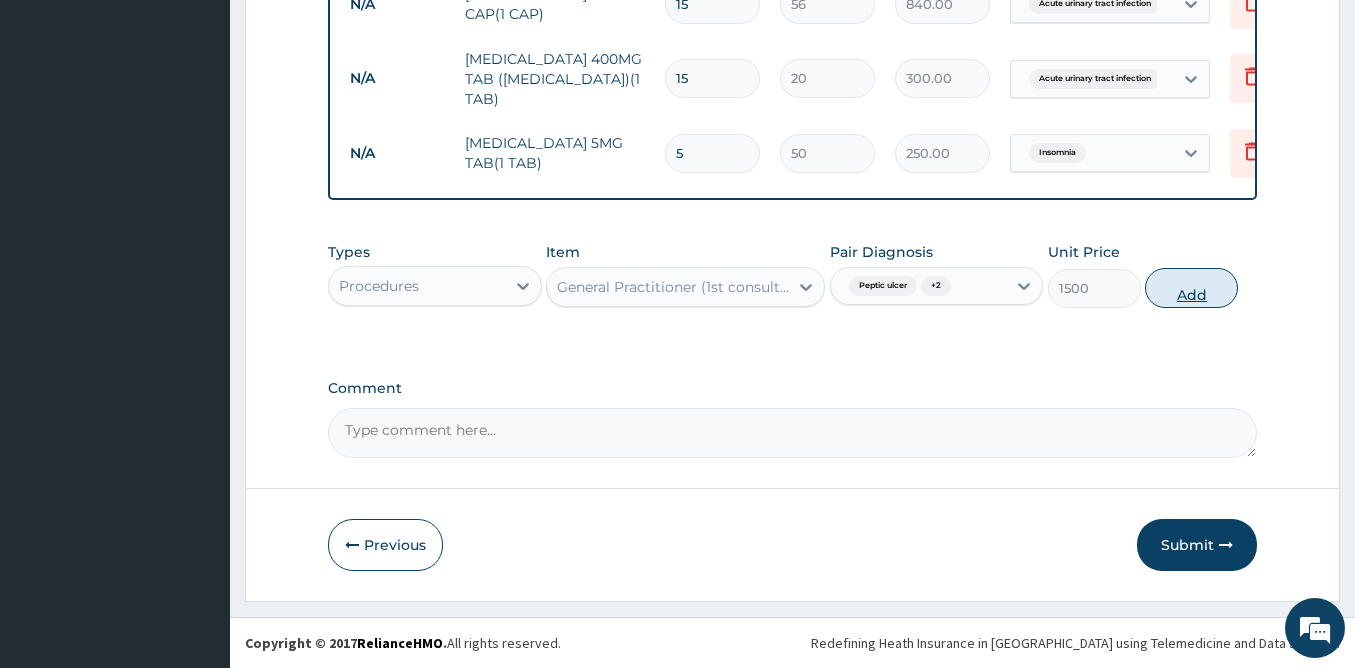 click on "Add" at bounding box center (1191, 288) 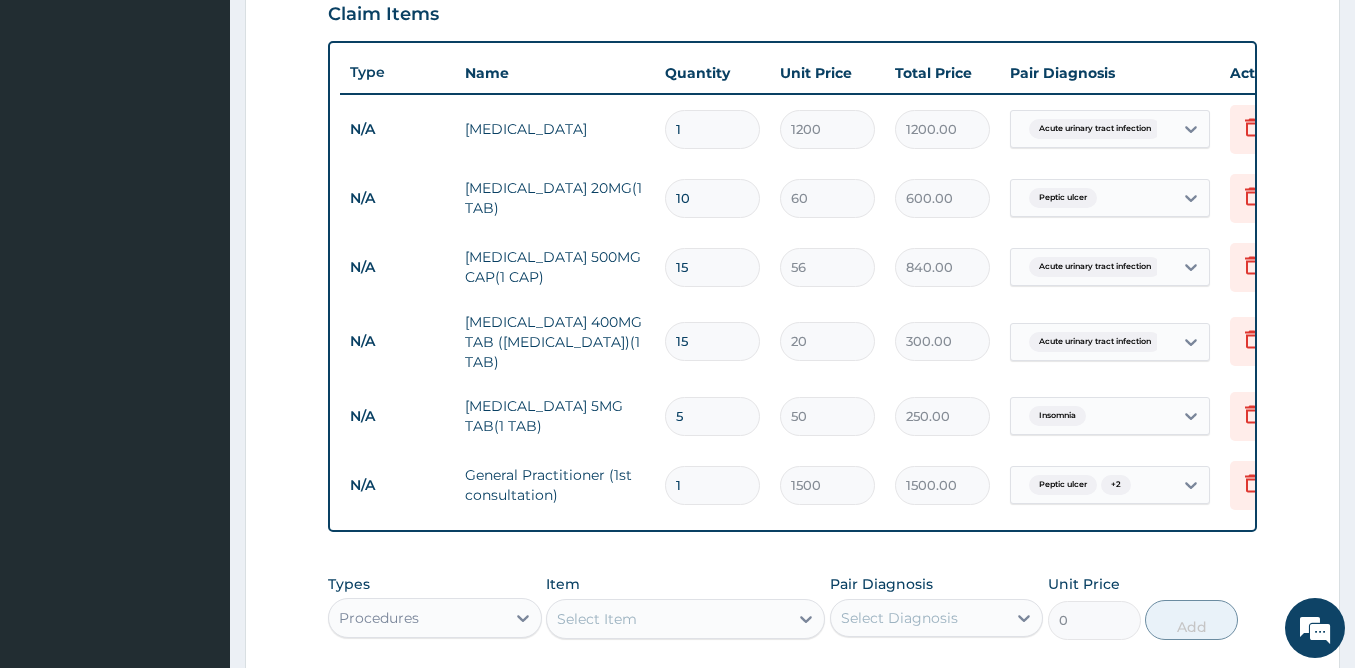 scroll, scrollTop: 690, scrollLeft: 0, axis: vertical 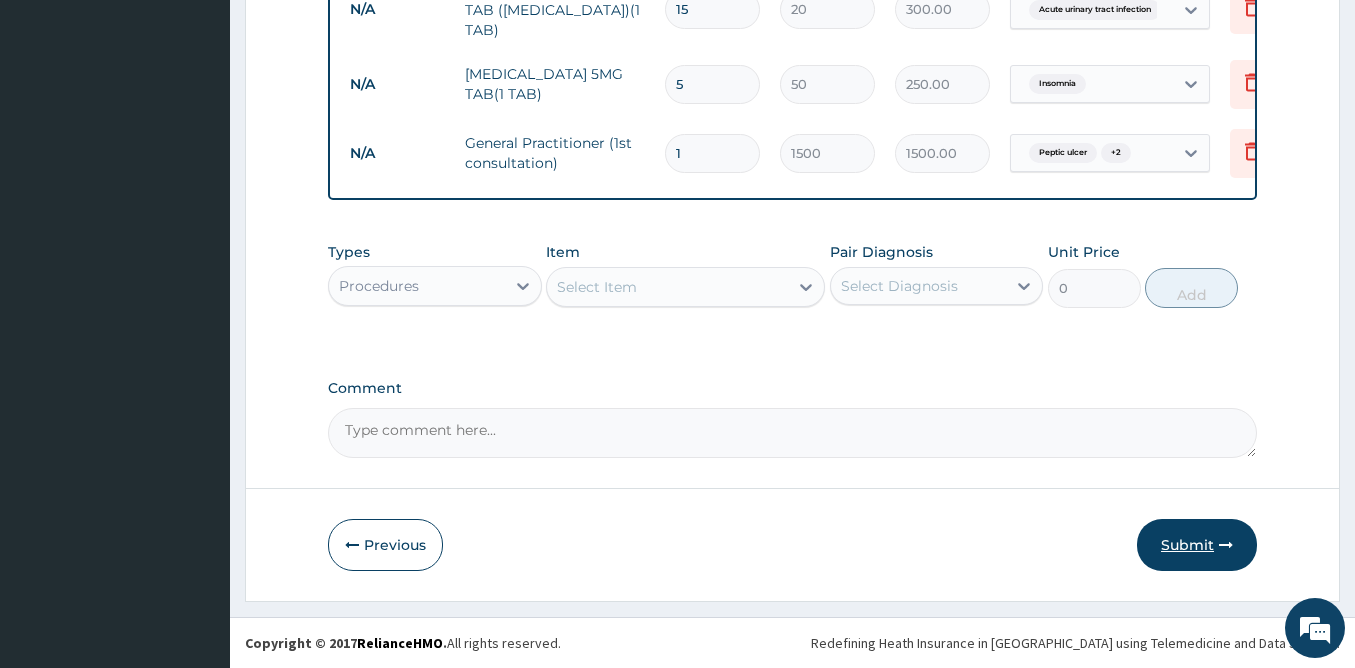 click on "Submit" at bounding box center [1197, 545] 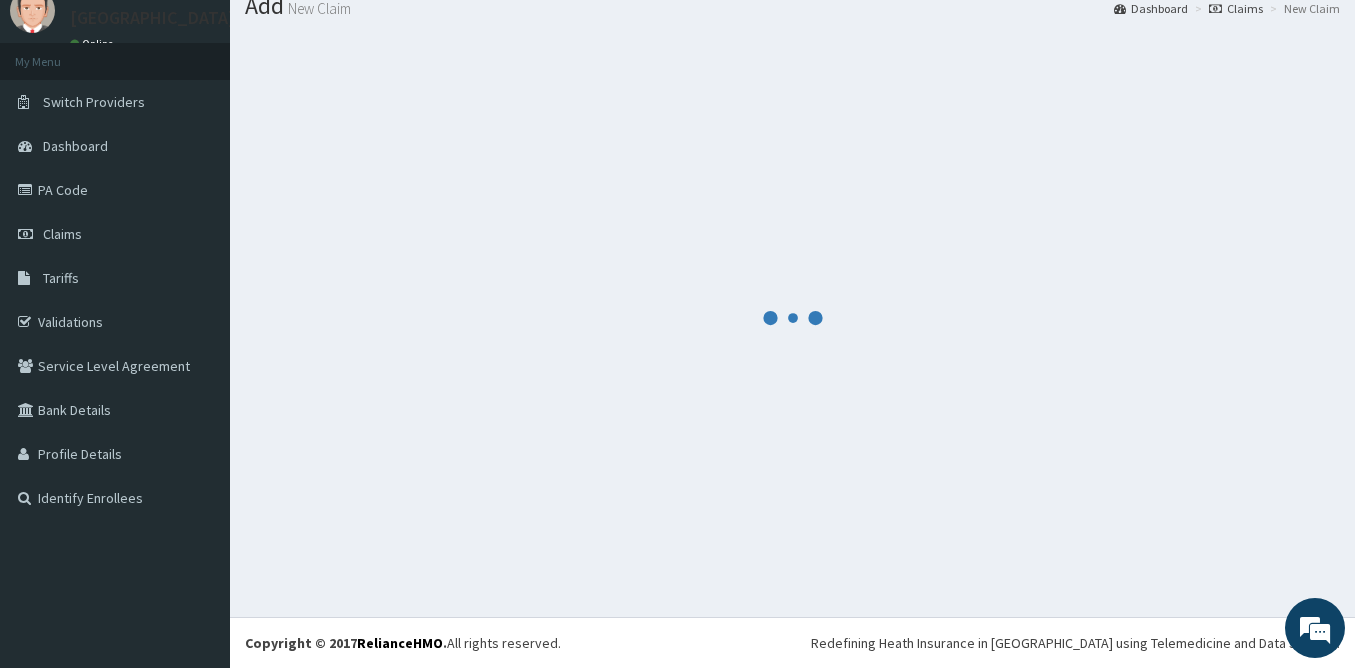 scroll, scrollTop: 1050, scrollLeft: 0, axis: vertical 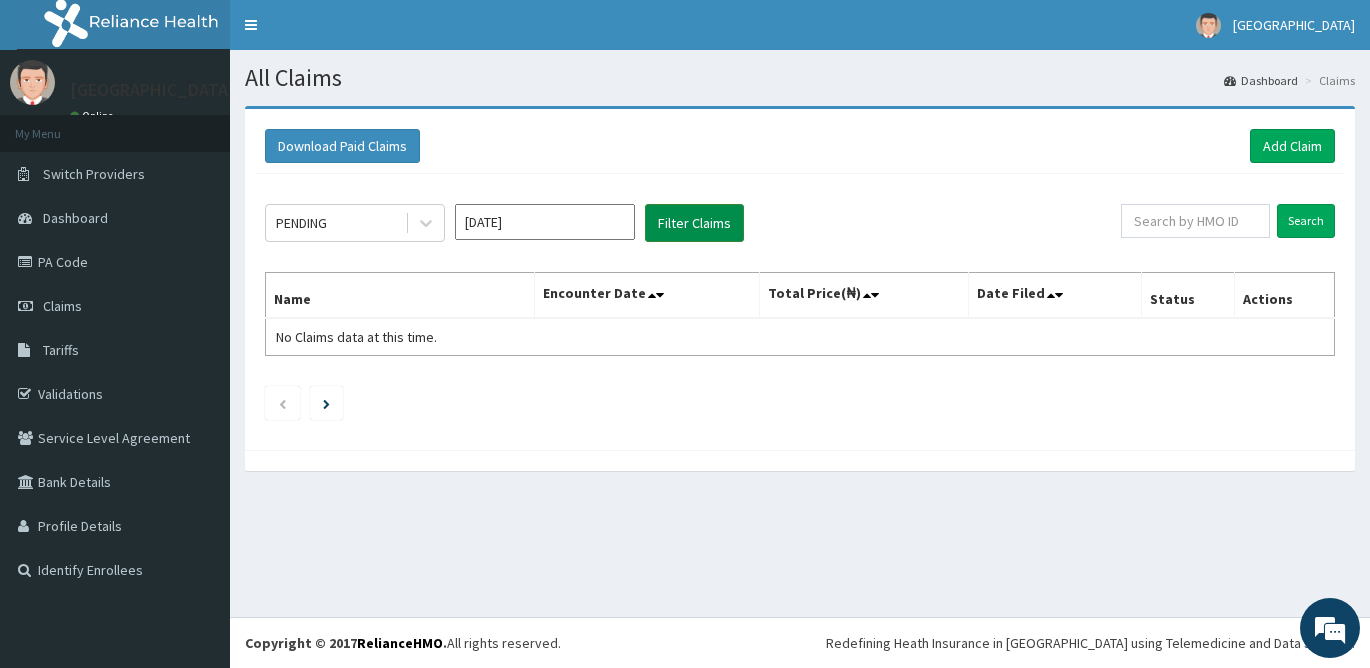 click on "Filter Claims" at bounding box center (694, 223) 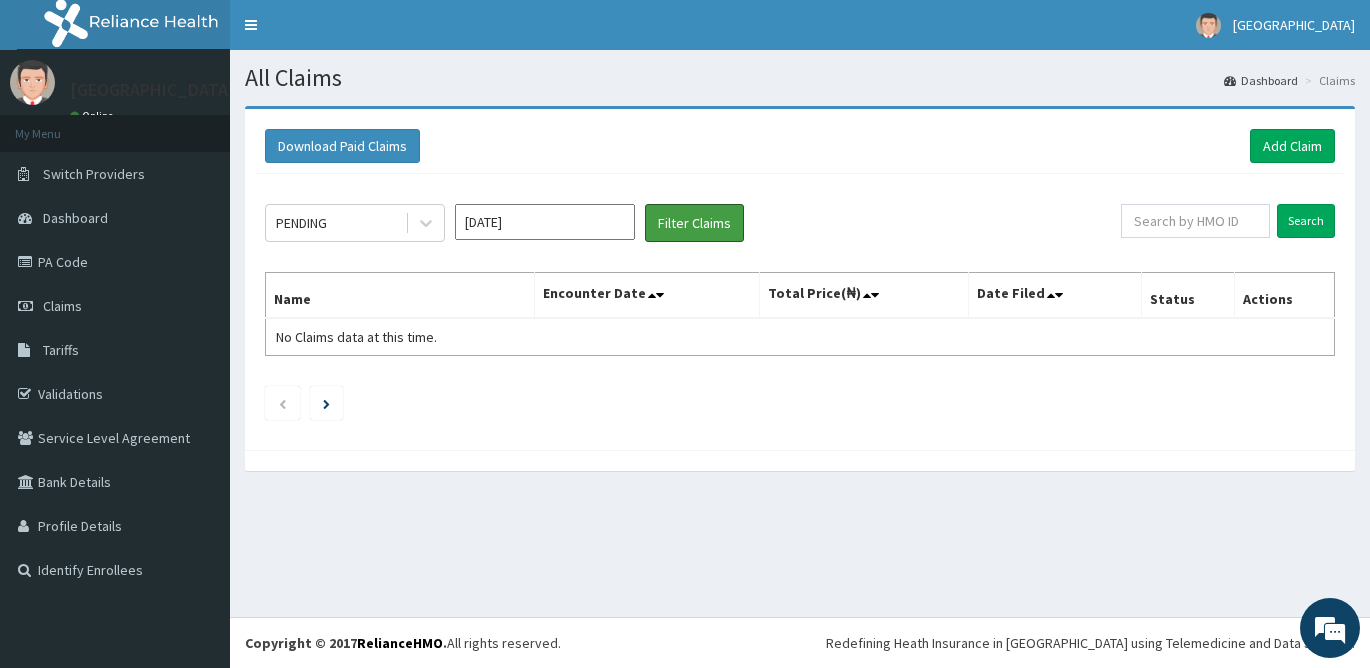 scroll, scrollTop: 0, scrollLeft: 0, axis: both 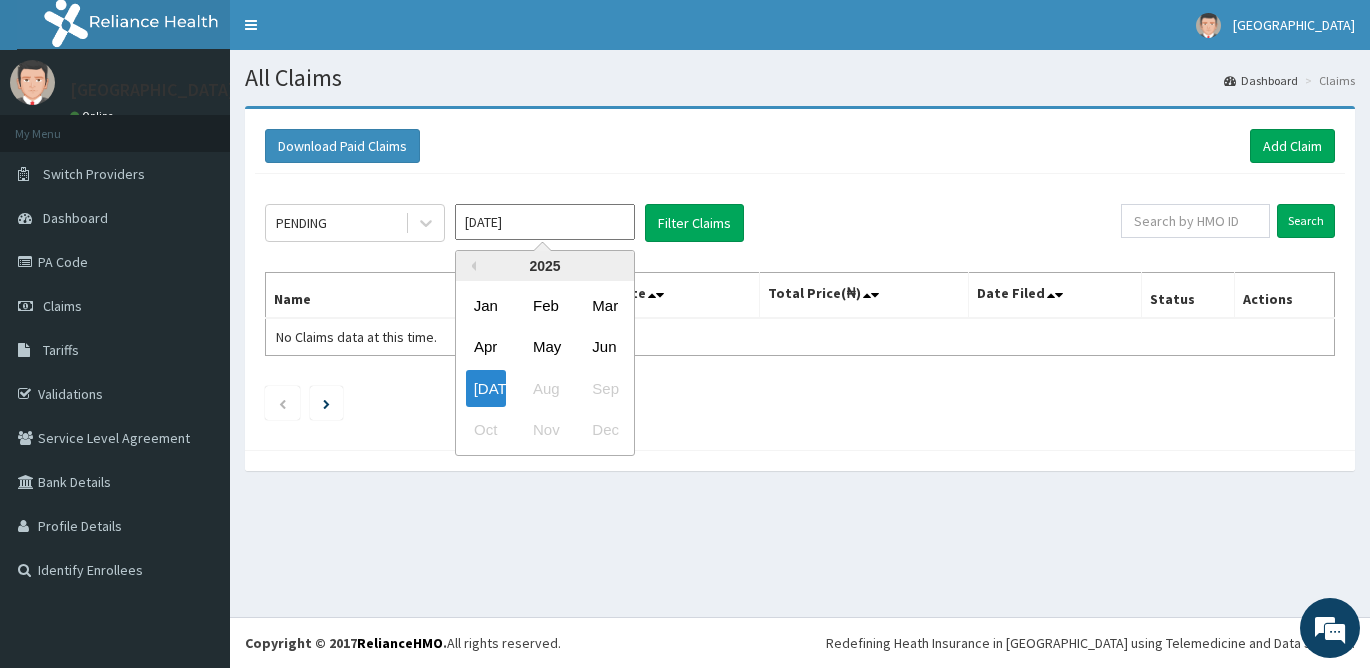 click on "[DATE]" at bounding box center [545, 222] 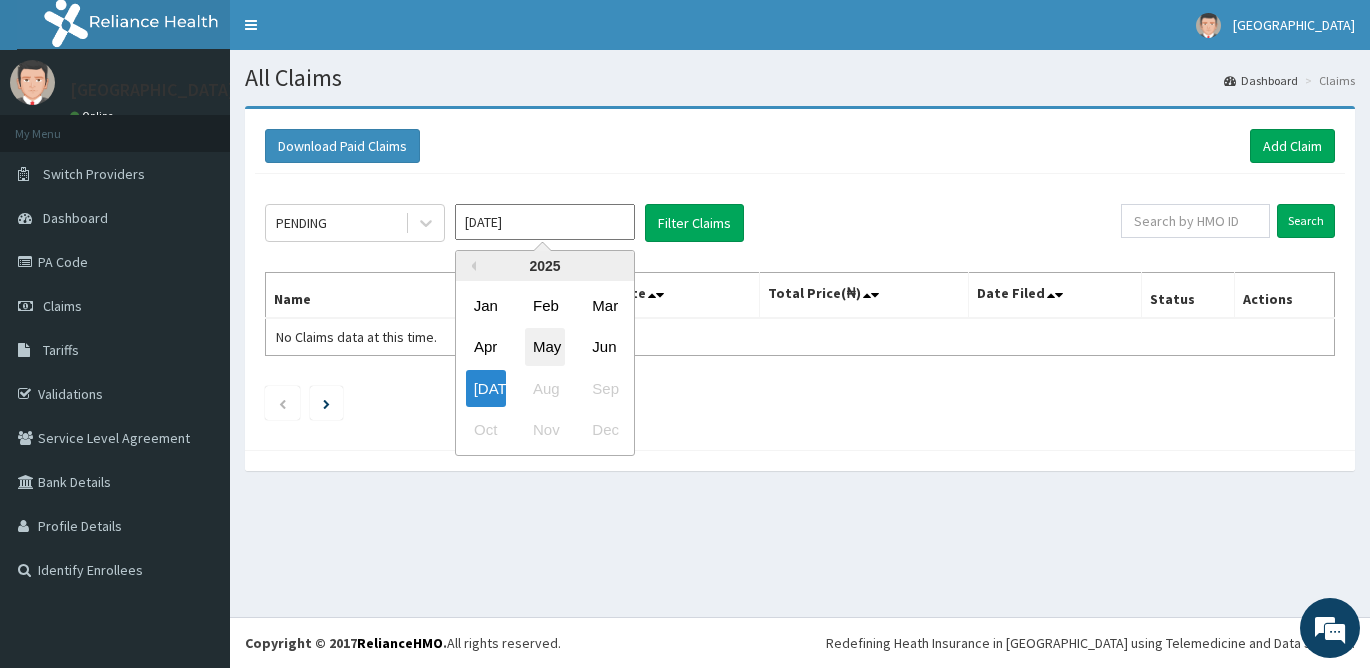 click on "May" at bounding box center (545, 347) 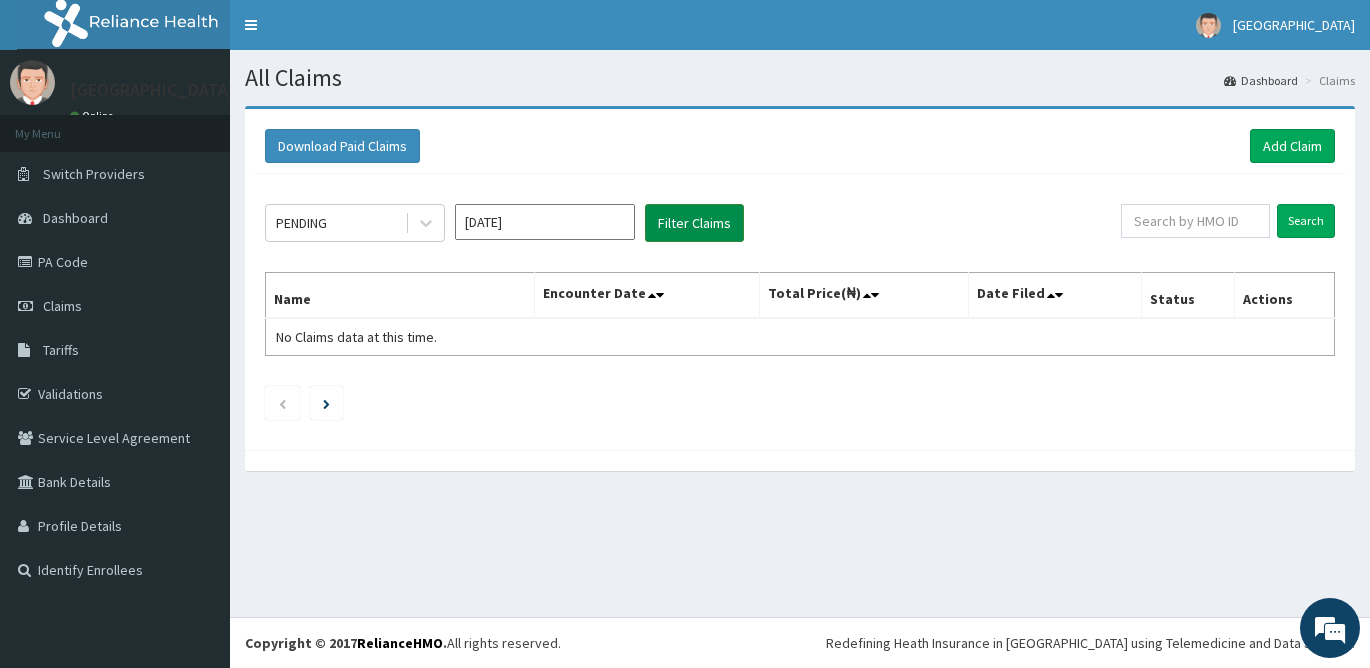 click on "Filter Claims" at bounding box center (694, 223) 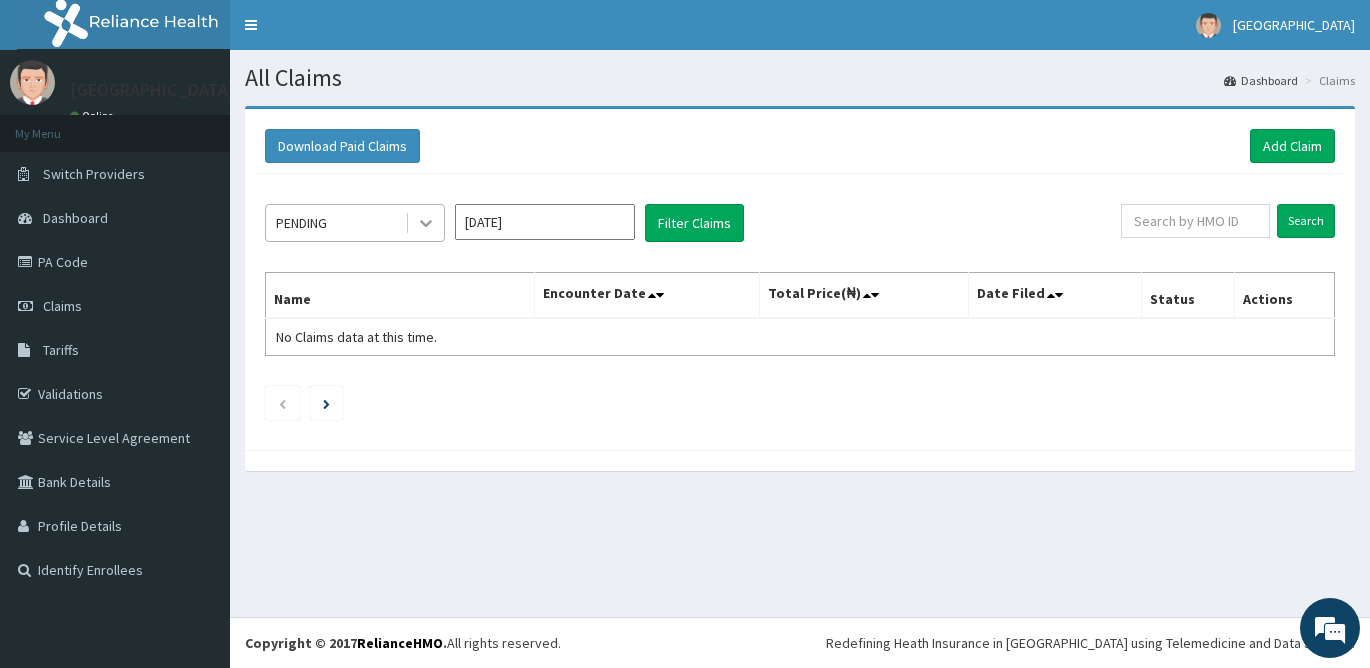 click 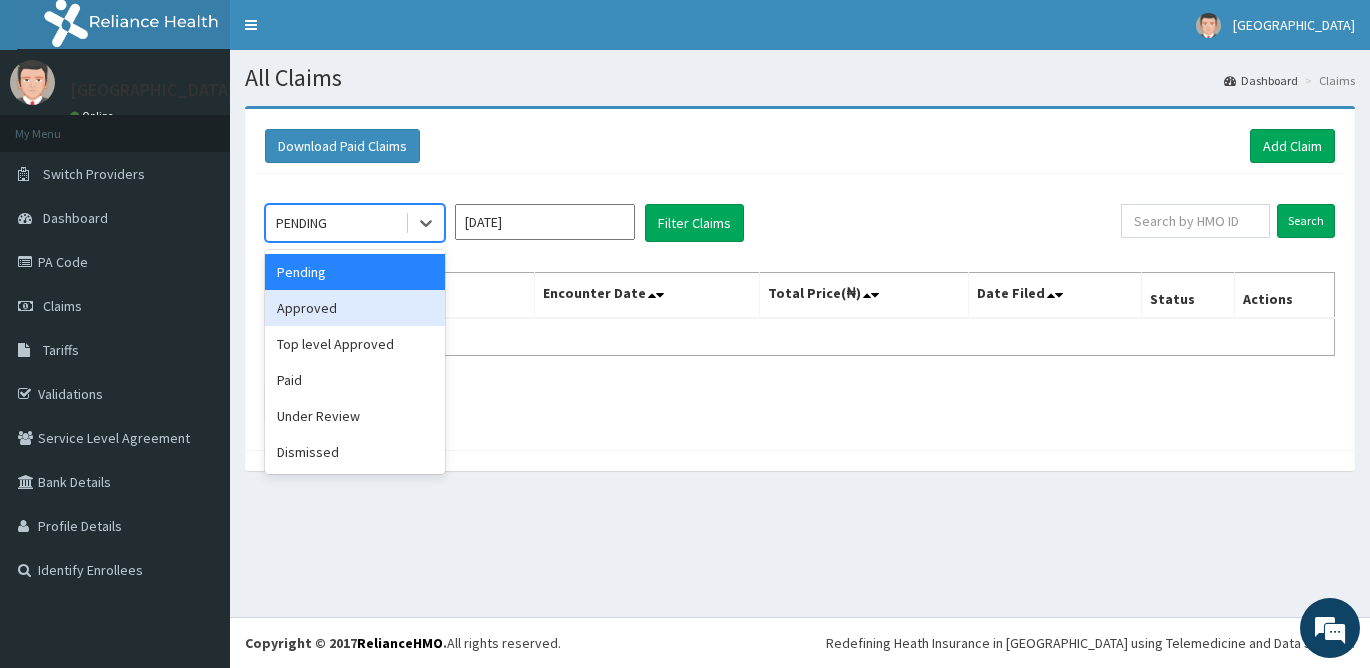 click on "Approved" at bounding box center [355, 308] 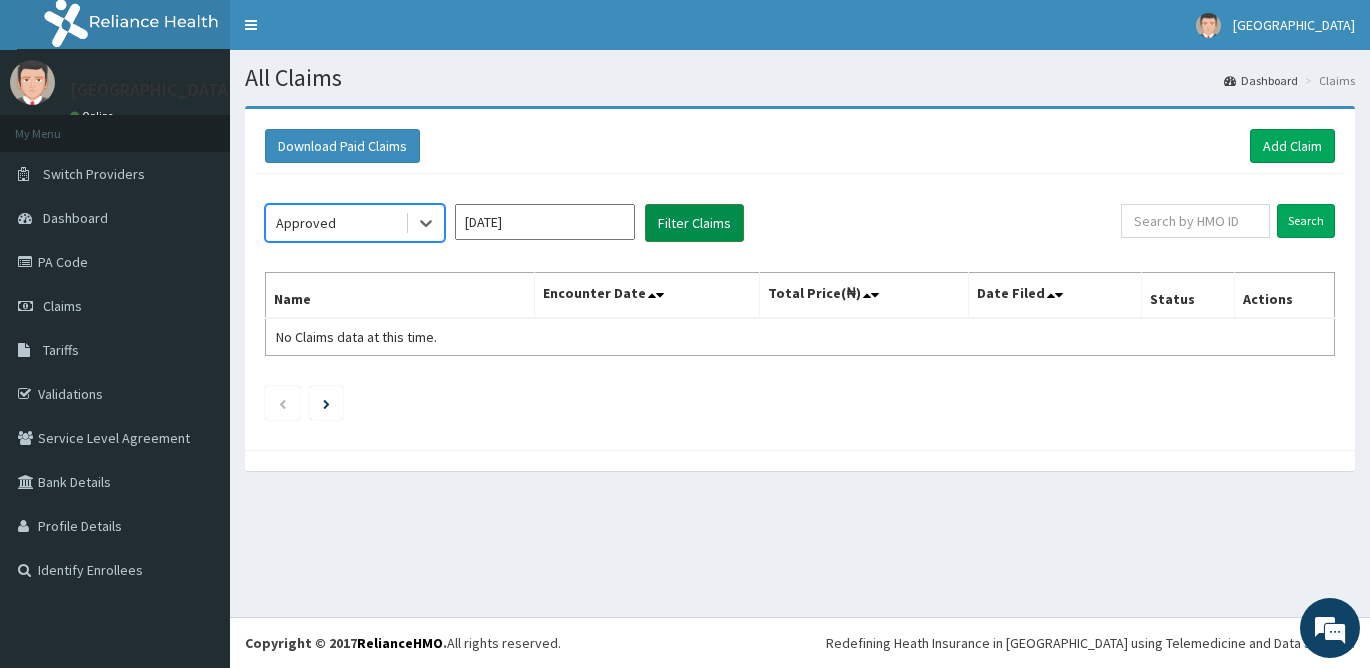 click on "Filter Claims" at bounding box center [694, 223] 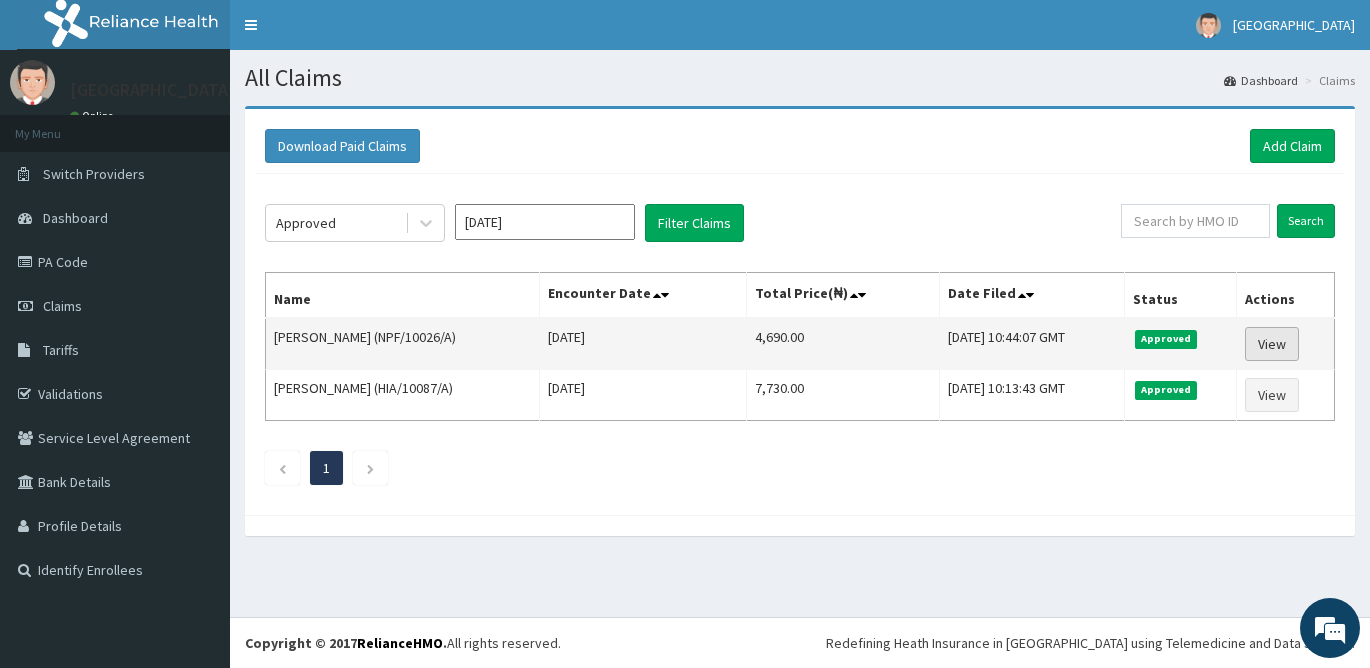 click on "View" at bounding box center (1272, 344) 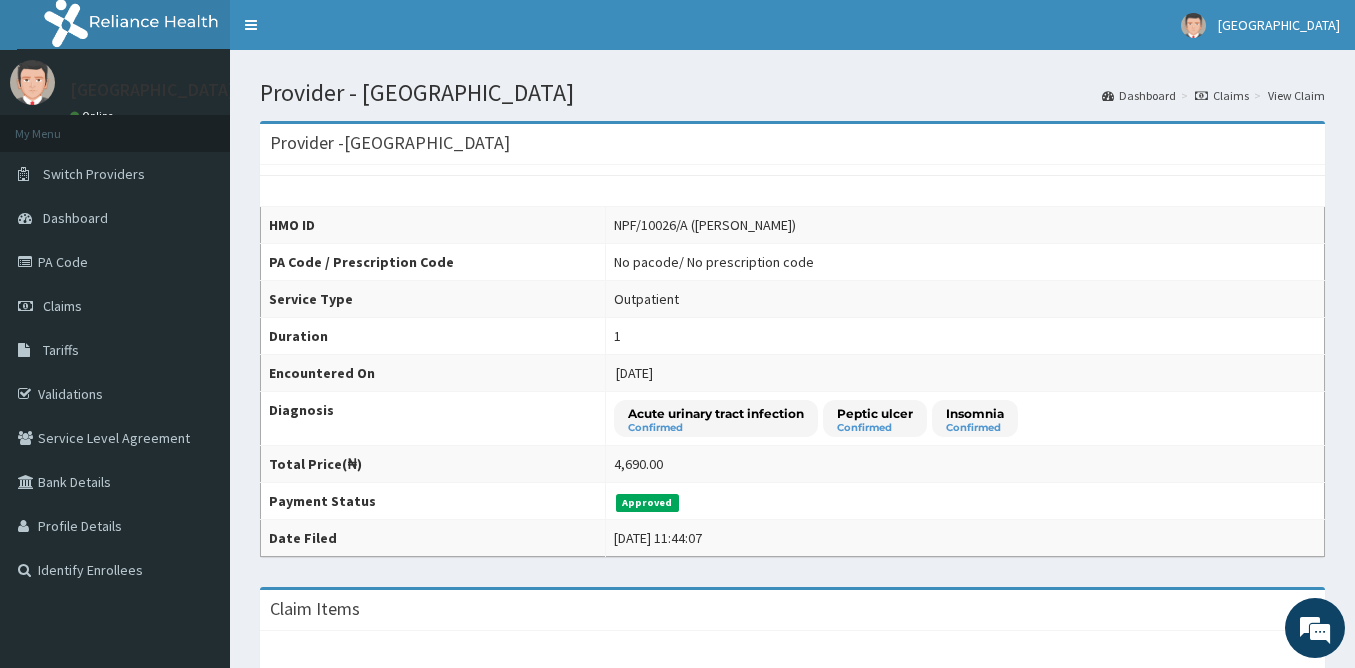 scroll, scrollTop: 0, scrollLeft: 0, axis: both 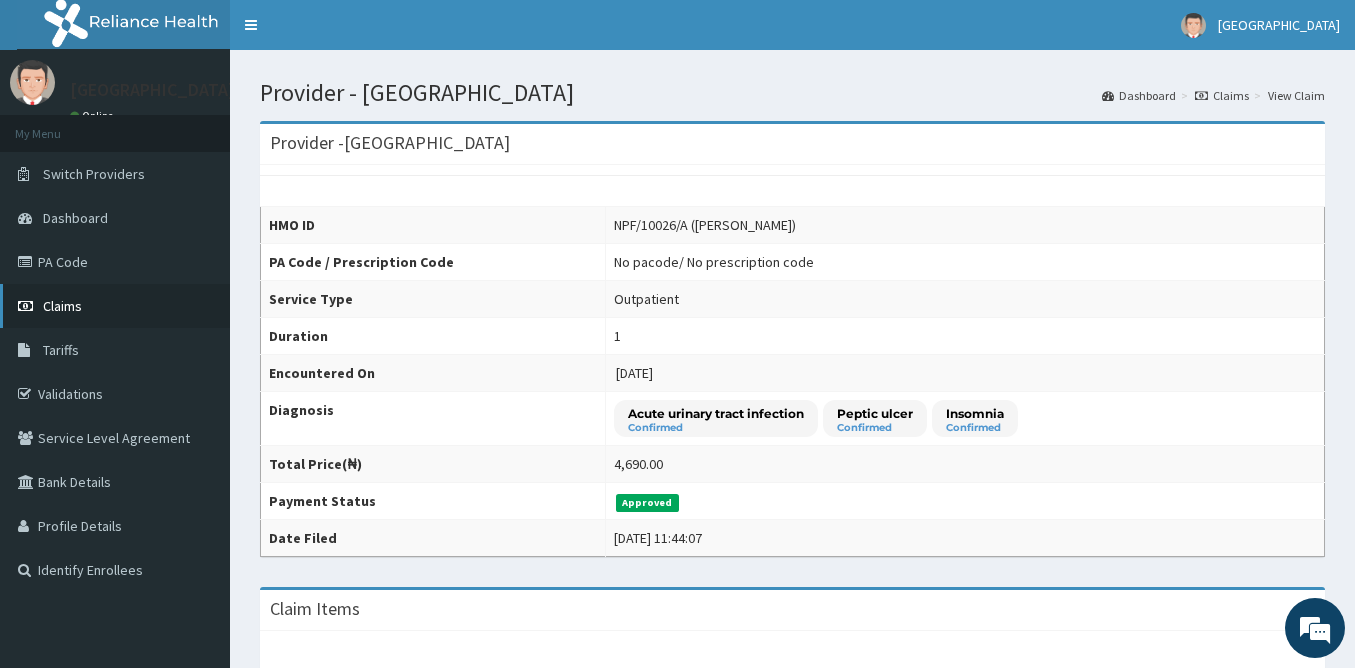 click on "Claims" at bounding box center (62, 306) 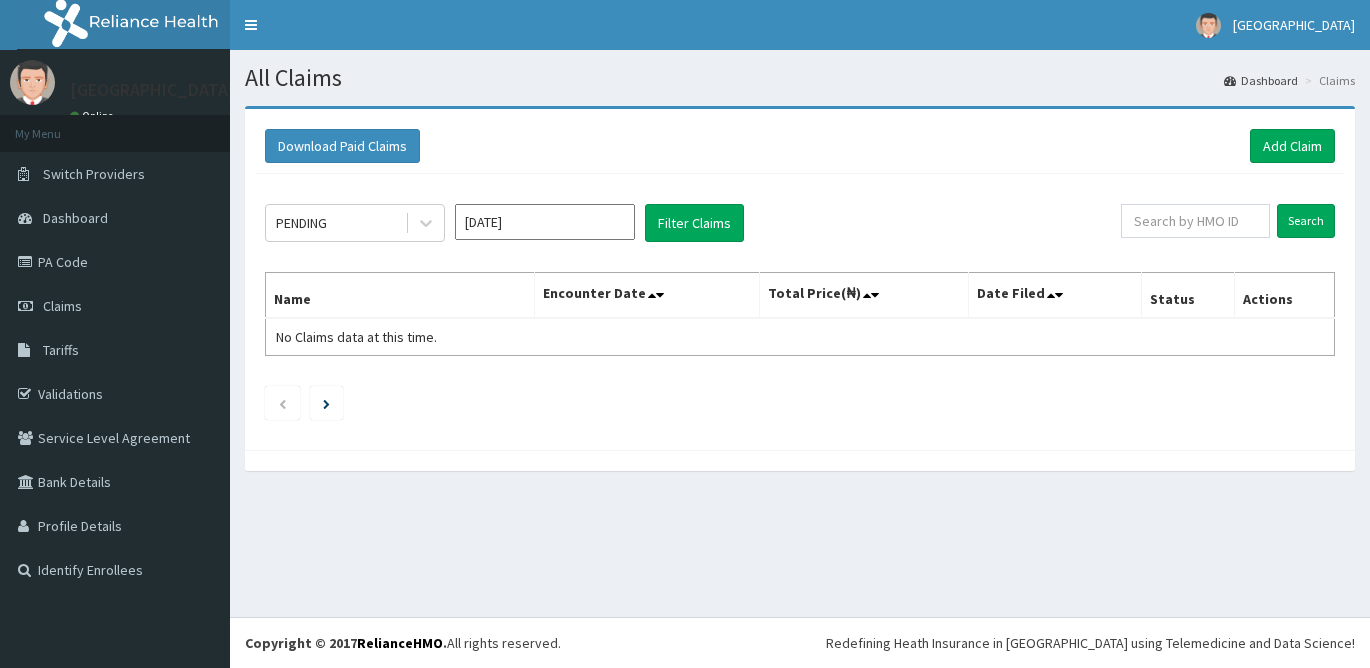 scroll, scrollTop: 0, scrollLeft: 0, axis: both 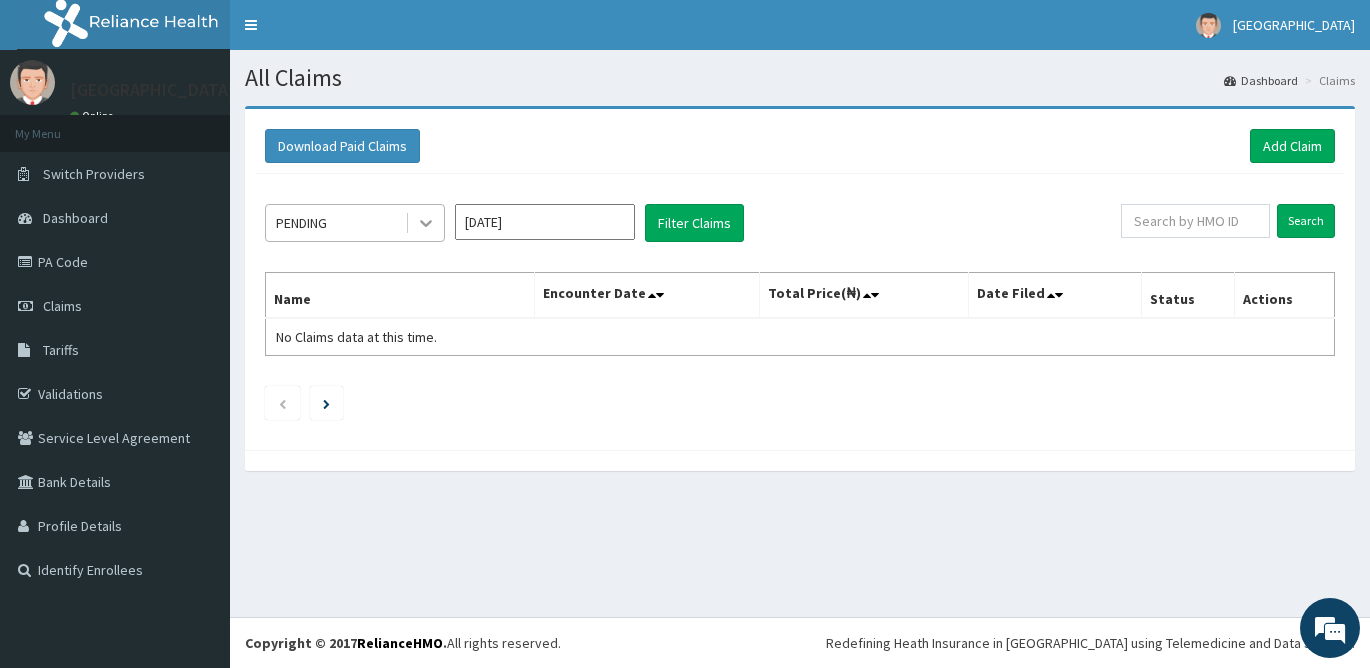 click 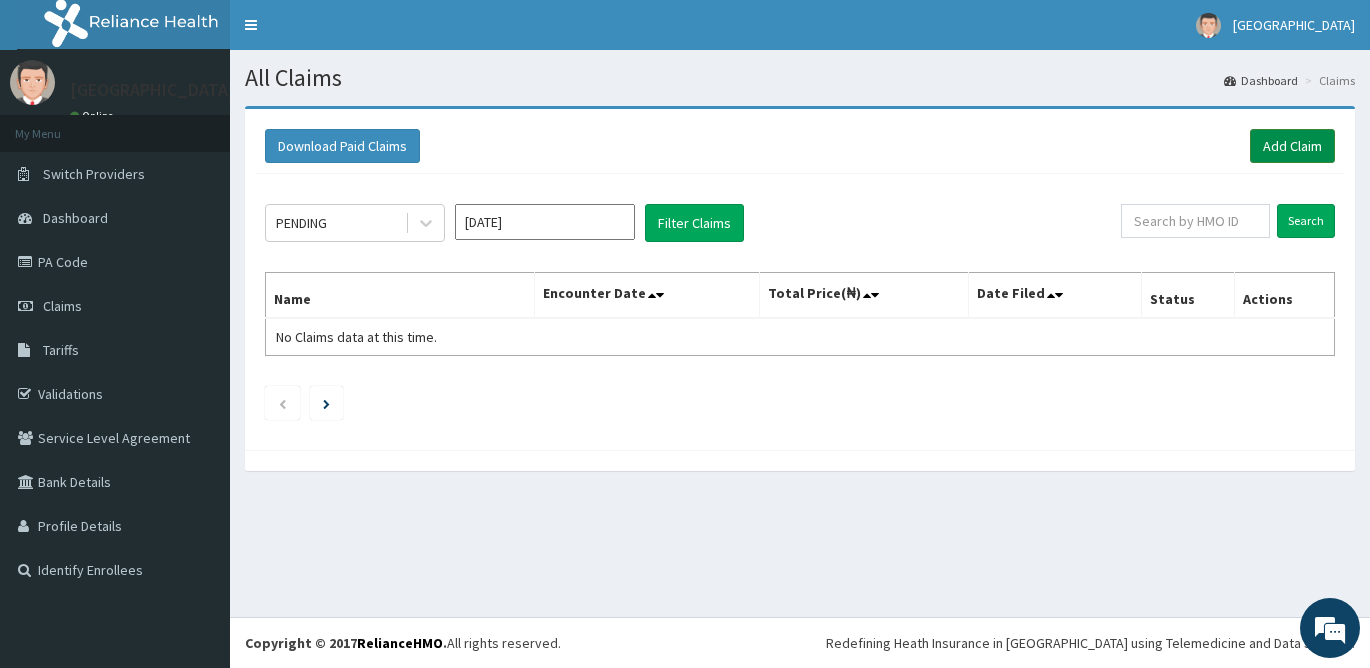 click on "Add Claim" at bounding box center (1292, 146) 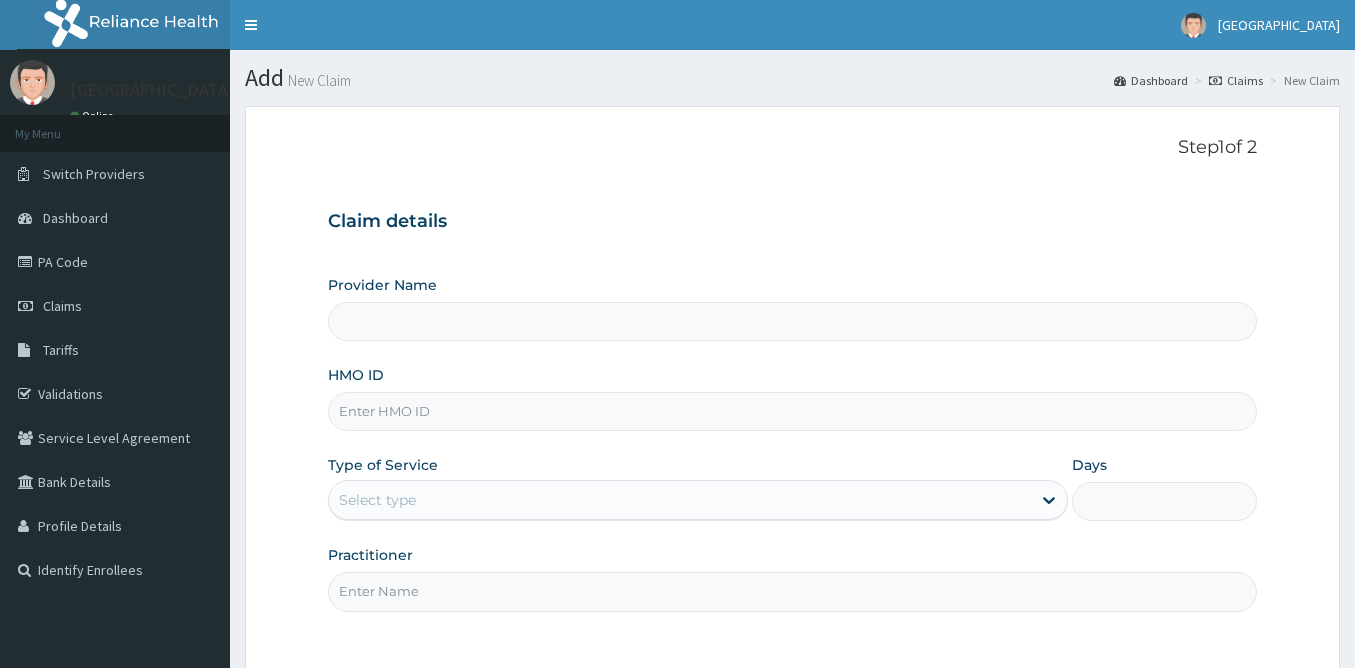 scroll, scrollTop: 0, scrollLeft: 0, axis: both 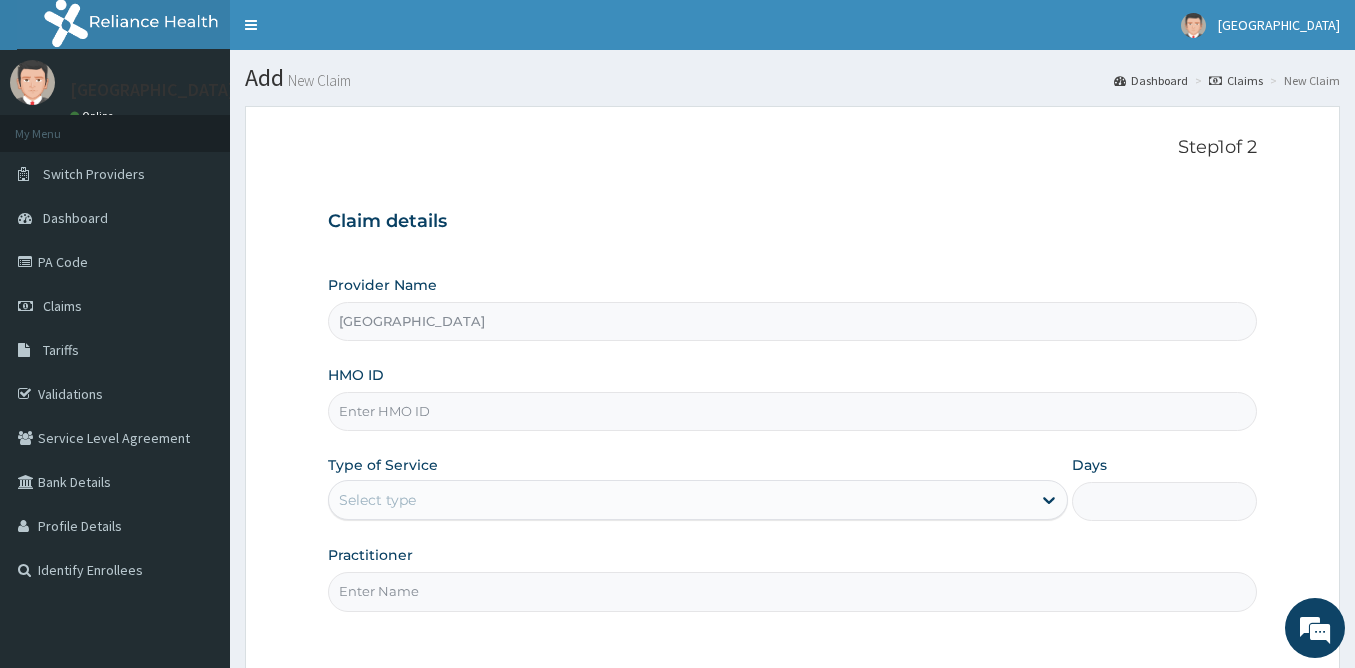 type on "[GEOGRAPHIC_DATA]" 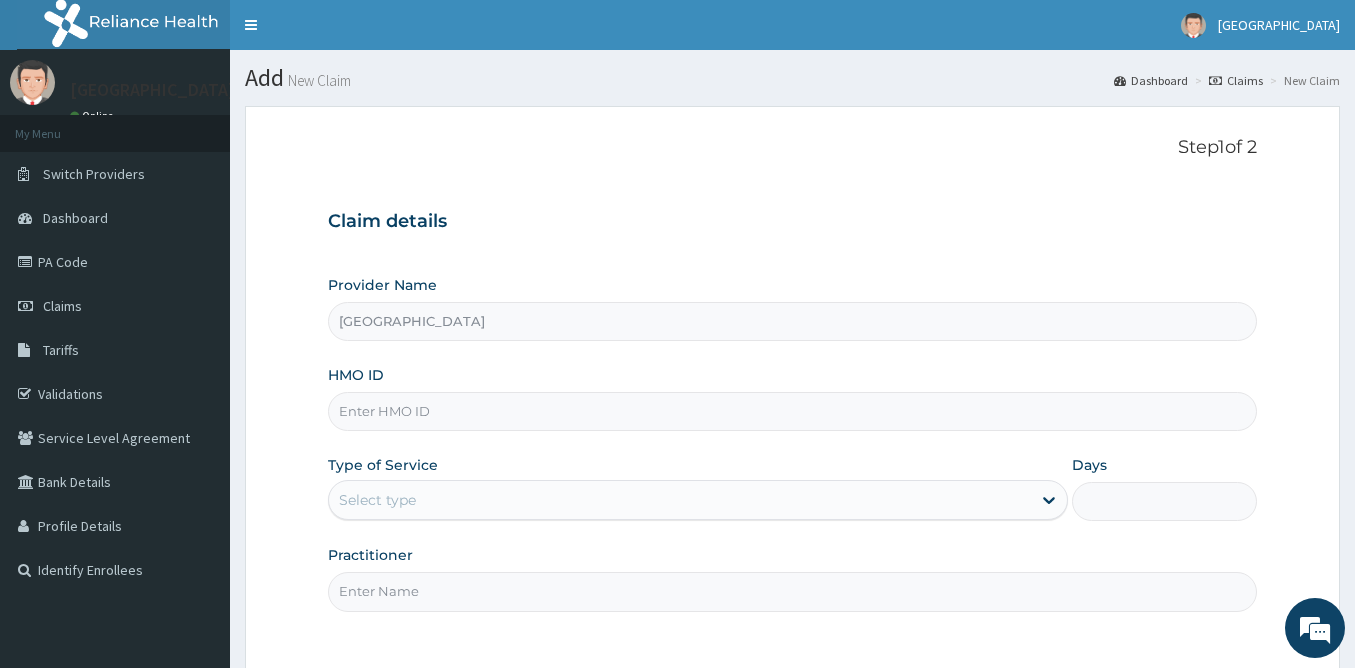 scroll, scrollTop: 0, scrollLeft: 0, axis: both 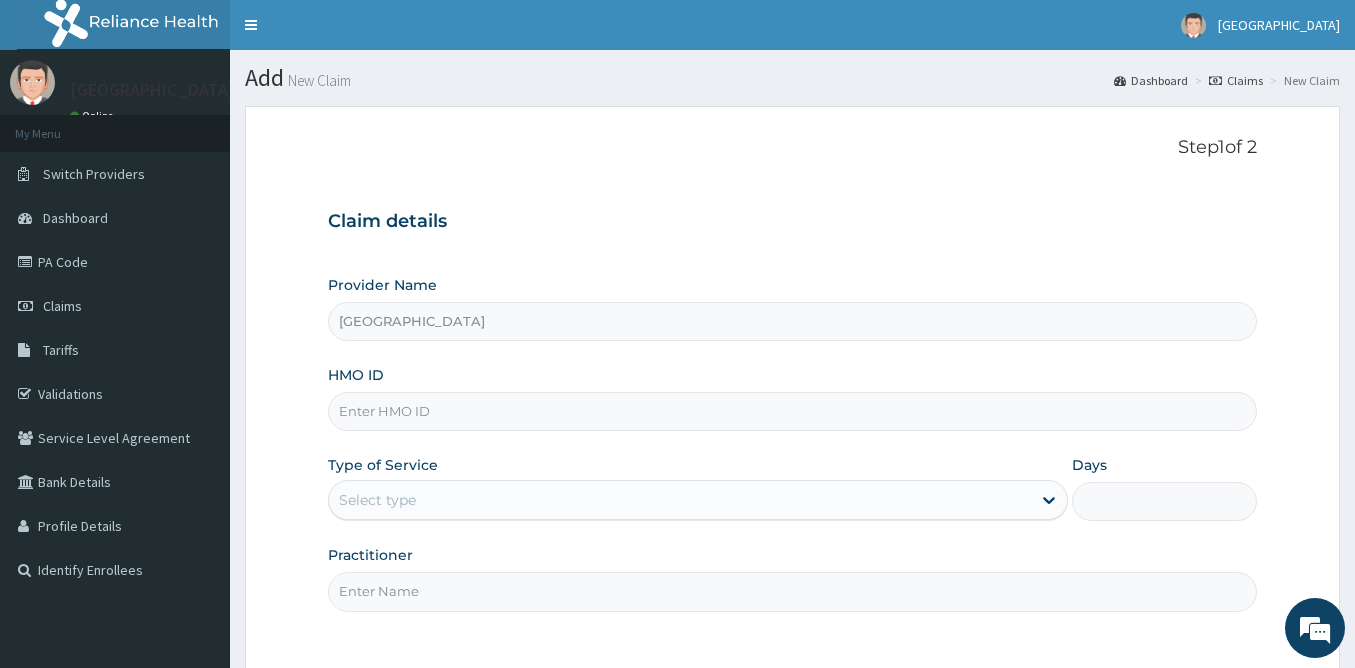click on "HMO ID" at bounding box center [792, 411] 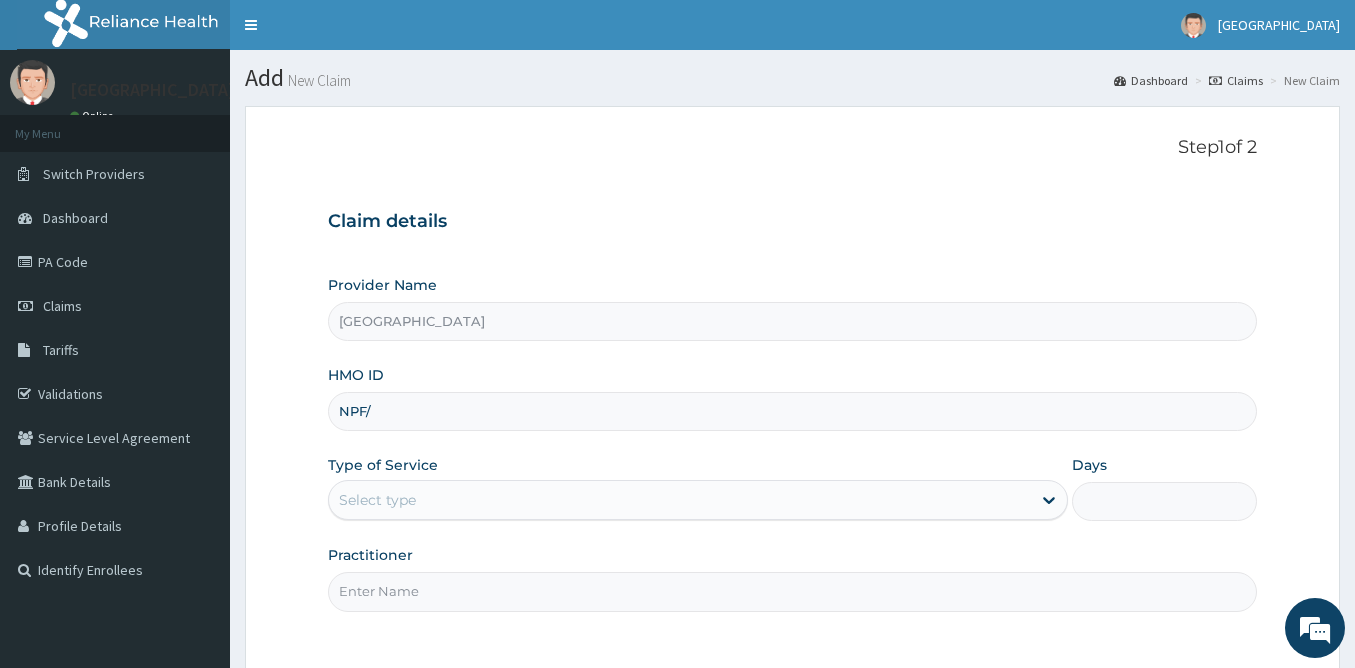 scroll, scrollTop: 0, scrollLeft: 0, axis: both 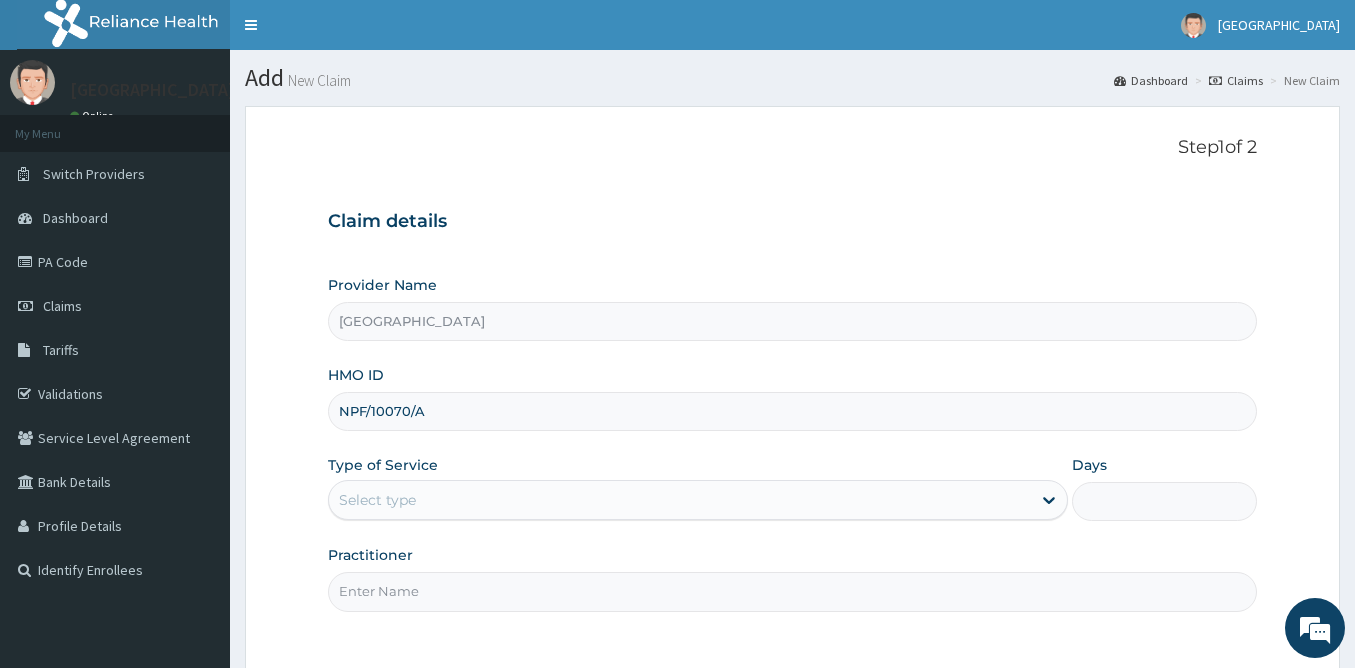 type on "NPF/10070/A" 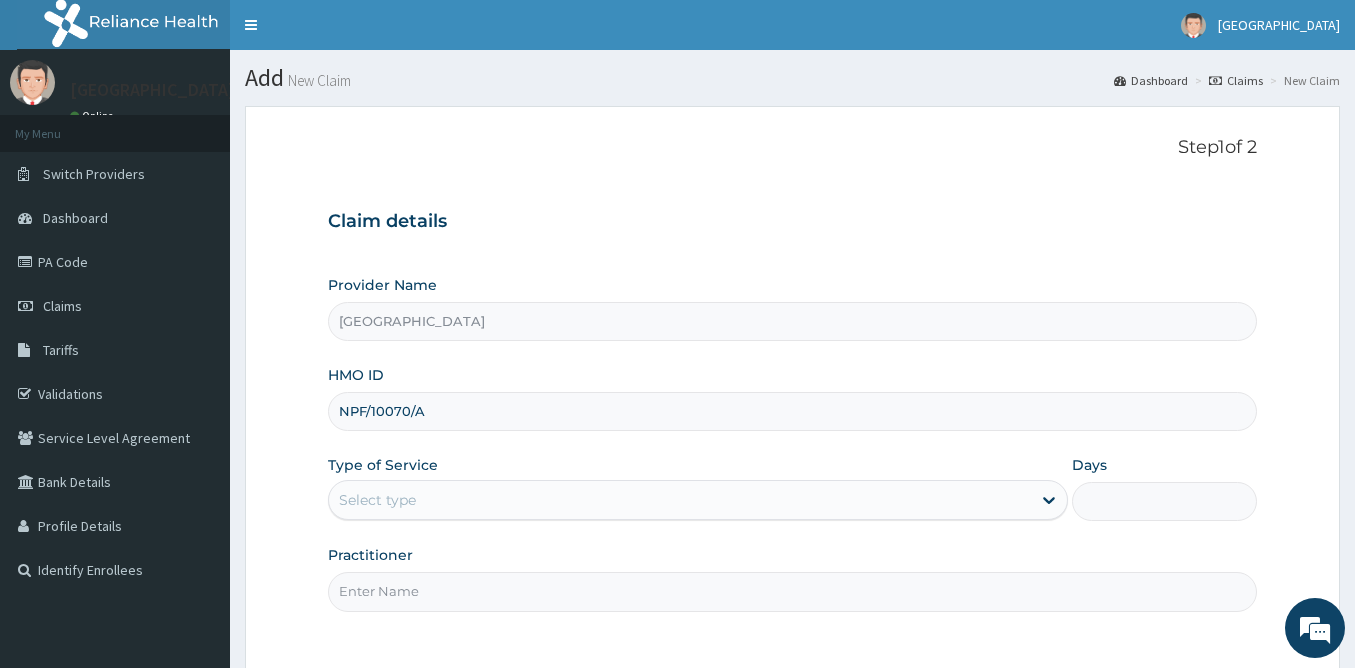 drag, startPoint x: 1354, startPoint y: 309, endPoint x: 1359, endPoint y: 259, distance: 50.24938 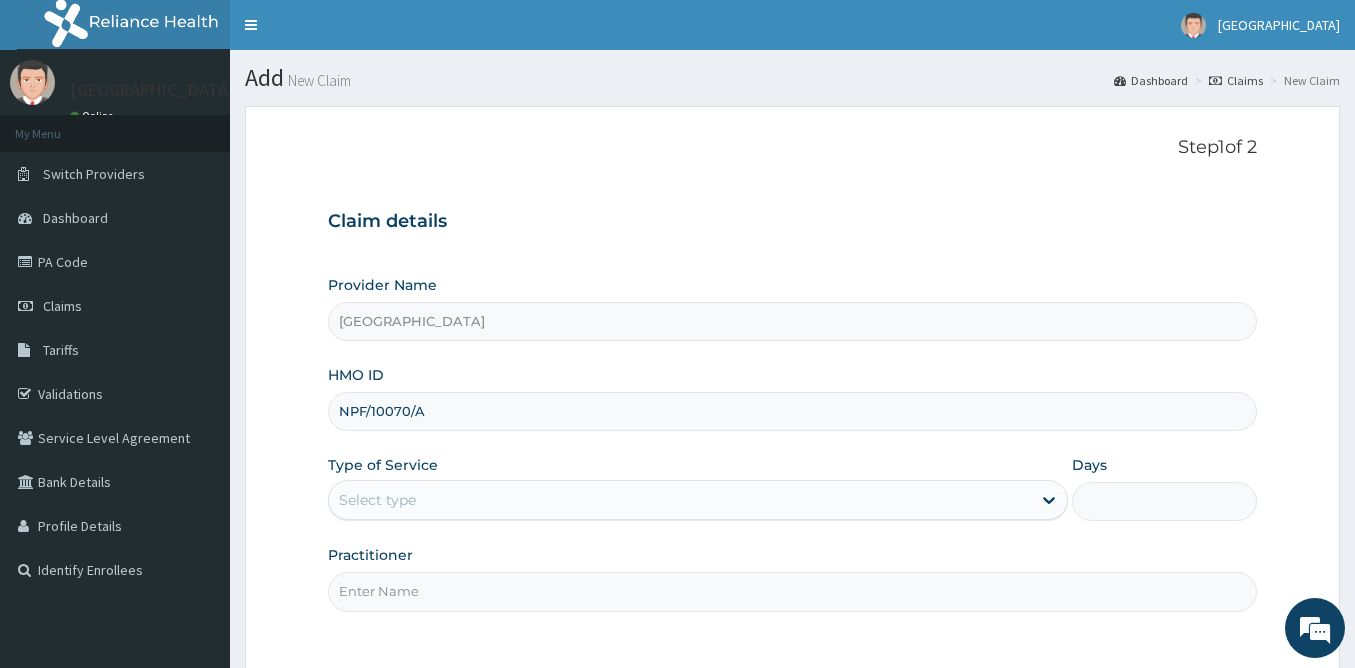 click on "R EL
Toggle navigation
[GEOGRAPHIC_DATA] - [EMAIL_ADDRESS][DOMAIN_NAME] Member since  [DATE] 3:09:26 AM   Profile Sign out" at bounding box center (677, 424) 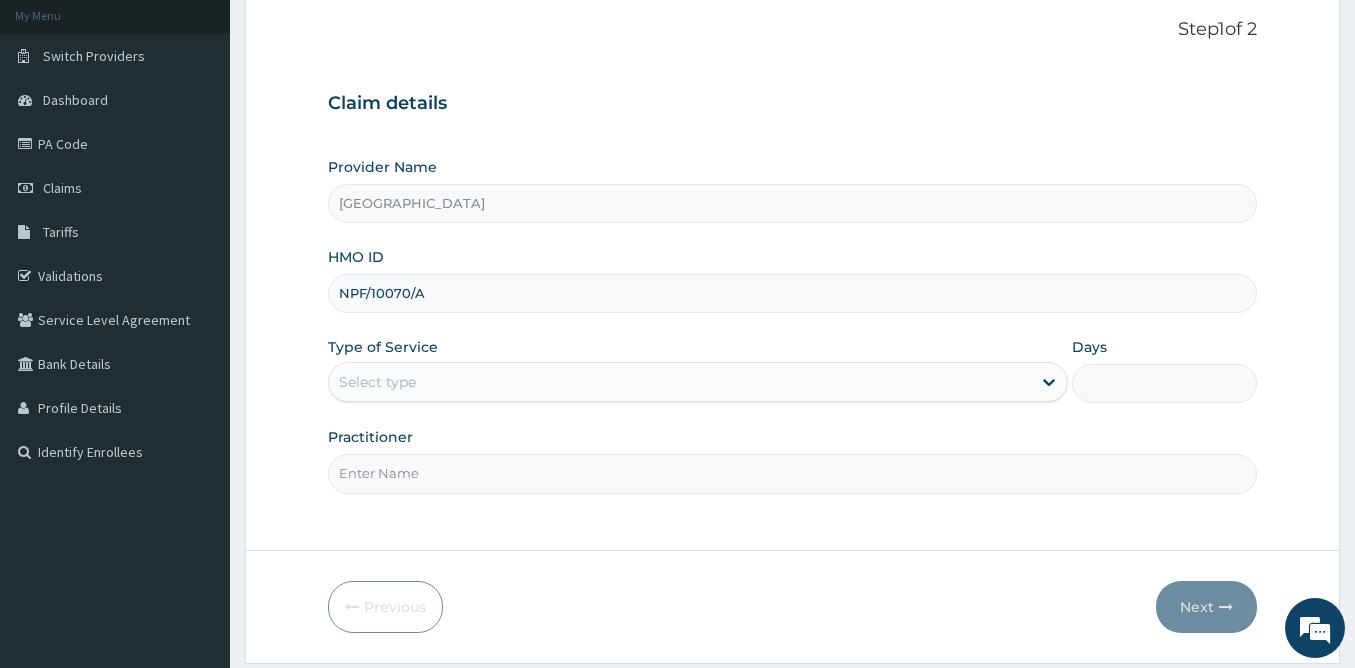 scroll, scrollTop: 171, scrollLeft: 0, axis: vertical 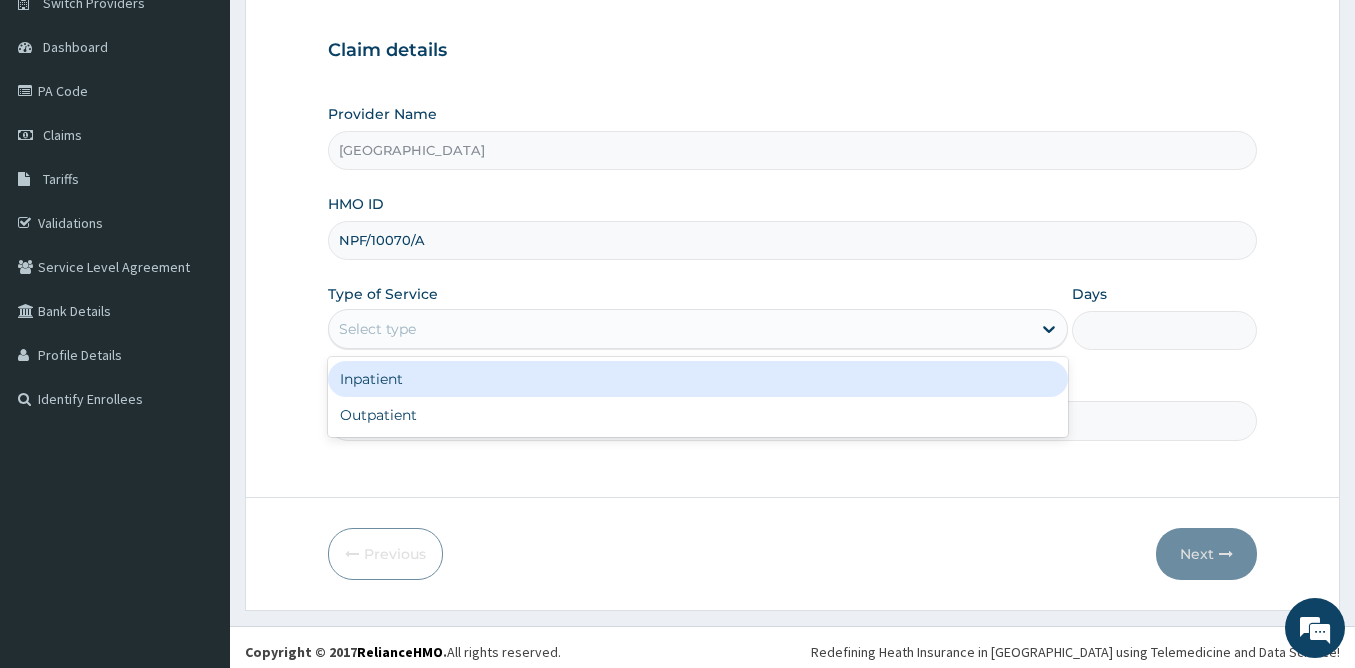 click on "Select type" at bounding box center (680, 329) 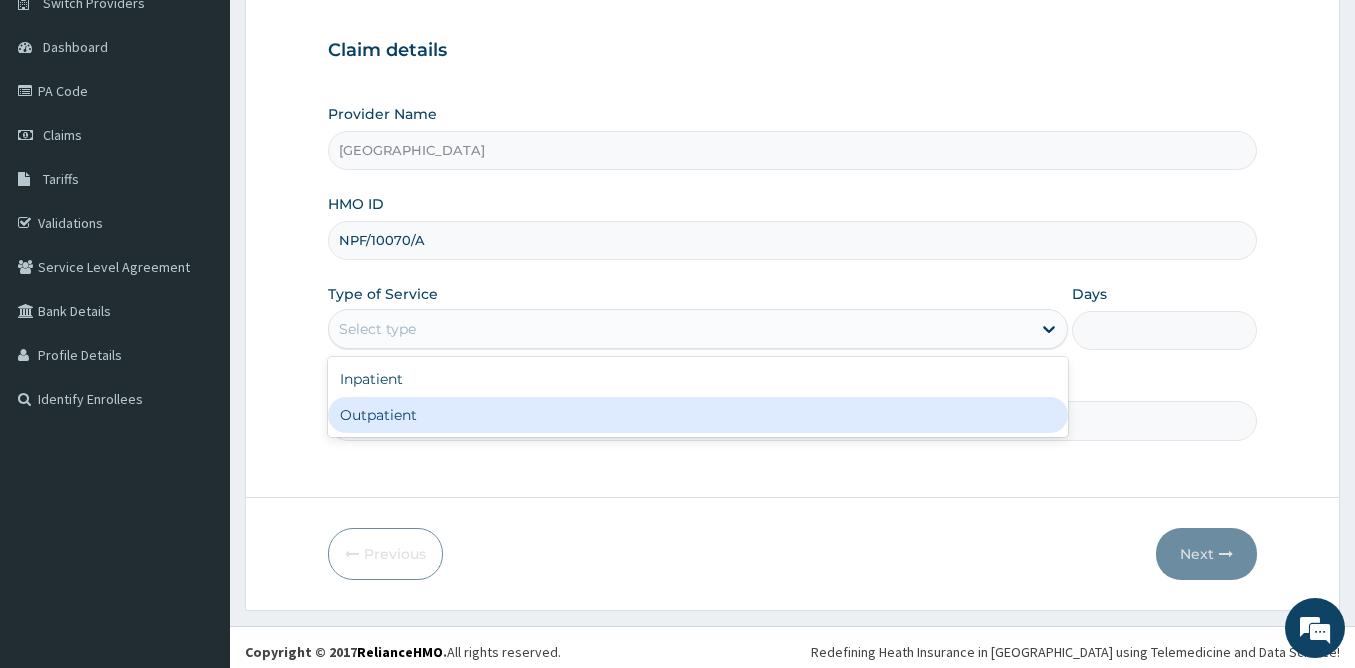click on "Outpatient" at bounding box center [698, 415] 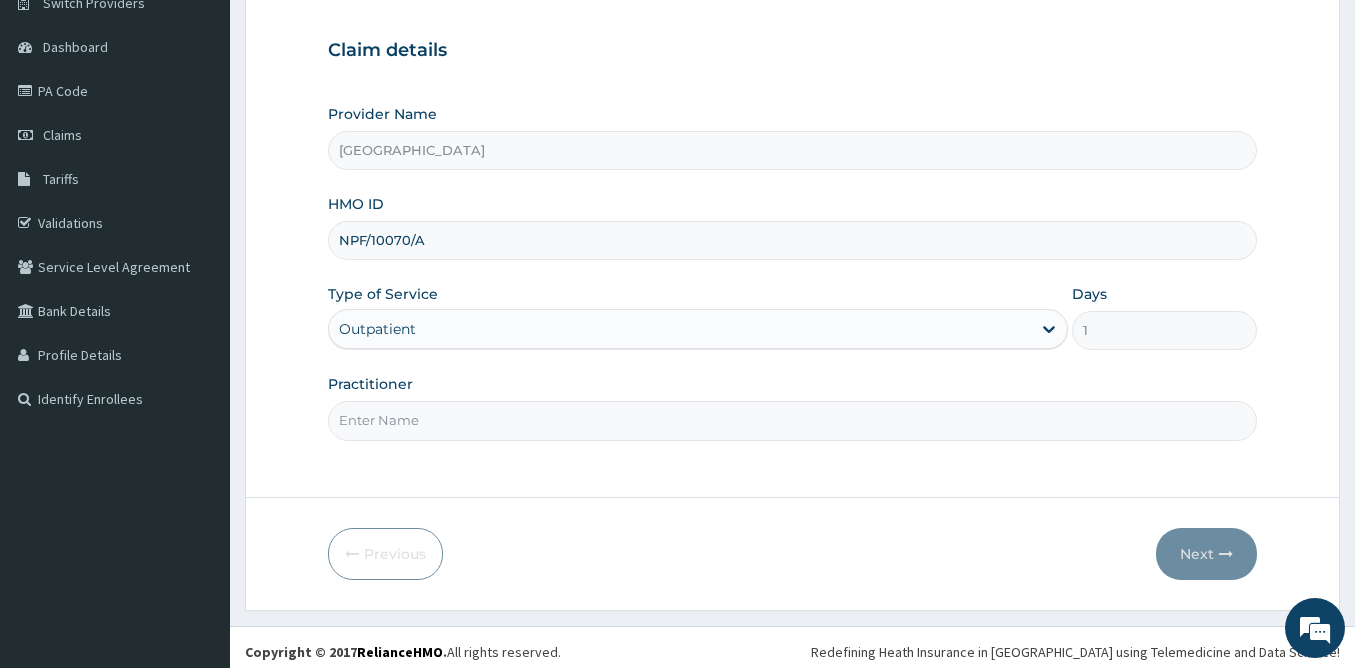 click on "Practitioner" at bounding box center [792, 420] 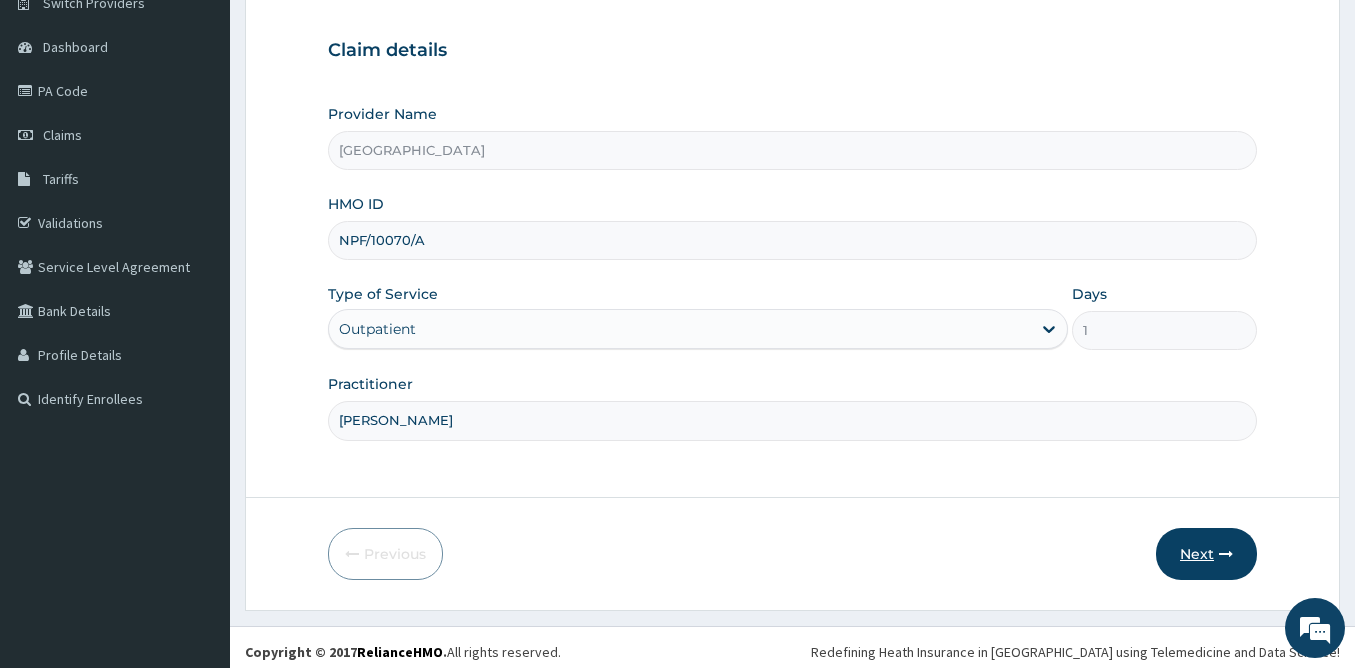 type on "Dr. Jimoh" 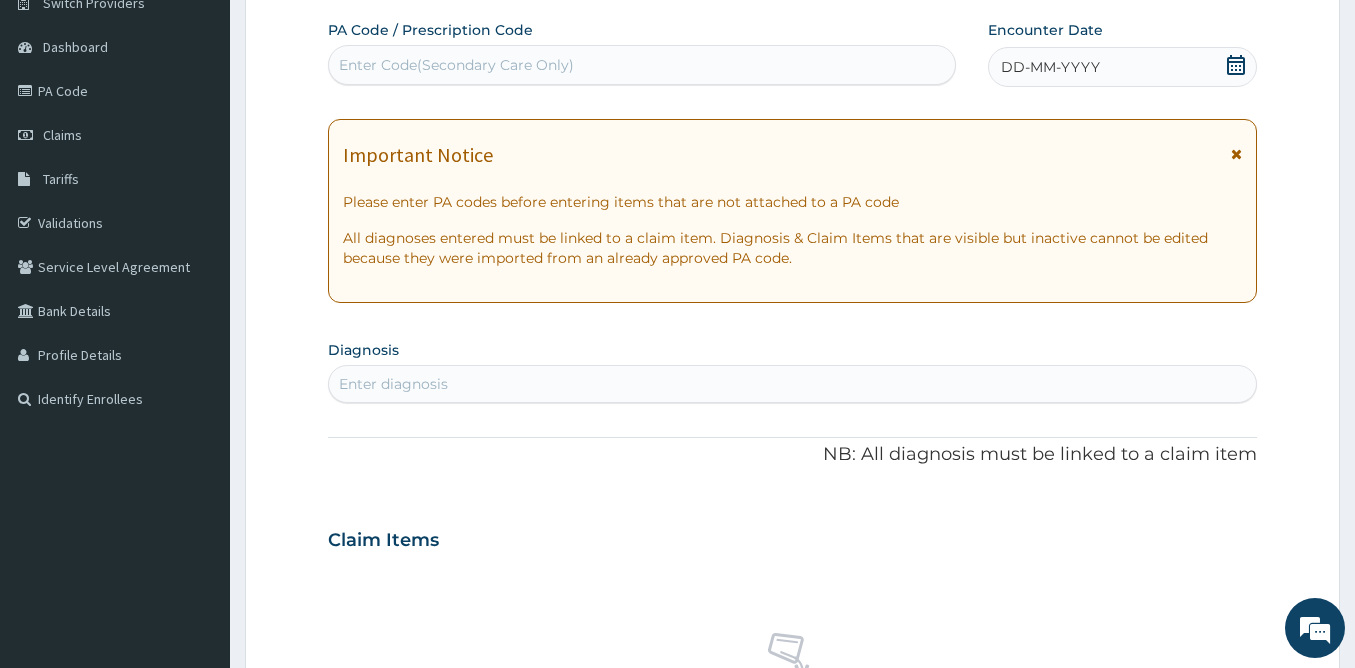 click on "DD-MM-YYYY" at bounding box center (1050, 67) 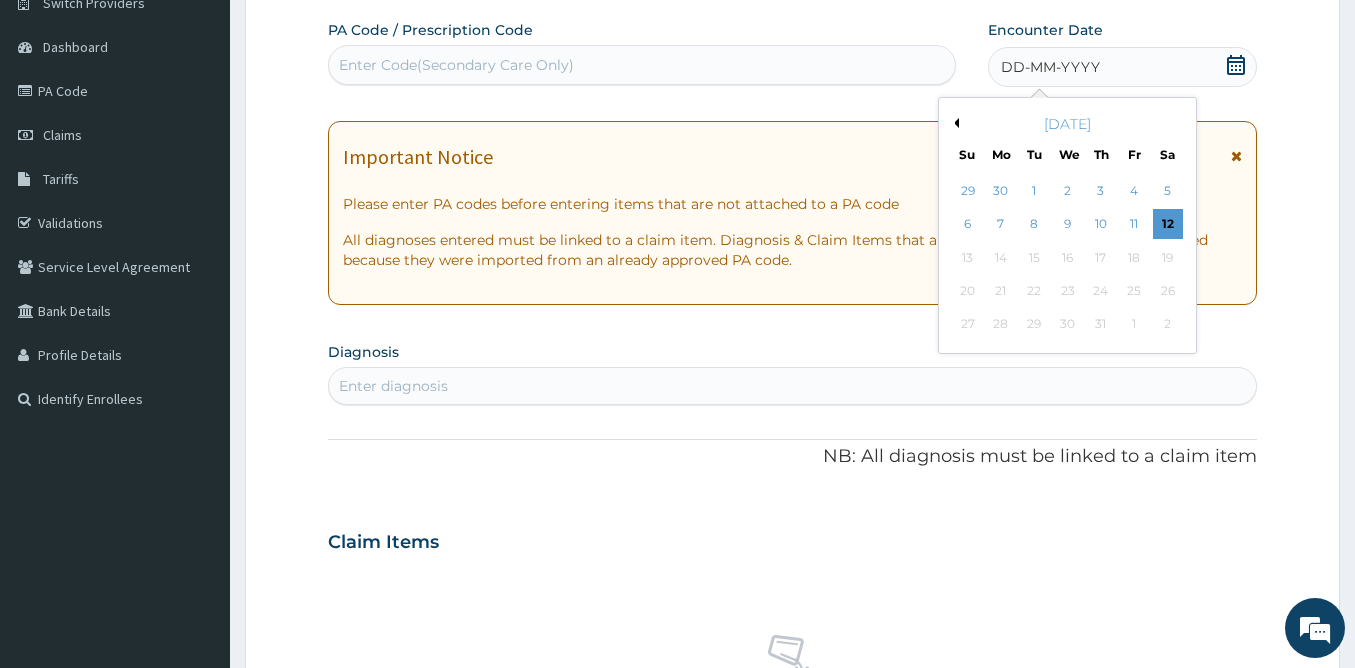 click on "July 2025" at bounding box center [1067, 124] 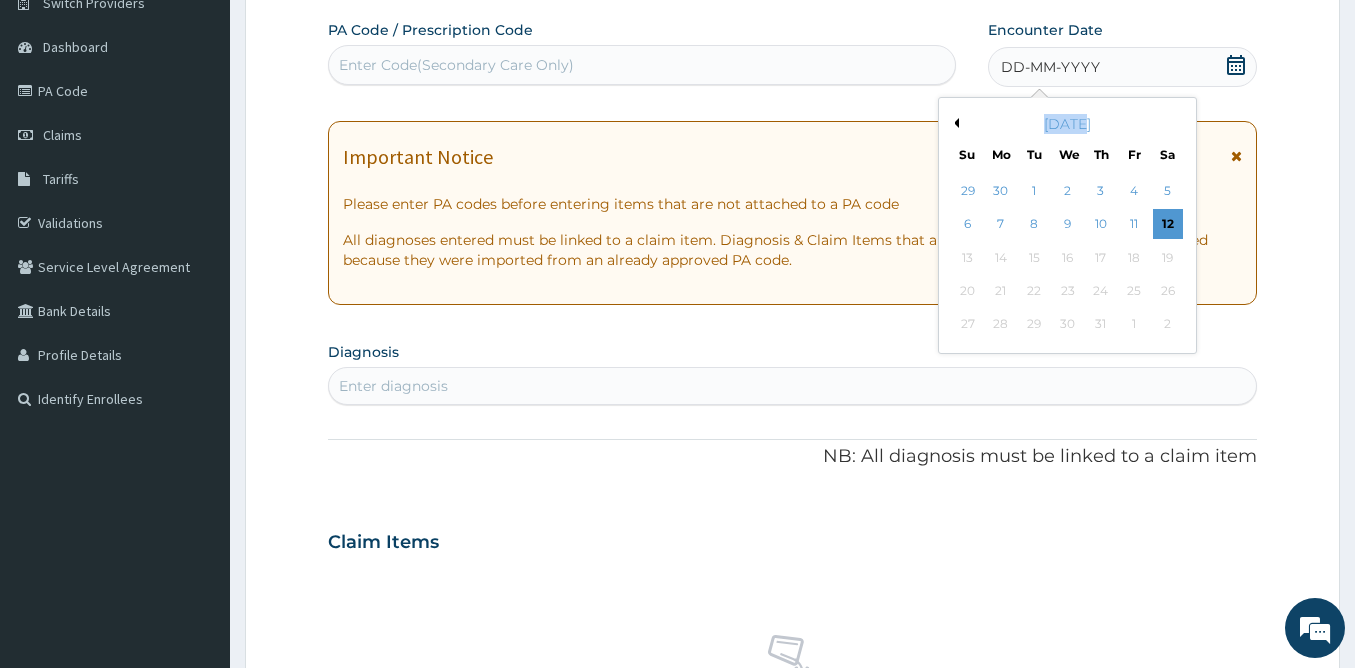 click on "July 2025" at bounding box center [1067, 124] 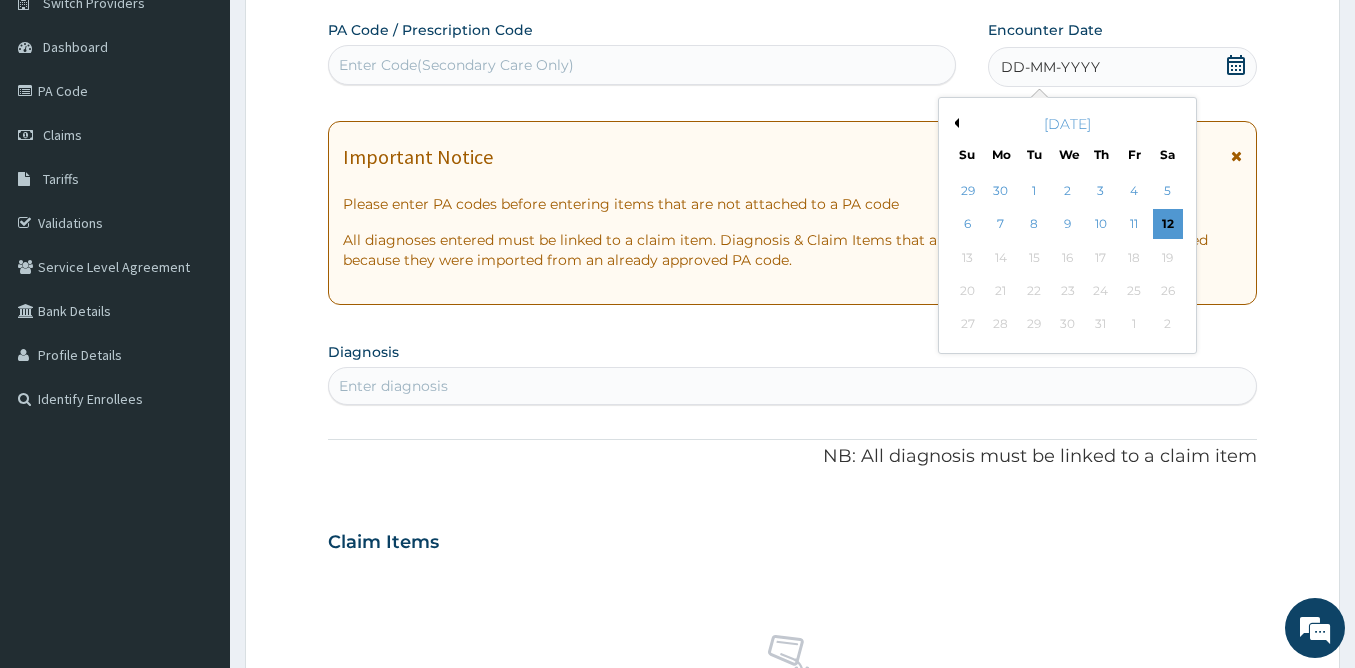 click on "July 2025" at bounding box center [1067, 124] 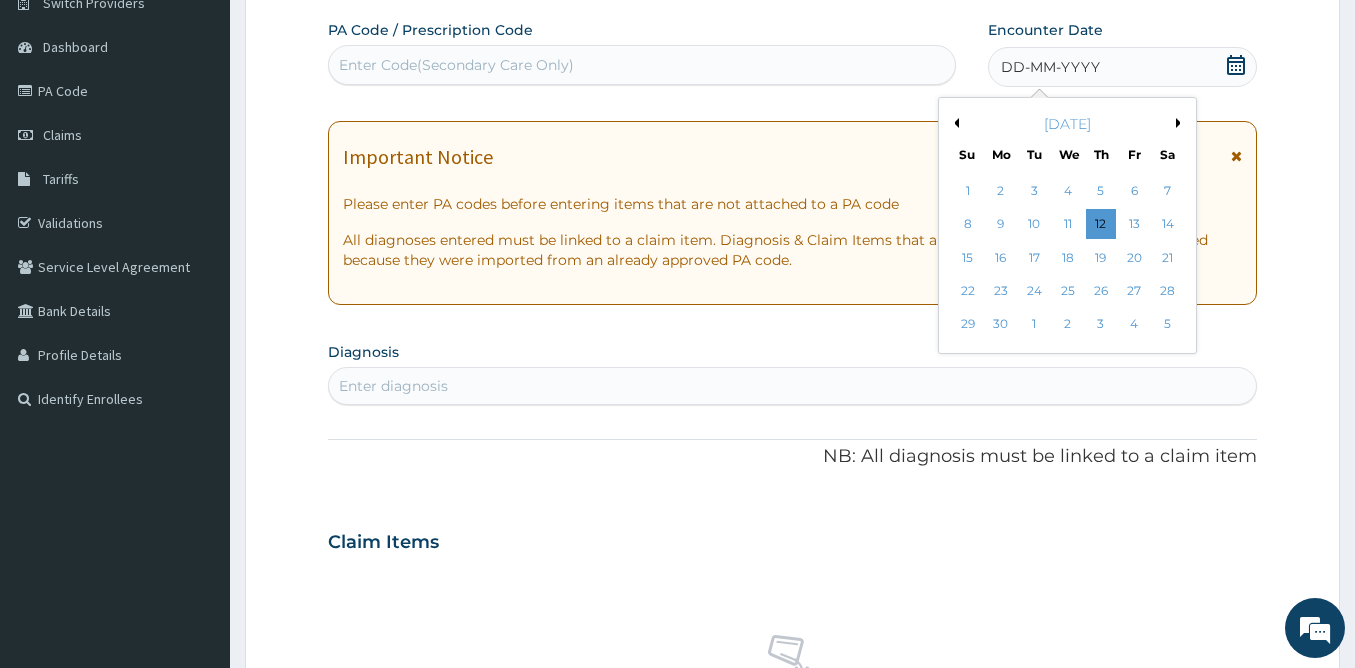 click on "Previous Month" at bounding box center [954, 123] 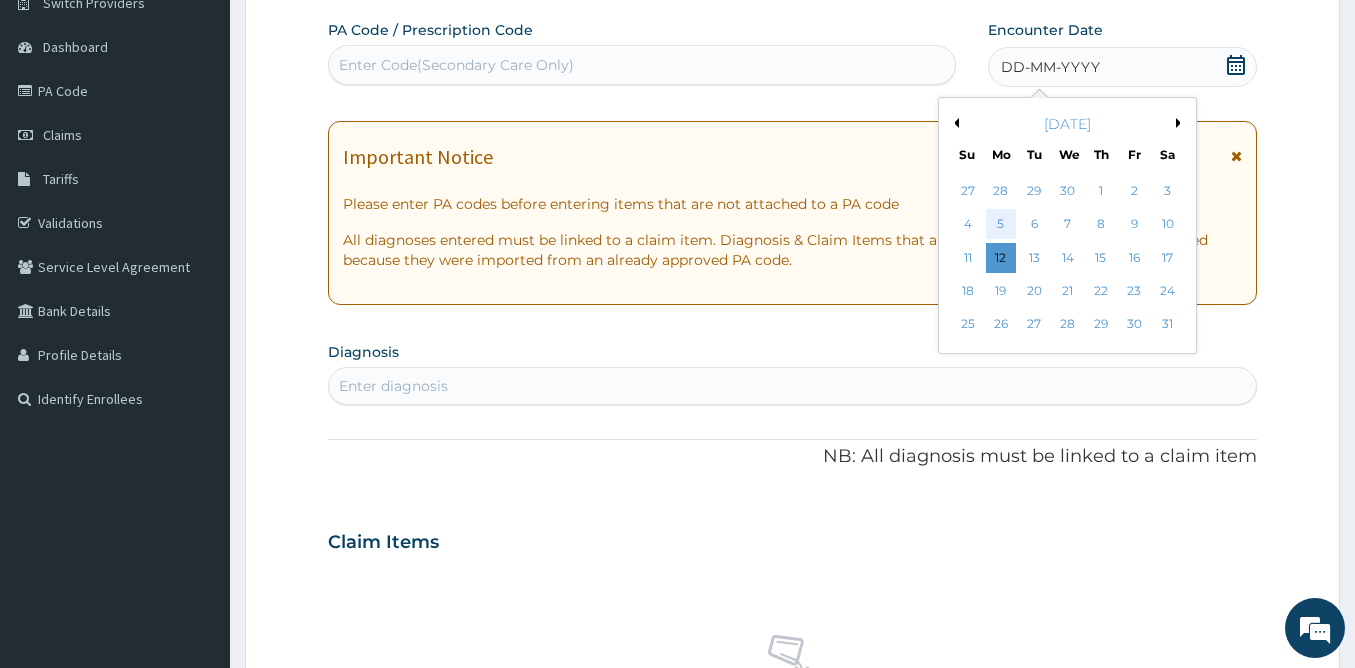 click on "5" at bounding box center [1001, 225] 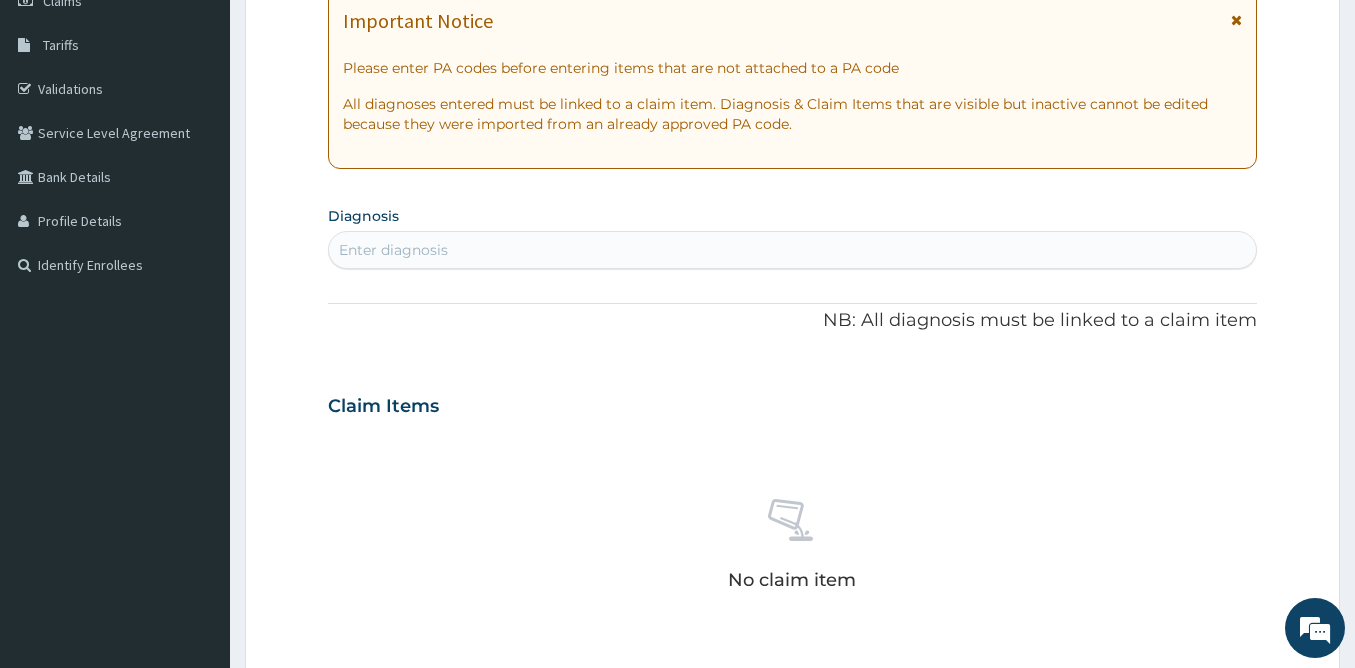 scroll, scrollTop: 323, scrollLeft: 0, axis: vertical 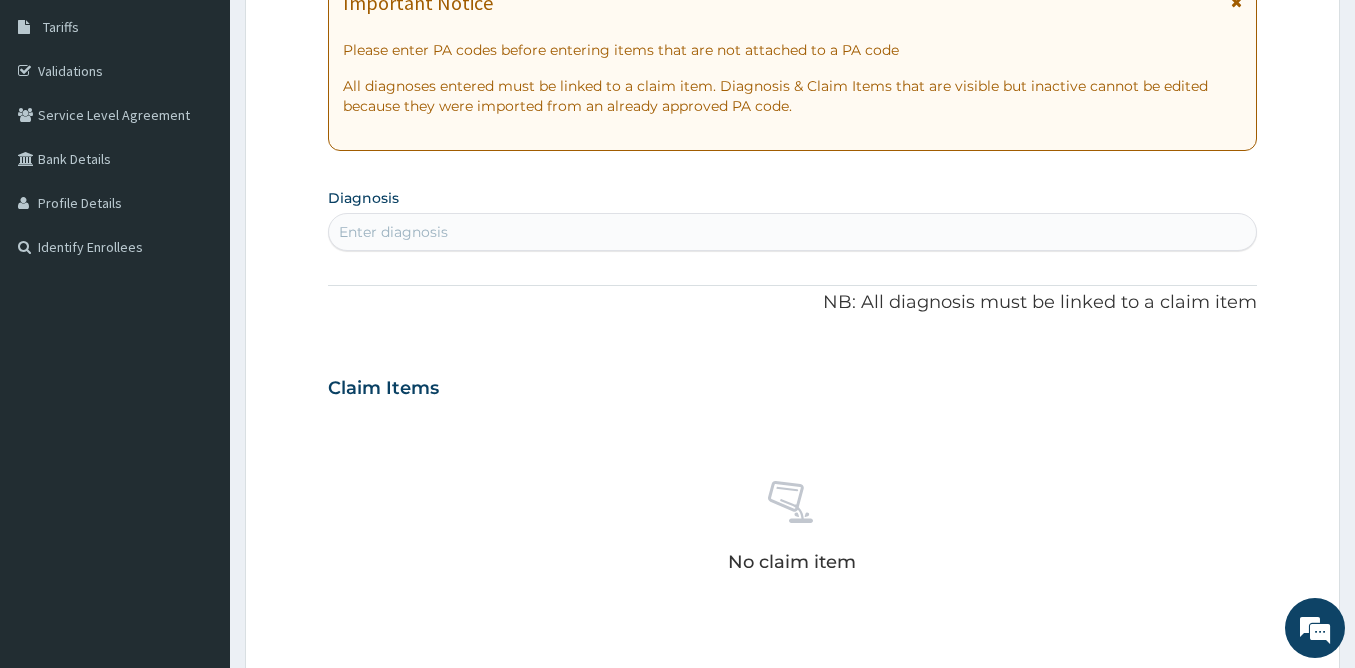 click on "Enter diagnosis" at bounding box center (792, 232) 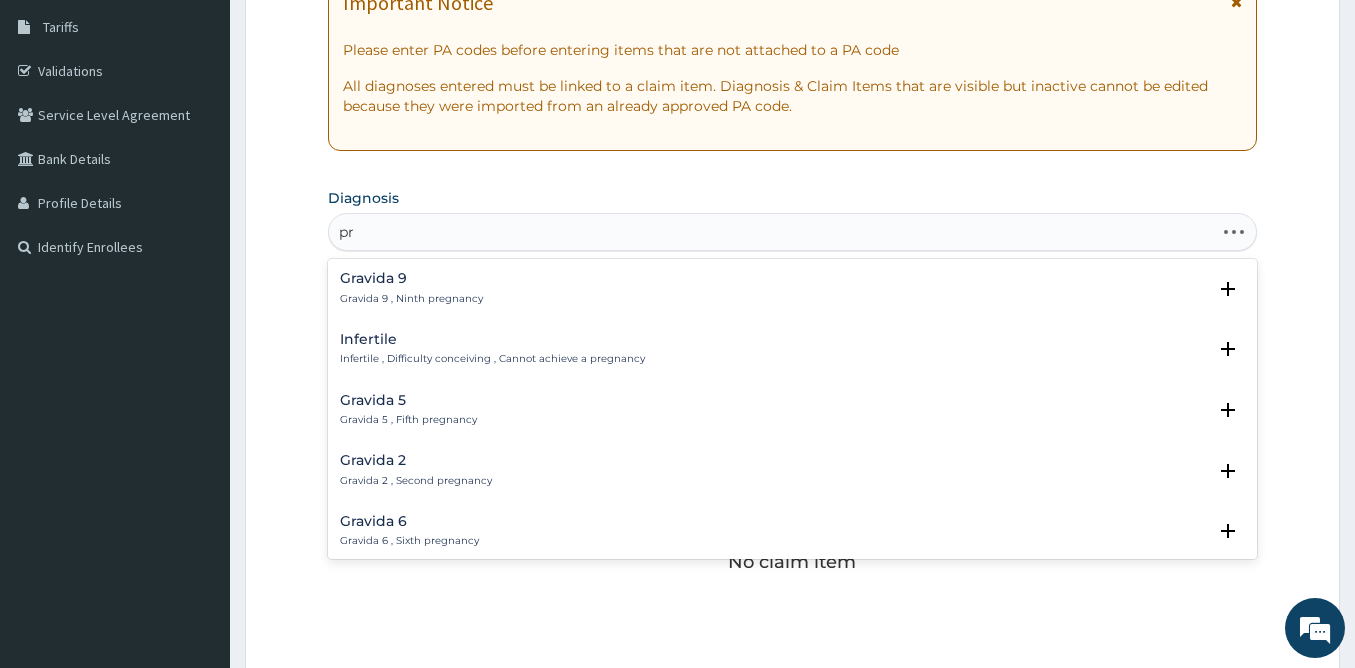 type on "p" 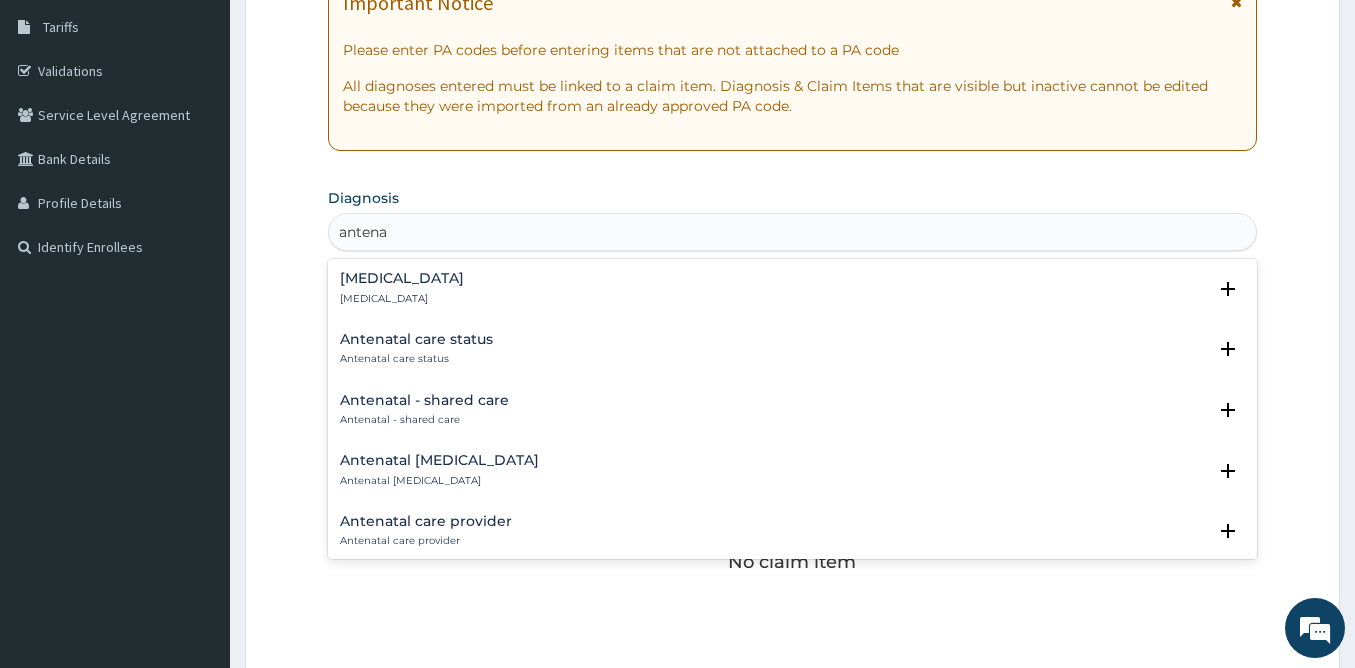 type on "antenat" 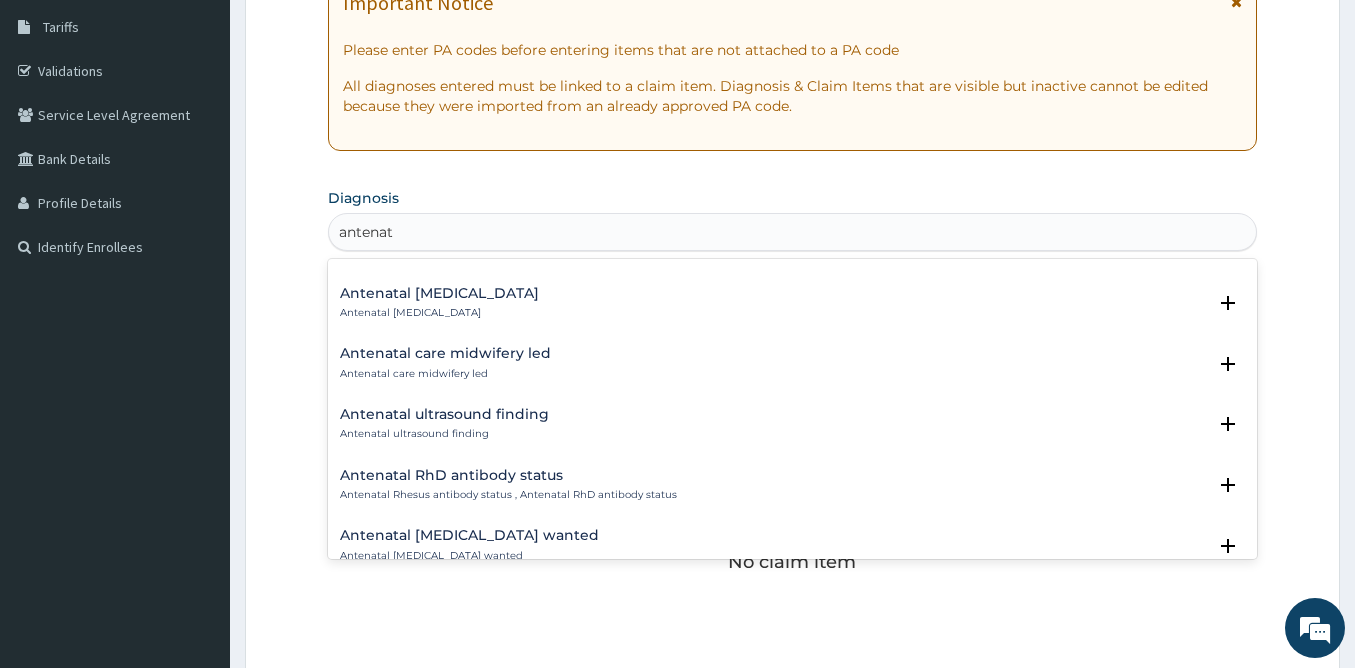 scroll, scrollTop: 0, scrollLeft: 0, axis: both 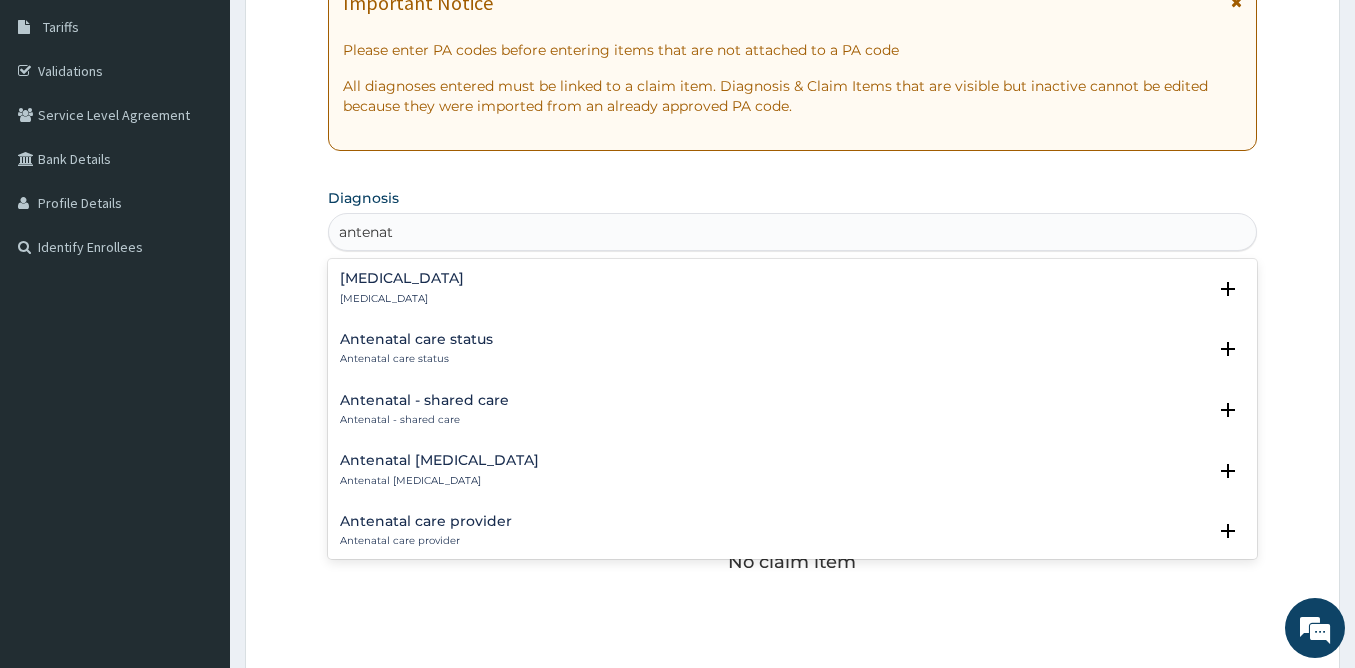 click on "Antenatal care status" at bounding box center [416, 359] 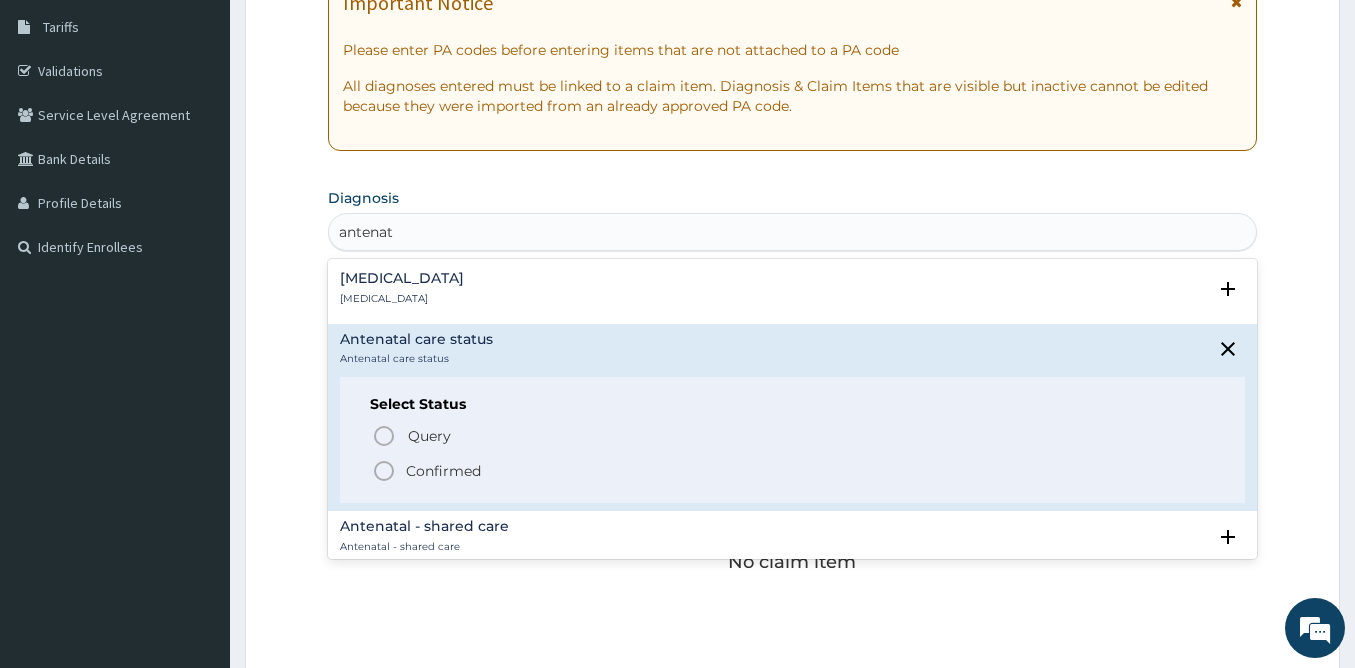 click 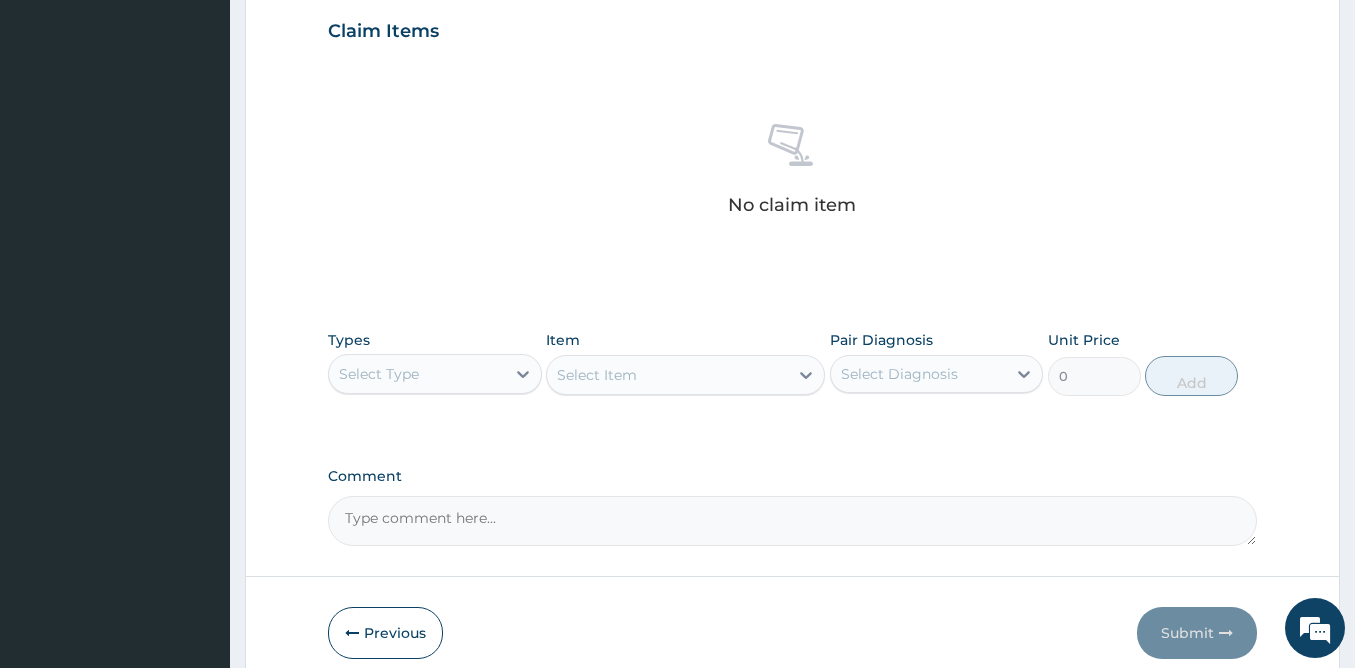 scroll, scrollTop: 774, scrollLeft: 0, axis: vertical 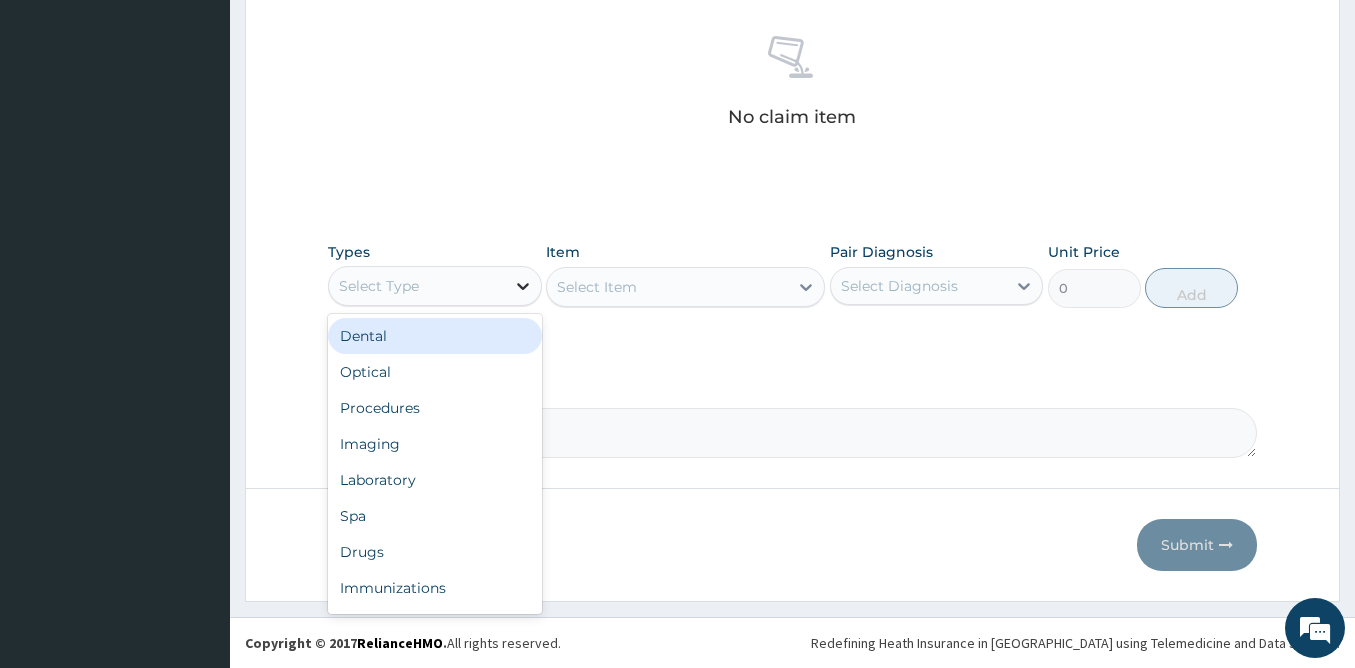 click 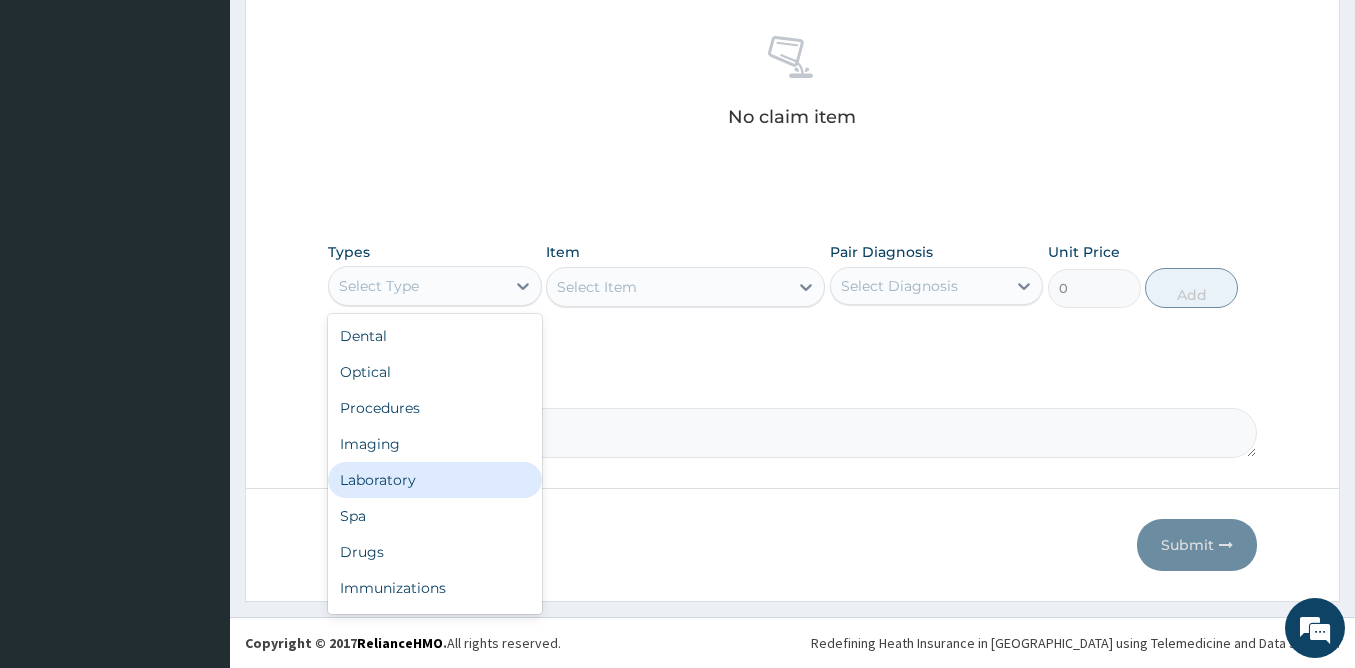 click on "Laboratory" at bounding box center (435, 480) 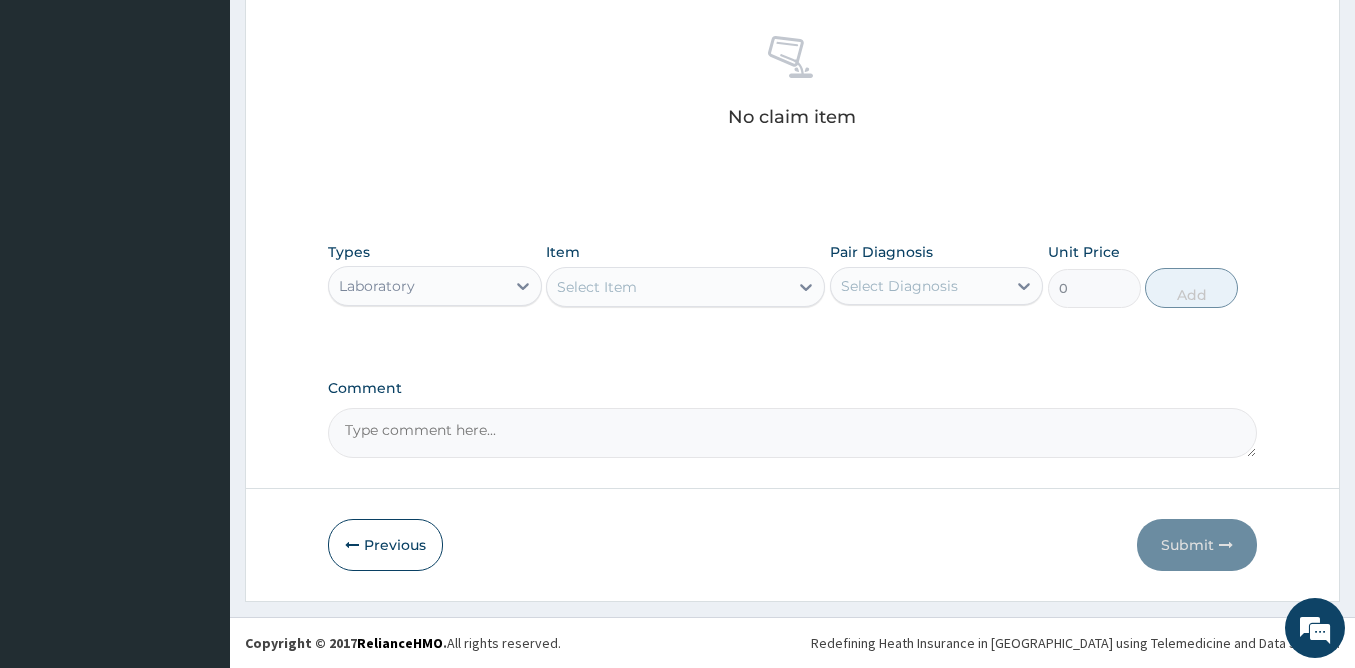 click on "Select Item" at bounding box center (597, 287) 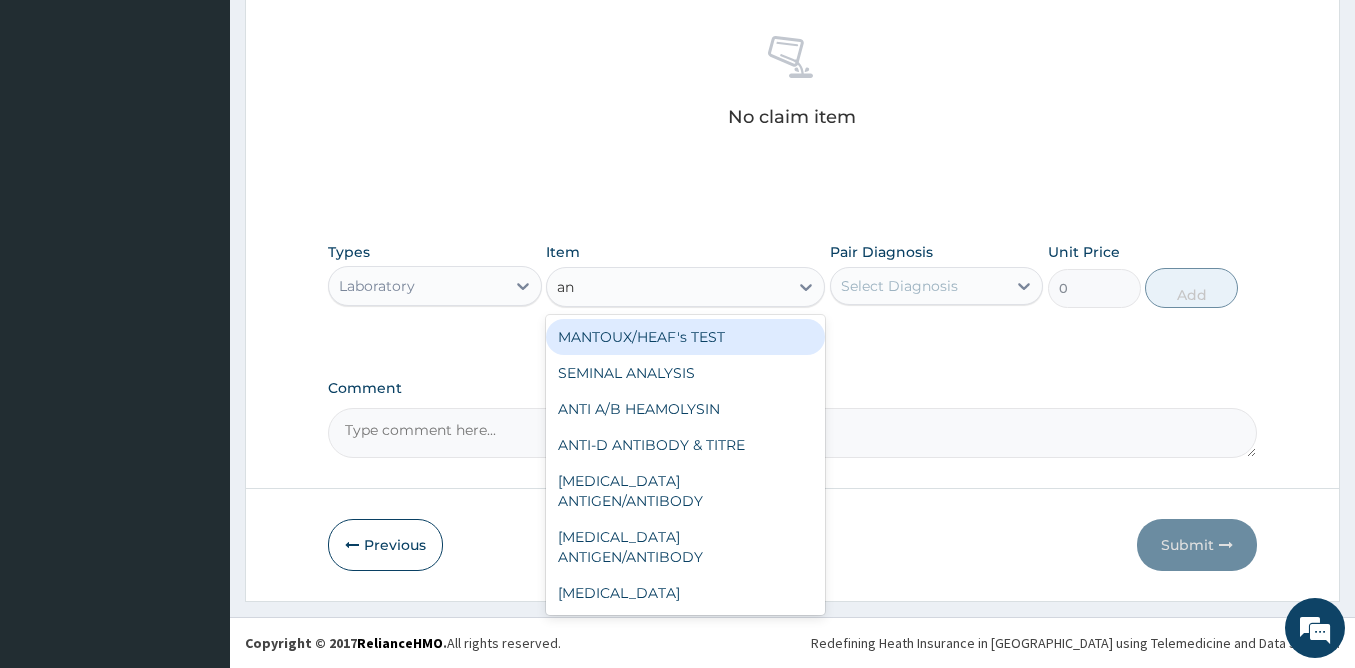 type on "a" 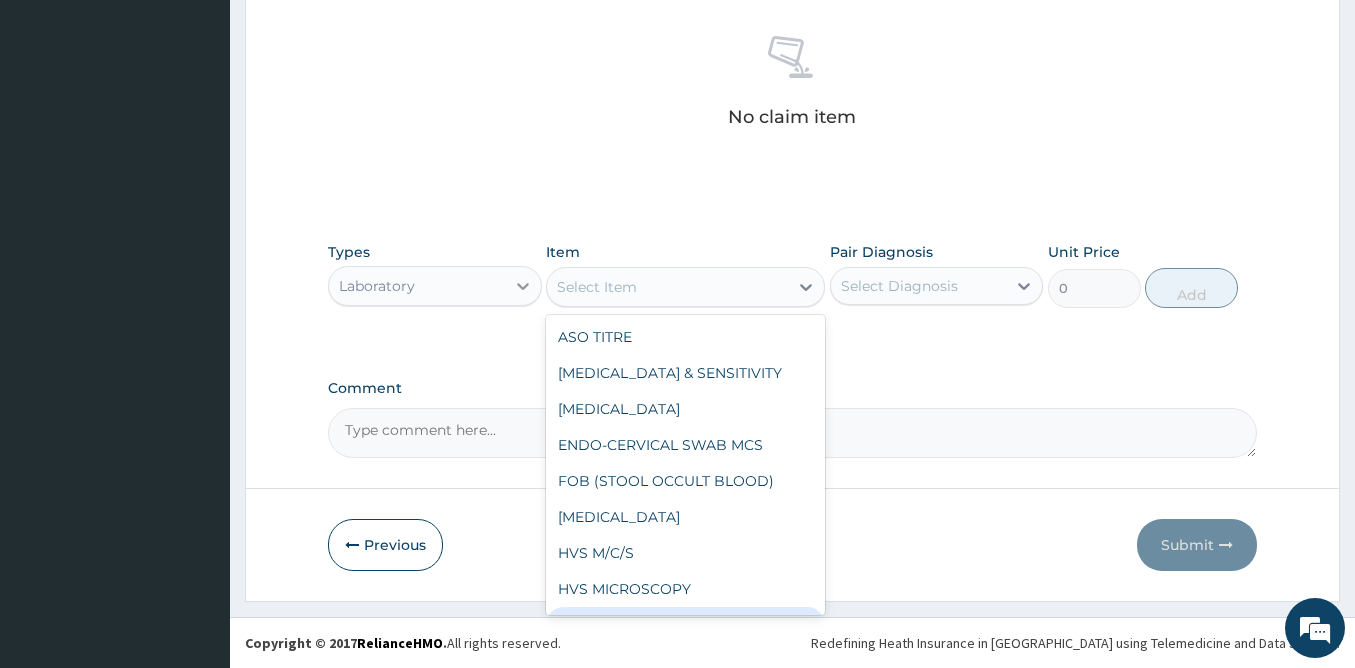 click 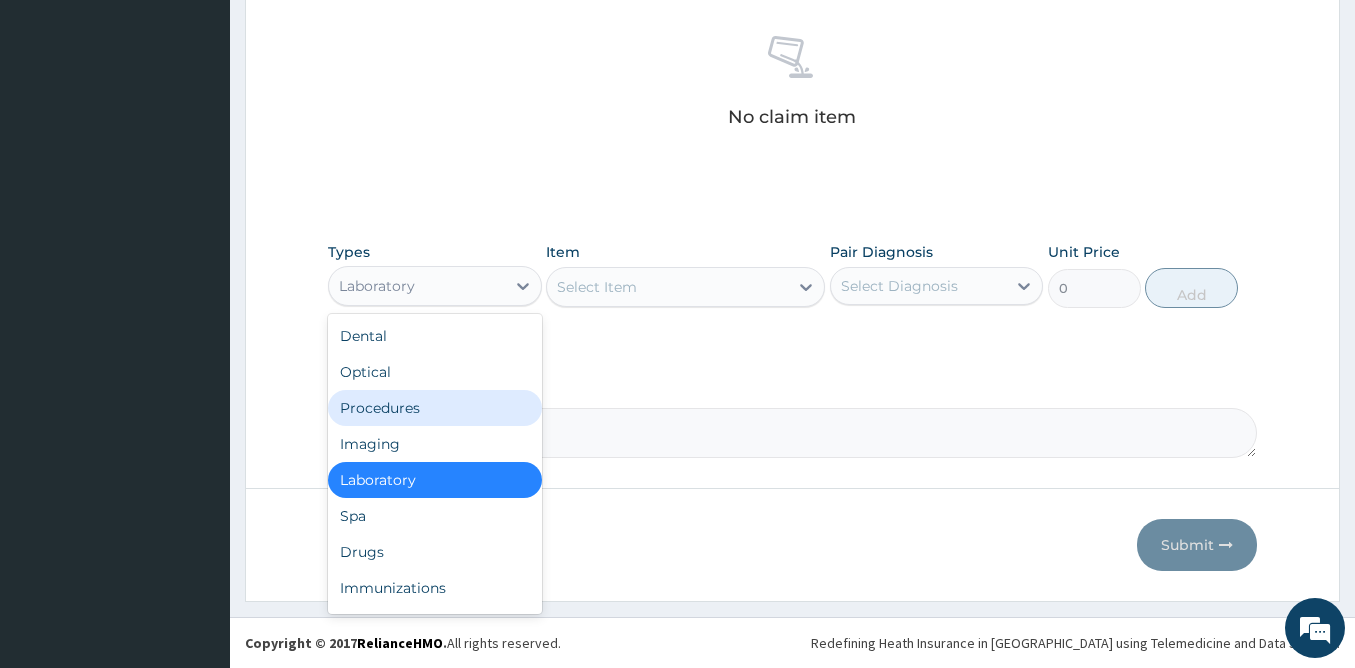 click on "Procedures" at bounding box center (435, 408) 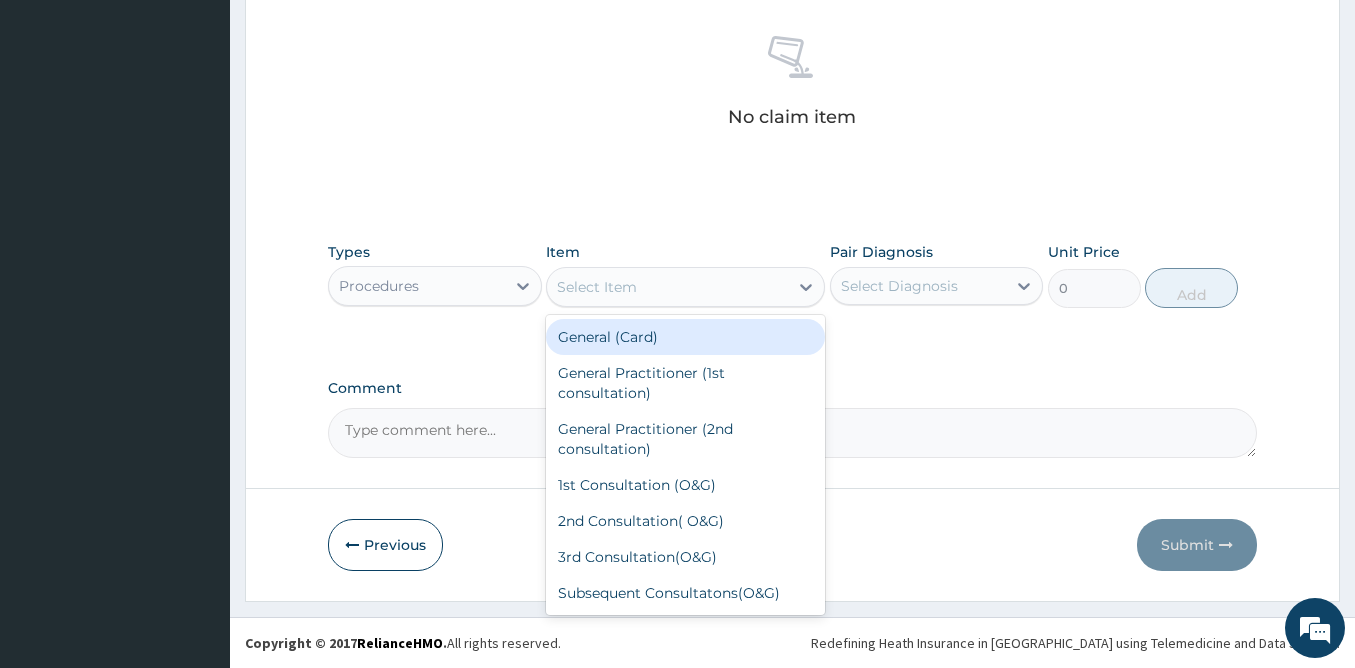 click on "Select Item" at bounding box center [597, 287] 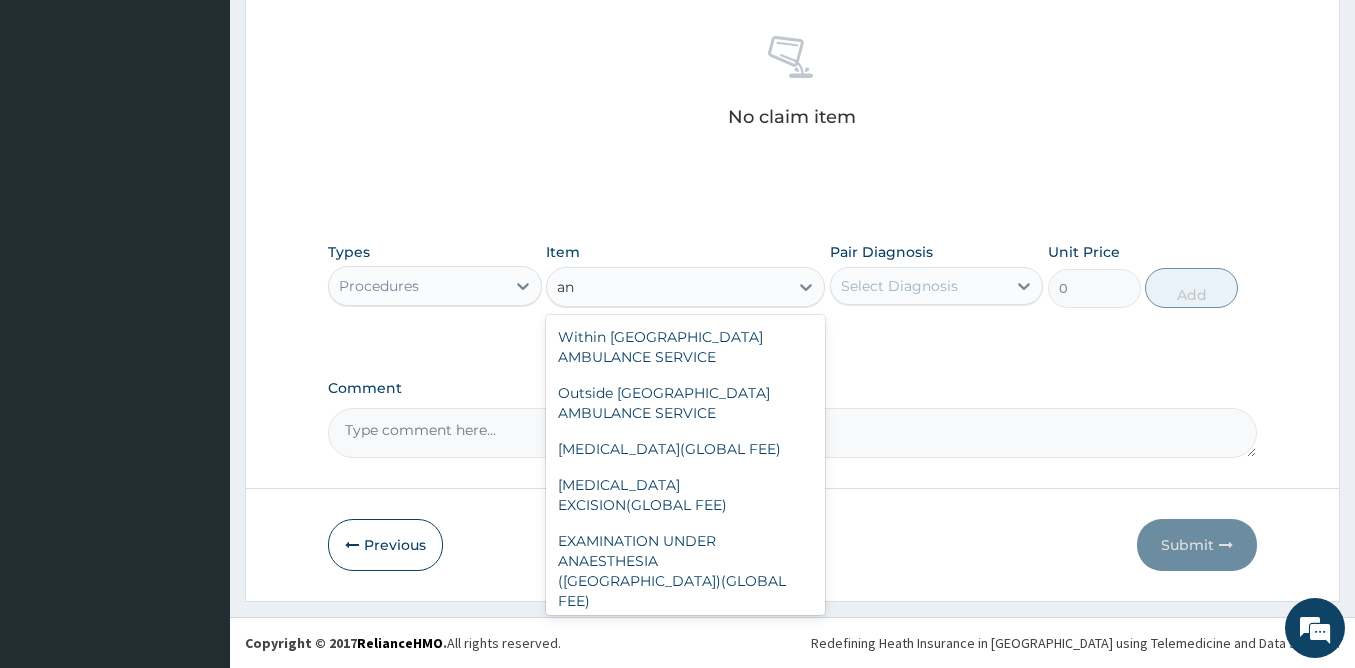 type on "a" 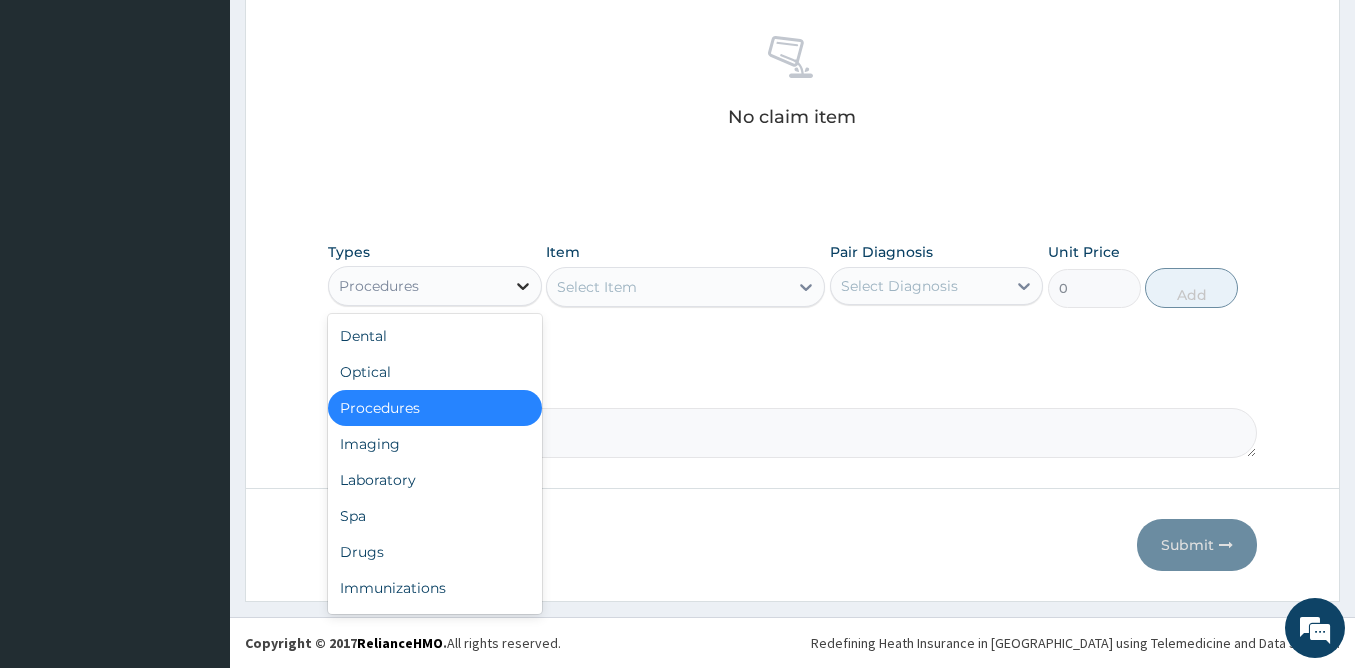 click 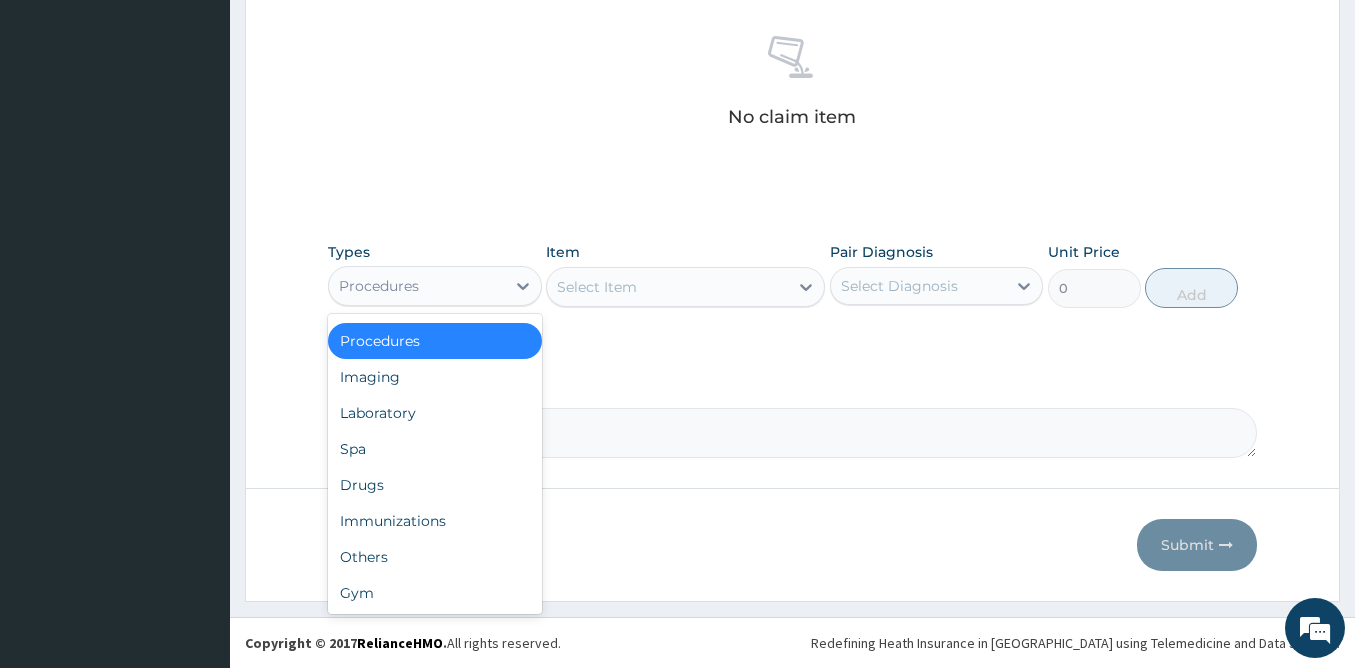 scroll, scrollTop: 68, scrollLeft: 0, axis: vertical 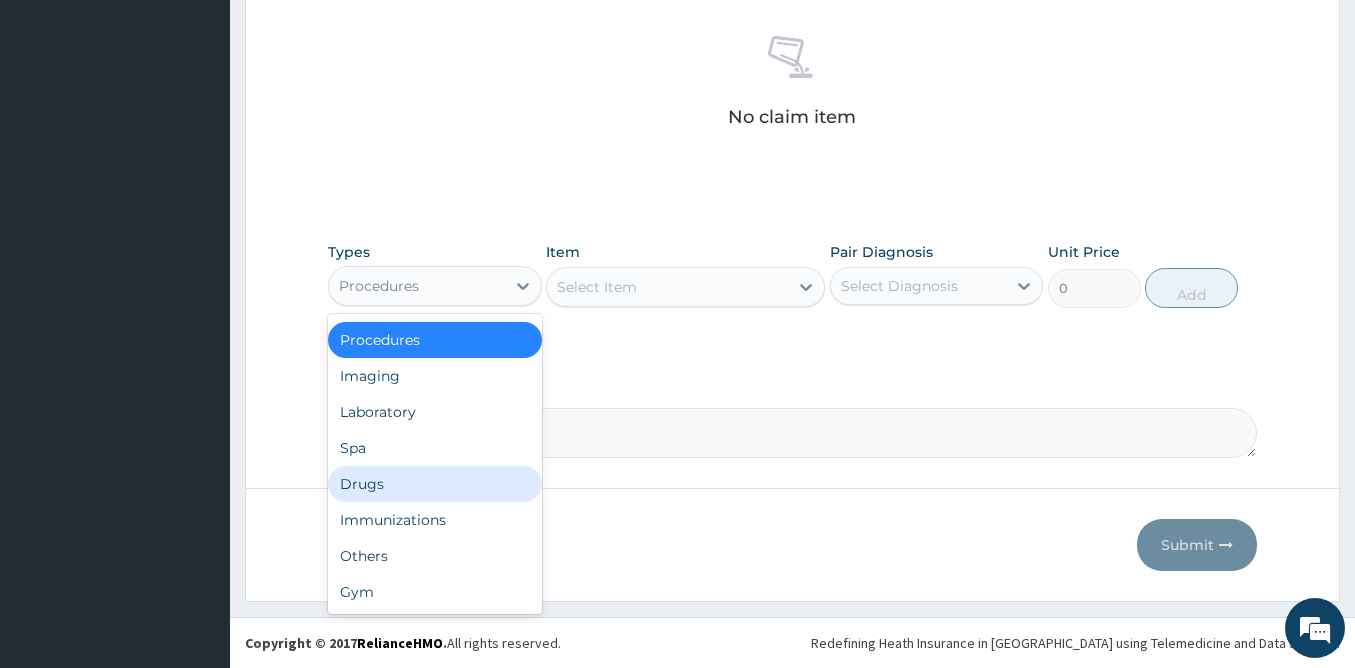 click on "Drugs" at bounding box center [435, 484] 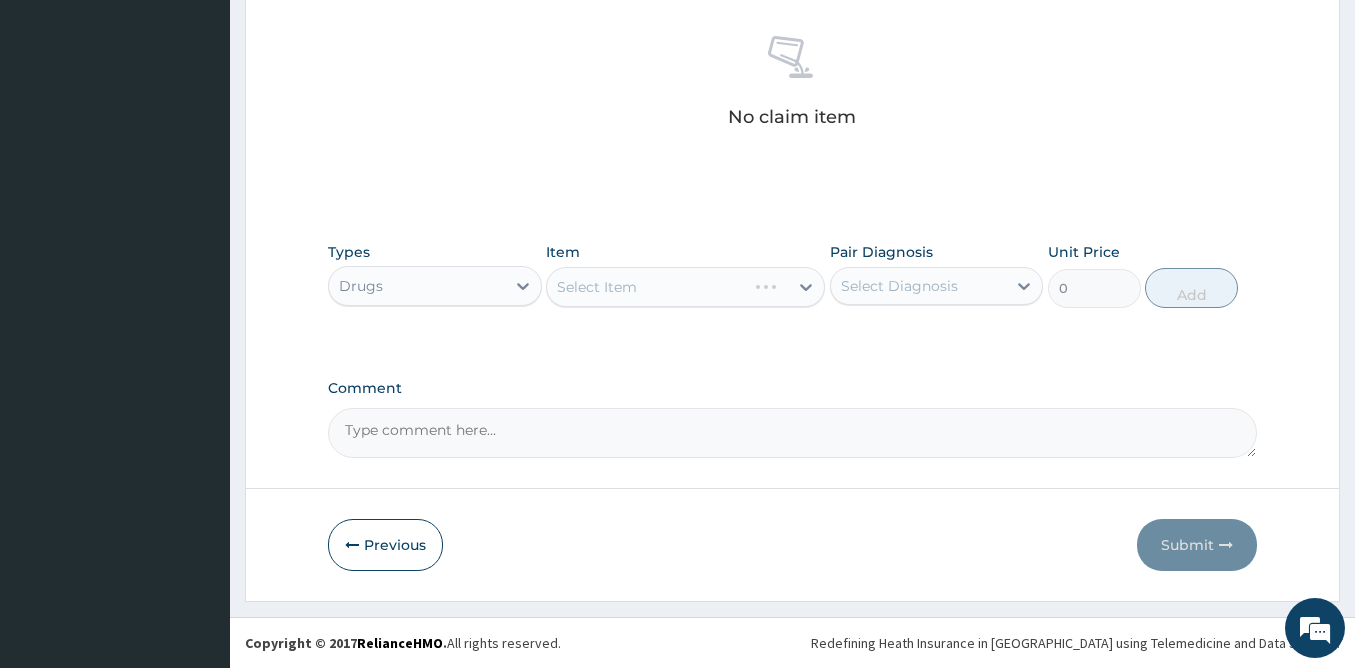 click on "Select Item" at bounding box center (685, 287) 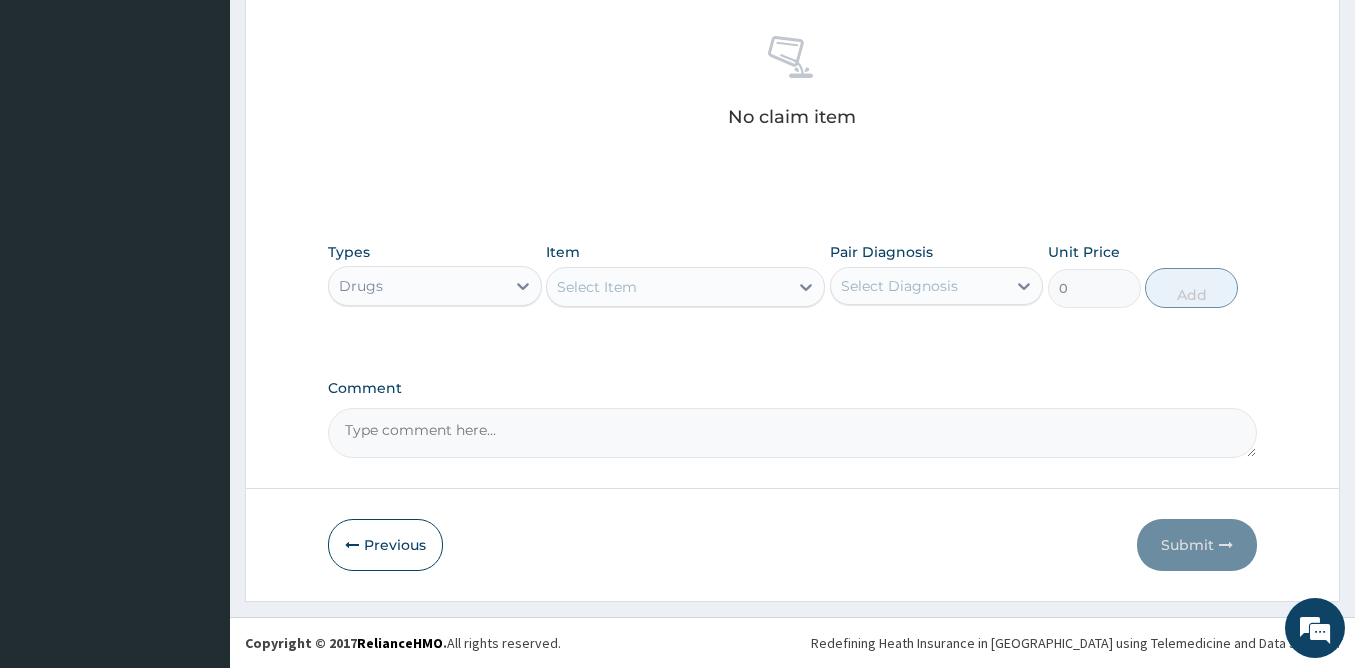 click on "Select Item" at bounding box center (597, 287) 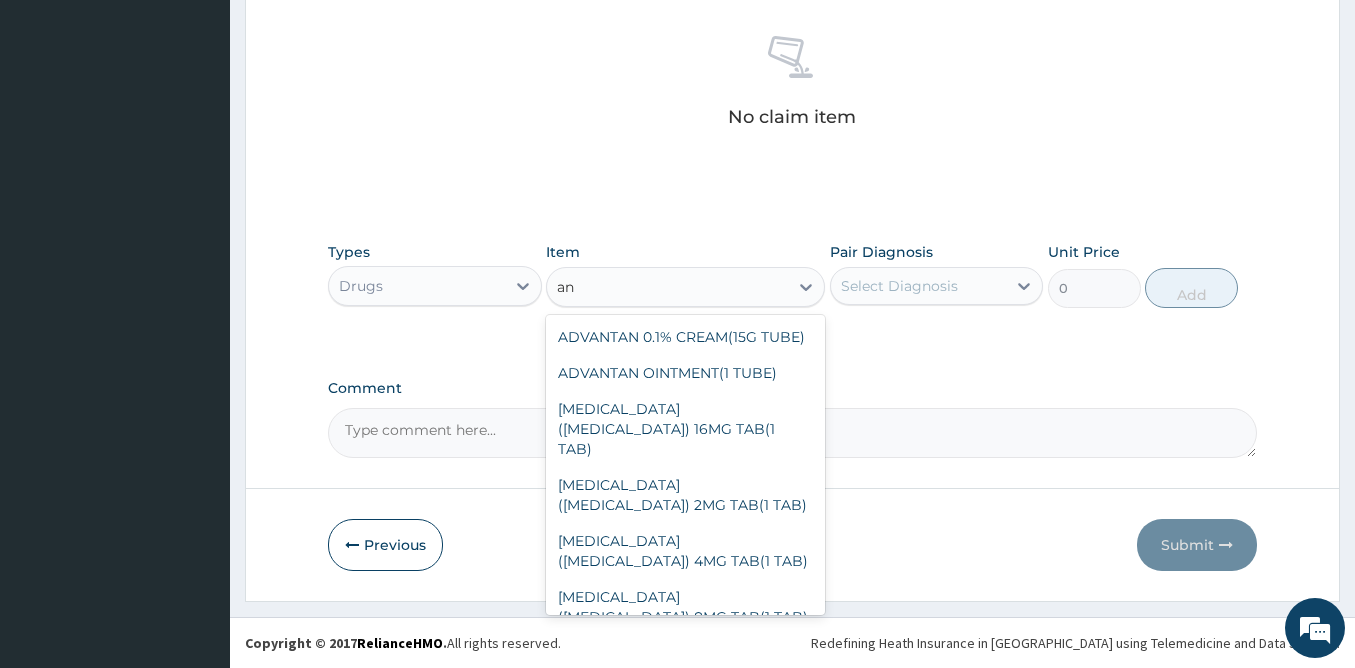 type on "a" 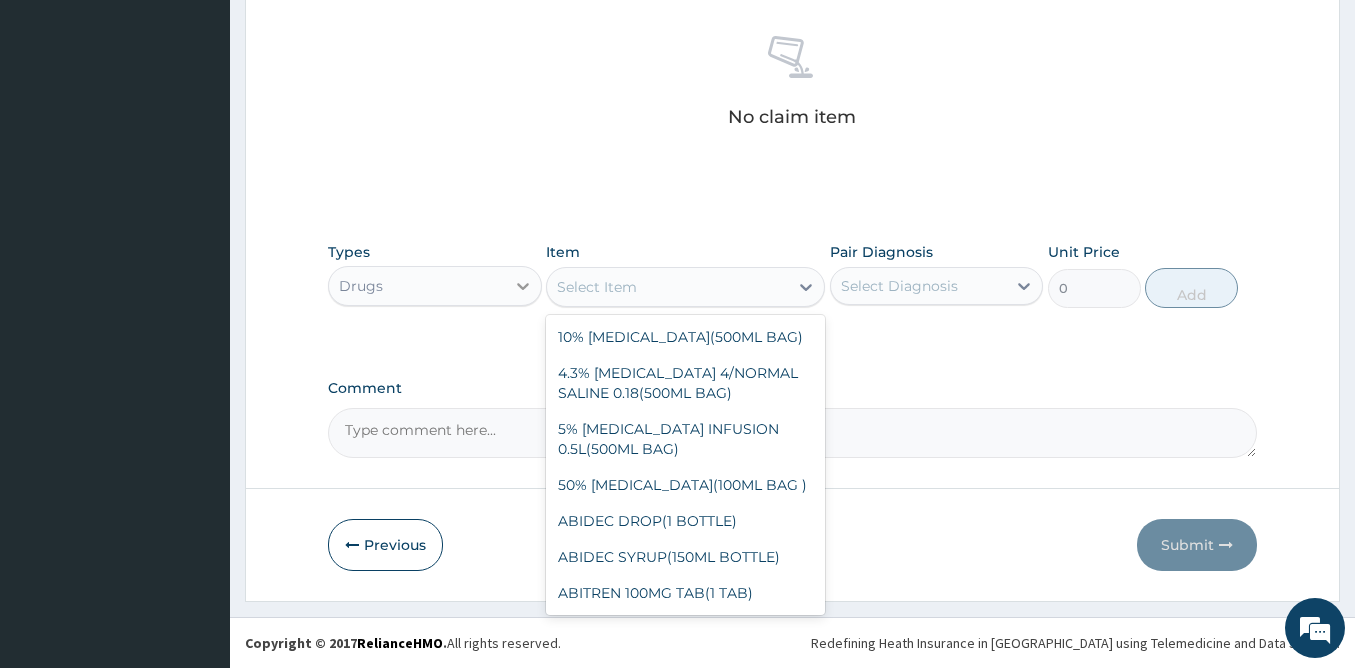 click 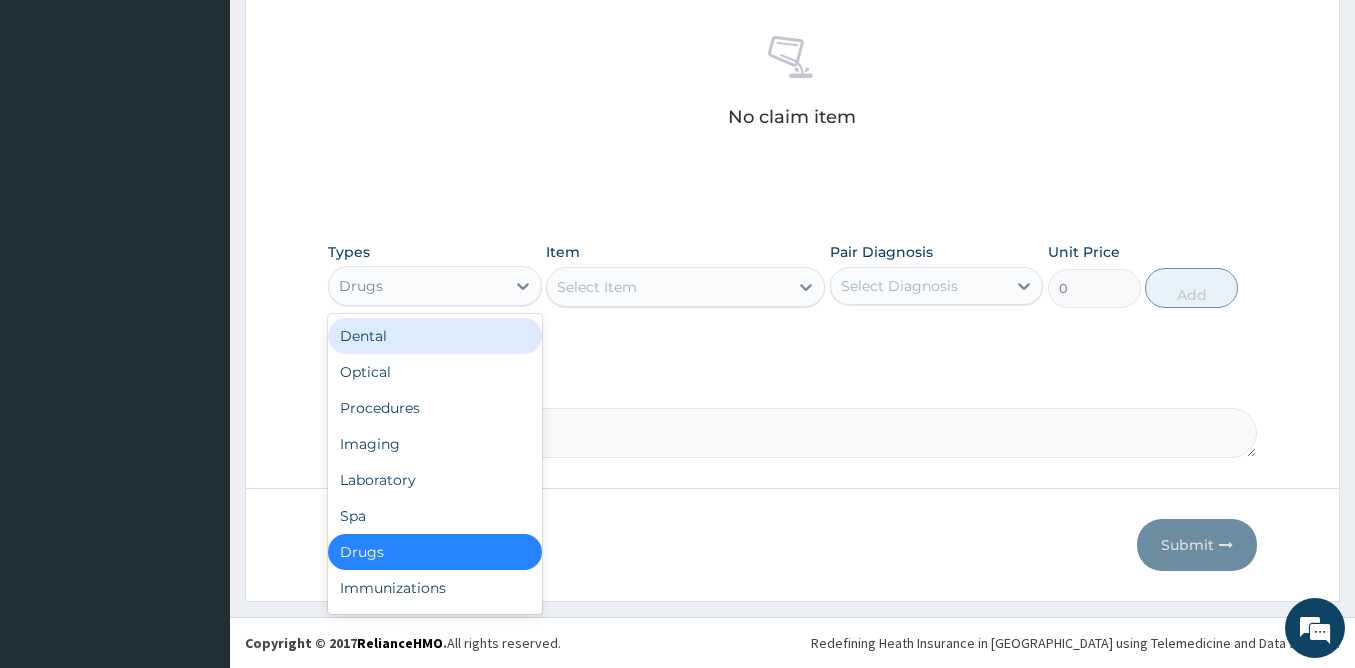 click on "Dental" at bounding box center [435, 336] 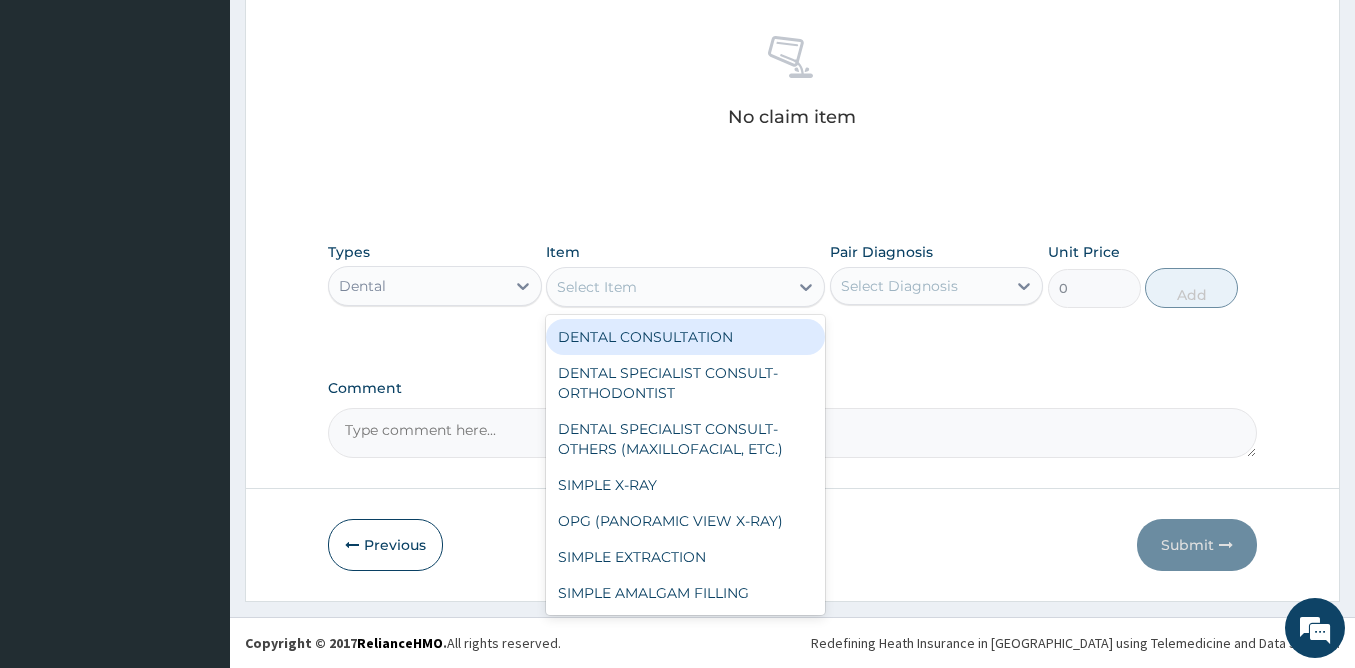click on "Select Item" at bounding box center (597, 287) 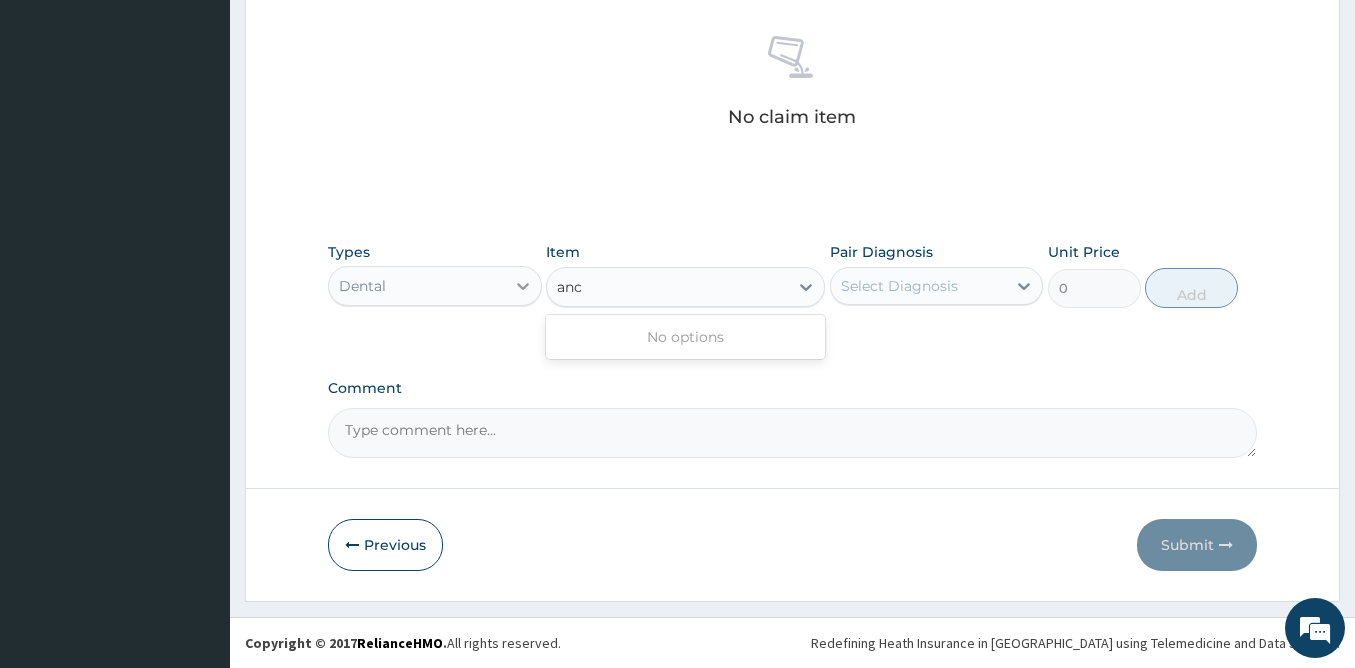 type on "anc" 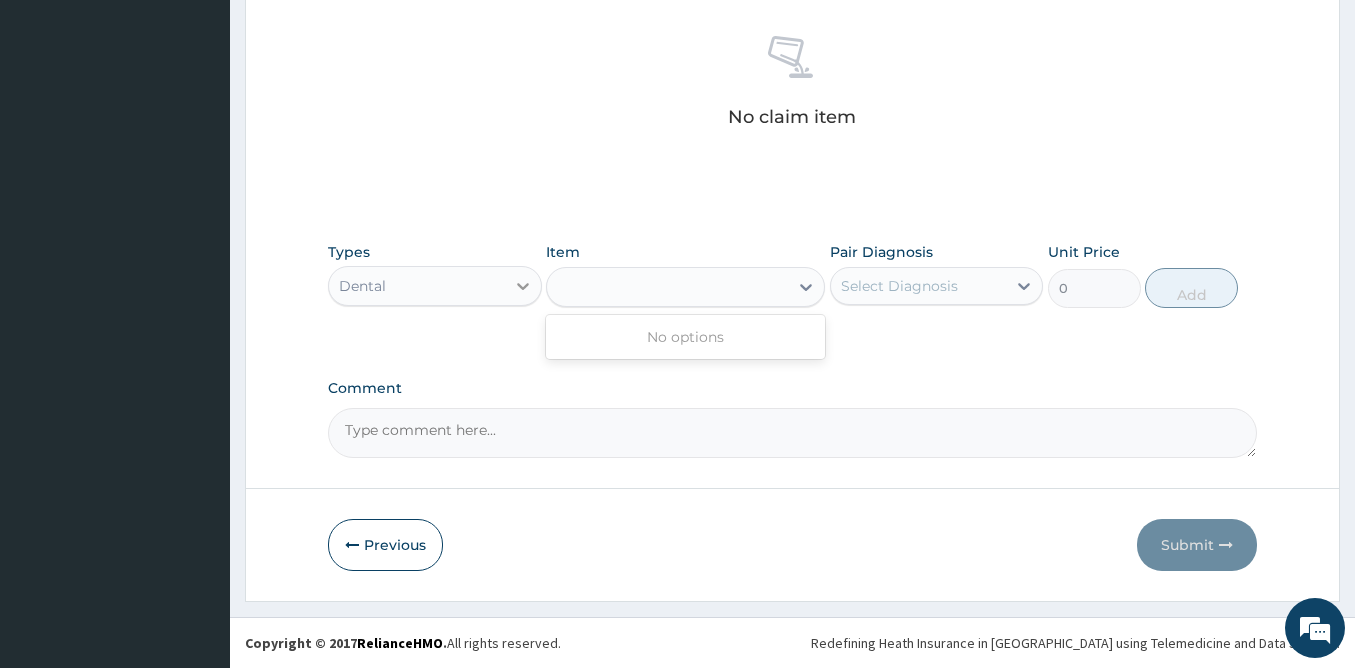 click 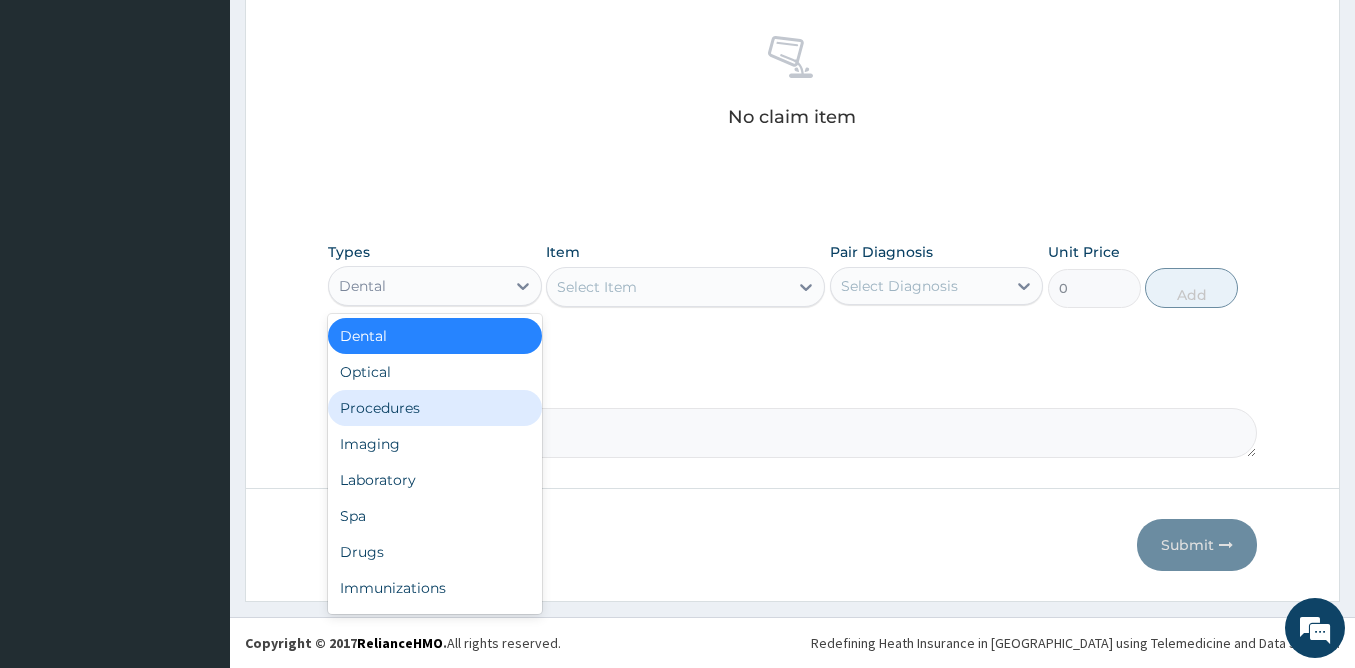 click on "Procedures" at bounding box center (435, 408) 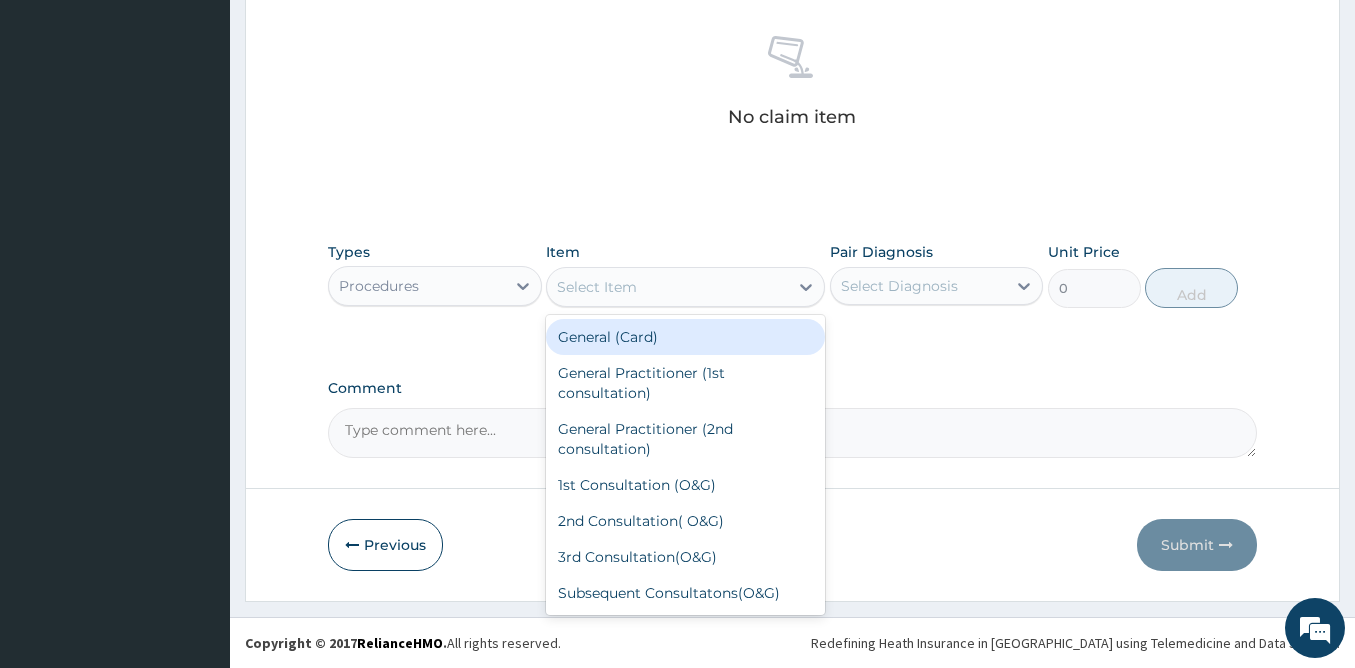 click on "Select Item" at bounding box center (597, 287) 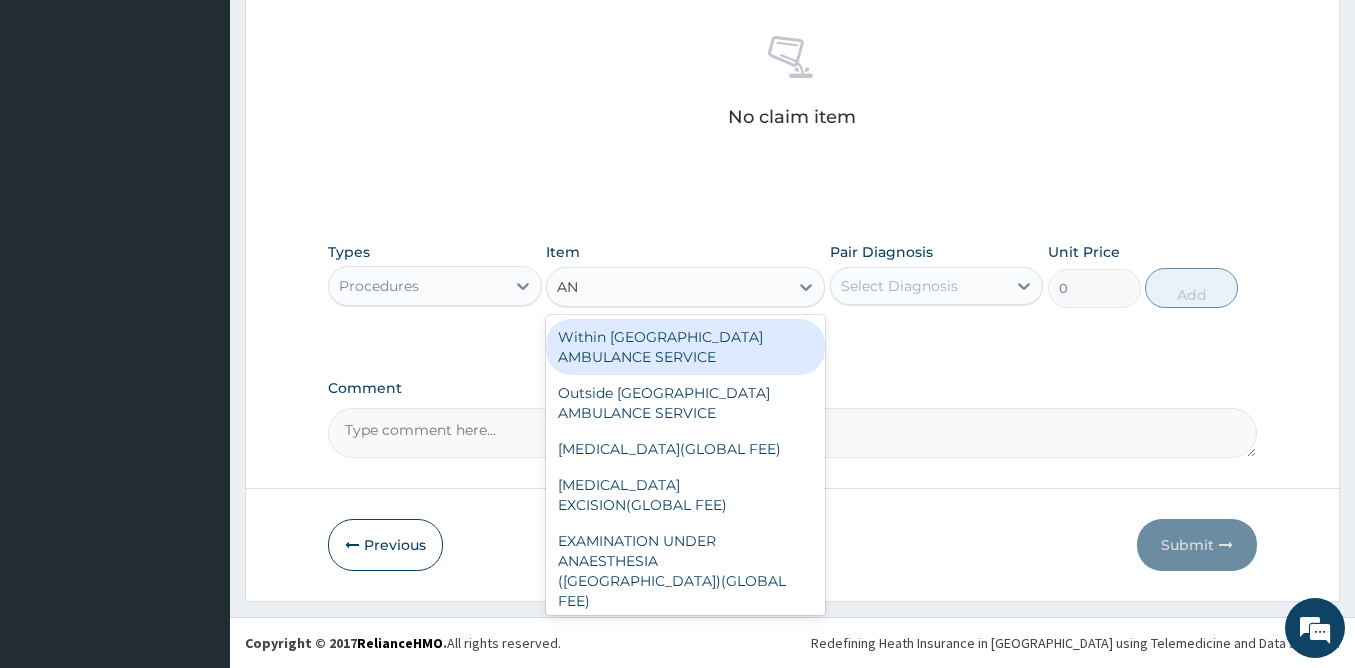 type on "ANC" 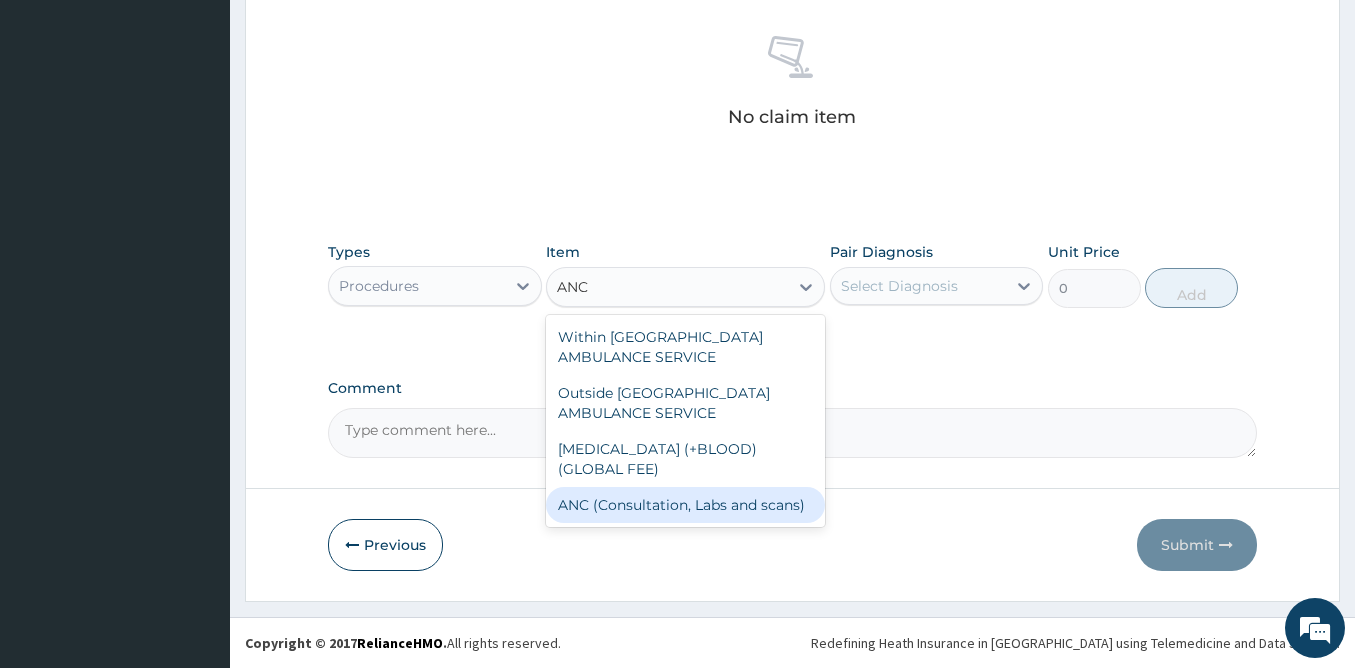 click on "ANC (Consultation, Labs and scans)" at bounding box center (685, 505) 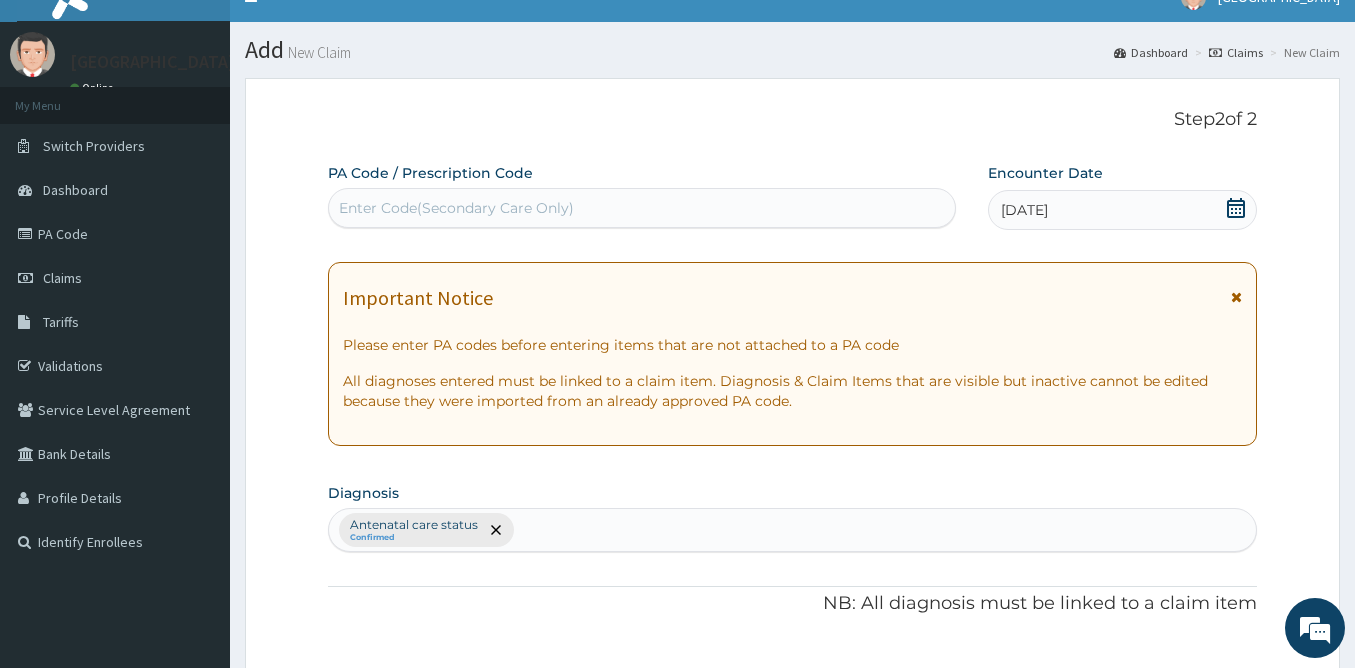 scroll, scrollTop: 14, scrollLeft: 0, axis: vertical 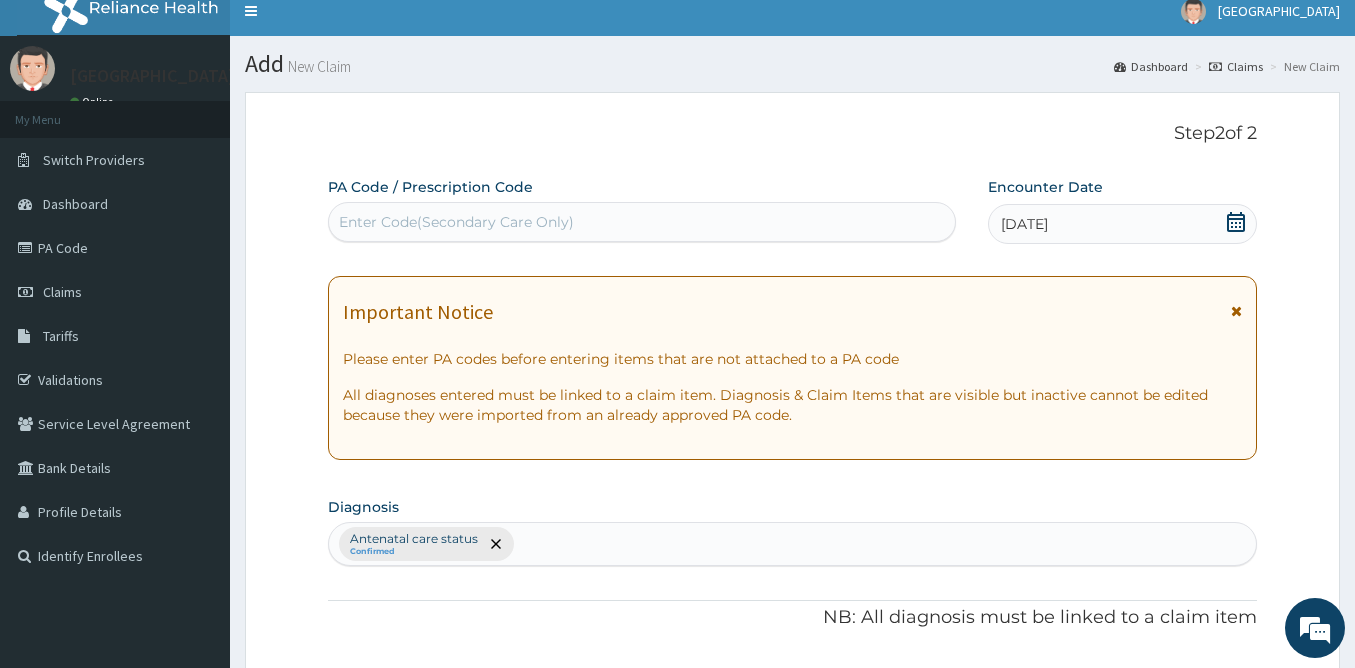 click on "Enter Code(Secondary Care Only)" at bounding box center (642, 222) 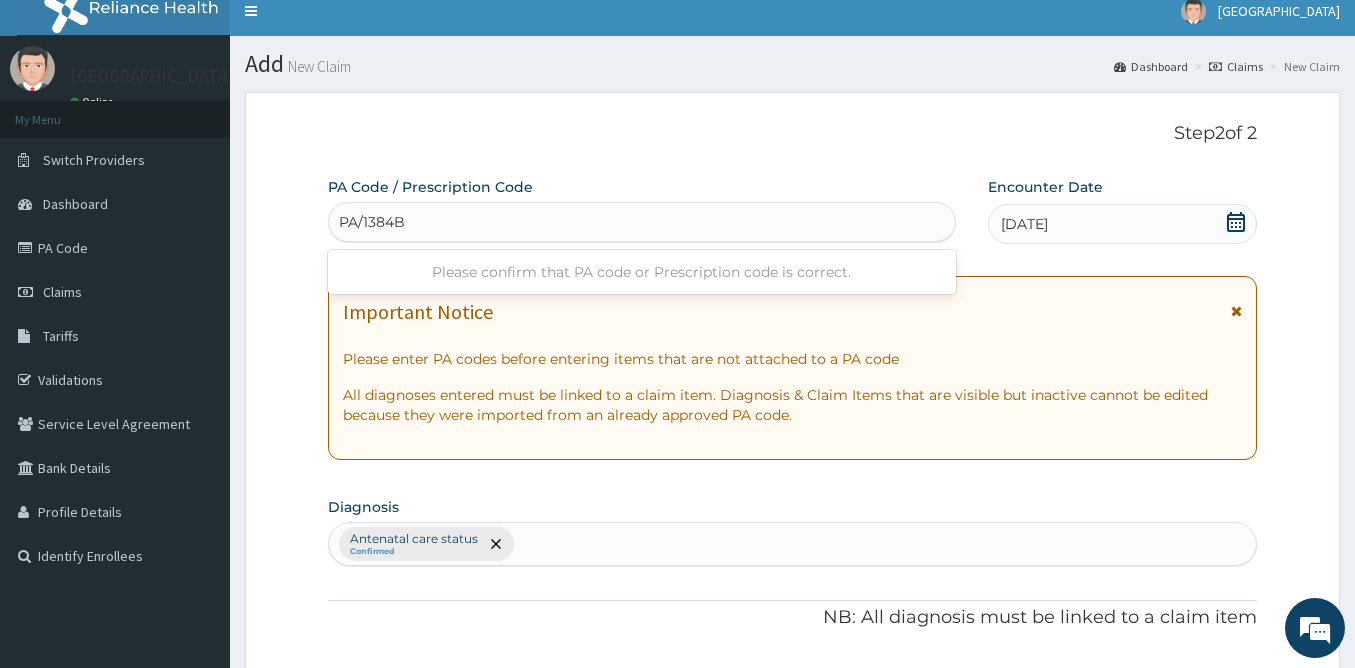 type on "PA/1384B2" 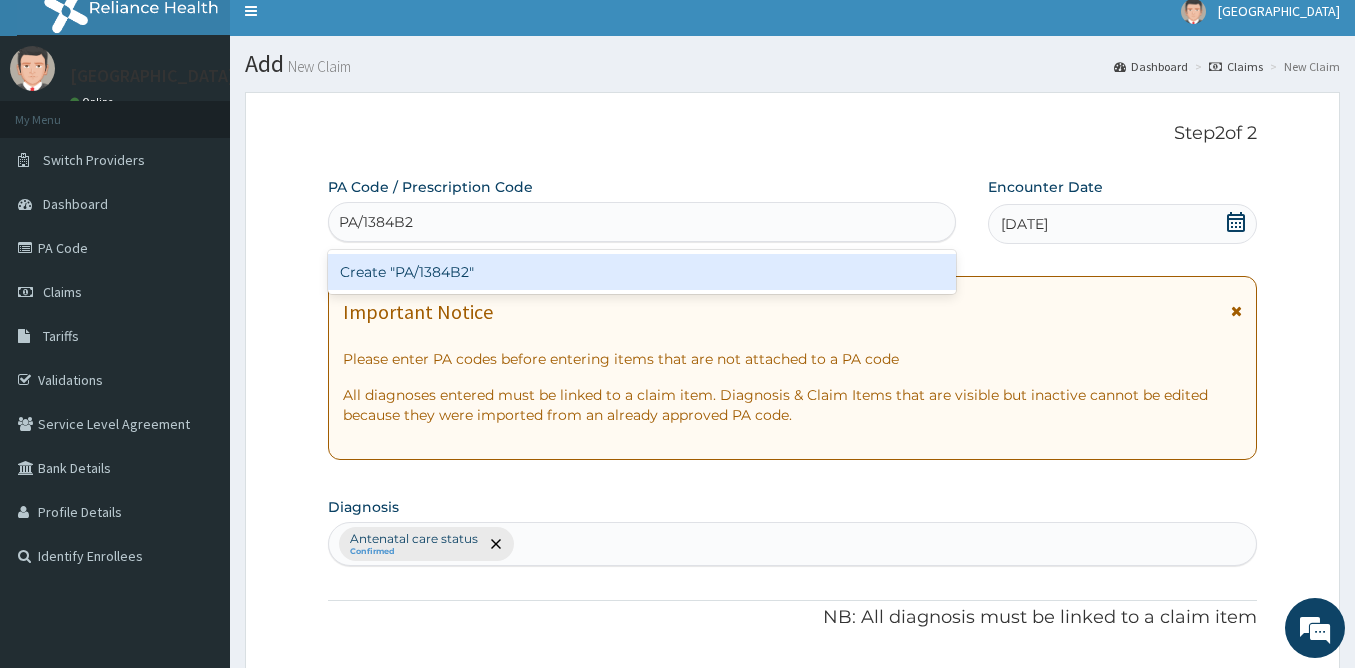 click on "Create "PA/1384B2"" at bounding box center [642, 272] 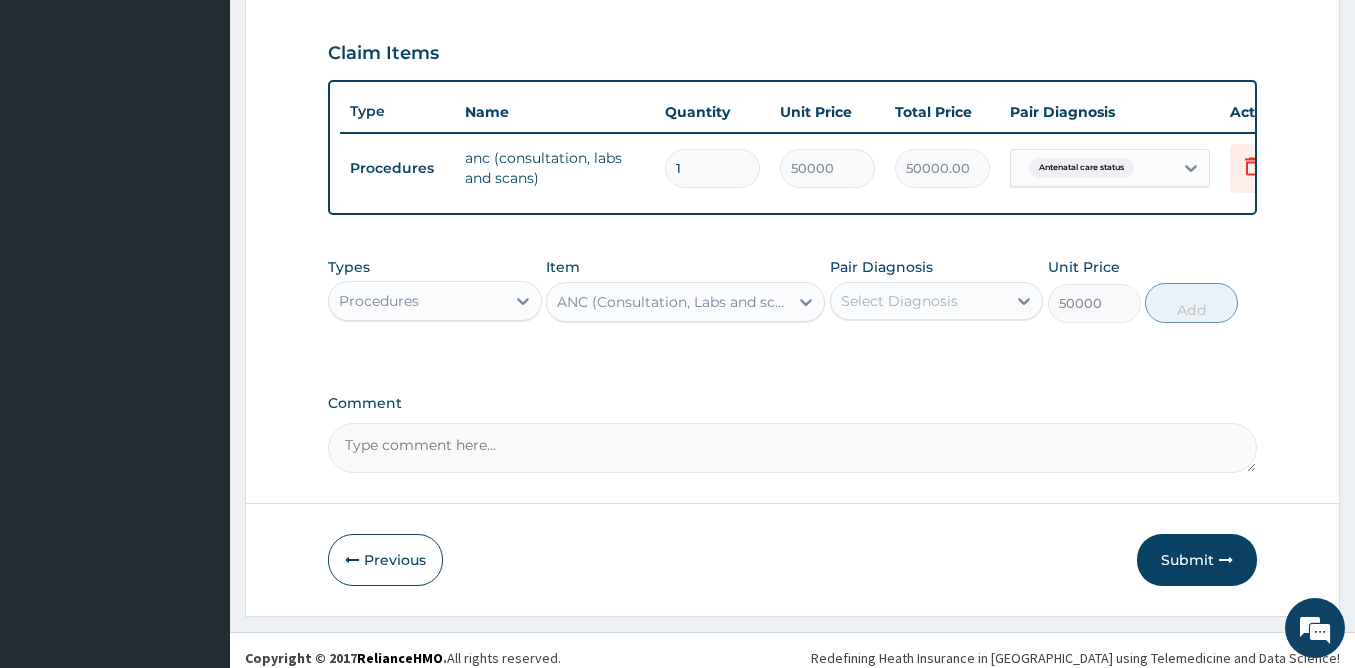 scroll, scrollTop: 694, scrollLeft: 0, axis: vertical 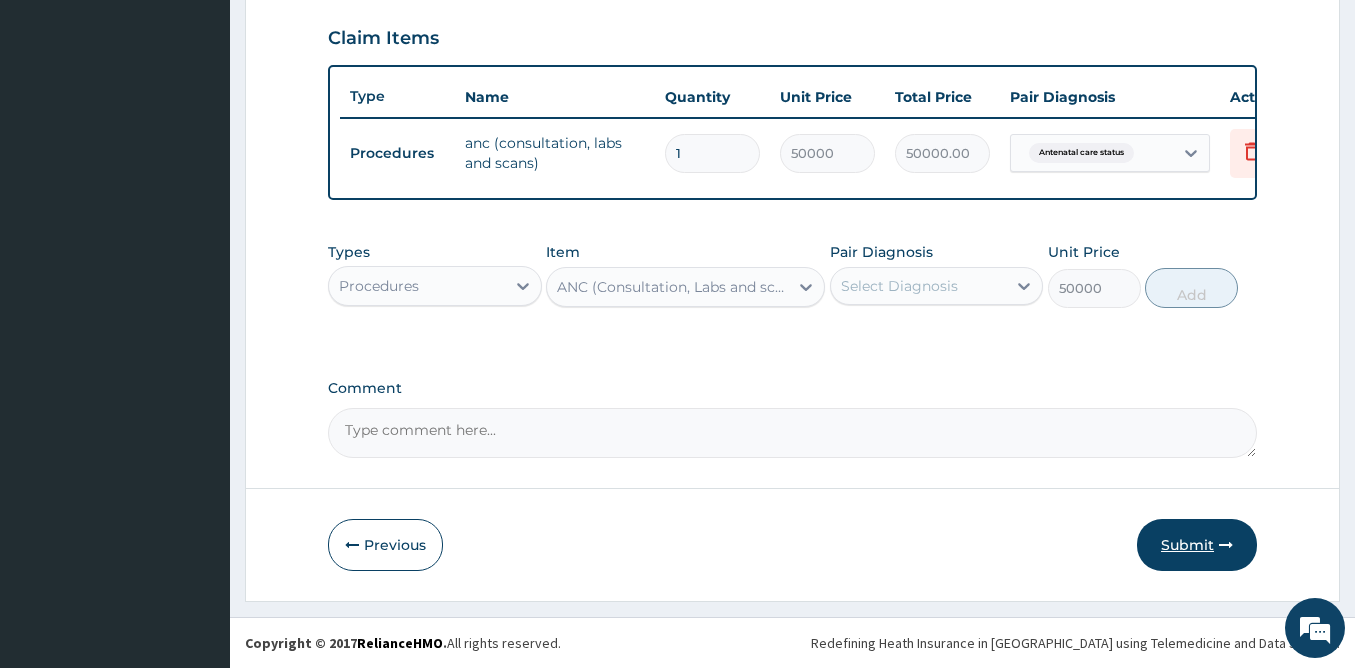 click on "Submit" at bounding box center (1197, 545) 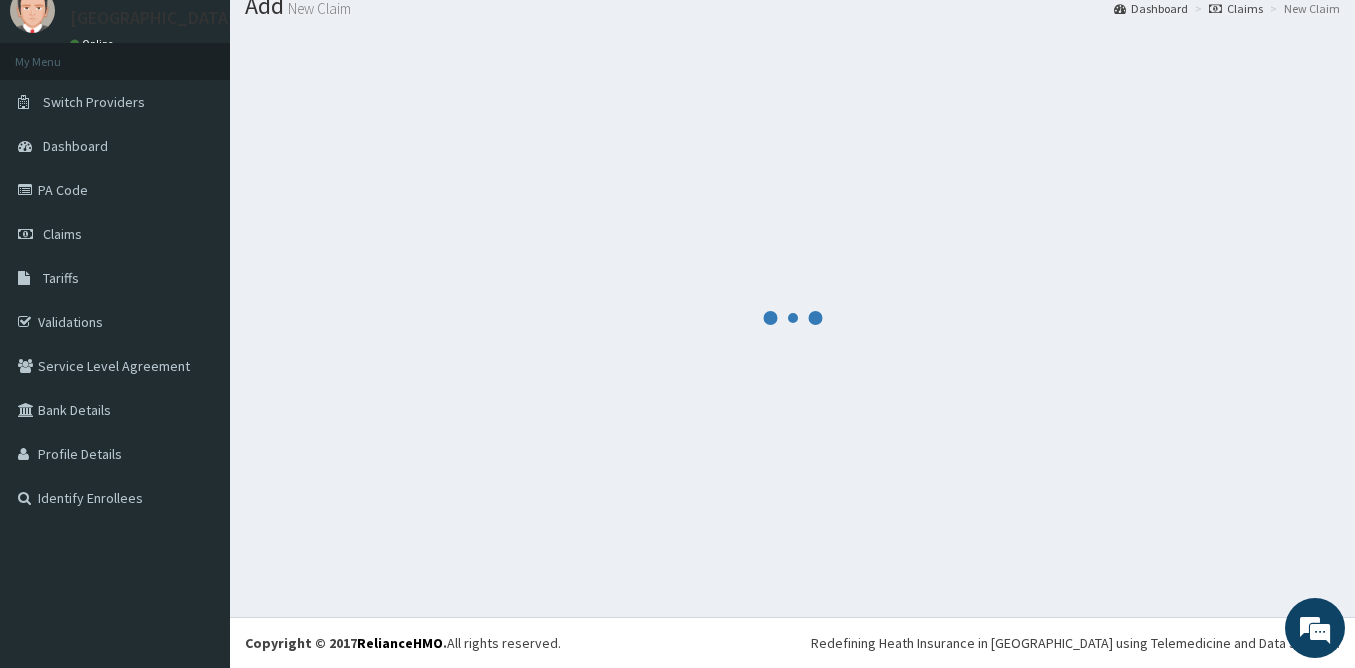 scroll, scrollTop: 694, scrollLeft: 0, axis: vertical 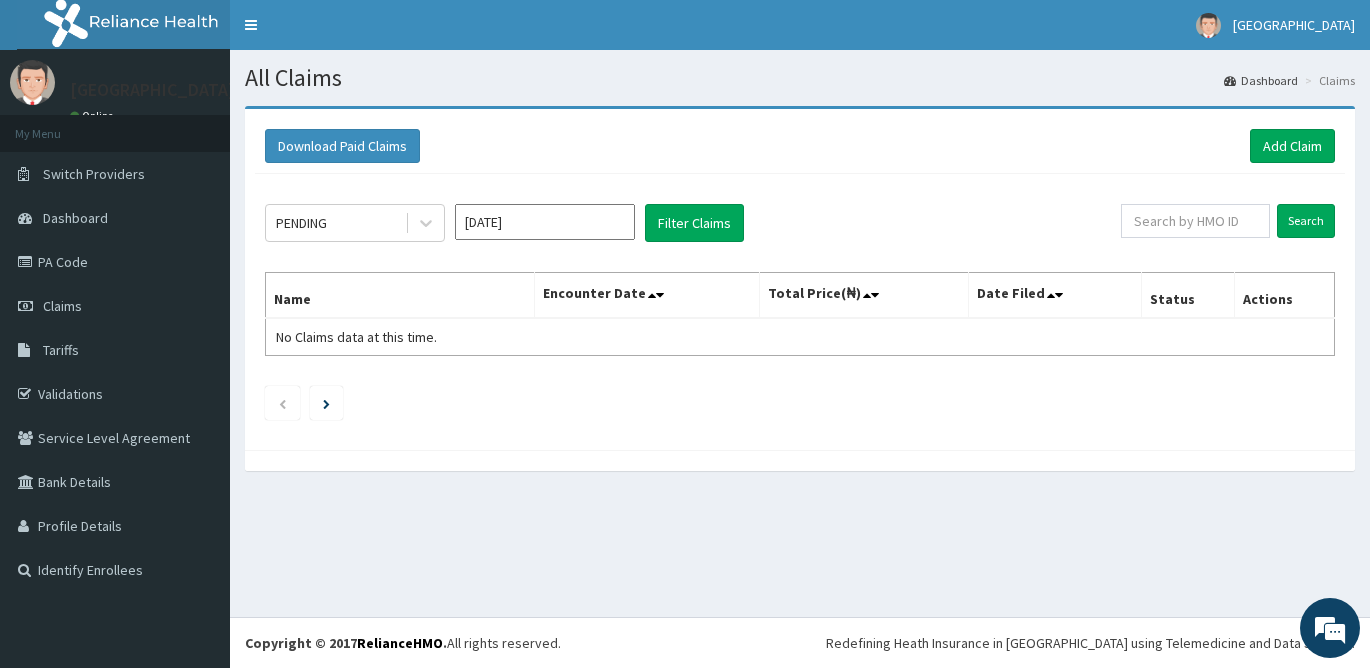 click on "[DATE]" at bounding box center (545, 222) 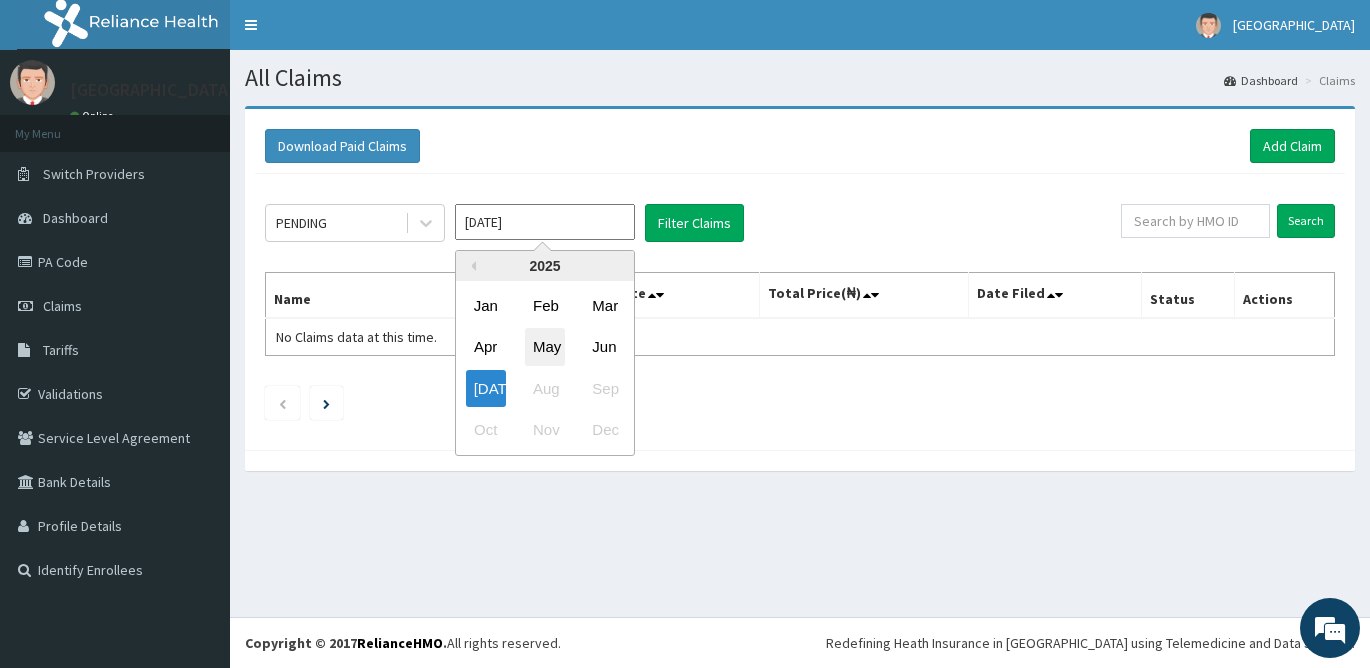 click on "May" at bounding box center (545, 347) 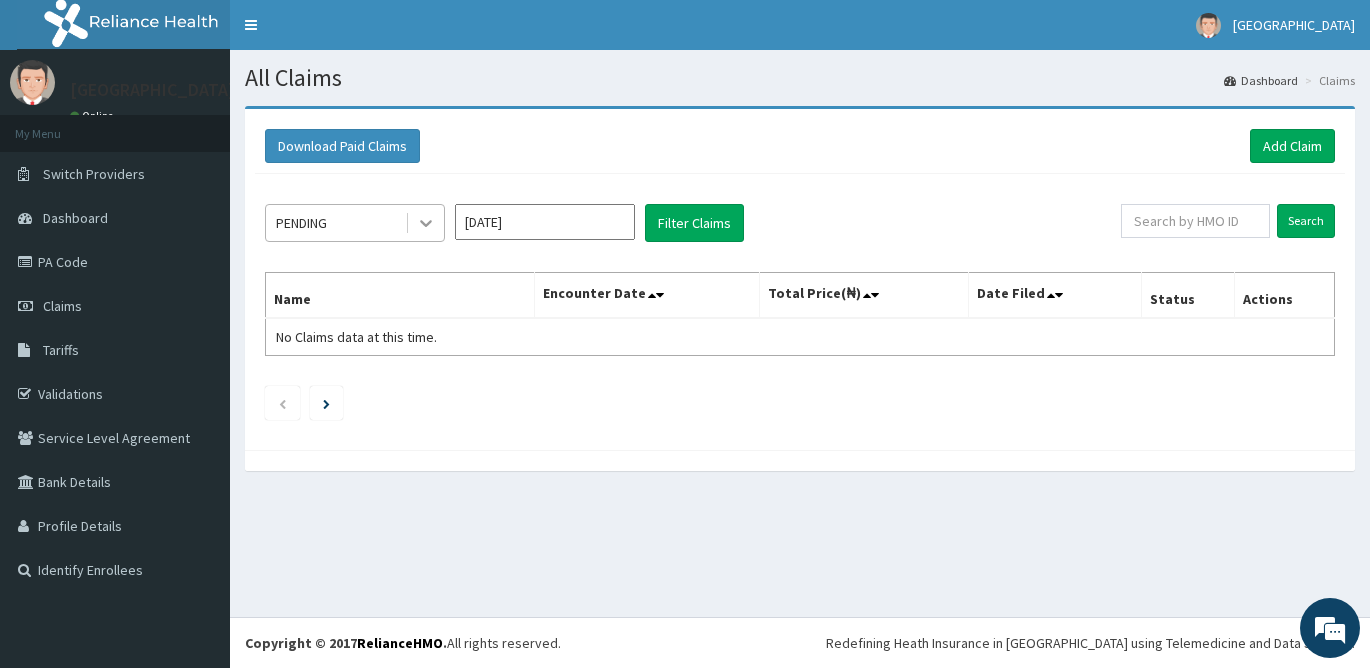 click 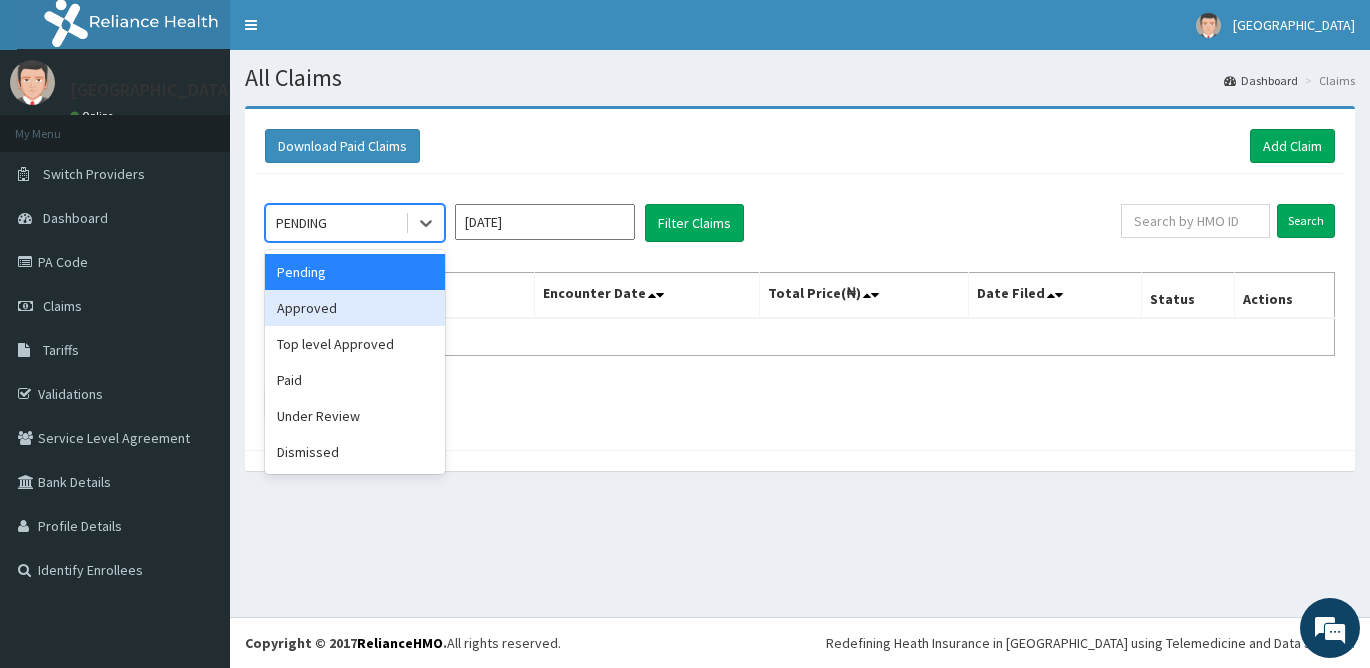 click on "Approved" at bounding box center [355, 308] 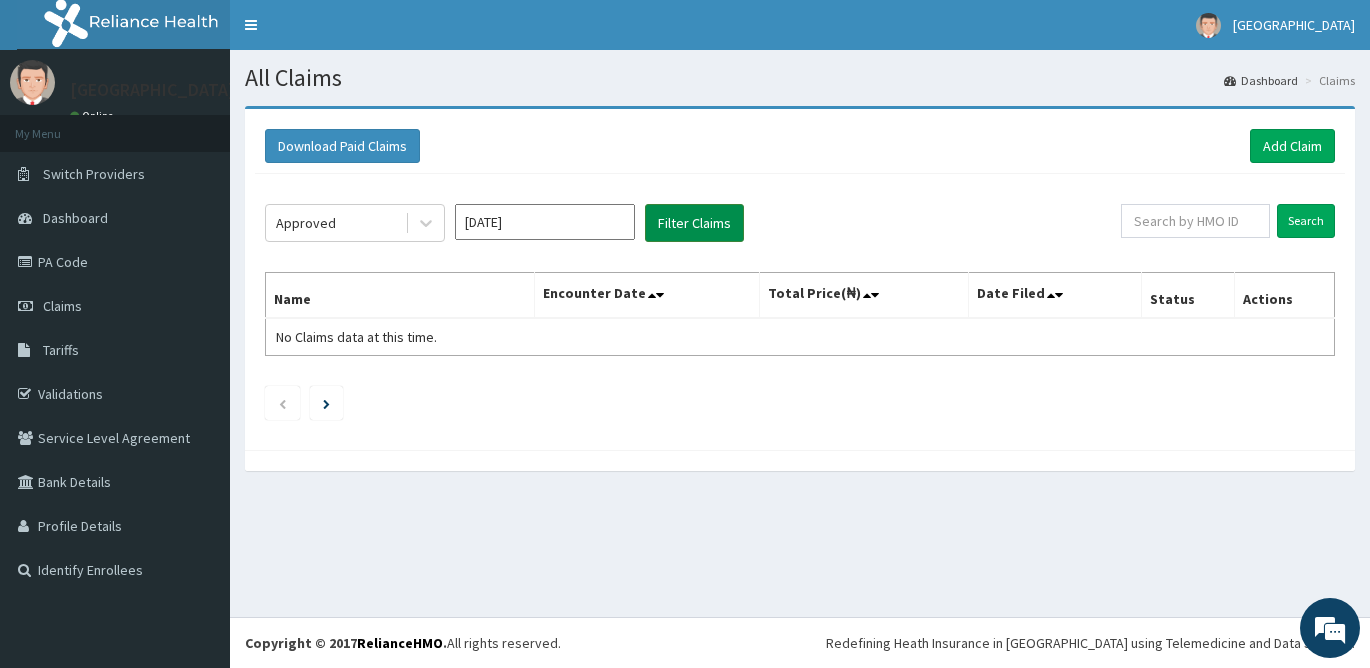 click on "Filter Claims" at bounding box center (694, 223) 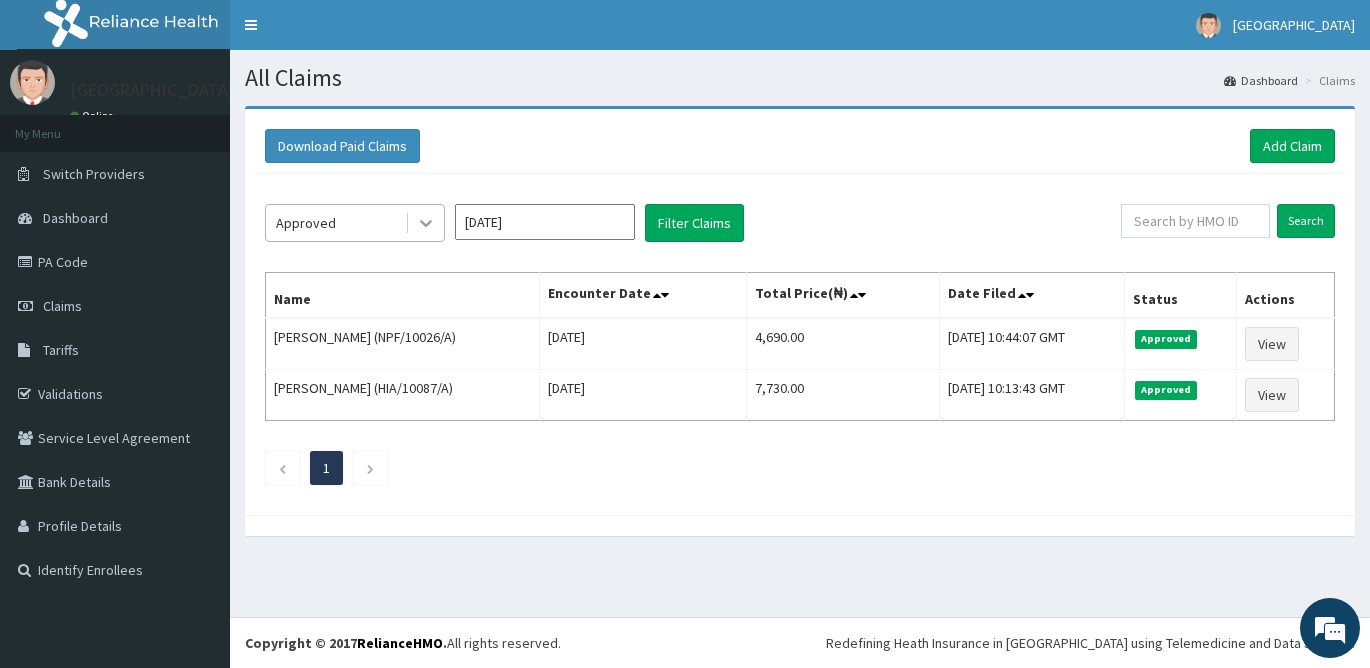 click 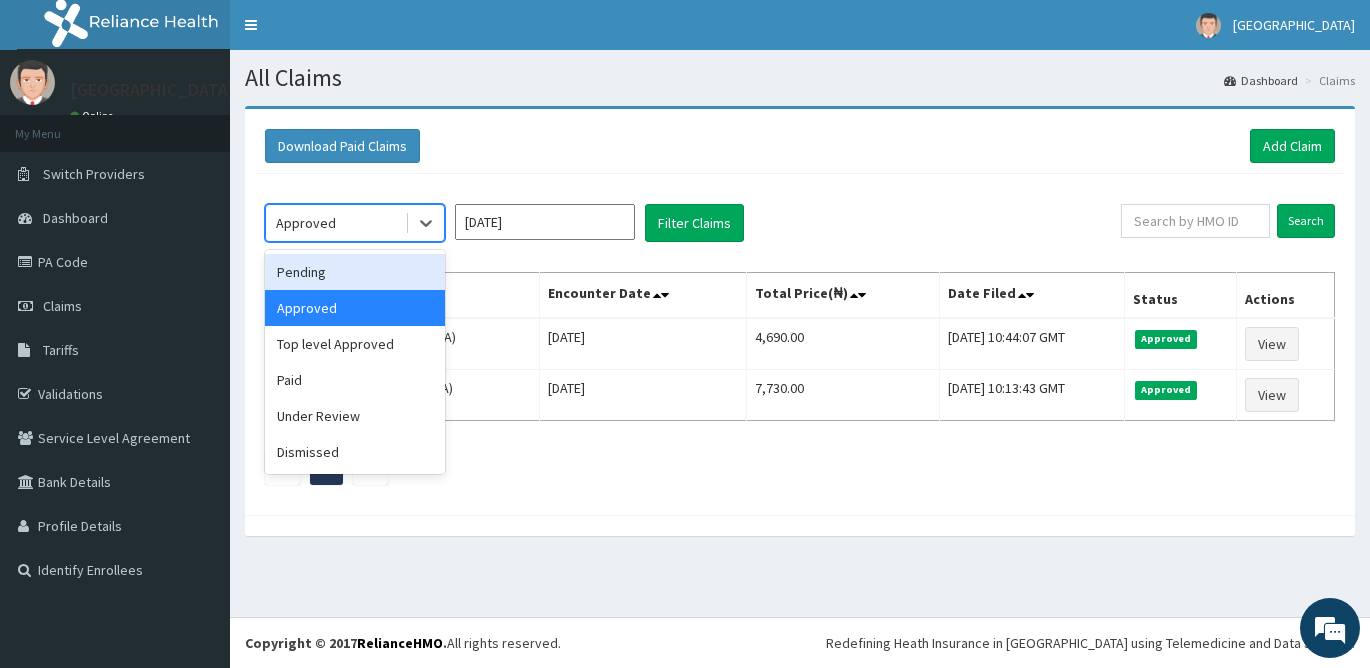click on "Pending" at bounding box center (355, 272) 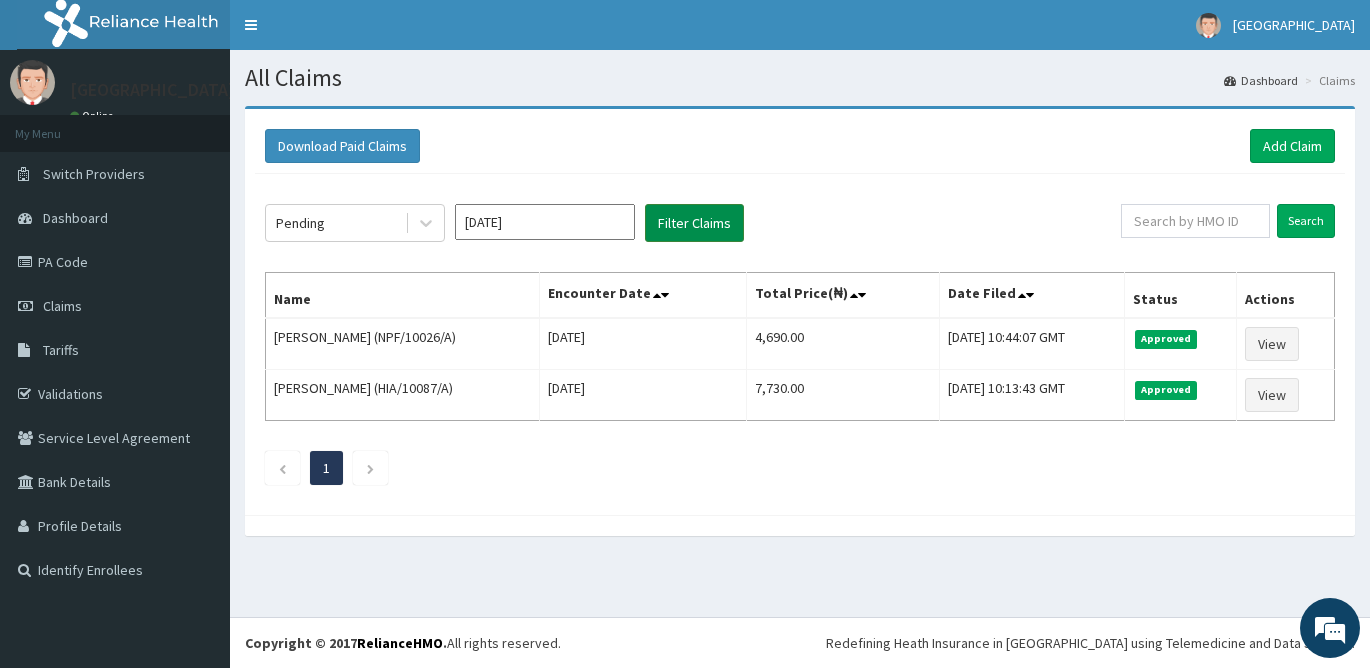 click on "Filter Claims" at bounding box center (694, 223) 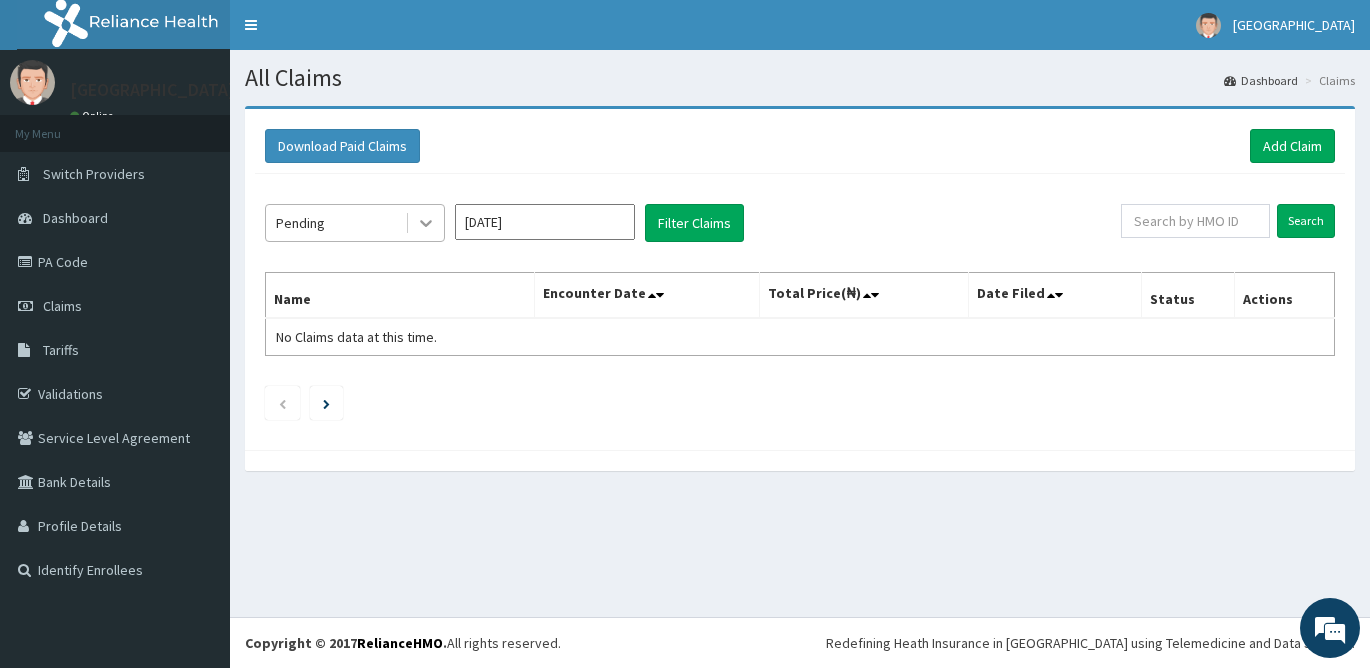 click 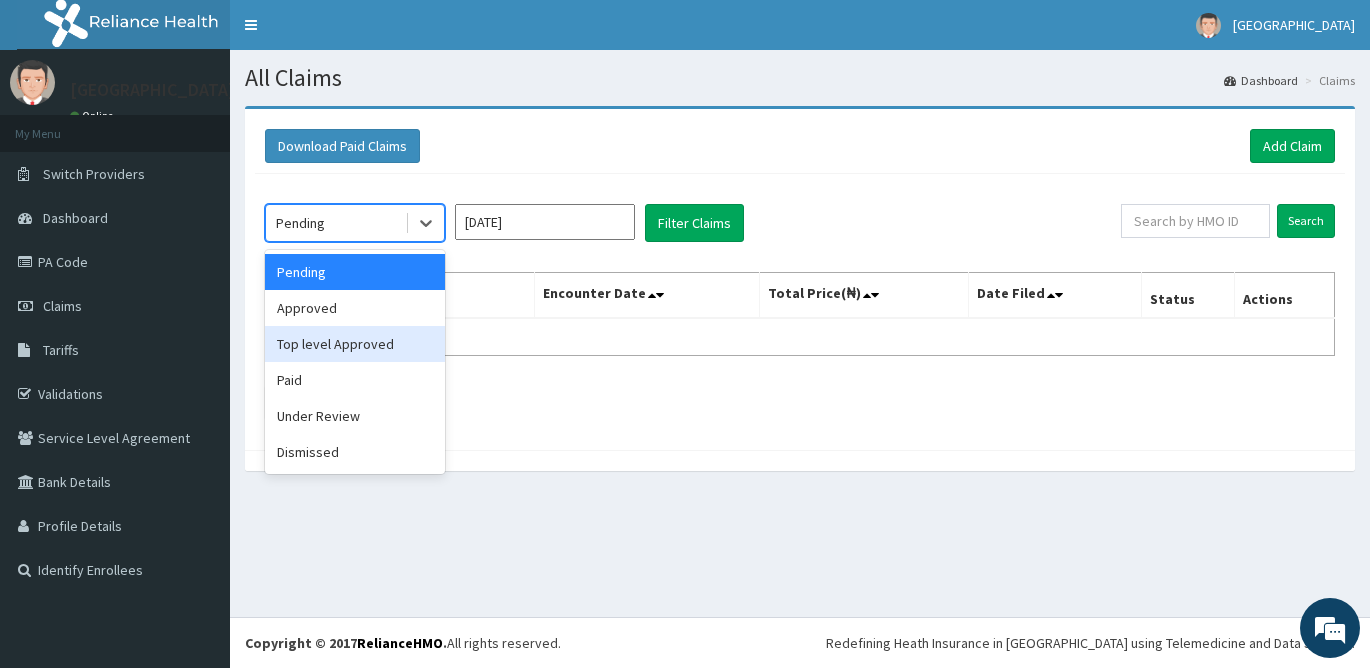 click on "Top level Approved" at bounding box center (355, 344) 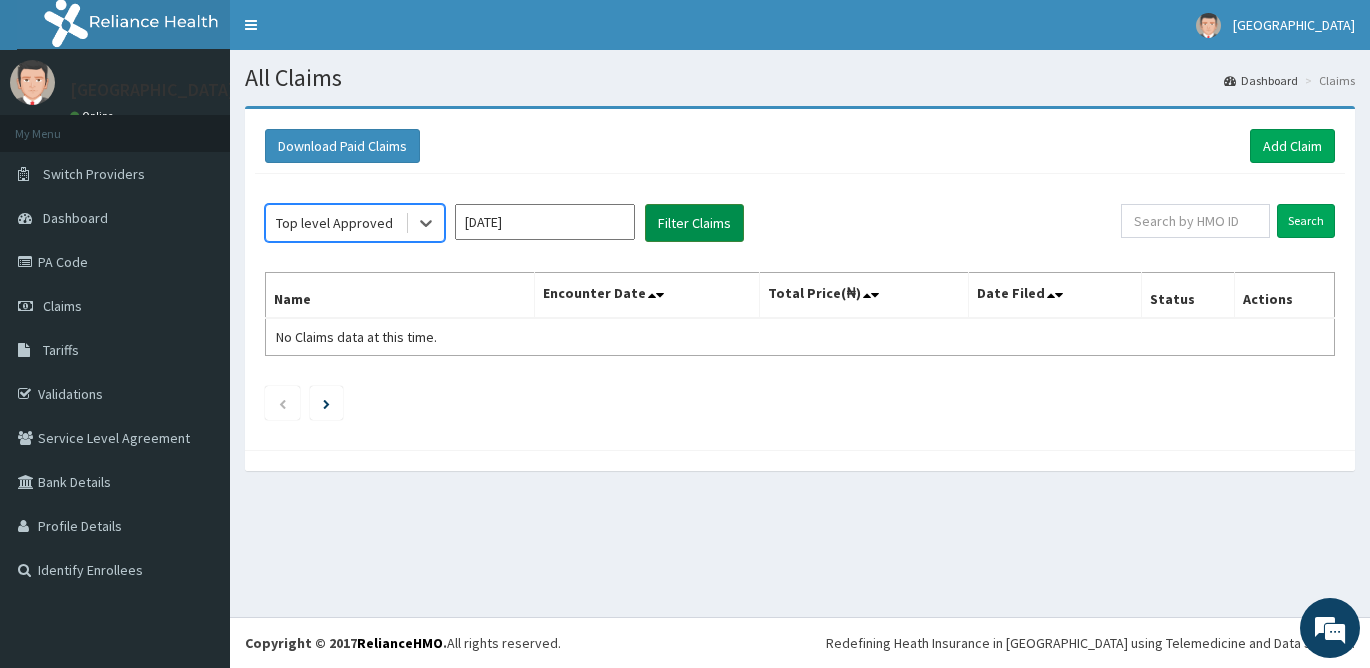 click on "Filter Claims" at bounding box center (694, 223) 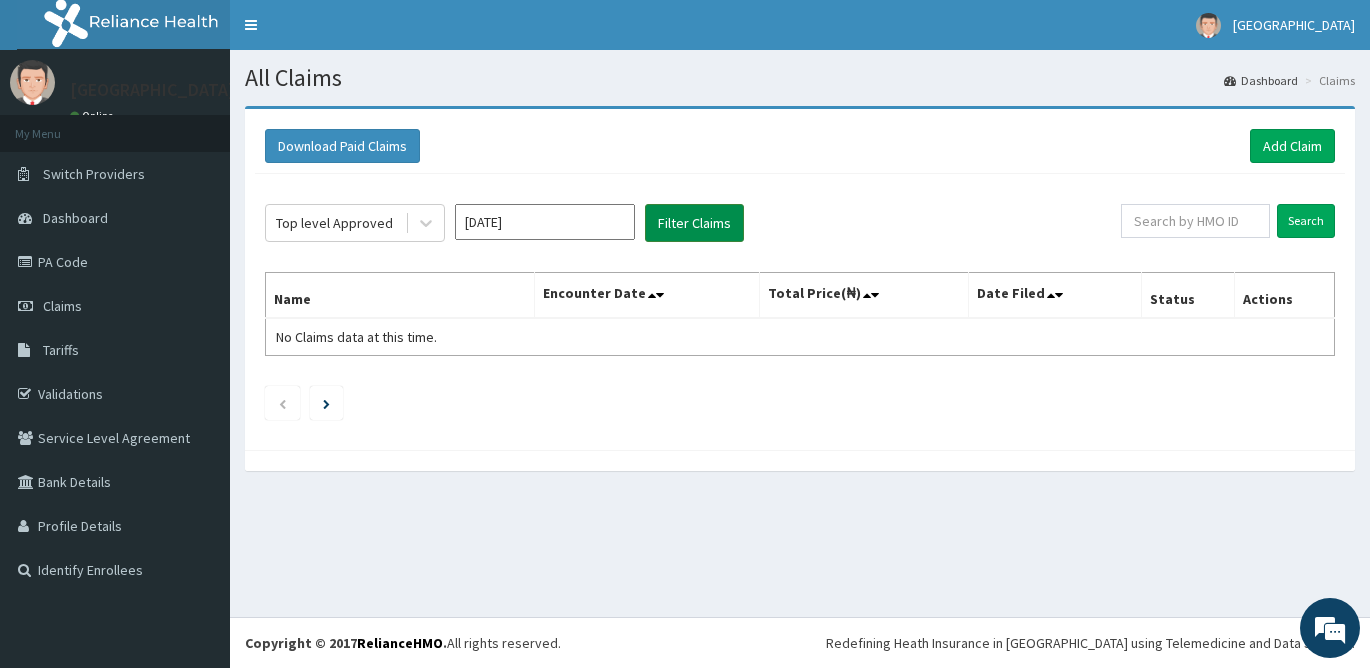 click on "Filter Claims" at bounding box center (694, 223) 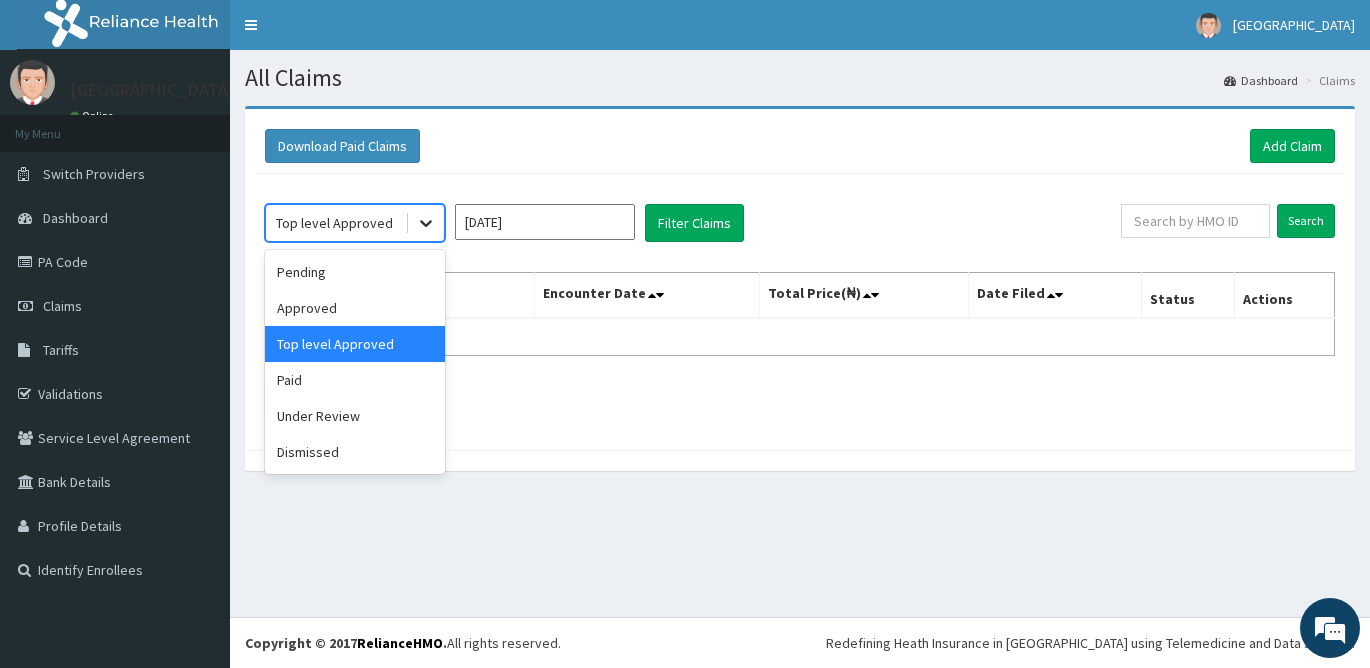 click 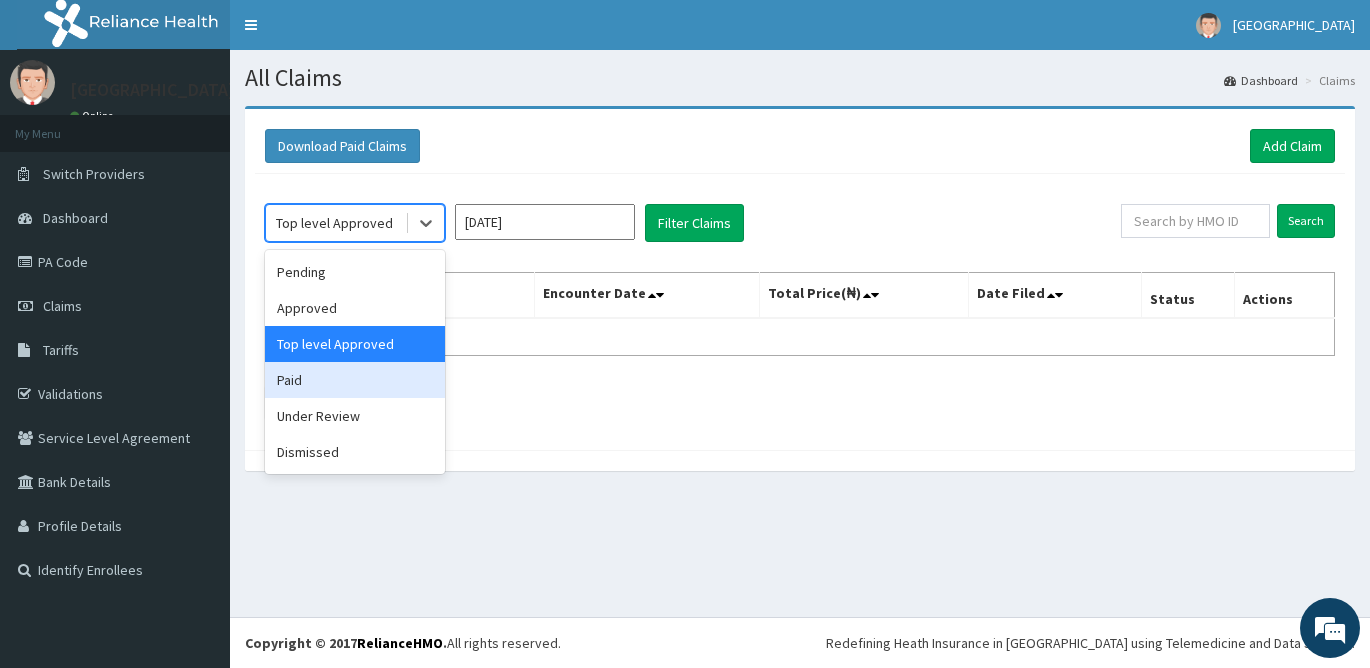 click on "Paid" at bounding box center [355, 380] 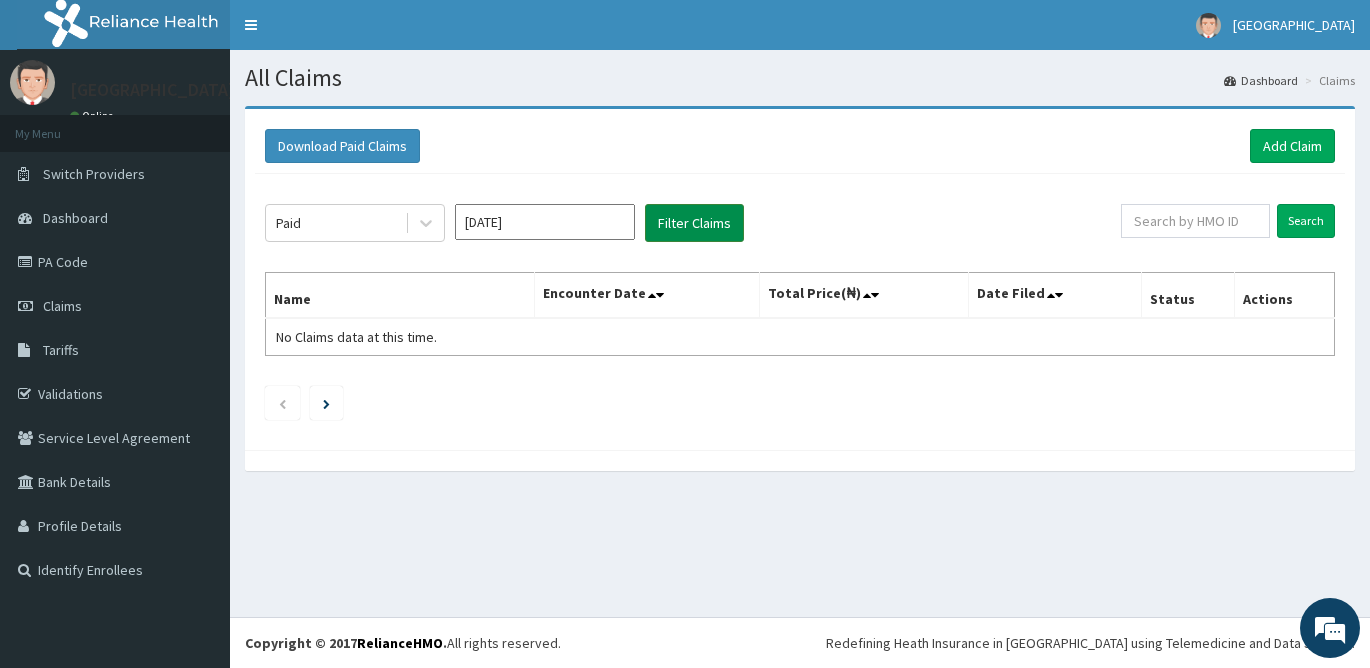 click on "Filter Claims" at bounding box center (694, 223) 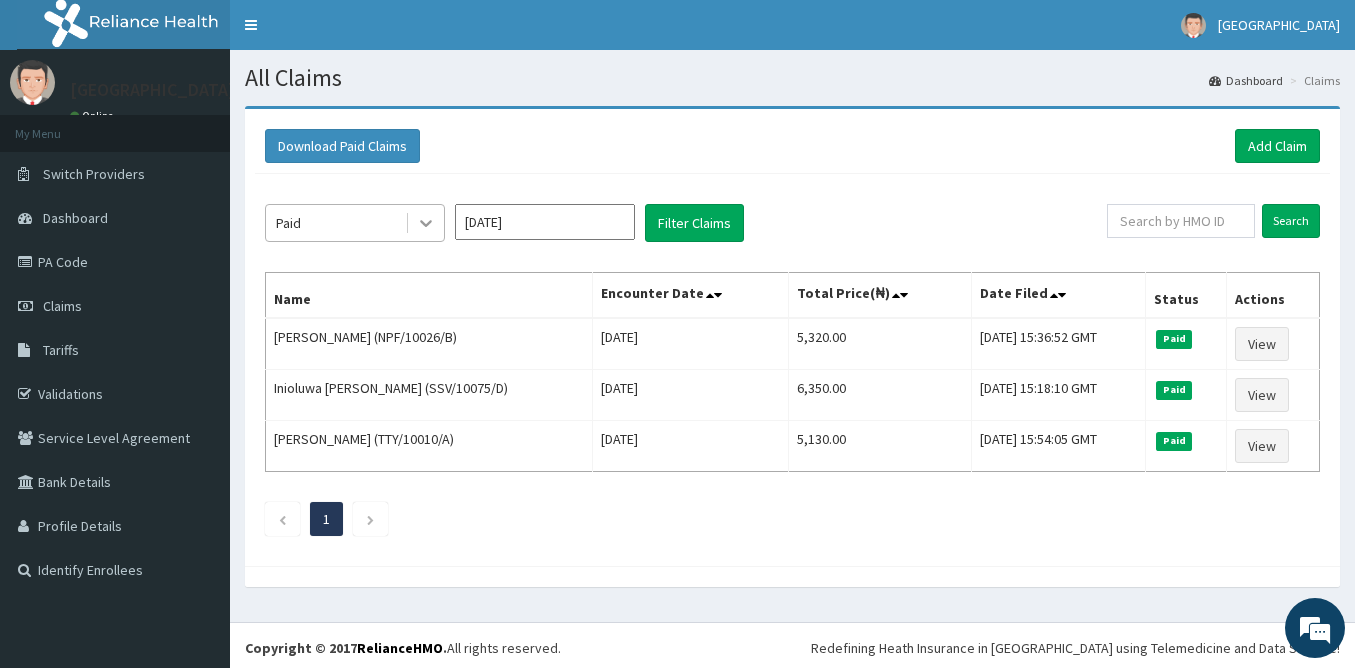 click 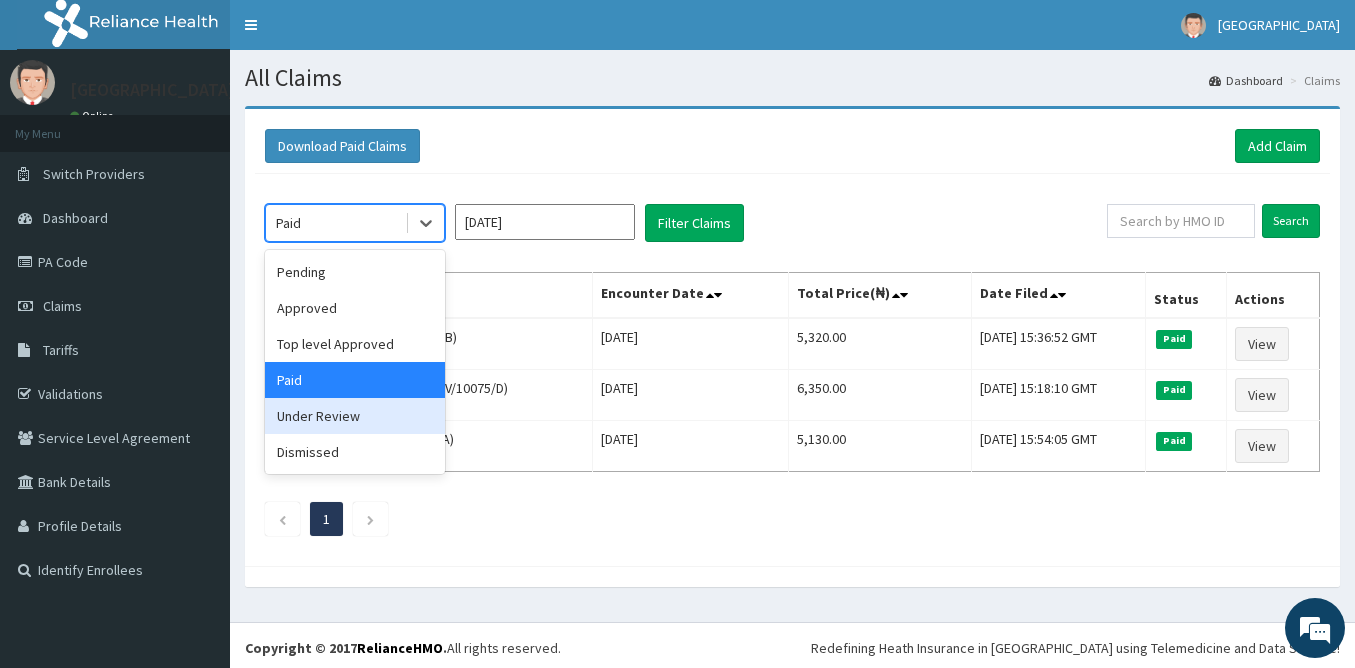click on "Under Review" at bounding box center (355, 416) 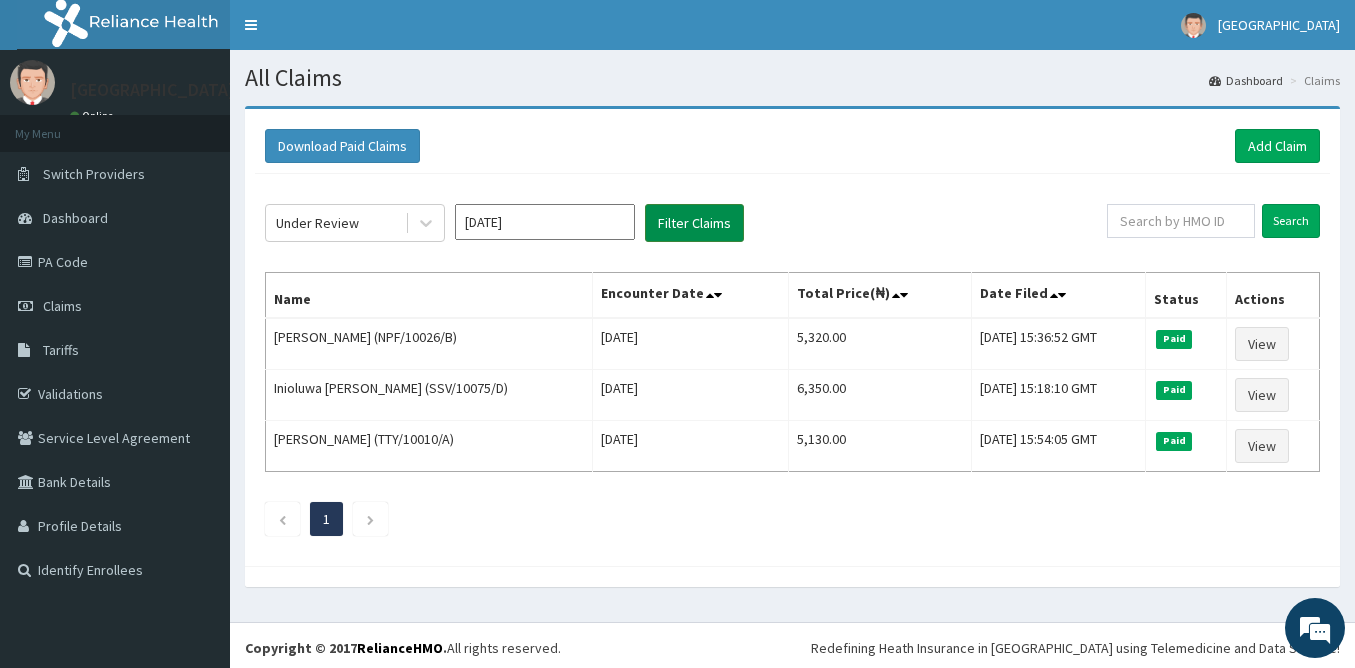 click on "Filter Claims" at bounding box center [694, 223] 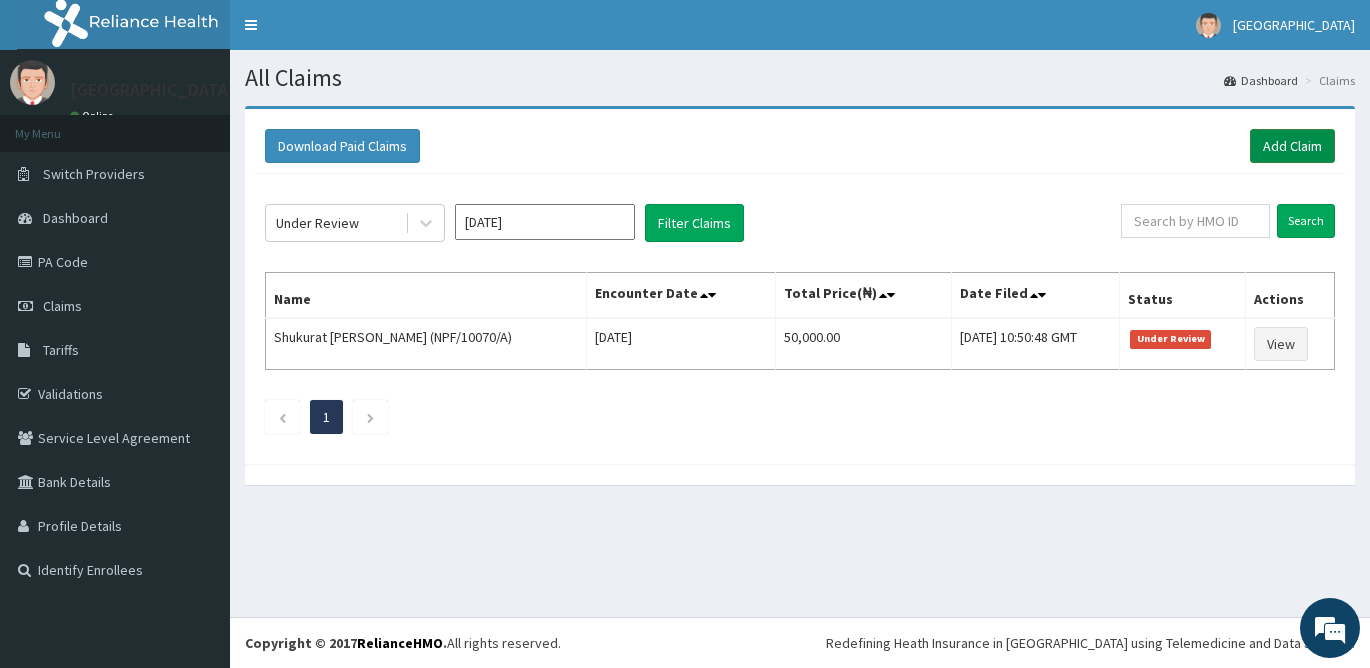 click on "Add Claim" at bounding box center (1292, 146) 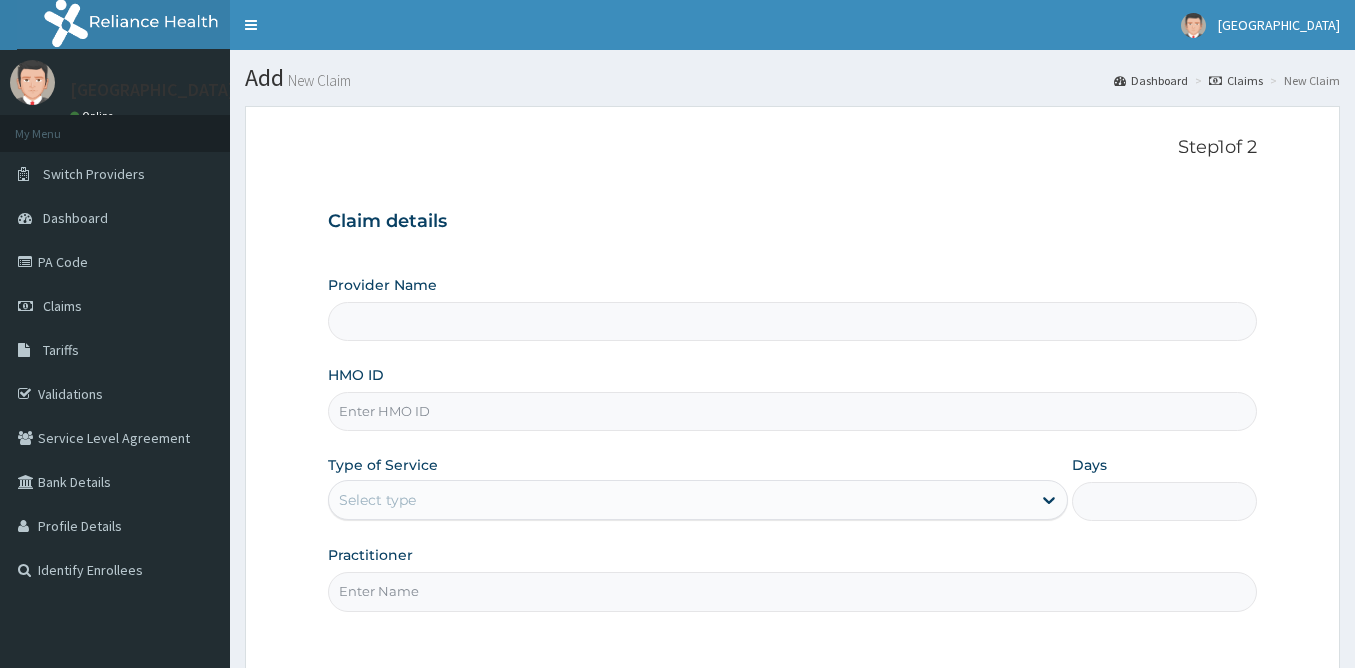 scroll, scrollTop: 0, scrollLeft: 0, axis: both 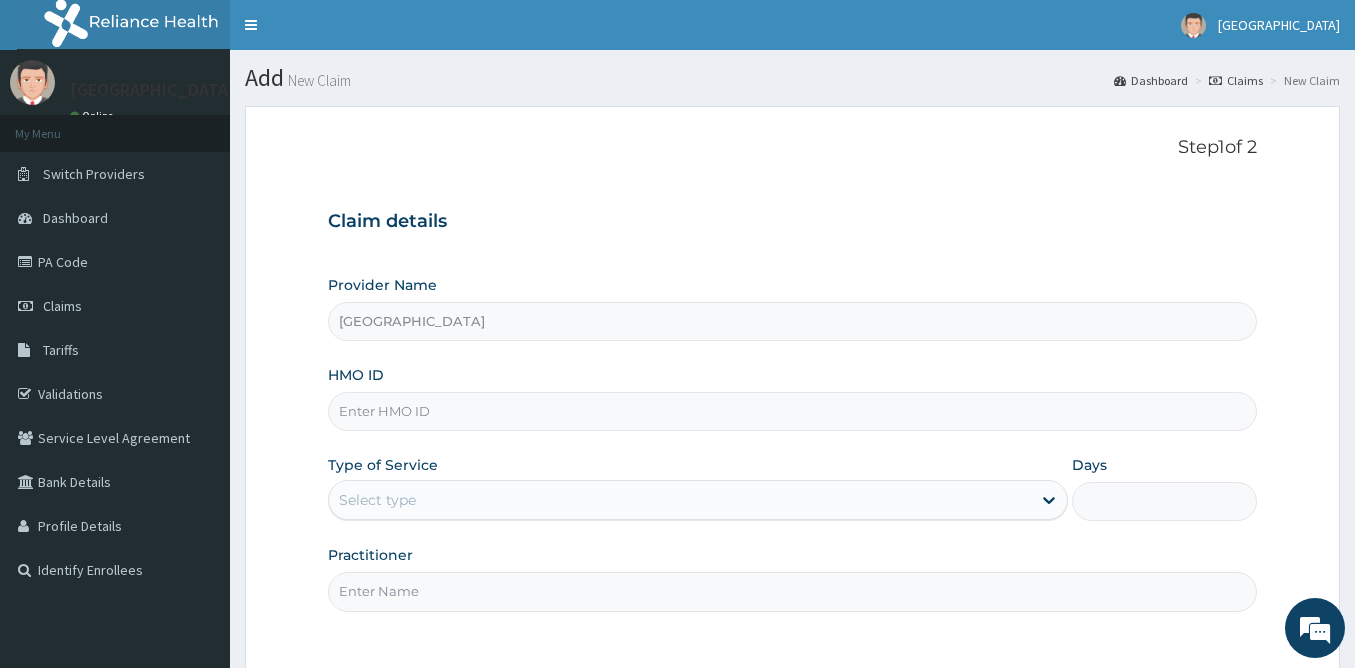 click on "HMO ID" at bounding box center [792, 411] 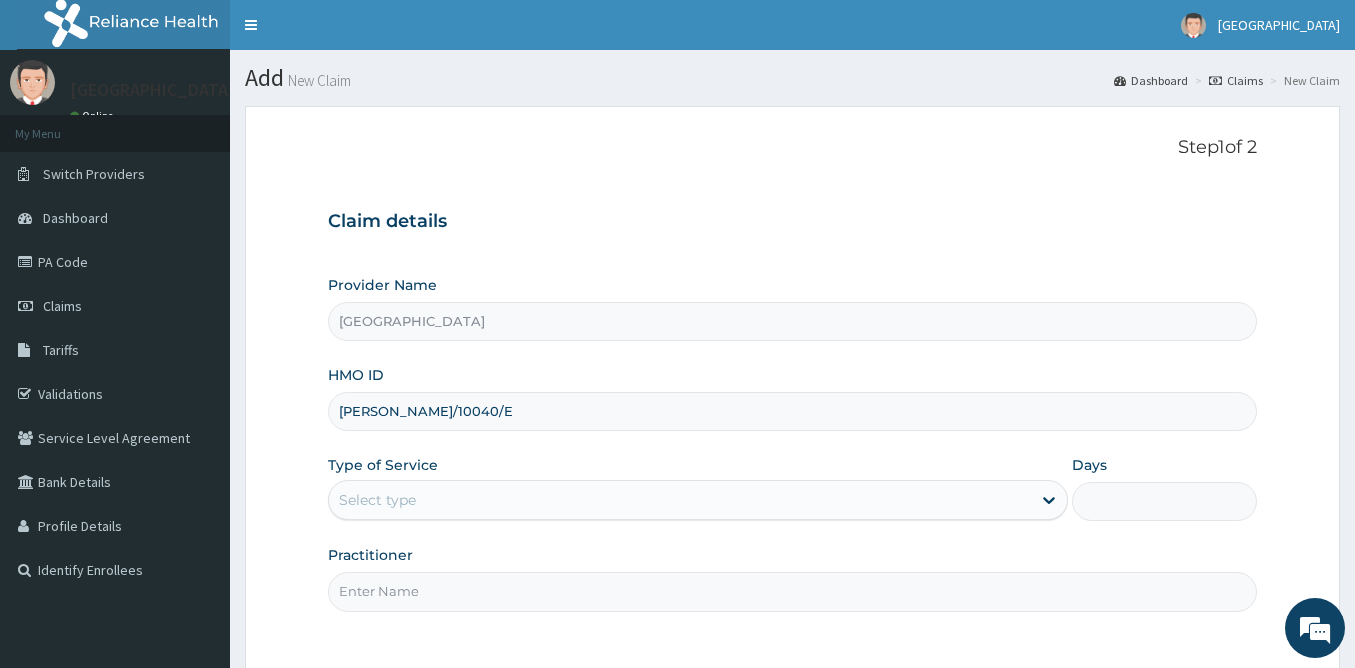 type on "[PERSON_NAME]/10040/E" 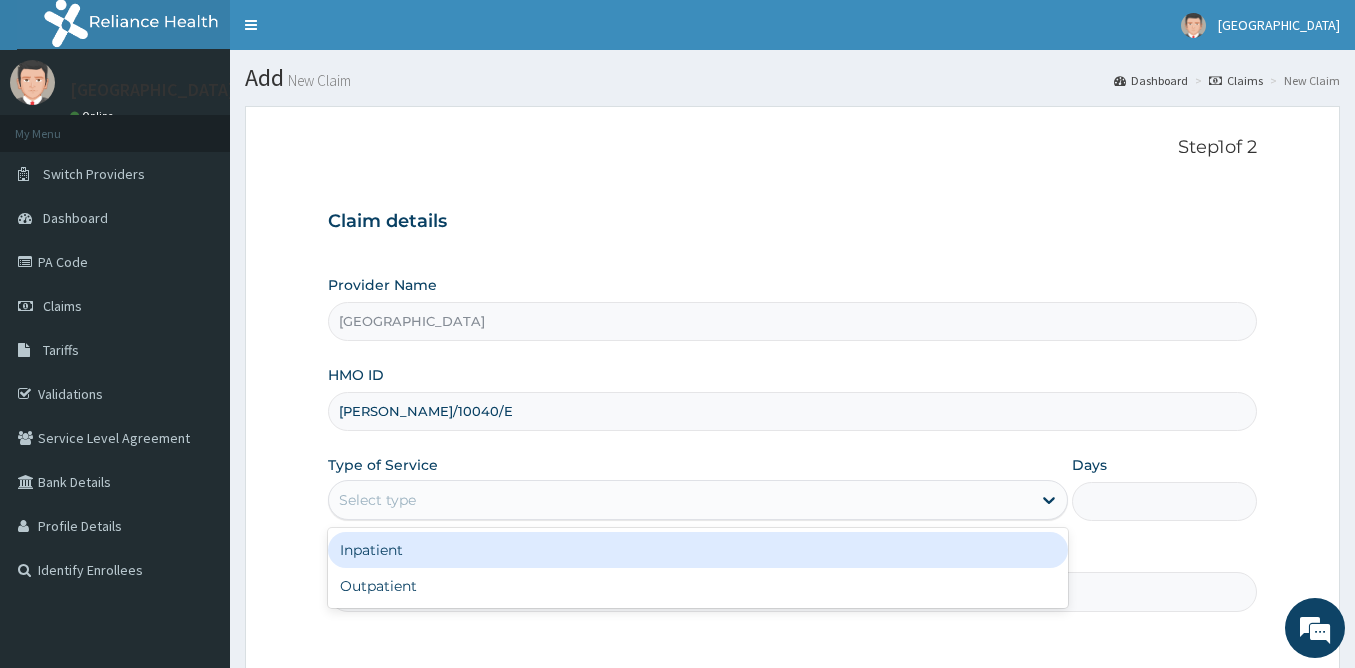 click on "Select type" at bounding box center (680, 500) 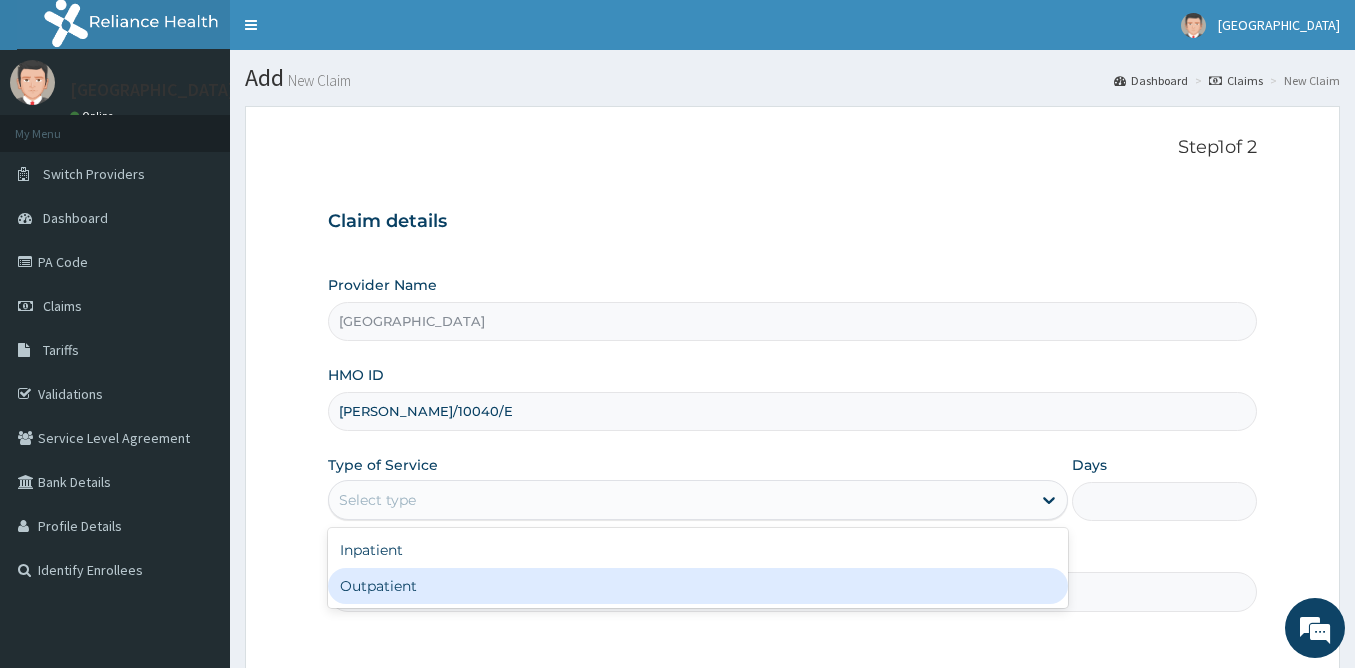 click on "Outpatient" at bounding box center [698, 586] 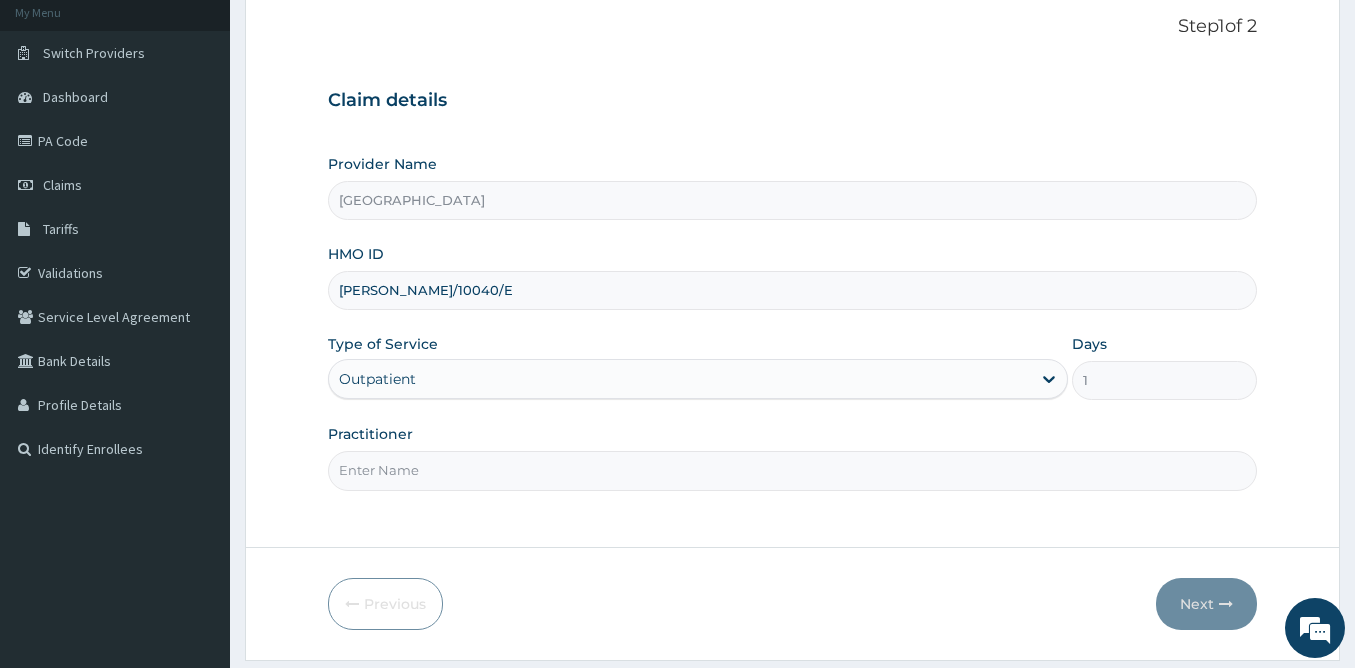 scroll, scrollTop: 175, scrollLeft: 0, axis: vertical 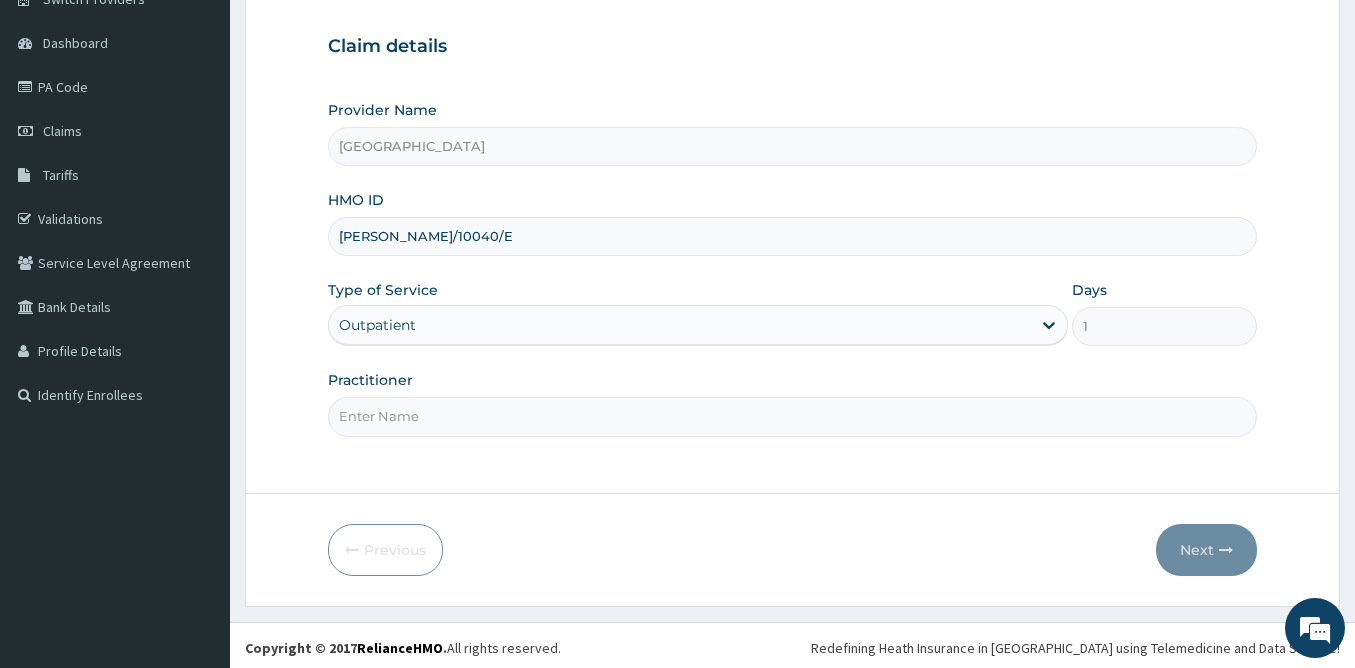 click on "Practitioner" at bounding box center [792, 416] 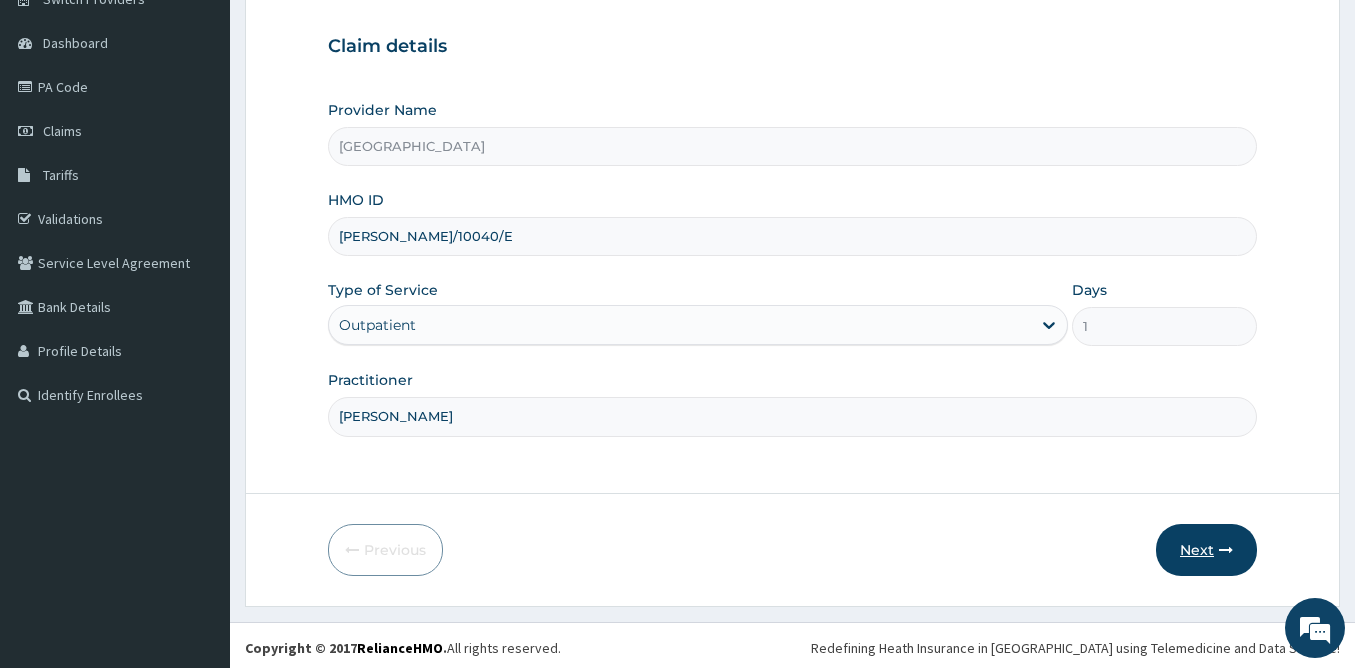type on "[PERSON_NAME]" 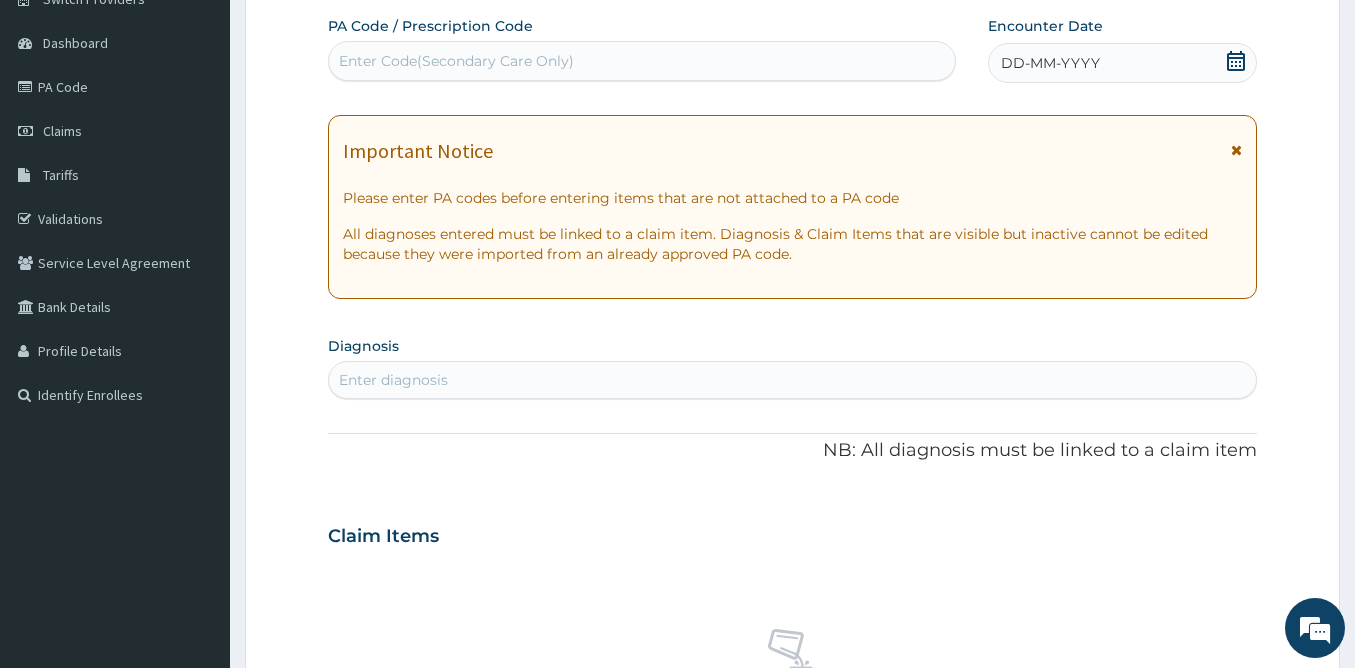 click on "DD-MM-YYYY" at bounding box center (1122, 63) 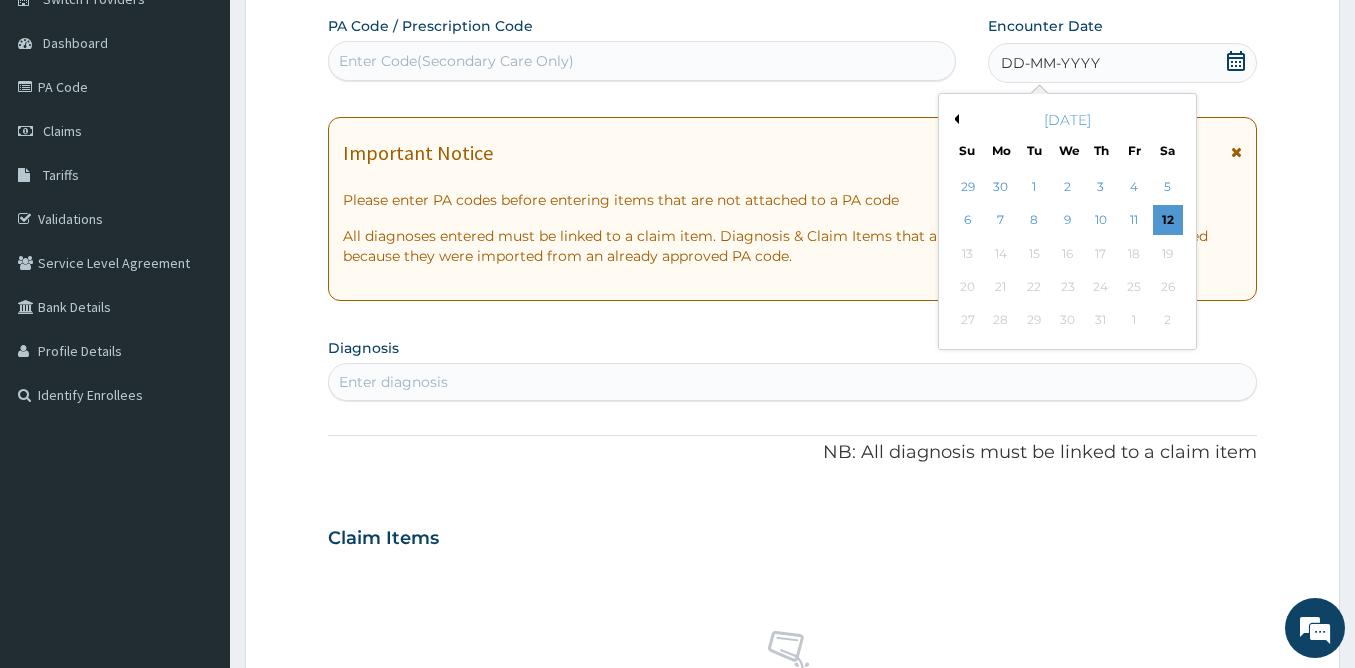 click on "[DATE]" at bounding box center [1067, 120] 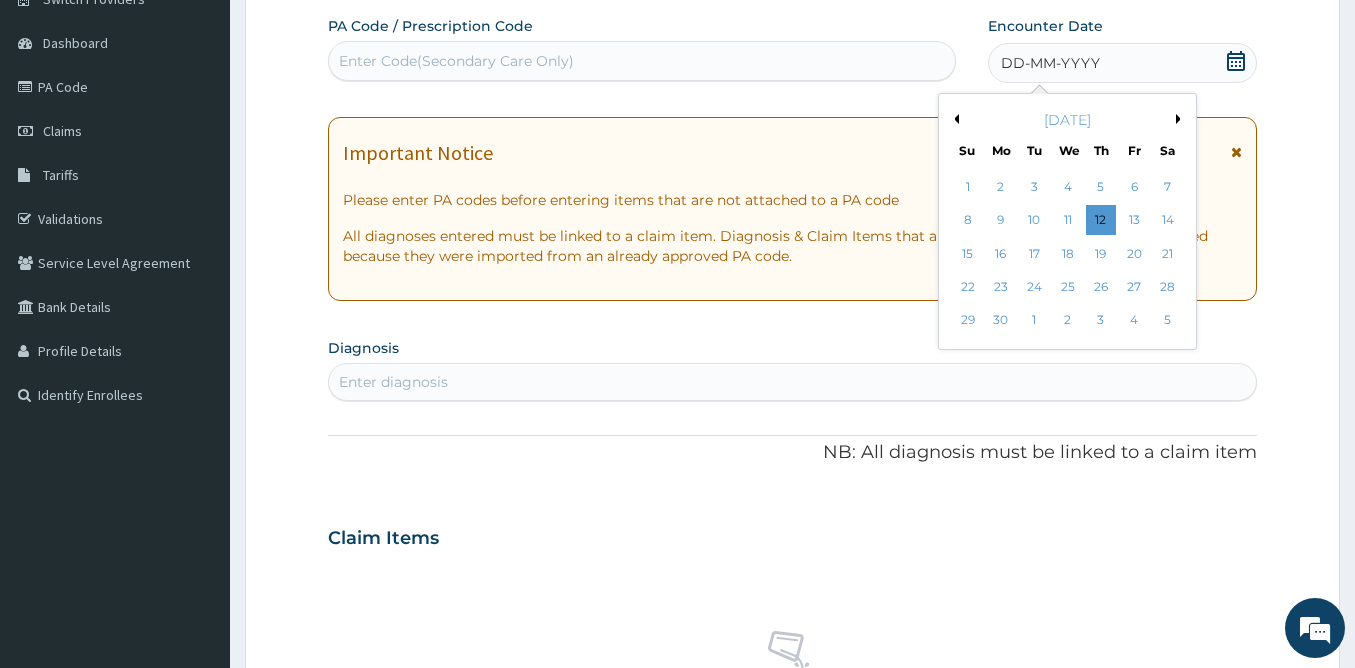 click on "Previous Month" at bounding box center (954, 119) 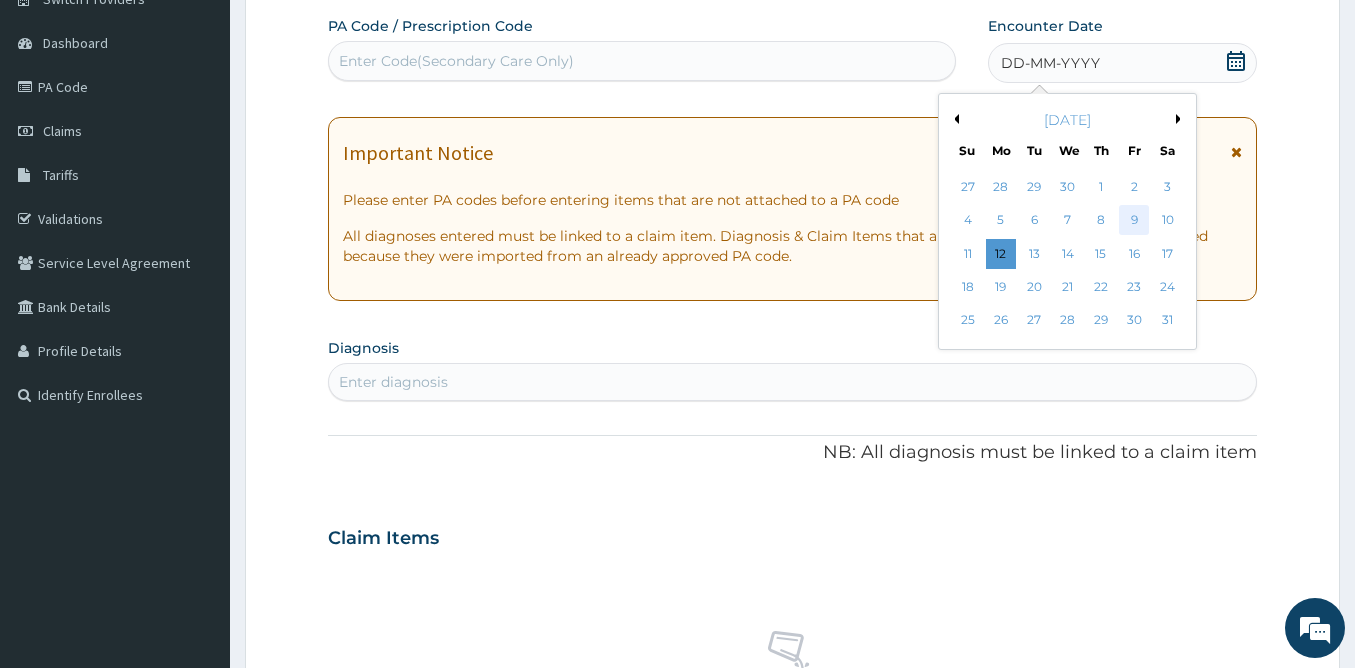 click on "9" at bounding box center [1134, 221] 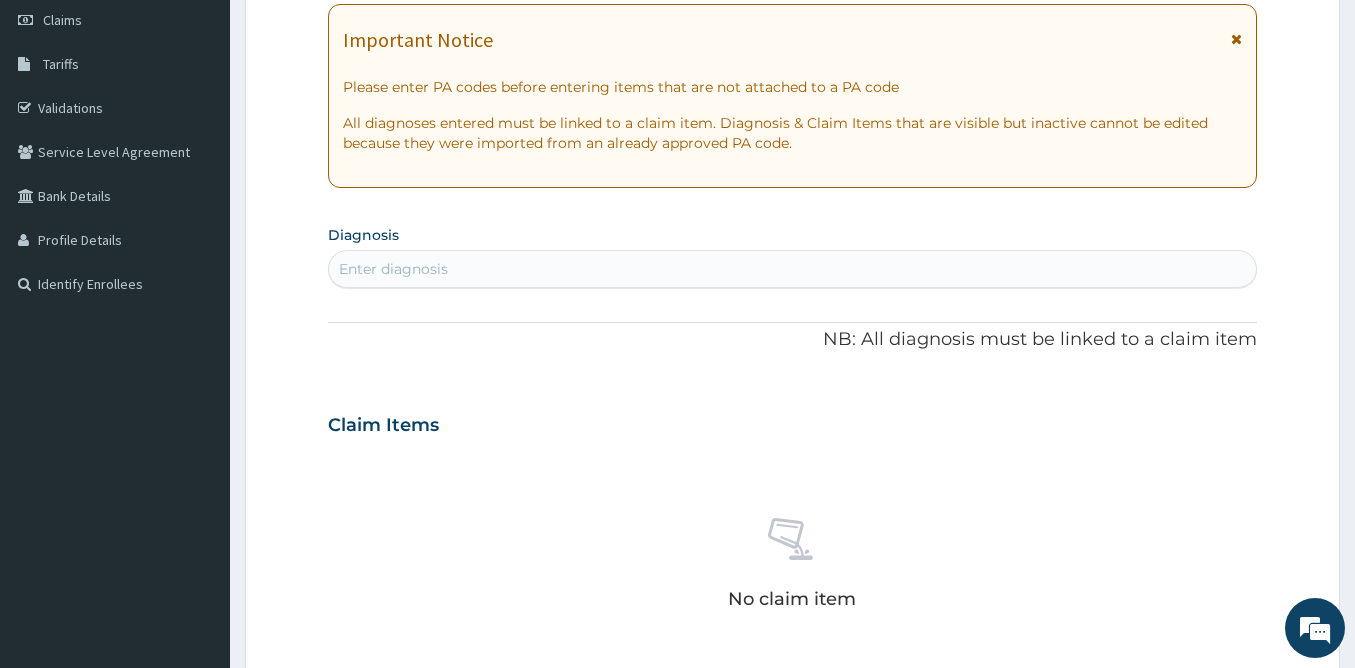 scroll, scrollTop: 300, scrollLeft: 0, axis: vertical 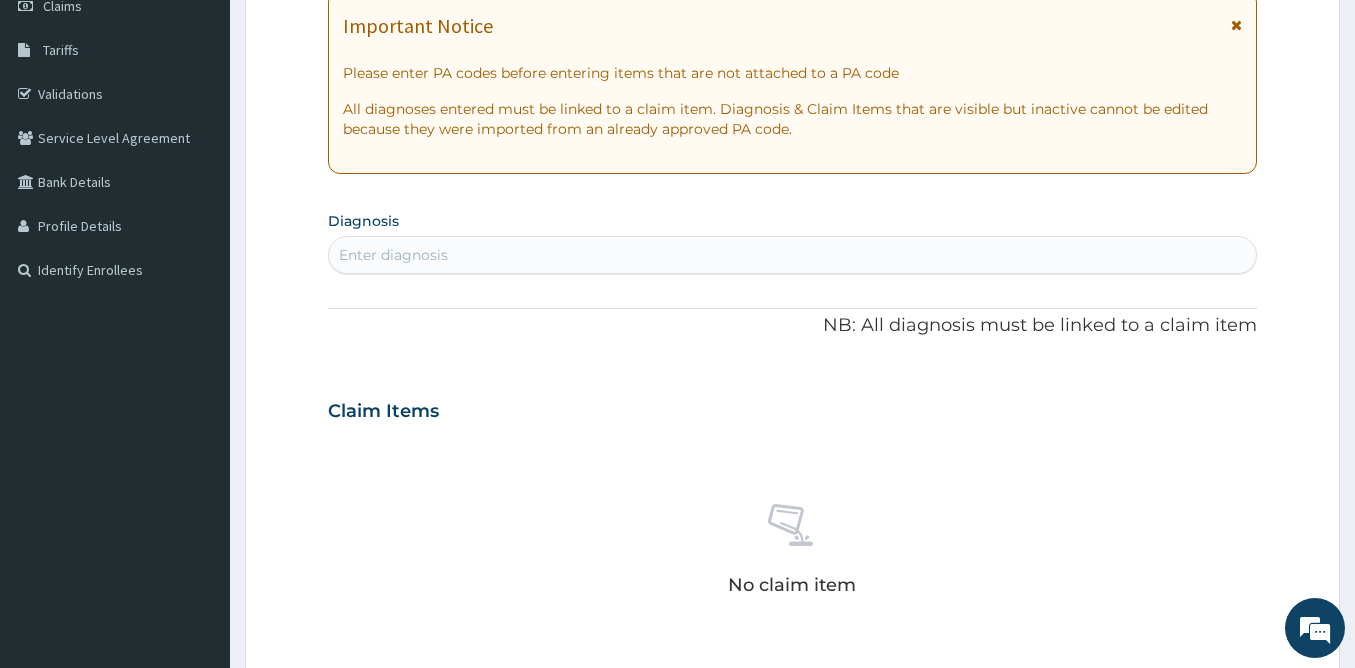 click on "Enter diagnosis" at bounding box center (393, 255) 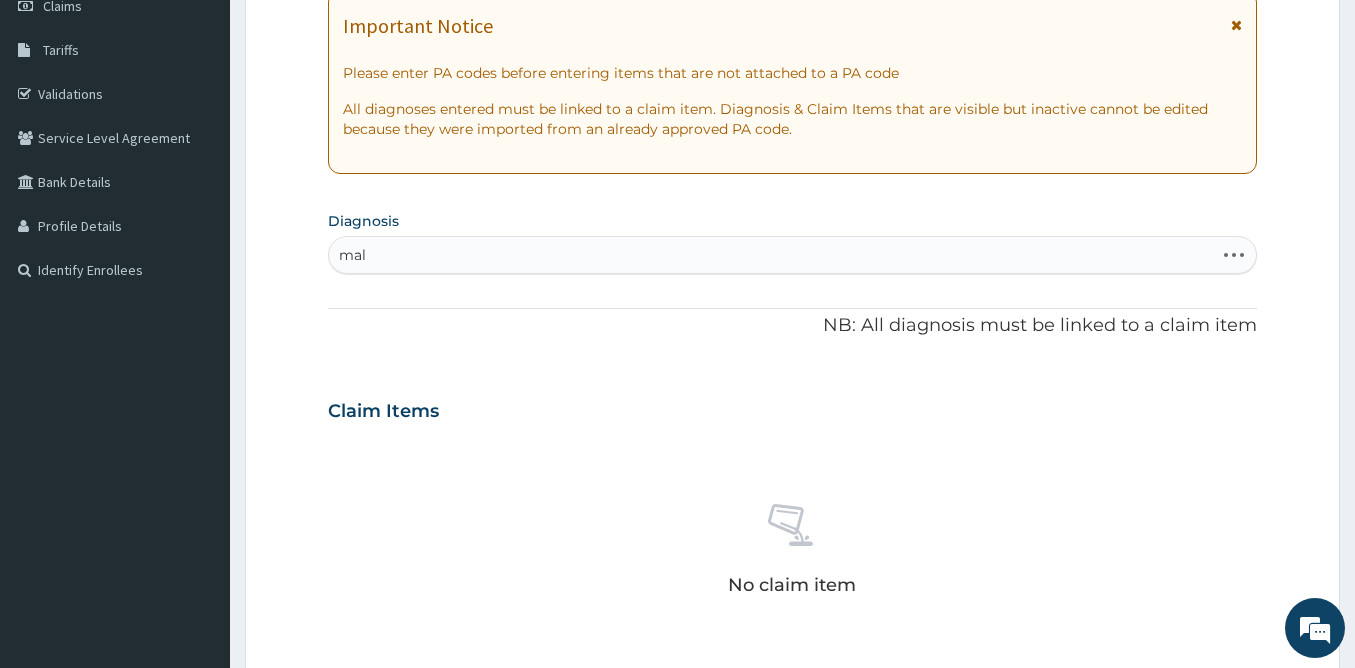 type on "mala" 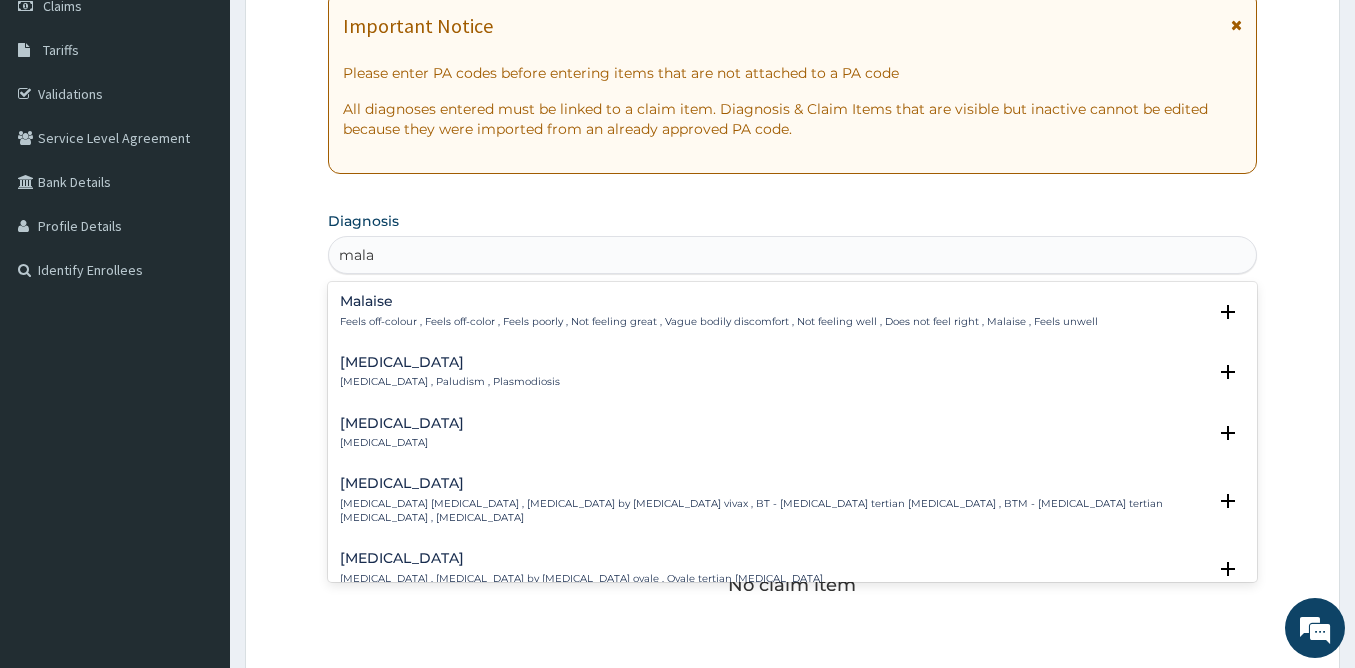 click on "[MEDICAL_DATA]" at bounding box center [450, 362] 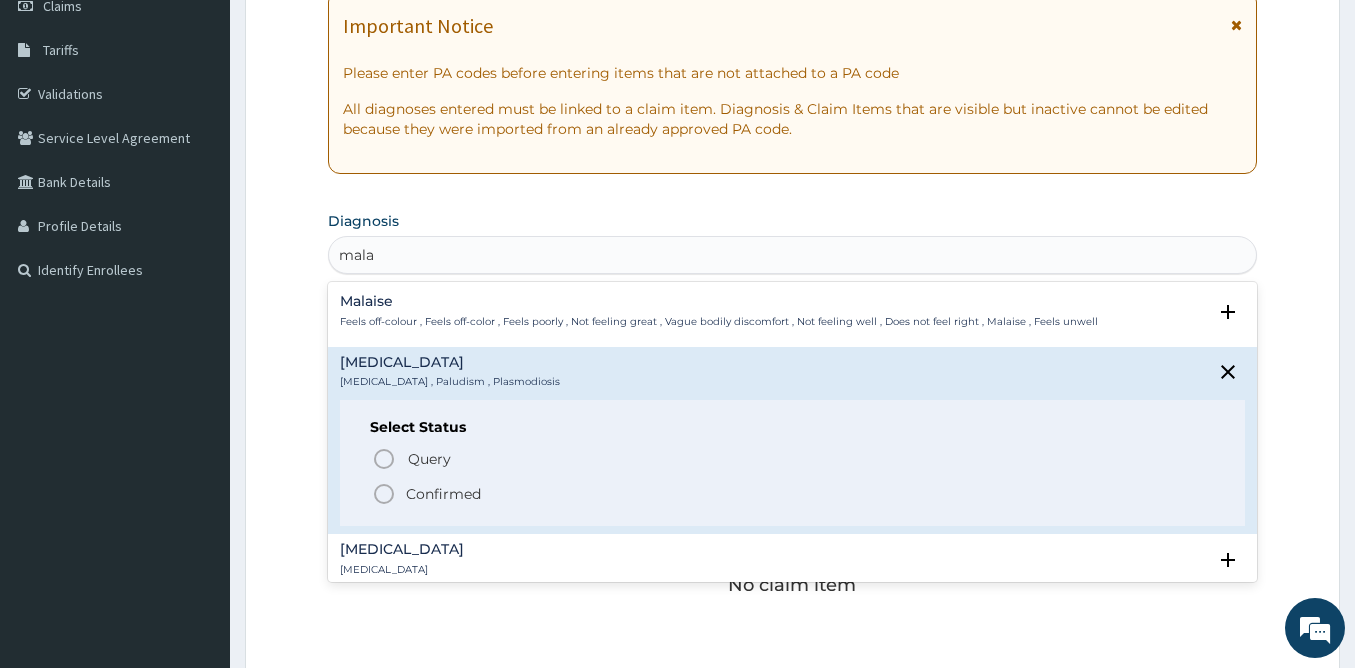 click 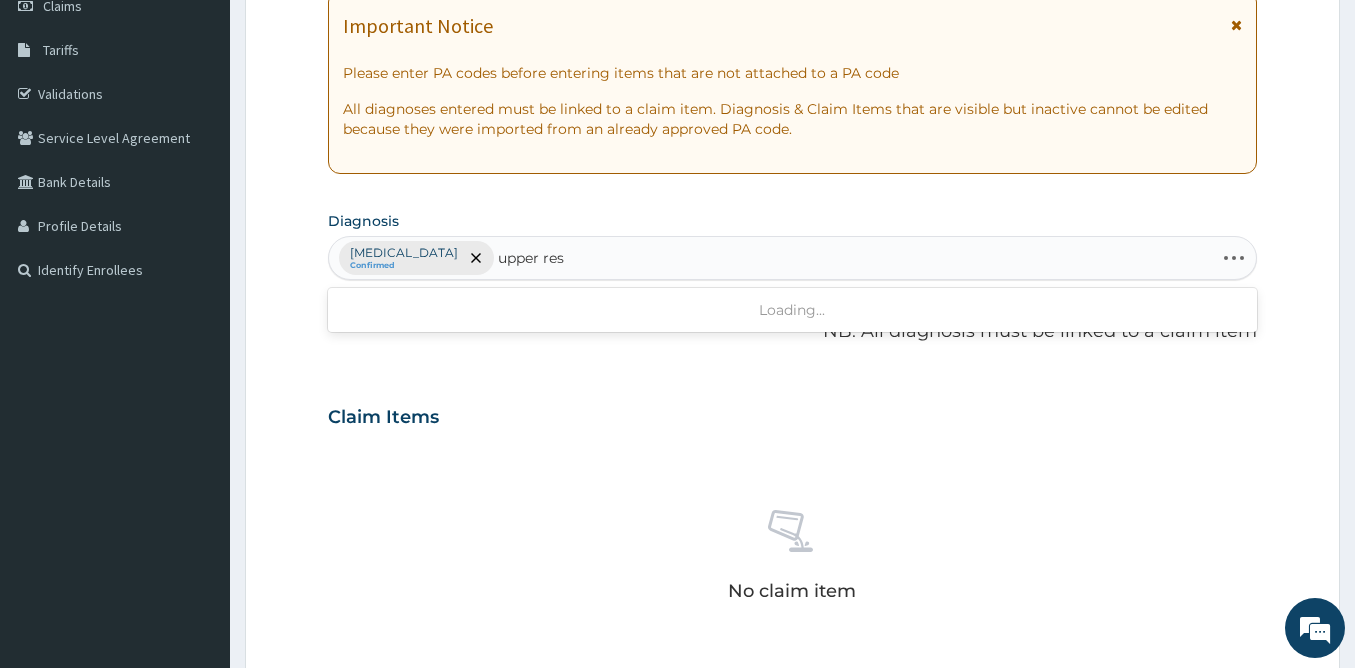 type on "upper resp" 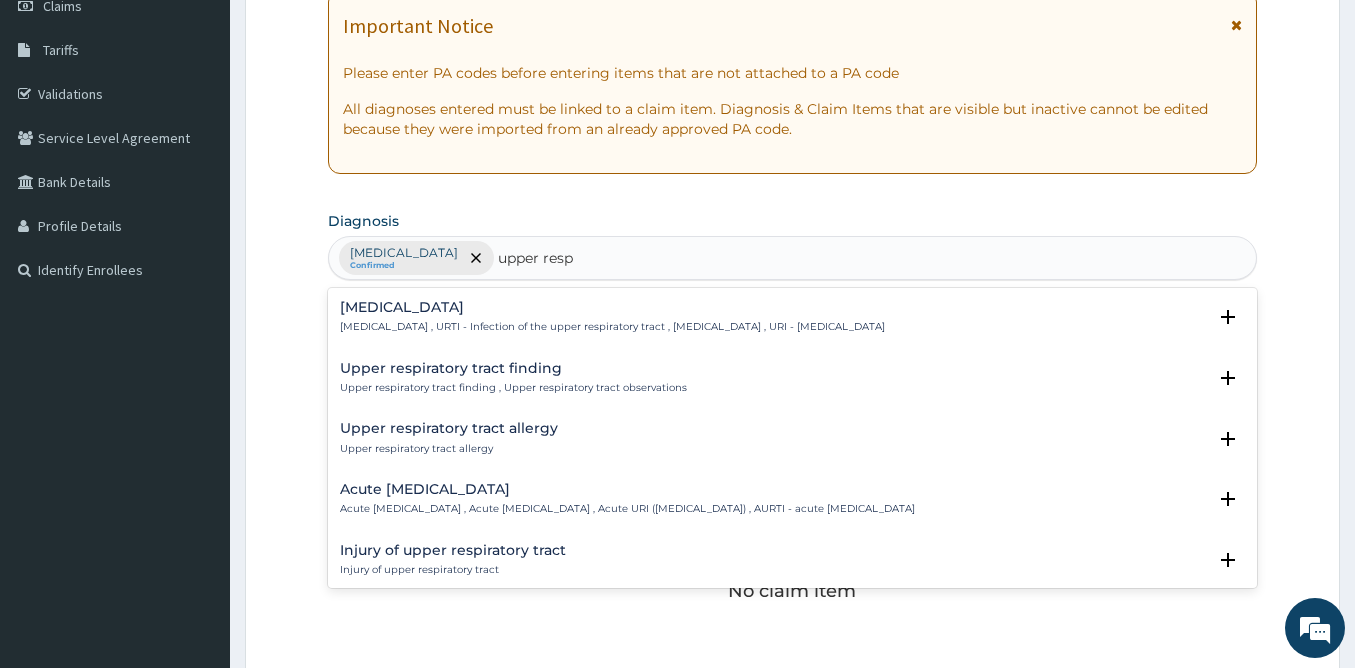 click on "[MEDICAL_DATA]" at bounding box center [612, 307] 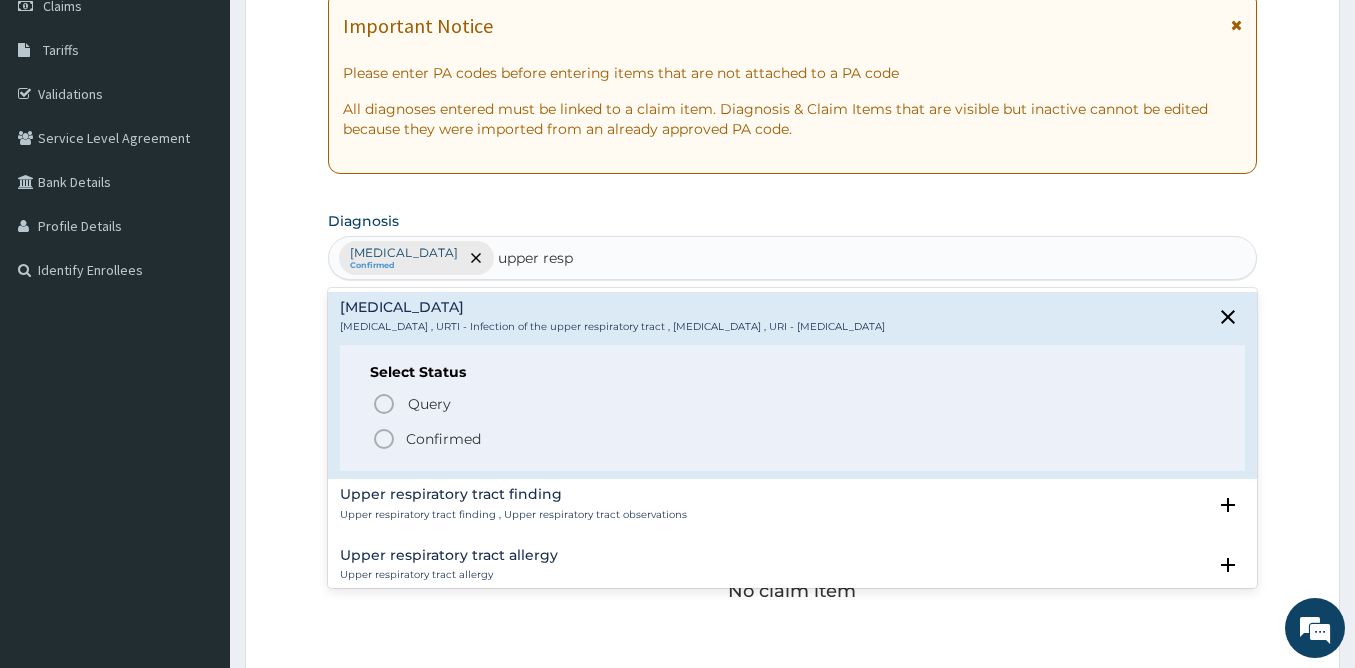 click 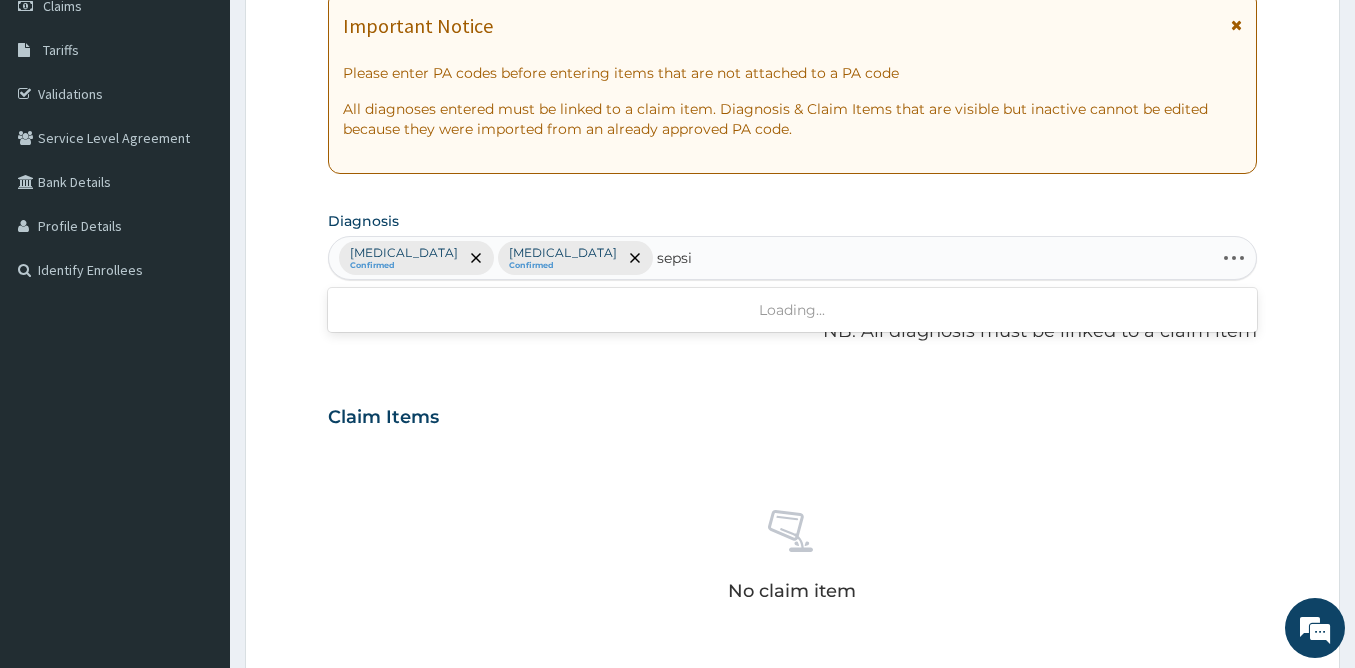type on "[MEDICAL_DATA]" 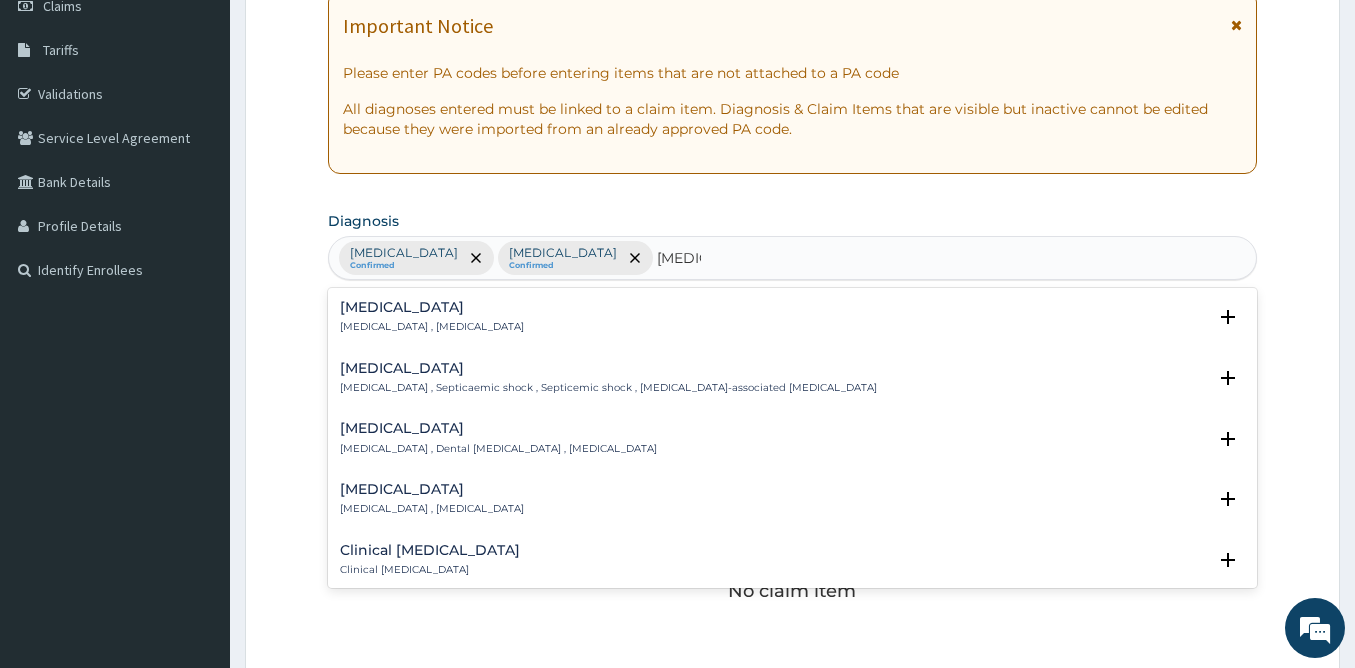 click on "Systemic infection , Sepsis" at bounding box center [432, 327] 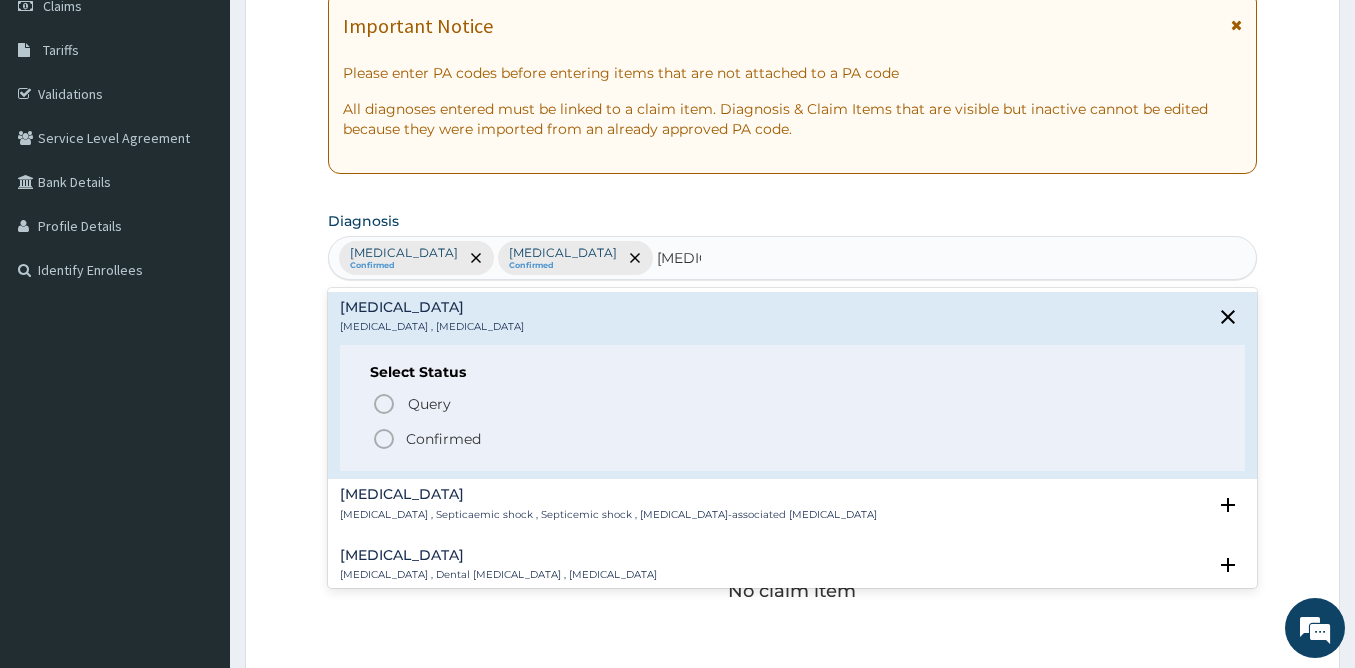 click 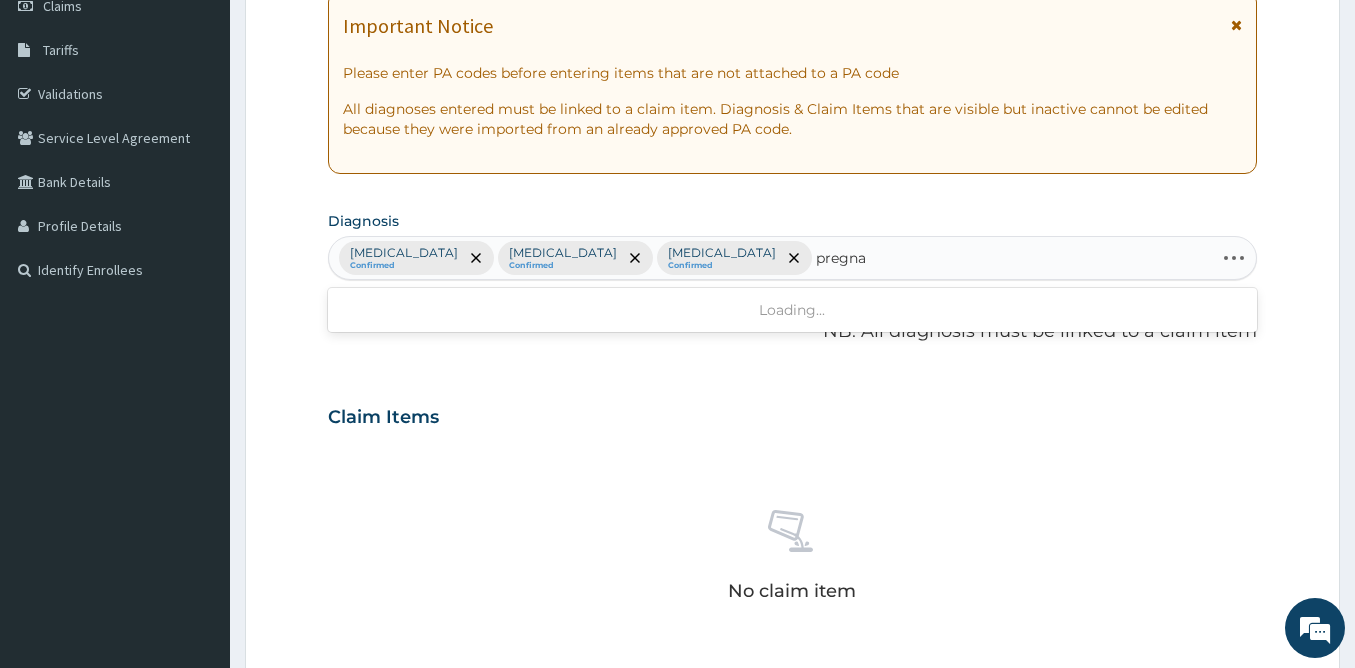 type on "pregnan" 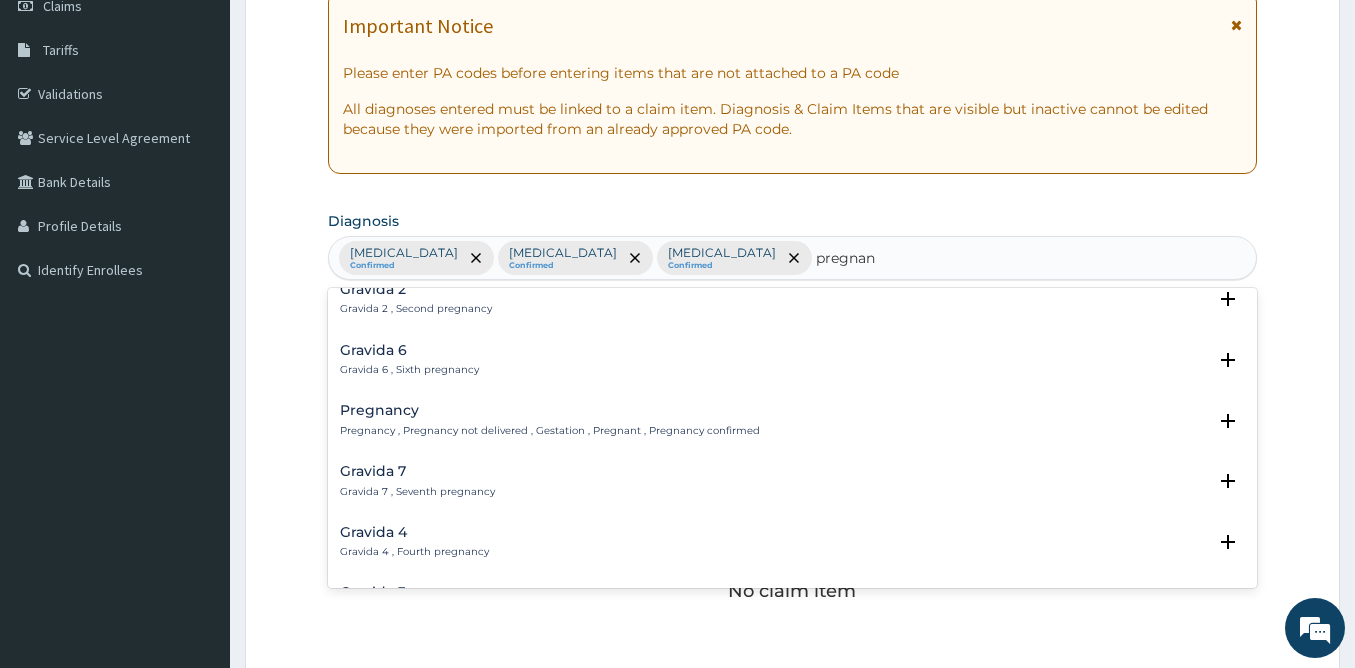 scroll, scrollTop: 240, scrollLeft: 0, axis: vertical 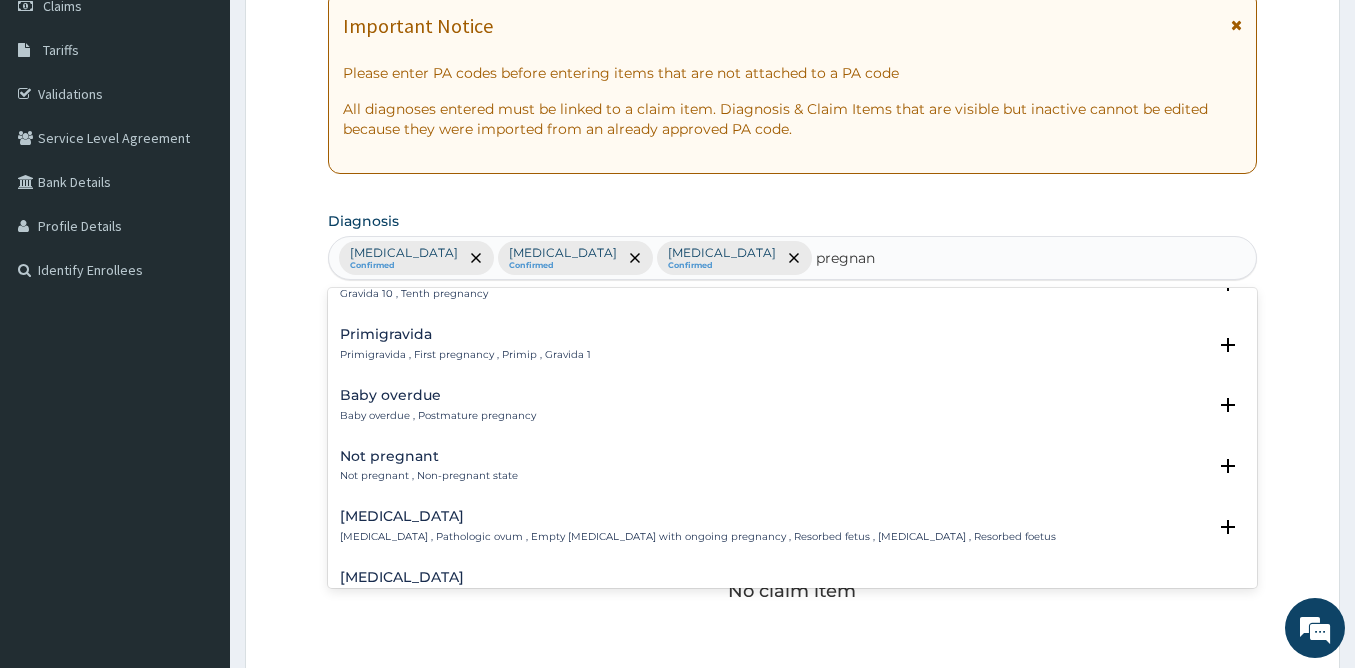 click on "Not pregnant , Non-pregnant state" at bounding box center [429, 476] 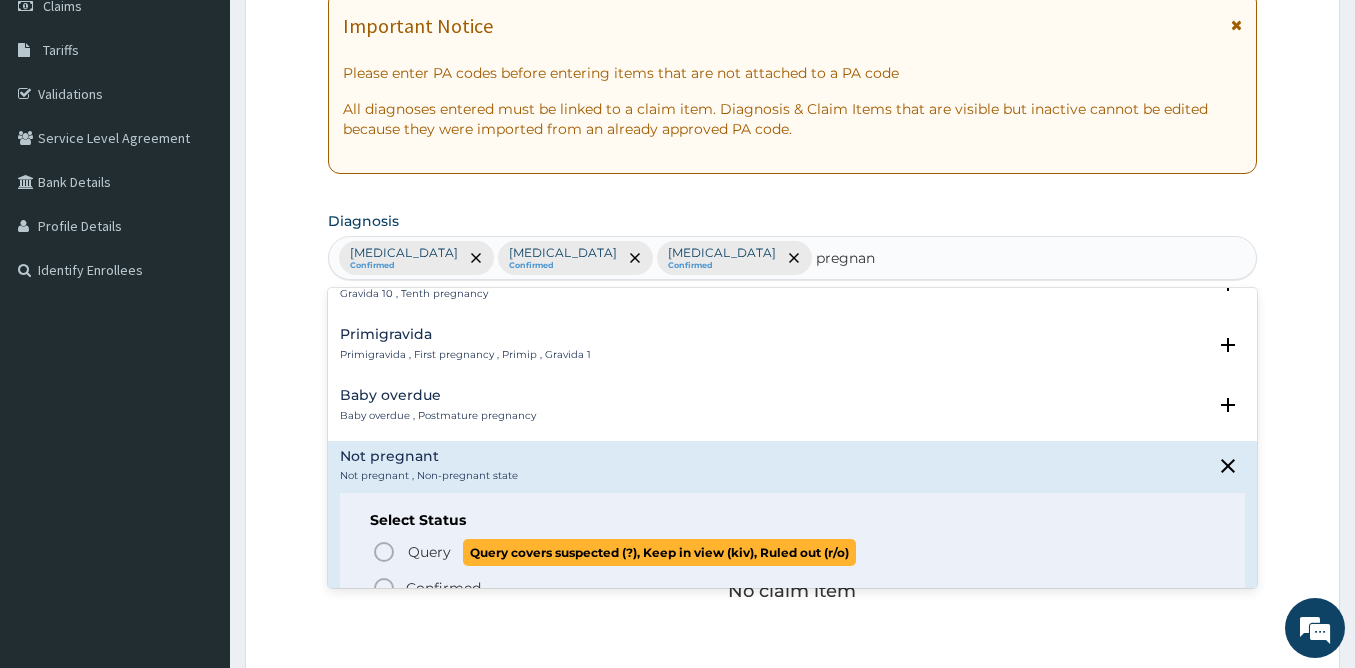 click 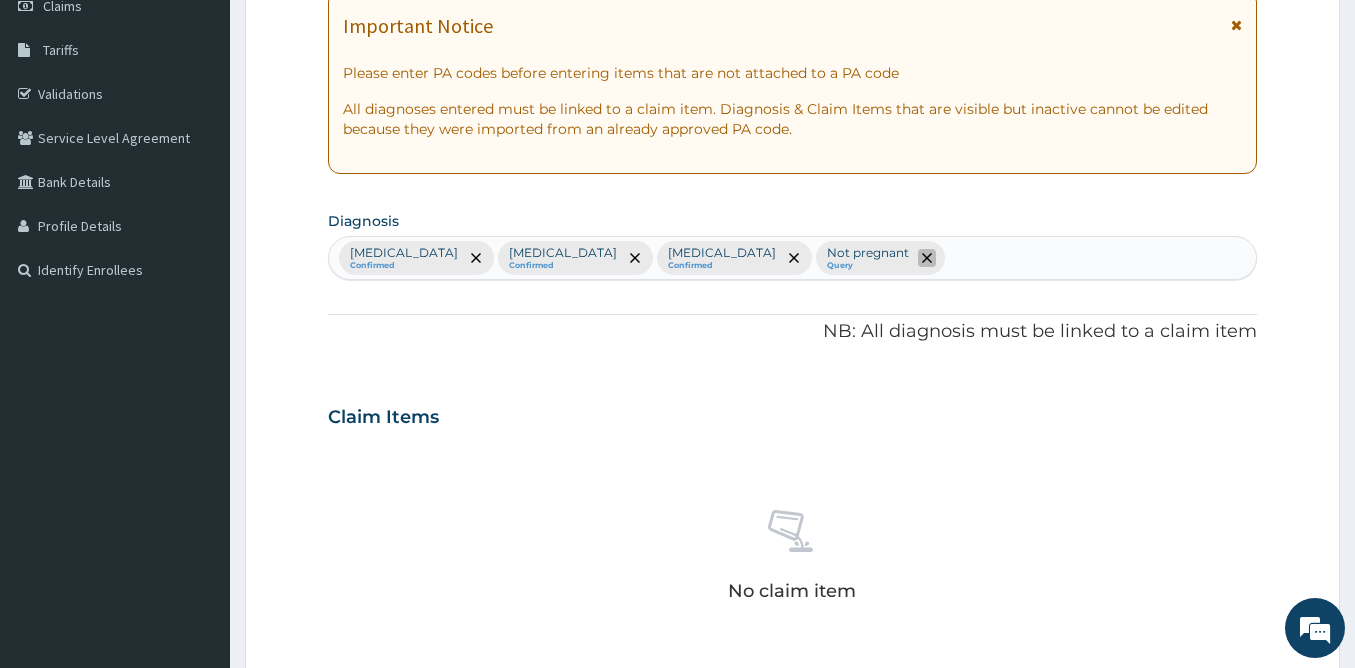 click 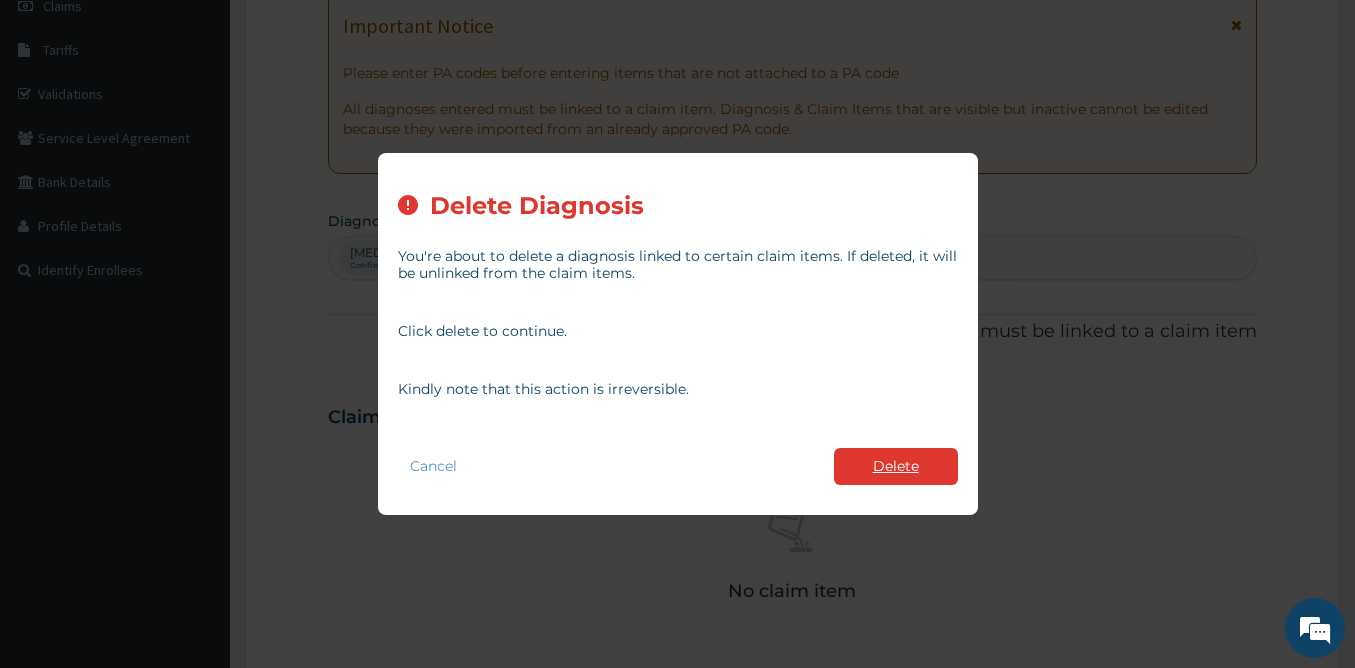 click on "Delete" at bounding box center (896, 466) 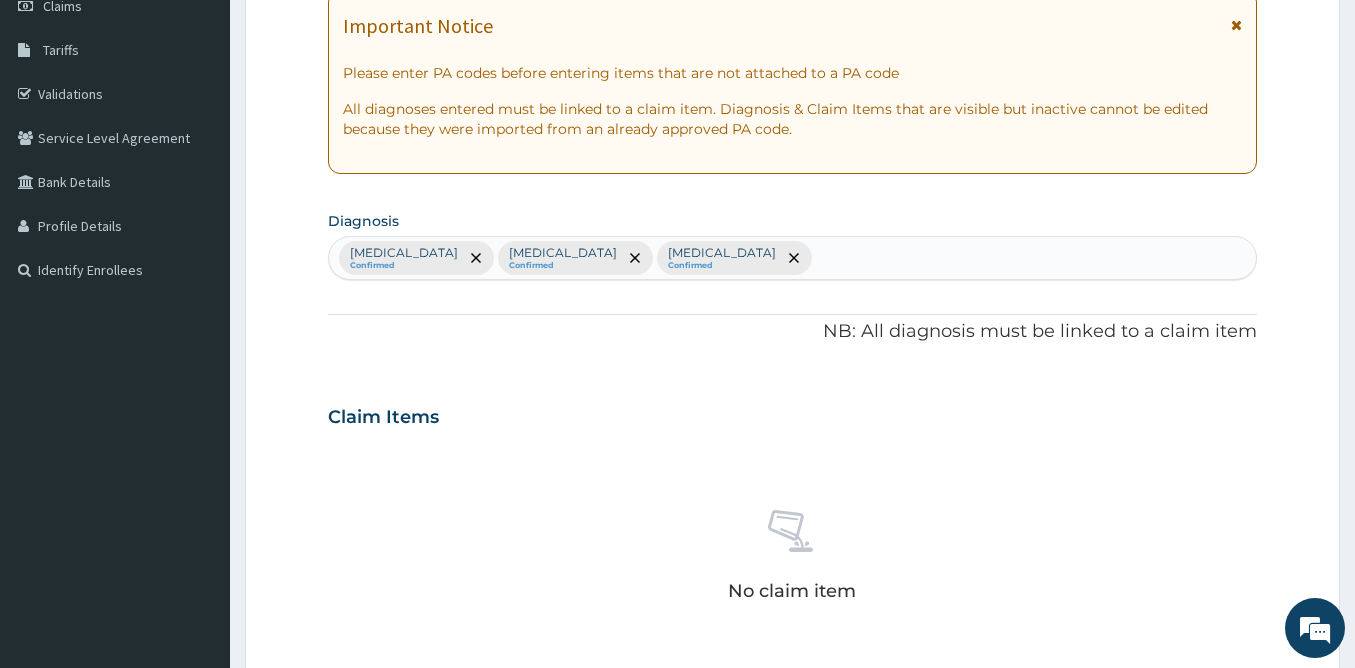 click on "Malaria Confirmed Upper respiratory infection Confirmed Sepsis Confirmed" at bounding box center (792, 258) 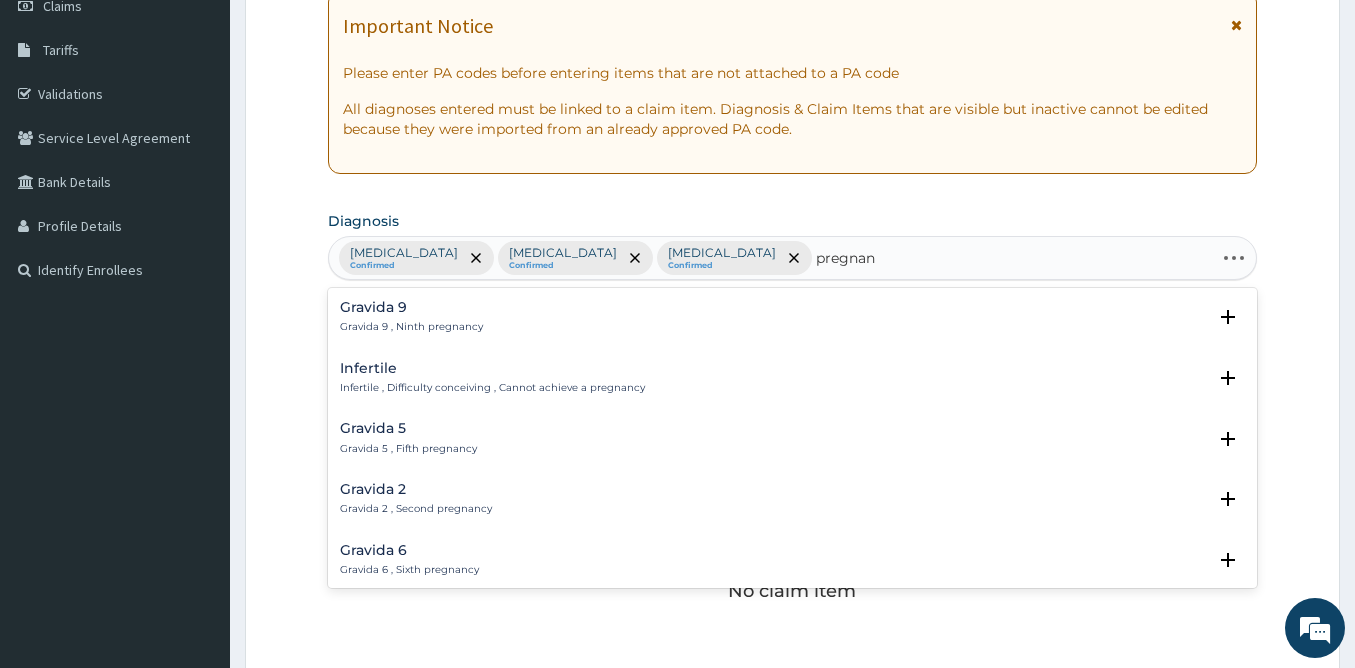 type on "pregnant" 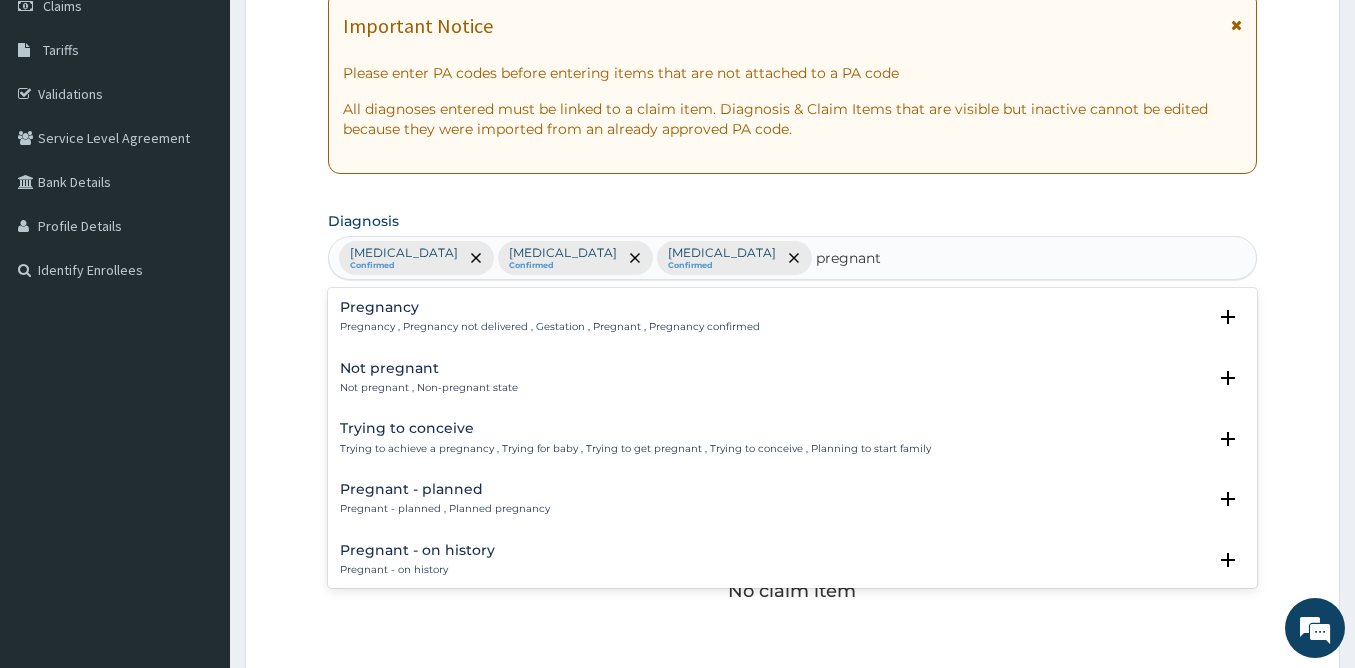 click on "Not pregnant" at bounding box center (429, 368) 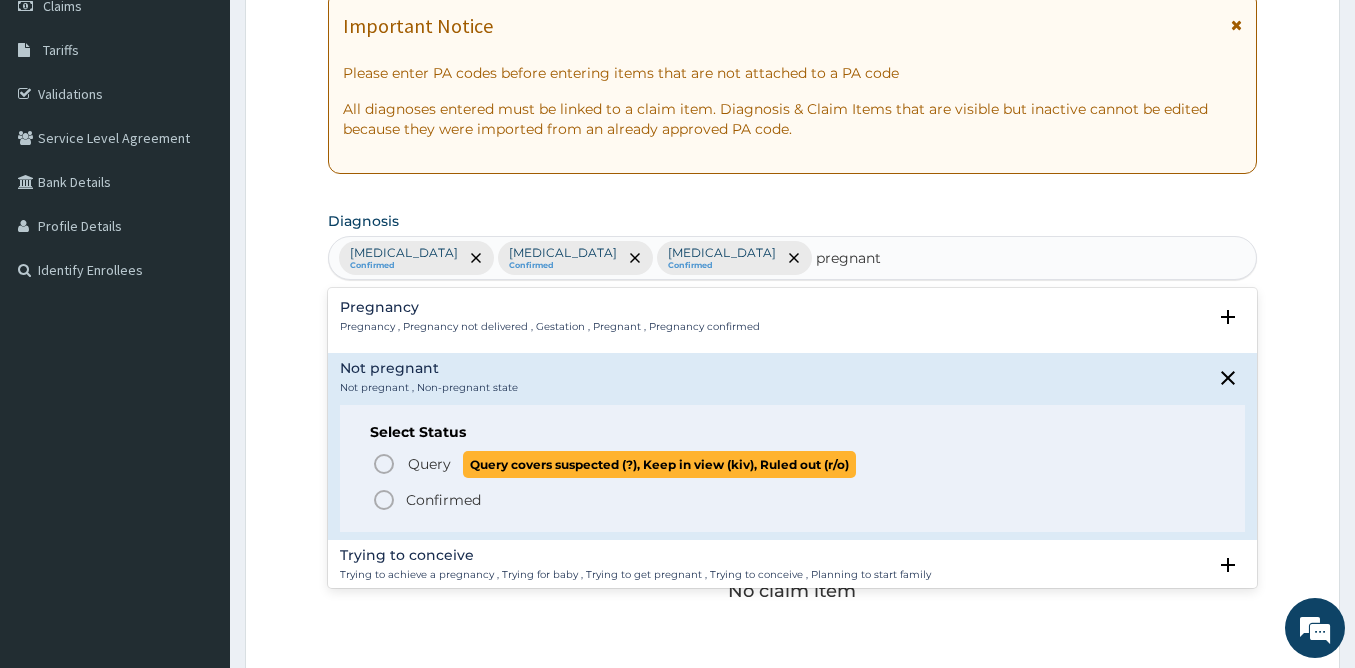 click 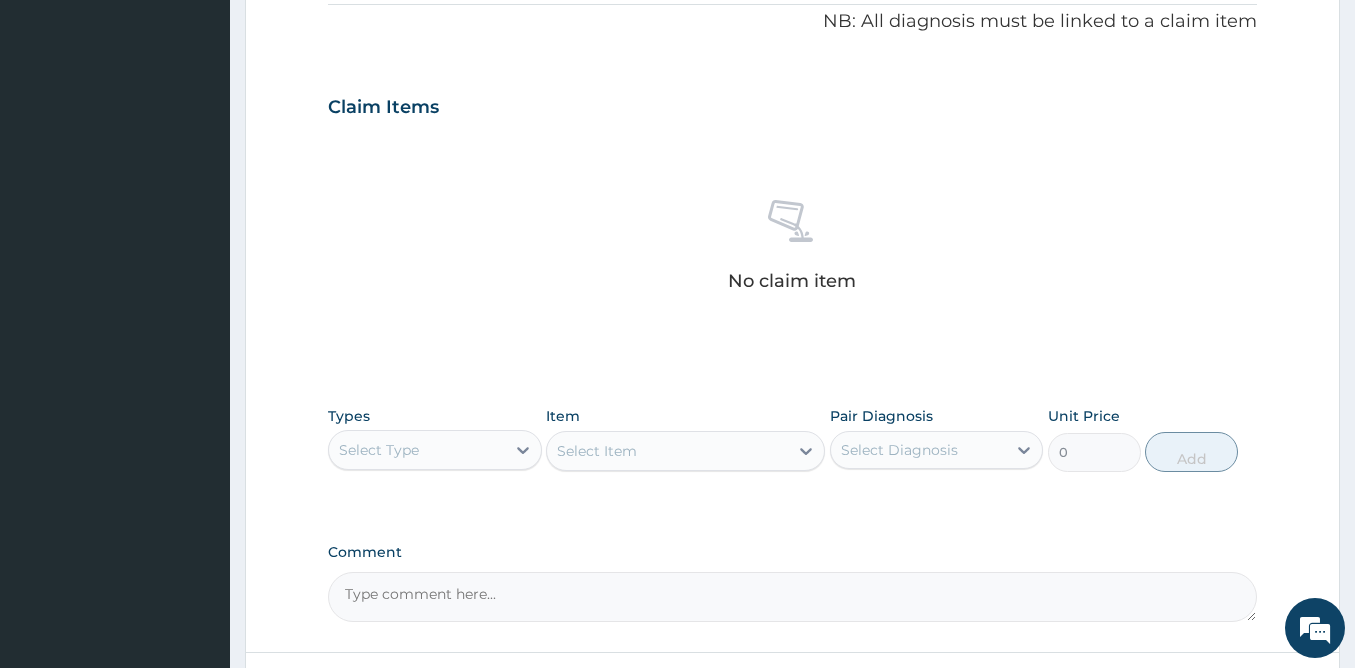 scroll, scrollTop: 697, scrollLeft: 0, axis: vertical 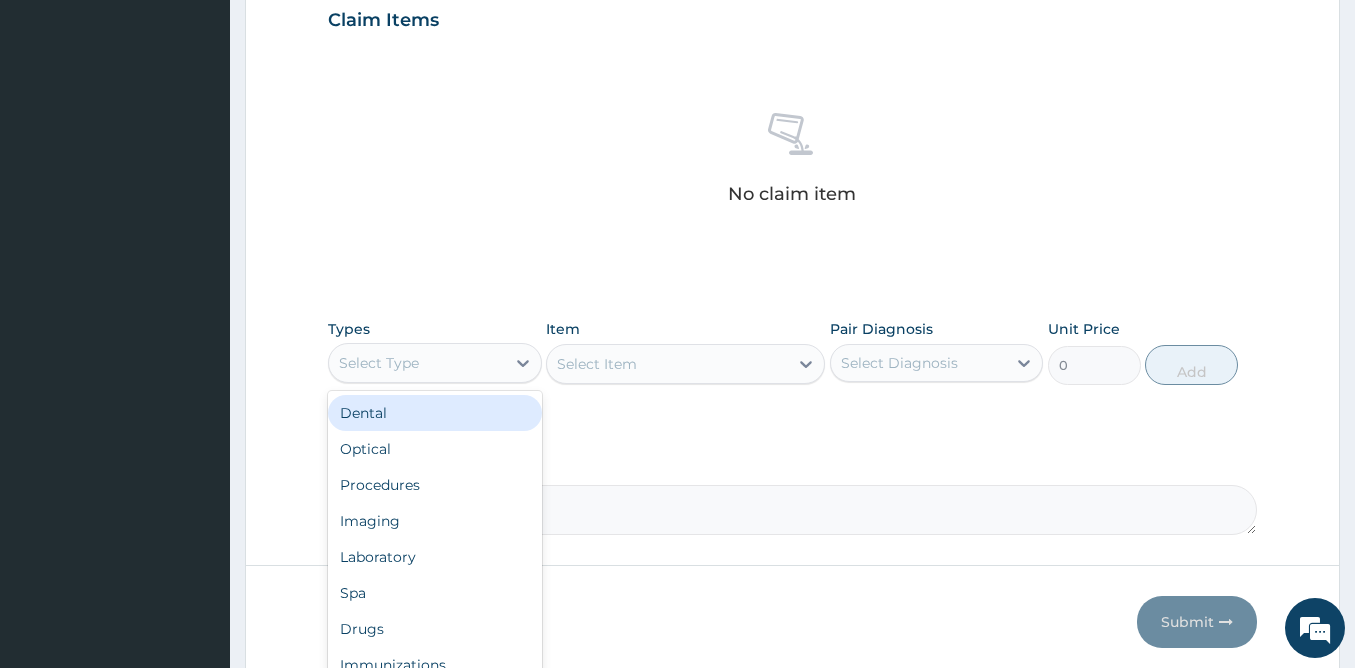 click at bounding box center [523, 363] 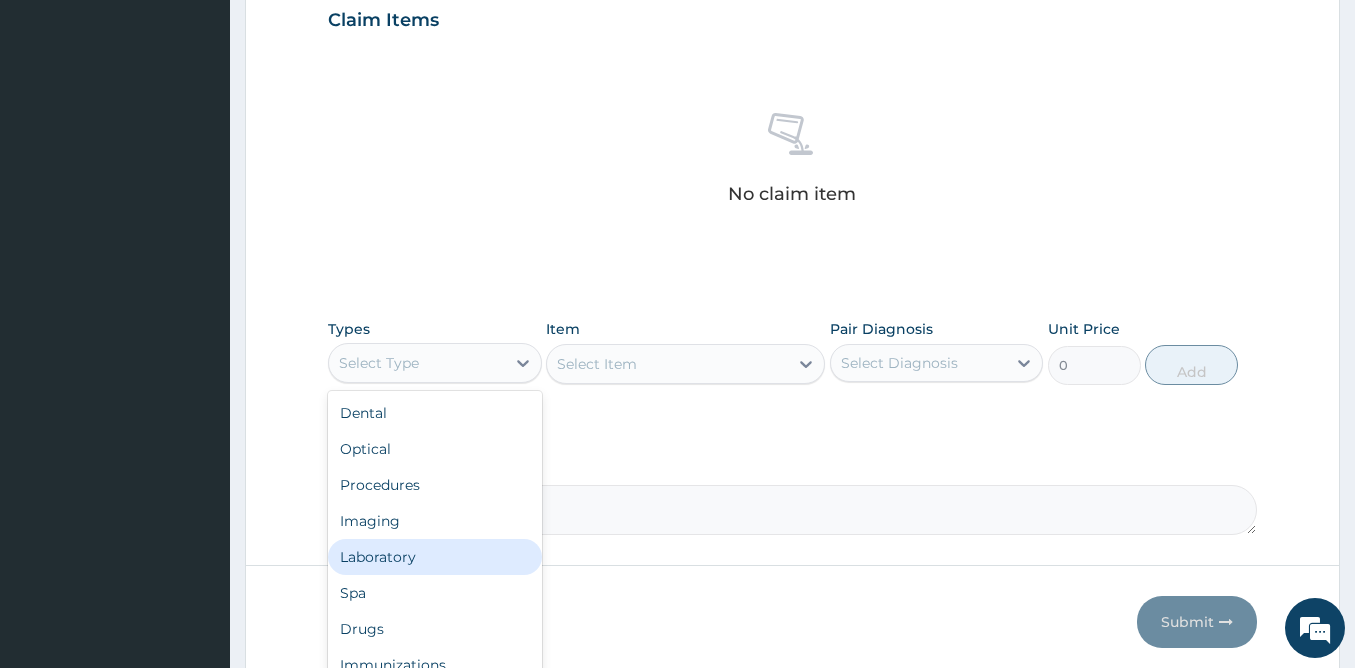 click on "Laboratory" at bounding box center [435, 557] 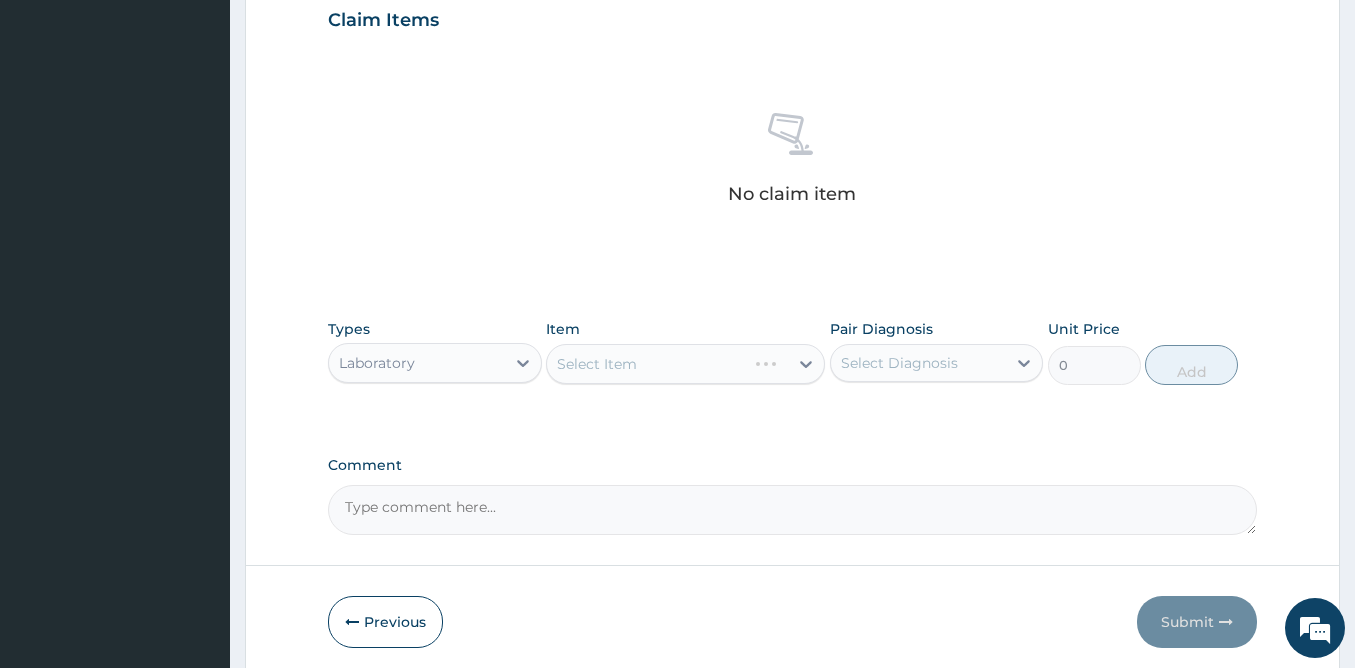 click on "Select Item" at bounding box center (685, 364) 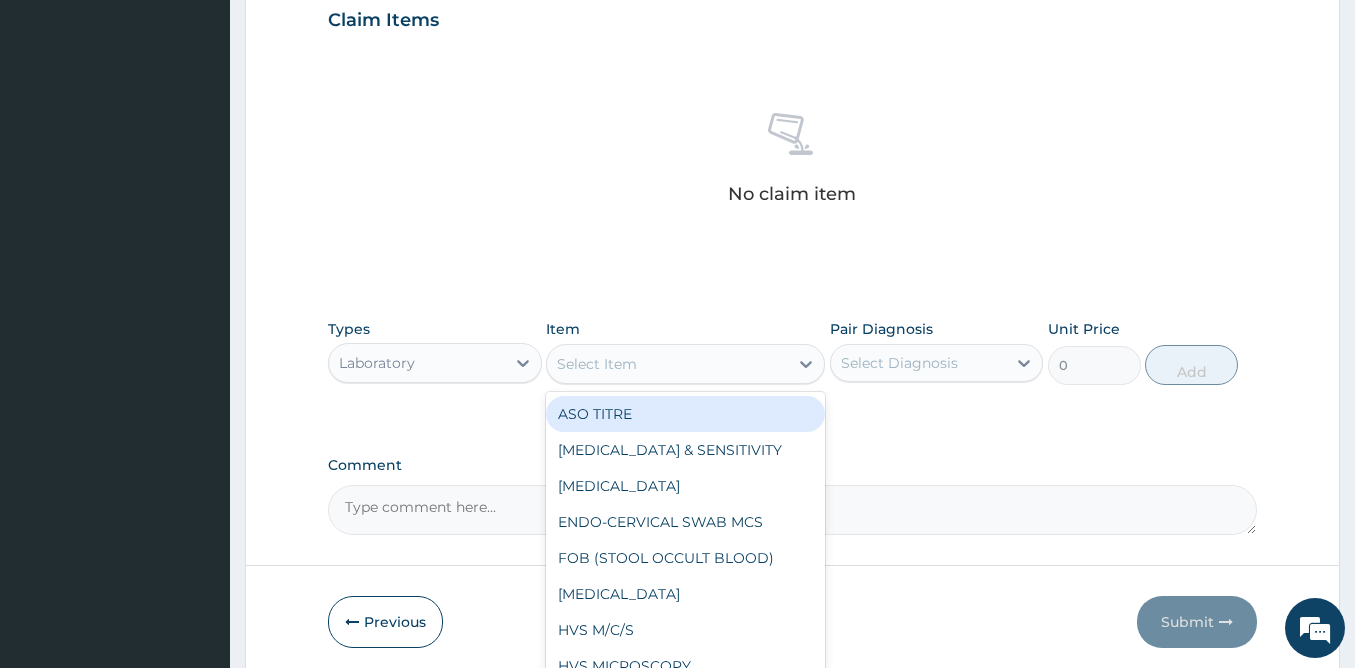 click on "Select Item" at bounding box center [597, 364] 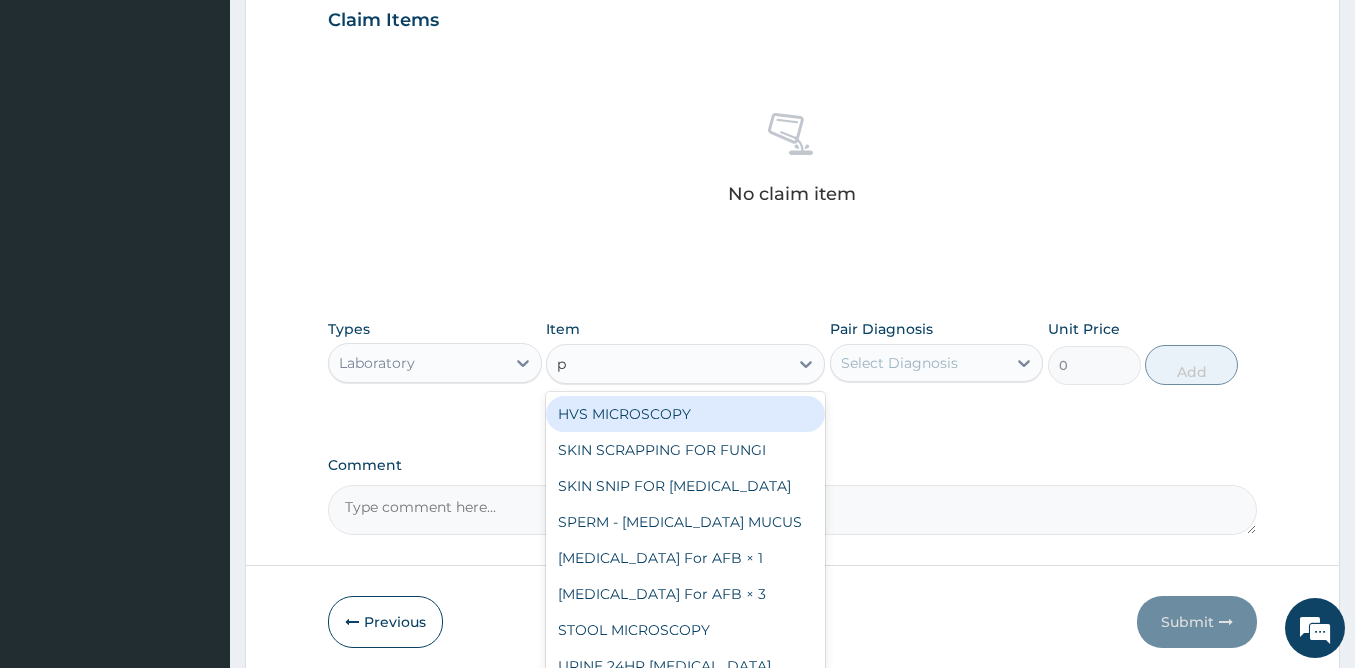 type on "pt" 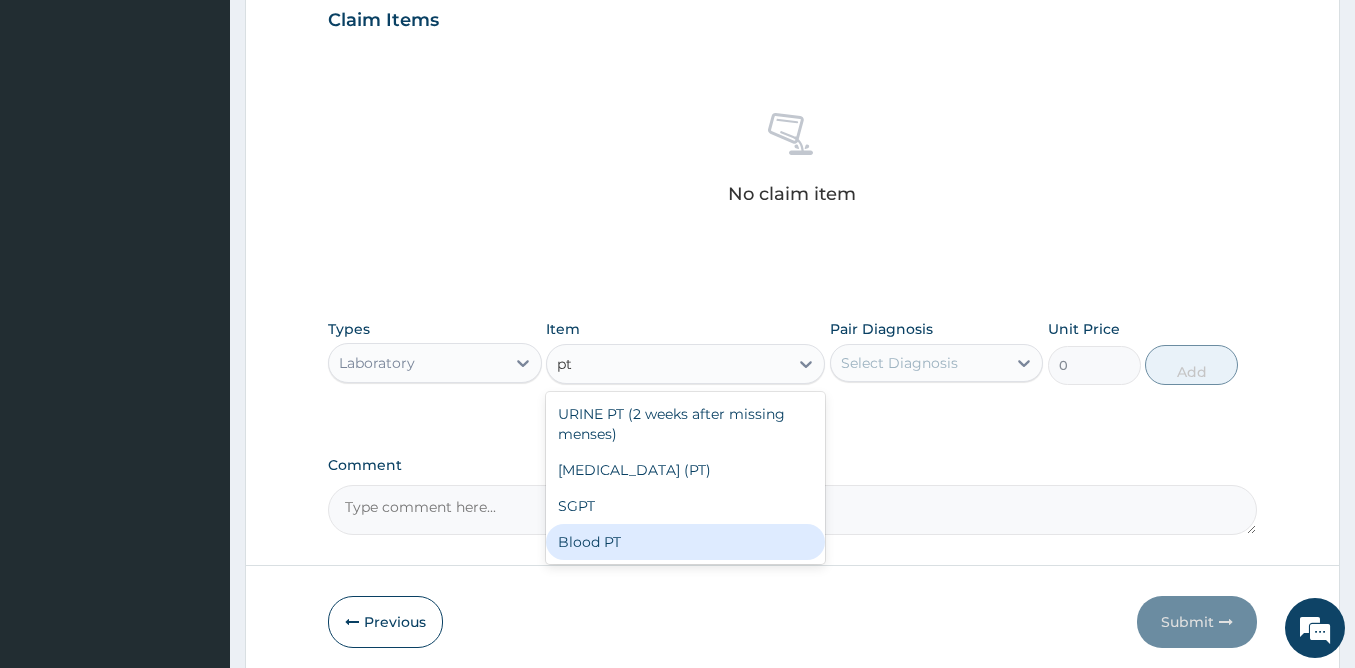 click on "Blood PT" at bounding box center [685, 542] 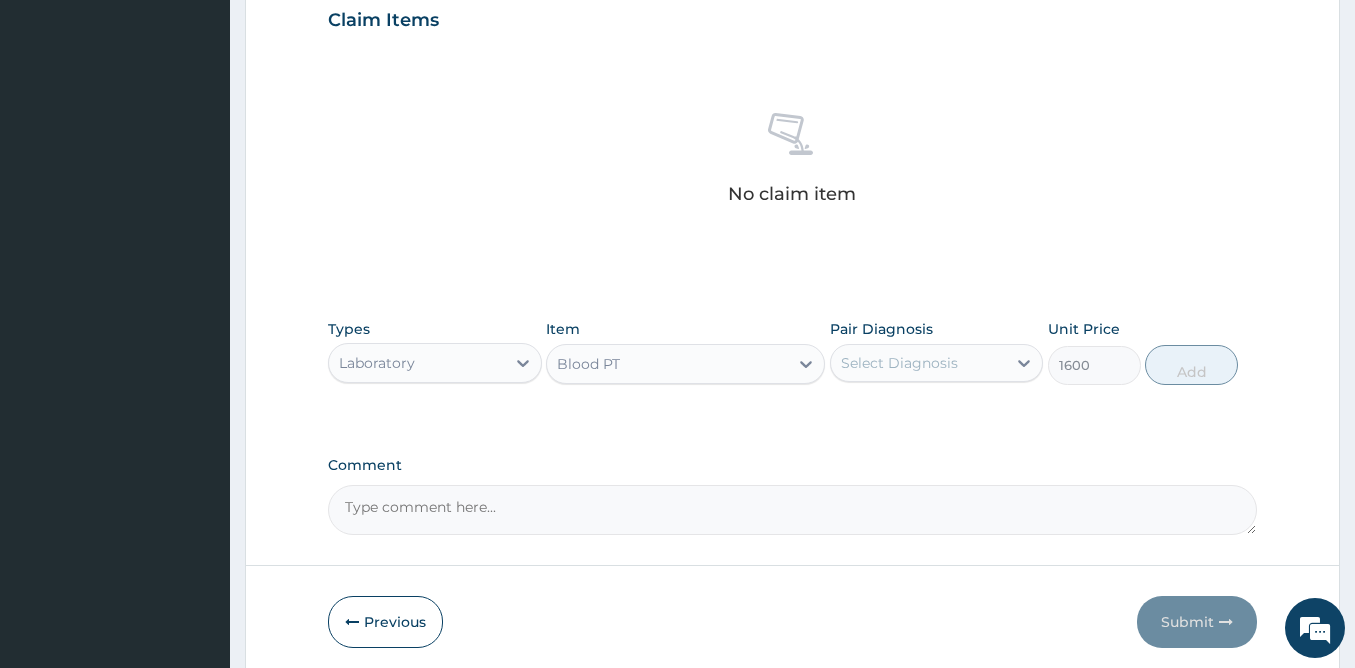 type 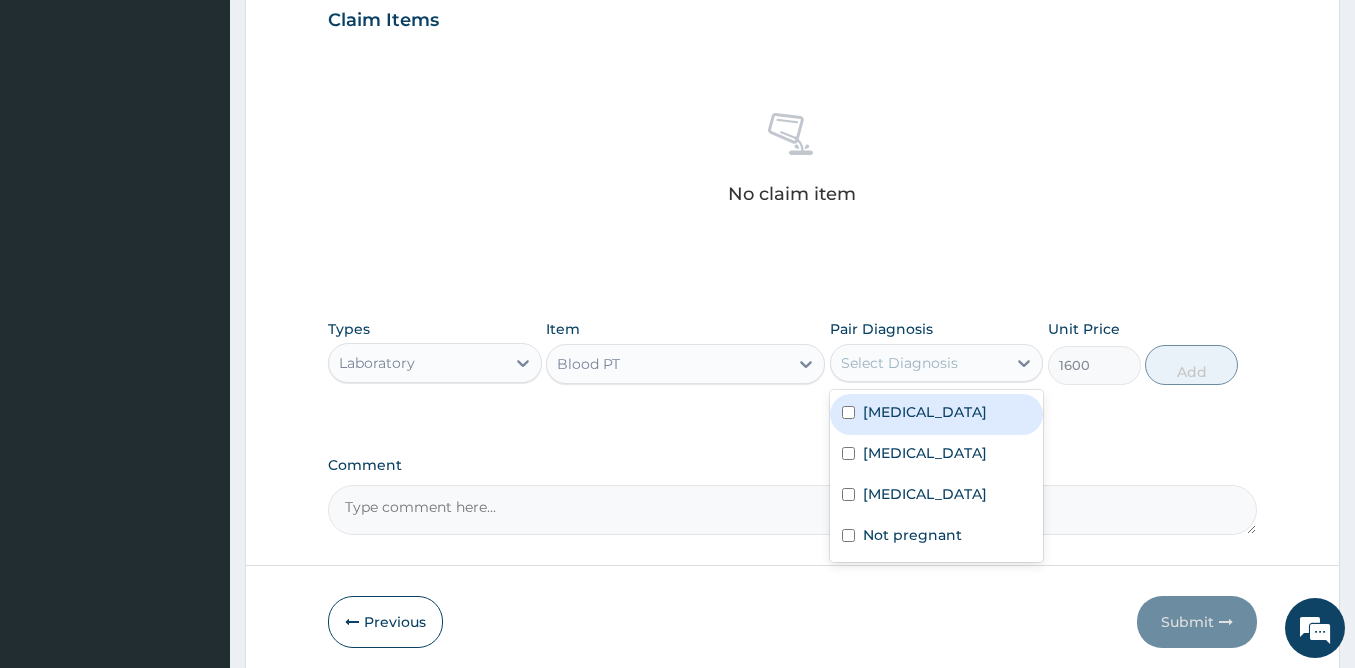 click on "Select Diagnosis" at bounding box center (899, 363) 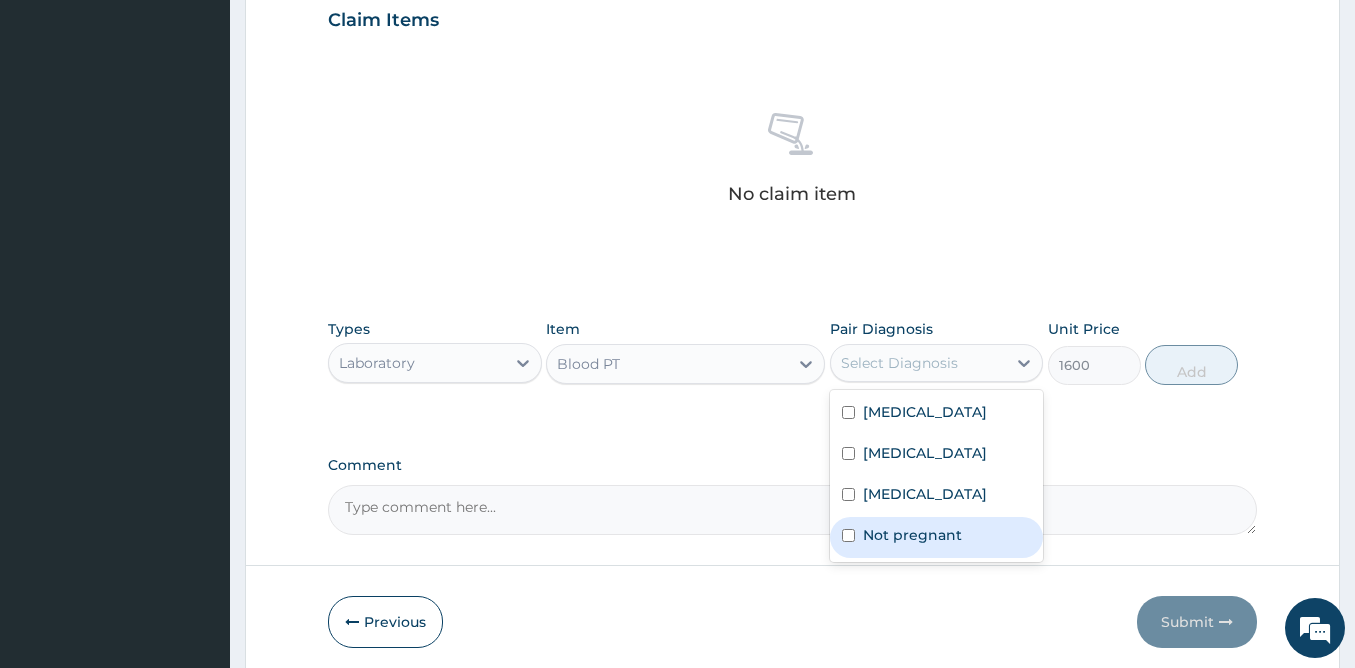 click on "Not pregnant" at bounding box center (912, 535) 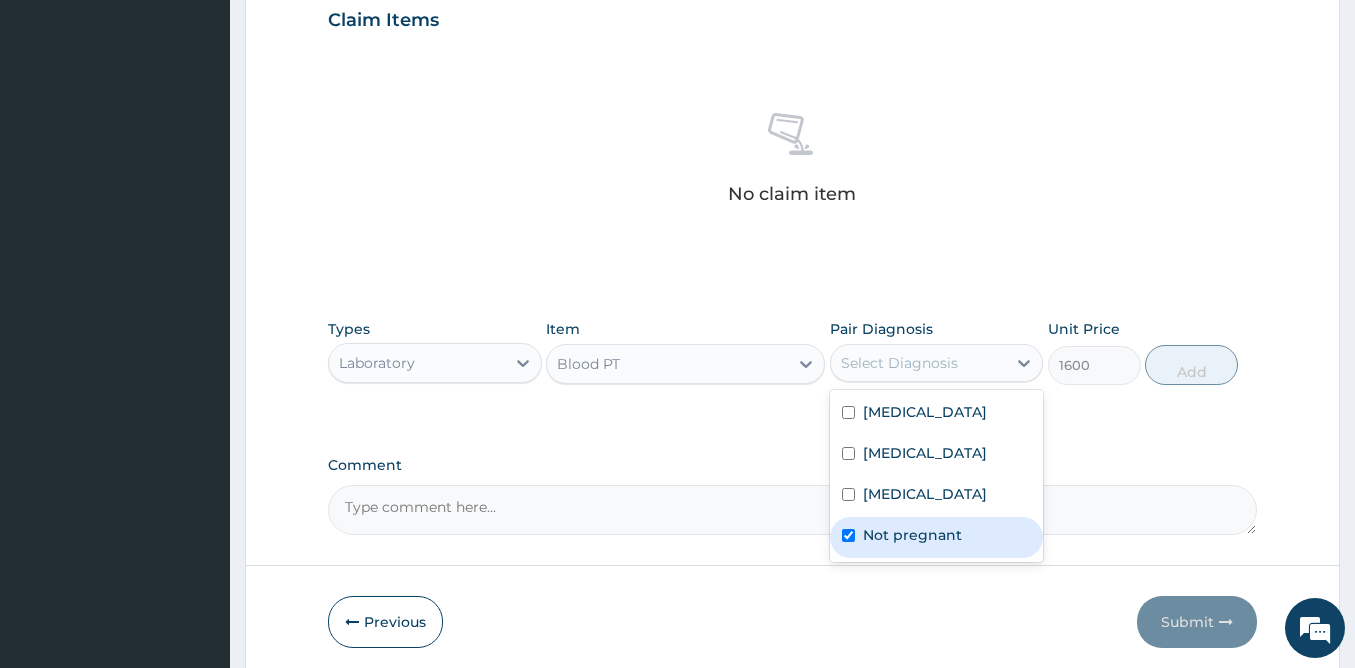 checkbox on "true" 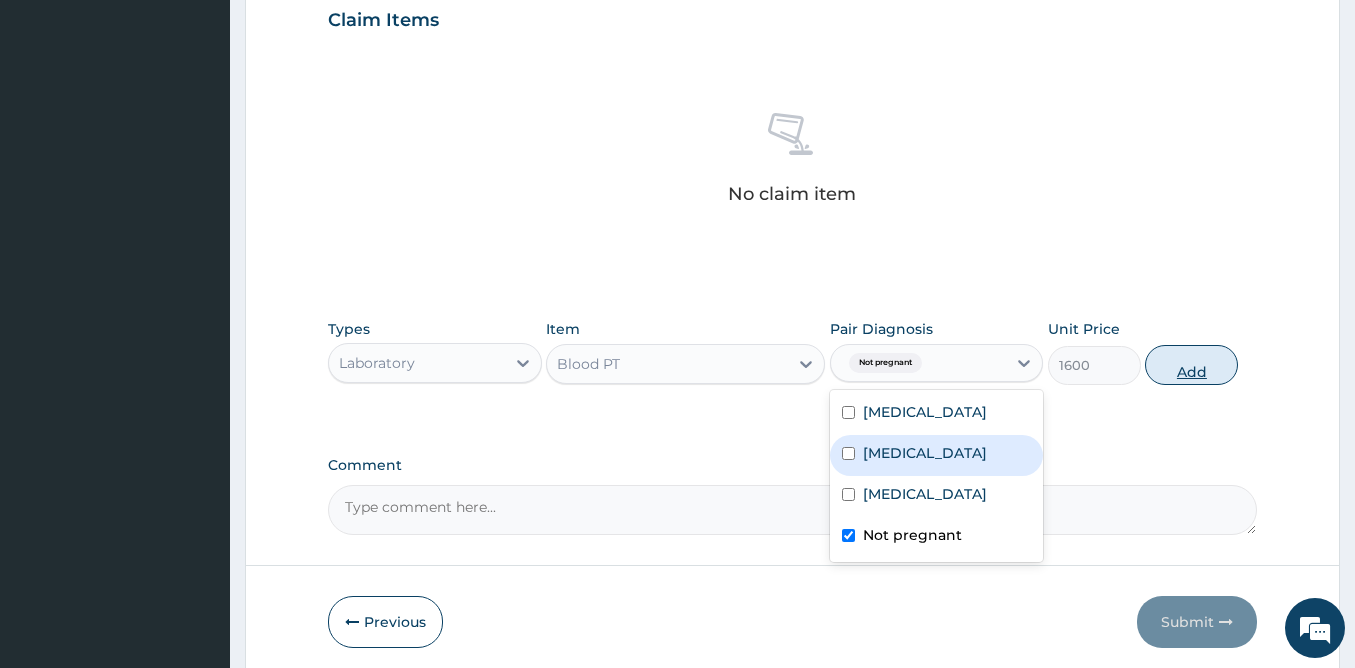click on "Add" at bounding box center [1191, 365] 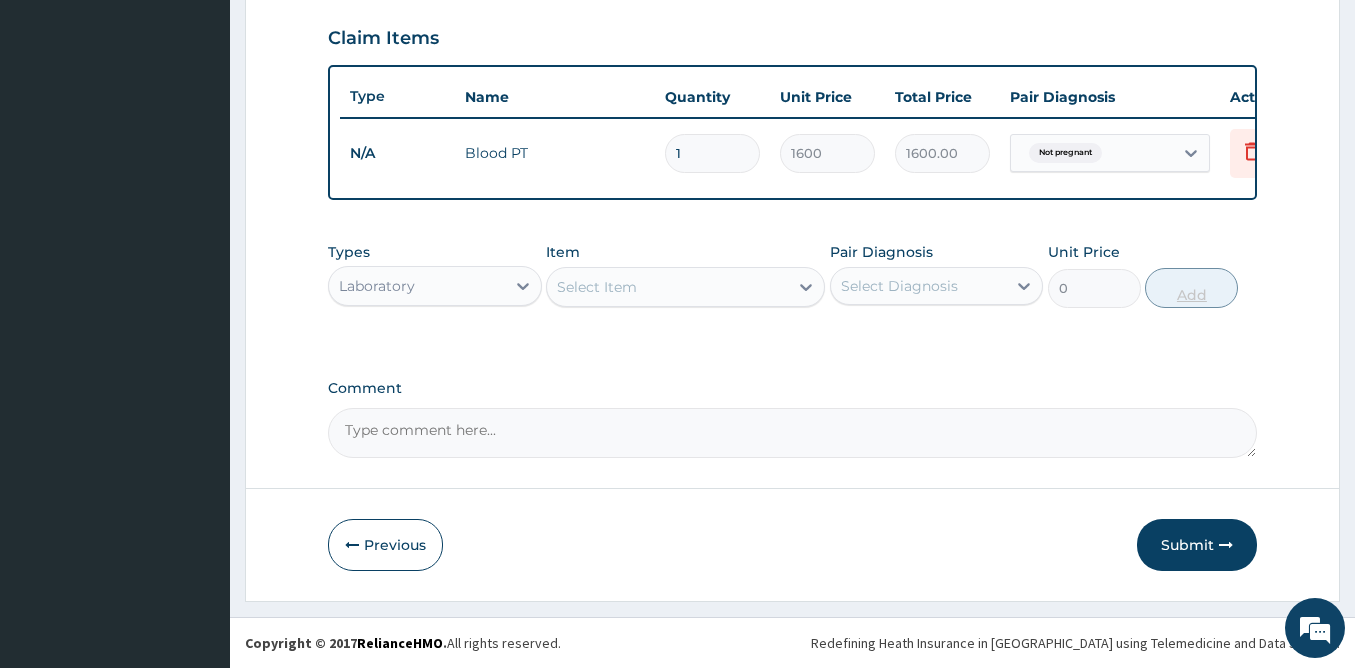 scroll, scrollTop: 694, scrollLeft: 0, axis: vertical 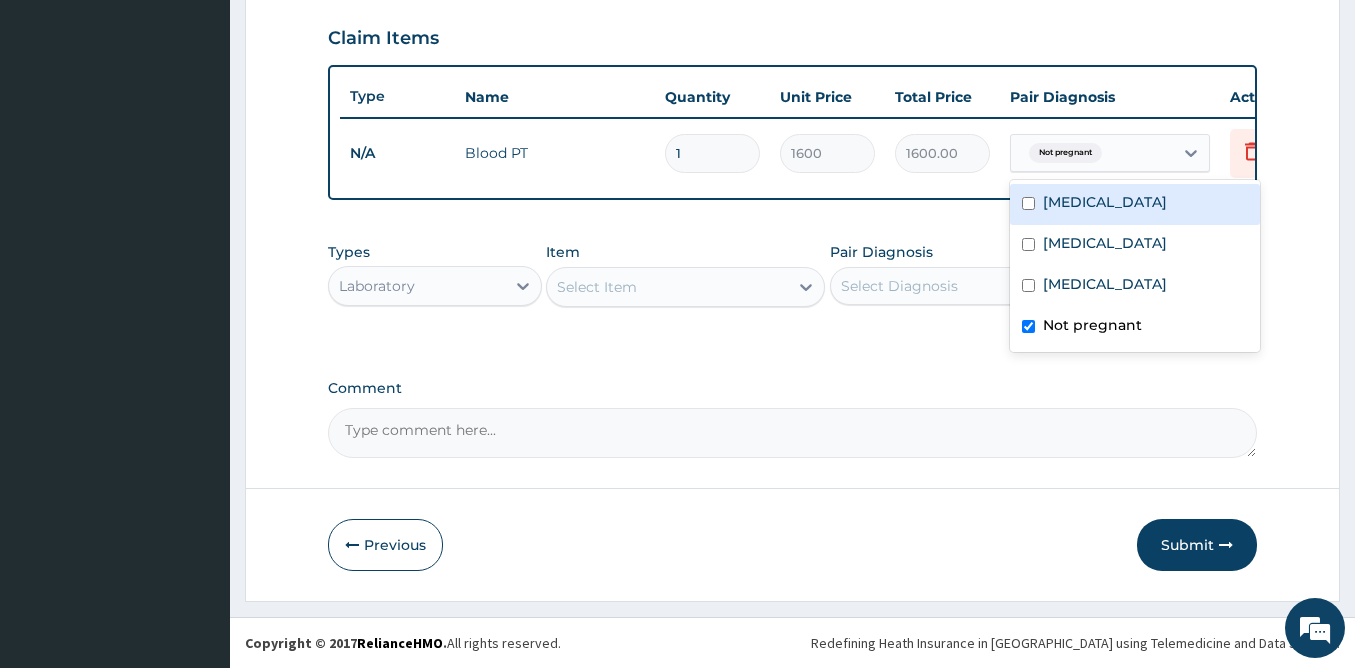 click on "Not pregnant" at bounding box center (1092, 153) 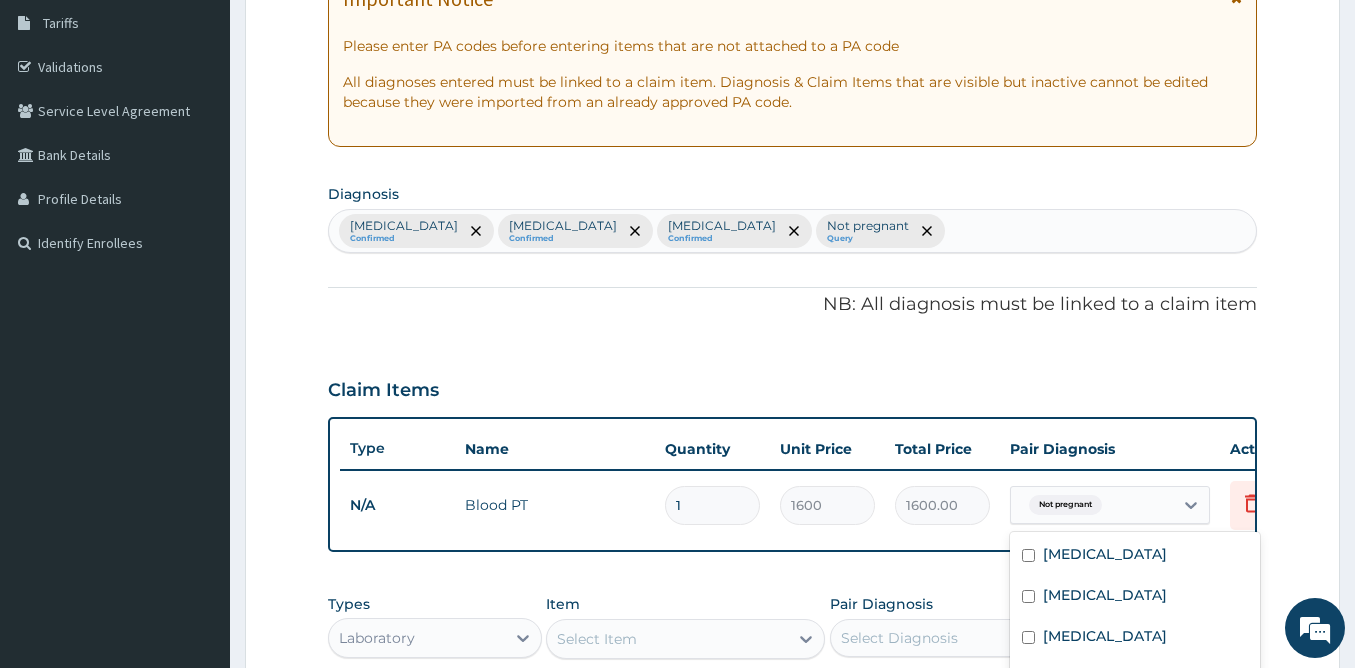 scroll, scrollTop: 325, scrollLeft: 0, axis: vertical 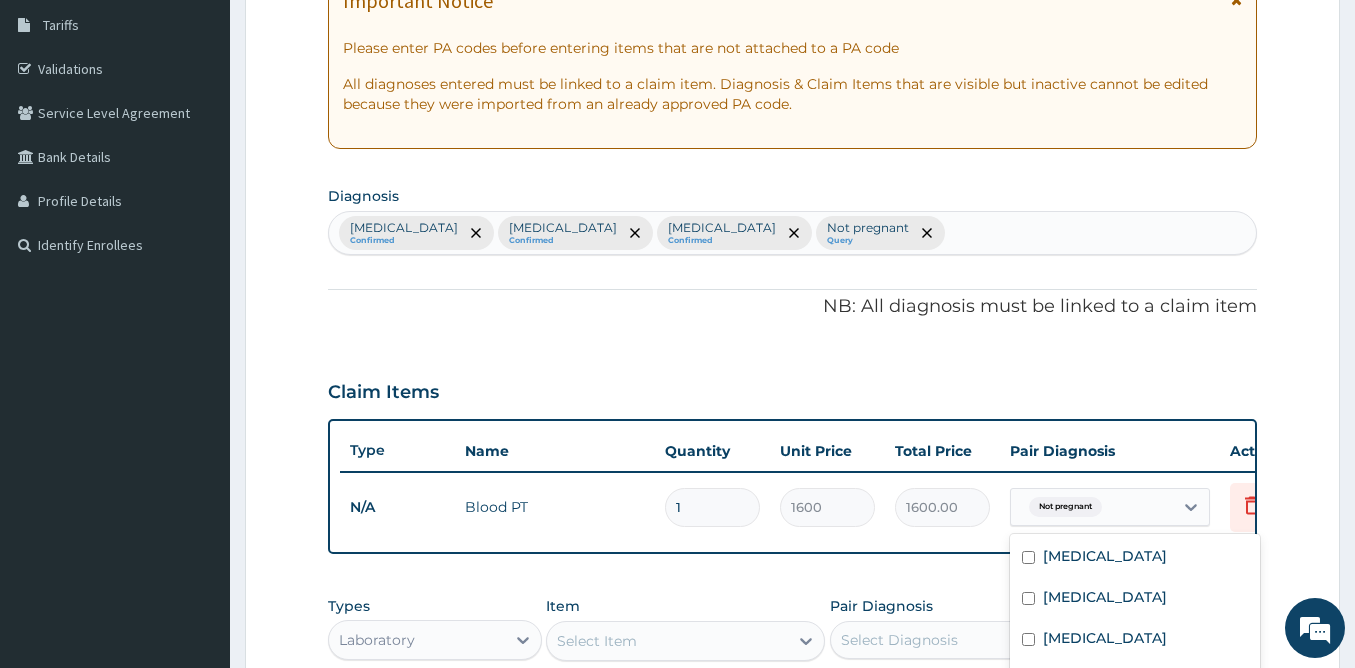 click on "Malaria Confirmed Upper respiratory infection Confirmed Sepsis Confirmed Not pregnant Query" at bounding box center [792, 233] 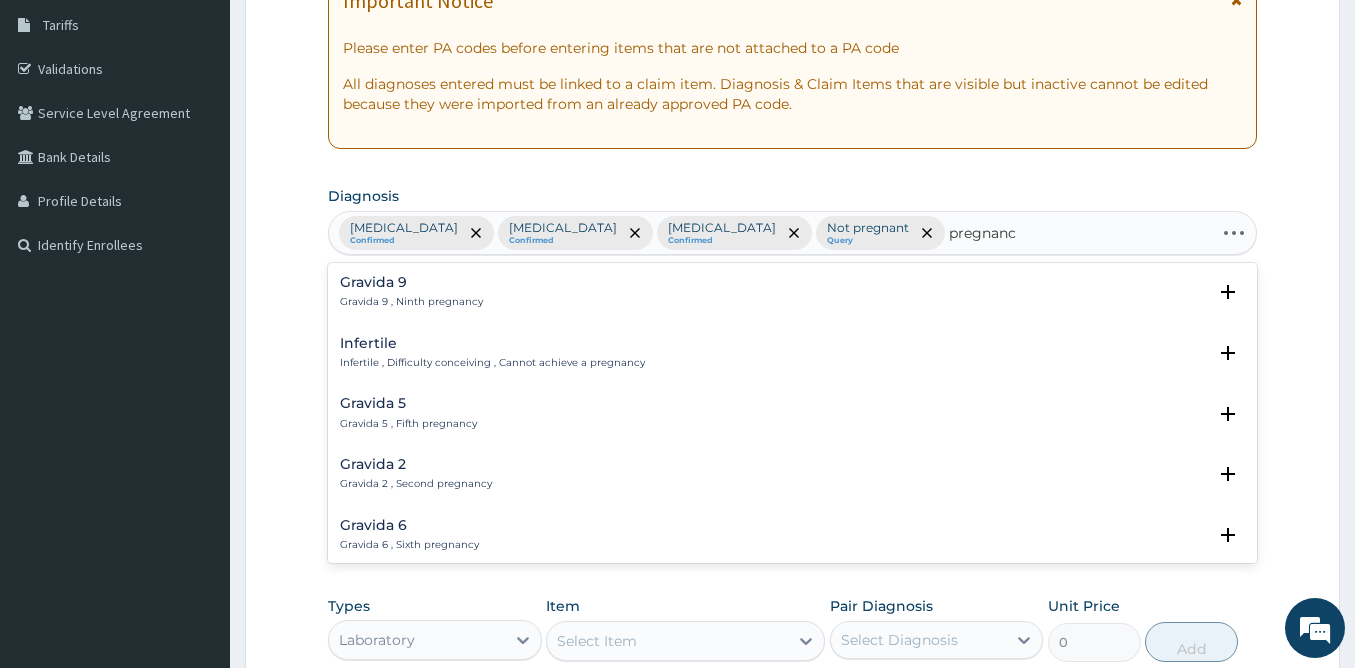 type on "pregnancy" 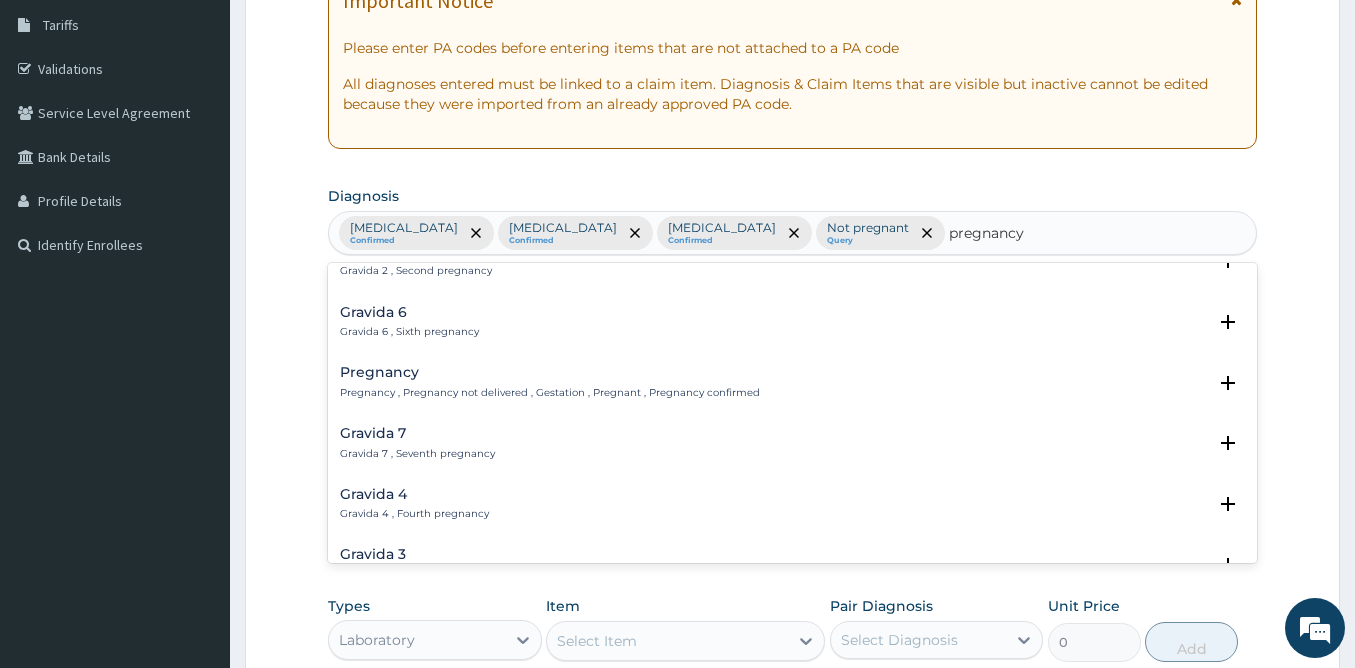 scroll, scrollTop: 253, scrollLeft: 0, axis: vertical 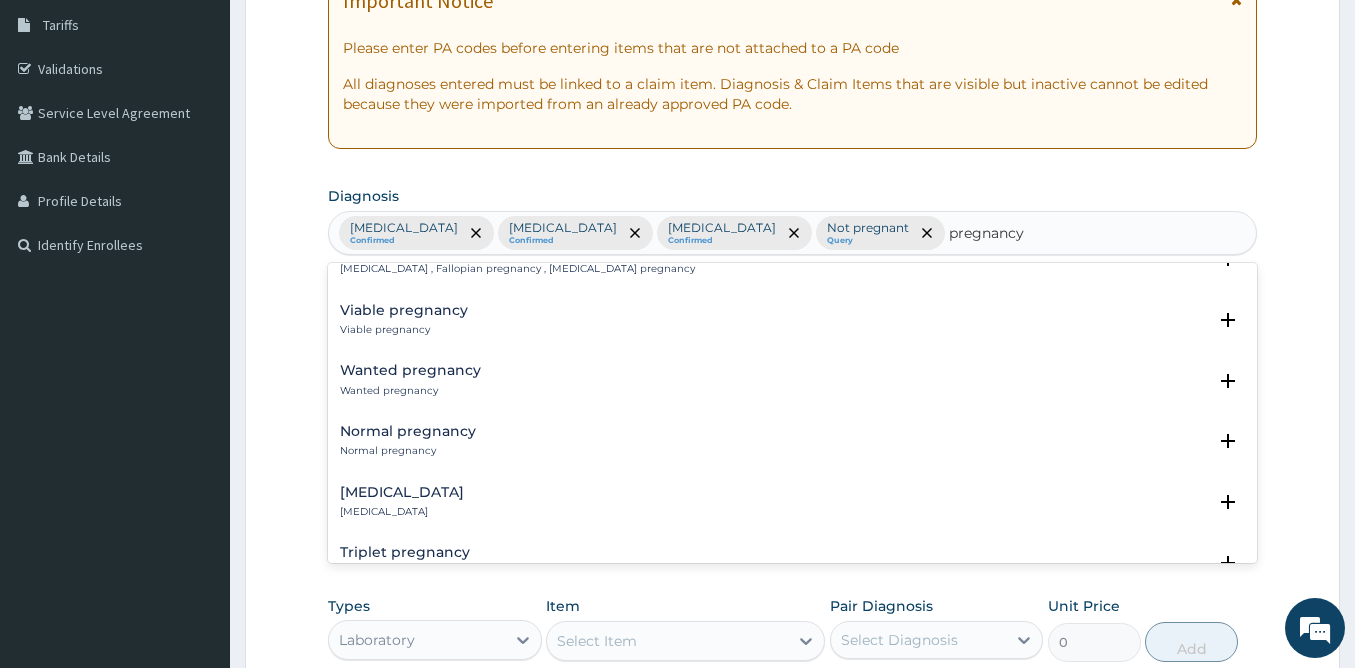 click on "Normal pregnancy" at bounding box center (408, 431) 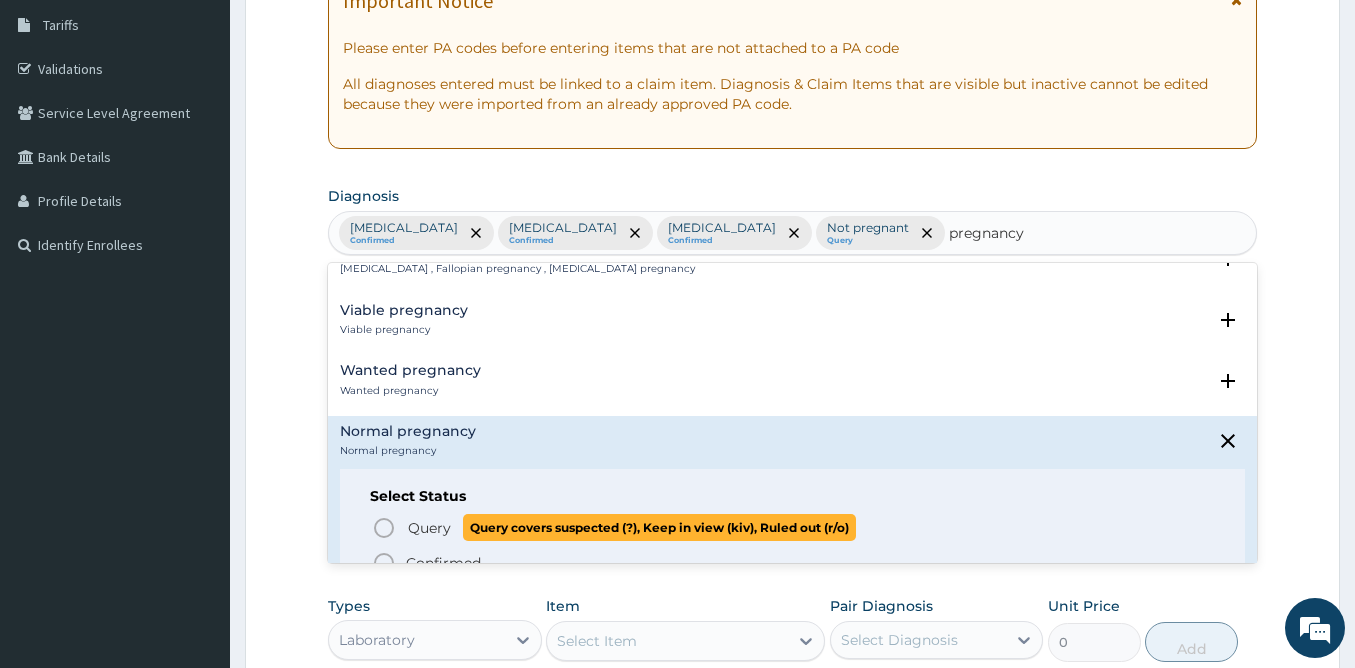 click 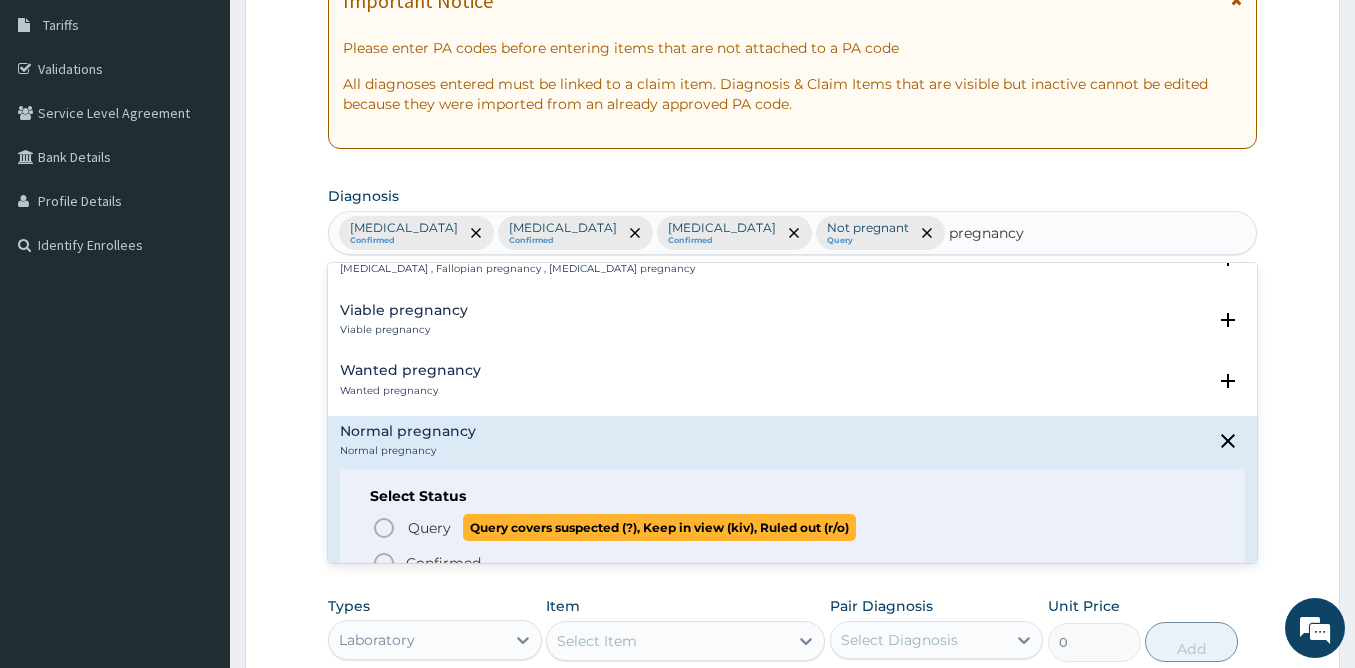 type 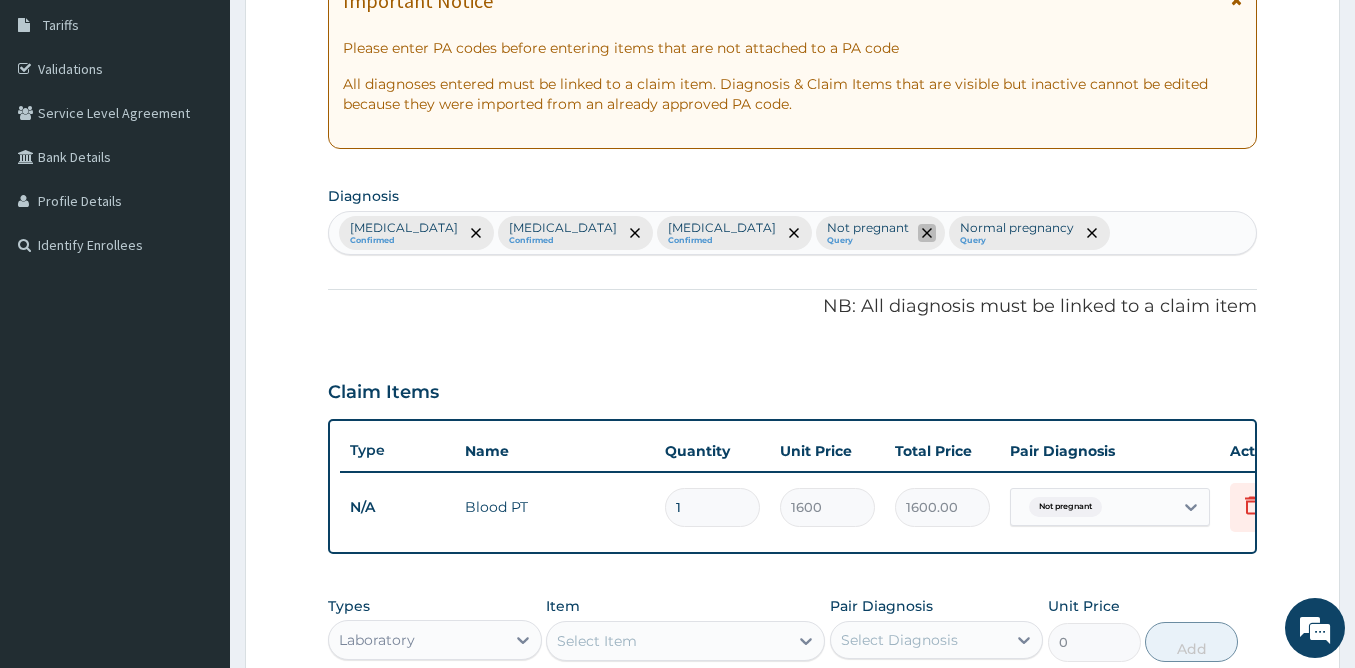 click 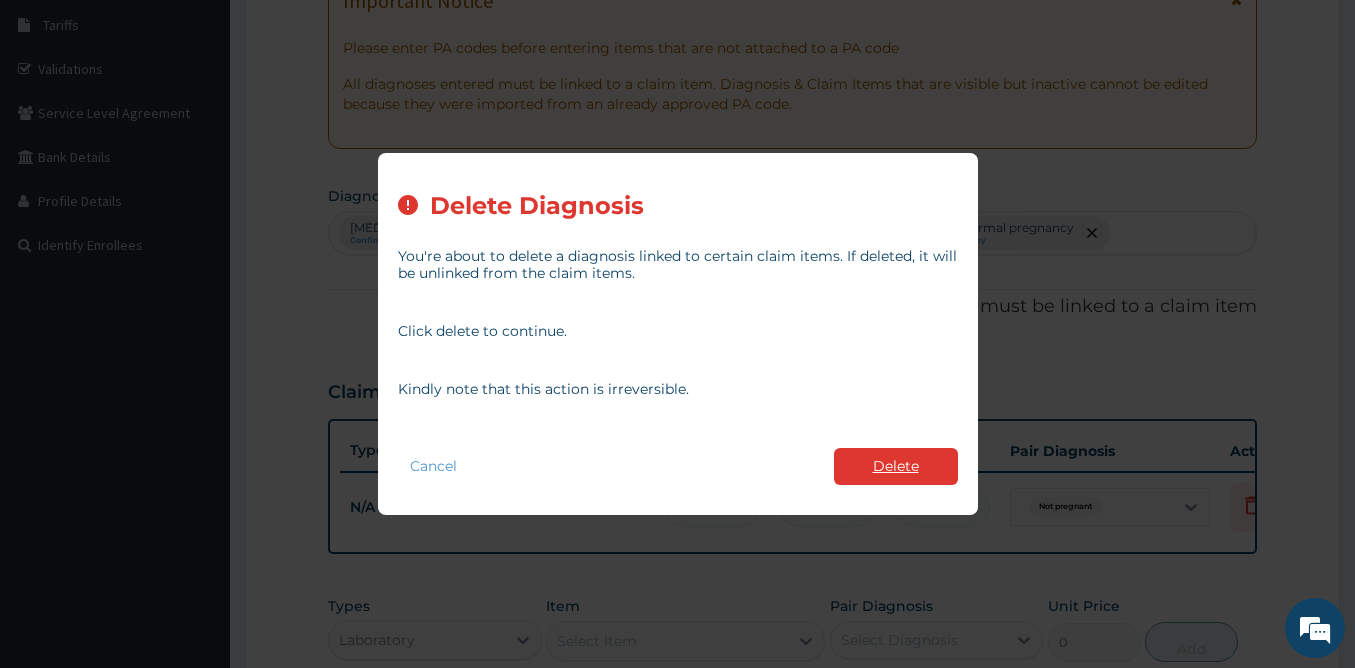 click on "Delete" at bounding box center [896, 466] 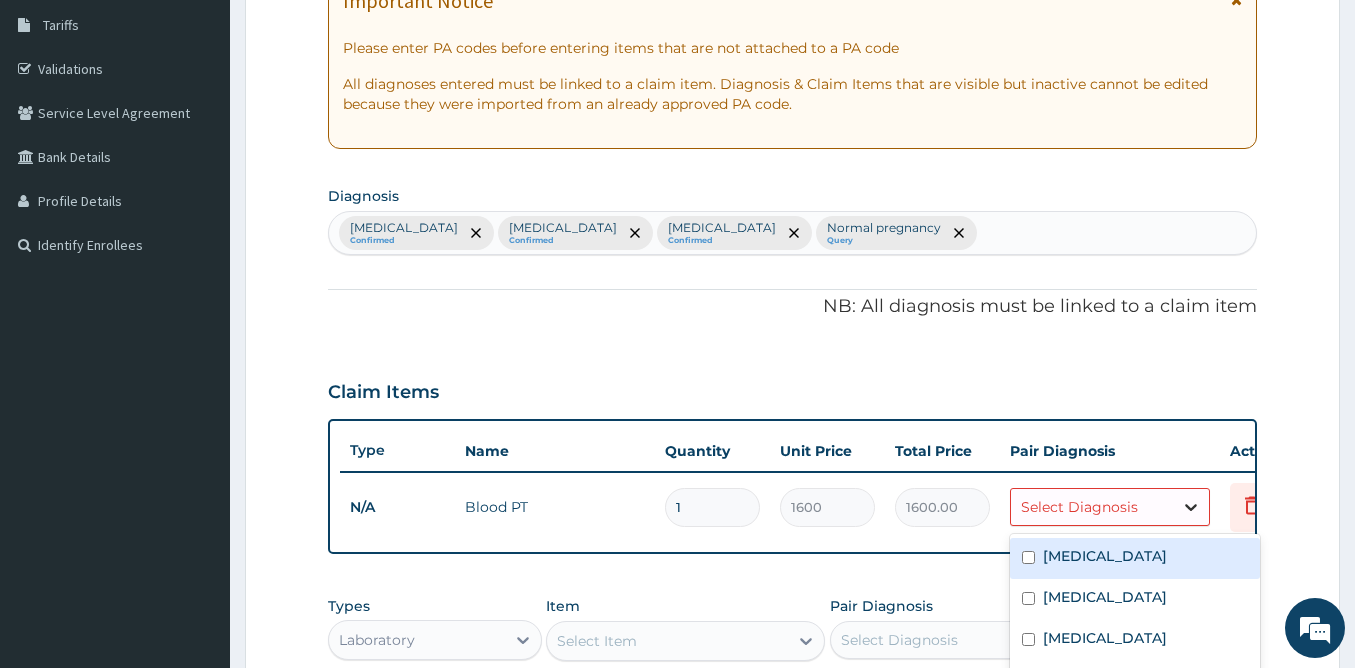 click 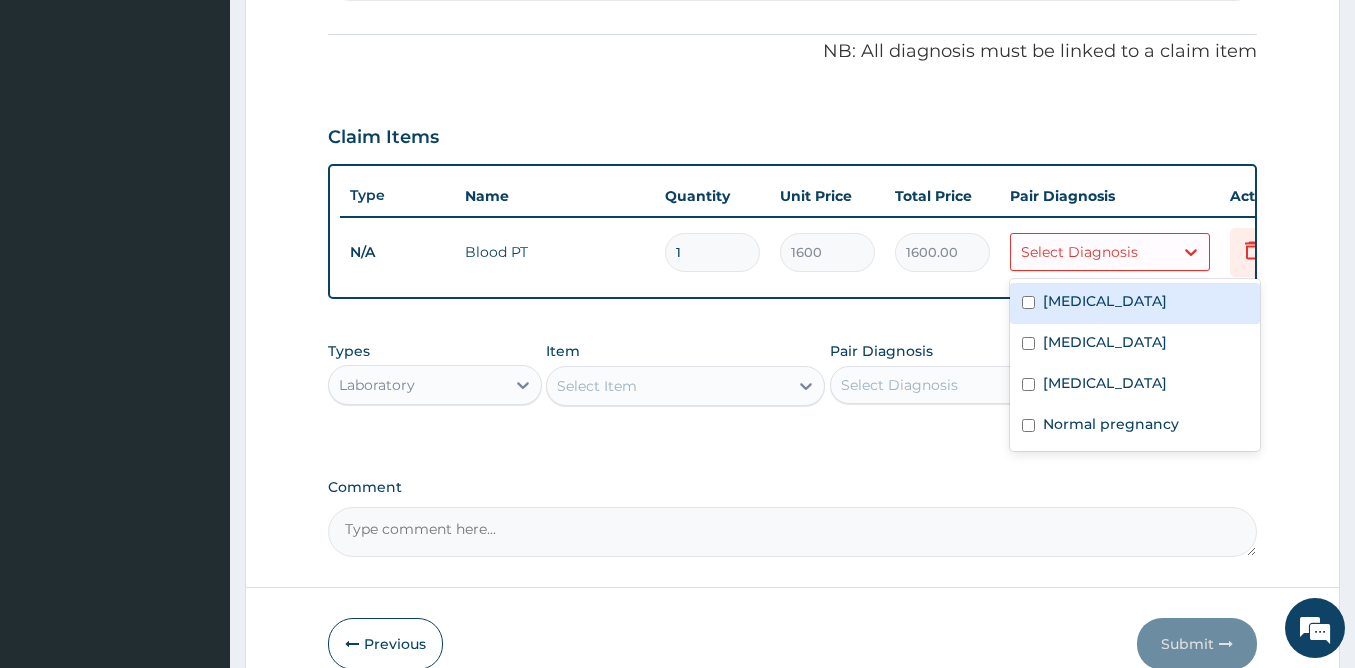 scroll, scrollTop: 582, scrollLeft: 0, axis: vertical 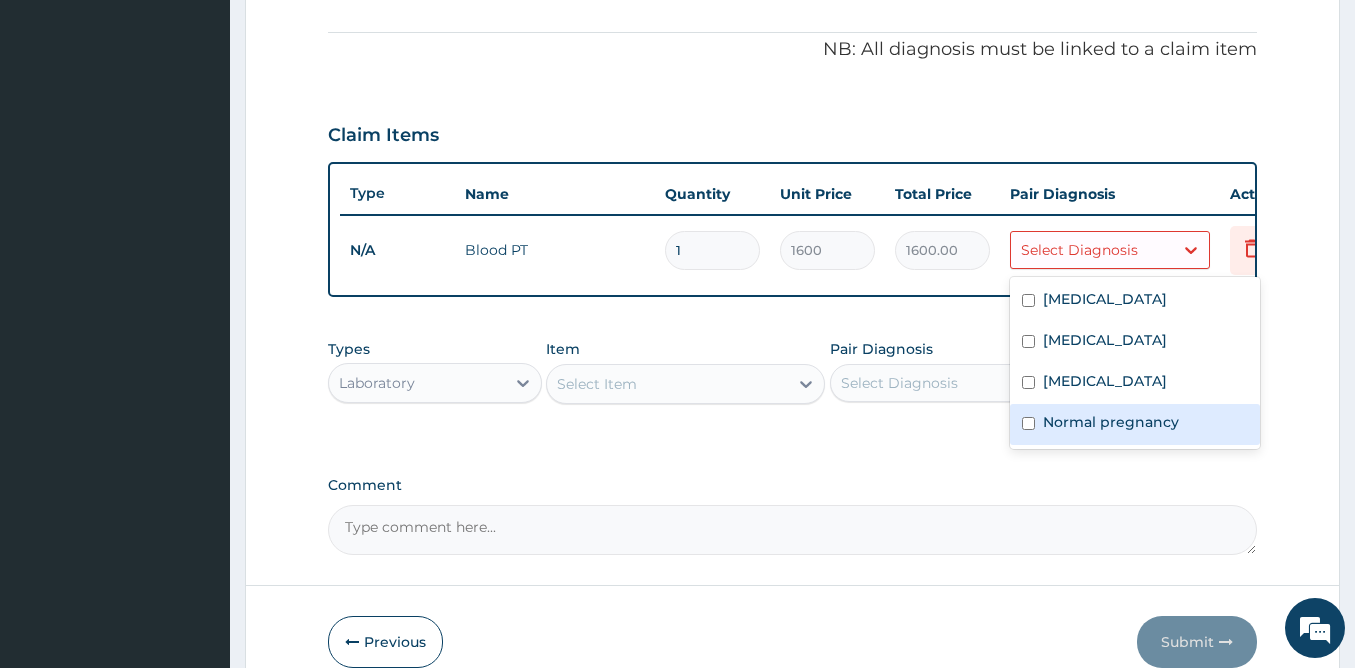 click on "Normal pregnancy" at bounding box center [1111, 422] 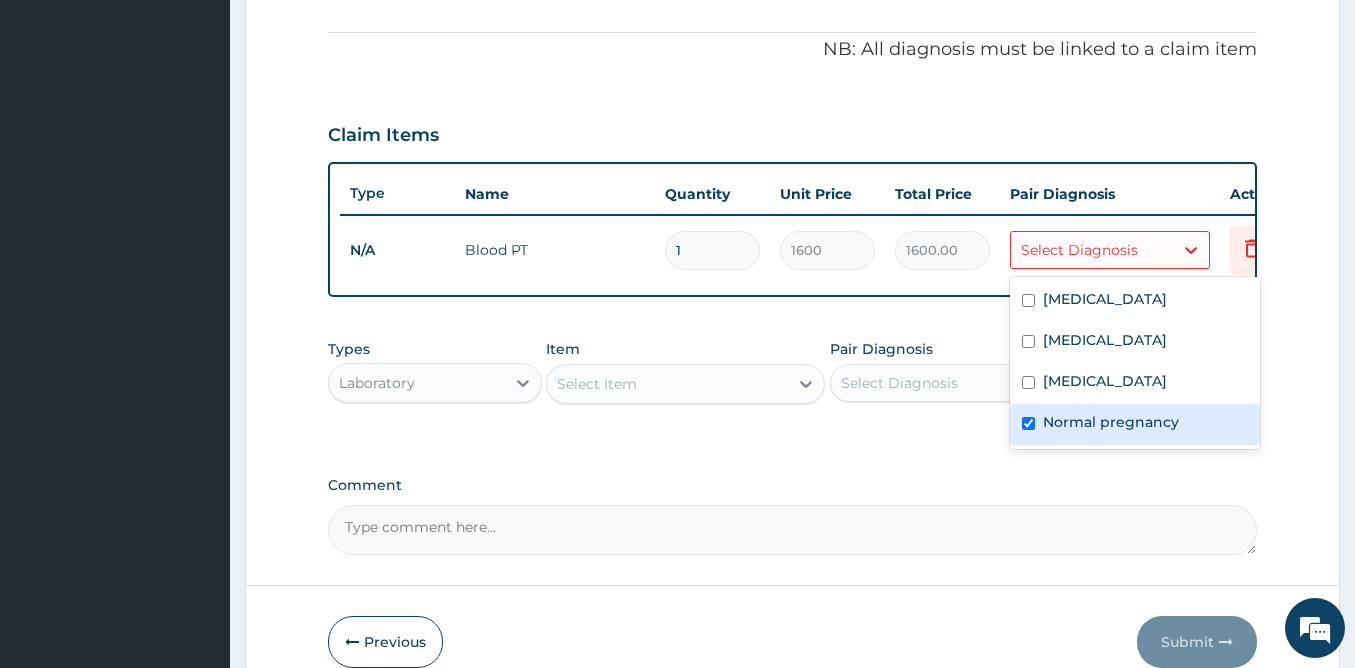 checkbox on "true" 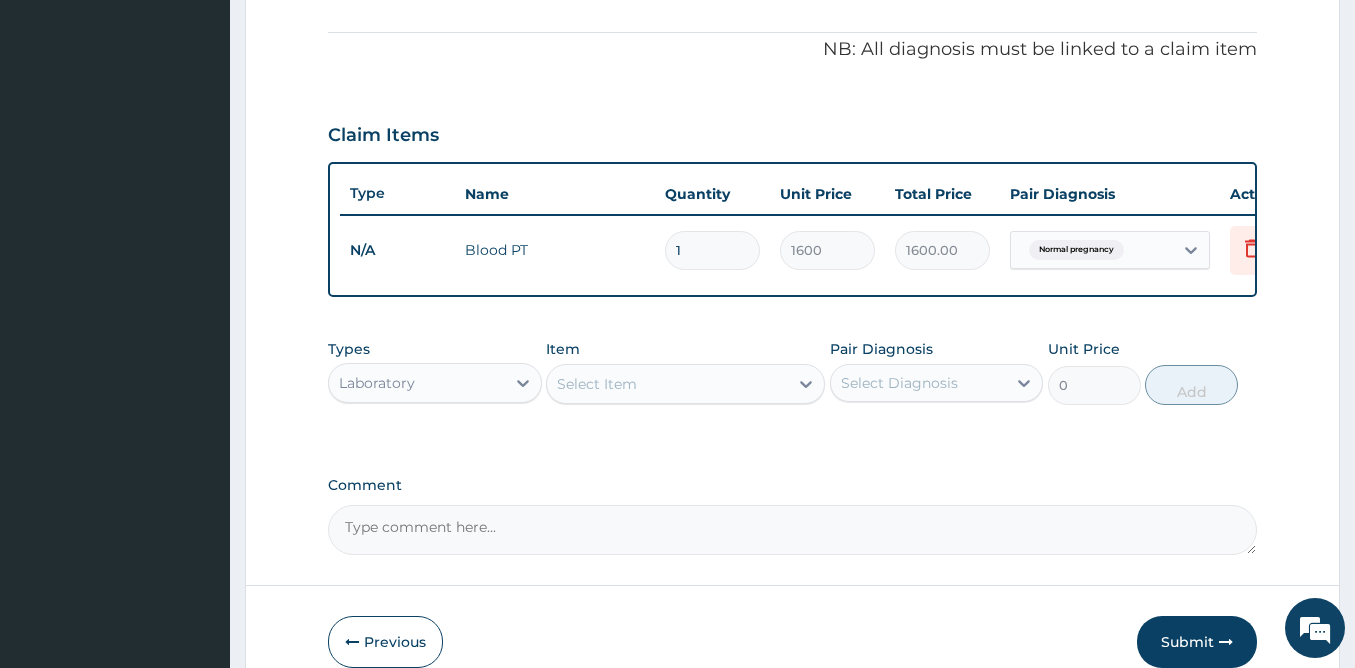 click on "Step  2  of 2 PA Code / Prescription Code Enter Code(Secondary Care Only) Encounter Date 09-05-2025 Important Notice Please enter PA codes before entering items that are not attached to a PA code   All diagnoses entered must be linked to a claim item. Diagnosis & Claim Items that are visible but inactive cannot be edited because they were imported from an already approved PA code. Diagnosis Malaria Confirmed Upper respiratory infection Confirmed Sepsis Confirmed Normal pregnancy Query NB: All diagnosis must be linked to a claim item Claim Items Type Name Quantity Unit Price Total Price Pair Diagnosis Actions N/A Blood PT 1 1600 1600.00 Normal pregnancy Delete Types Laboratory Item Select Item Pair Diagnosis Select Diagnosis Unit Price 0 Add Comment     Previous   Submit" at bounding box center (792, 111) 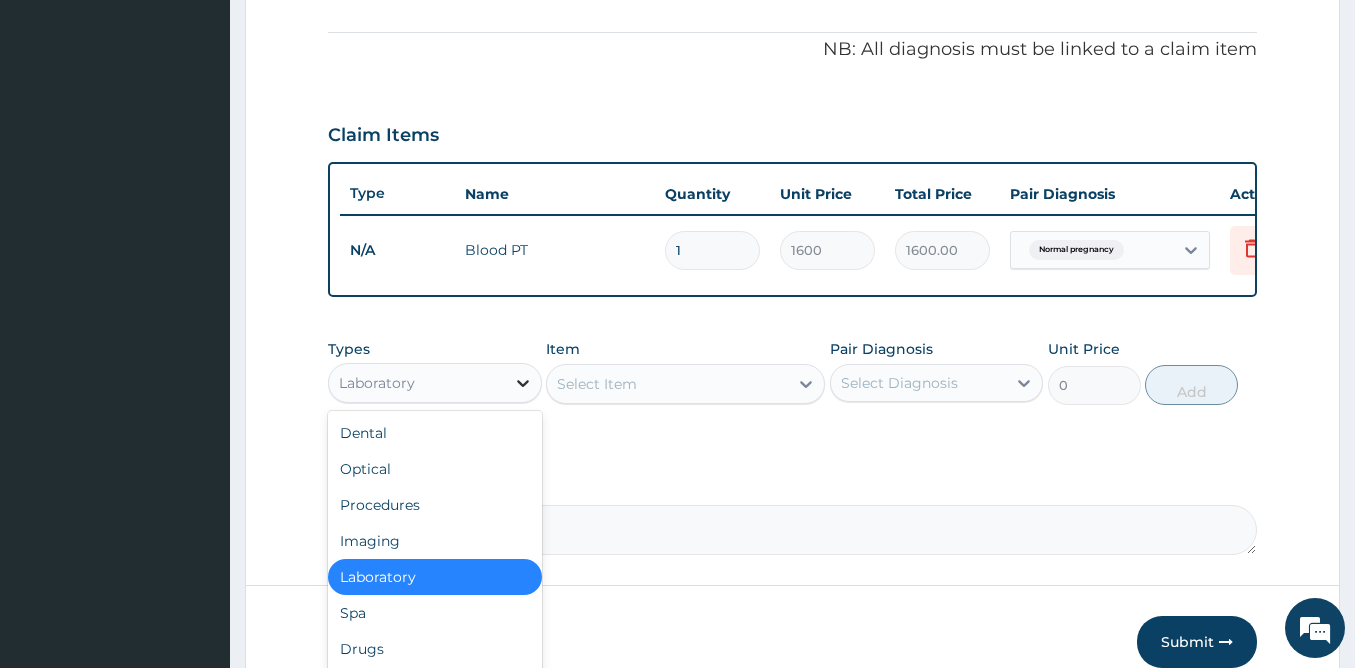 click 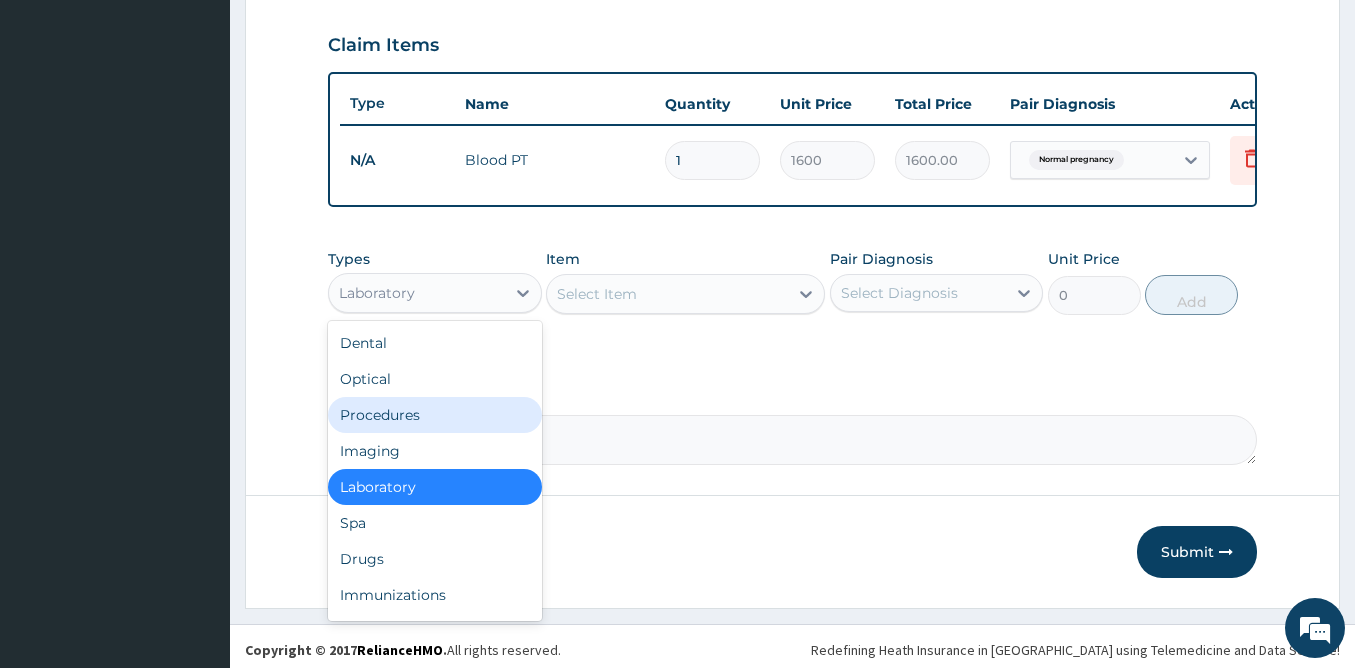 scroll, scrollTop: 694, scrollLeft: 0, axis: vertical 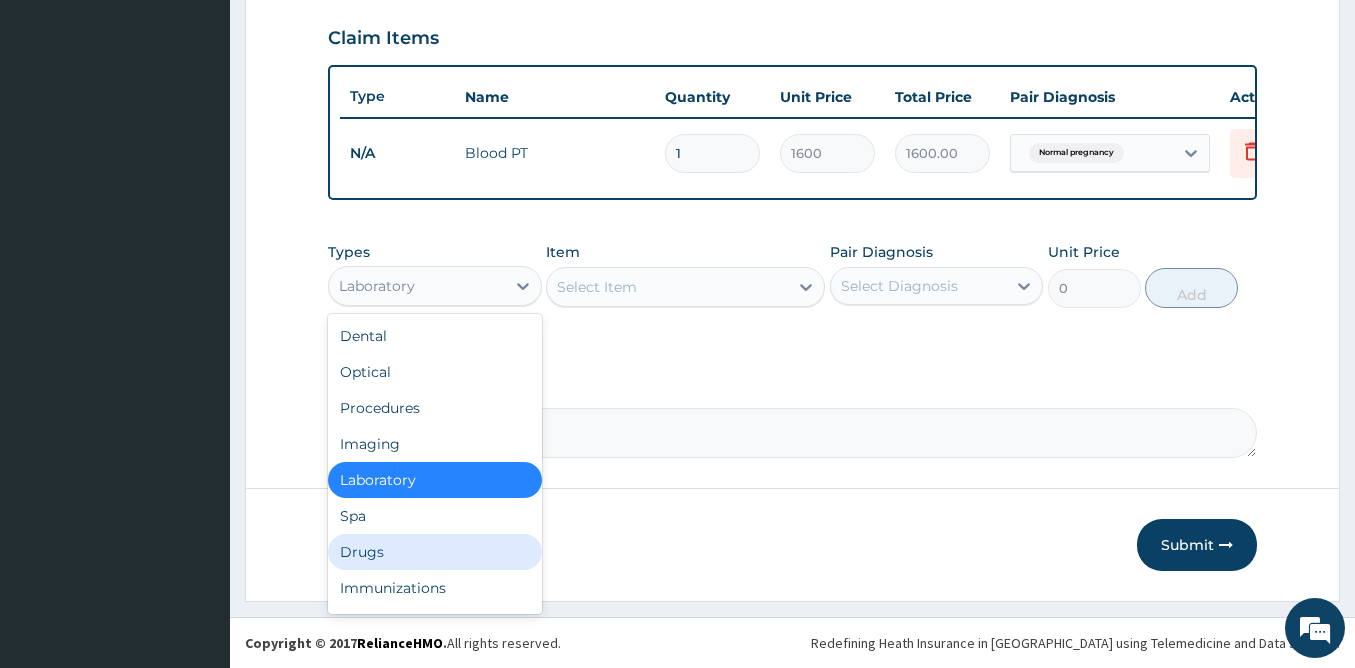 click on "Drugs" at bounding box center (435, 552) 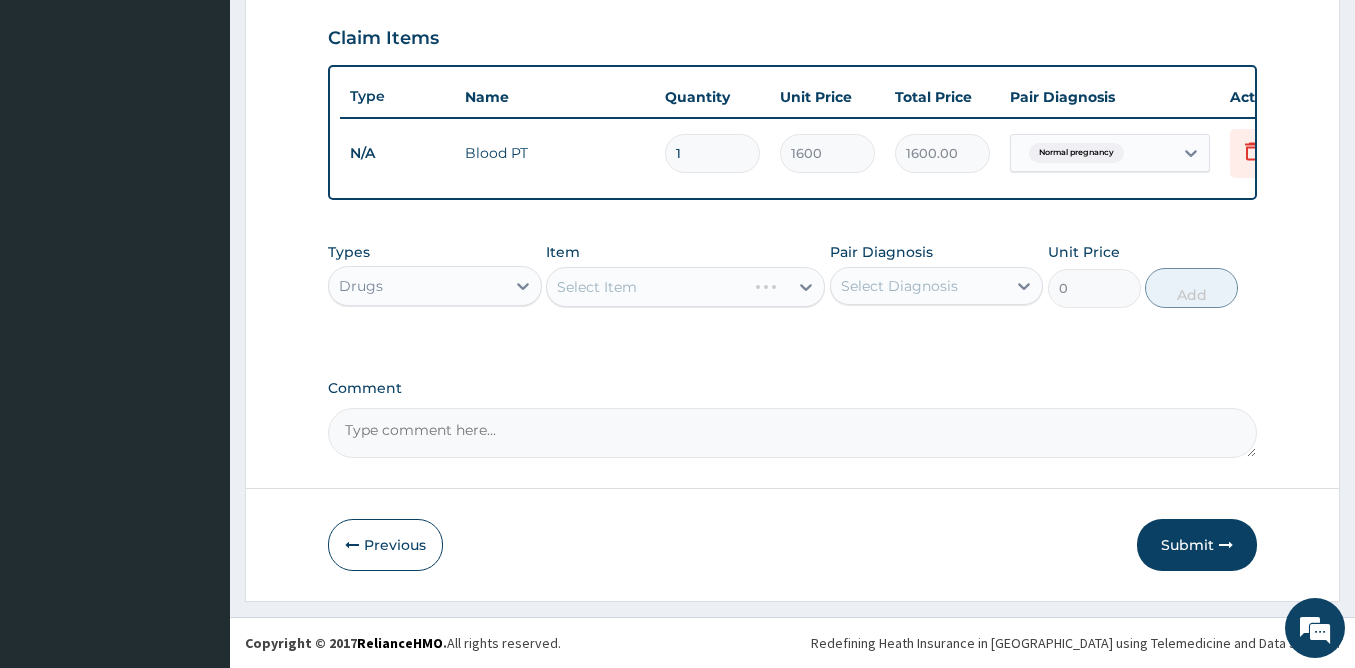 click on "Select Item" at bounding box center [685, 287] 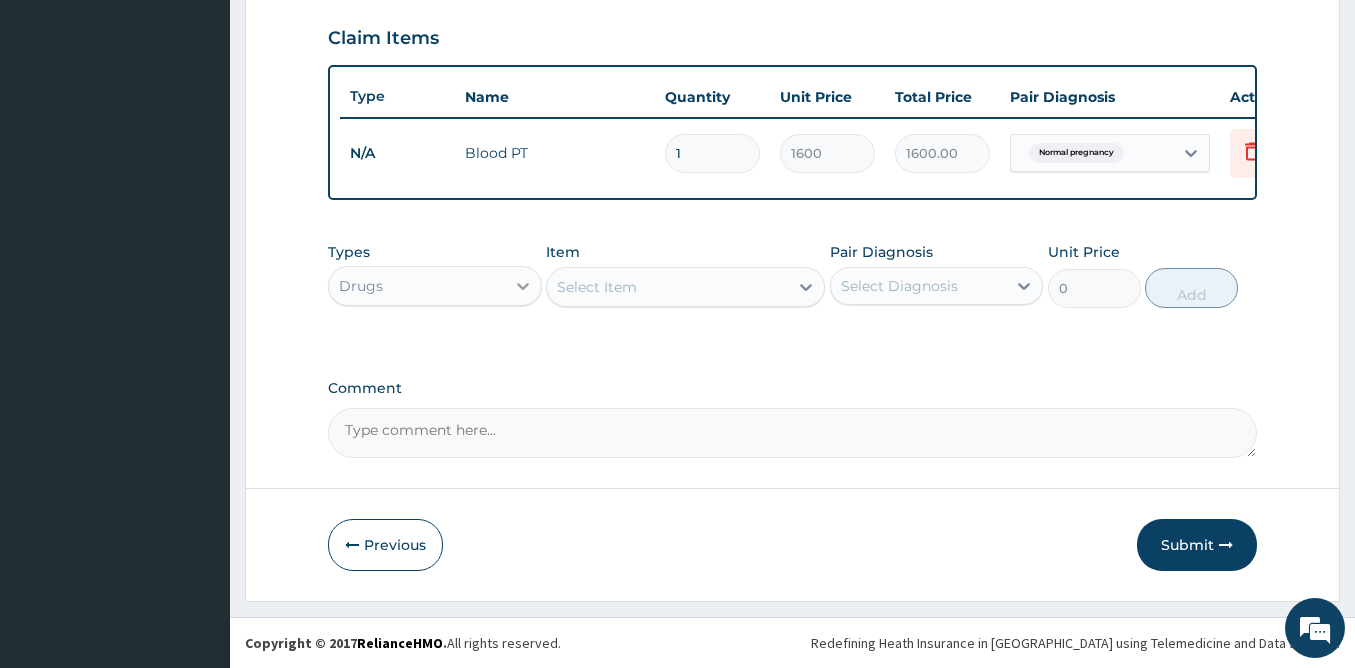 click 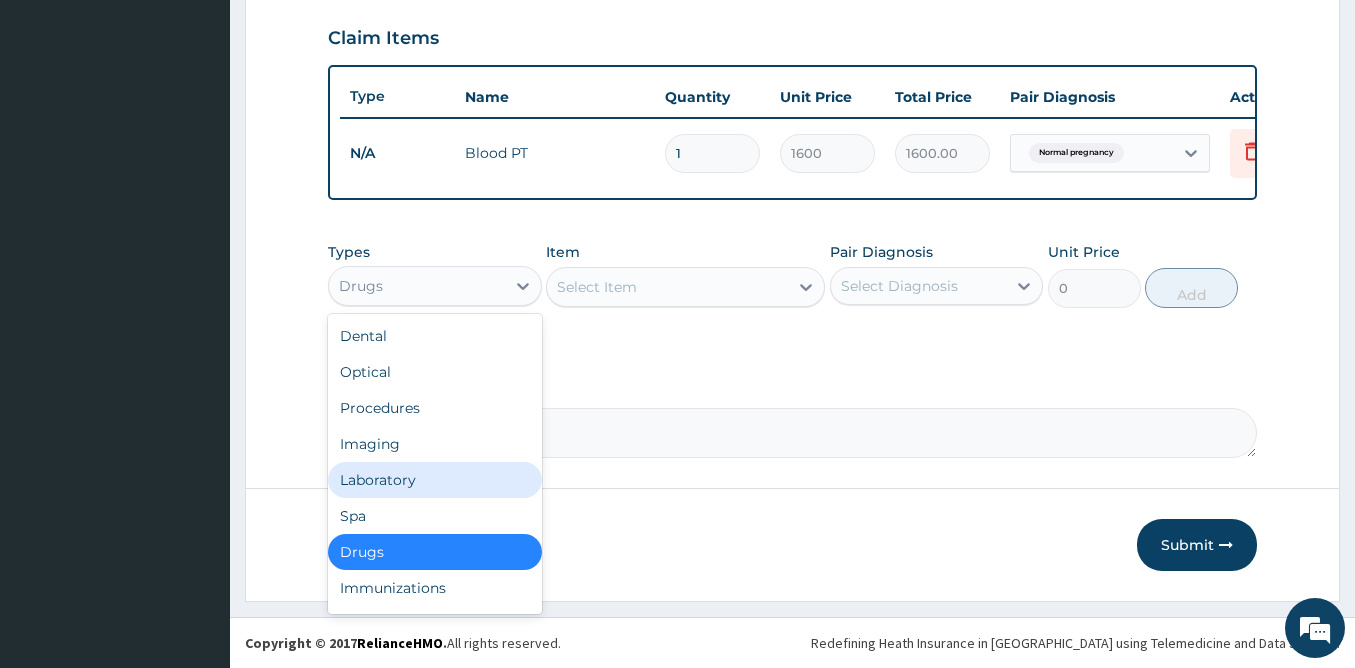 click on "Laboratory" at bounding box center (435, 480) 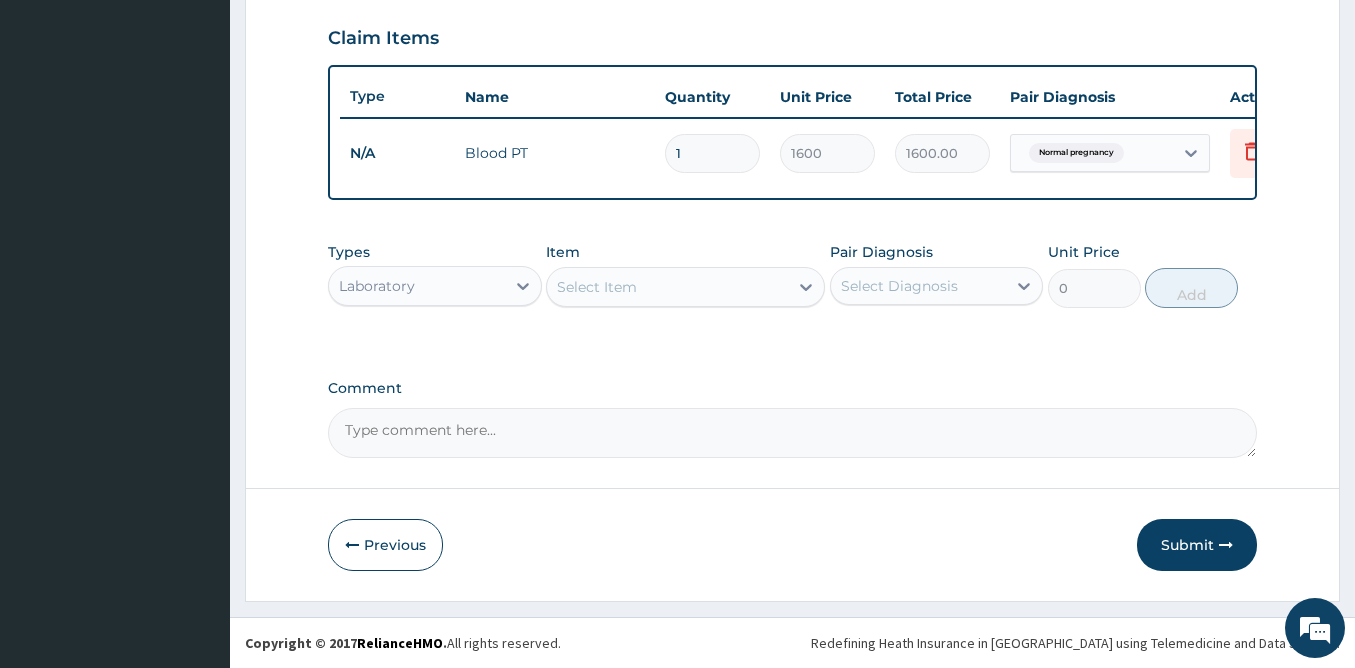 click on "Select Item" at bounding box center [597, 287] 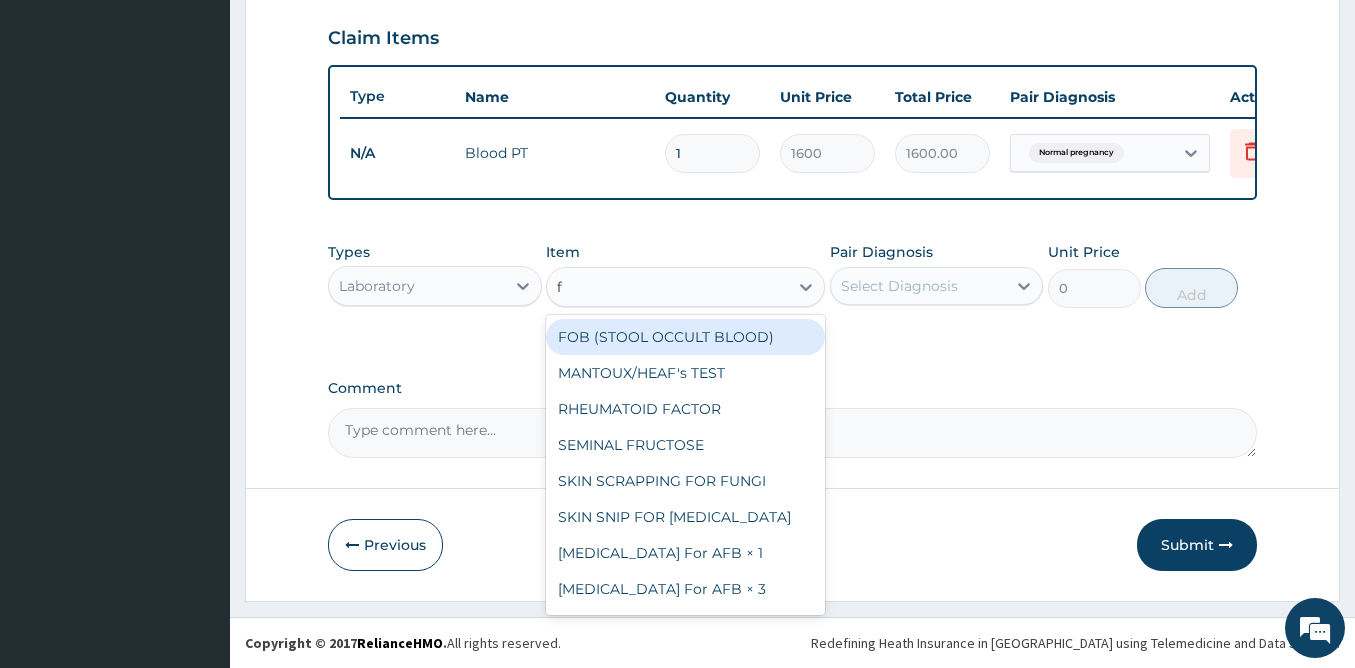 type on "fb" 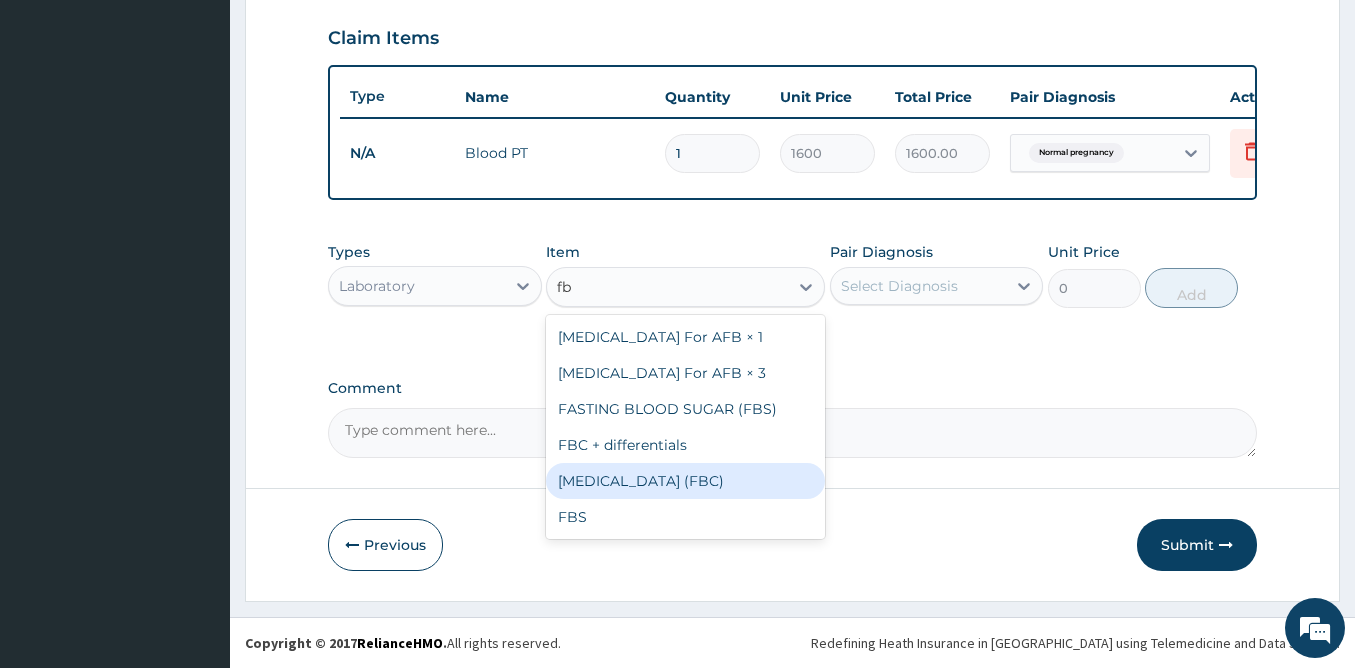 click on "Full Blood Count (FBC)" at bounding box center [685, 481] 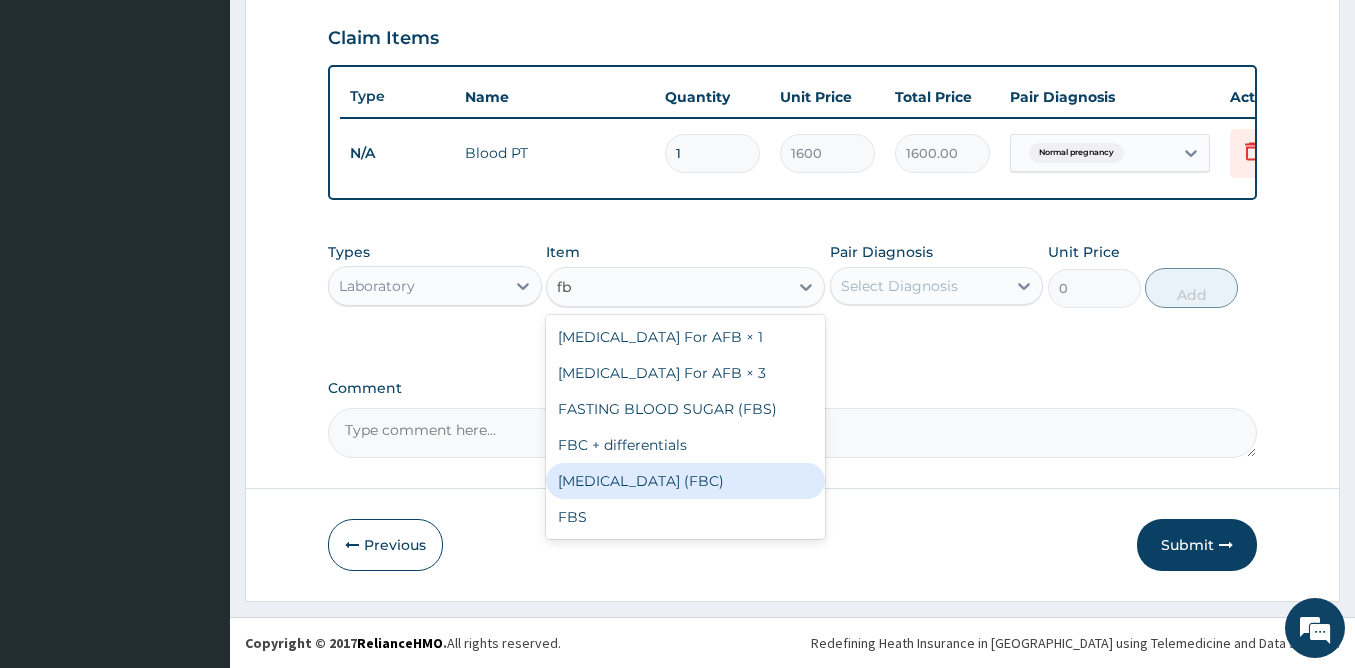 type 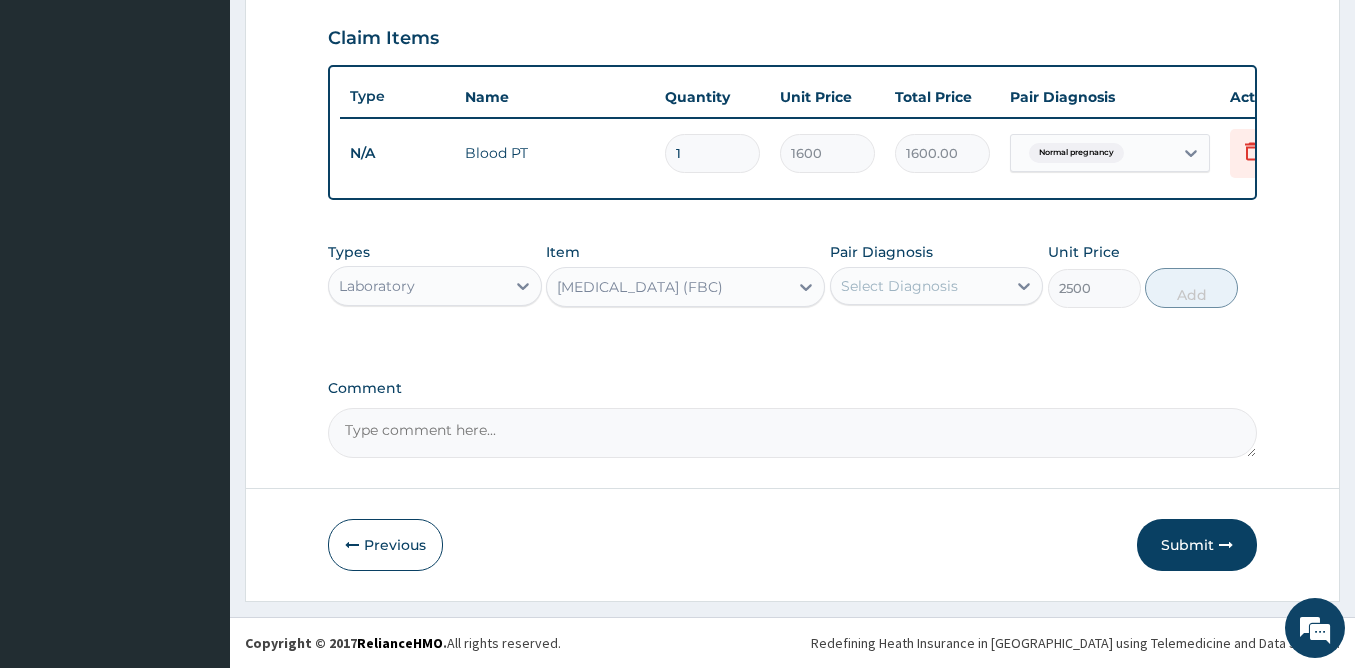 click on "Select Diagnosis" at bounding box center (899, 286) 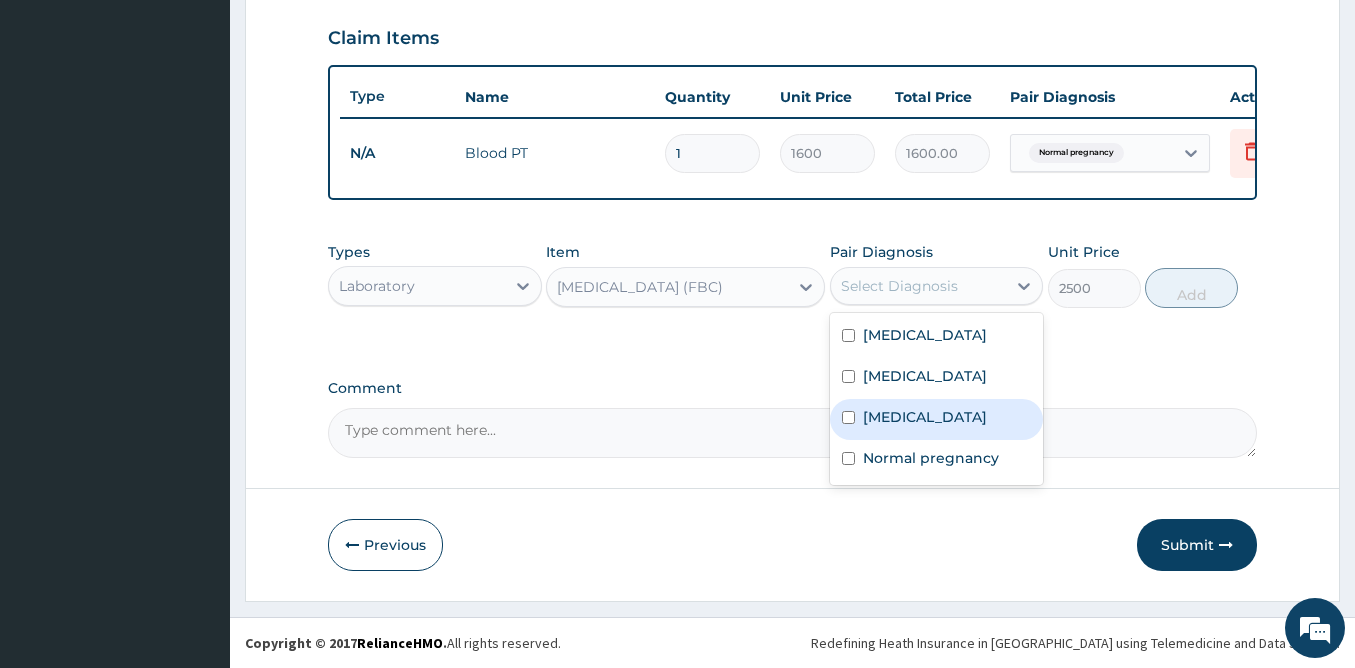 click on "Sepsis" at bounding box center (925, 417) 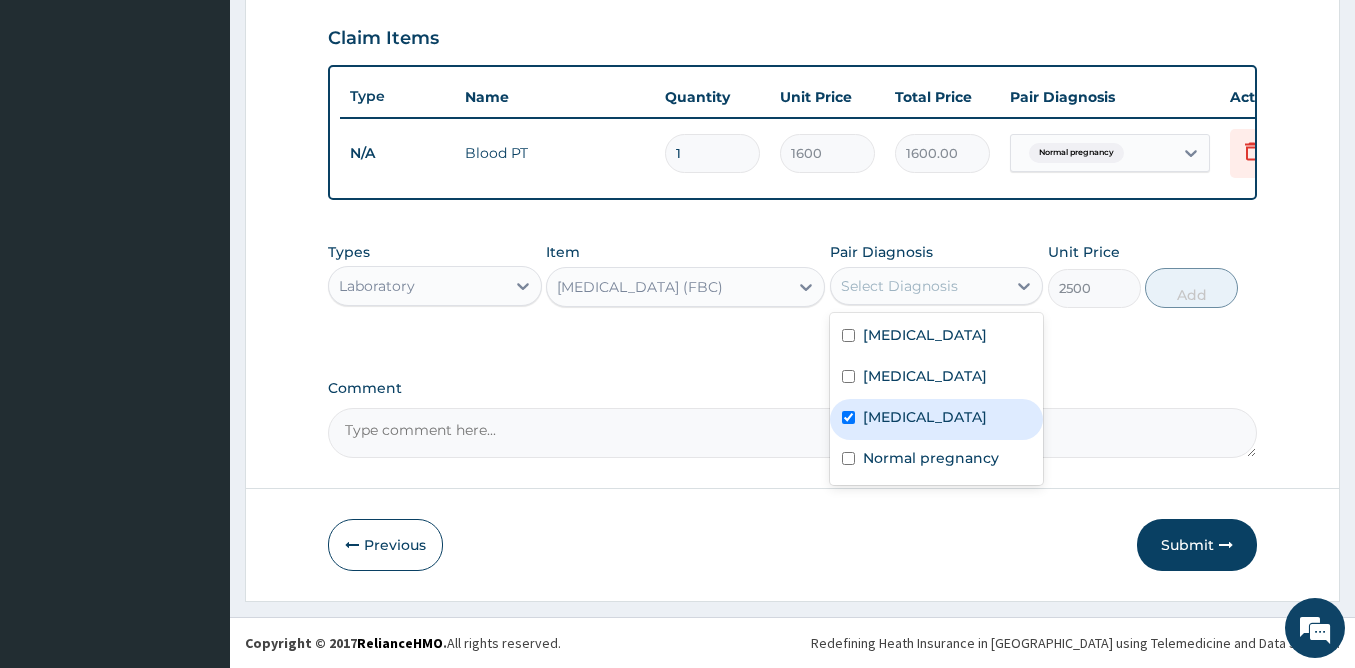 checkbox on "true" 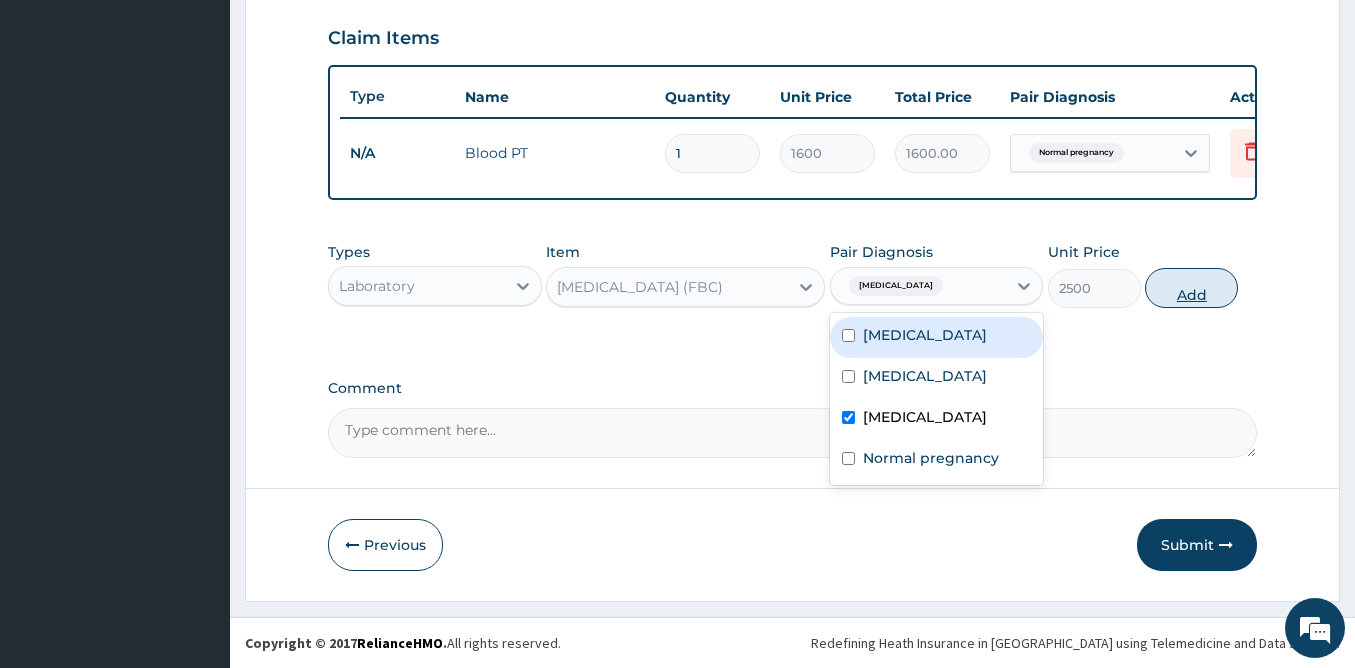 click on "Add" at bounding box center (1191, 288) 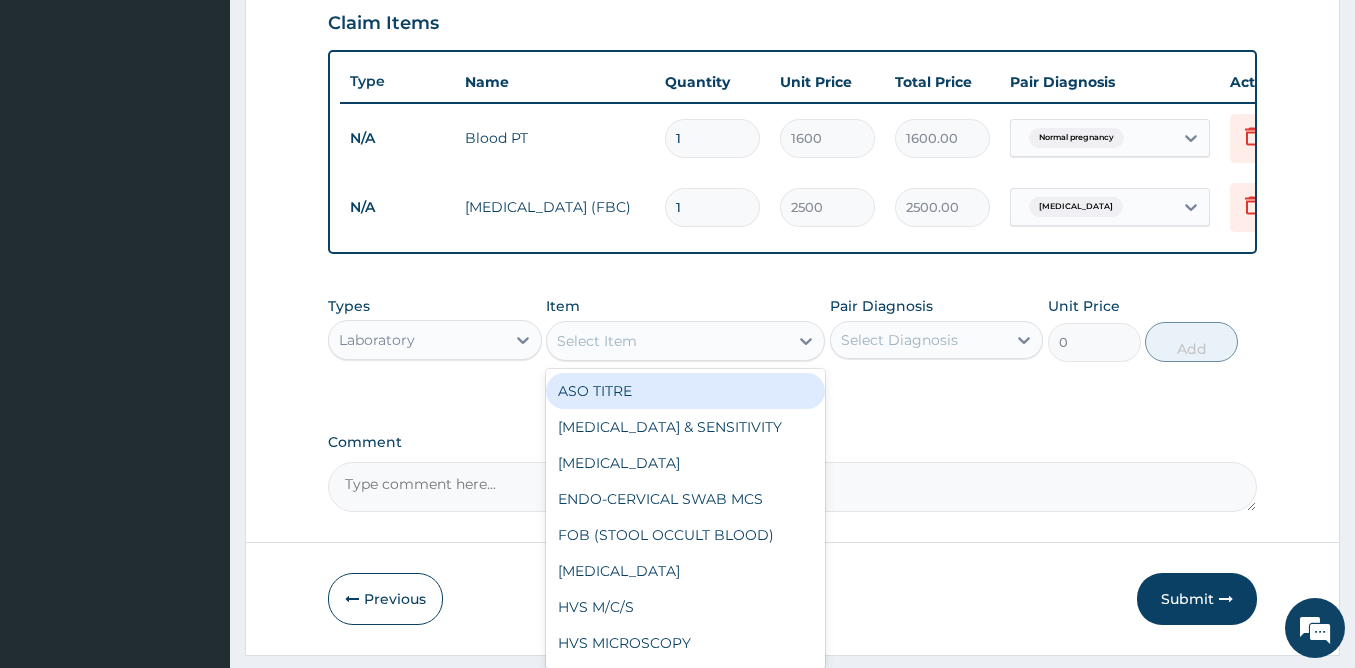 click on "Select Item" at bounding box center [597, 341] 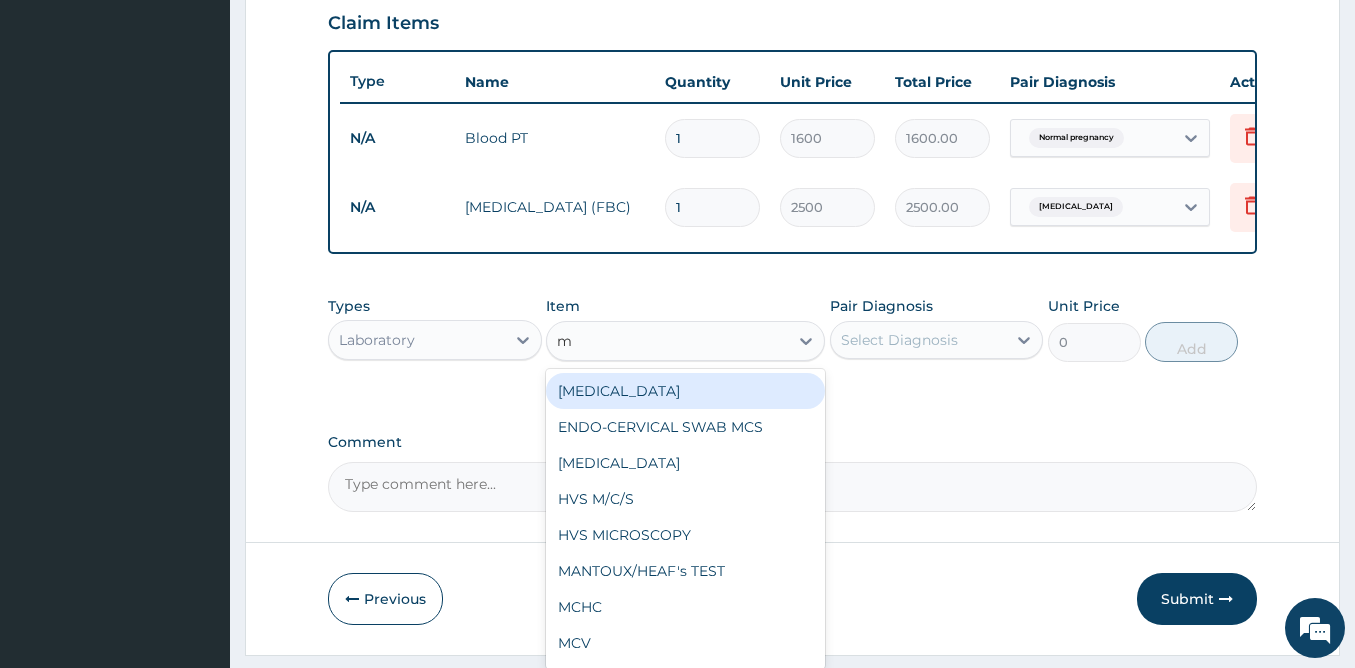 type on "mp" 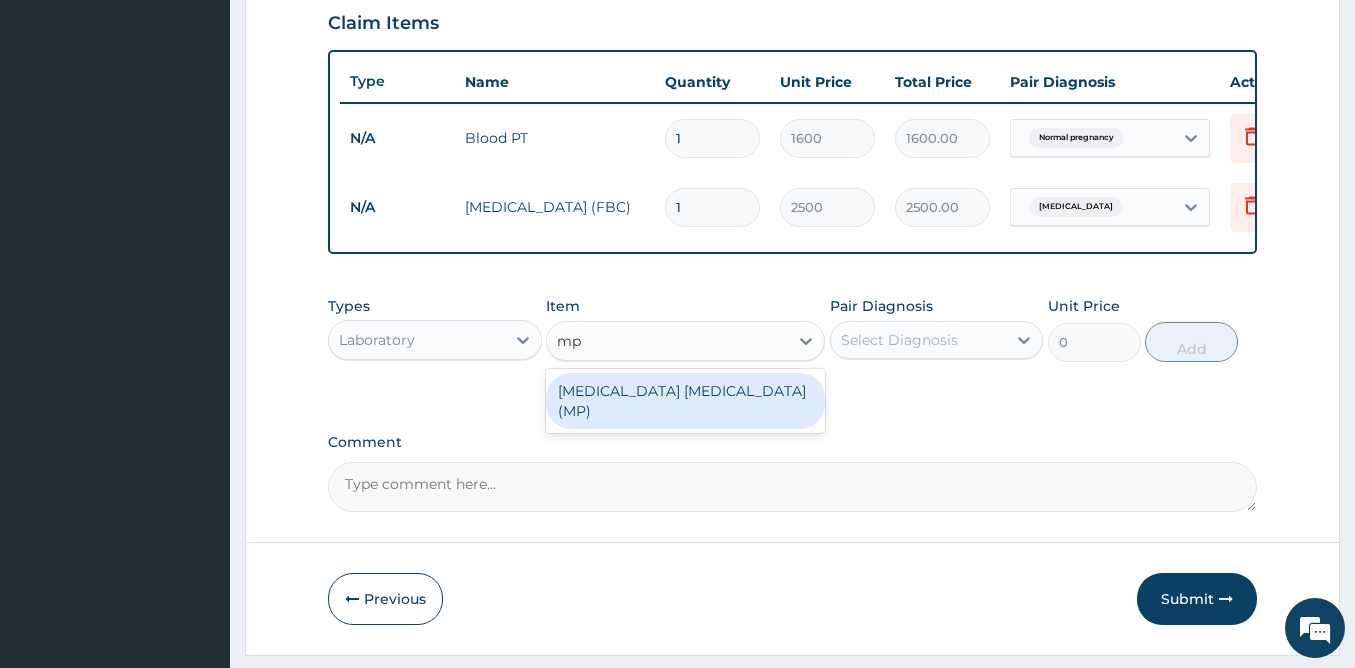 click on "MALARIA PARASITE (MP)" at bounding box center (685, 401) 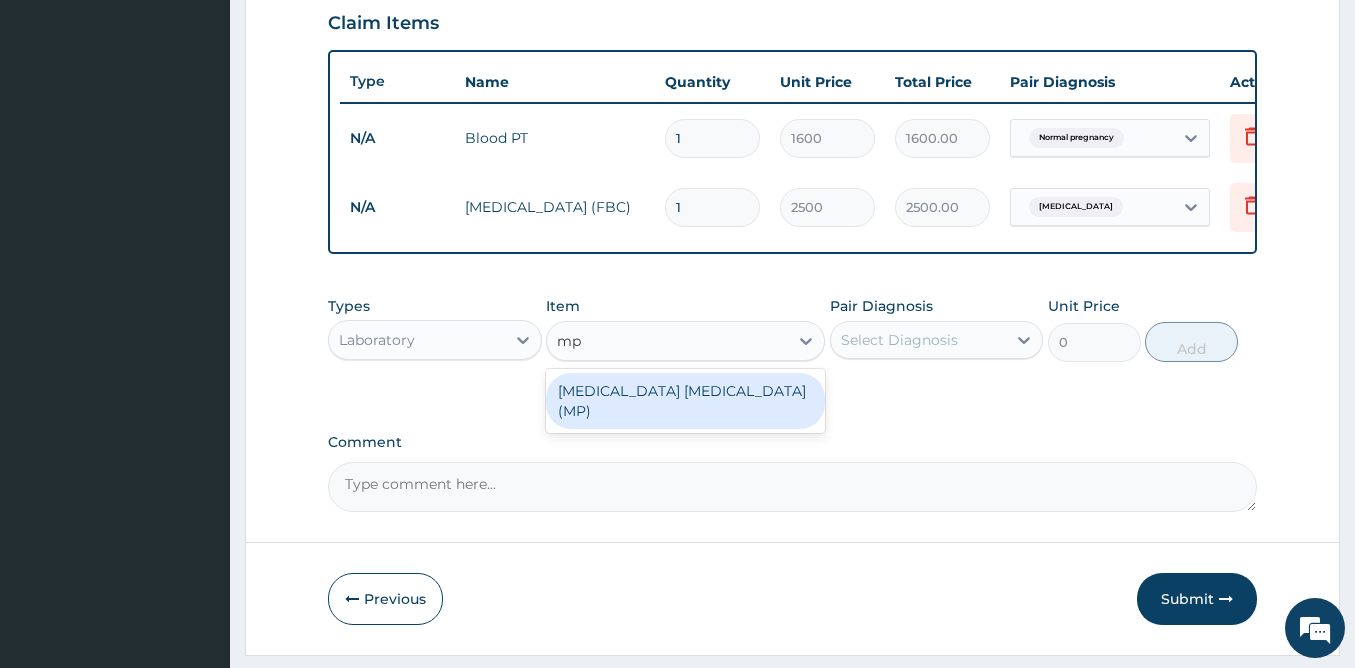 type 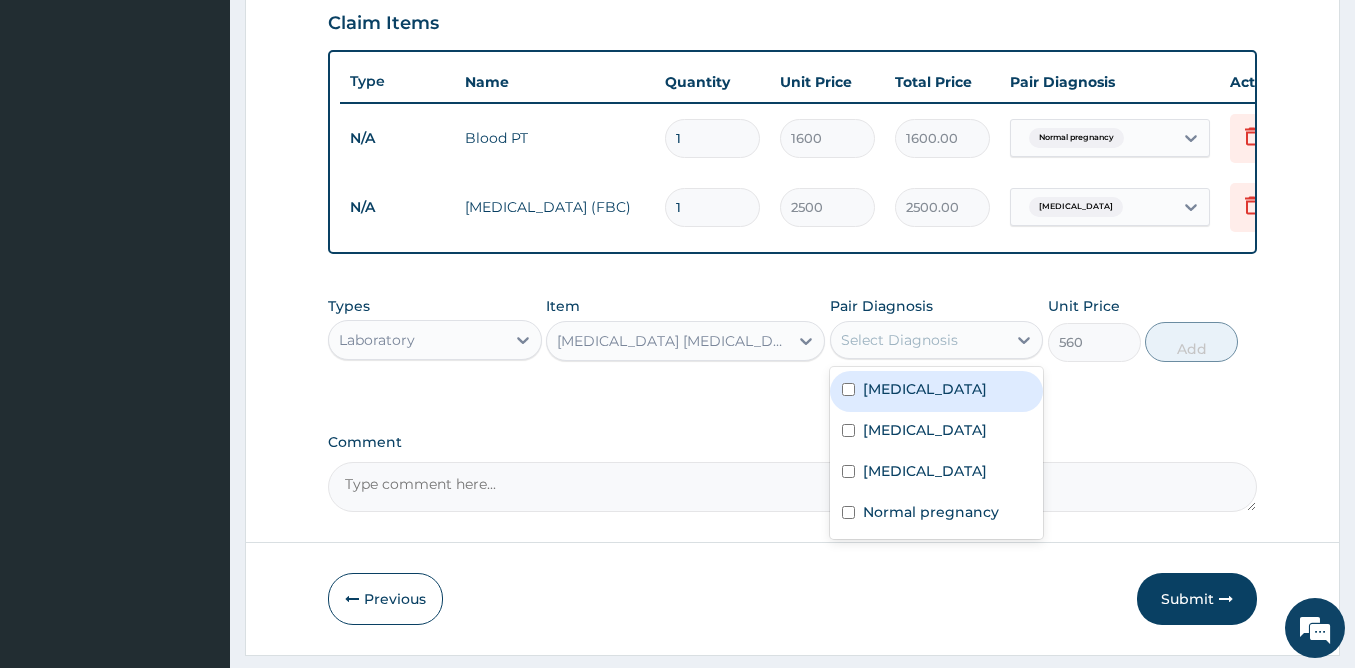 click on "Select Diagnosis" at bounding box center [899, 340] 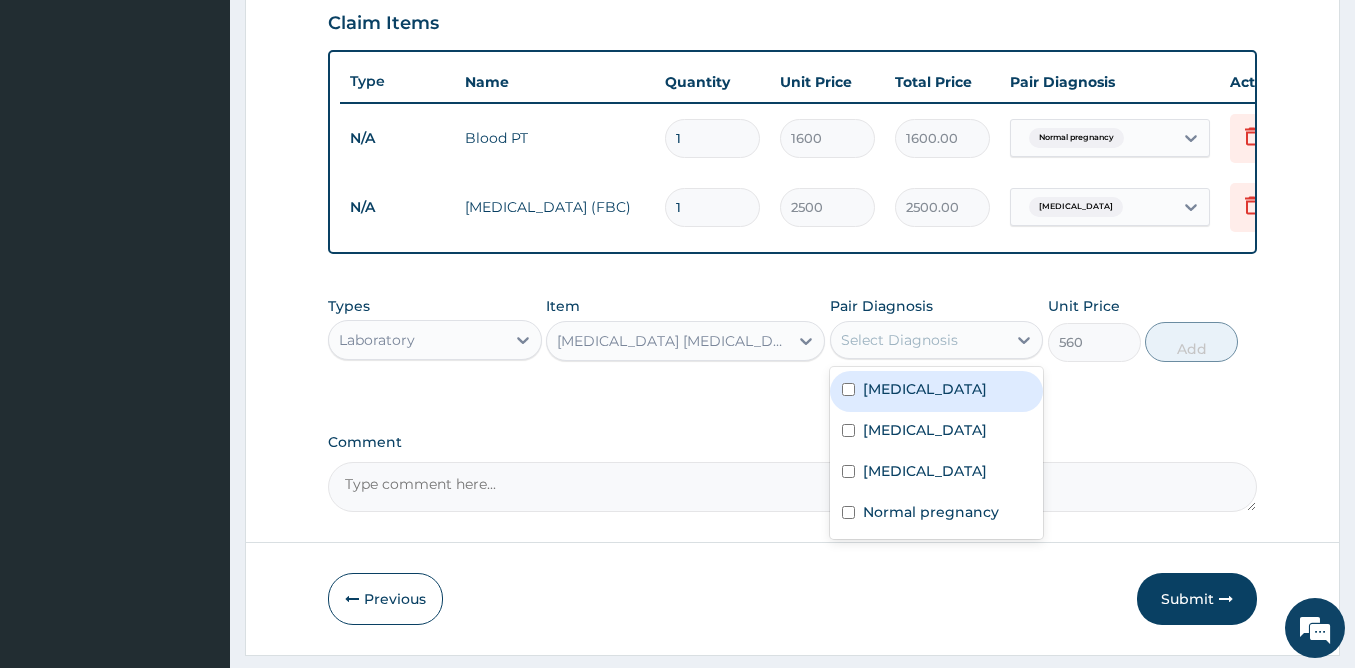 click on "Malaria" at bounding box center (925, 389) 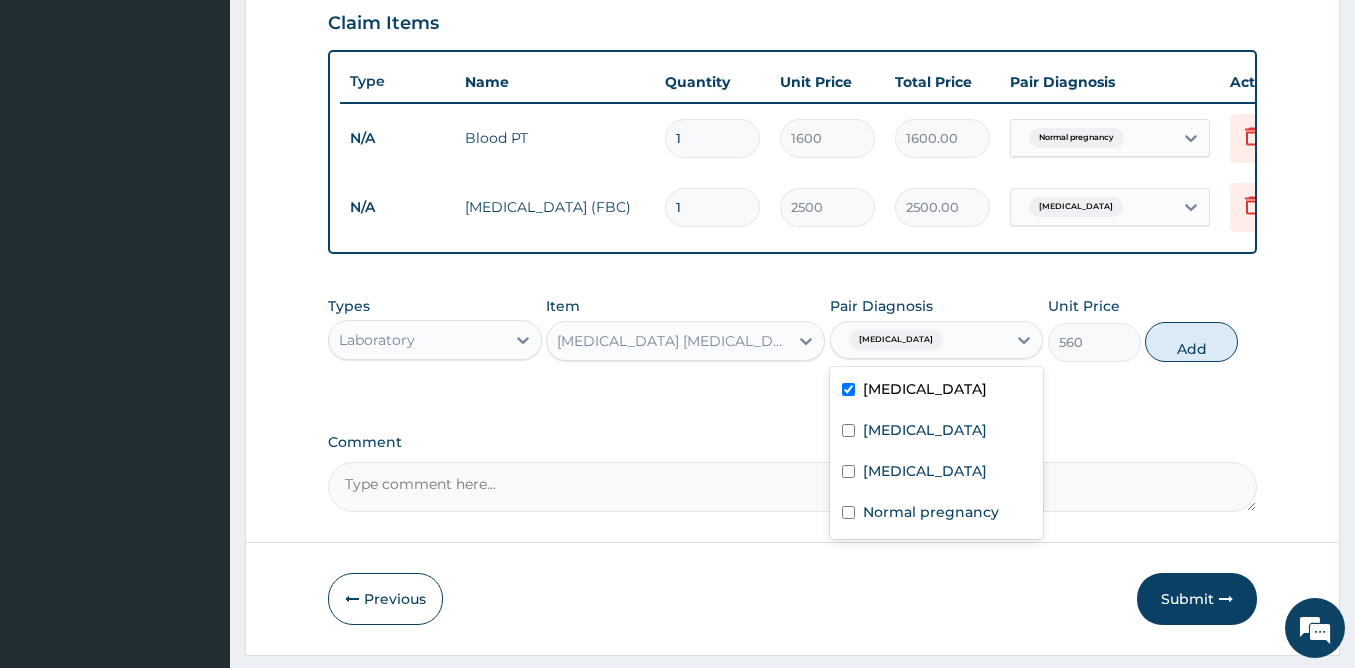 checkbox on "true" 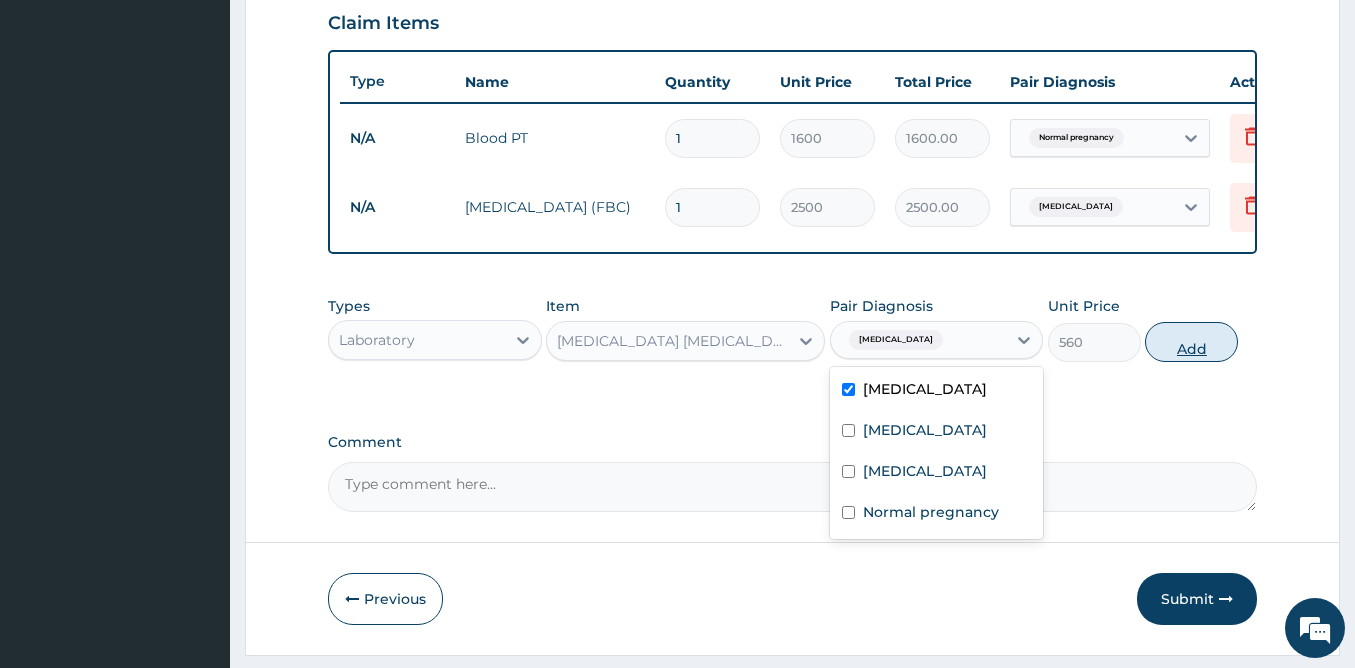 click on "Add" at bounding box center [1191, 342] 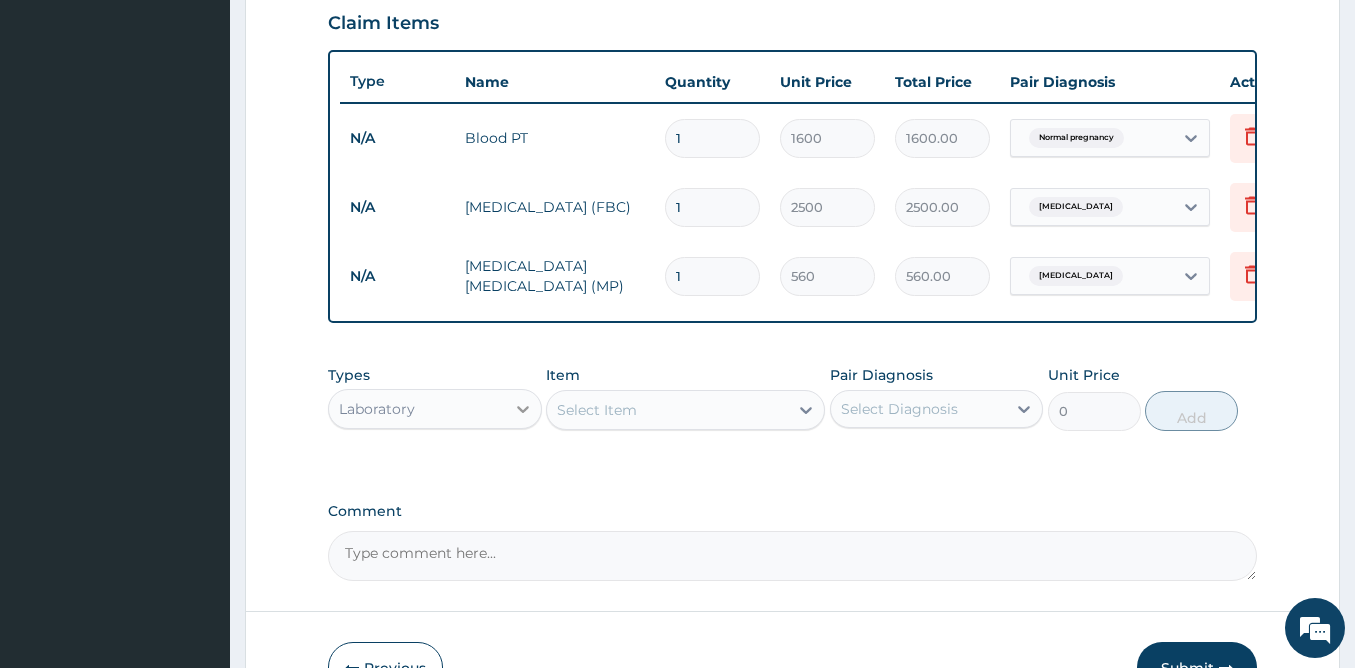 click 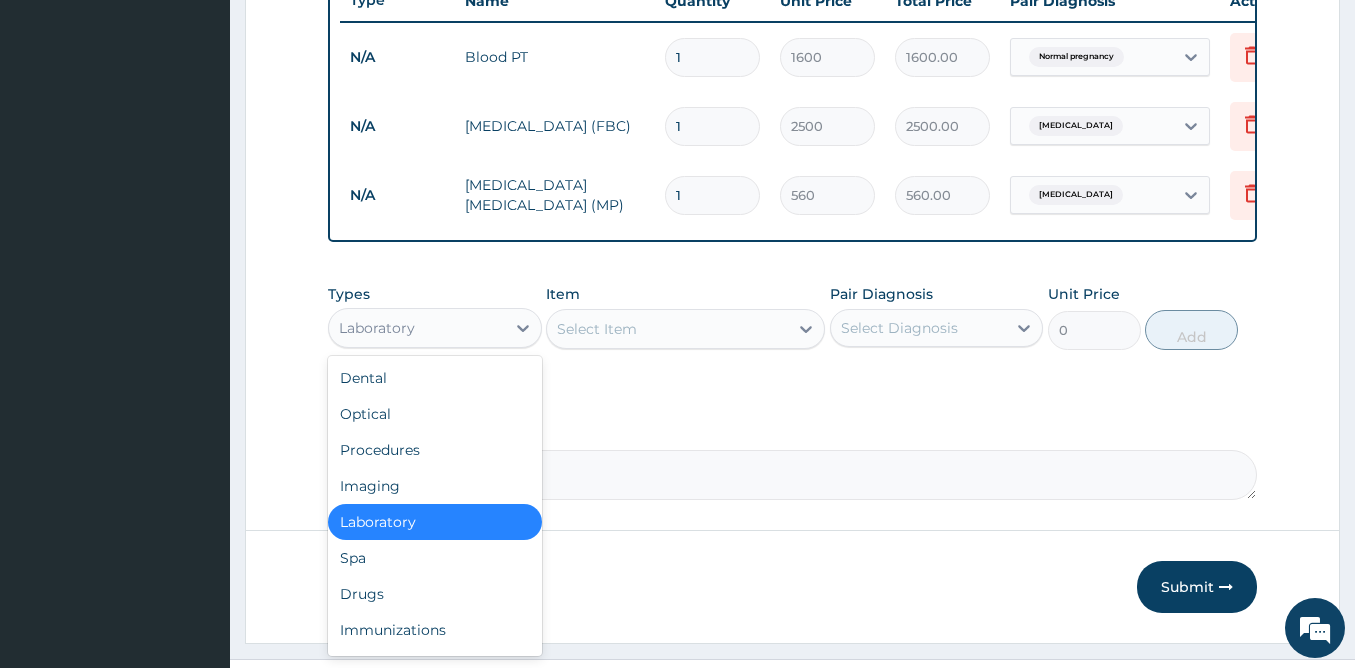 scroll, scrollTop: 810, scrollLeft: 0, axis: vertical 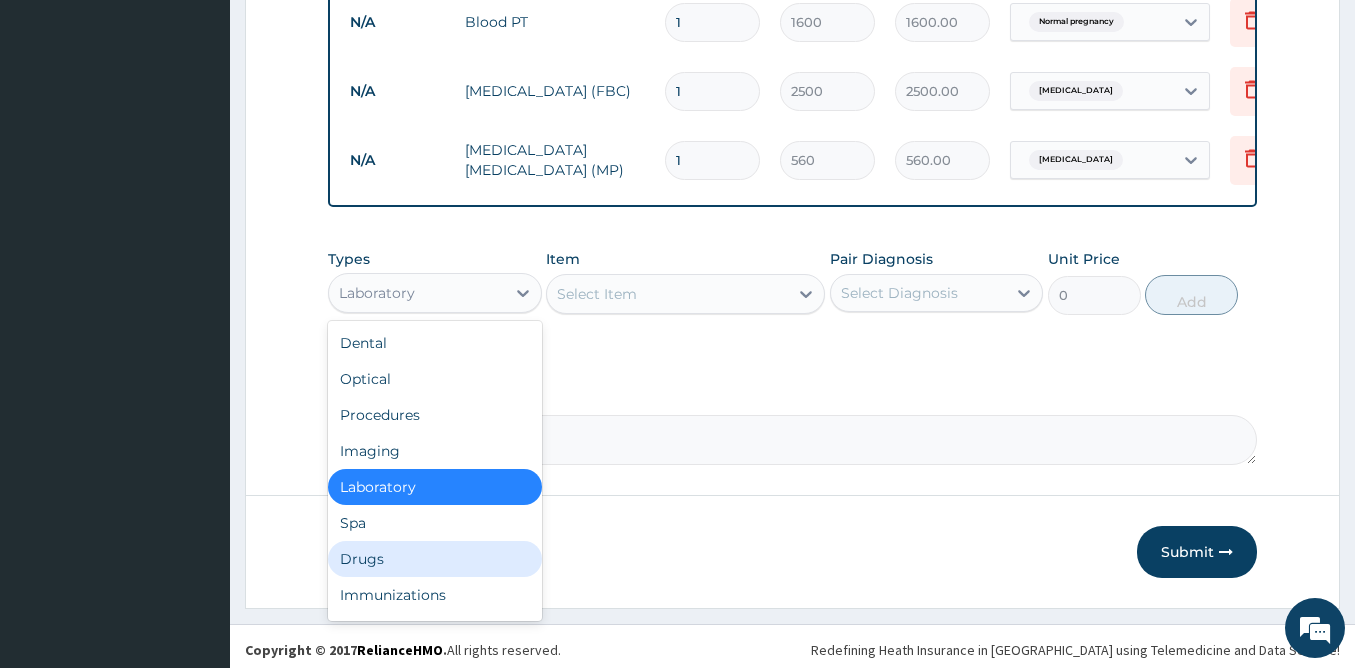 click on "Drugs" at bounding box center [435, 559] 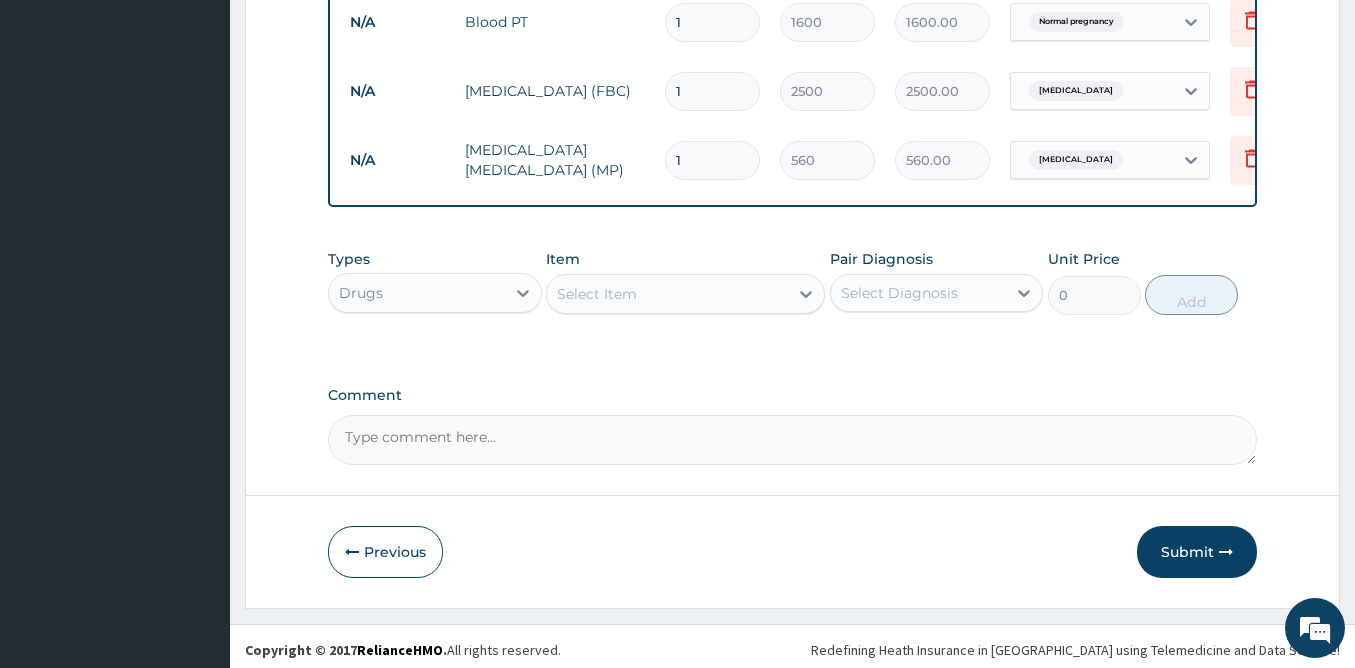 click on "Select Item" at bounding box center (597, 294) 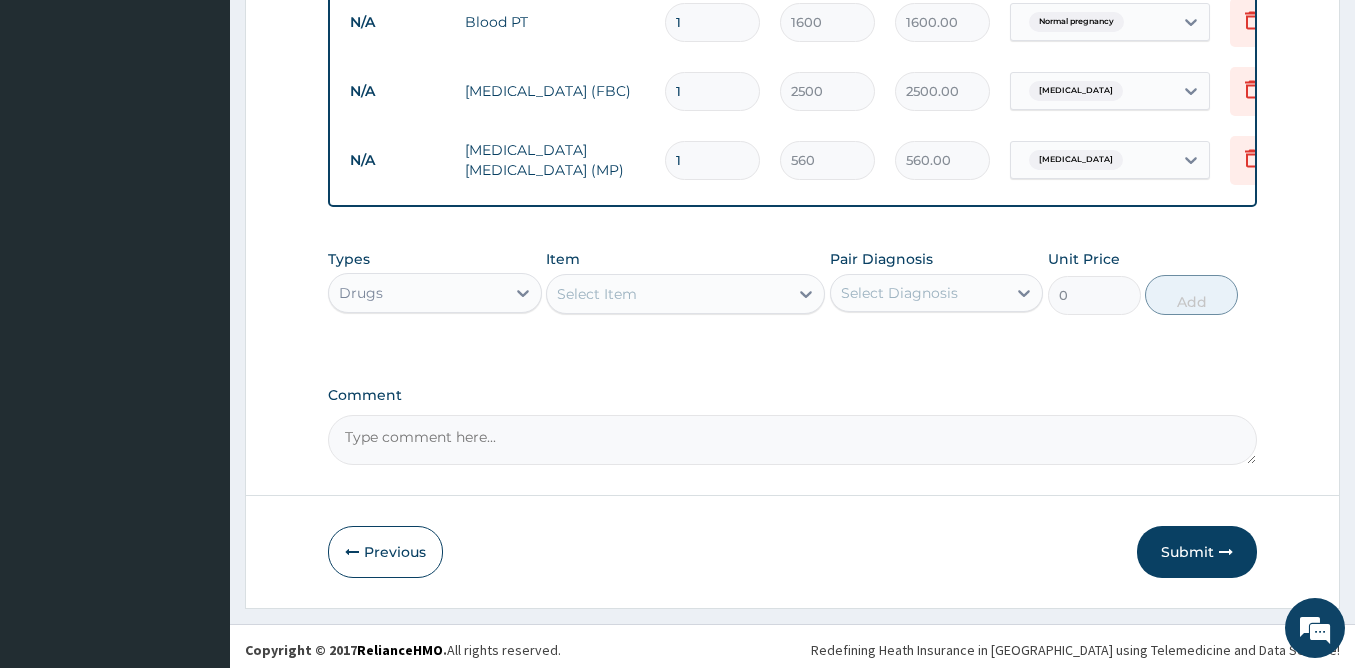 click on "Select Item" at bounding box center (597, 294) 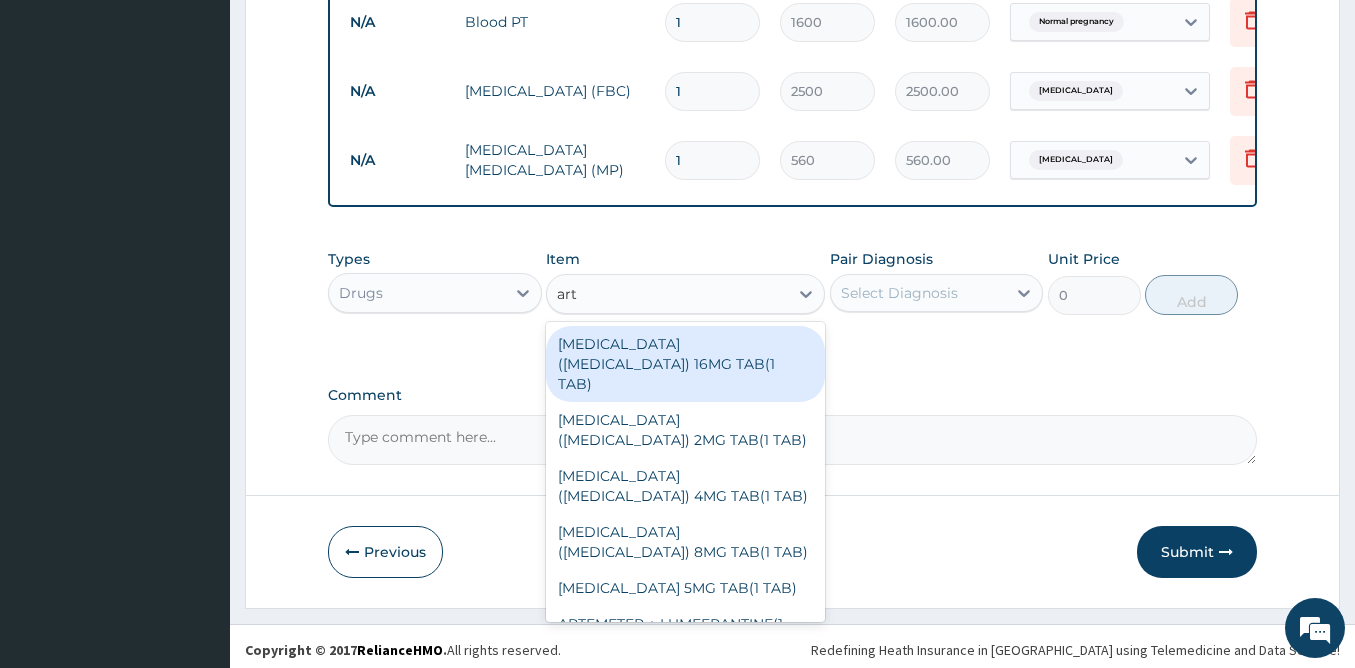 type on "arte" 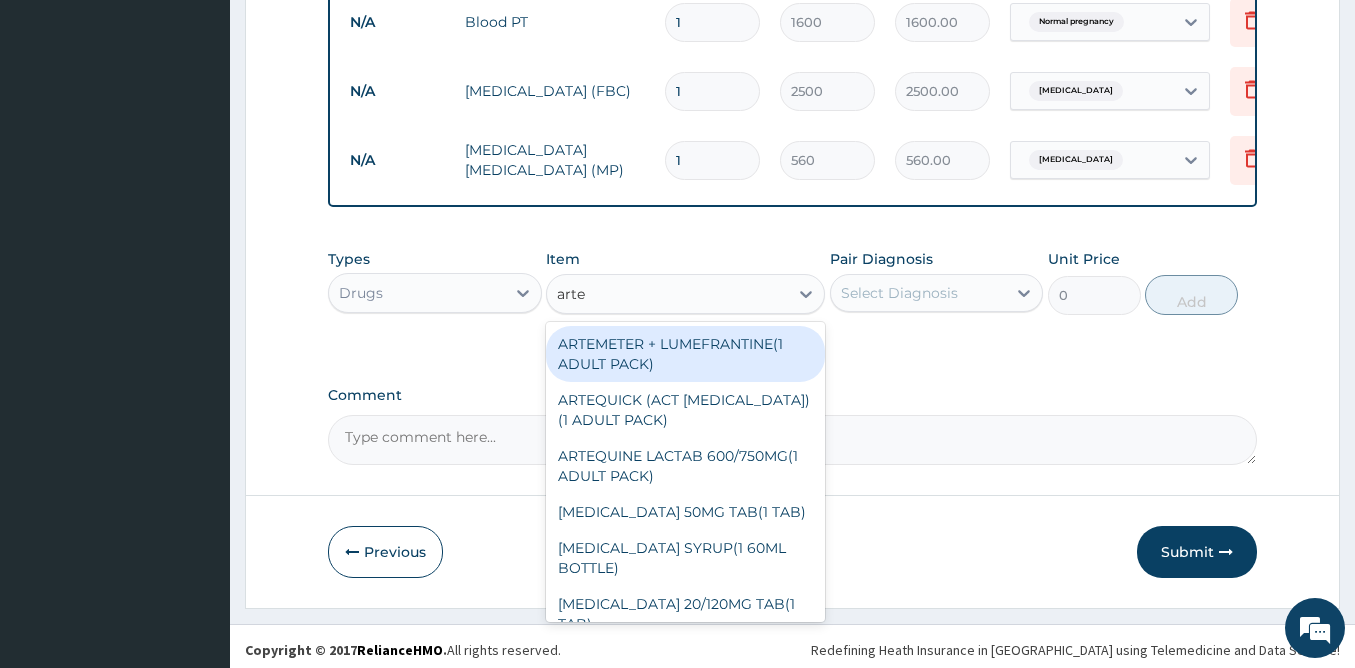 click on "ARTEMETER + LUMEFRANTINE(1 ADULT PACK)" at bounding box center (685, 354) 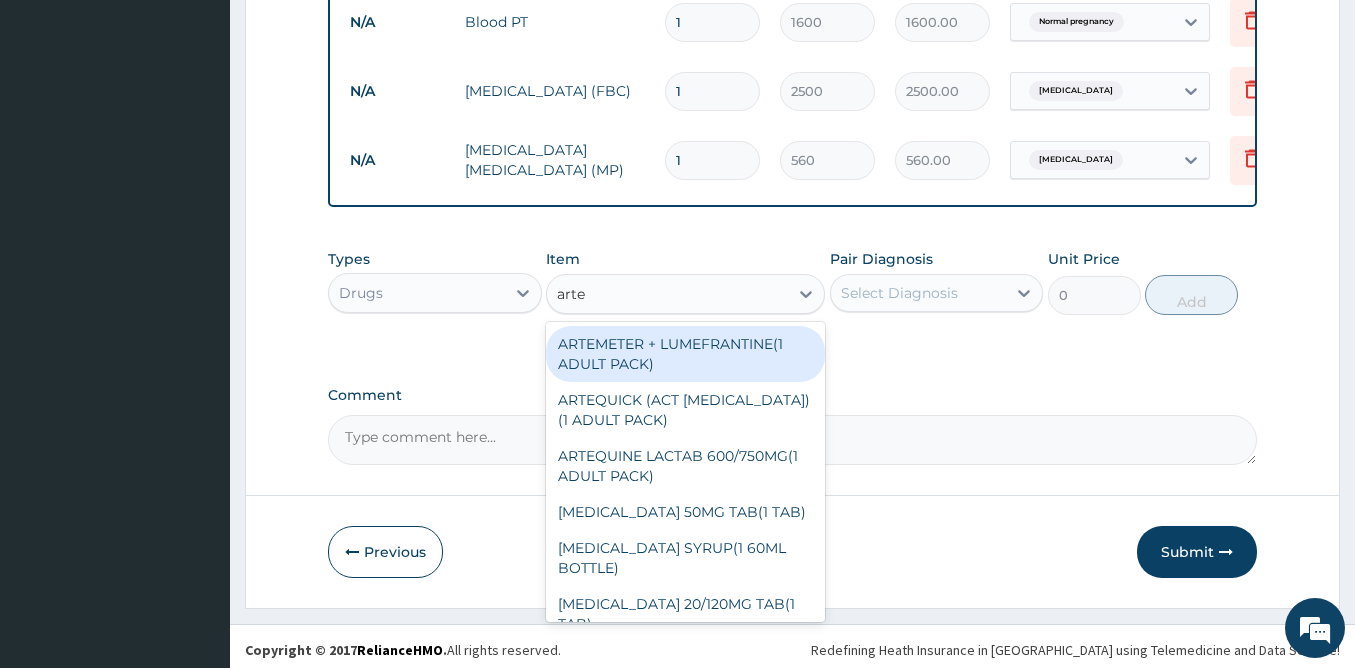 type 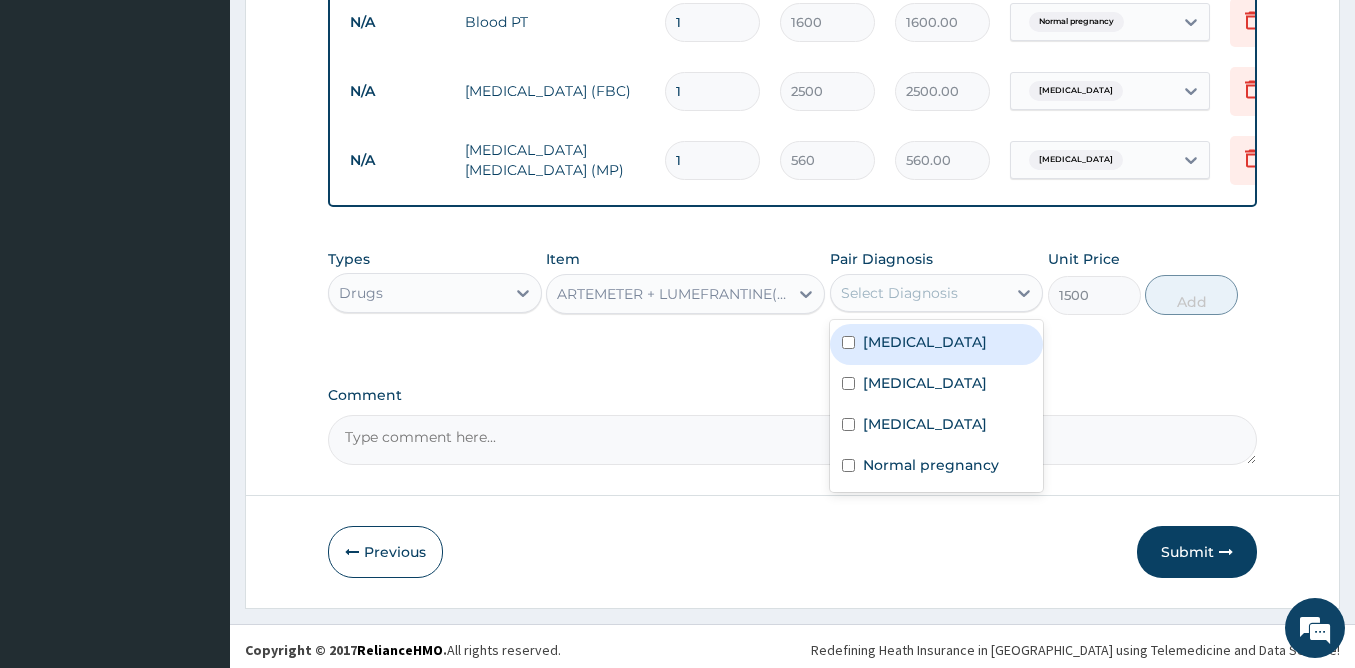 click on "Select Diagnosis" at bounding box center [899, 293] 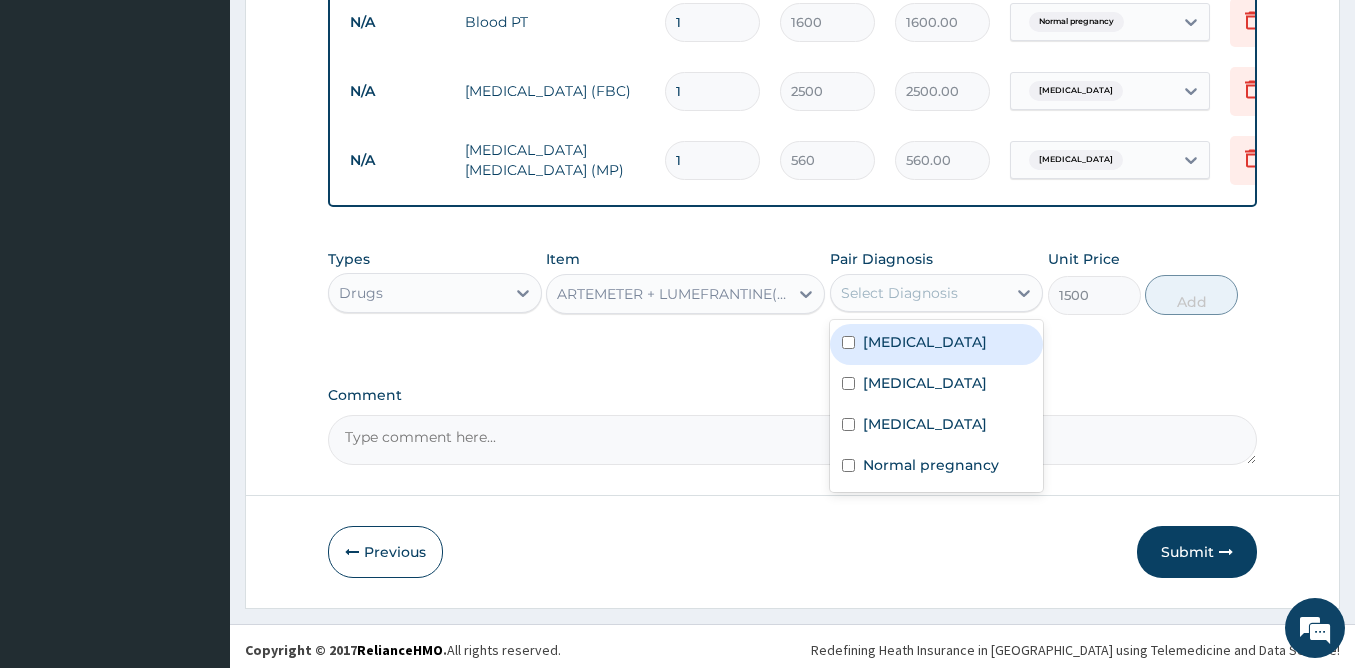 click on "Malaria" at bounding box center [925, 342] 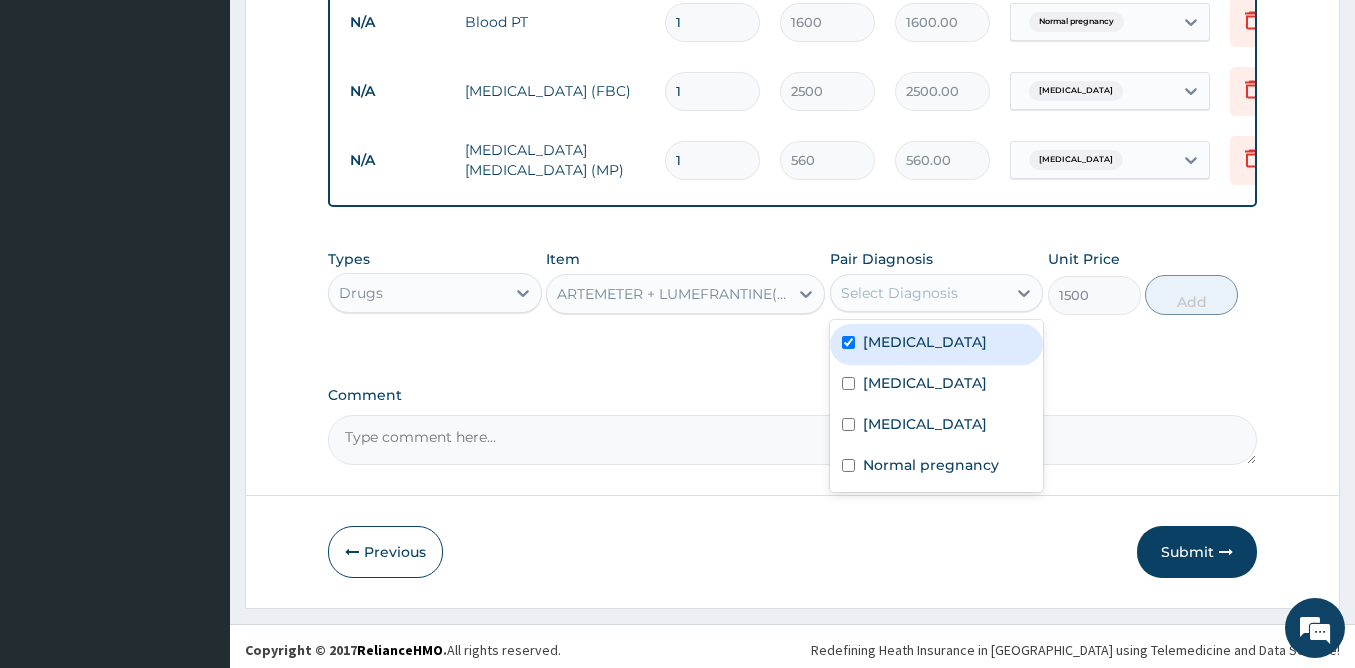checkbox on "true" 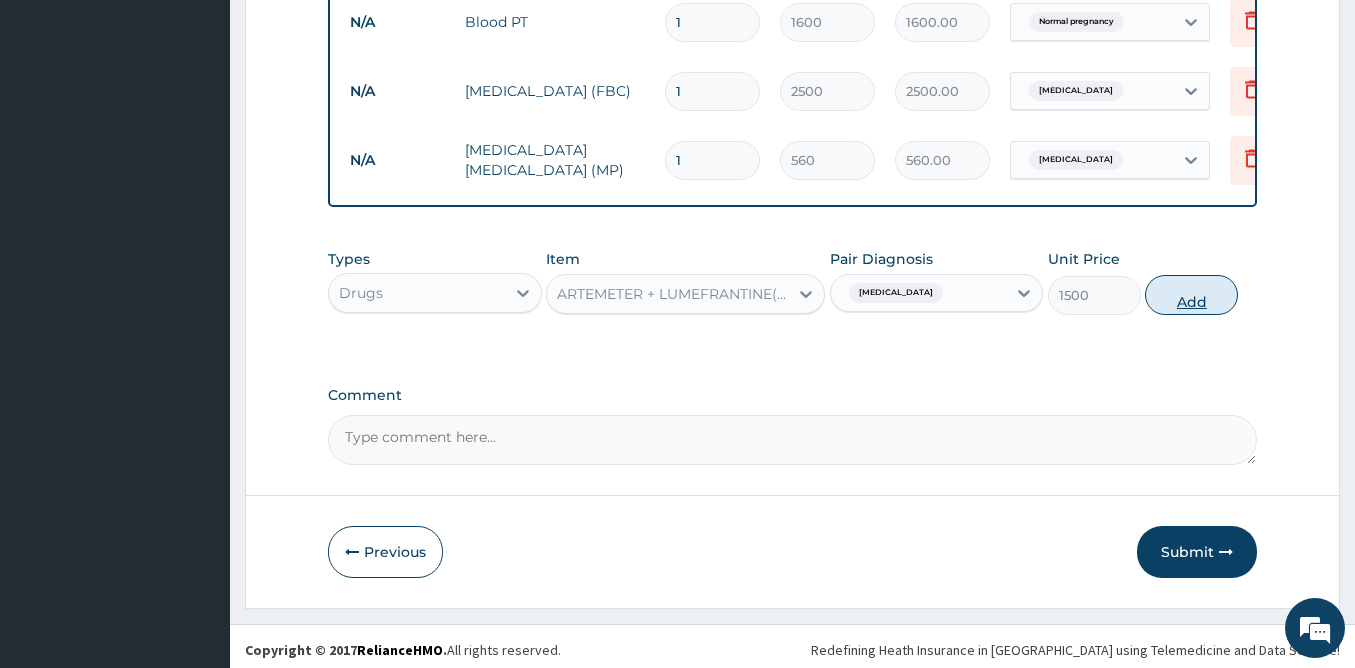 click on "Add" at bounding box center (1191, 295) 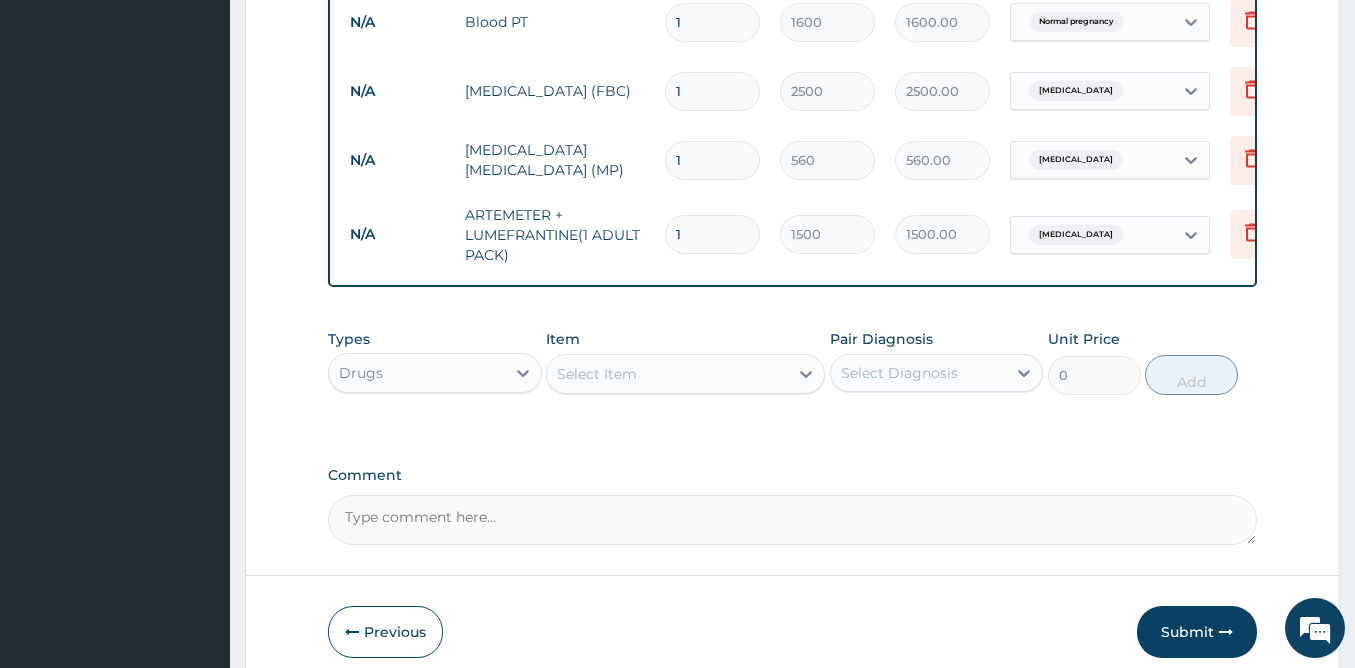 click on "Select Item" at bounding box center [597, 374] 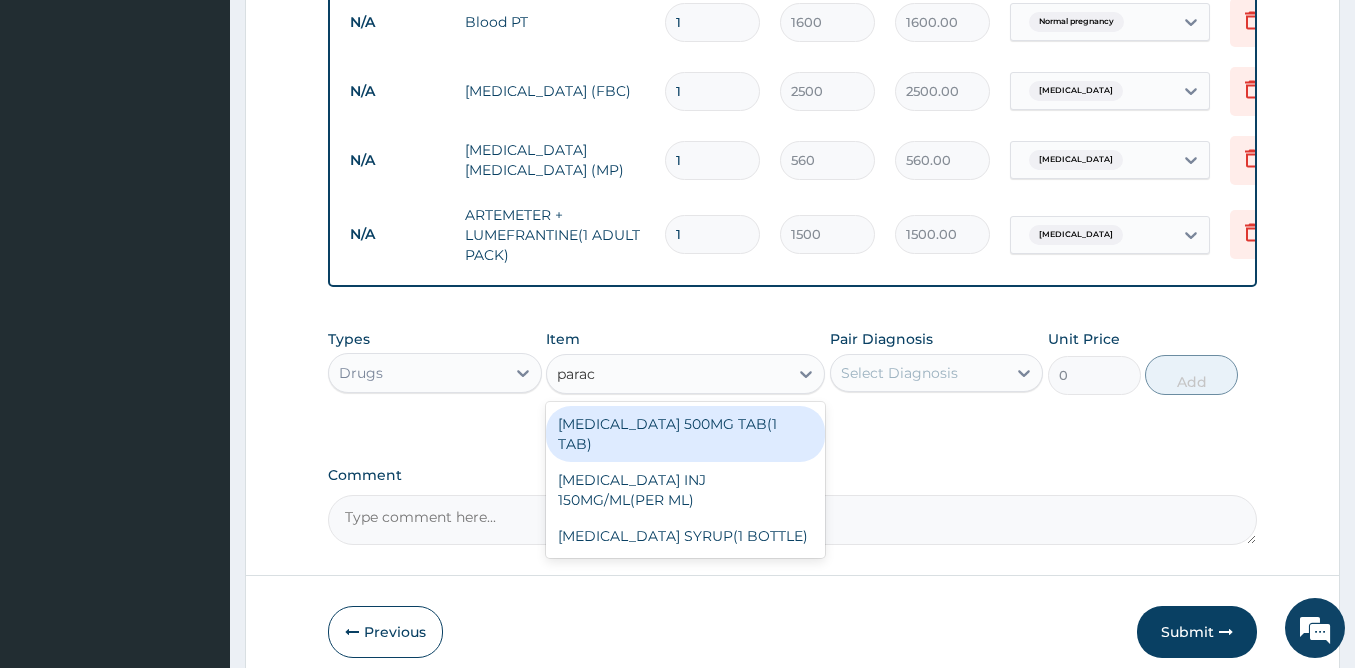 type on "parace" 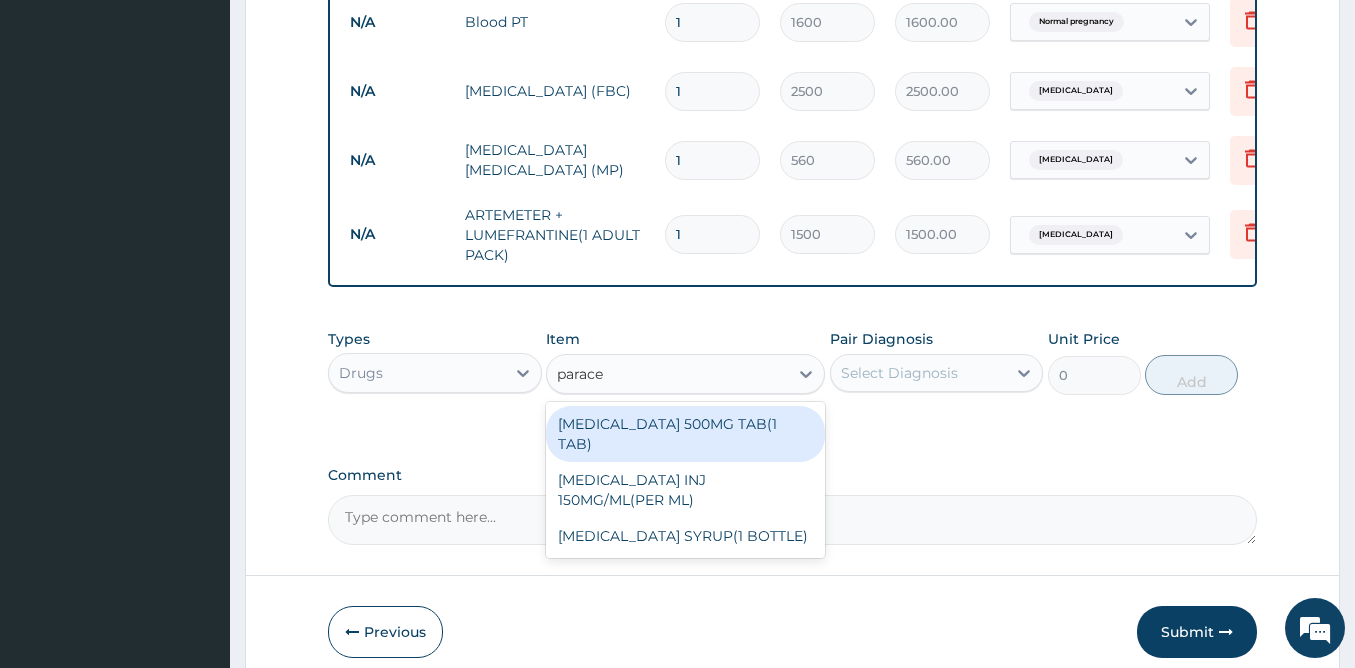 click on "PARACETAMOL 500MG TAB(1 TAB)" at bounding box center [685, 434] 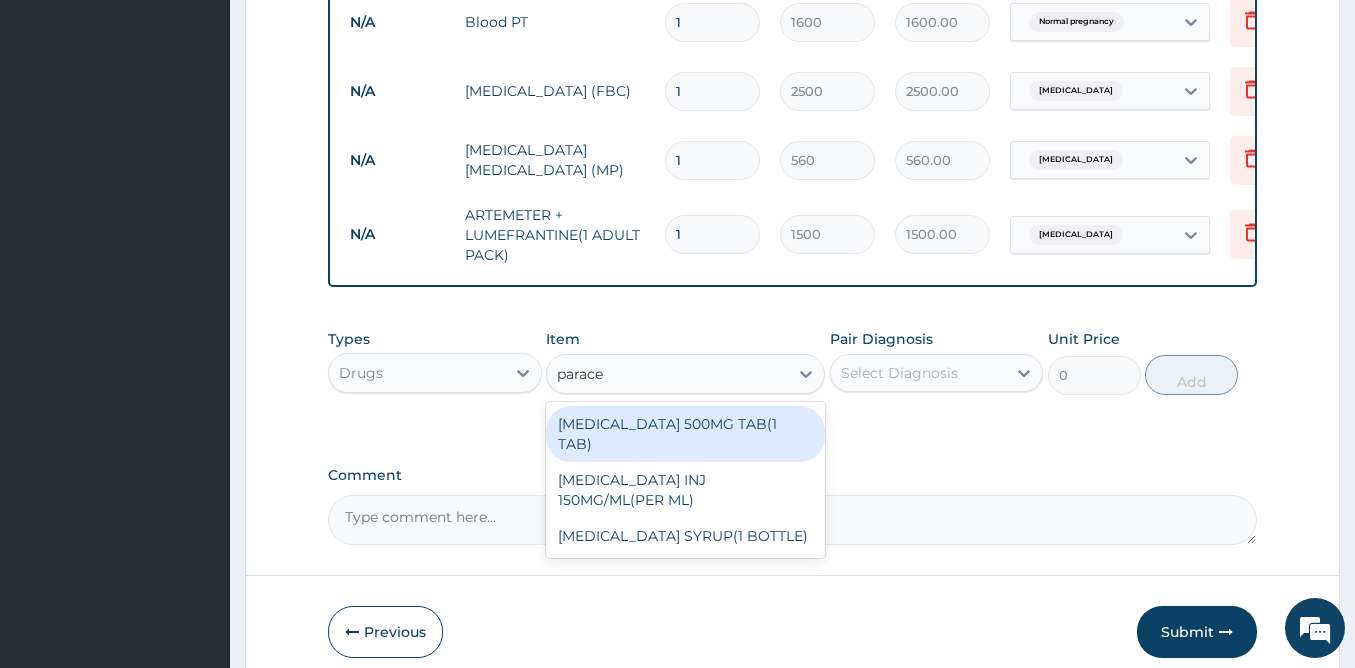 type 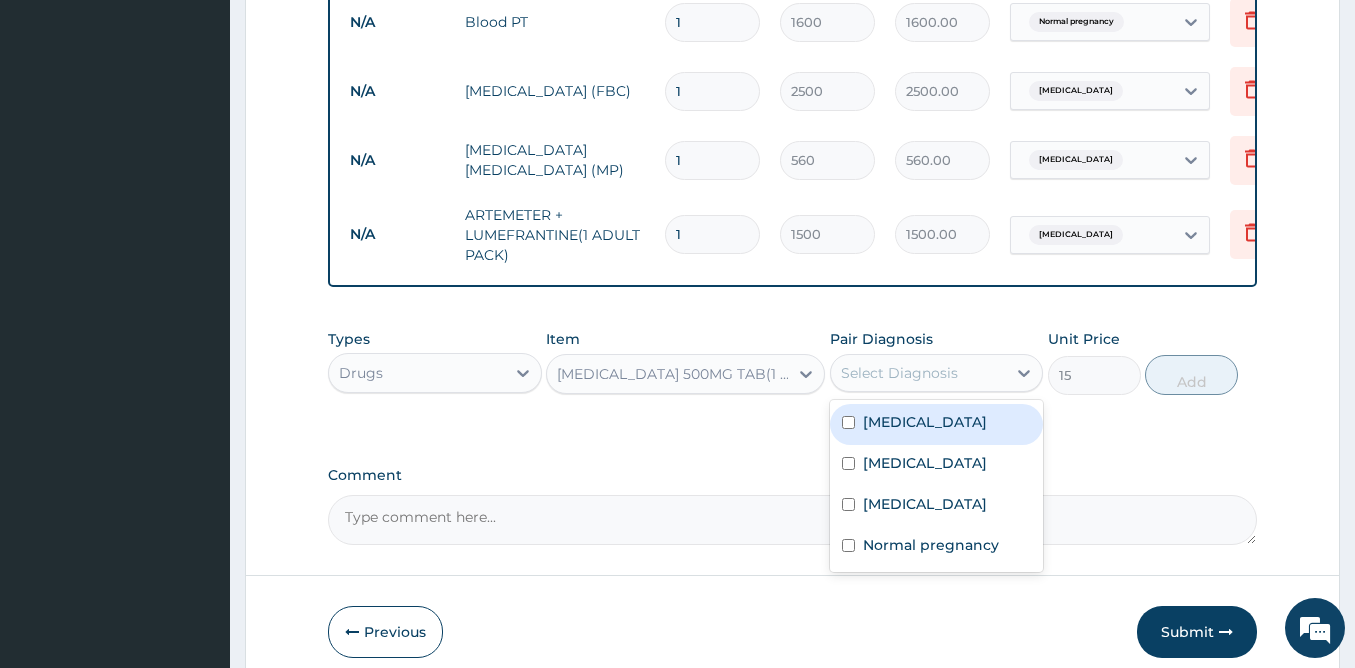 click on "Select Diagnosis" at bounding box center (899, 373) 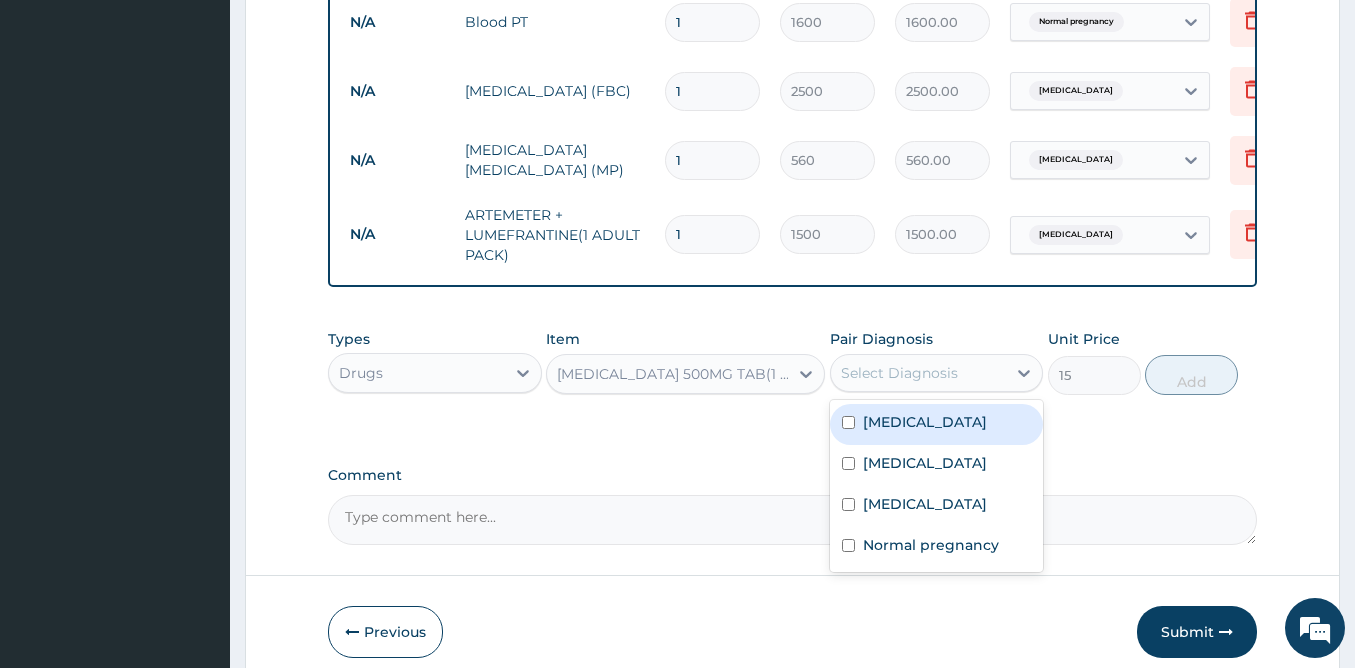 click on "Malaria" at bounding box center [925, 422] 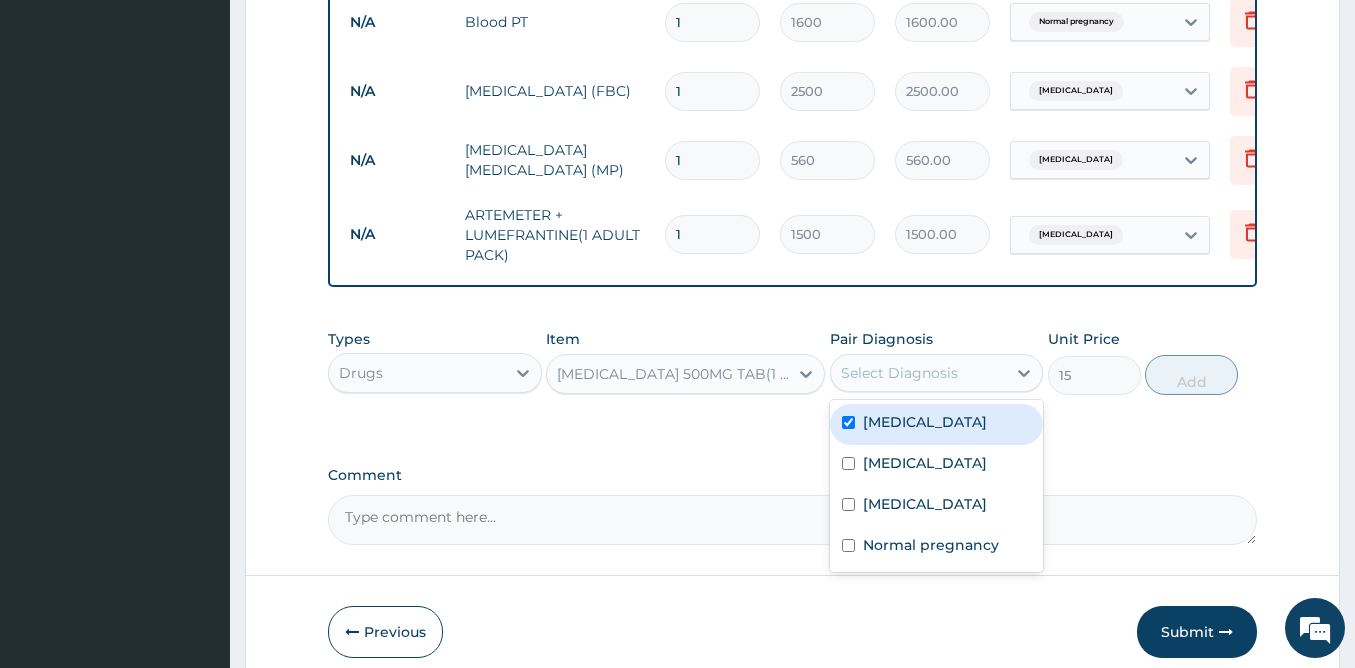 checkbox on "true" 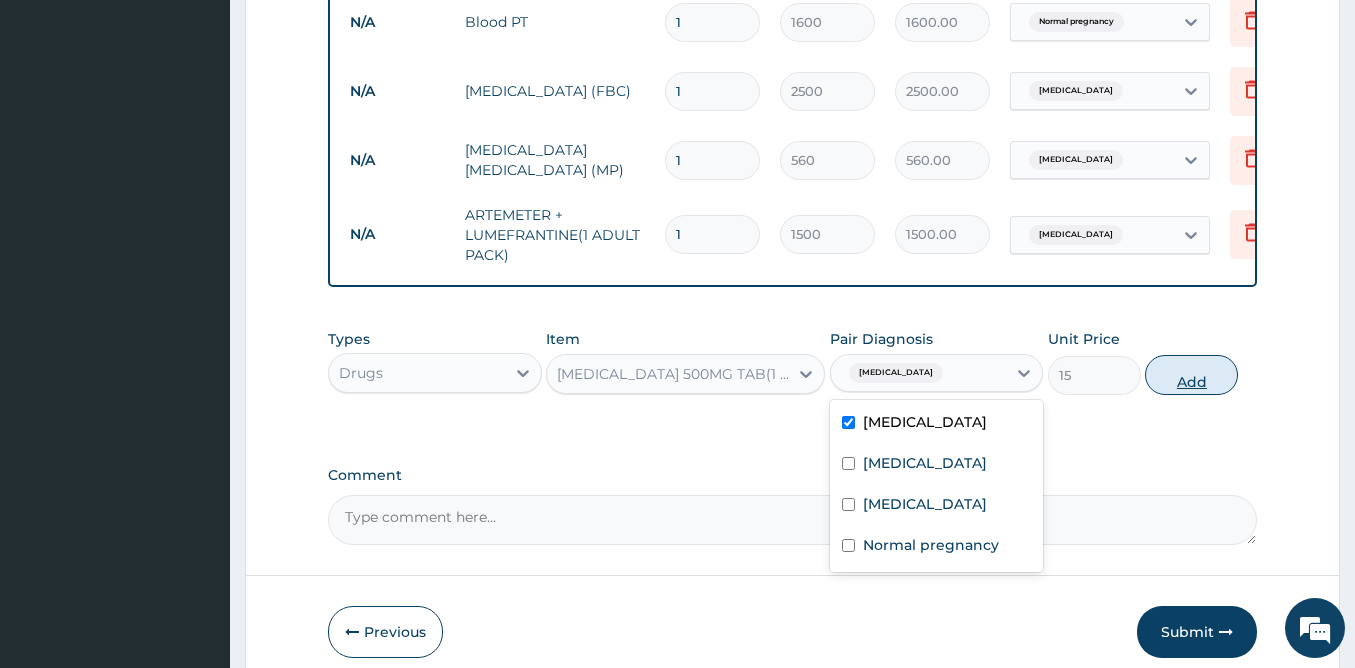 click on "Add" at bounding box center (1191, 375) 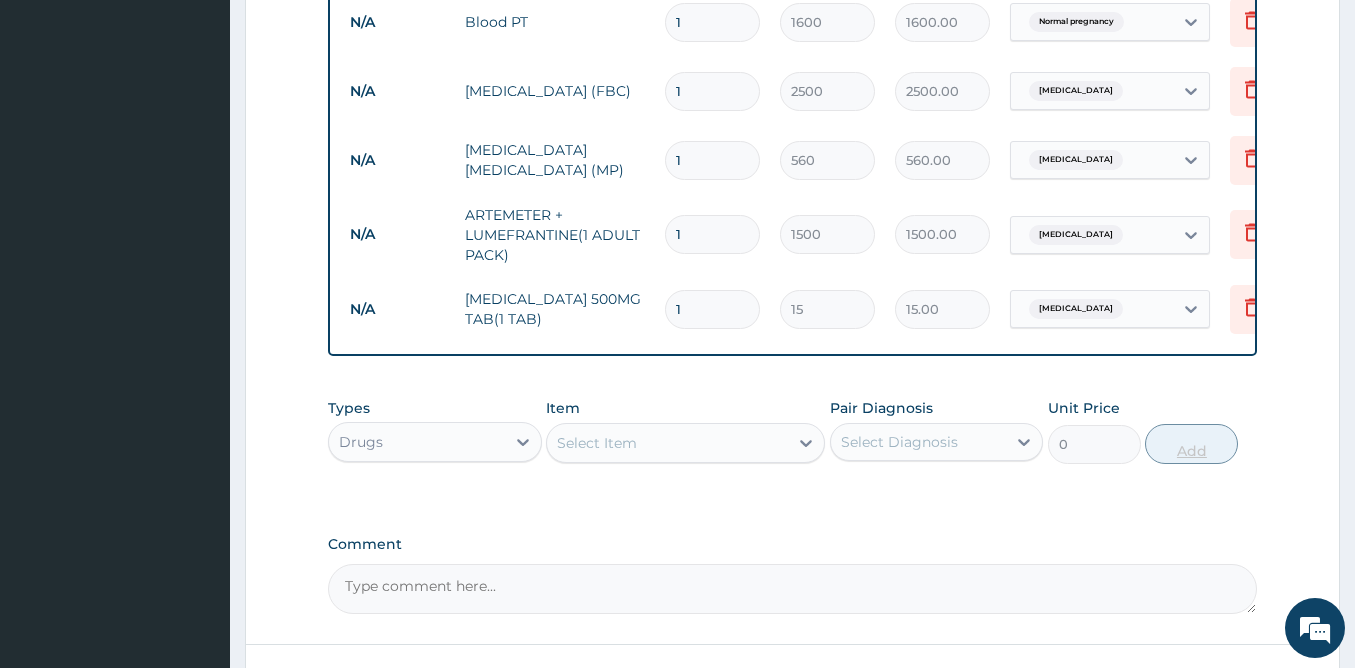 type on "18" 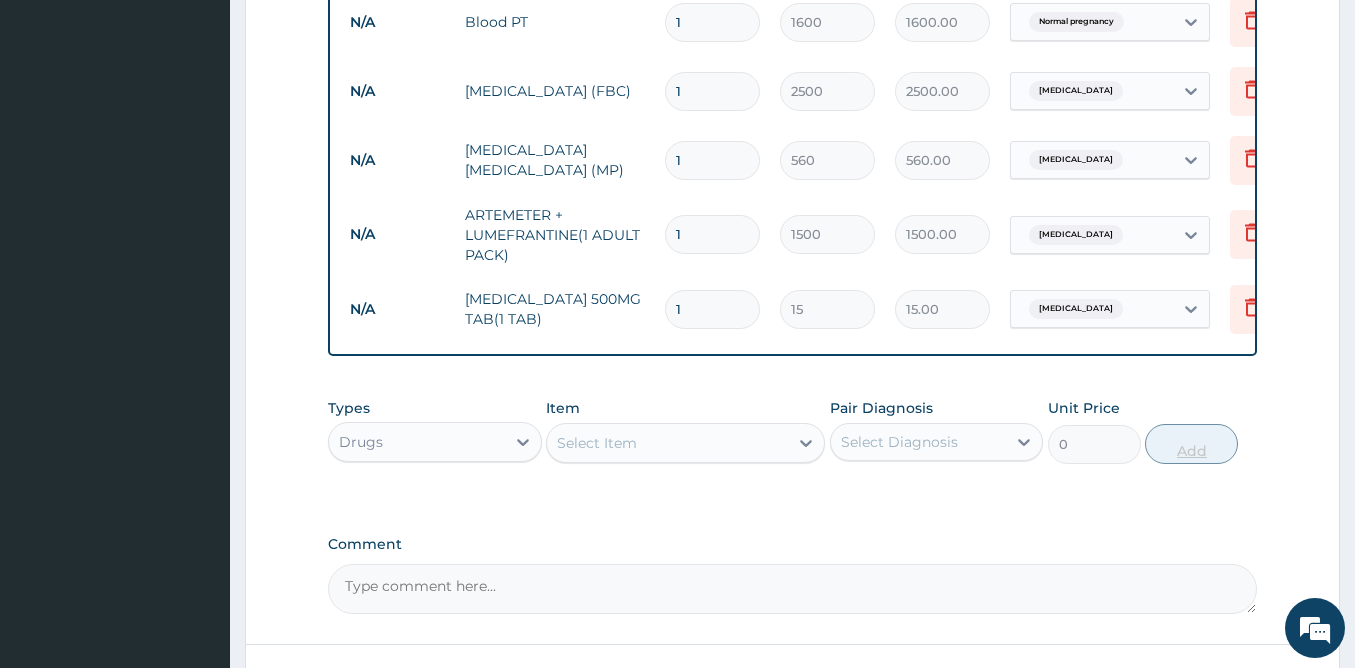 type on "270.00" 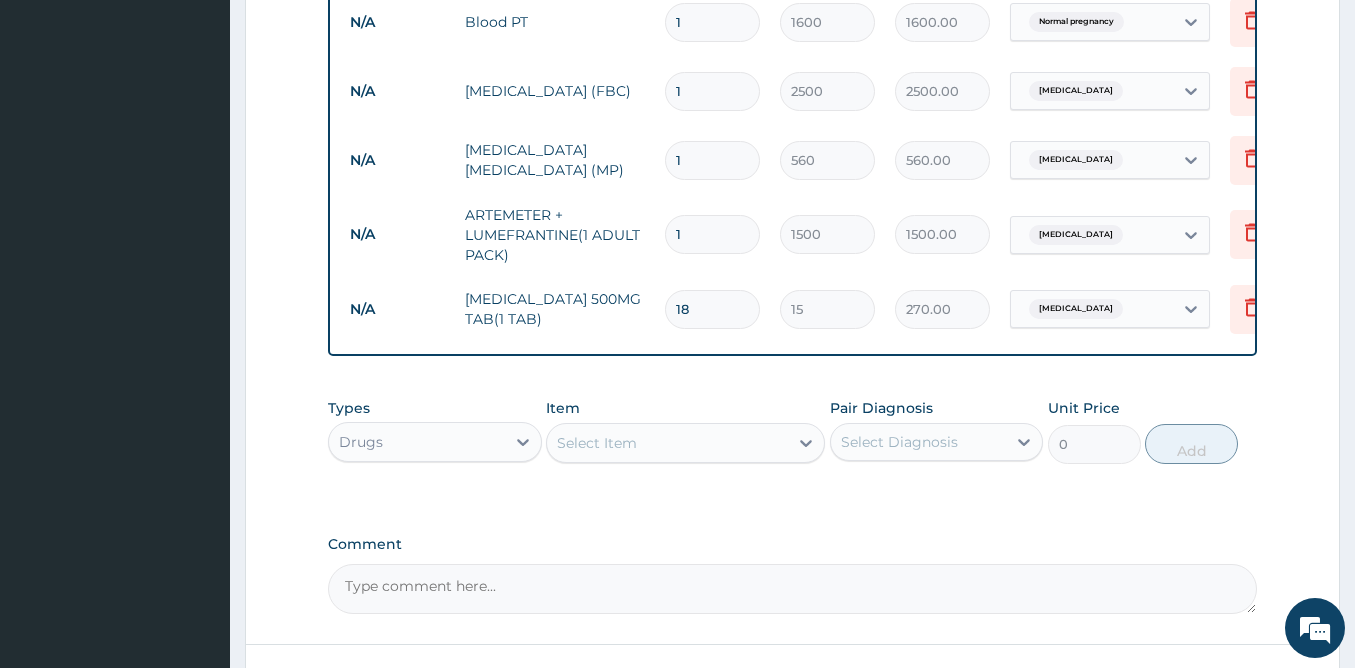 type on "18" 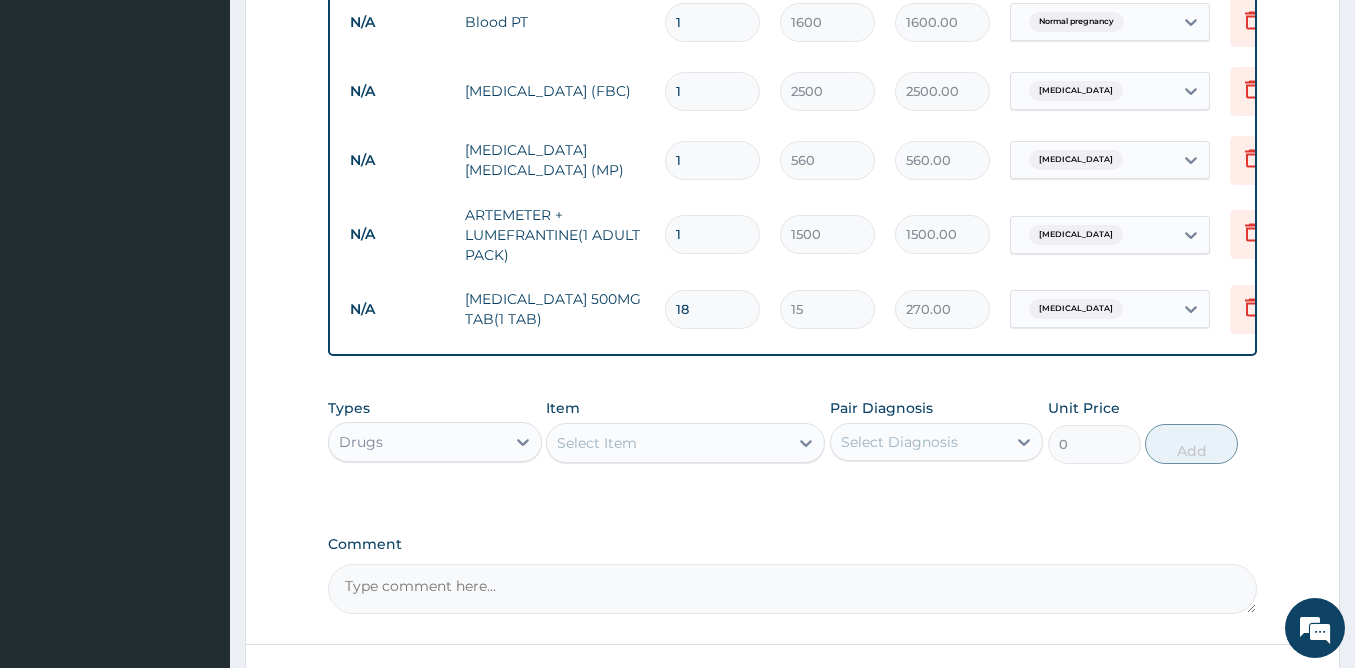 click on "Select Item" at bounding box center (667, 443) 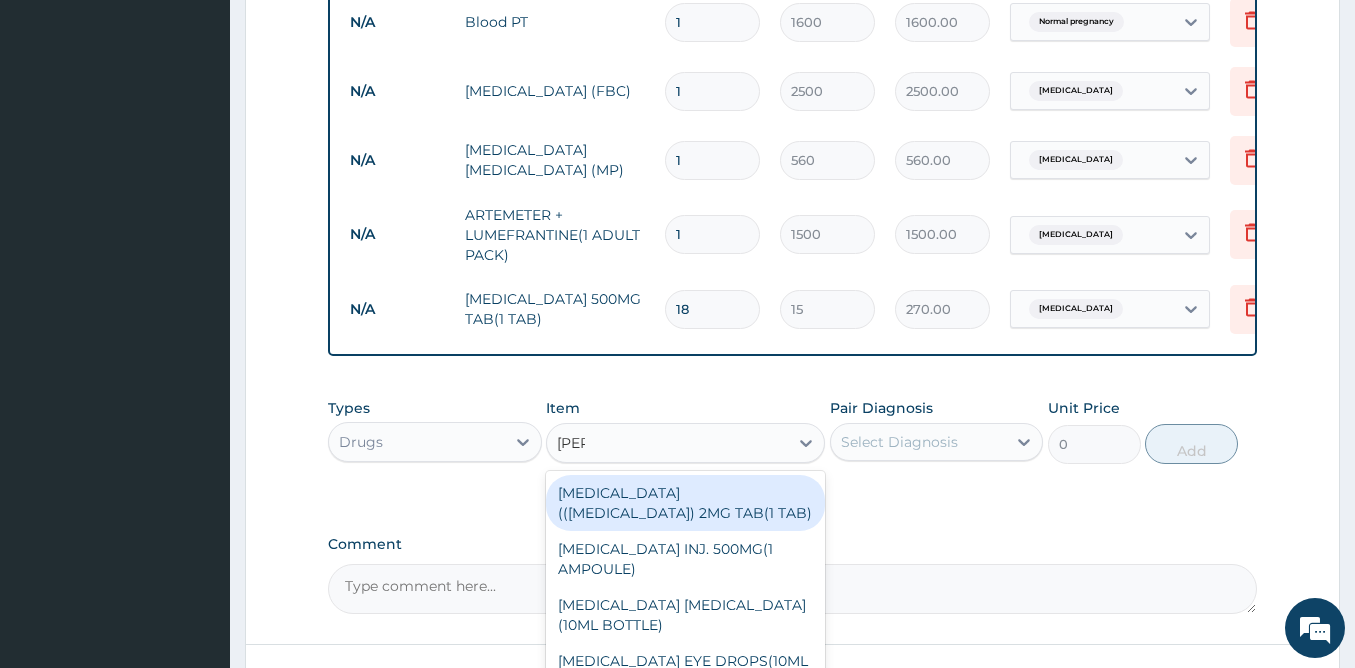 type on "lorat" 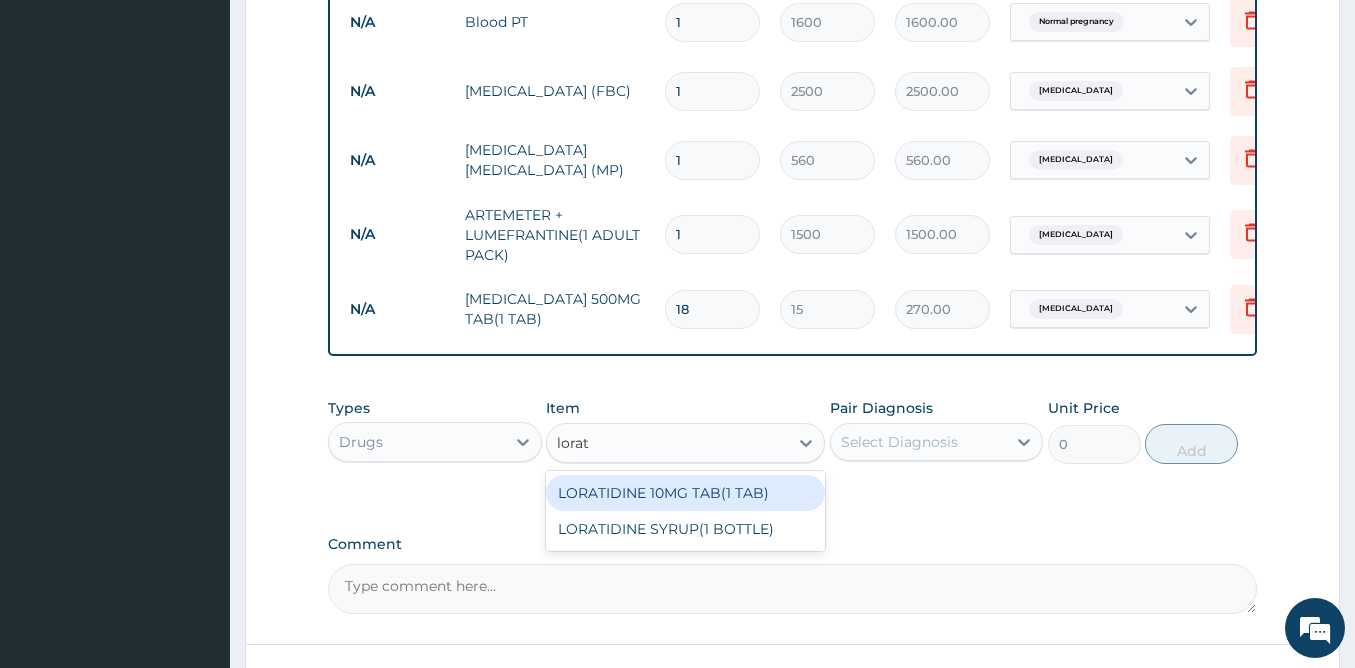 click on "LORATIDINE 10MG TAB(1 TAB)" at bounding box center [685, 493] 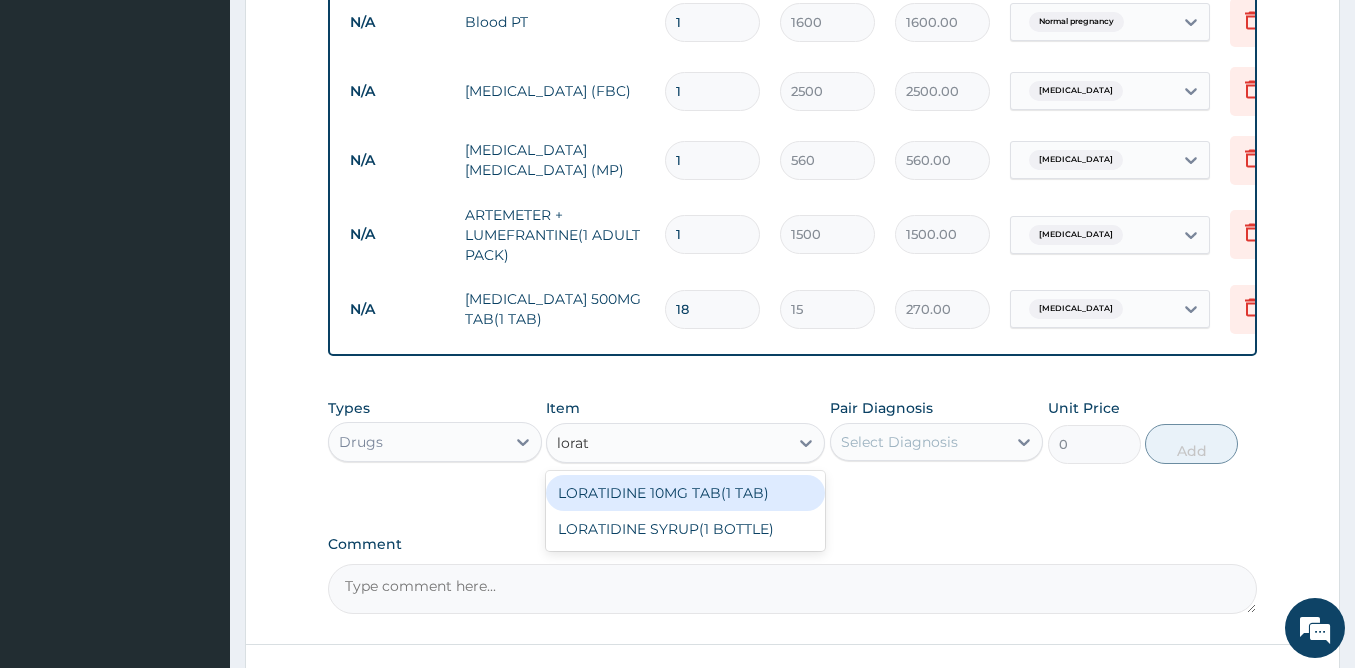 type 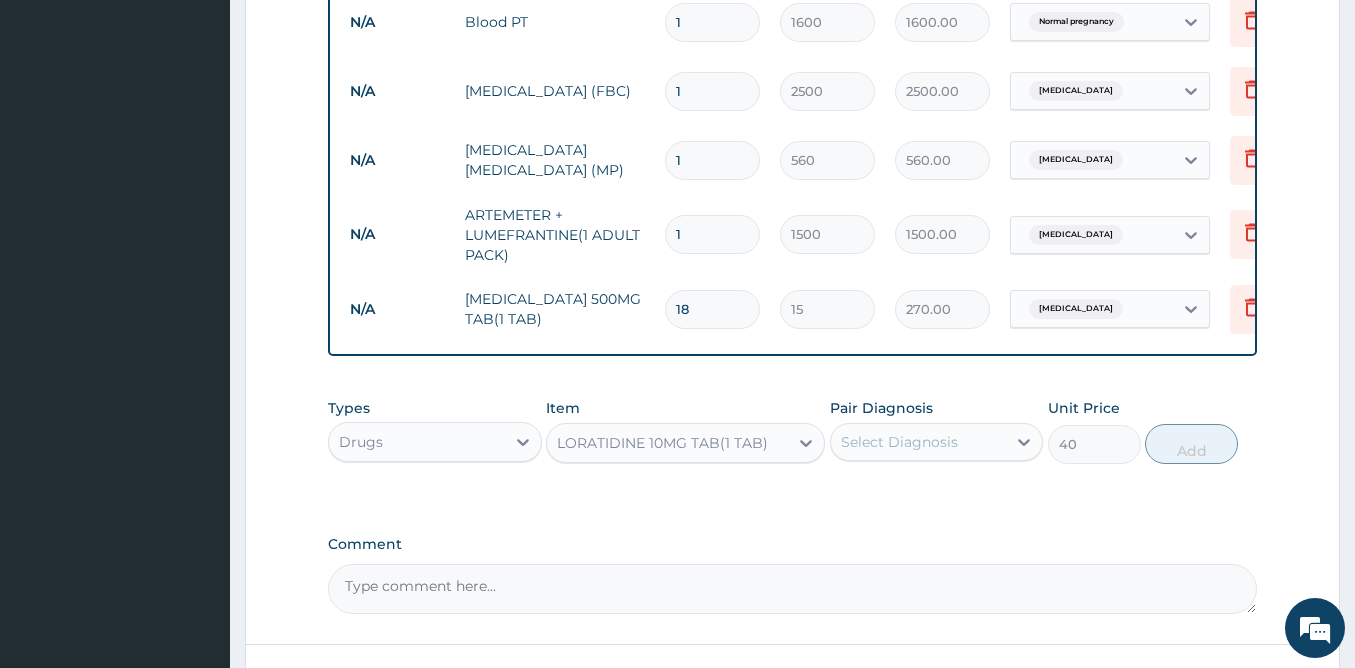 click on "Select Diagnosis" at bounding box center (899, 442) 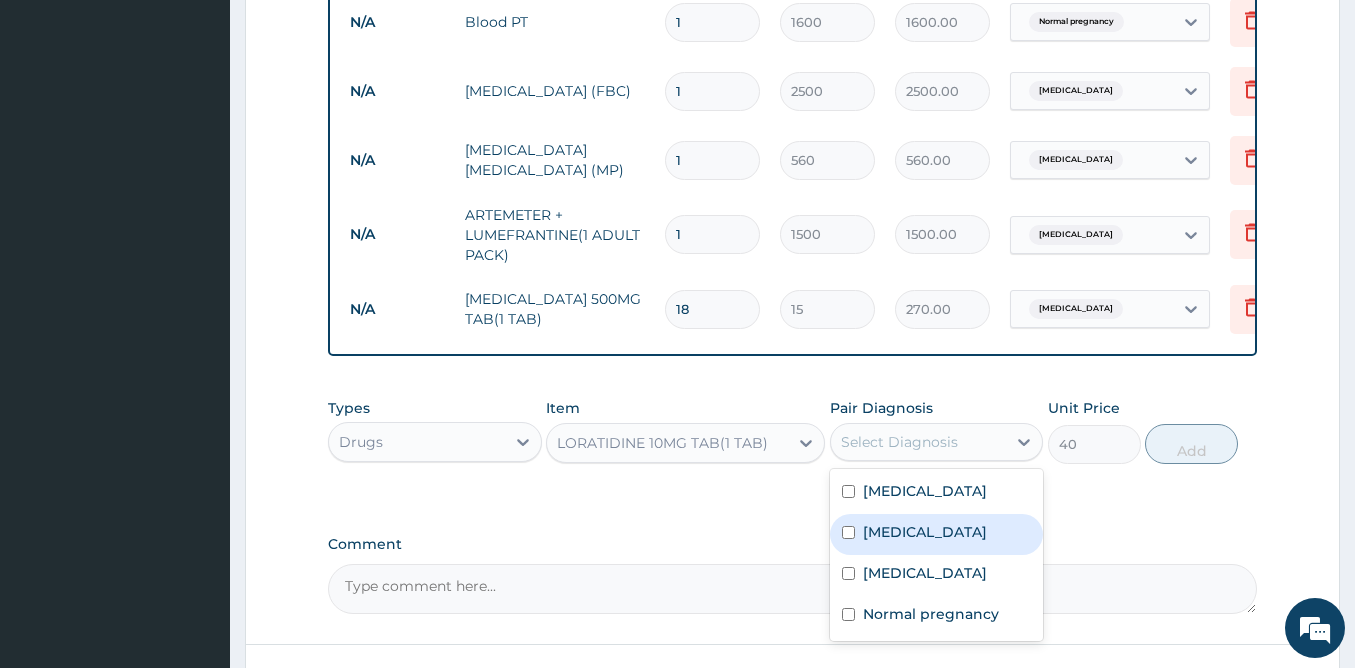 click on "Upper respiratory infection" at bounding box center (925, 532) 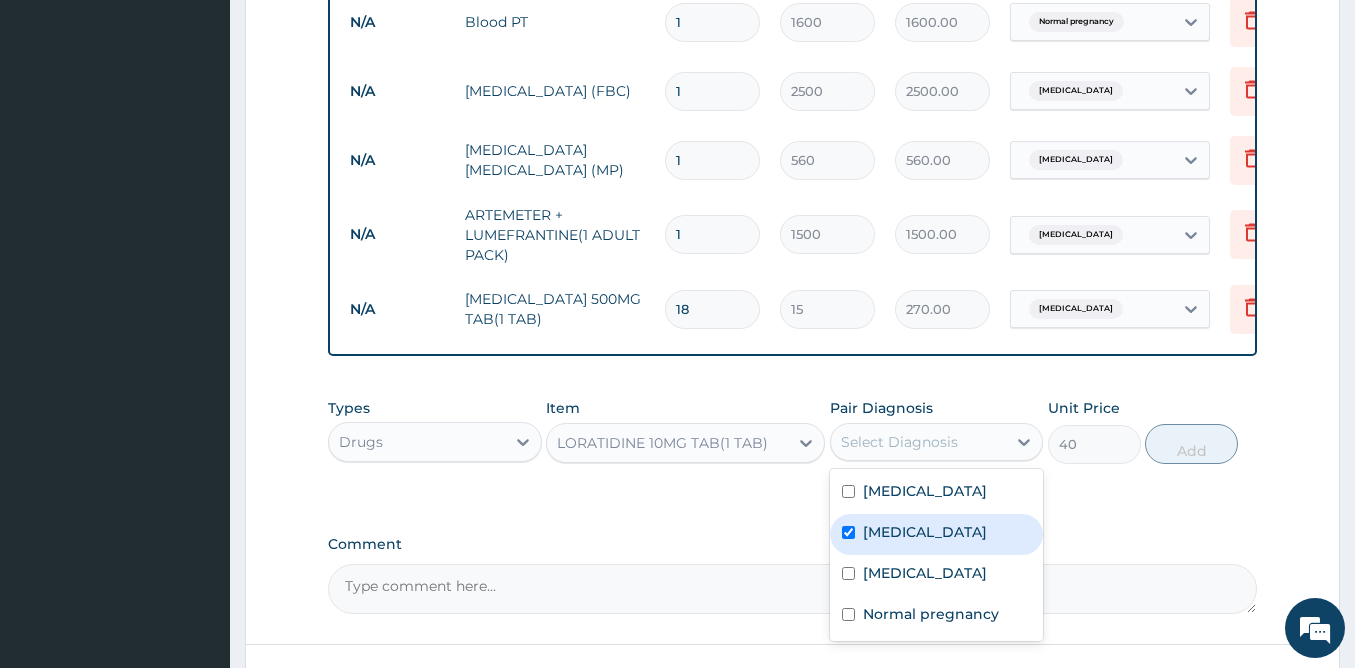 checkbox on "true" 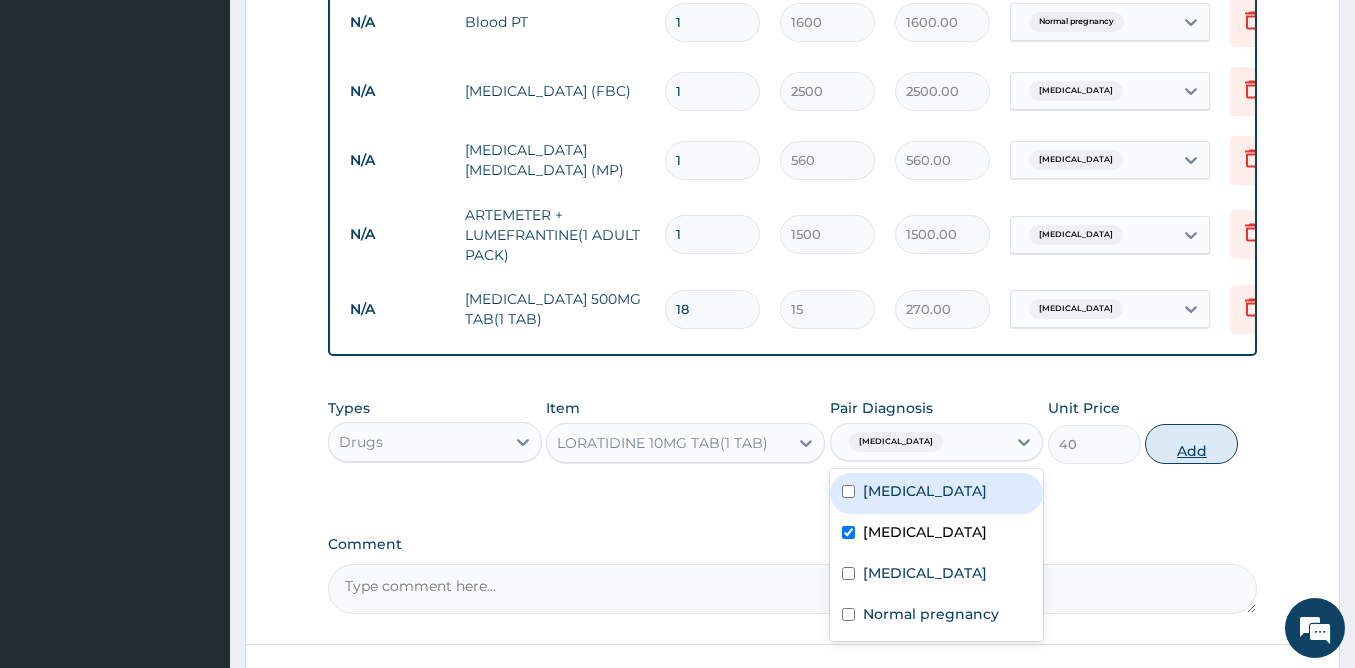 click on "Add" at bounding box center [1191, 444] 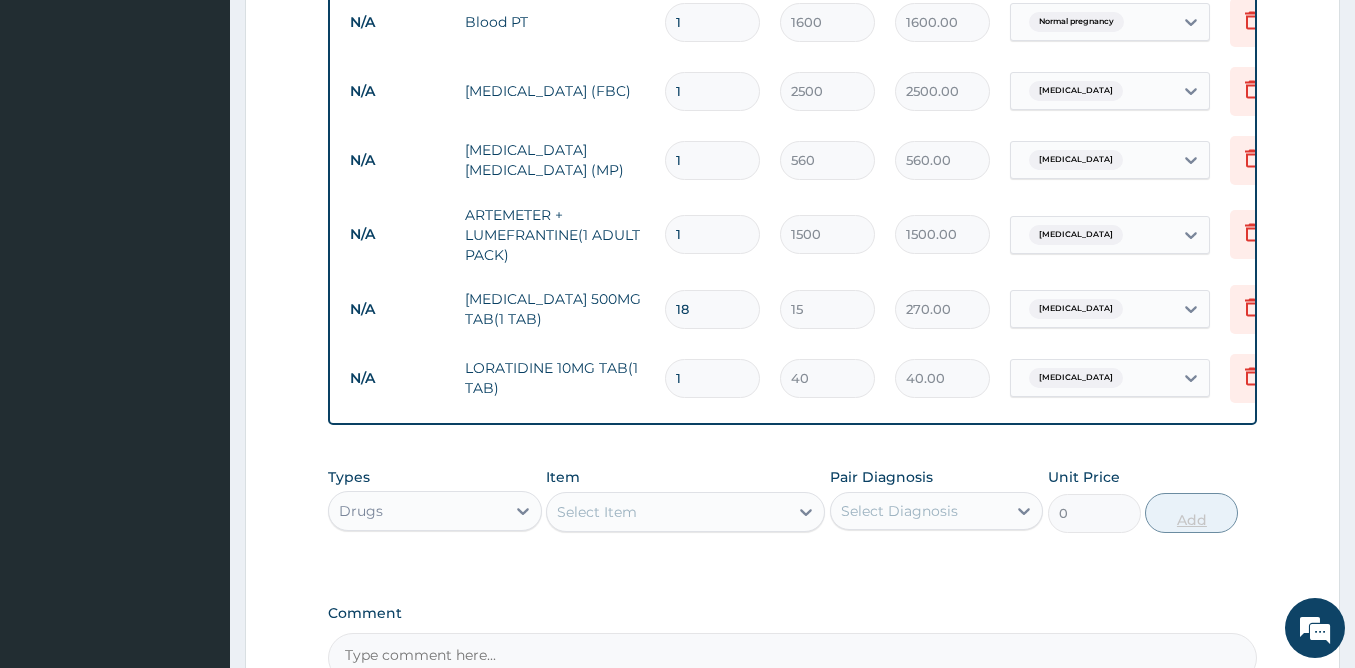 type 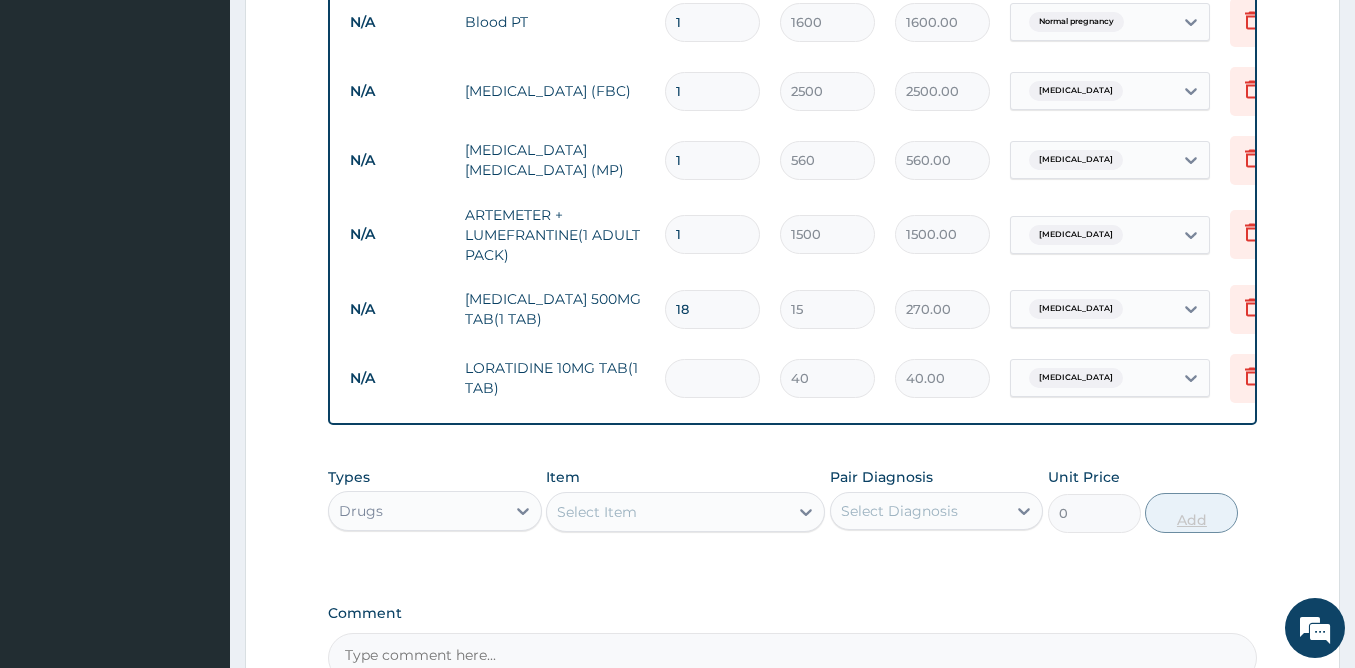 type on "0.00" 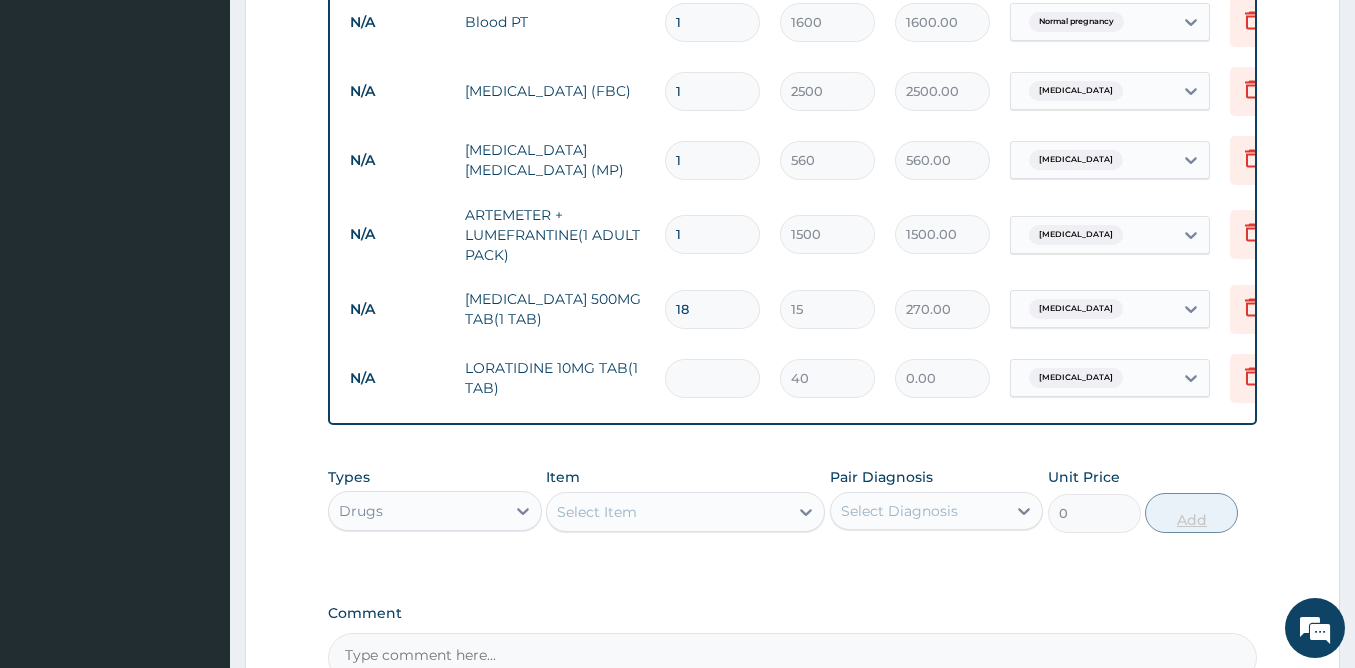 type on "5" 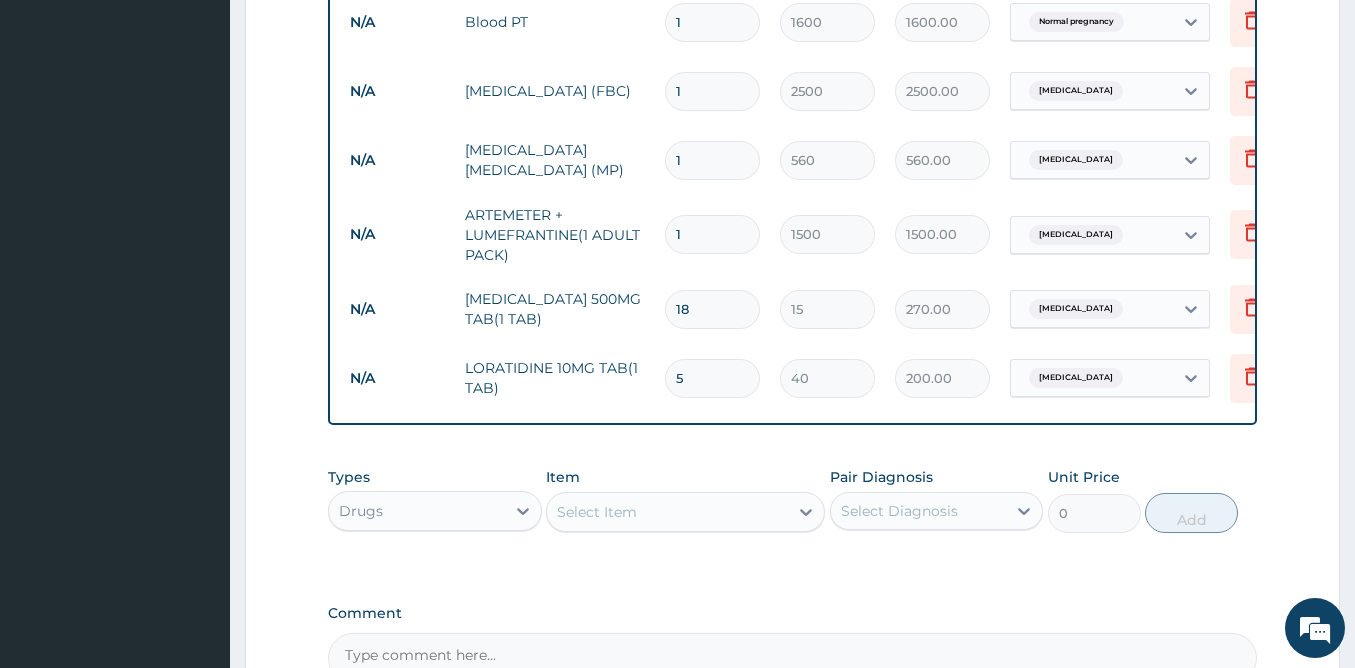 type on "5" 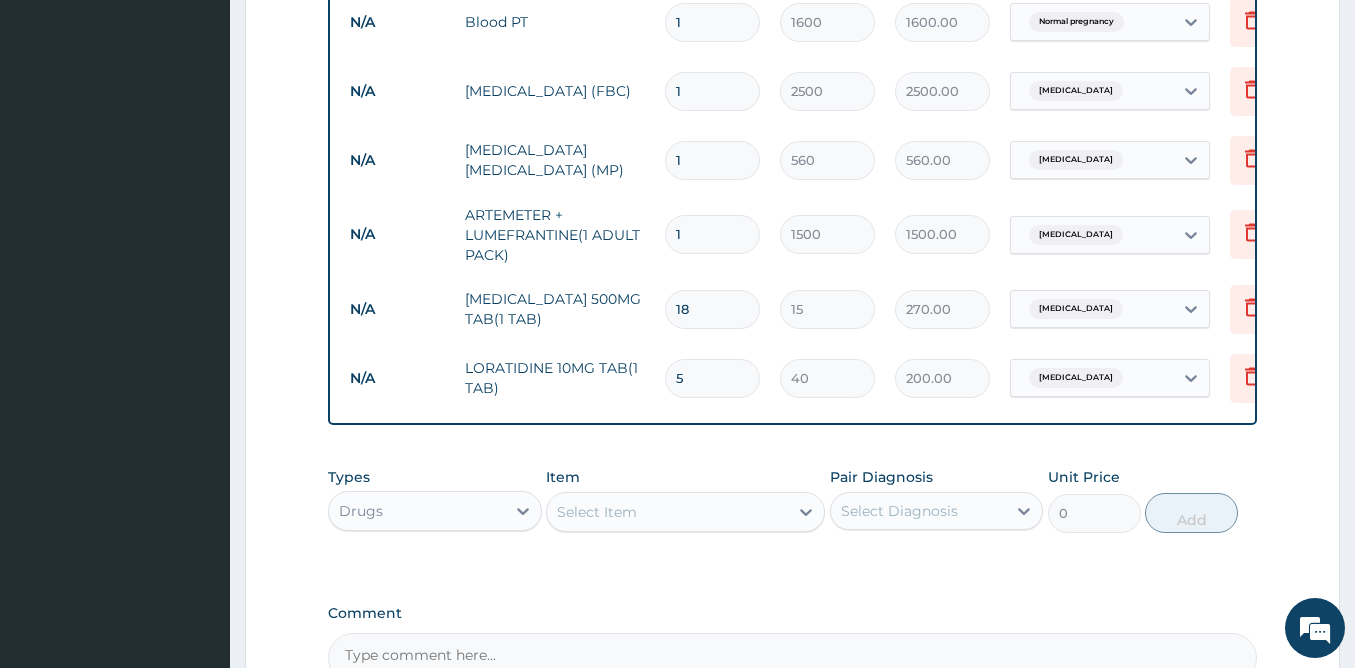 click on "Select Item" at bounding box center (597, 512) 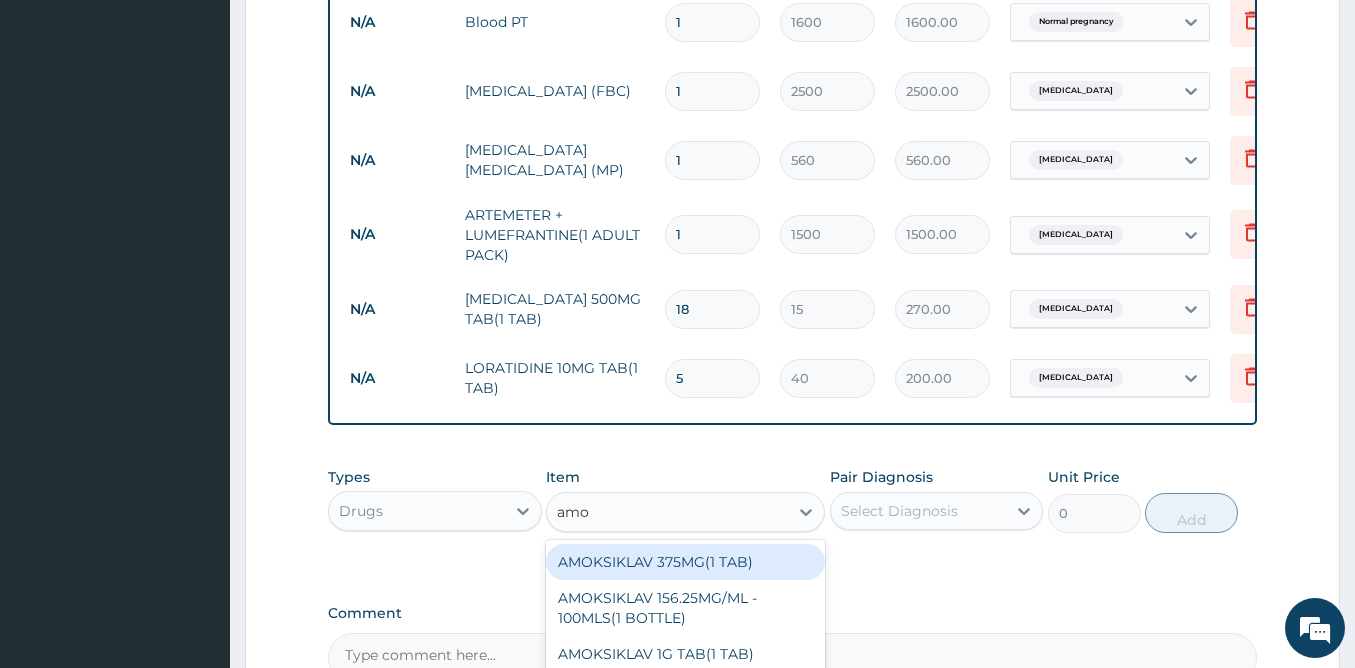 type on "amox" 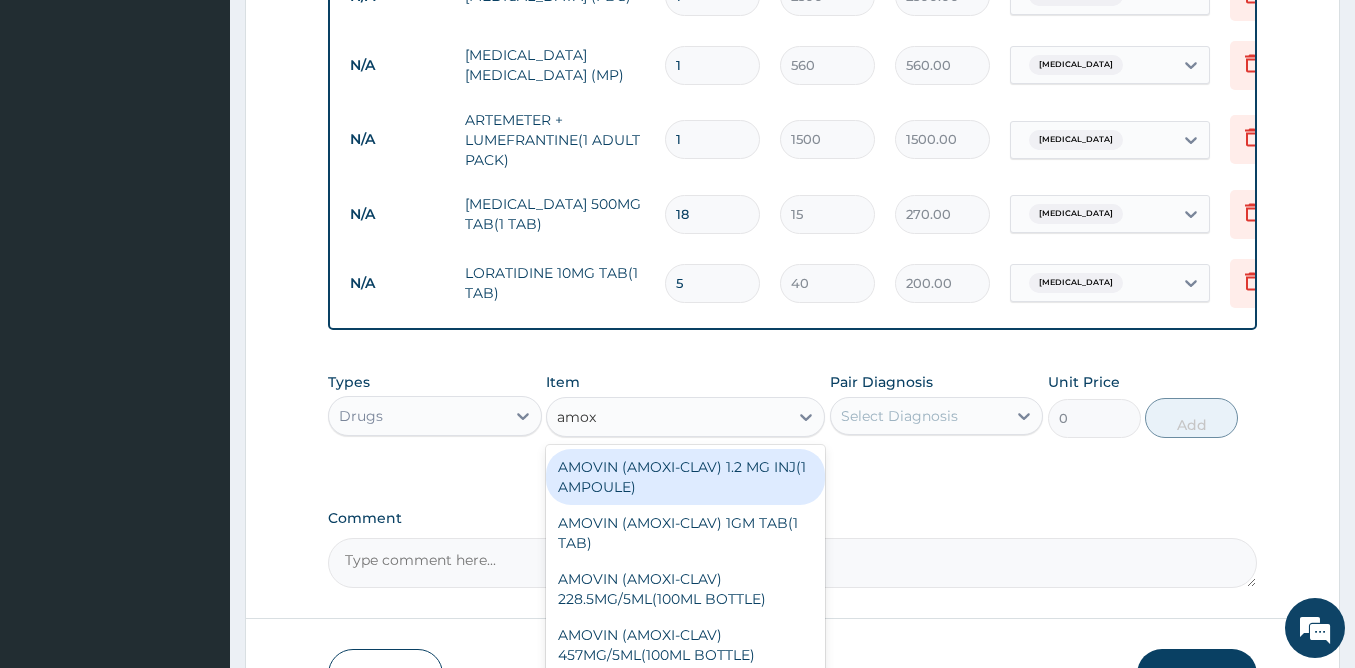 scroll, scrollTop: 1050, scrollLeft: 0, axis: vertical 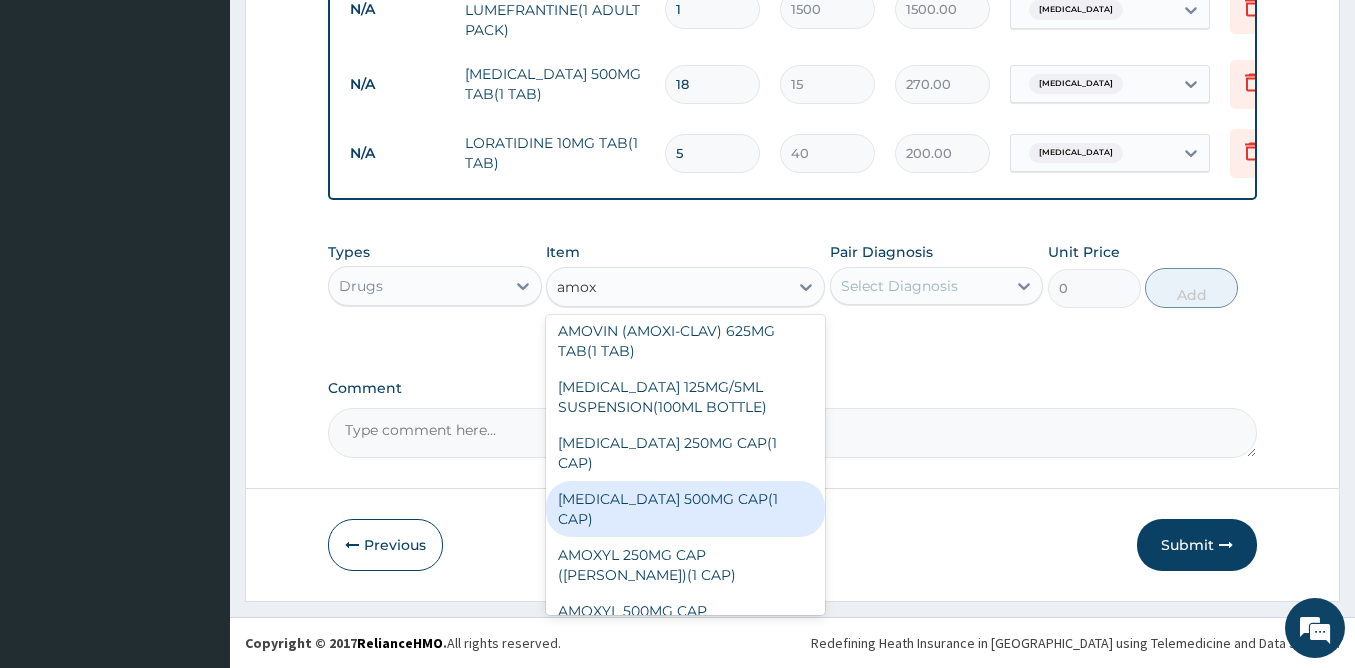 click on "AMOXYCILLIN 500MG CAP(1 CAP)" at bounding box center (685, 509) 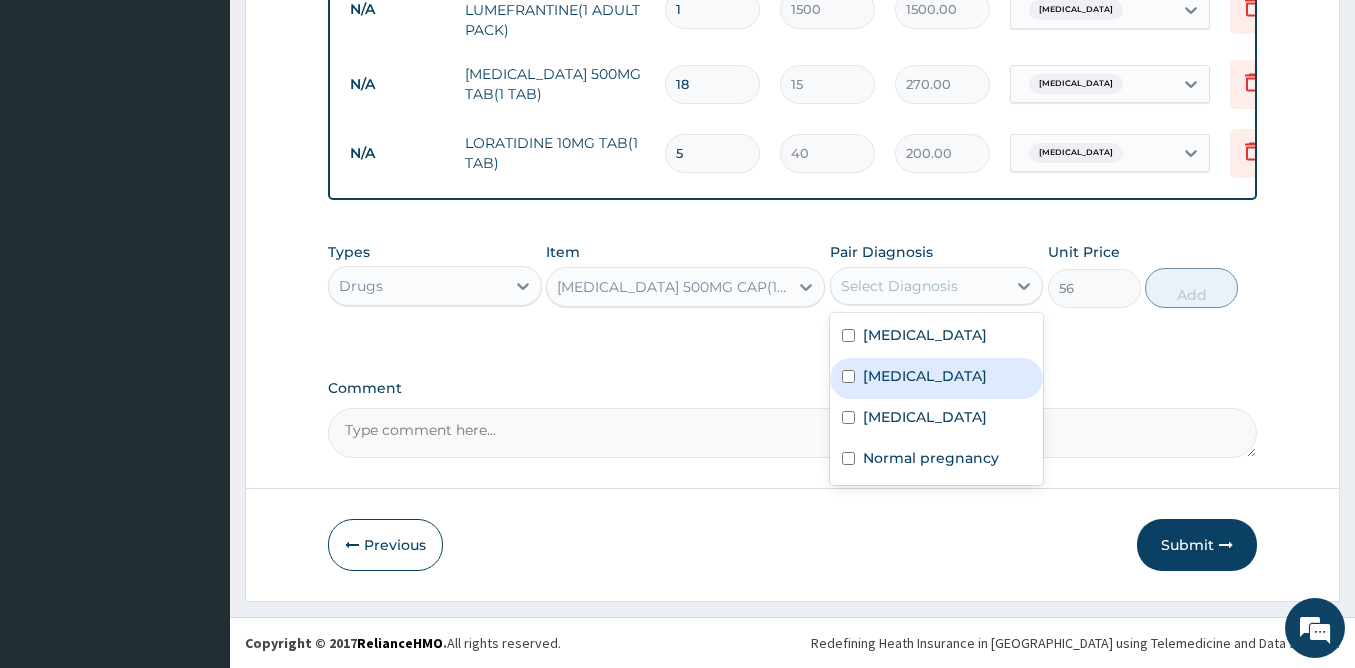 click on "Upper respiratory infection" at bounding box center (925, 376) 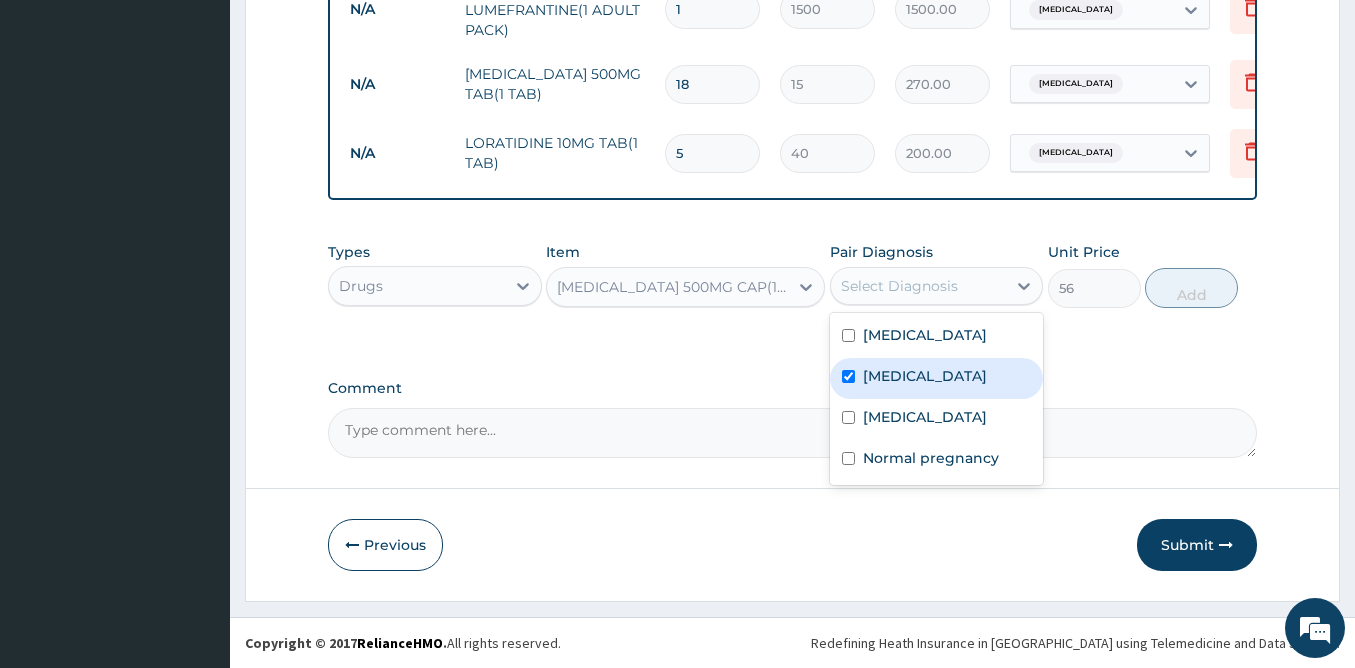 checkbox on "true" 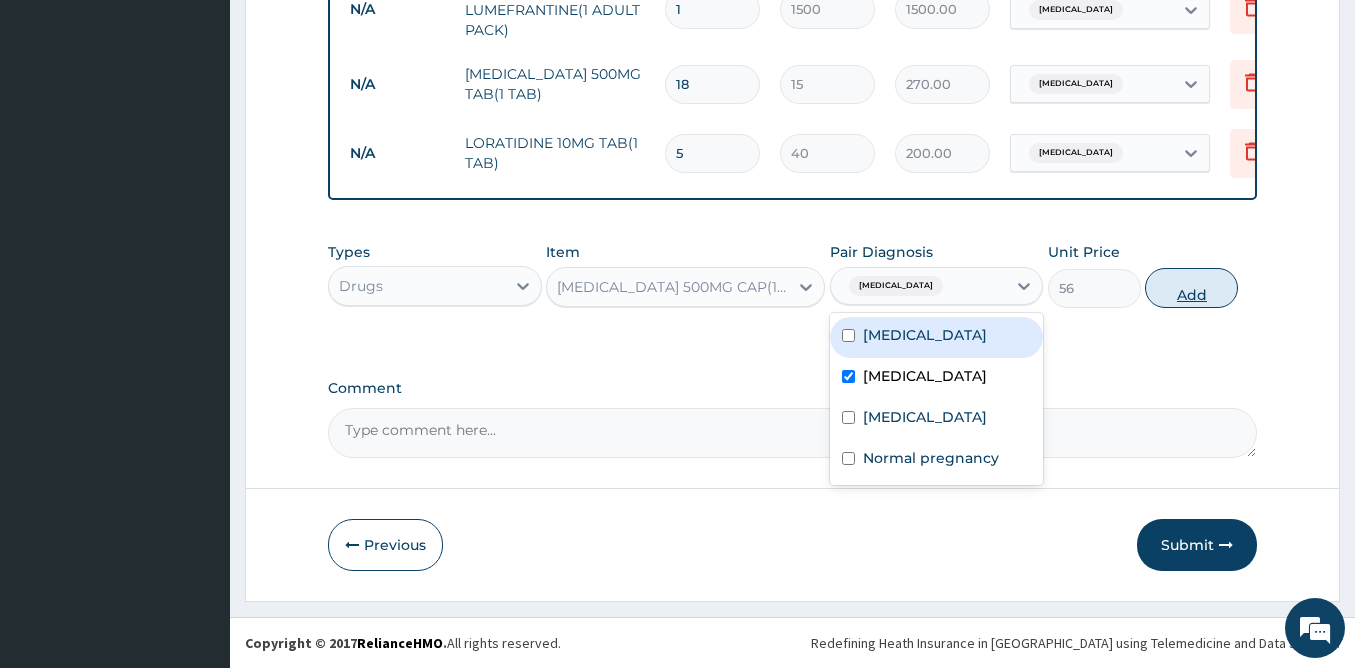 click on "Add" at bounding box center [1191, 288] 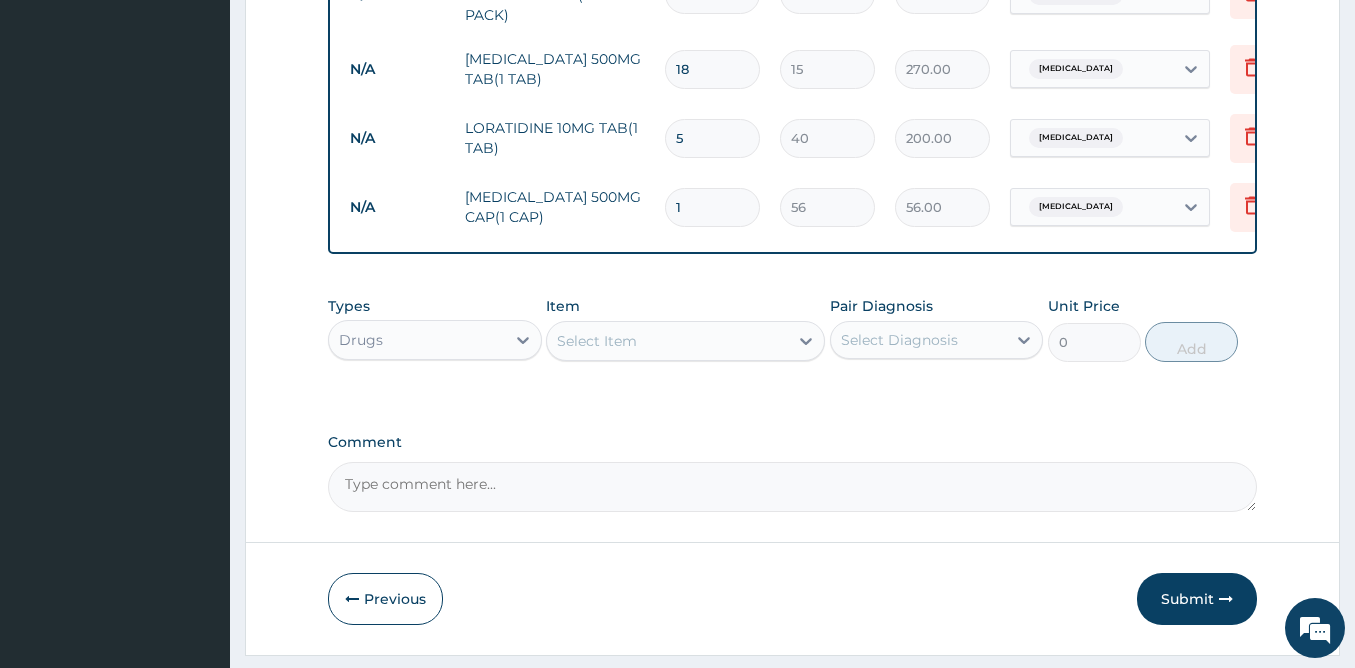 type on "15" 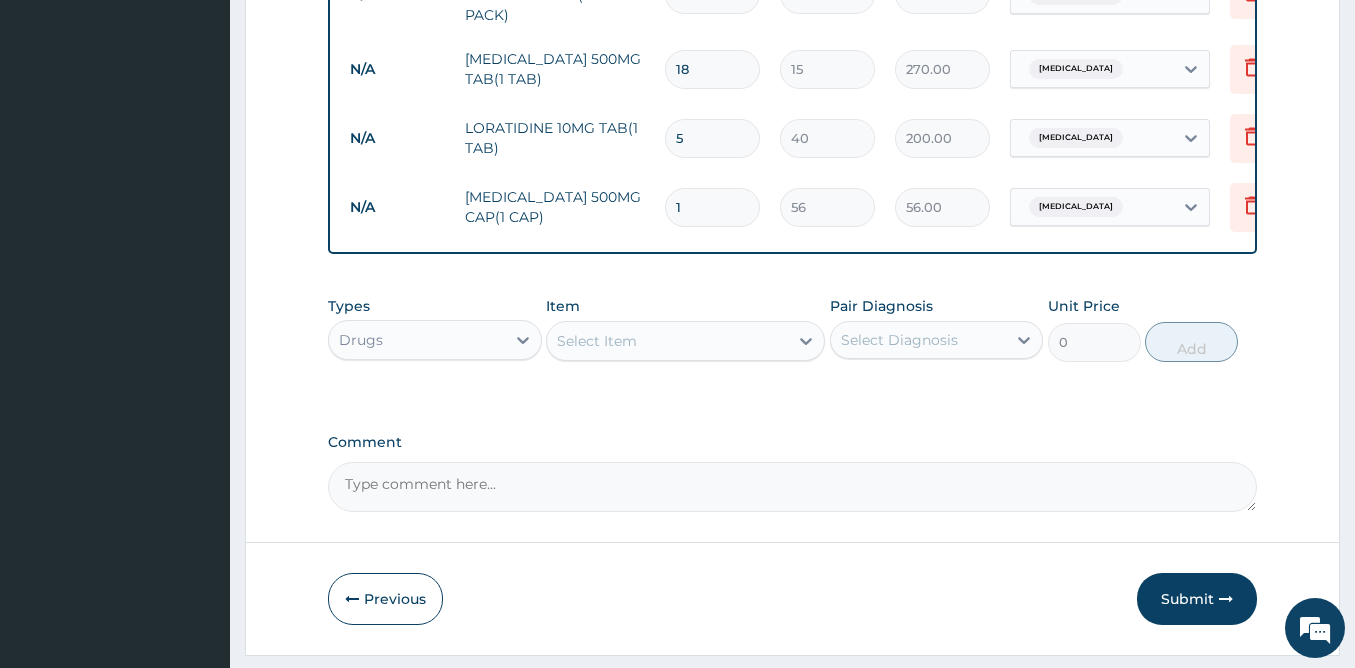 type on "840.00" 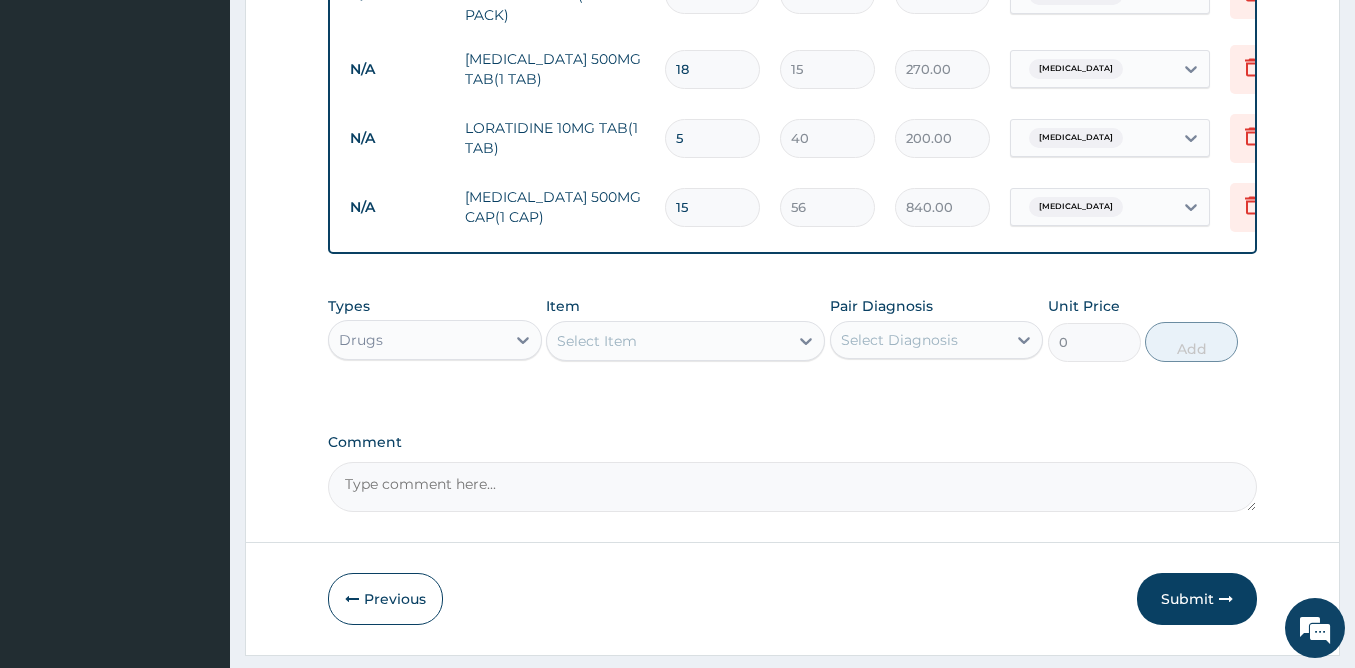 type on "15" 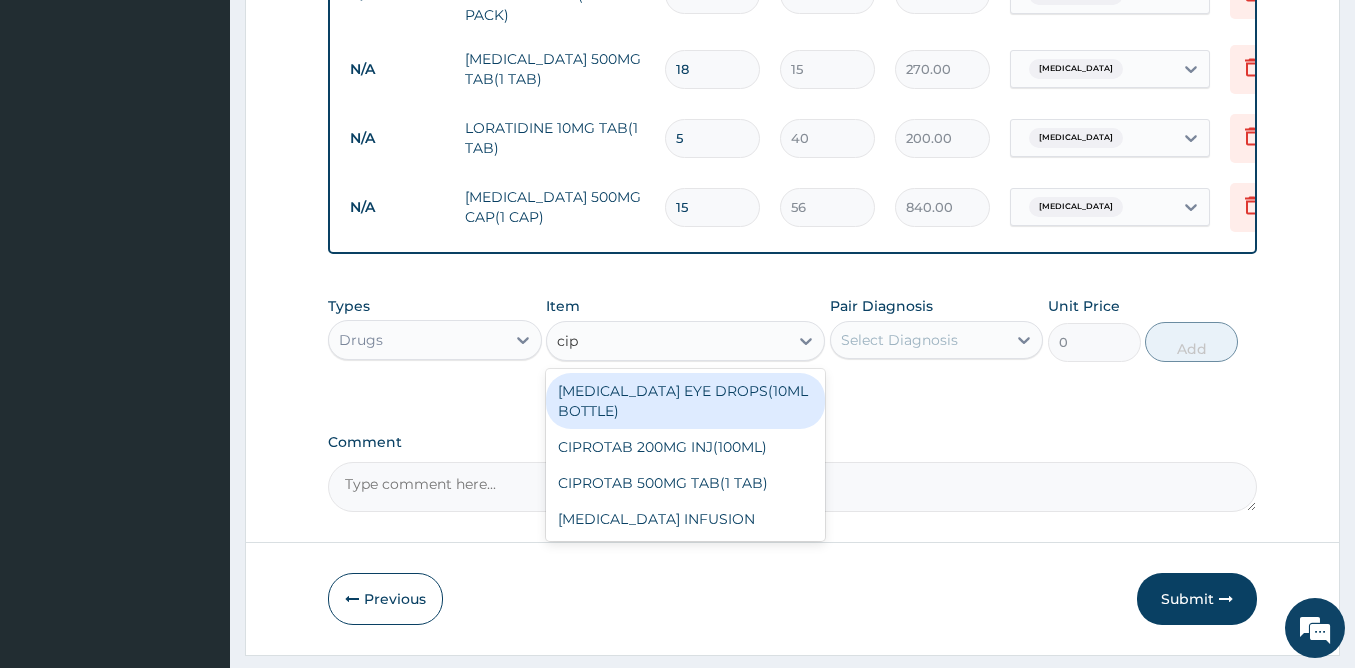 type on "cipr" 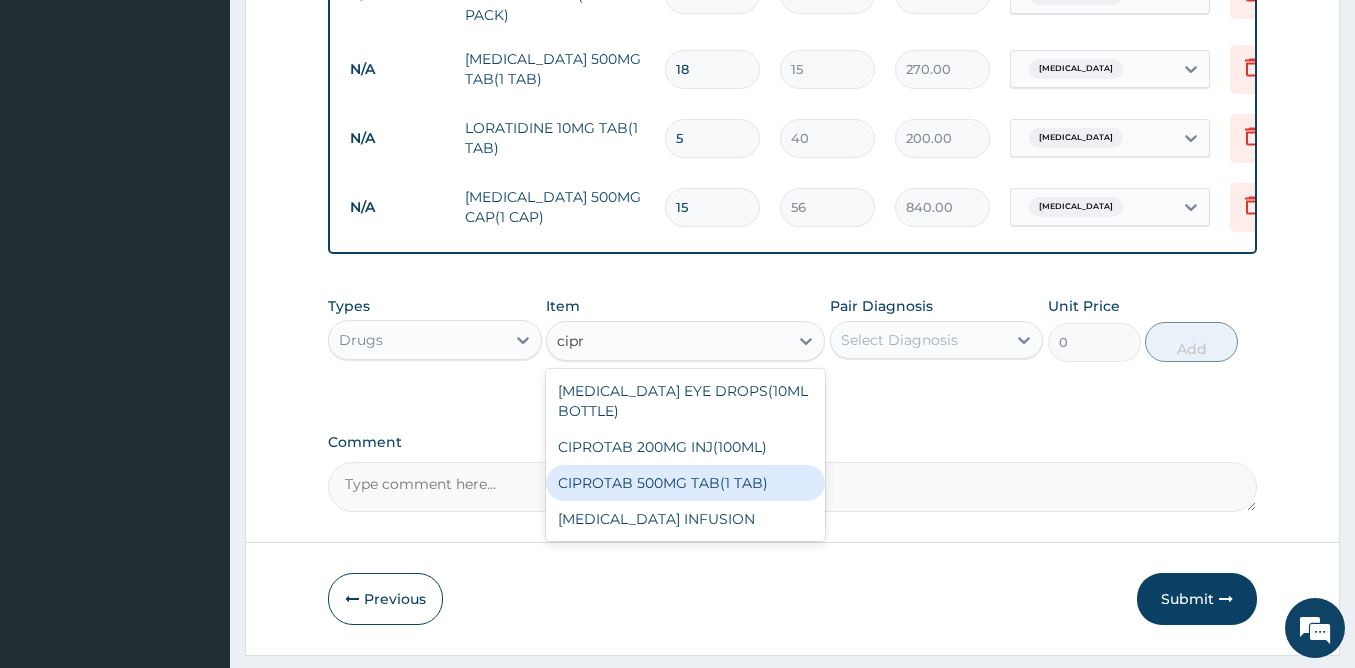 click on "CIPROTAB 500MG TAB(1 TAB)" at bounding box center (685, 483) 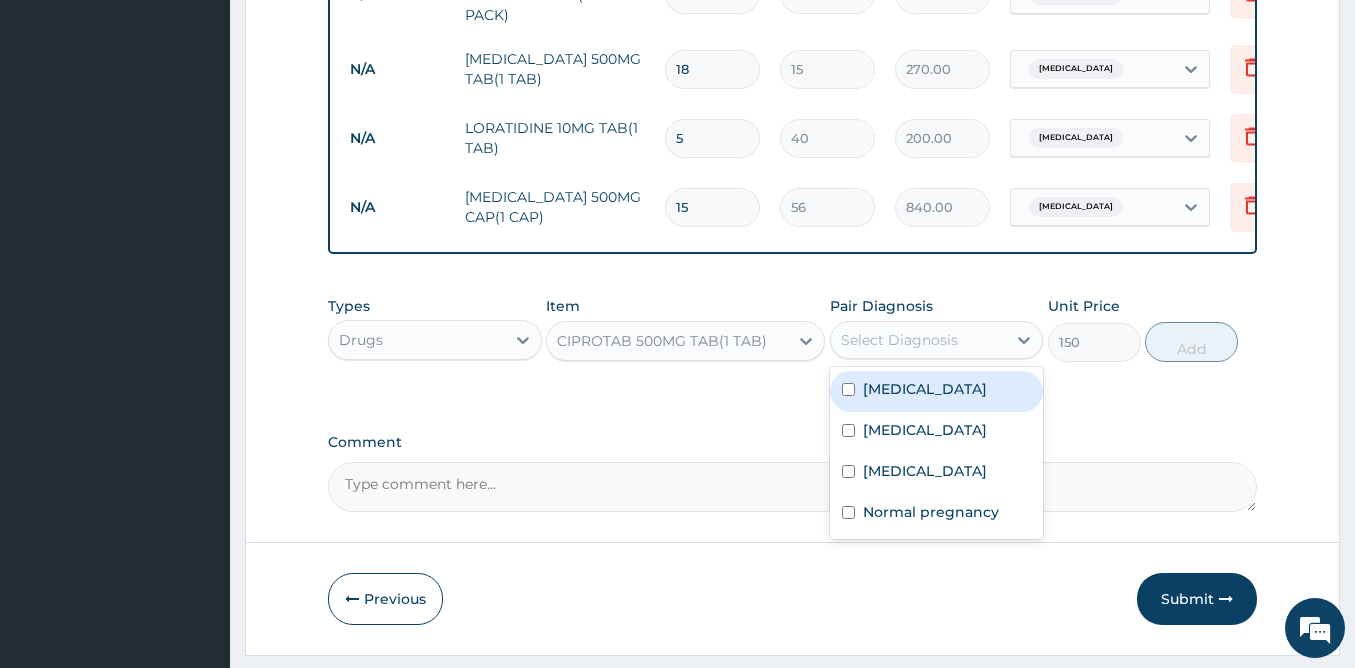 click on "Select Diagnosis" at bounding box center (899, 340) 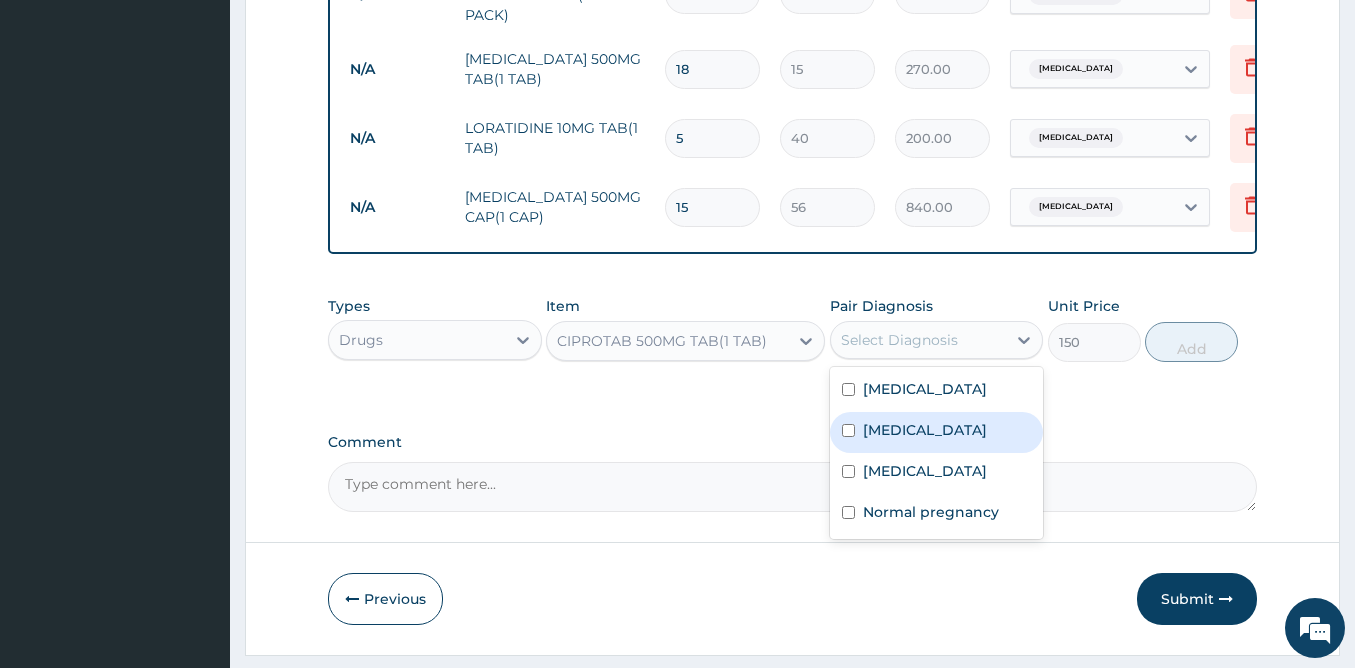 click on "Upper respiratory infection" at bounding box center [925, 430] 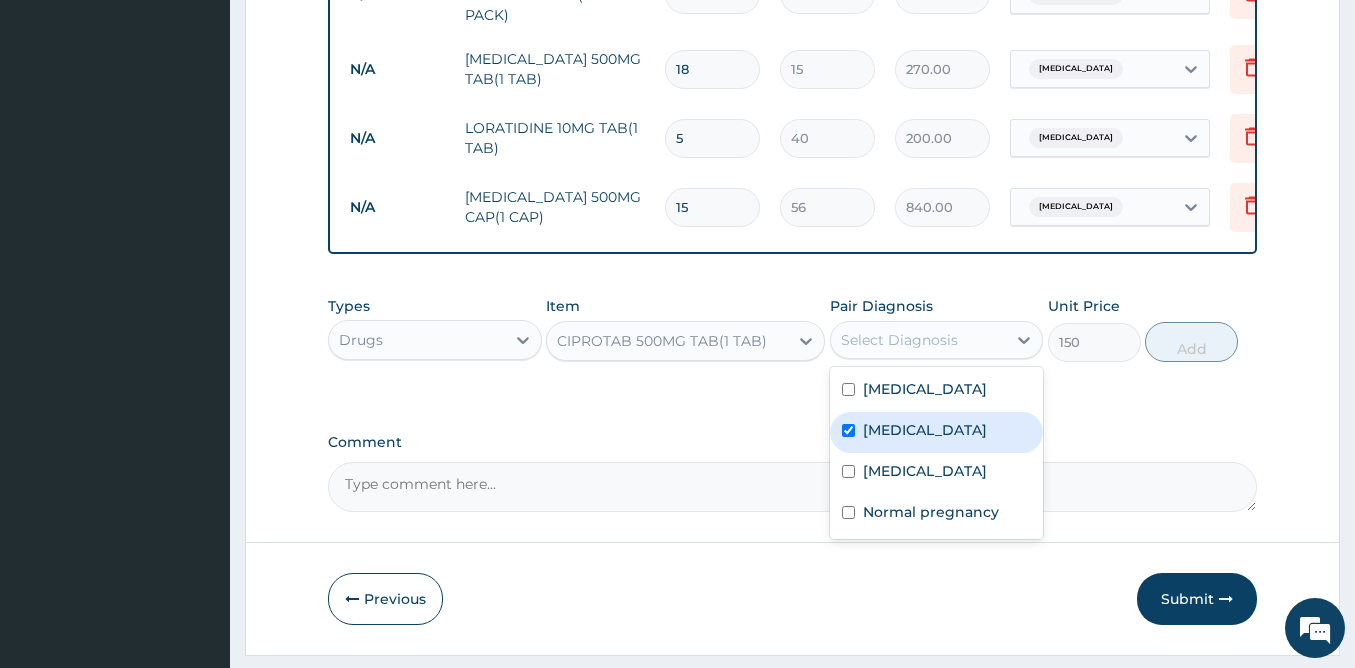 checkbox on "true" 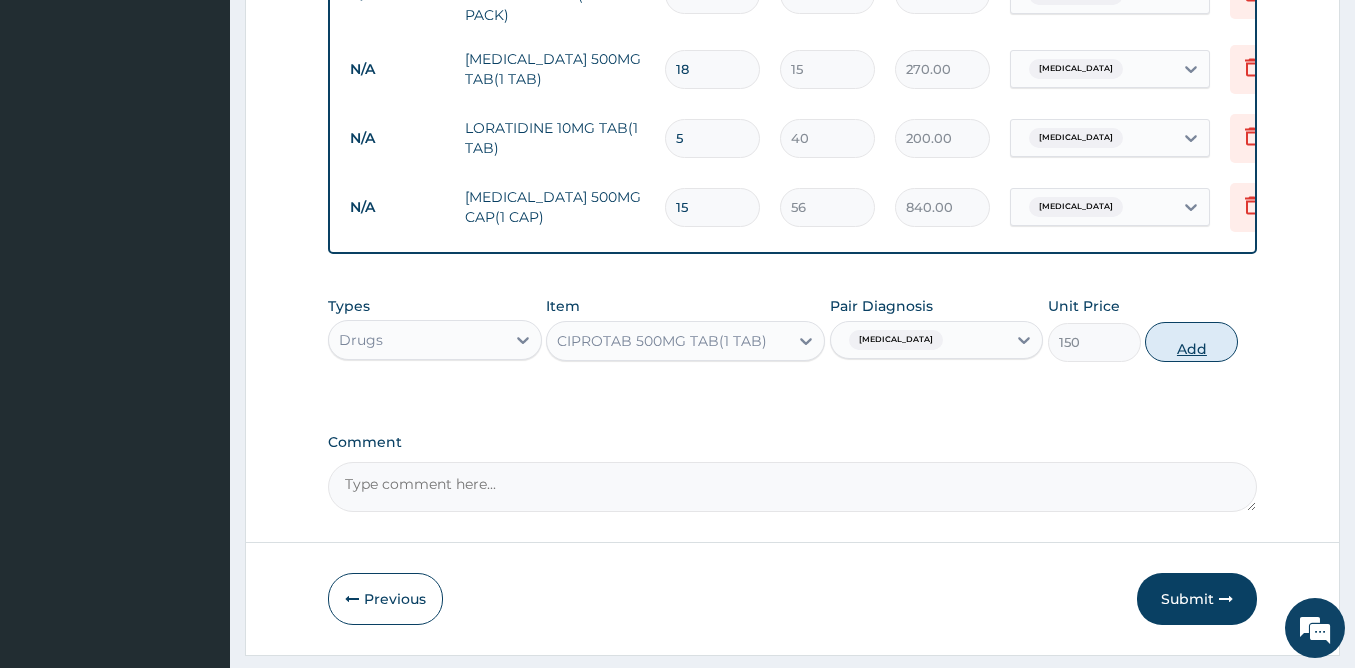 click on "Add" at bounding box center [1191, 342] 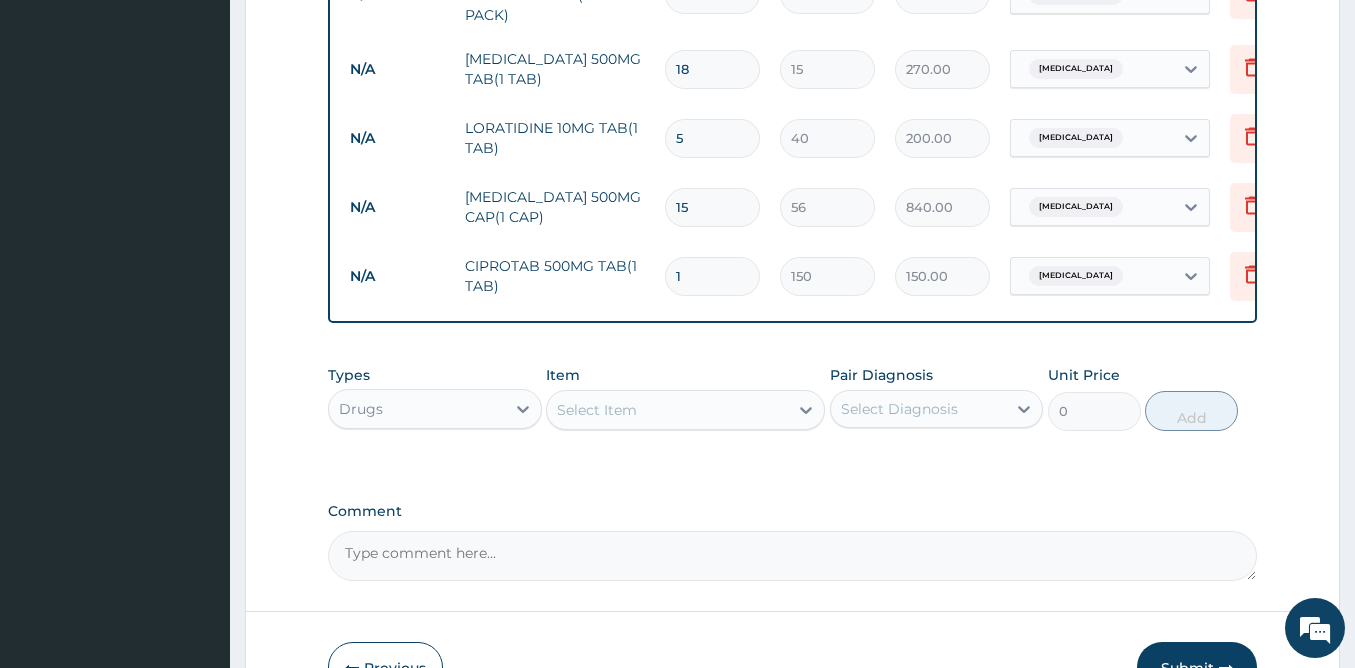 click on "1" at bounding box center [712, 276] 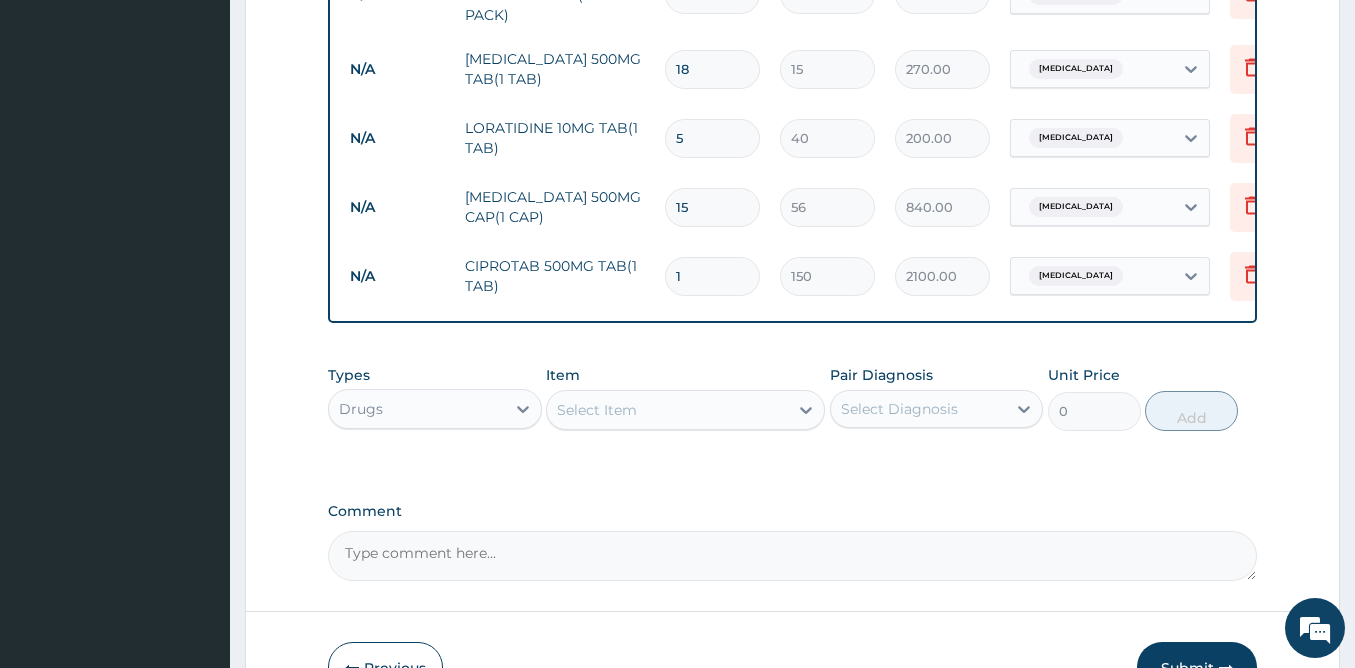 type on "14" 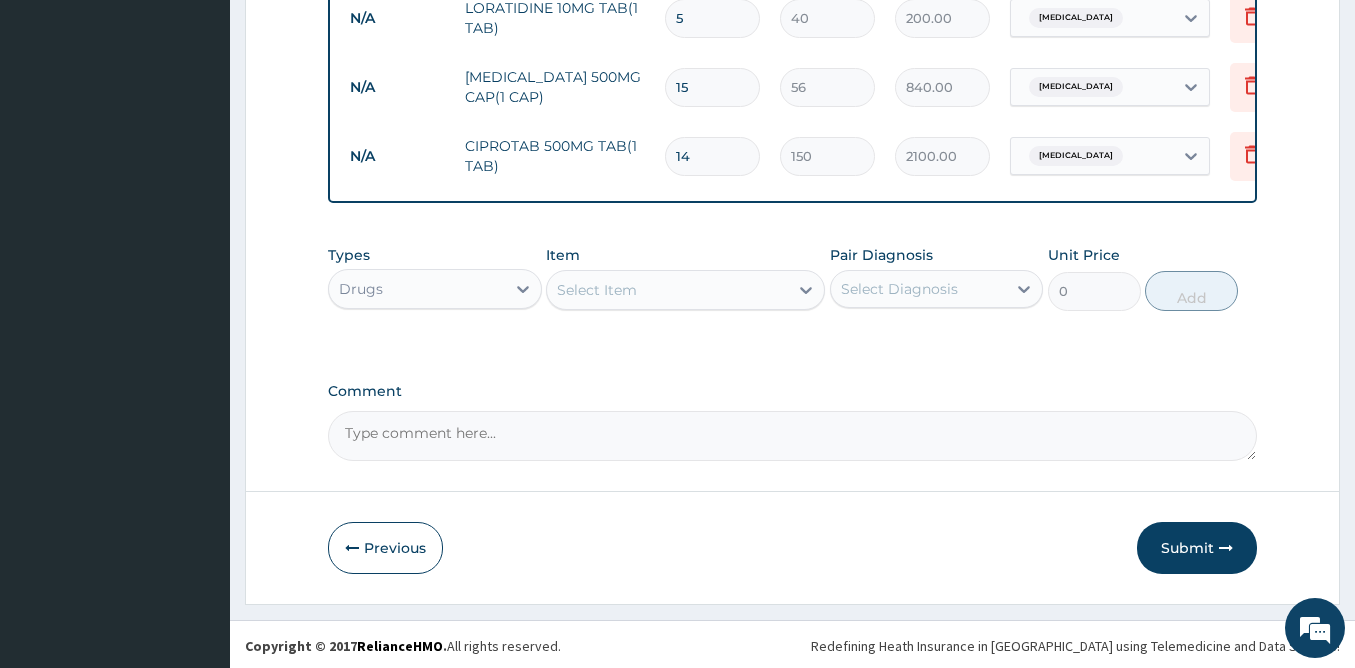 scroll, scrollTop: 1188, scrollLeft: 0, axis: vertical 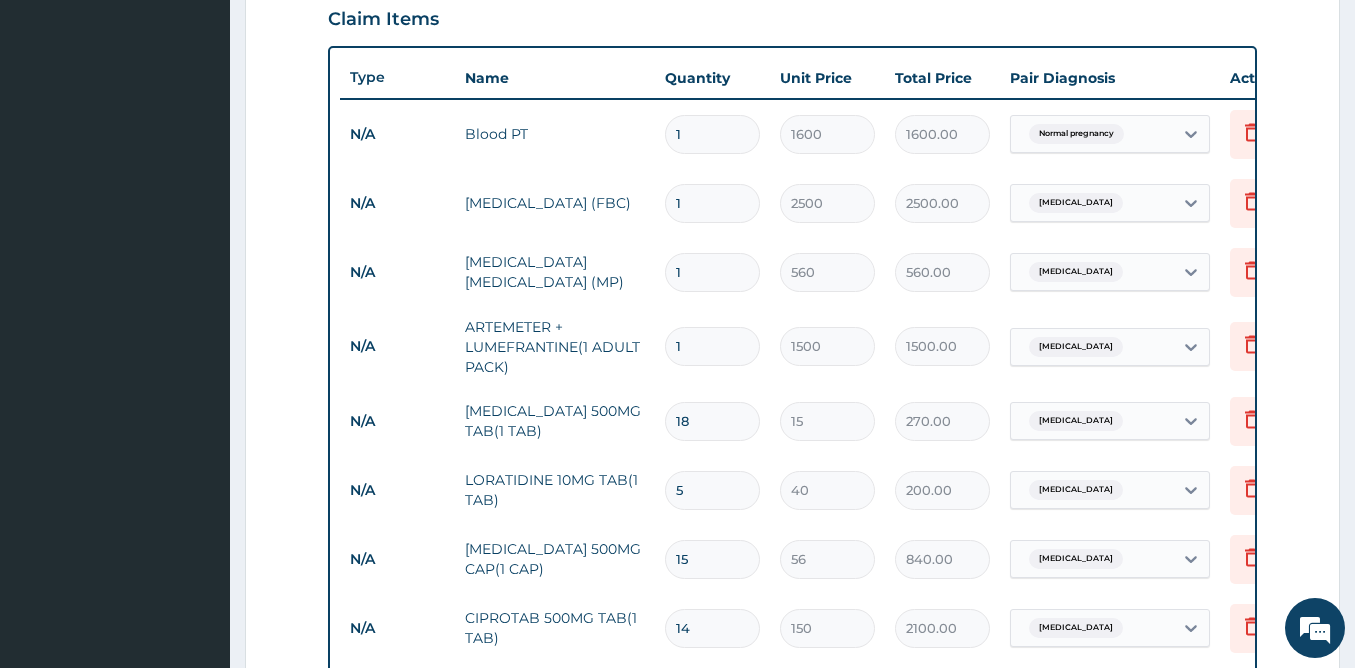 type on "14" 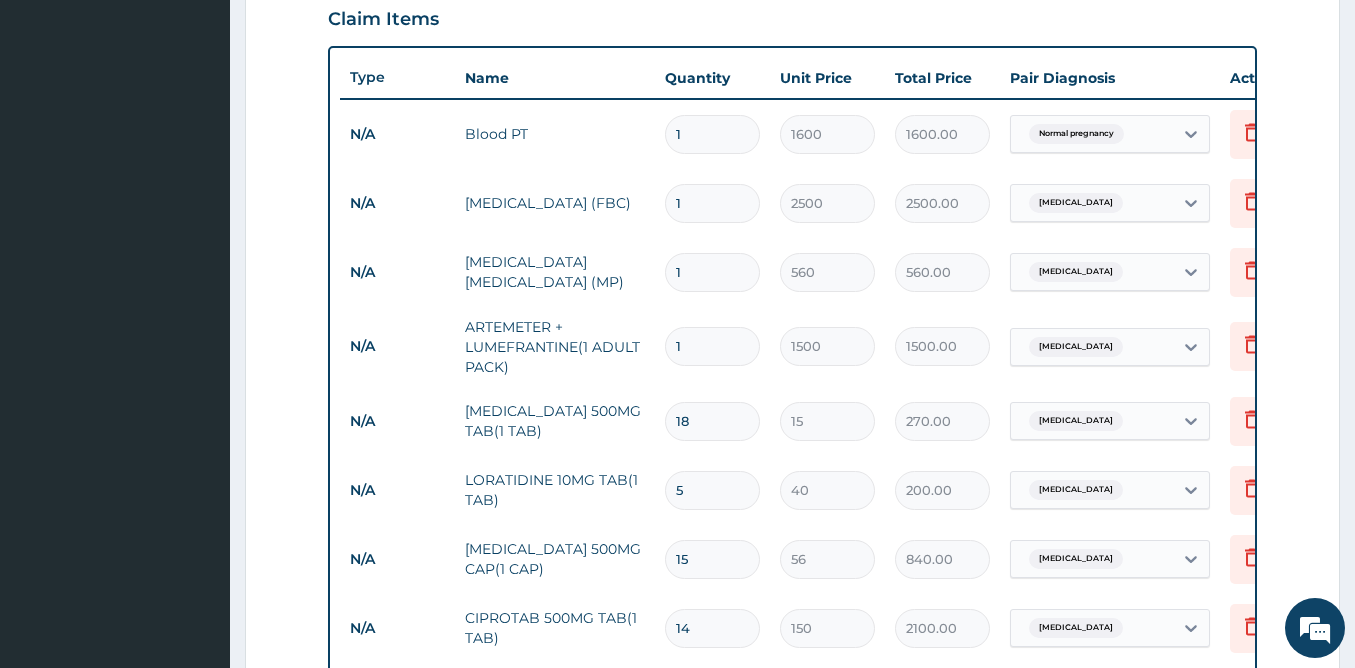 drag, startPoint x: 1354, startPoint y: 338, endPoint x: 1362, endPoint y: 351, distance: 15.264338 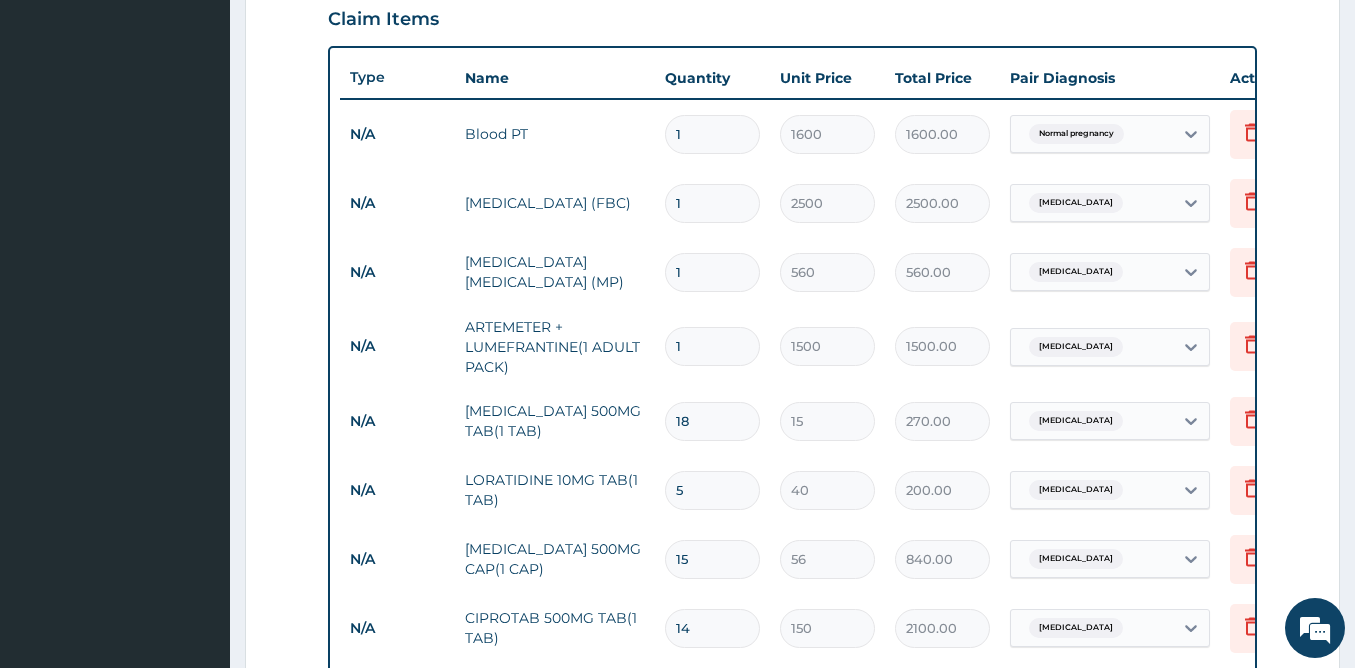 click on "R EL
Toggle navigation
DELNIK HOSPITAL DELNIK HOSPITAL - delnikhos@yahoo.com Member since  October 24, 2021 at 3:09:26 AM   Profile Sign out" at bounding box center (677, 222) 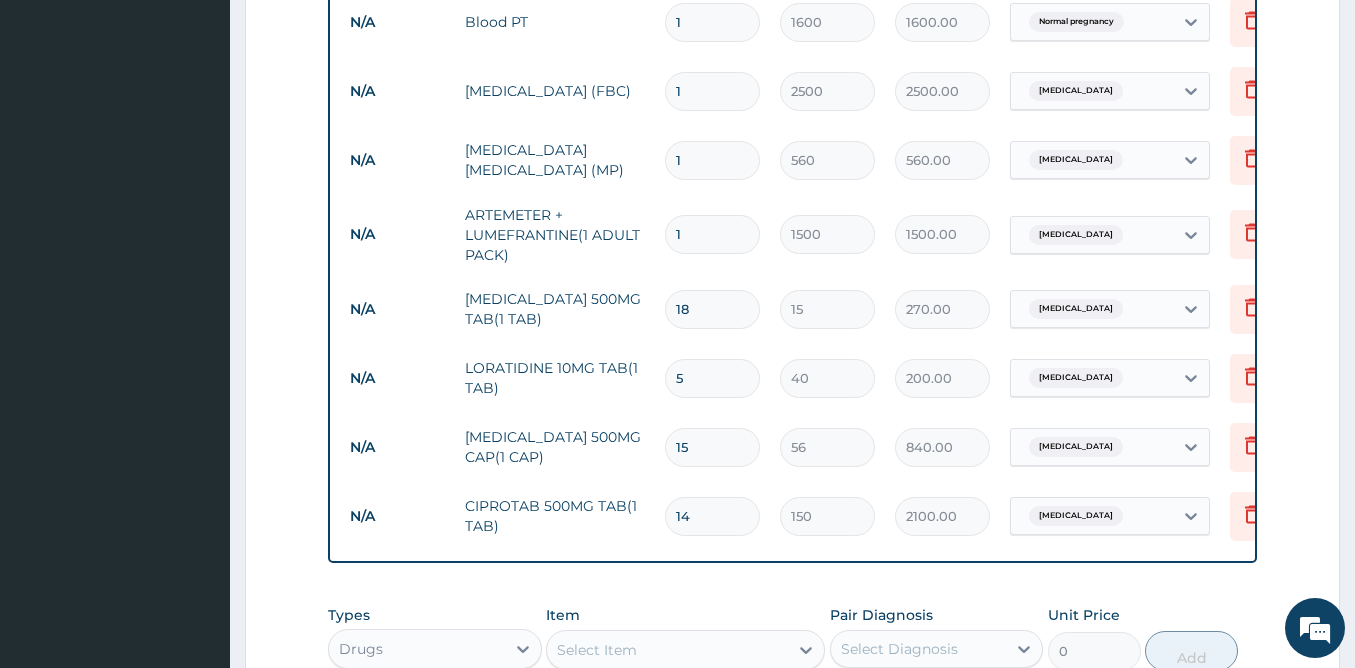 scroll, scrollTop: 827, scrollLeft: 0, axis: vertical 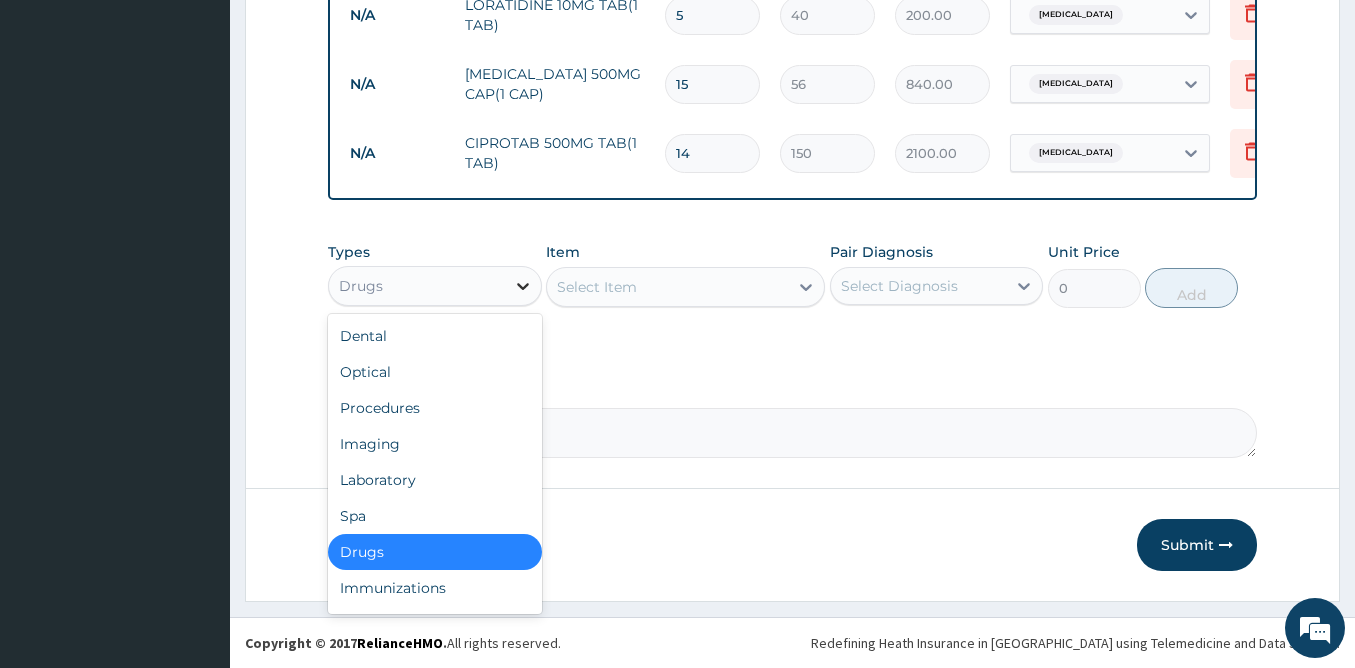click 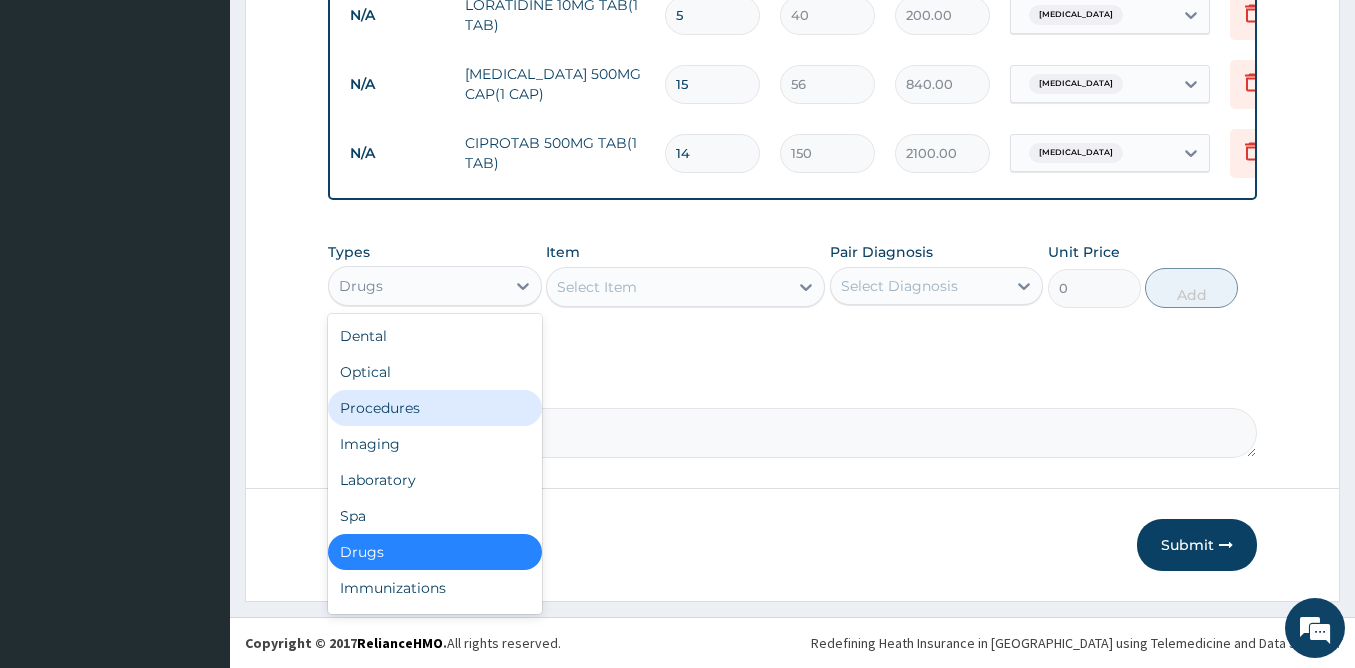 click on "Procedures" at bounding box center [435, 408] 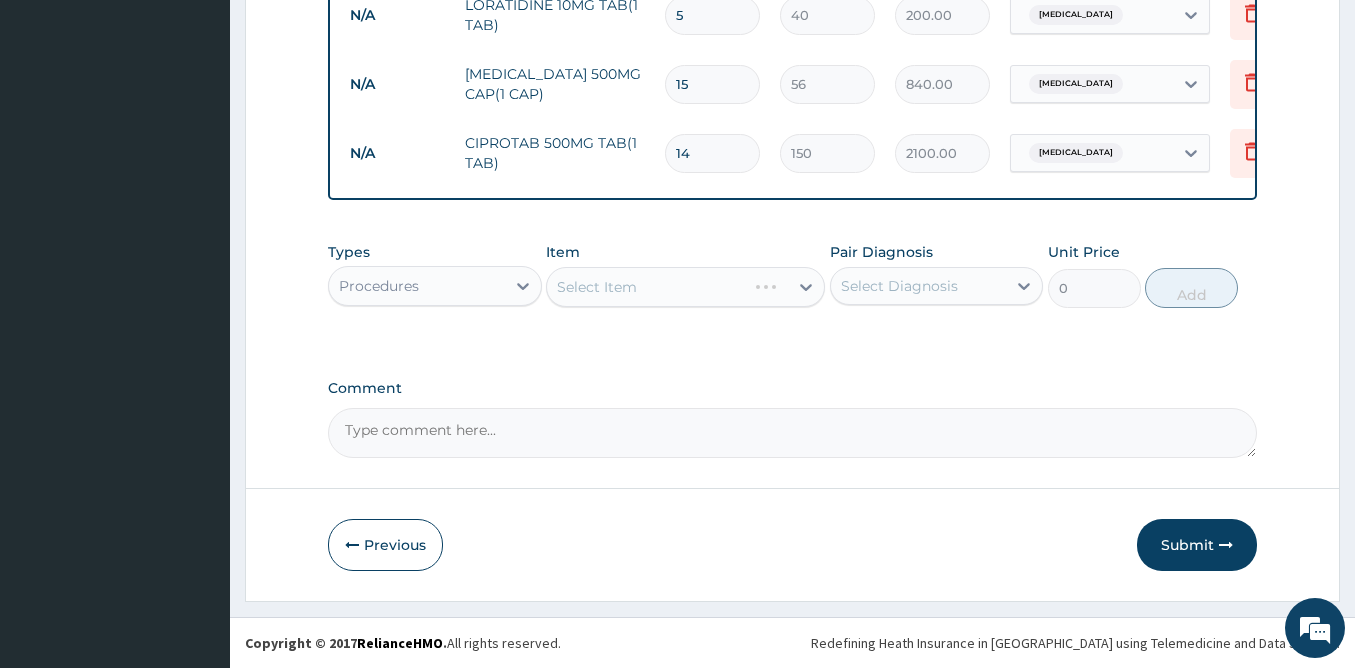 click on "Select Item" at bounding box center (685, 287) 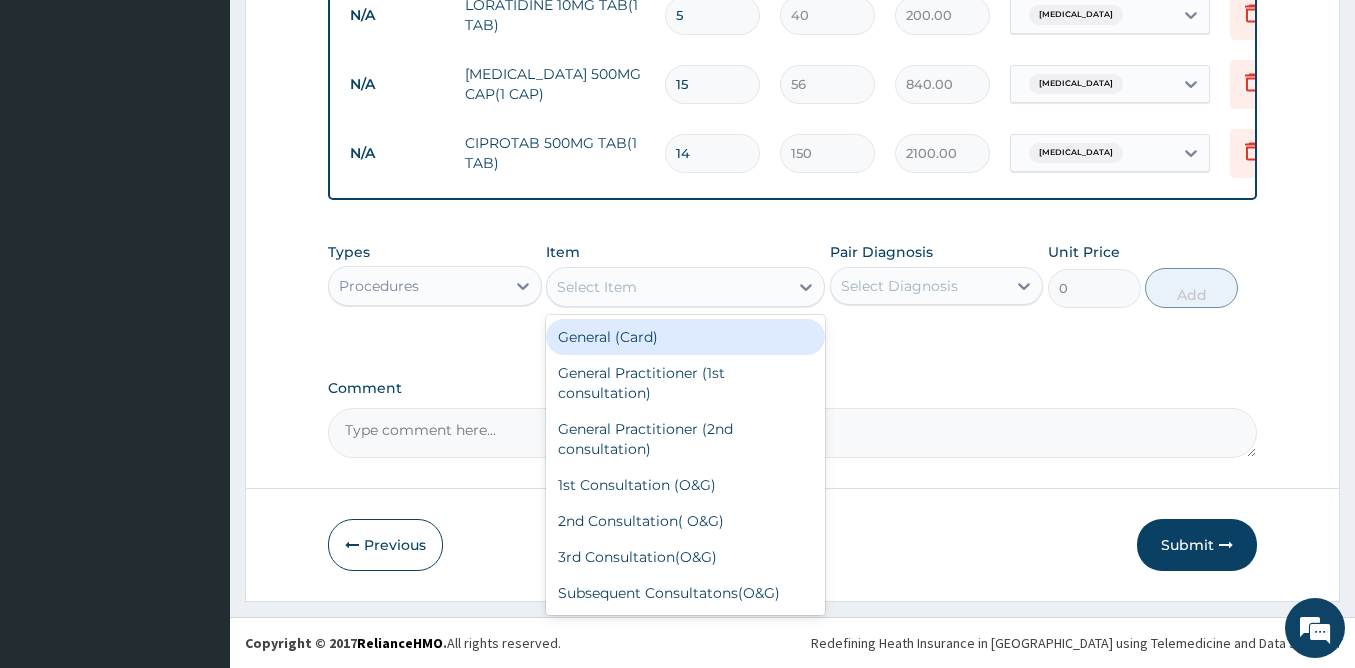 click on "Select Item" at bounding box center [597, 287] 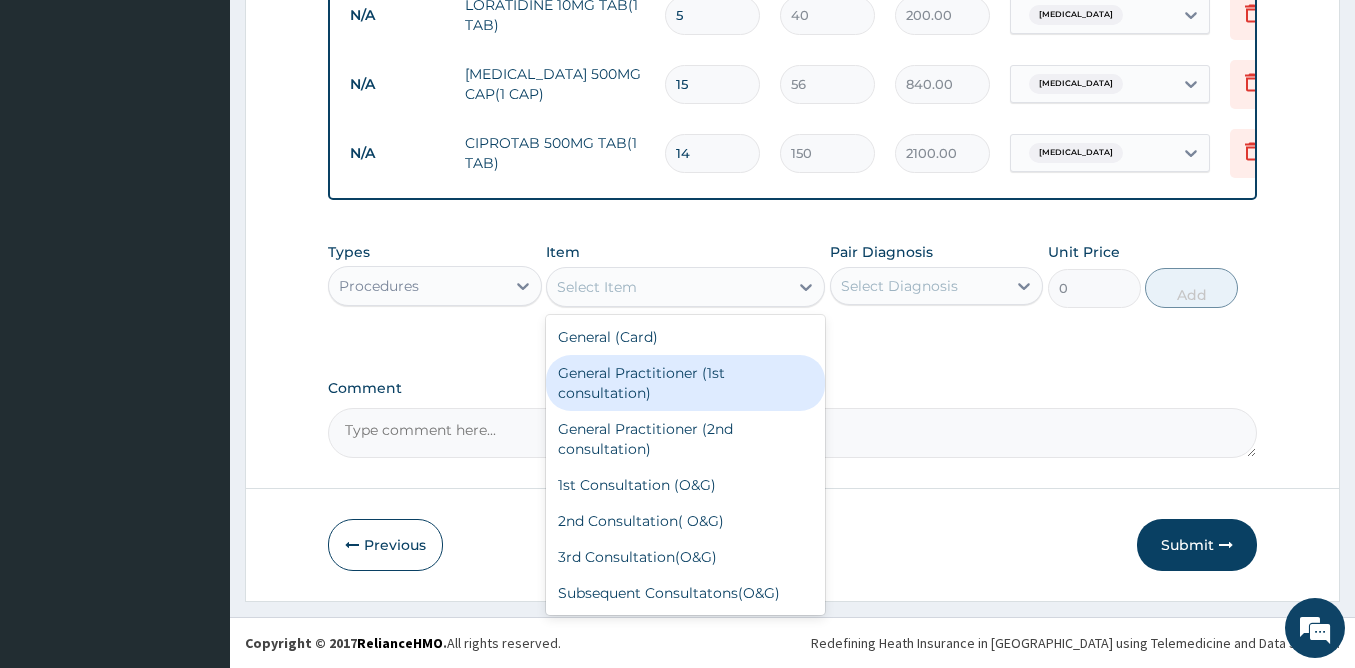 click on "General Practitioner (1st consultation)" at bounding box center (685, 383) 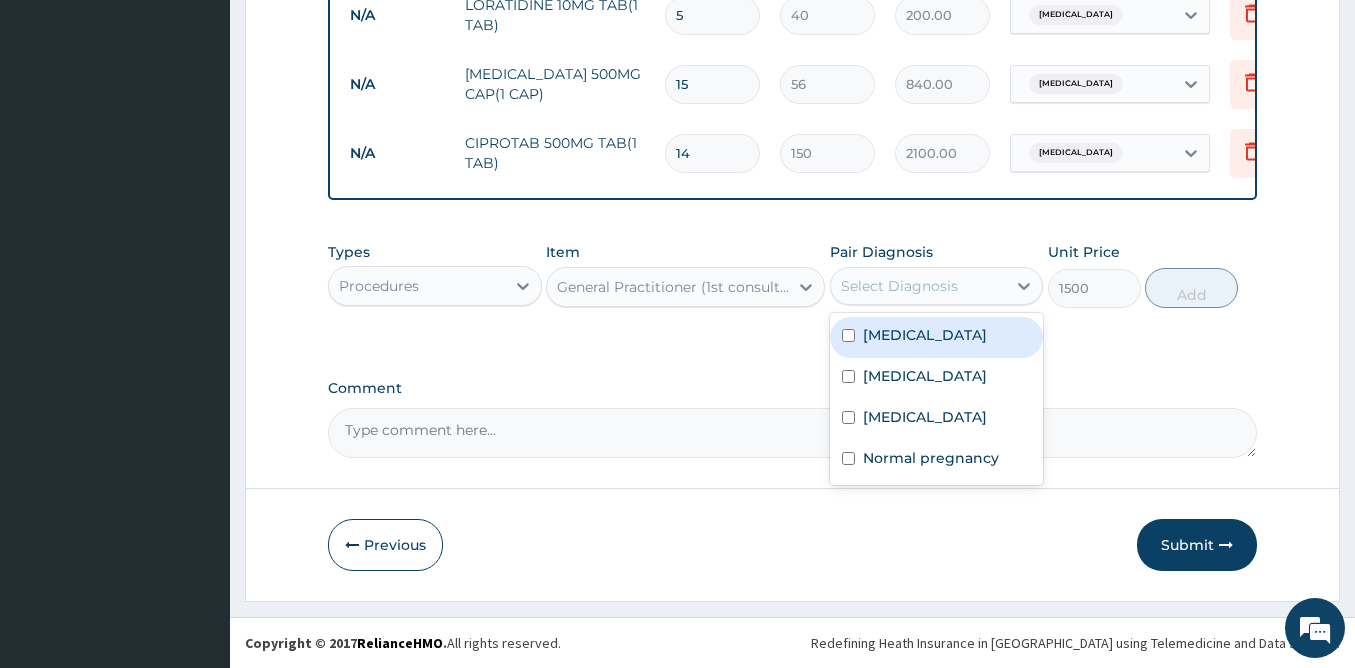 click on "Select Diagnosis" at bounding box center (899, 286) 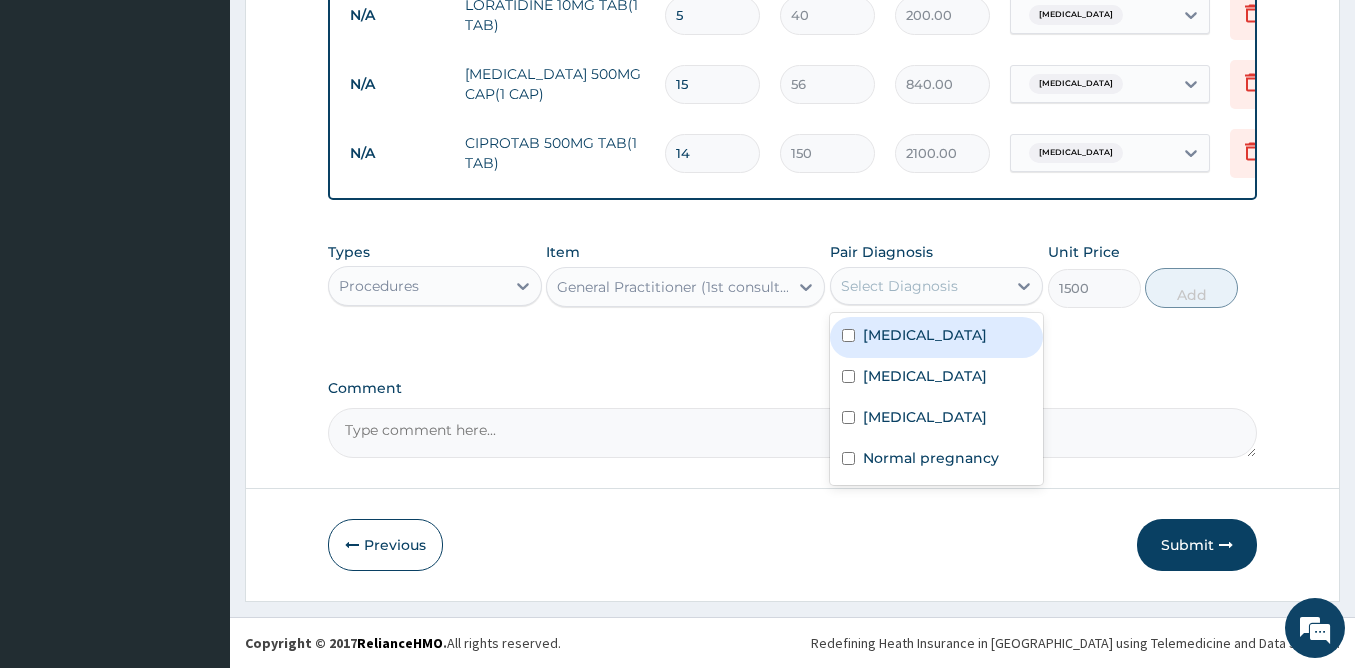 click on "Malaria" at bounding box center (925, 335) 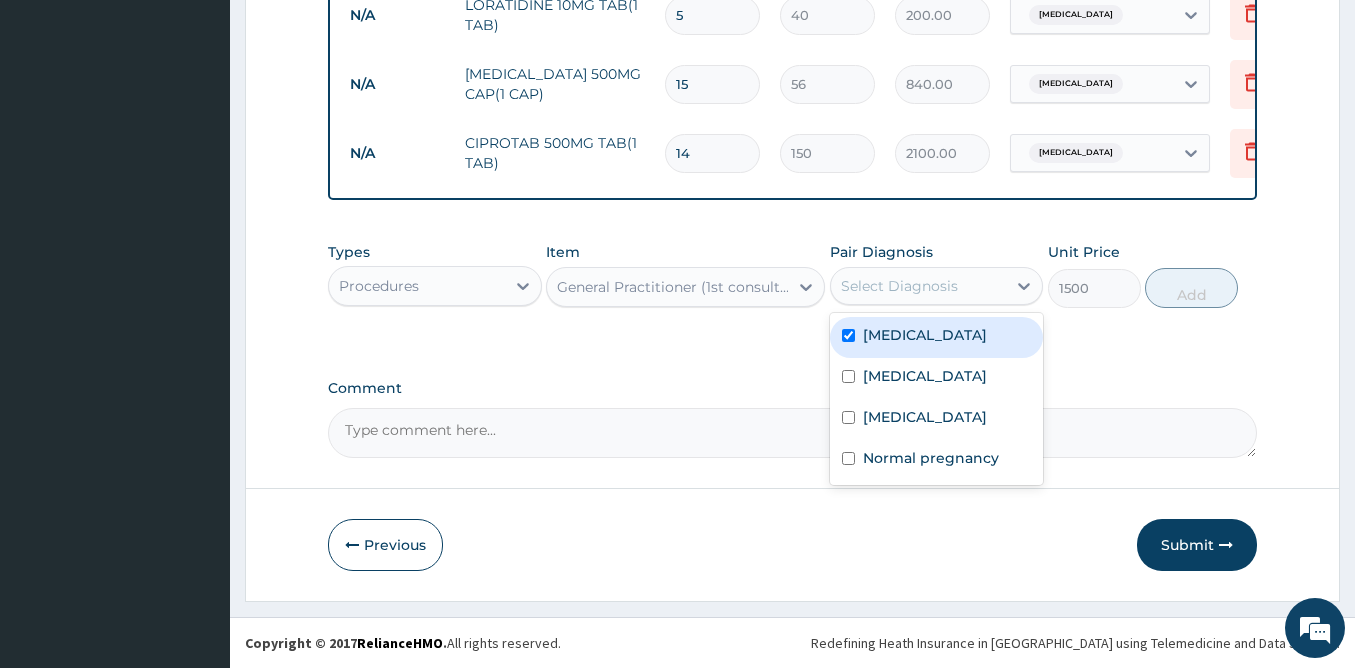checkbox on "true" 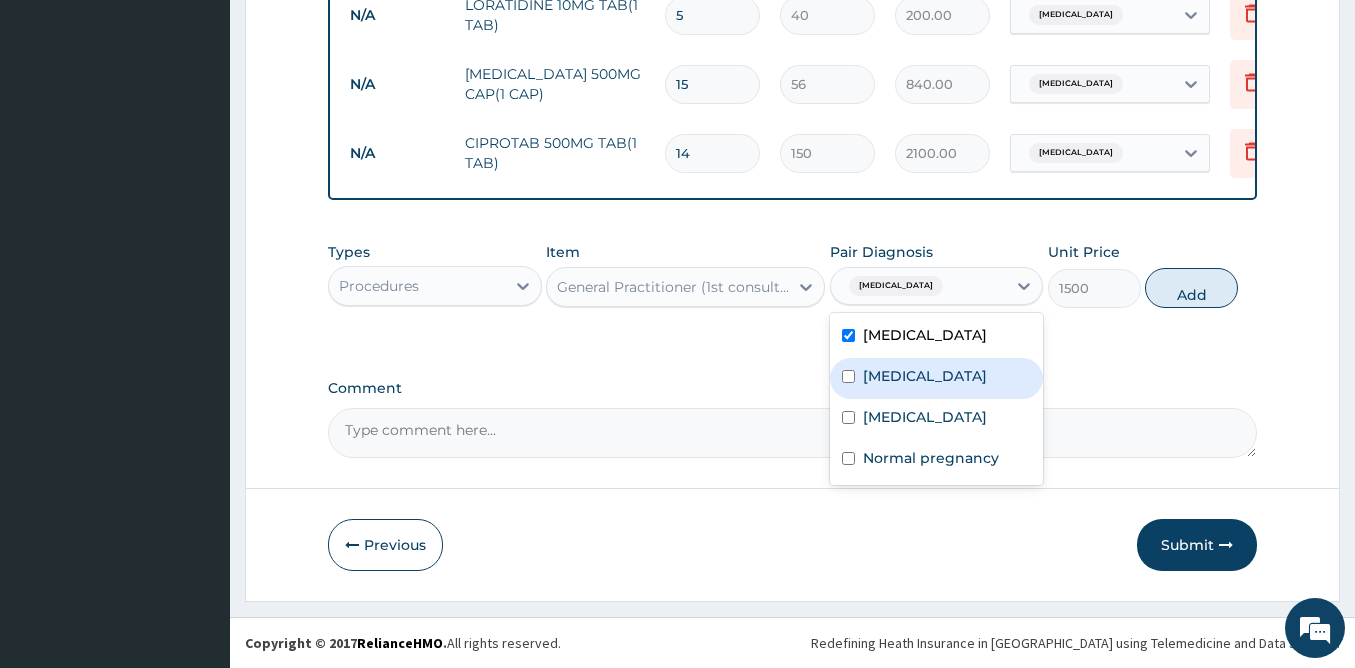 click on "Upper respiratory infection" at bounding box center (925, 376) 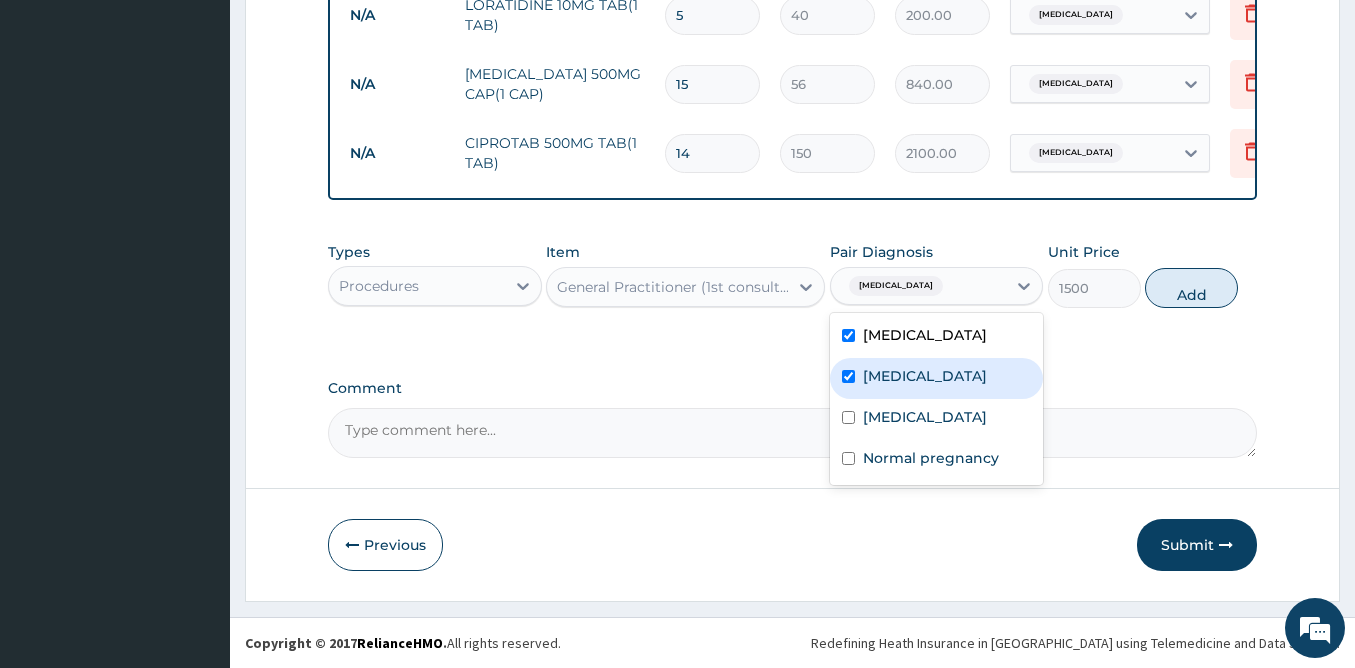 checkbox on "true" 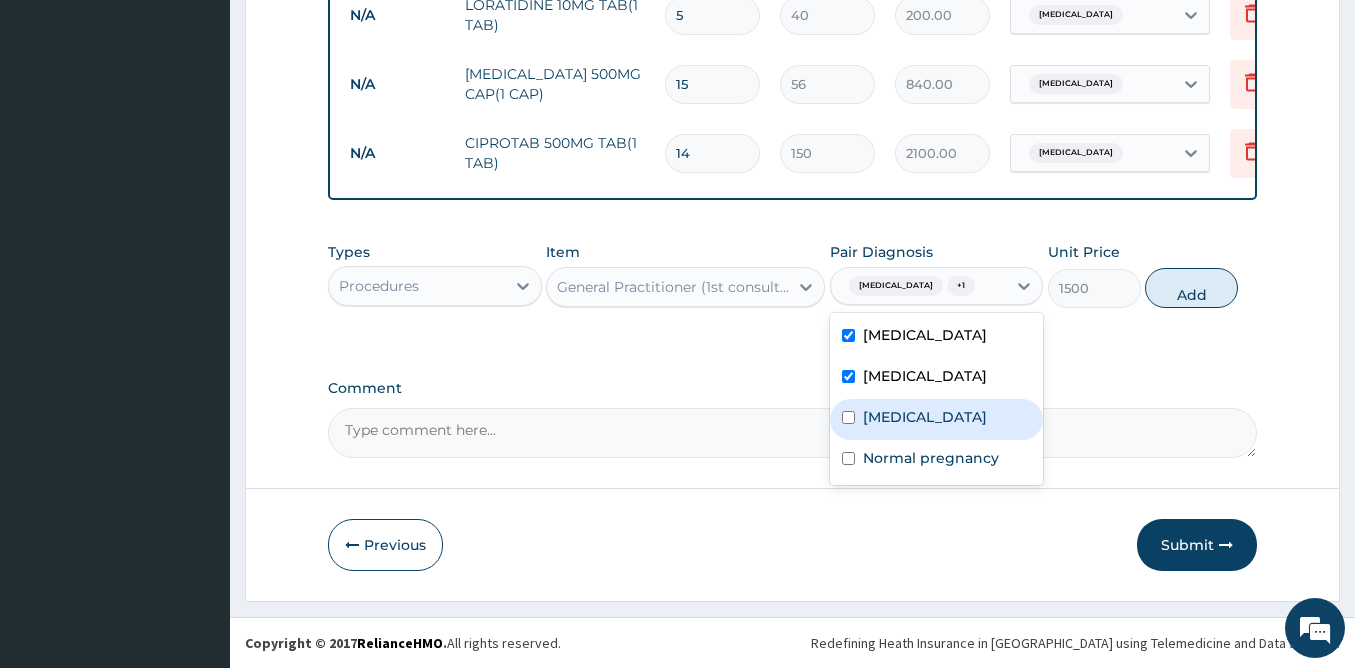 click on "Sepsis" at bounding box center [925, 417] 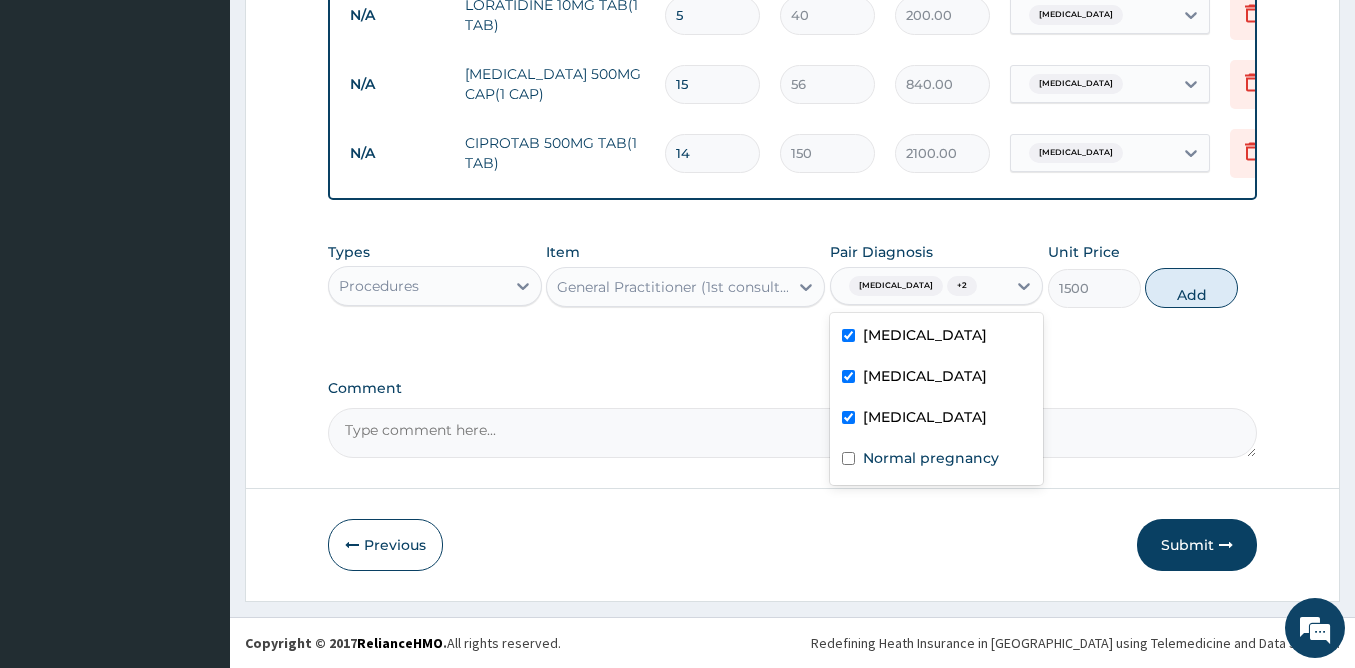 click on "Sepsis" at bounding box center (925, 417) 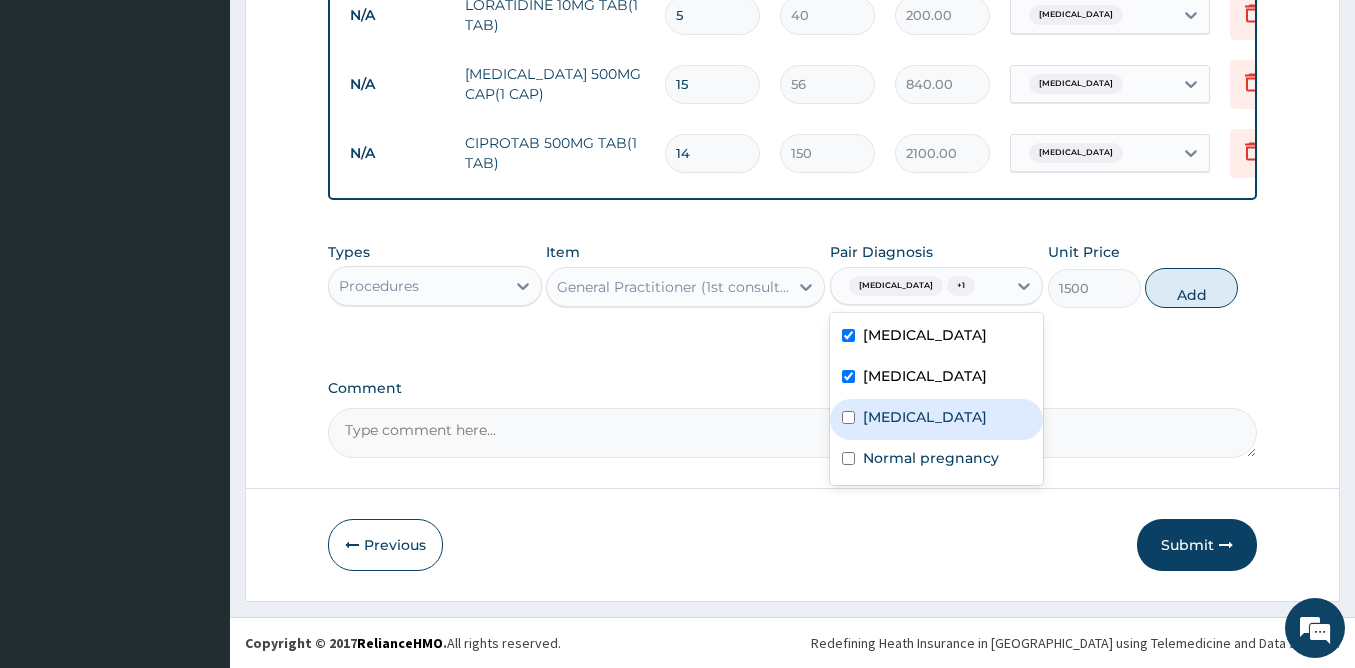 click on "Sepsis" at bounding box center (925, 417) 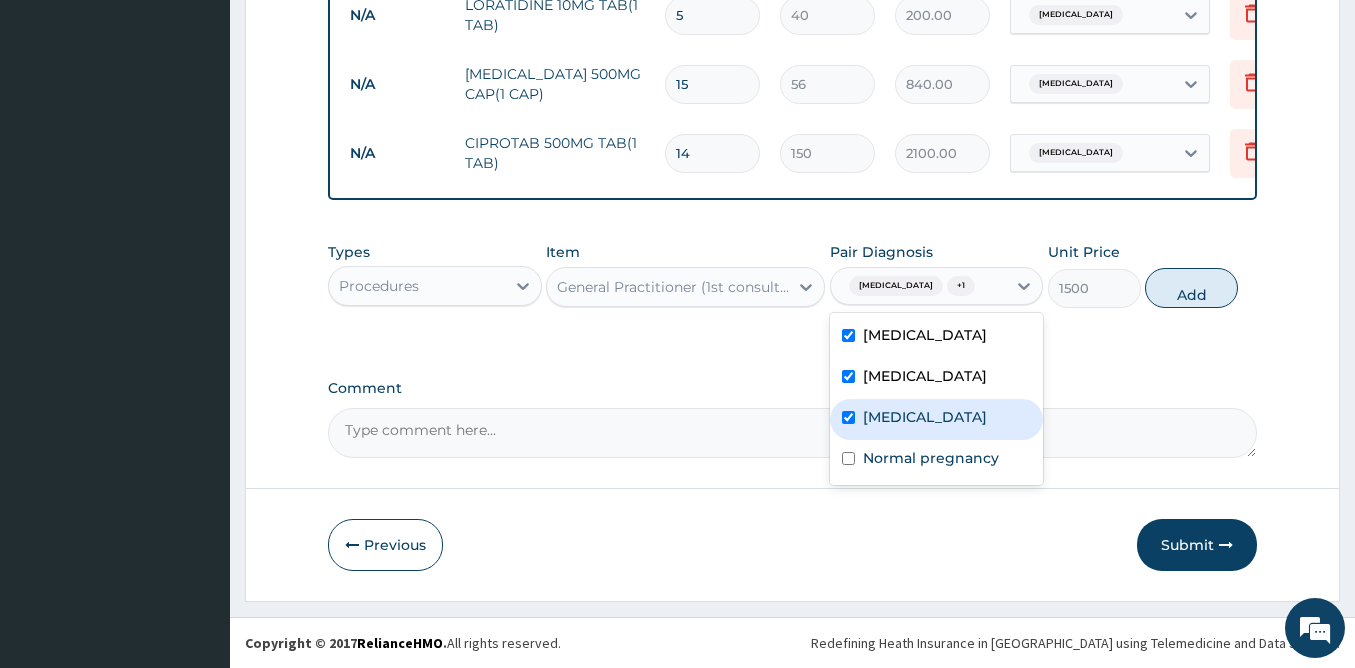 checkbox on "true" 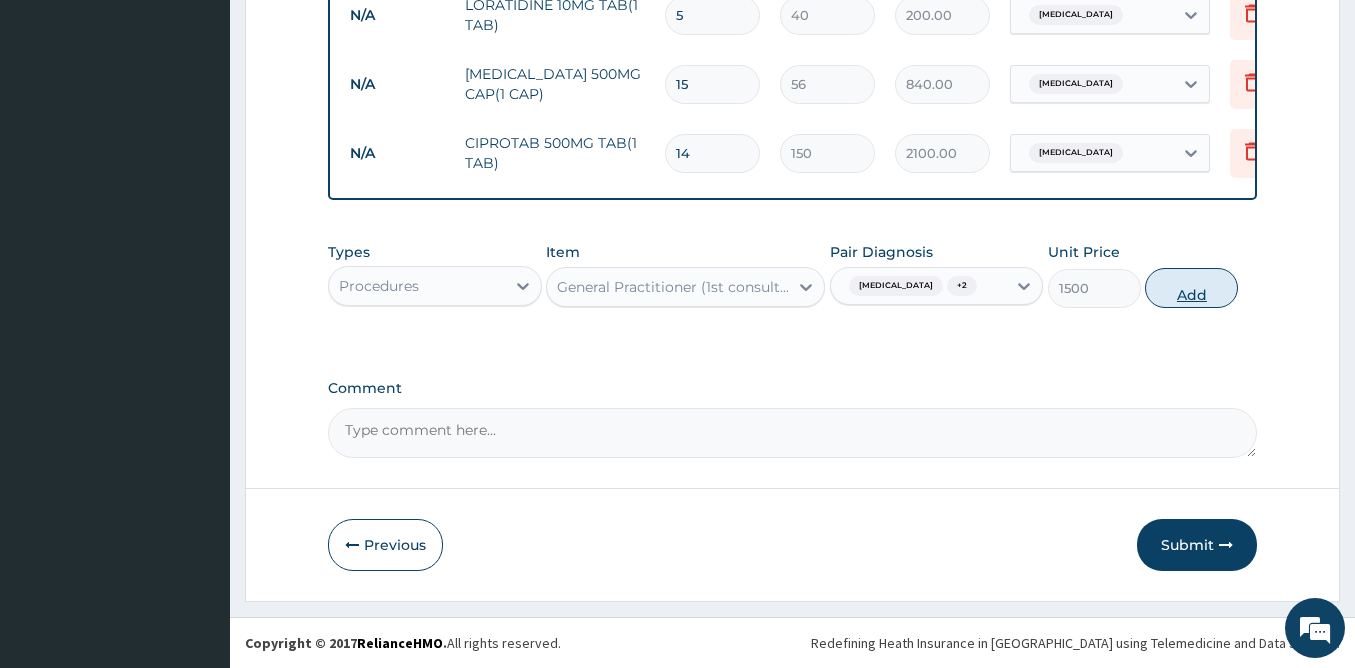 click on "Add" at bounding box center [1191, 288] 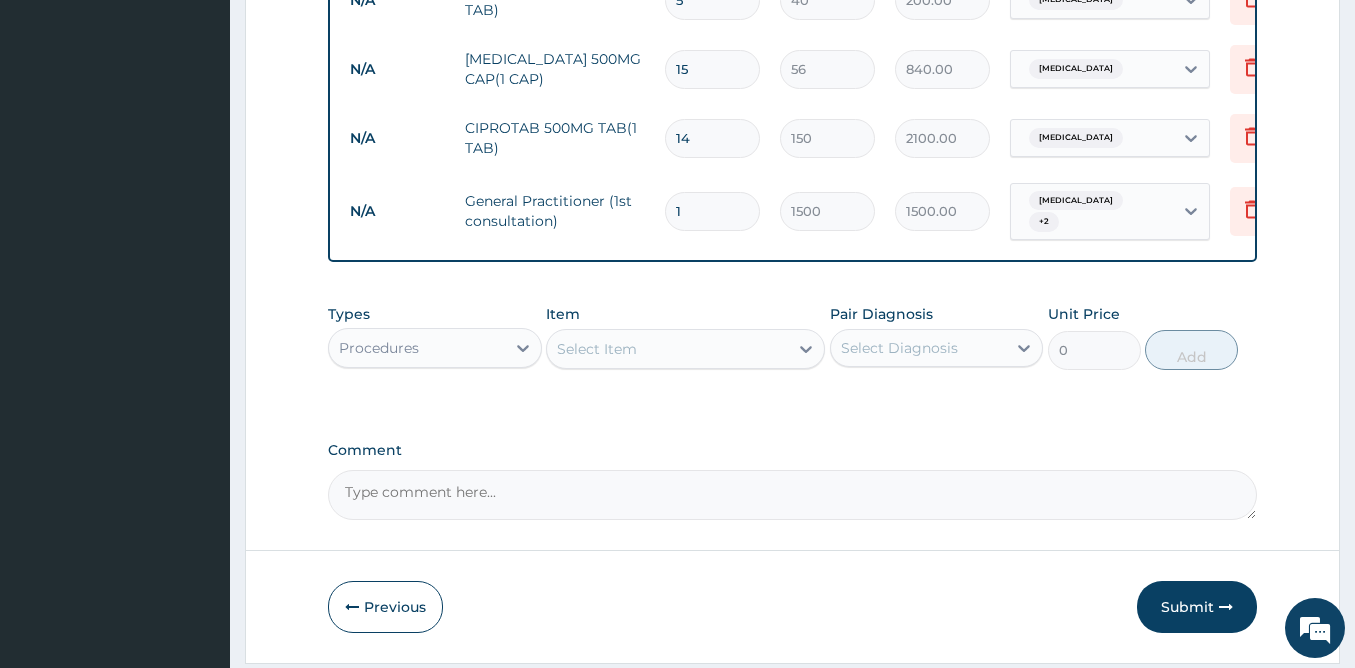 scroll, scrollTop: 1257, scrollLeft: 0, axis: vertical 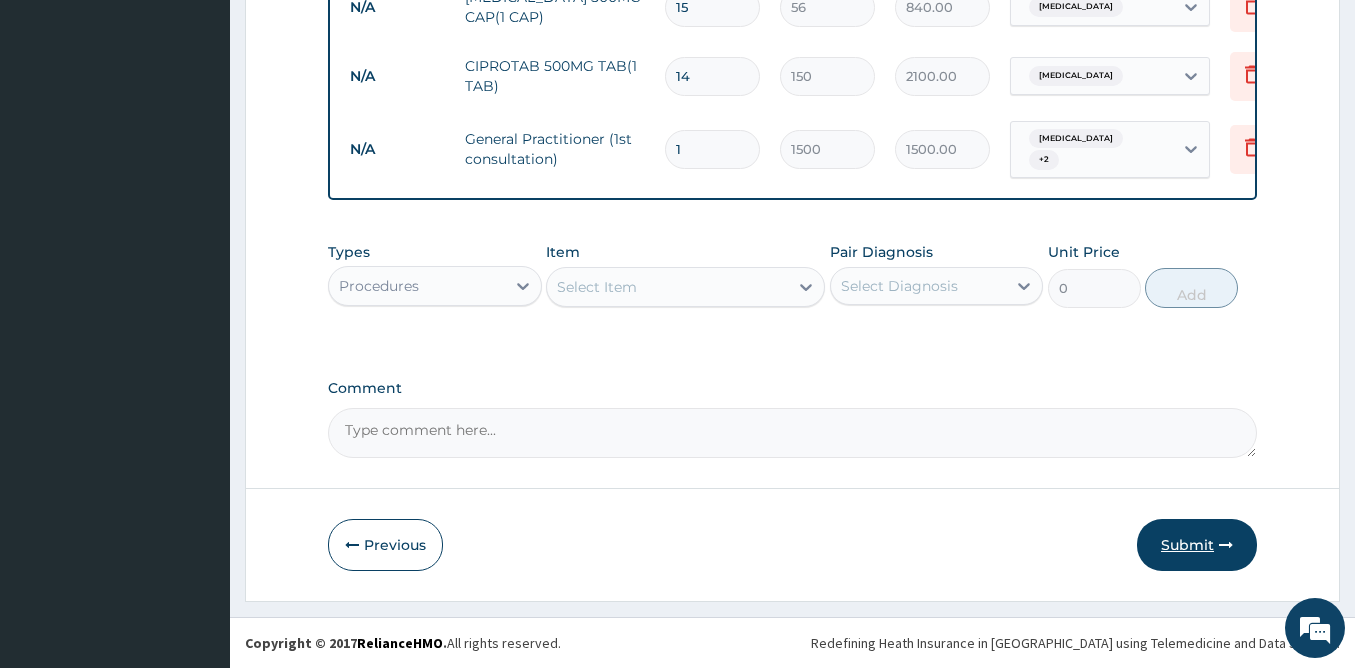 click on "Submit" at bounding box center (1197, 545) 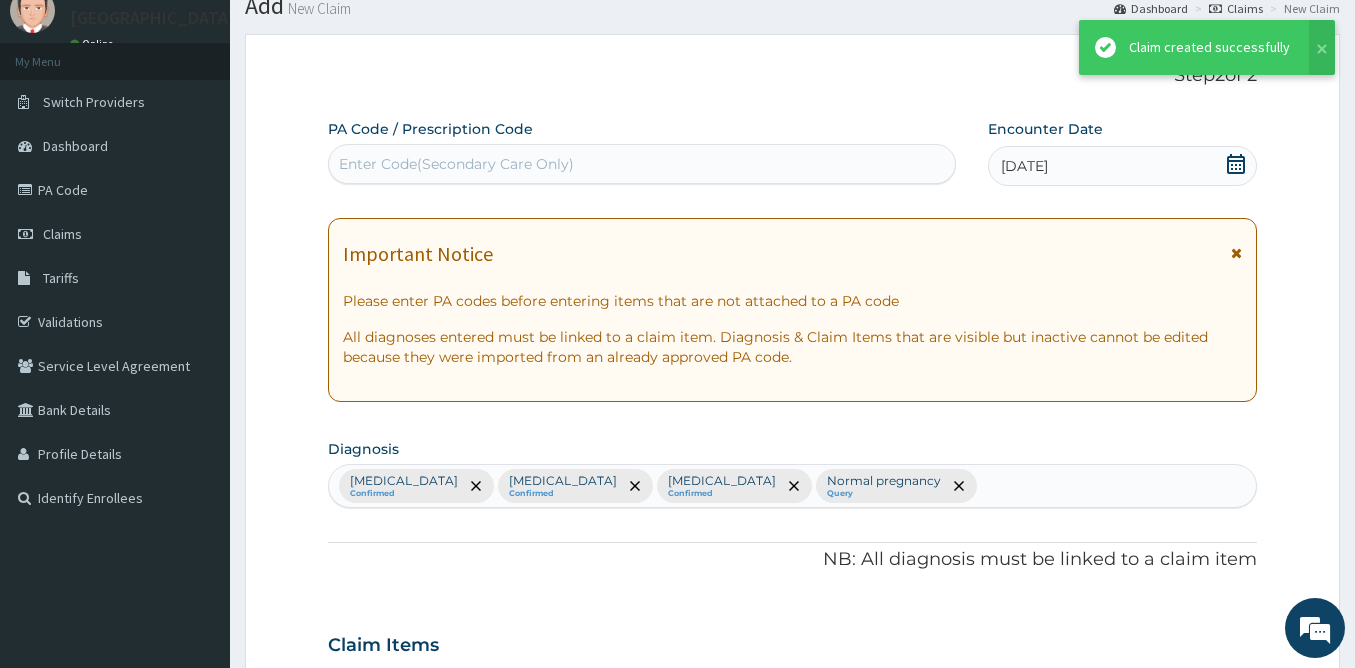 scroll, scrollTop: 1257, scrollLeft: 0, axis: vertical 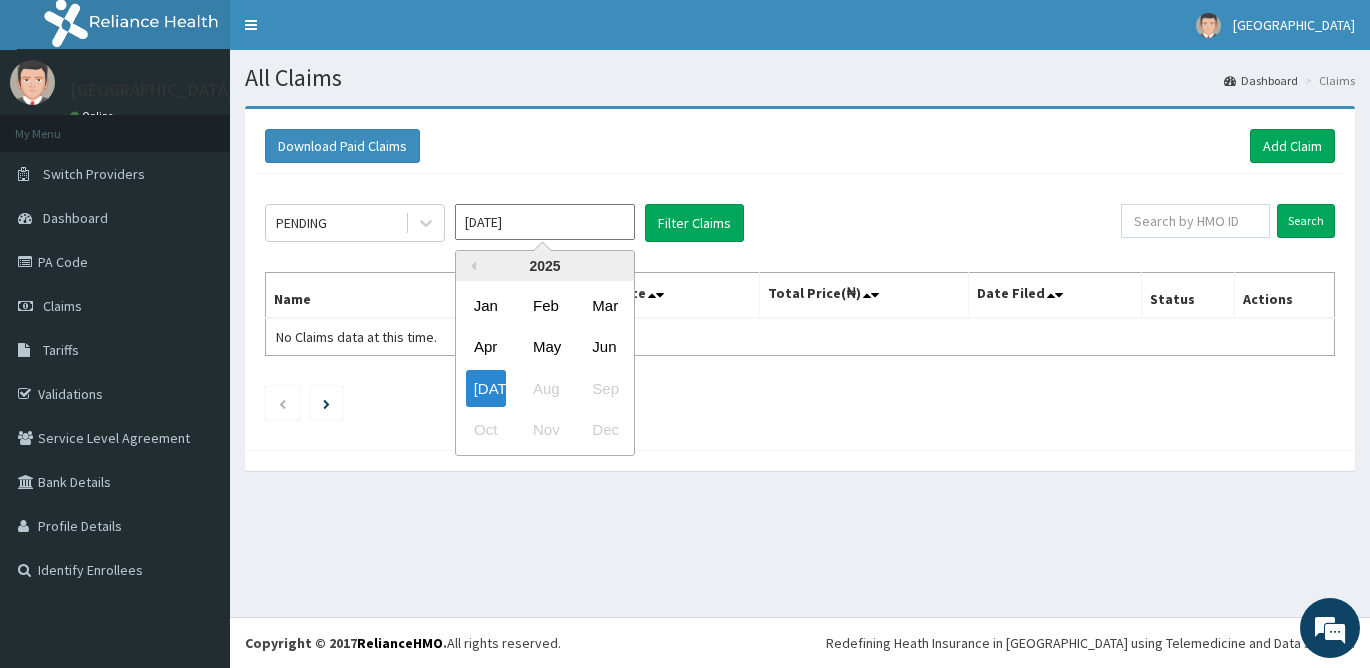 click on "[DATE]" at bounding box center [545, 222] 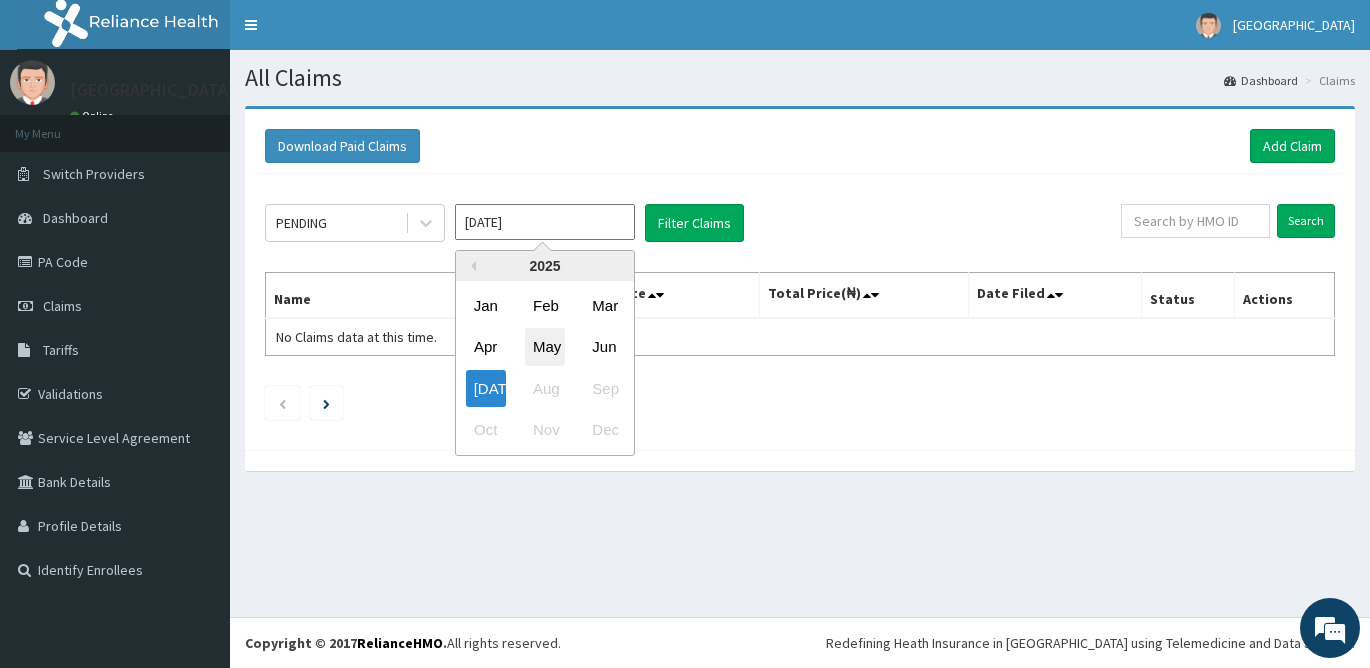 click on "May" at bounding box center [545, 347] 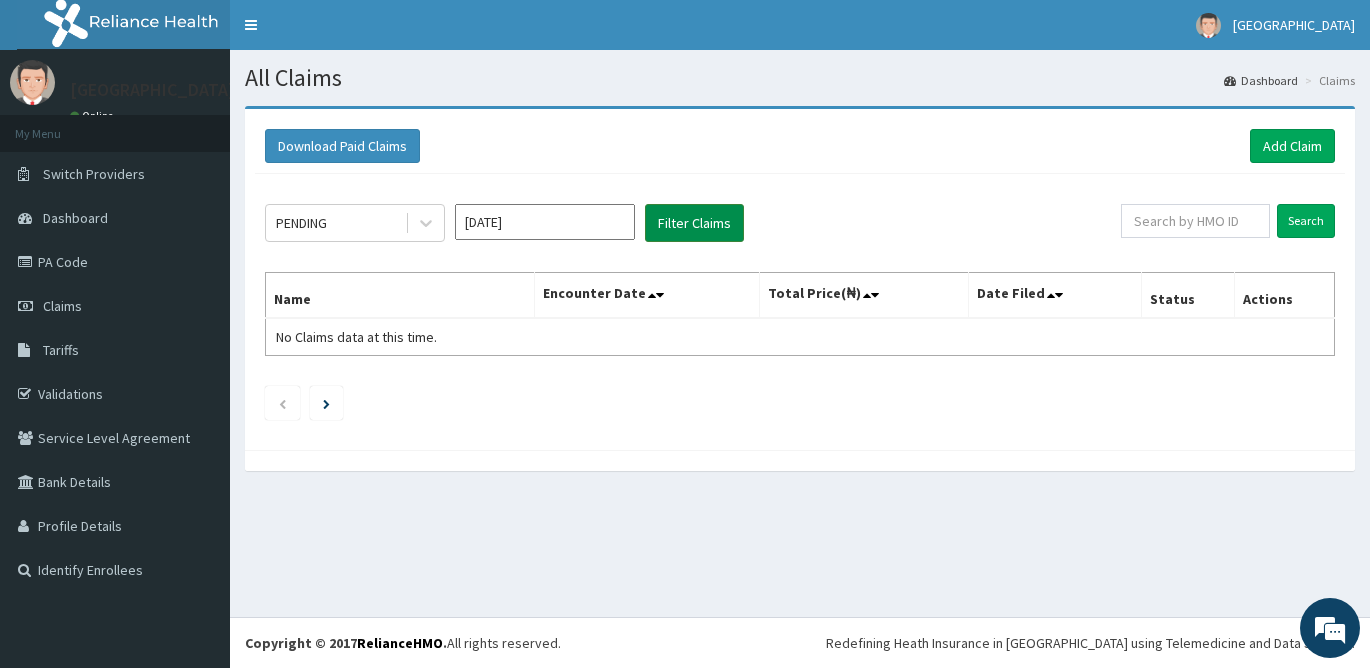 click on "Filter Claims" at bounding box center [694, 223] 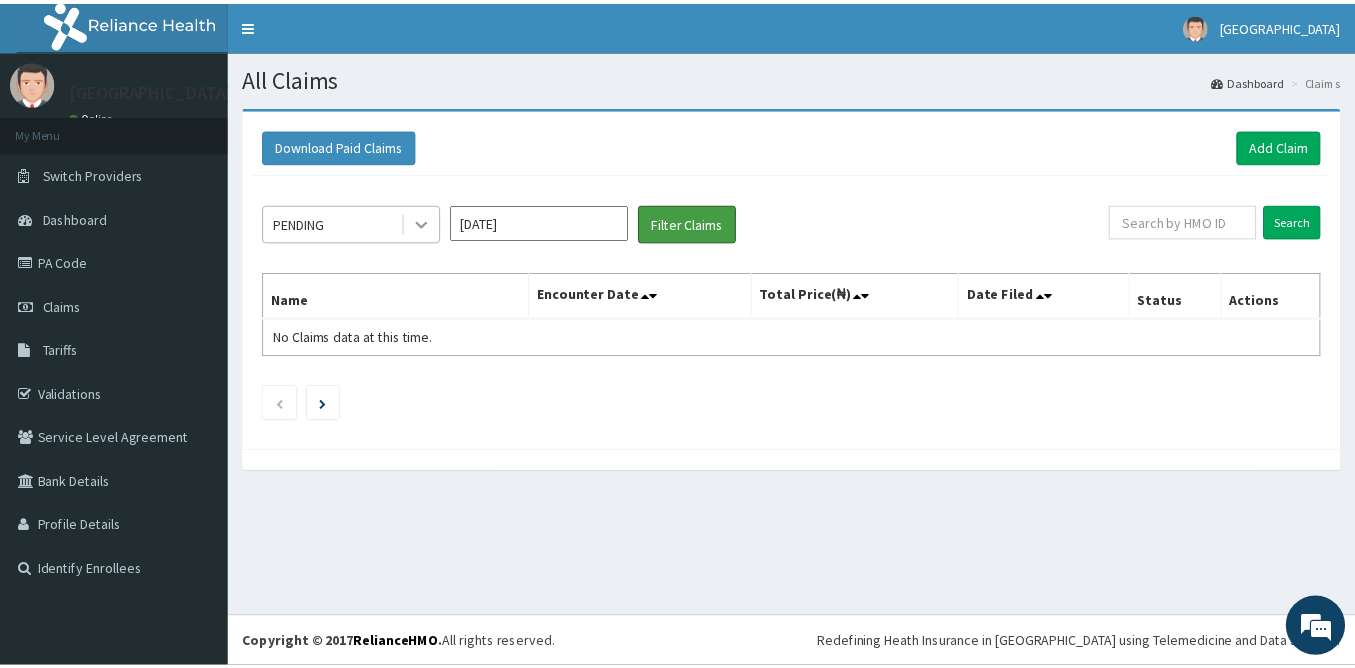 scroll, scrollTop: 0, scrollLeft: 0, axis: both 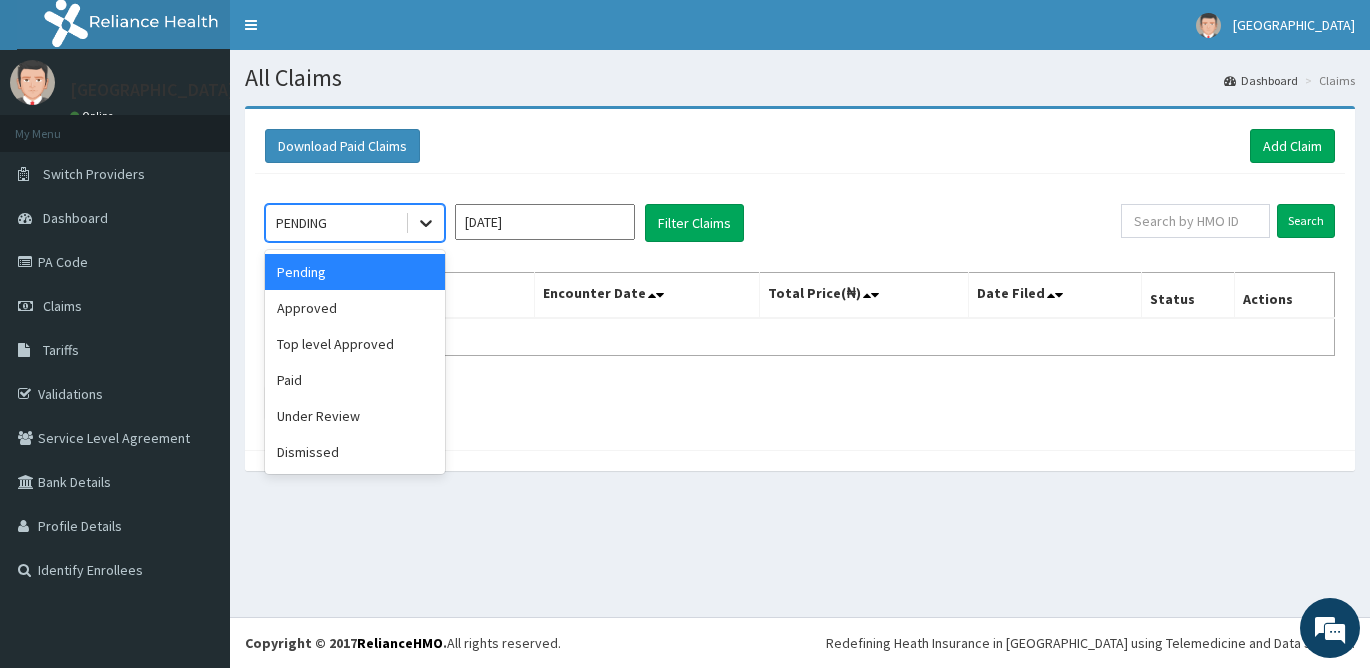 click 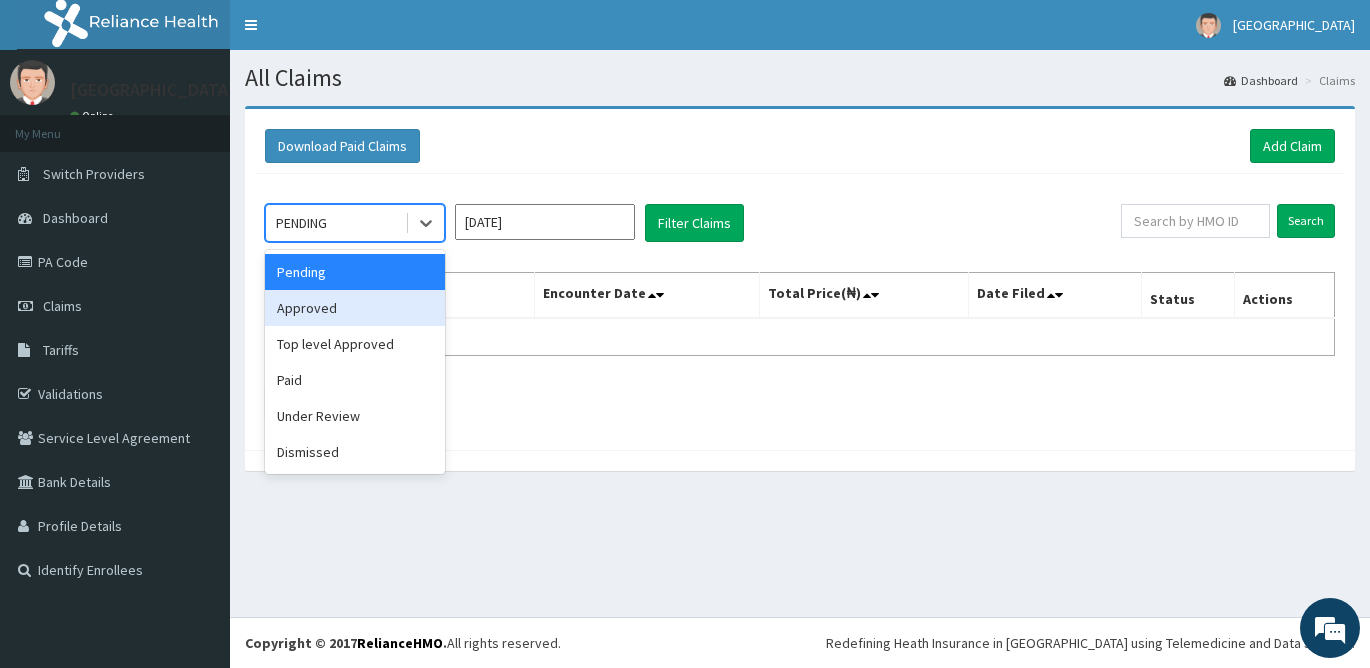 click on "Approved" at bounding box center (355, 308) 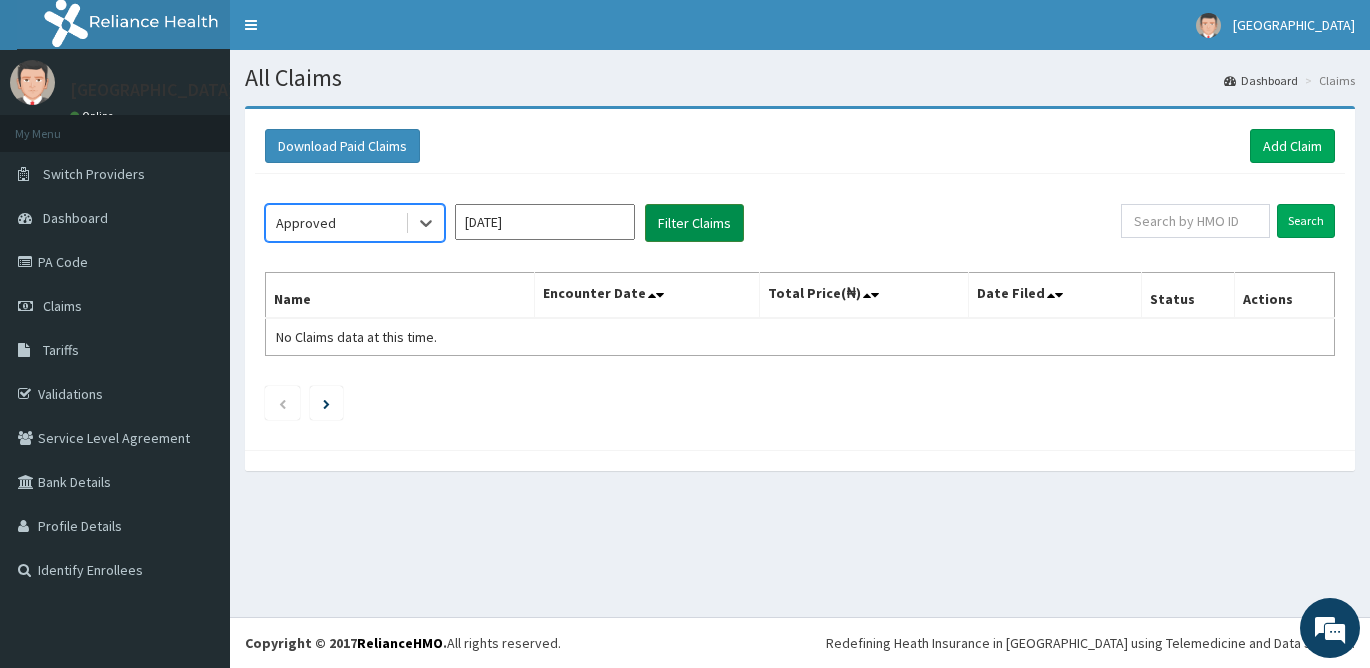 click on "Filter Claims" at bounding box center [694, 223] 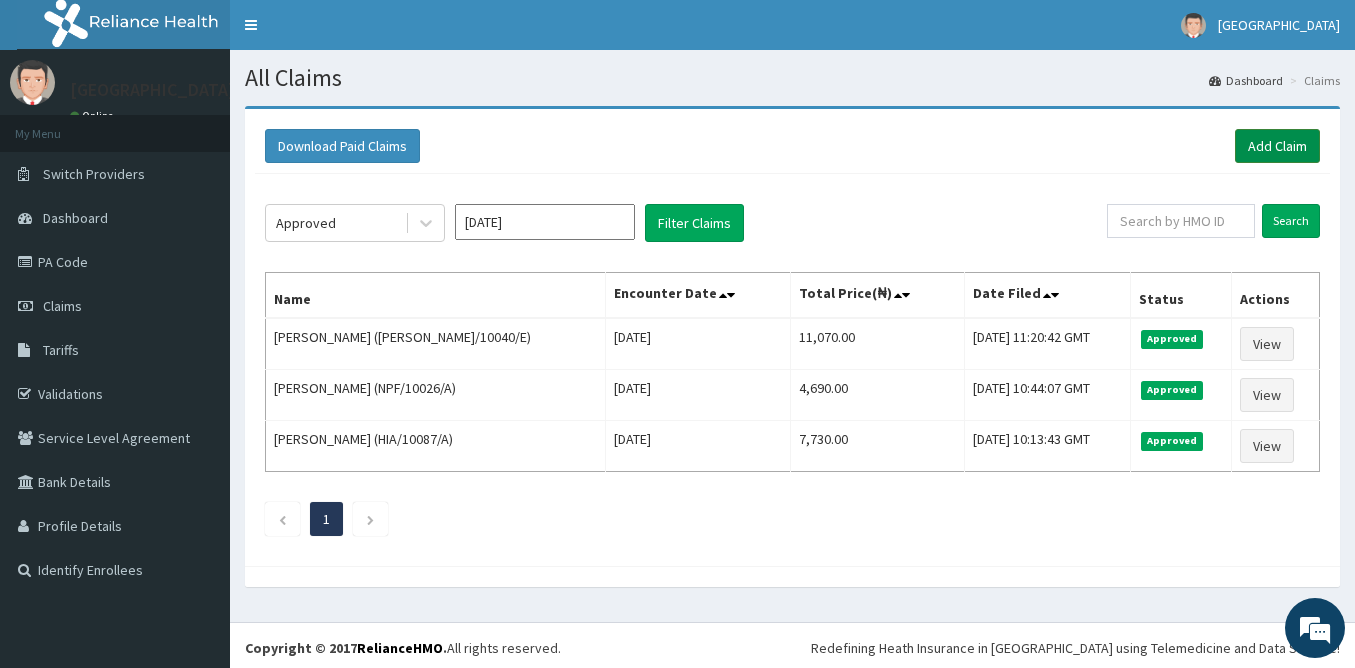 click on "Add Claim" at bounding box center [1277, 146] 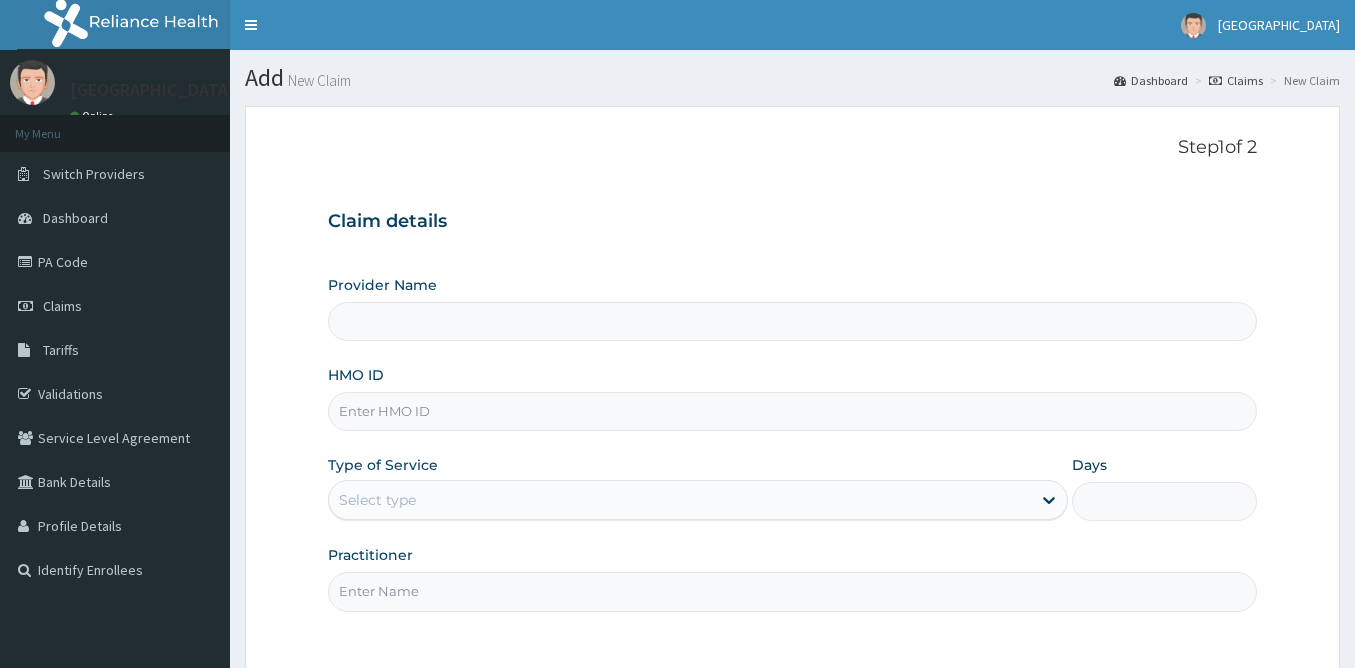 scroll, scrollTop: 0, scrollLeft: 0, axis: both 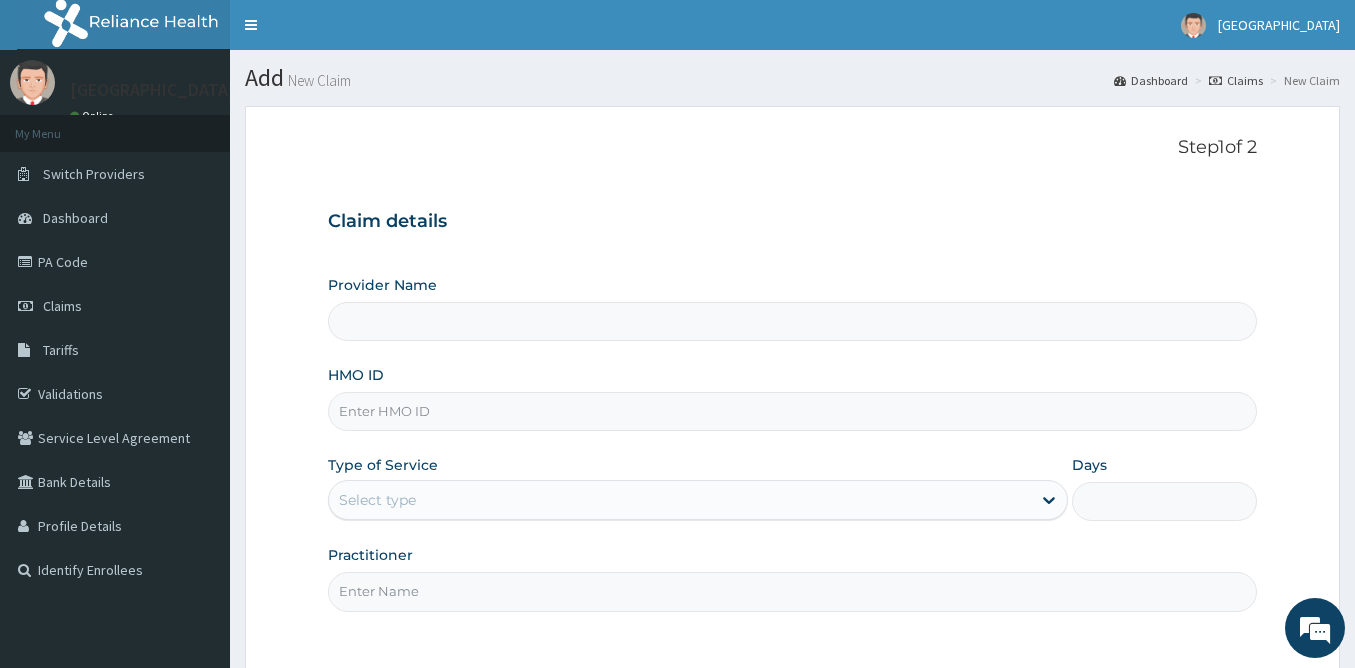 type on "[GEOGRAPHIC_DATA]" 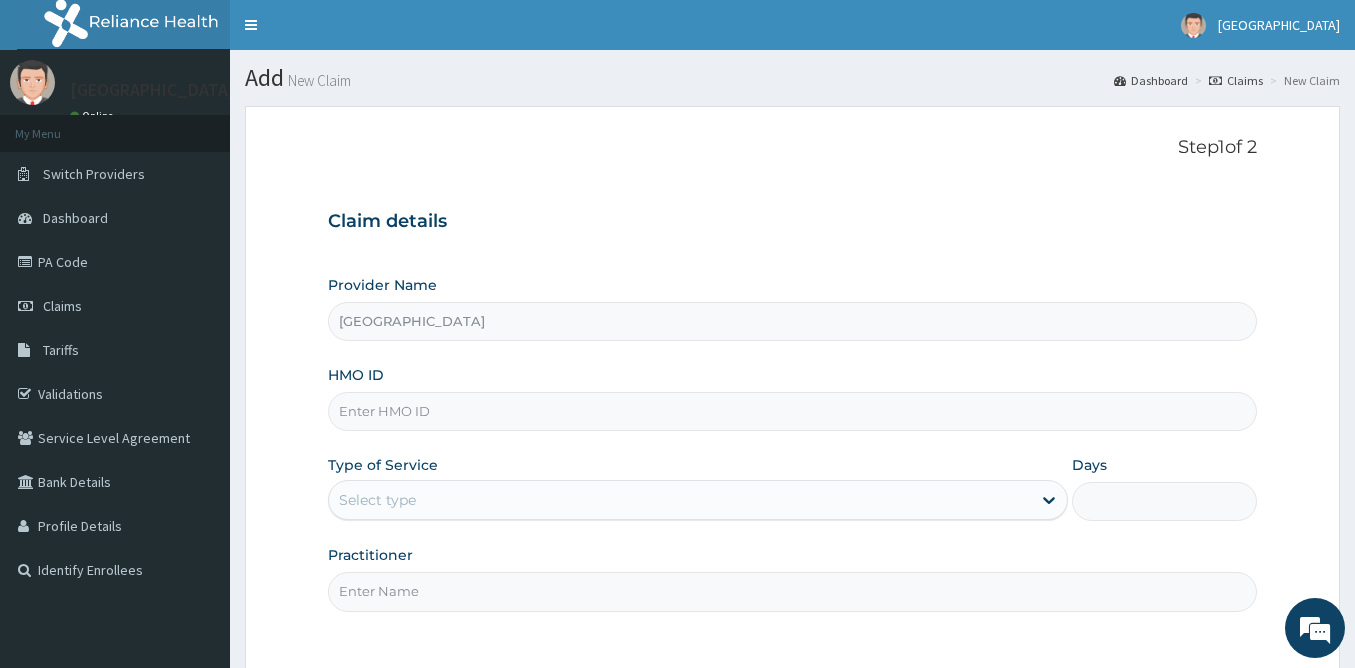click on "HMO ID" at bounding box center [792, 411] 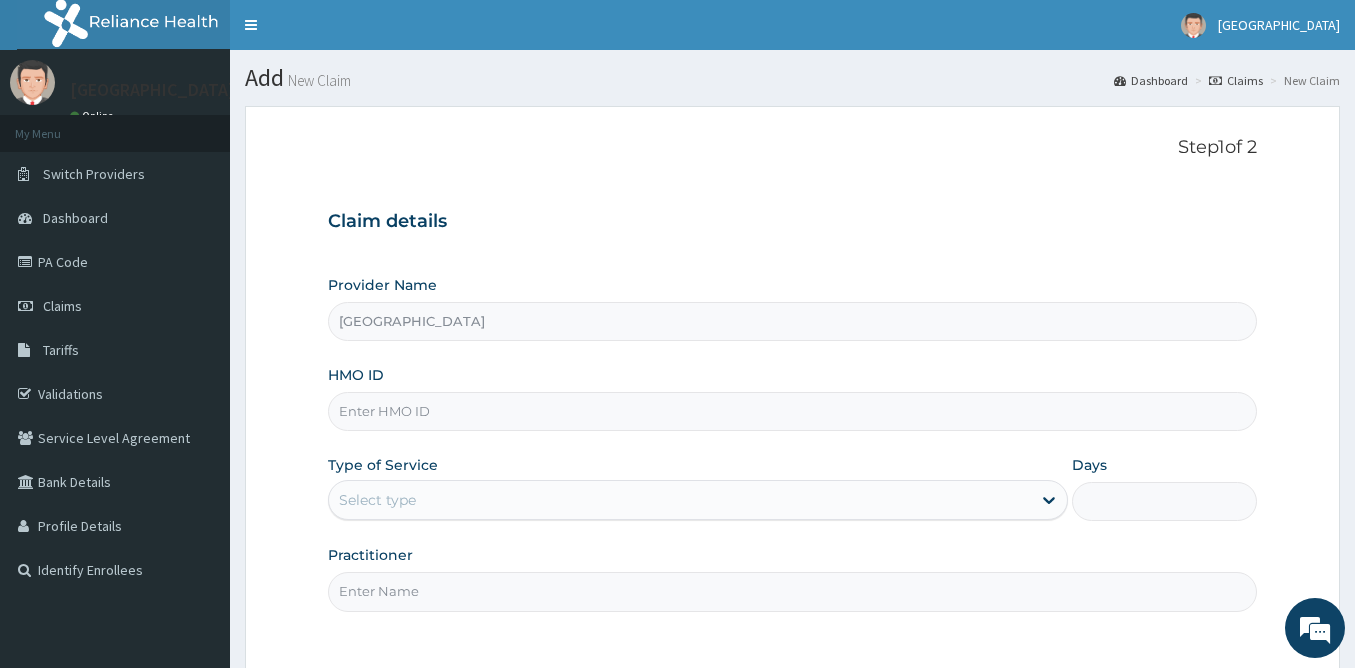 scroll, scrollTop: 0, scrollLeft: 0, axis: both 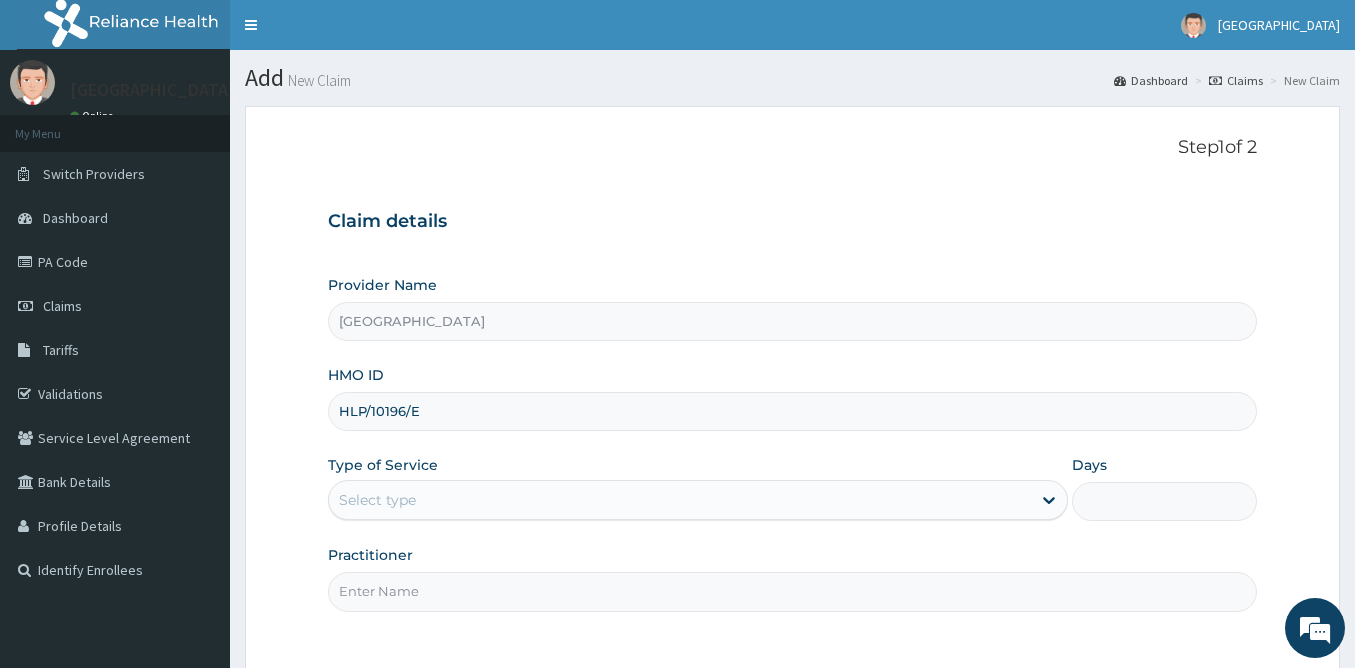 type on "HLP/10196/E" 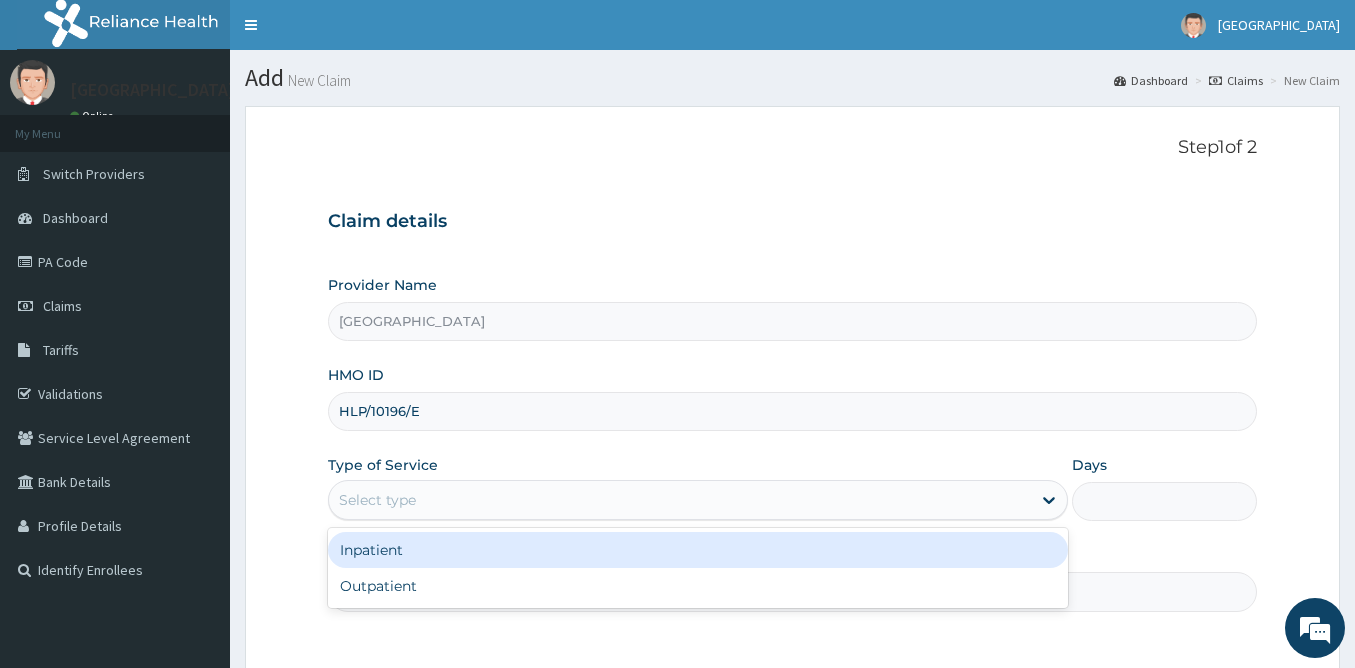 click on "Select type" at bounding box center (680, 500) 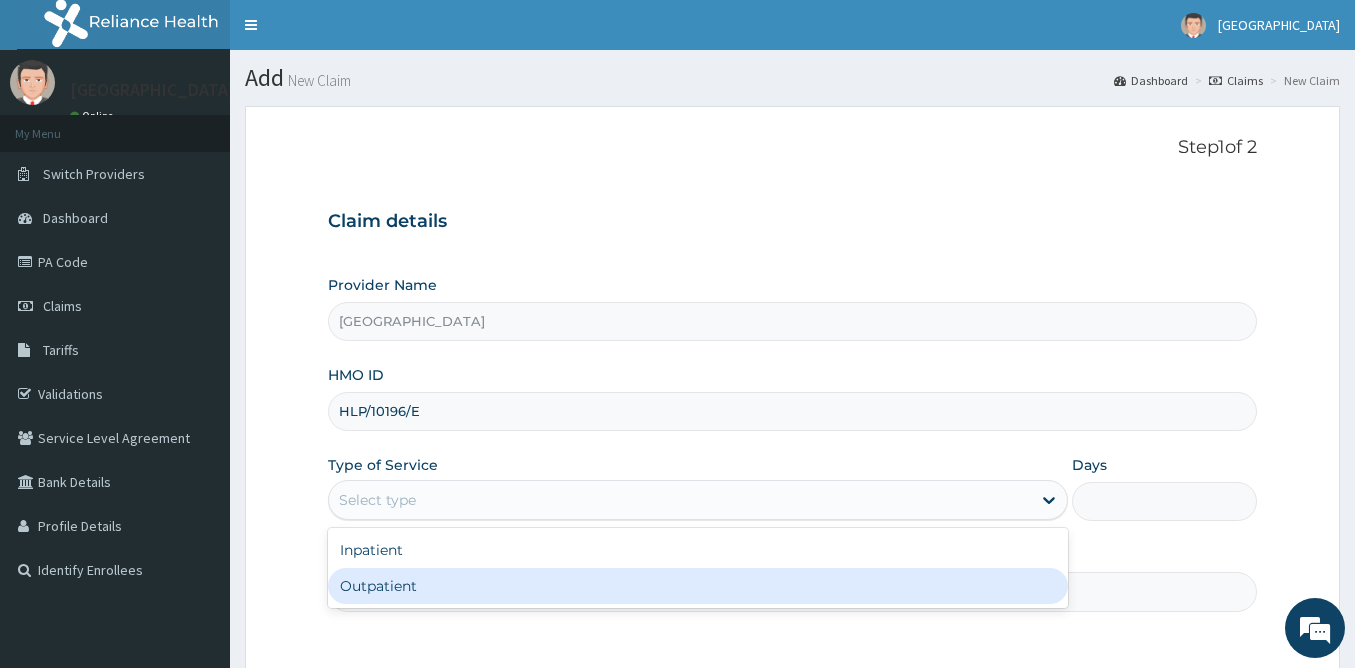 click on "Outpatient" at bounding box center [698, 586] 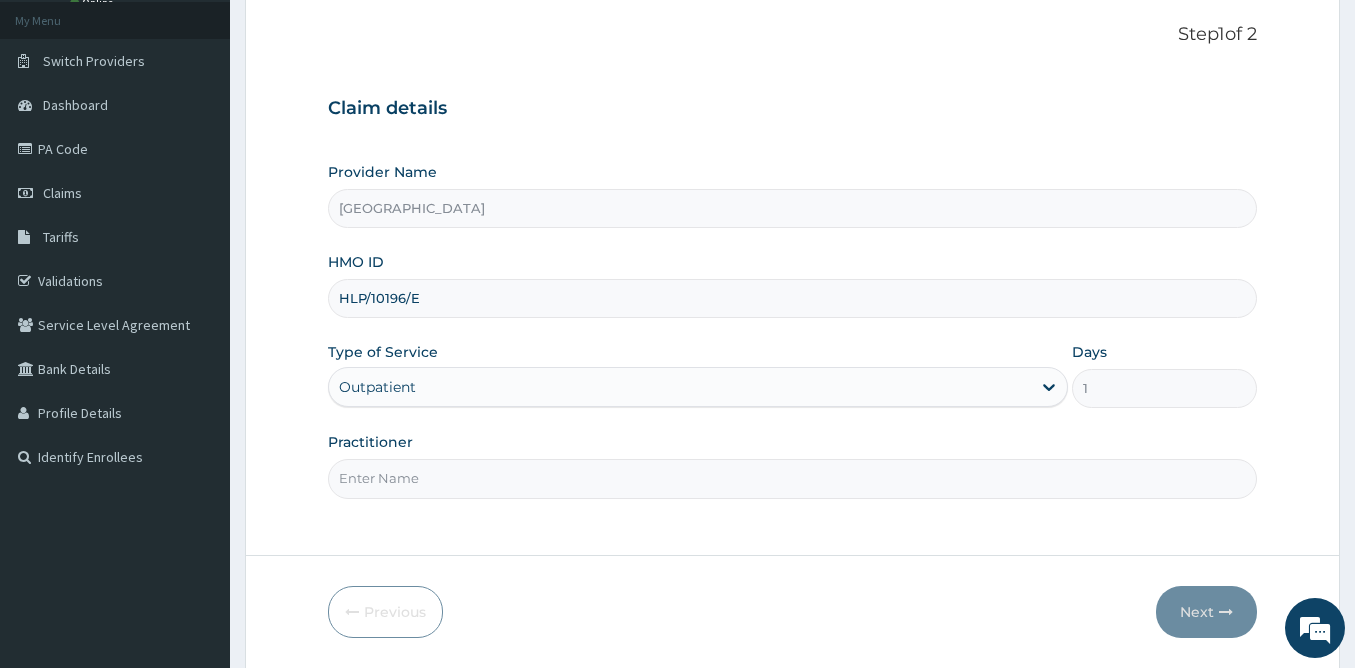 scroll, scrollTop: 114, scrollLeft: 0, axis: vertical 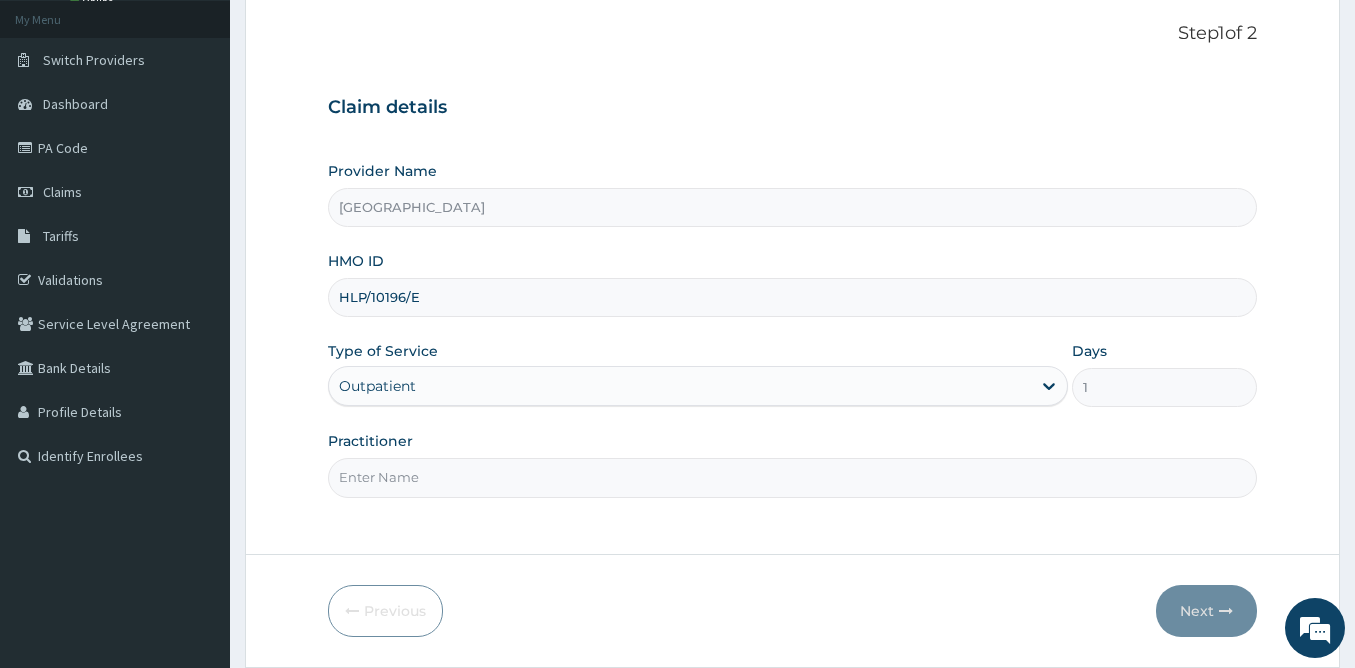 click on "Practitioner" at bounding box center [792, 477] 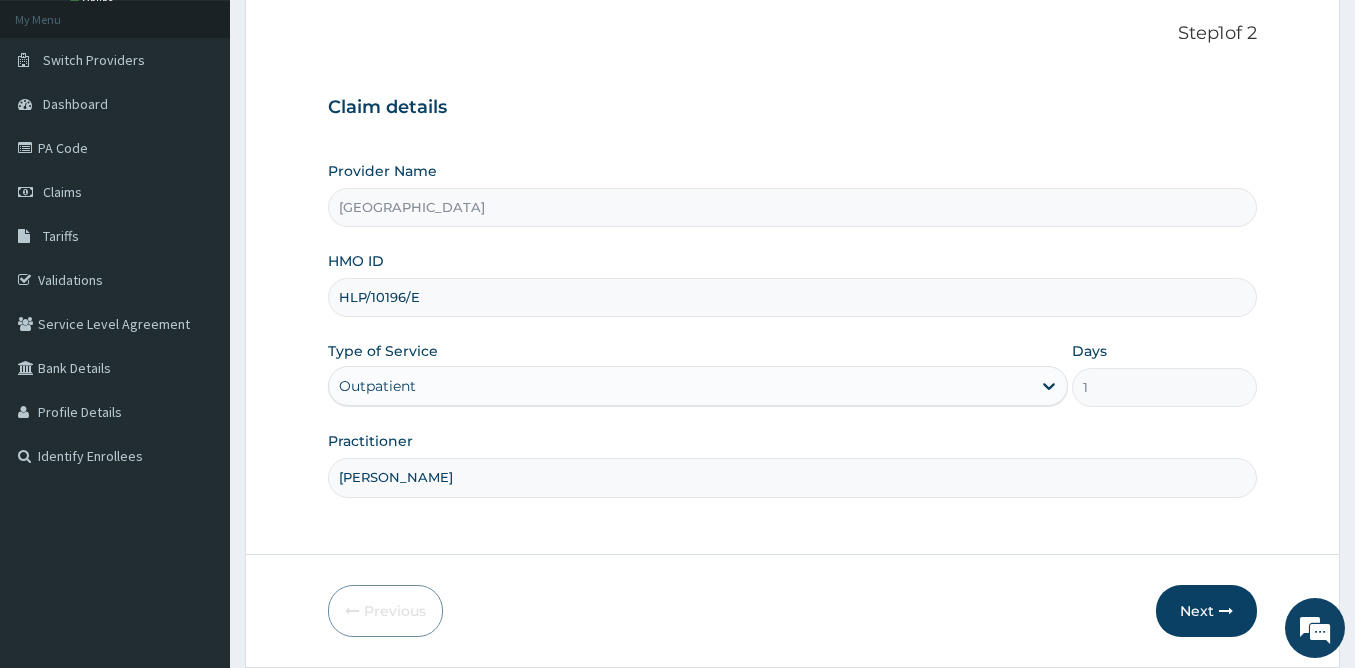 scroll, scrollTop: 180, scrollLeft: 0, axis: vertical 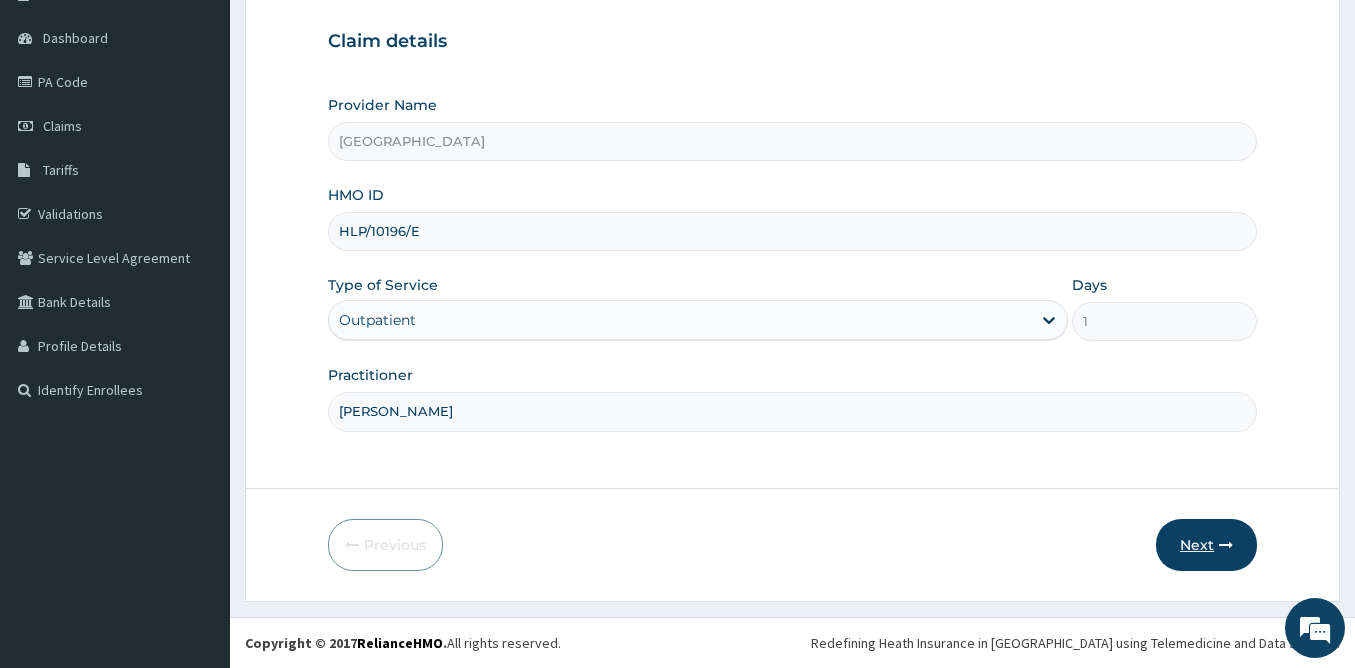 type on "Dr. Adeniran" 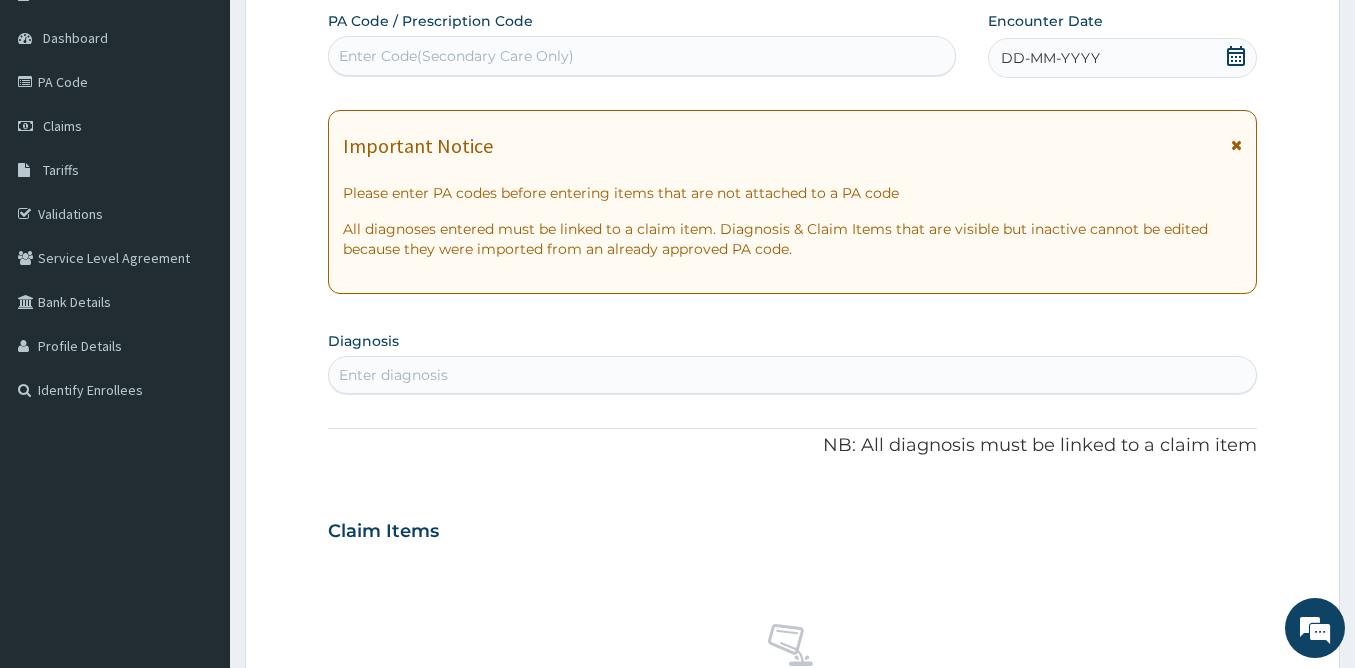 click on "DD-MM-YYYY" at bounding box center [1050, 58] 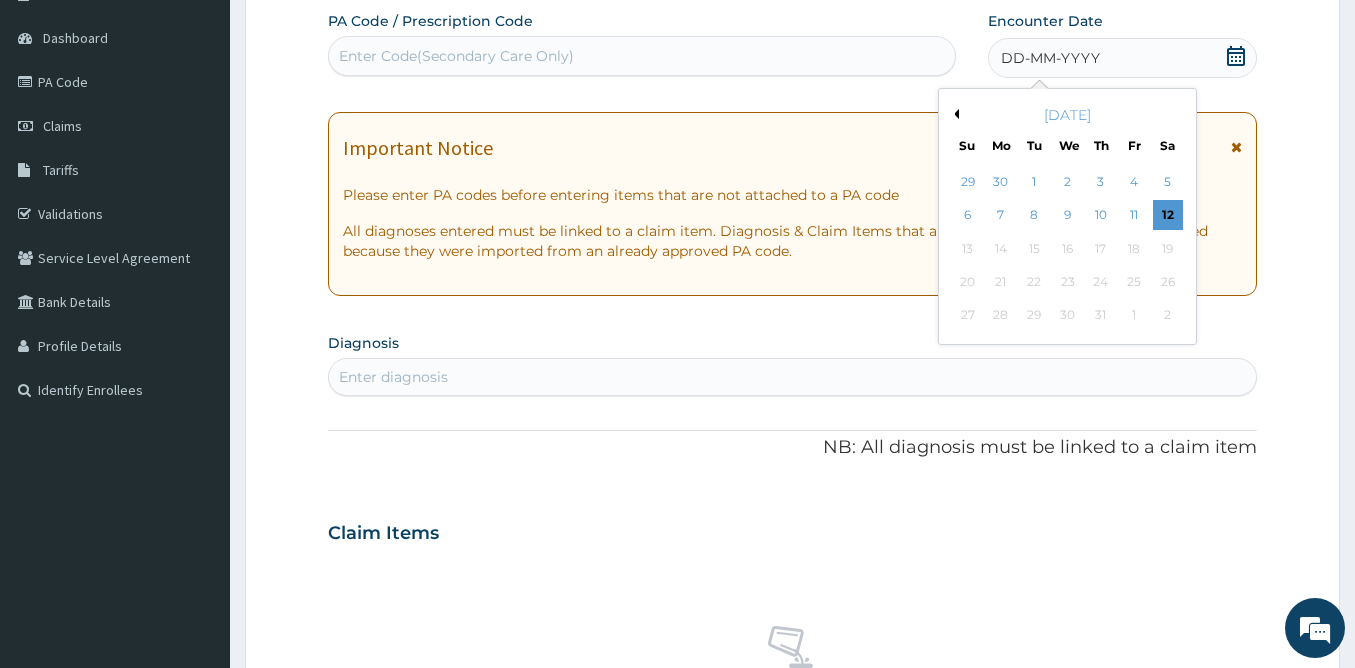 click on "Previous Month" at bounding box center (954, 114) 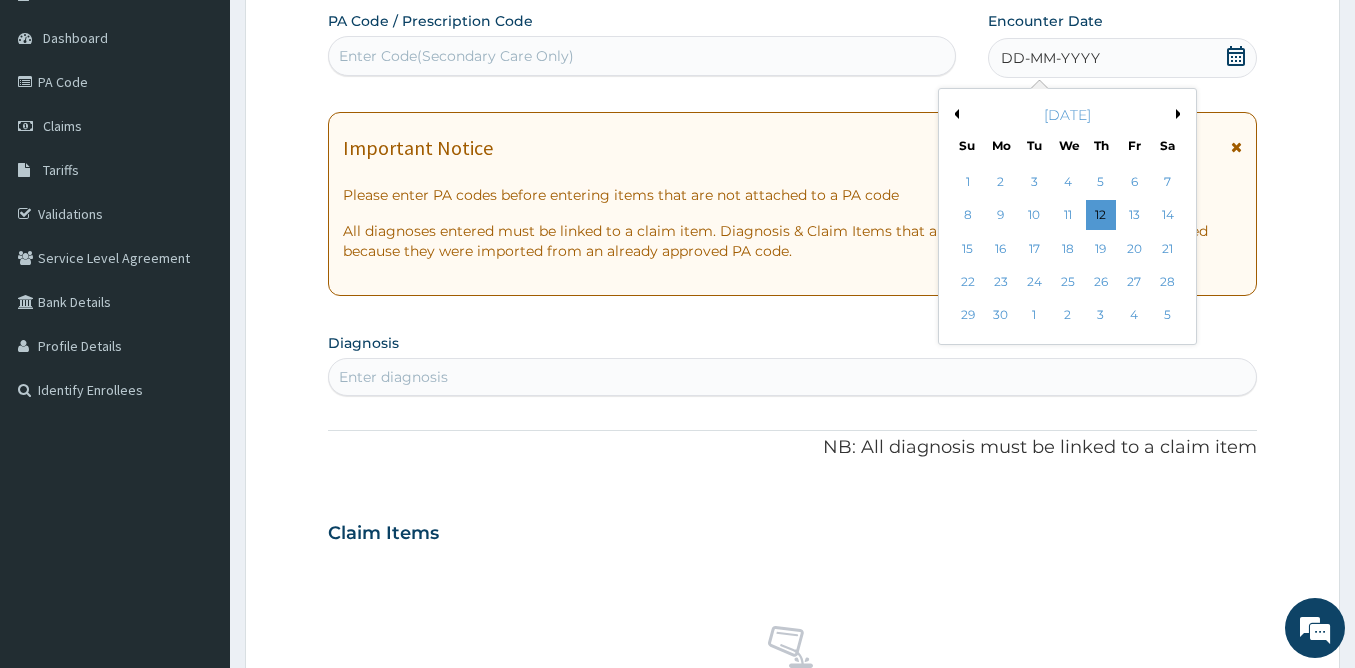 click on "Previous Month" at bounding box center [954, 114] 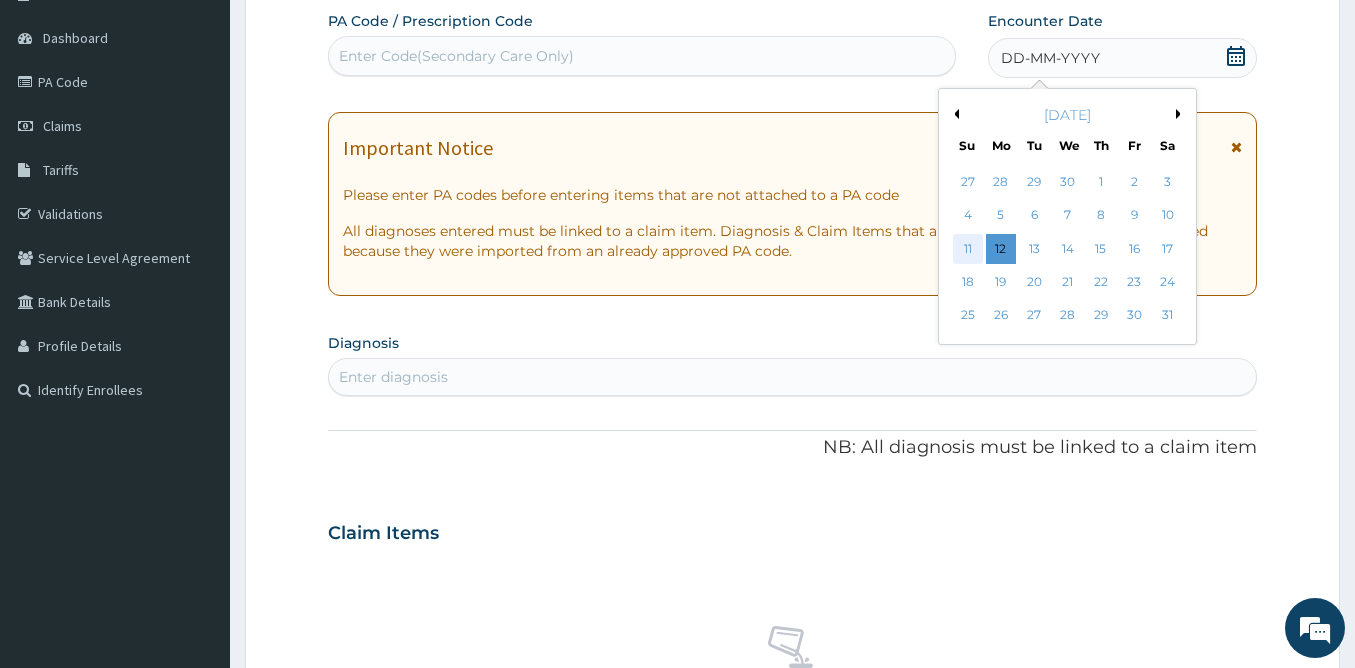 click on "11" at bounding box center (968, 249) 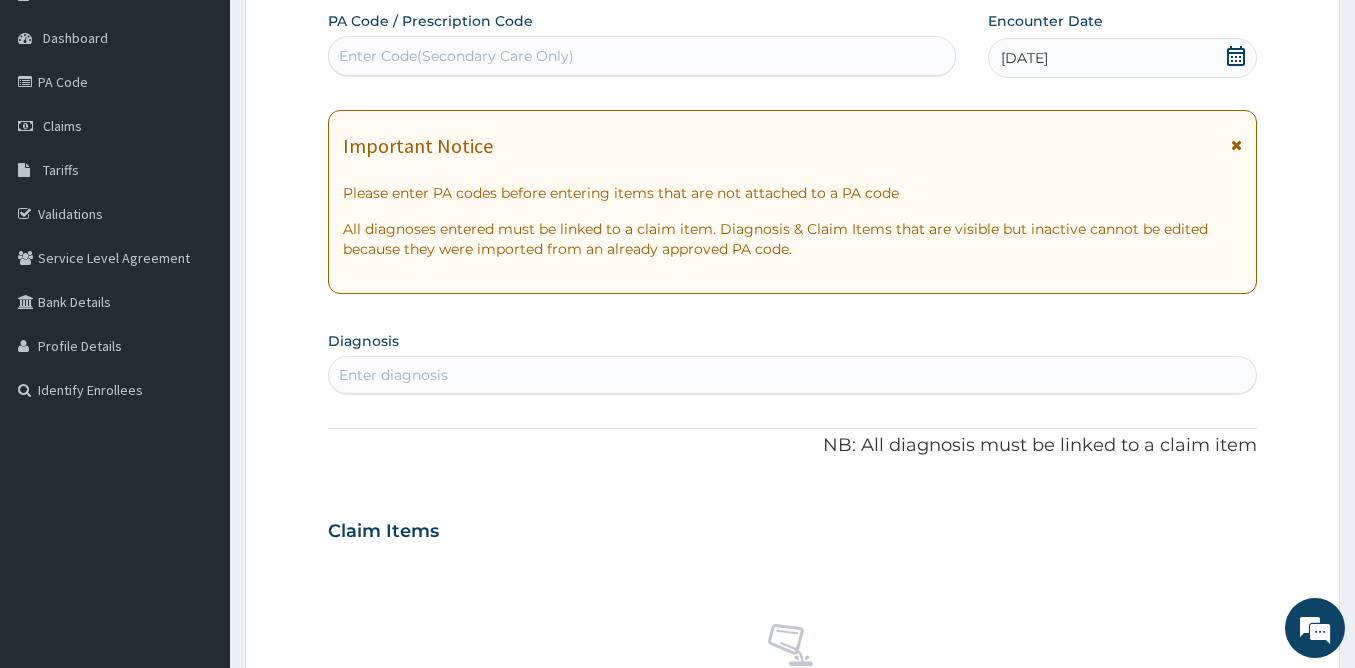 click on "Enter diagnosis" at bounding box center (393, 375) 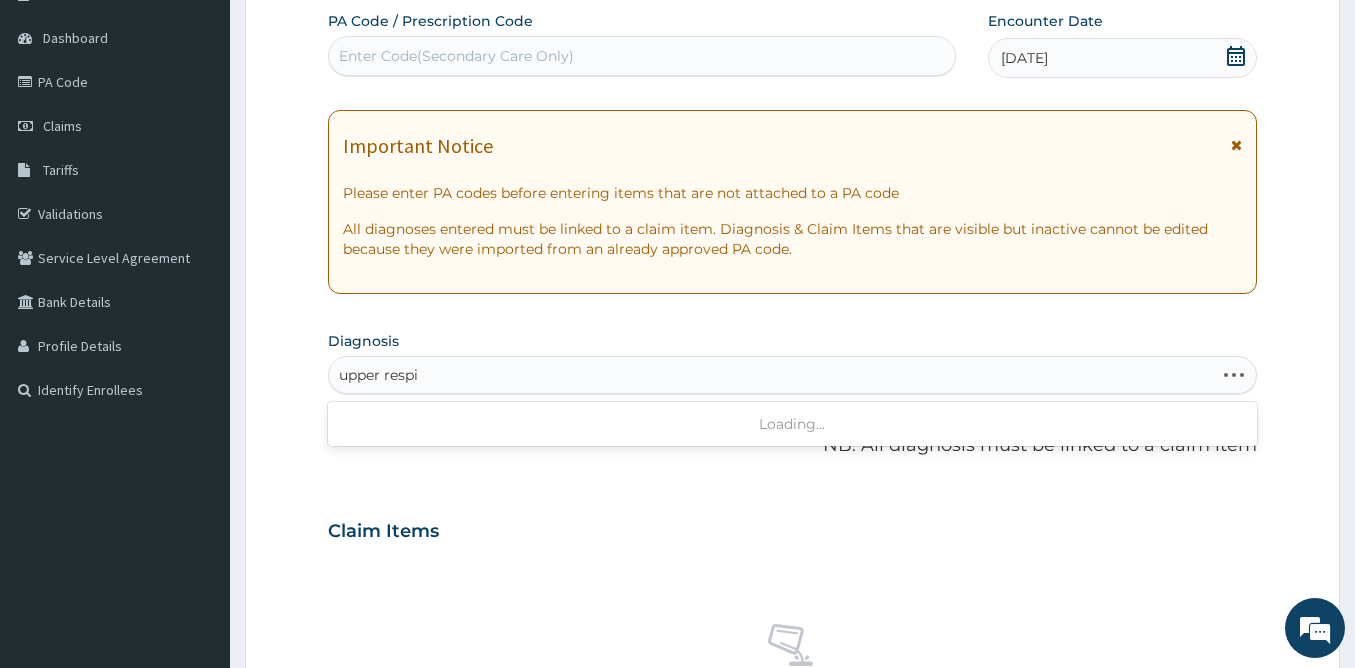 type on "upper respir" 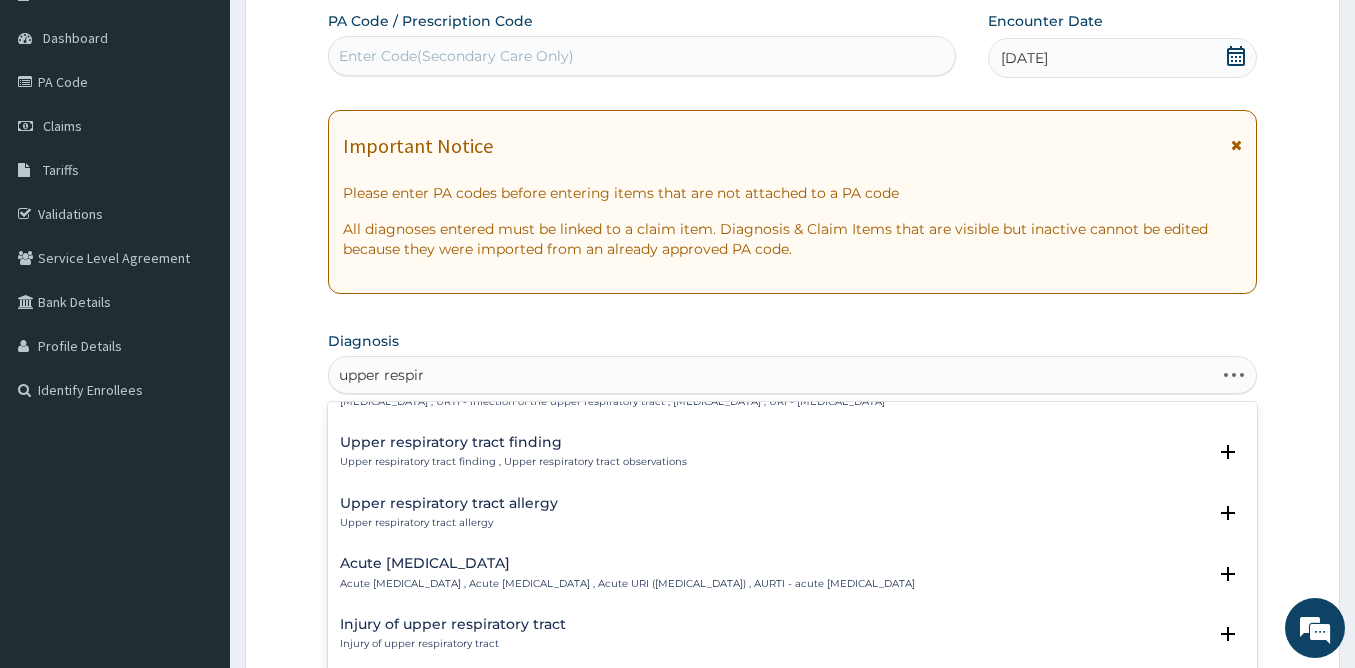 scroll, scrollTop: 56, scrollLeft: 0, axis: vertical 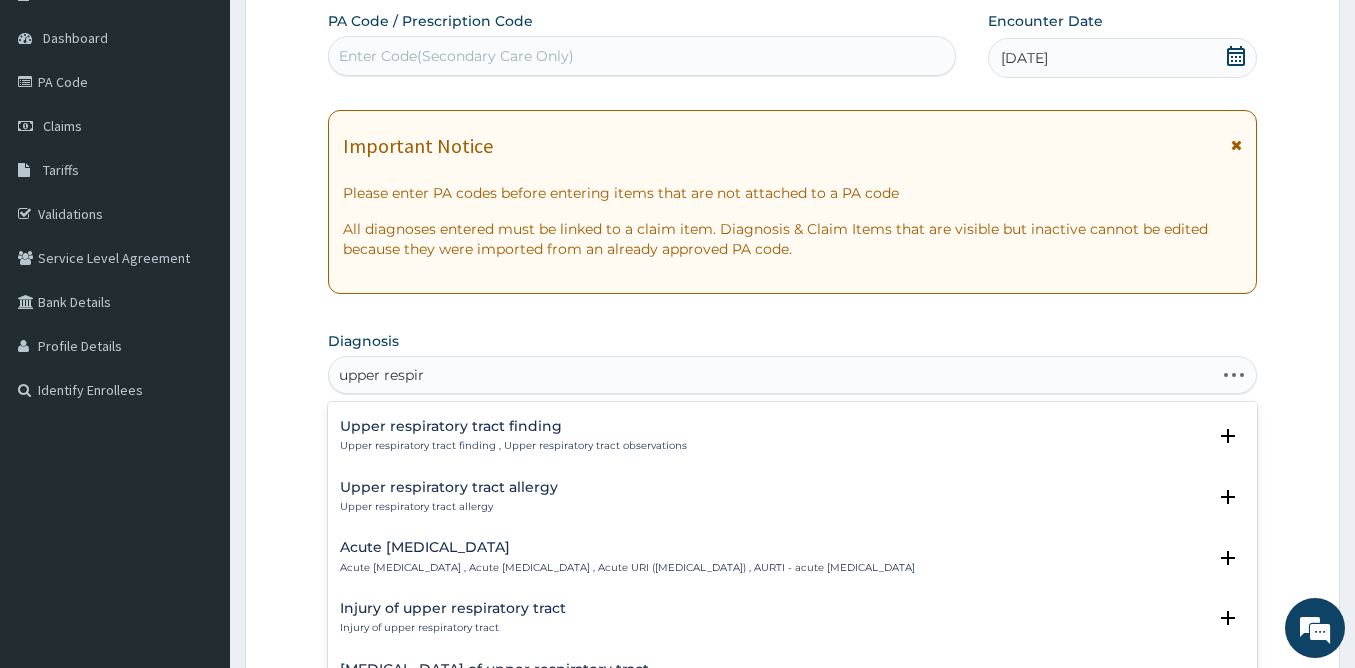 click on "Acute upper respiratory infection" at bounding box center [627, 547] 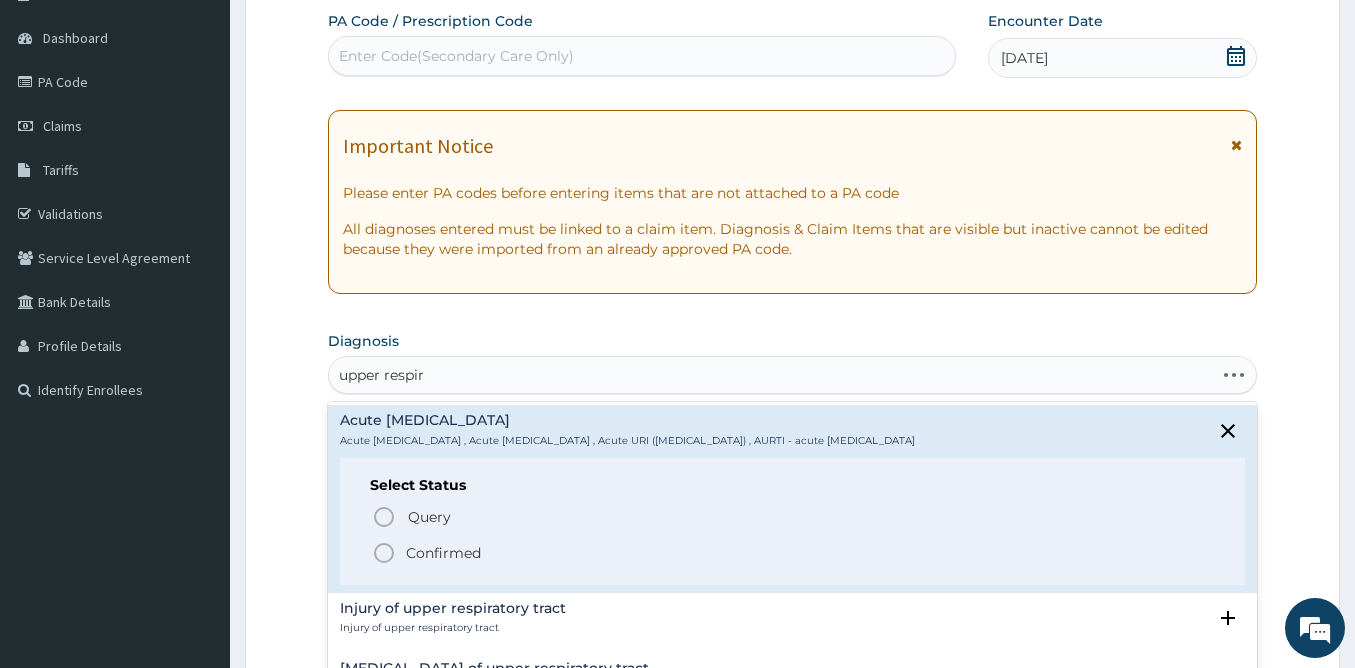 scroll, scrollTop: 192, scrollLeft: 0, axis: vertical 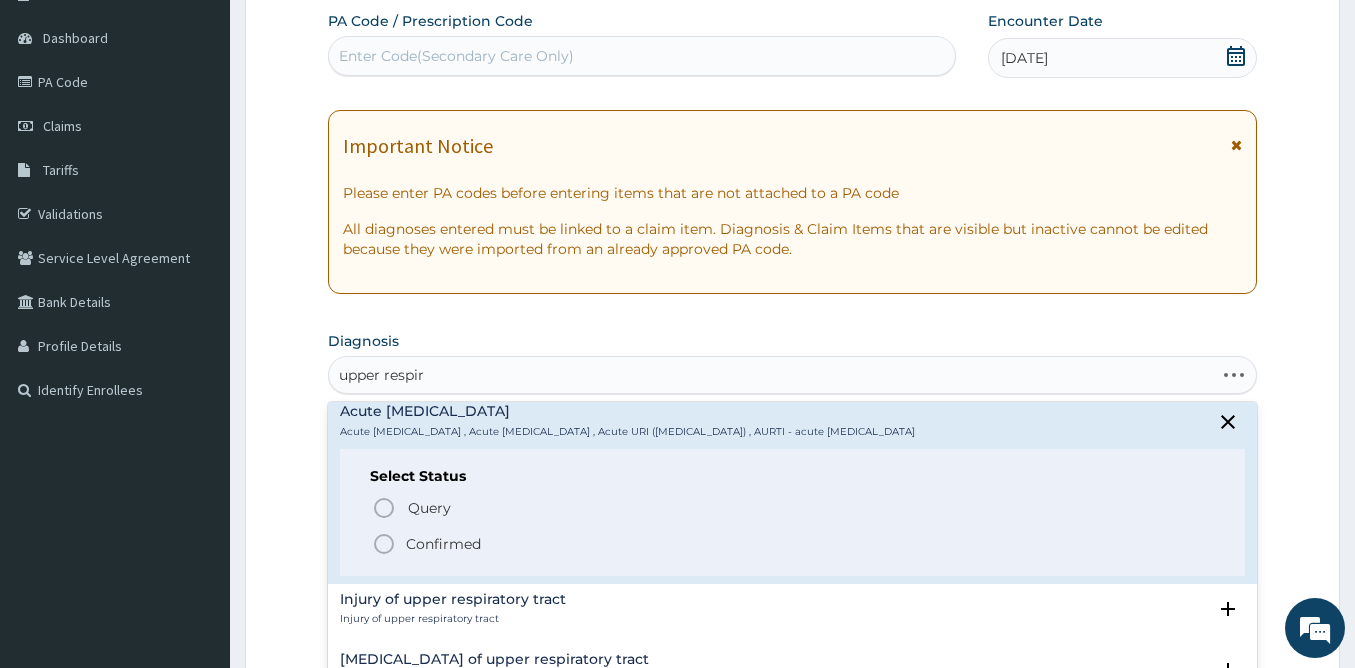 click 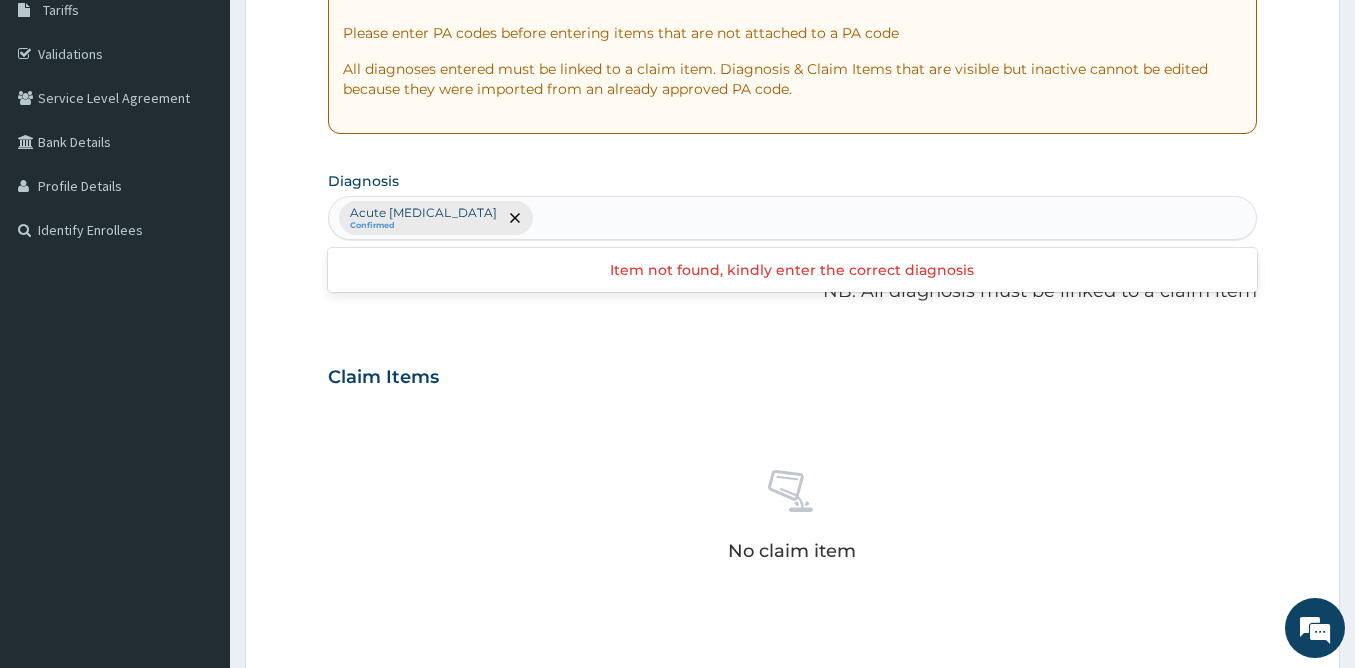 scroll, scrollTop: 342, scrollLeft: 0, axis: vertical 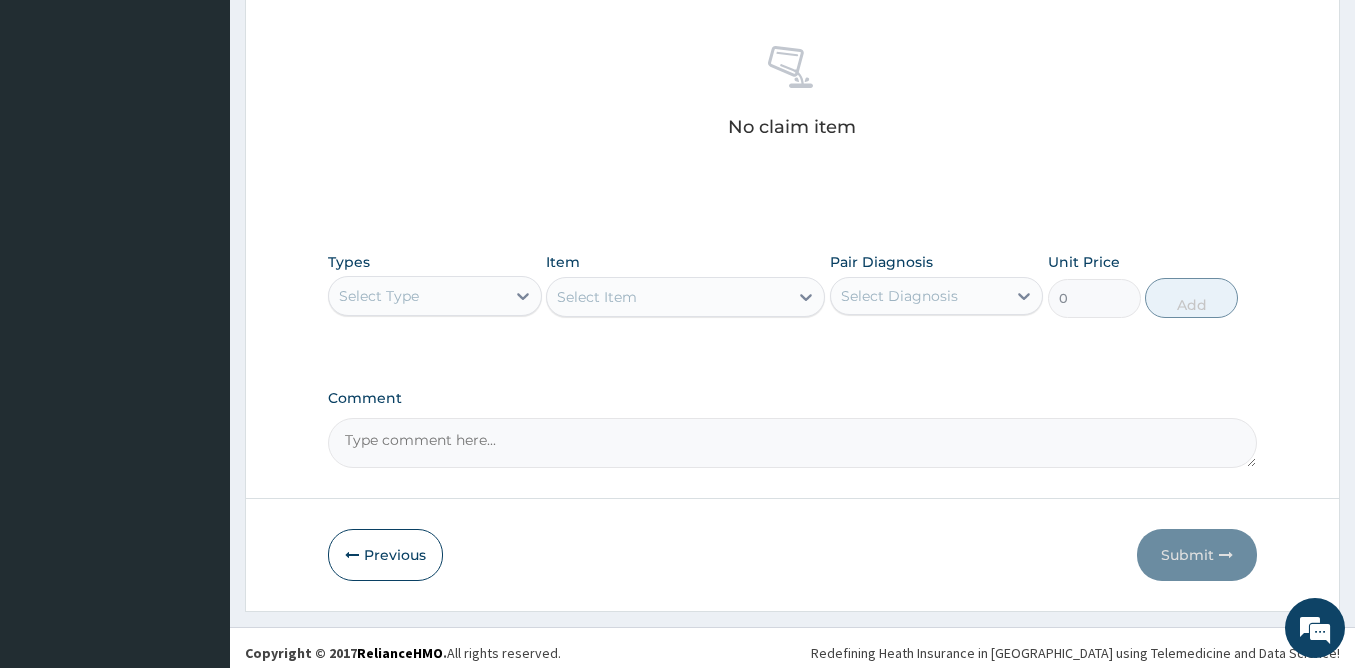 click on "Select Type" at bounding box center (379, 296) 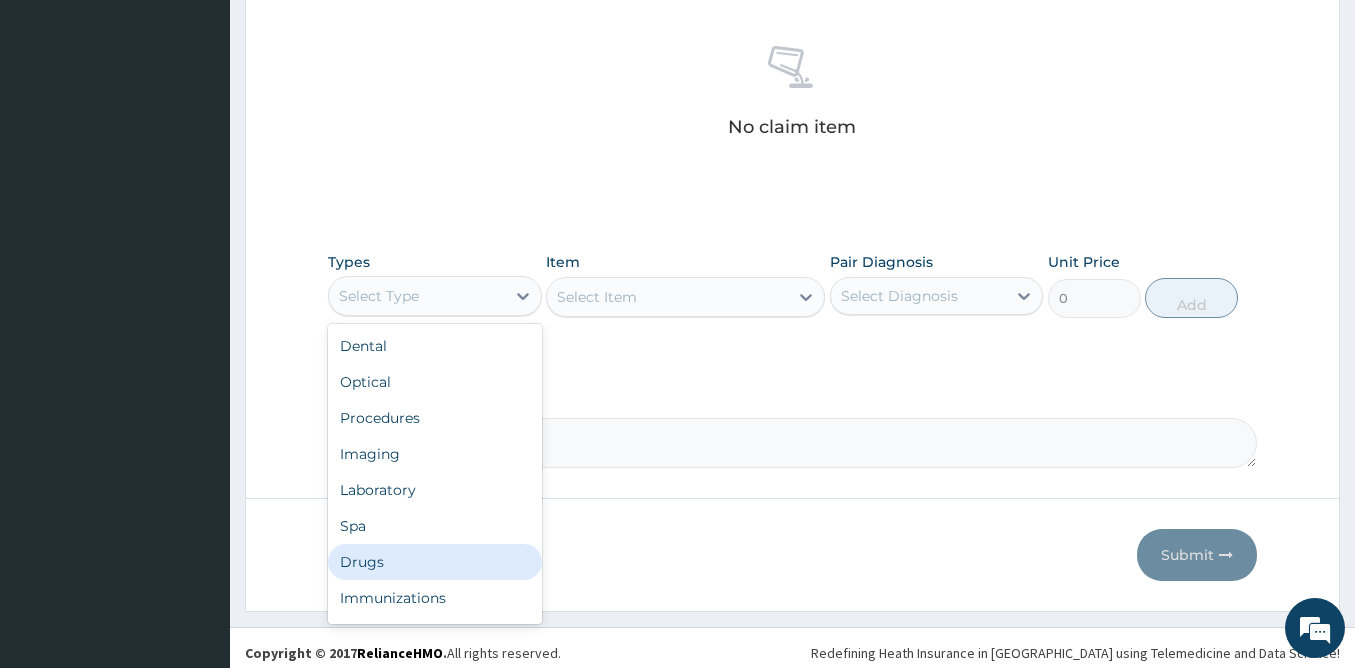 click on "Drugs" at bounding box center (435, 562) 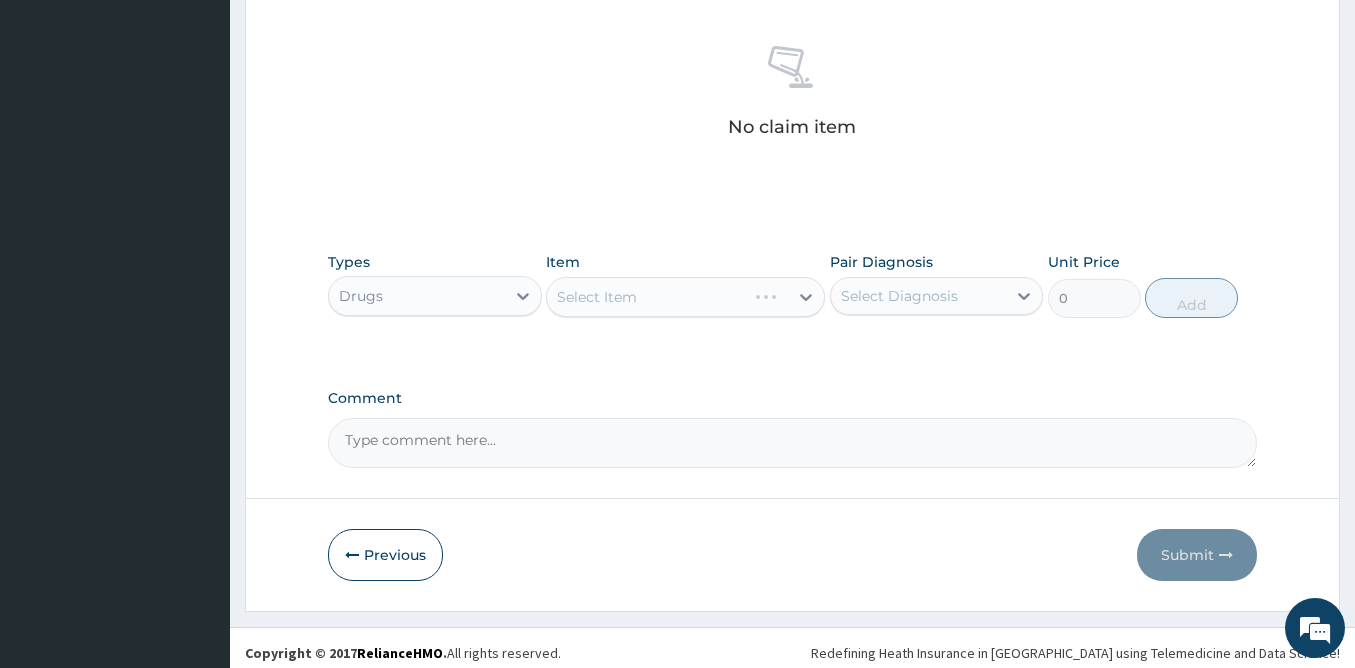click on "Select Item" at bounding box center [685, 297] 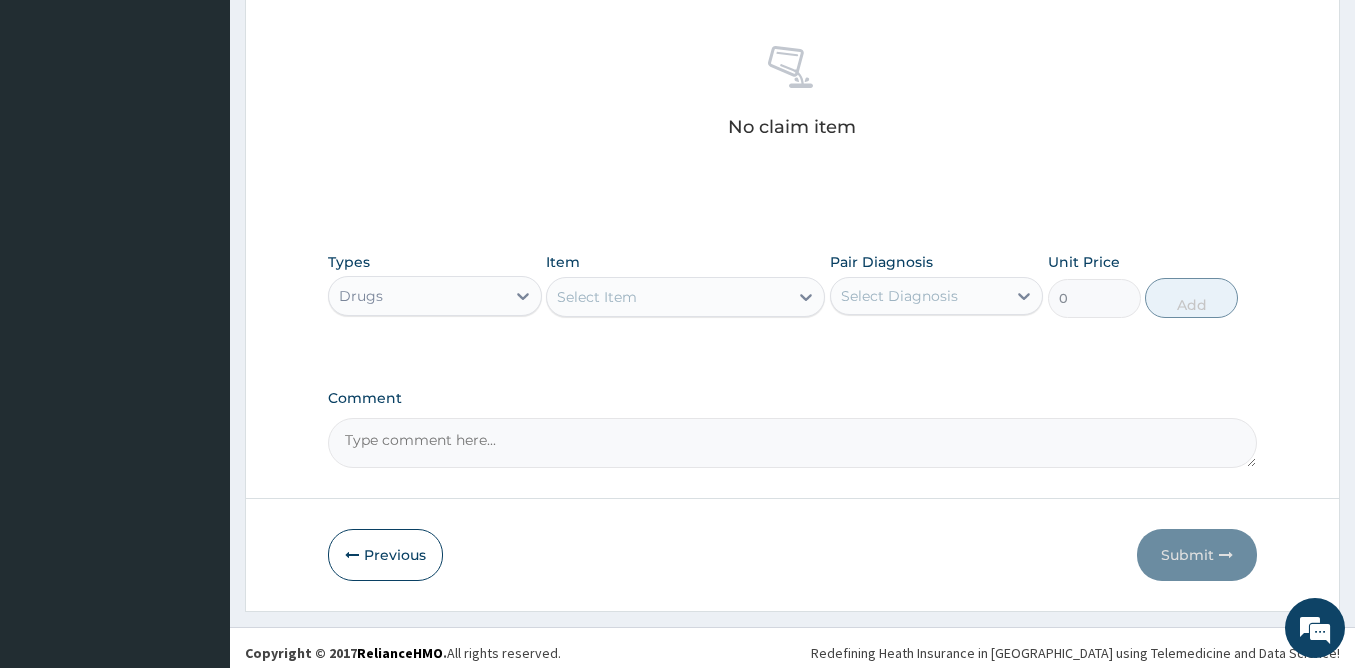 click on "Select Item" at bounding box center (667, 297) 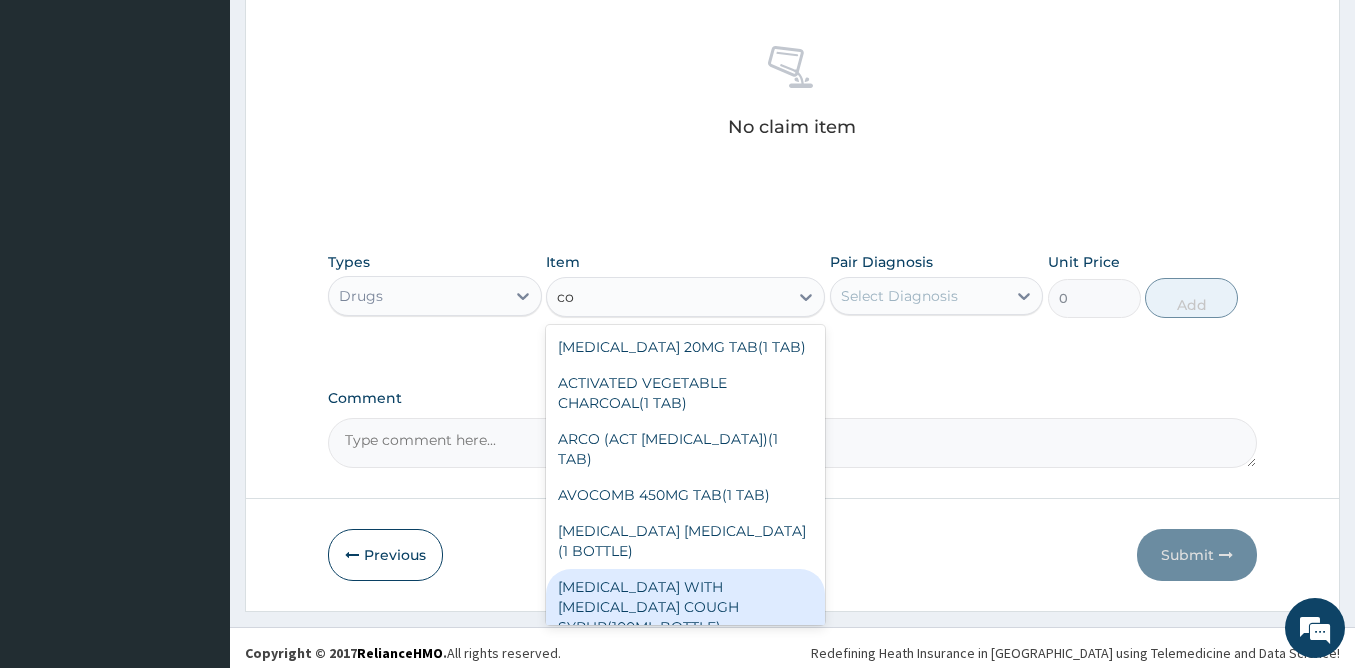 type on "c" 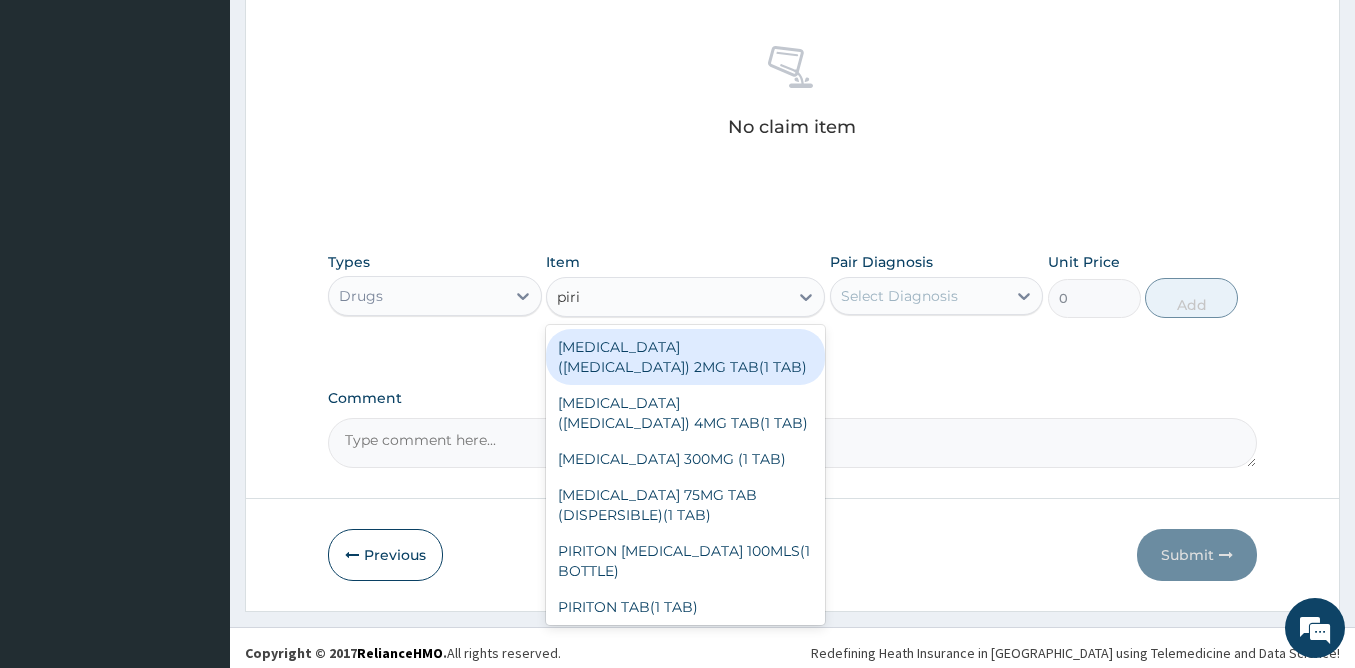 type on "pirit" 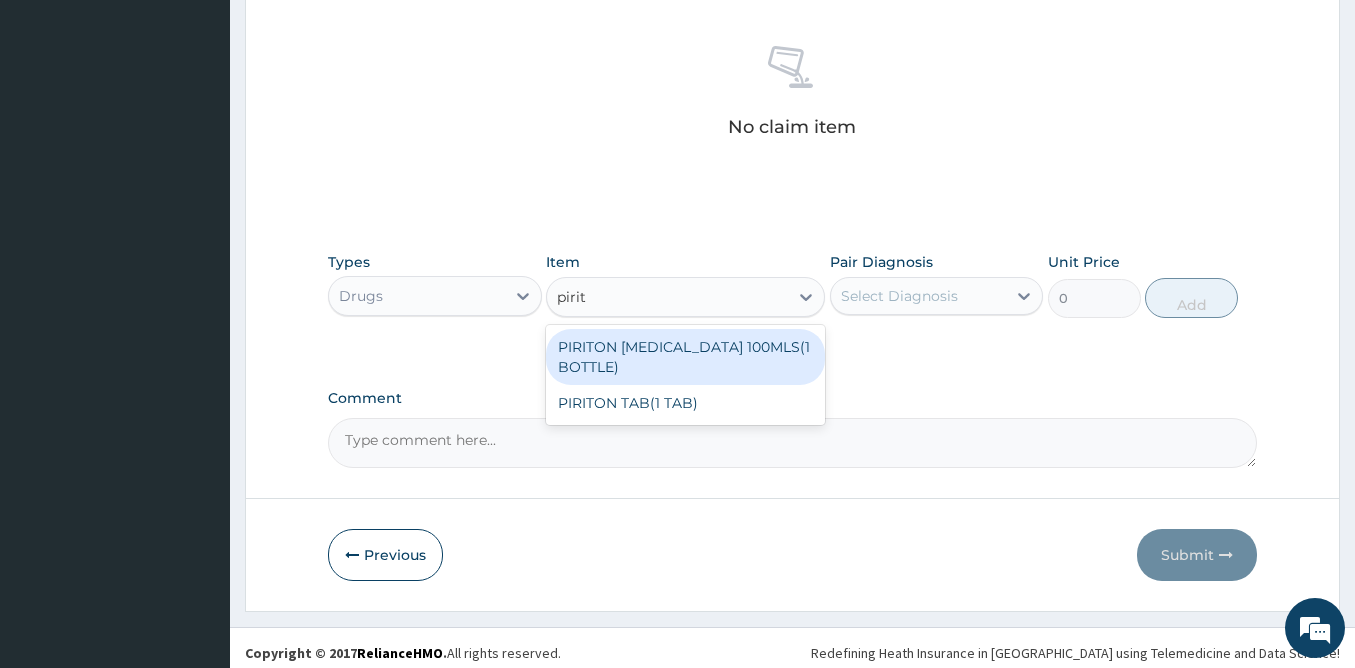 click on "PIRITON EXPECTORANT 100MLS(1 BOTTLE)" at bounding box center (685, 357) 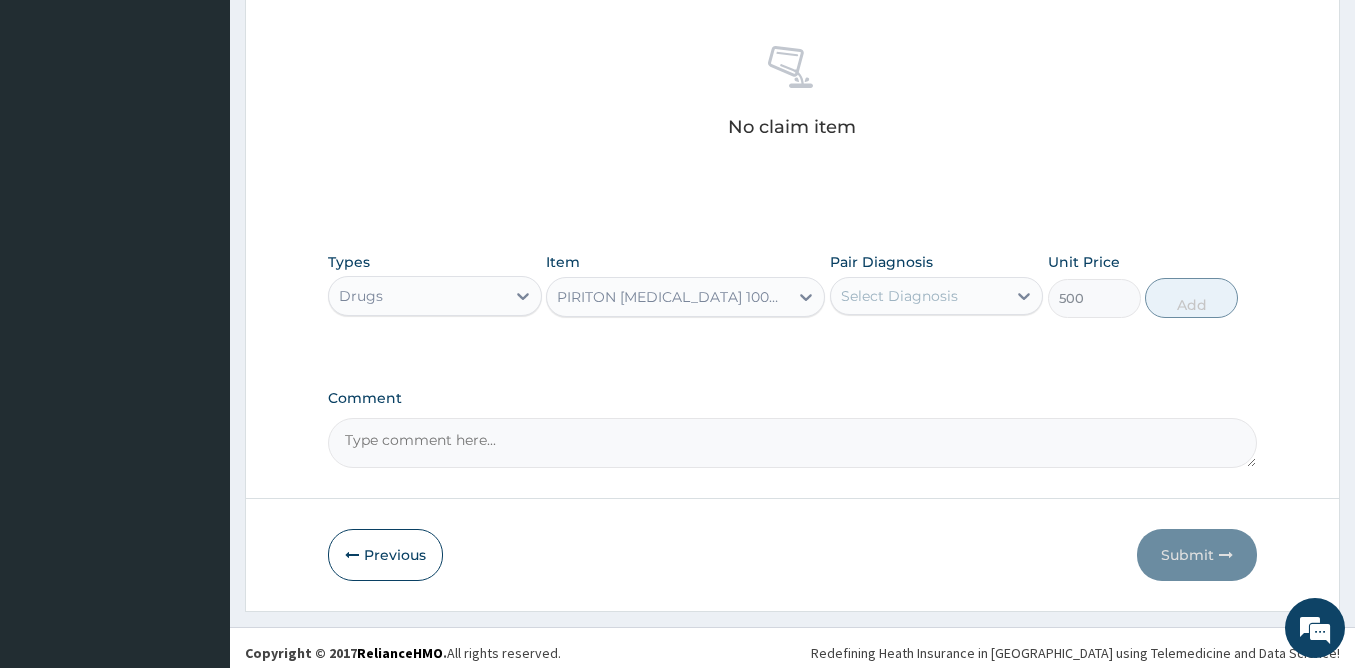 click on "Select Diagnosis" at bounding box center (899, 296) 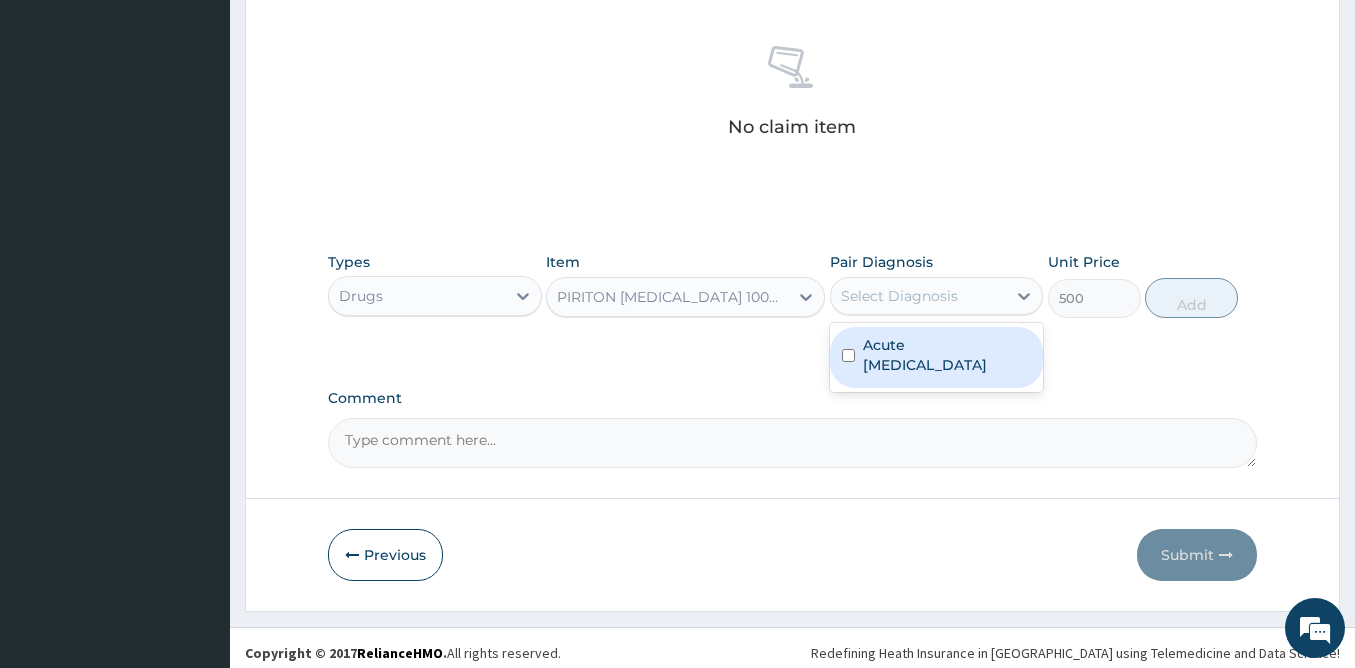 click on "Acute upper respiratory infection" at bounding box center [947, 355] 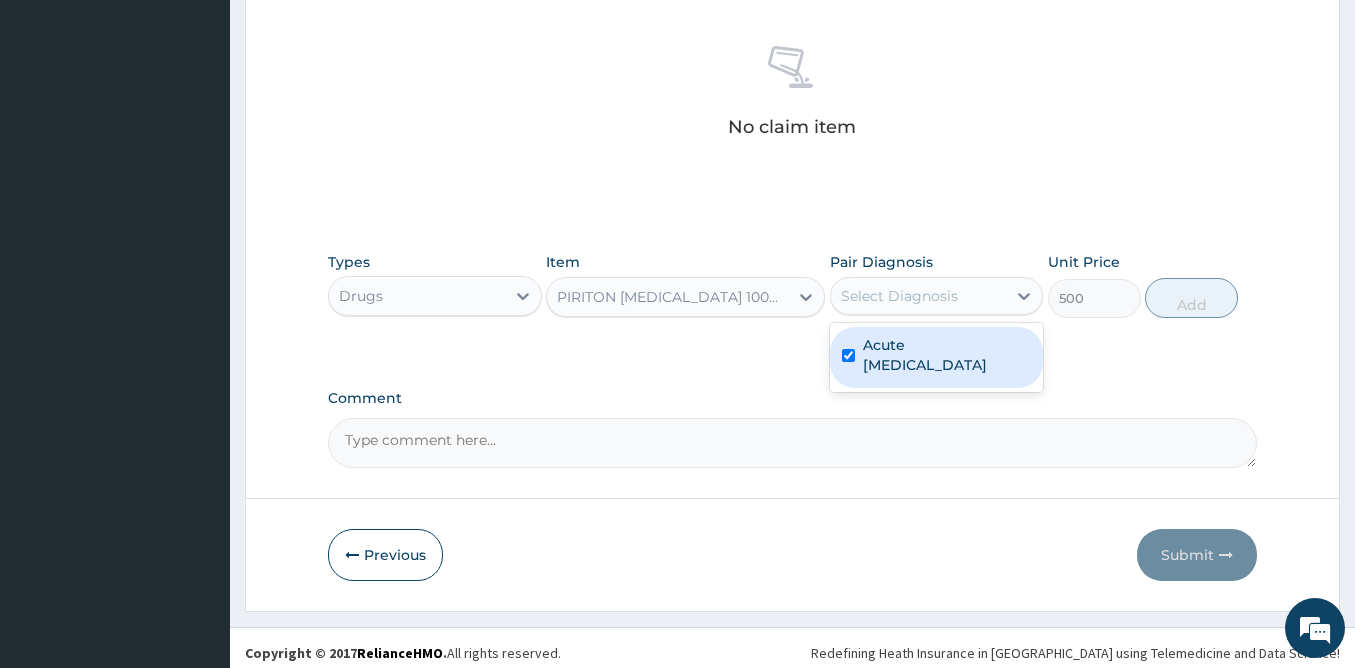 checkbox on "true" 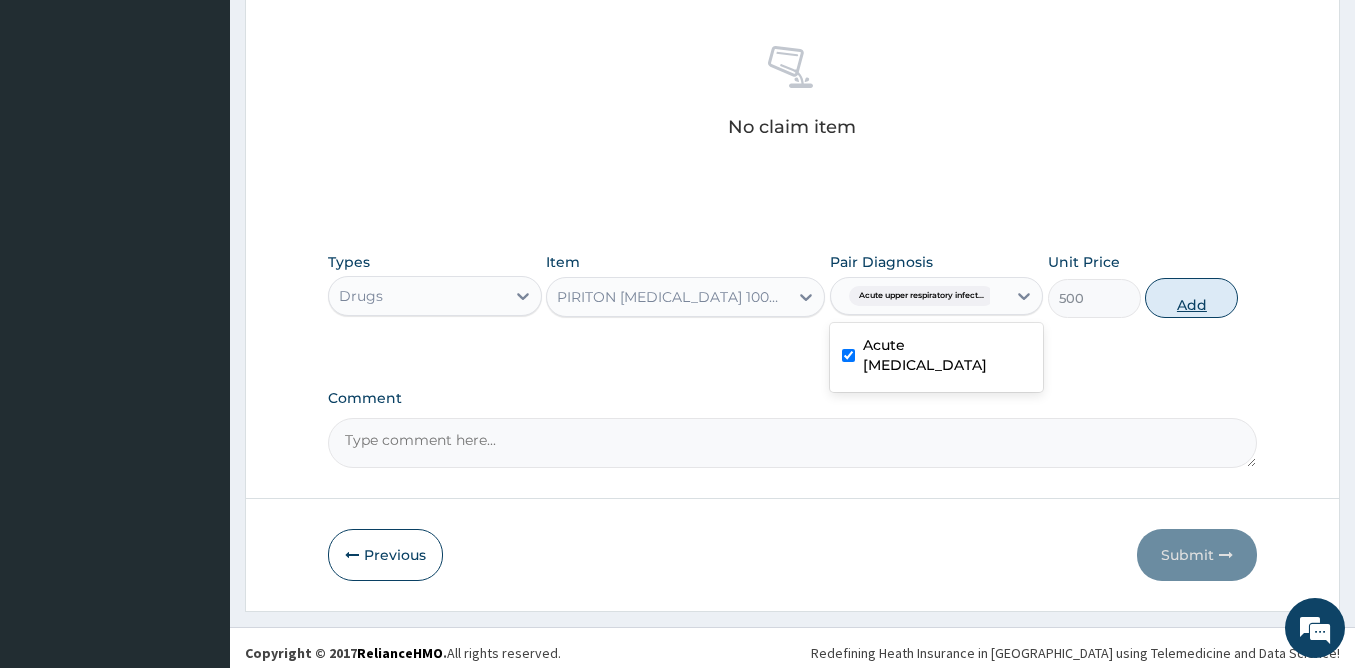 click on "Add" at bounding box center [1191, 298] 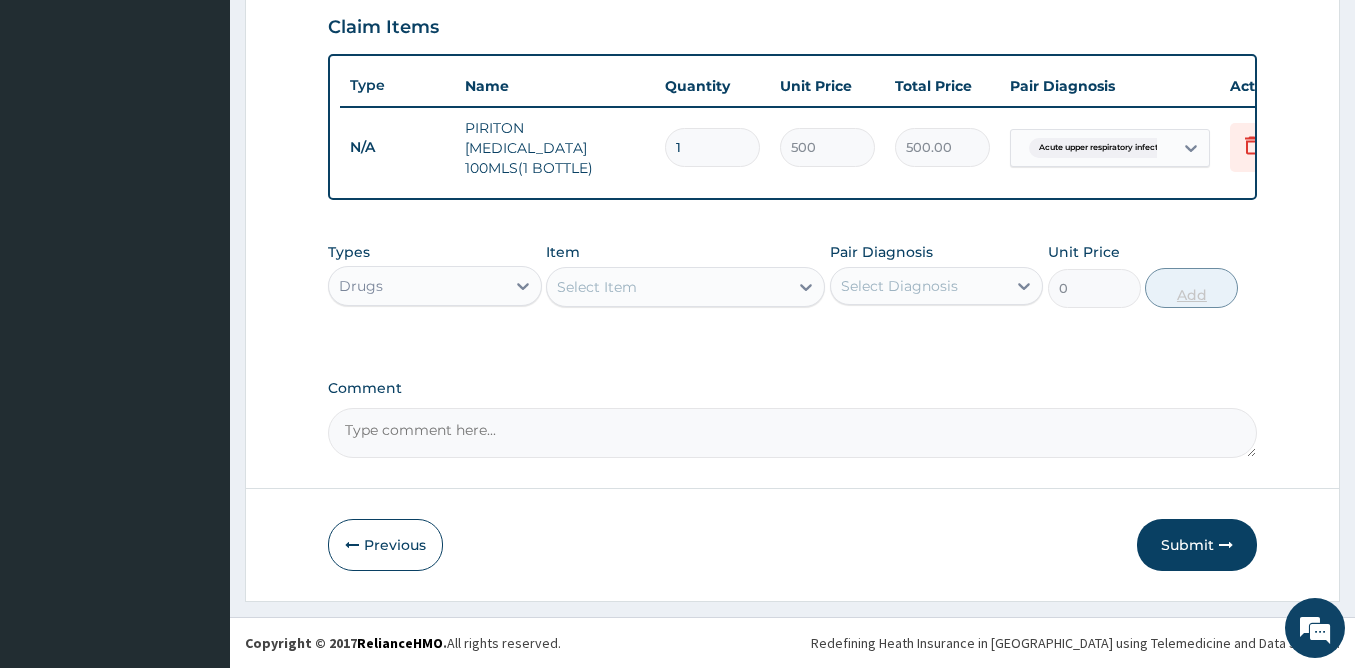 scroll, scrollTop: 694, scrollLeft: 0, axis: vertical 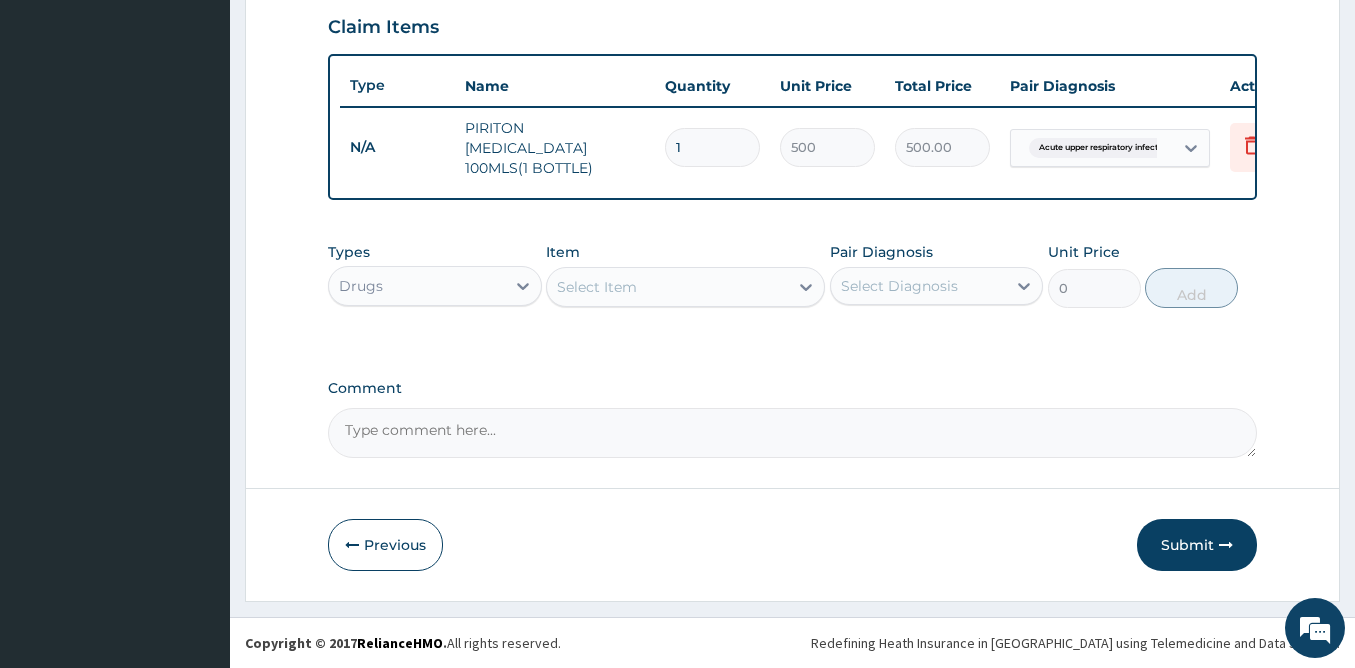 click on "Select Item" at bounding box center [667, 287] 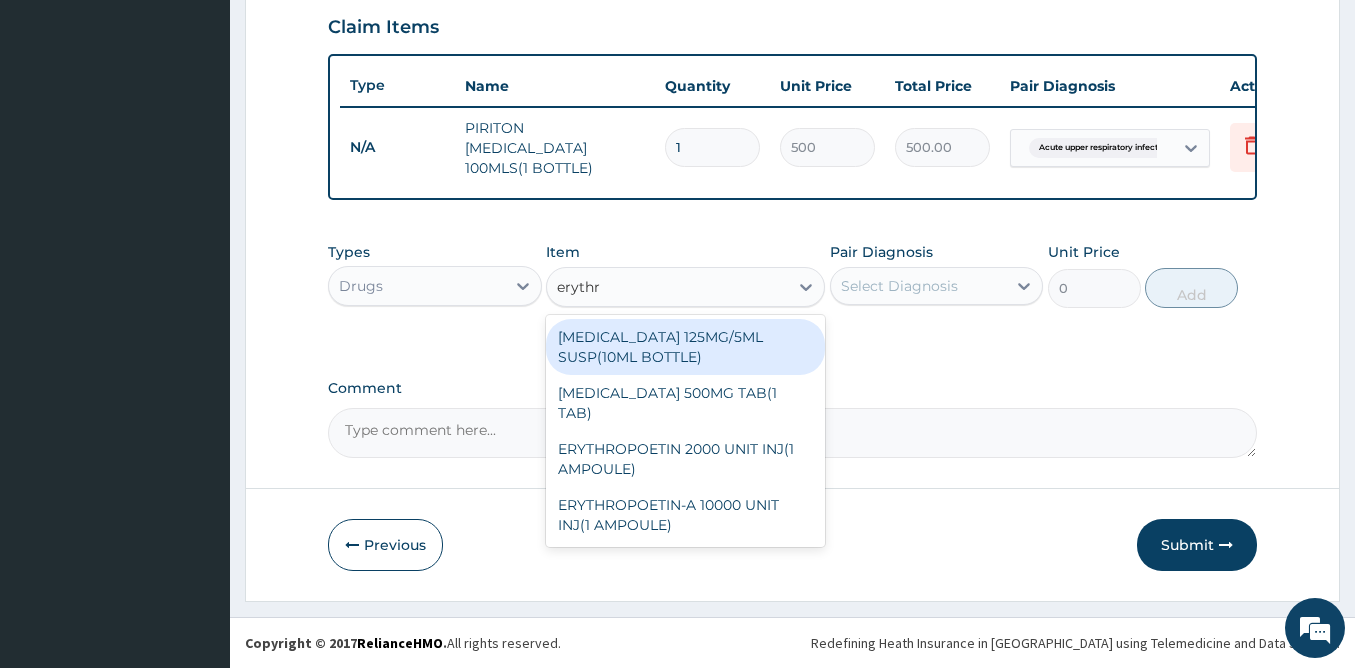 type on "erythro" 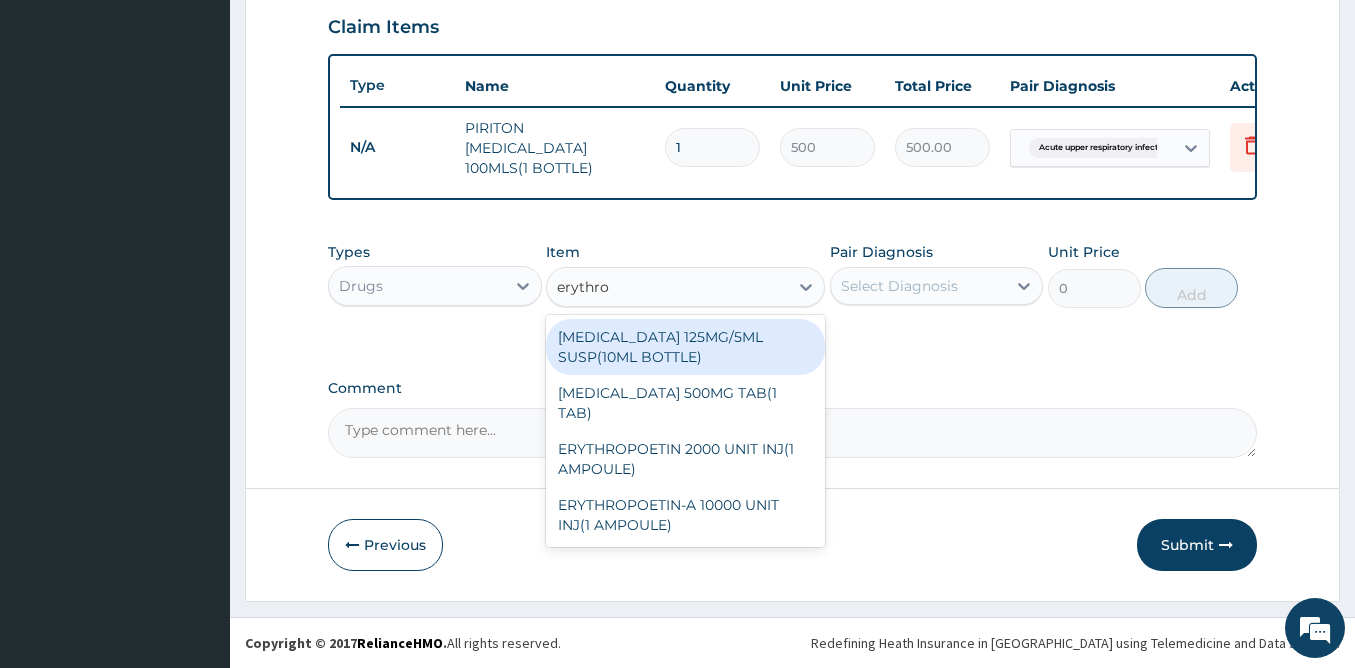 click on "ERYTHROMYCIN 125MG/5ML SUSP(10ML BOTTLE)" at bounding box center [685, 347] 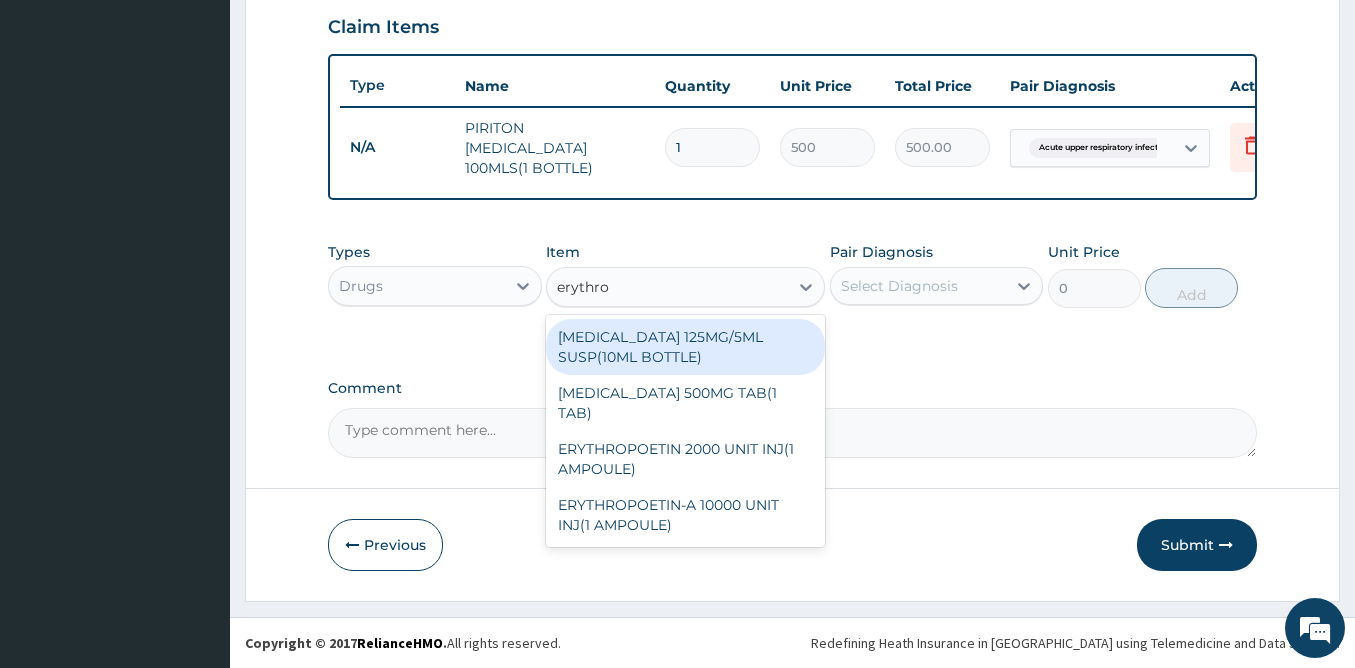 type 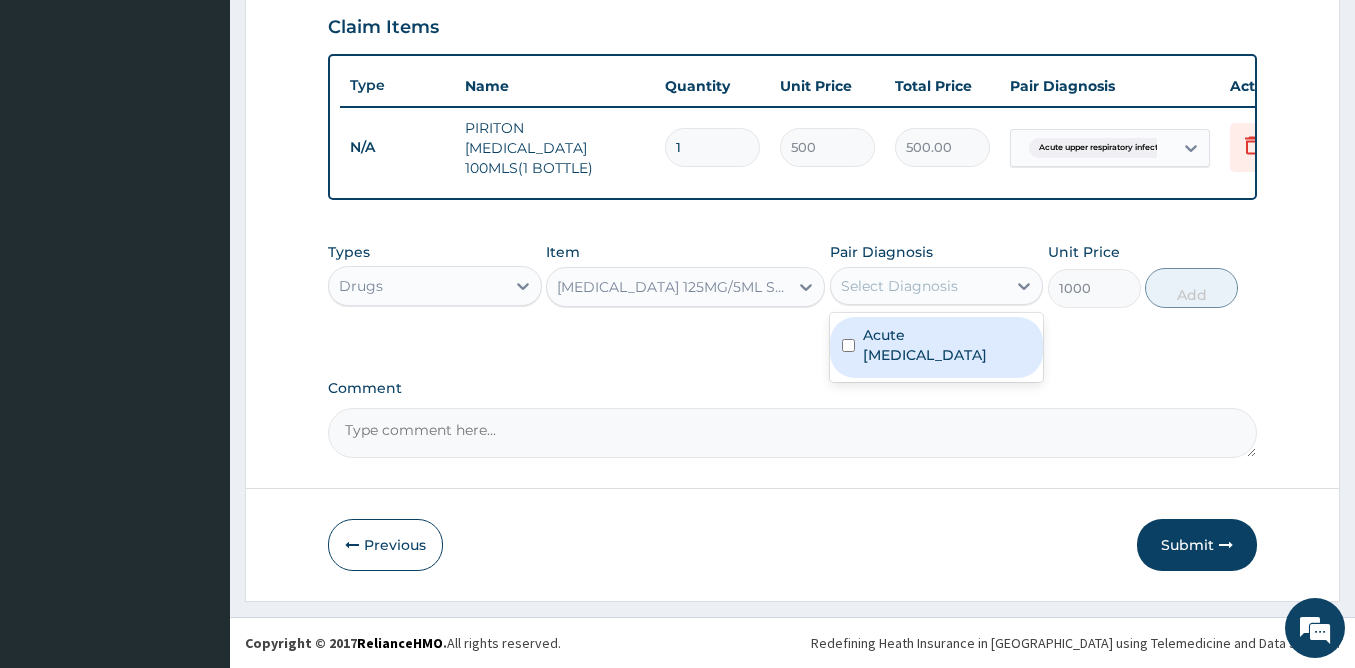 click on "Select Diagnosis" at bounding box center (899, 286) 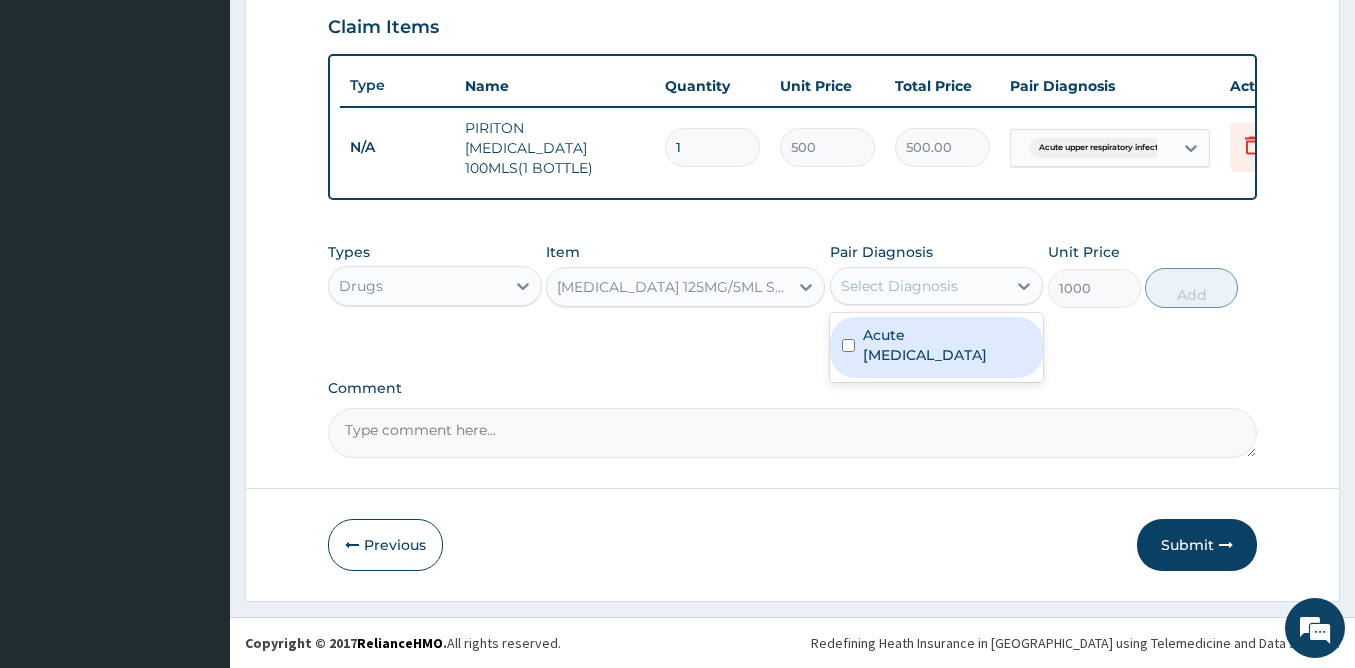 click on "Acute upper respiratory infection" at bounding box center [947, 345] 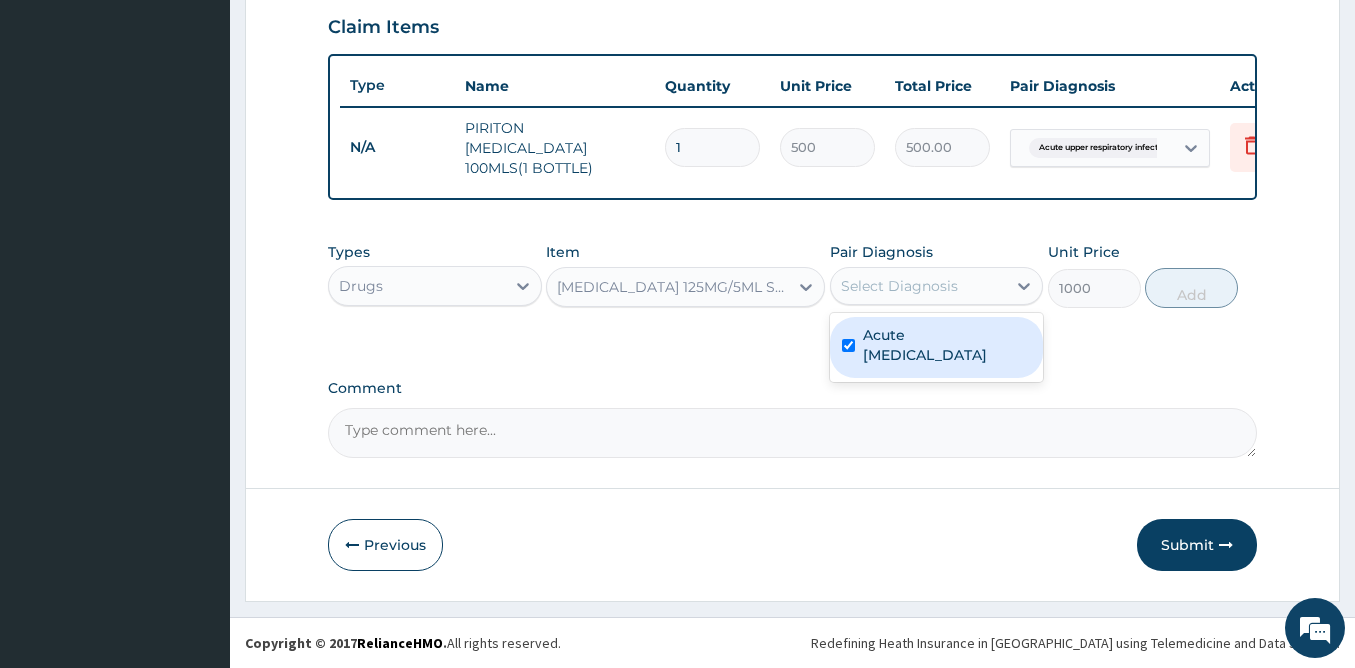 checkbox on "true" 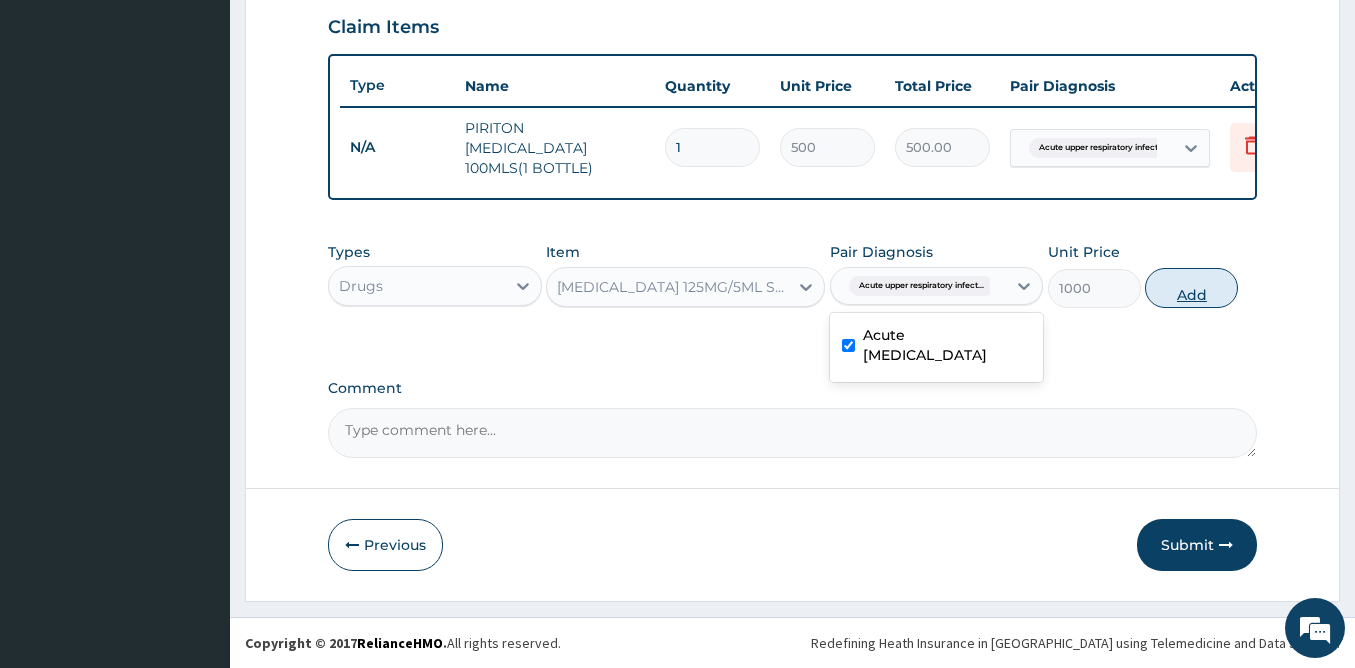 click on "Add" at bounding box center (1191, 288) 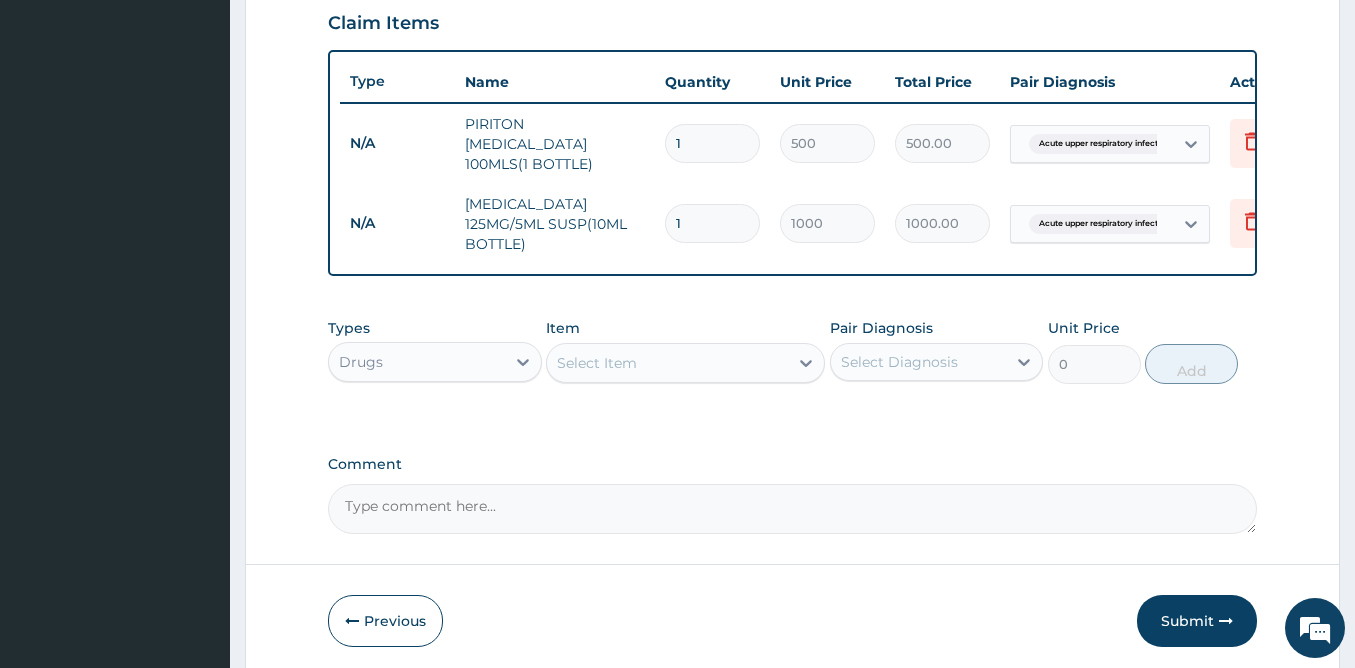 click on "Select Item" at bounding box center [667, 363] 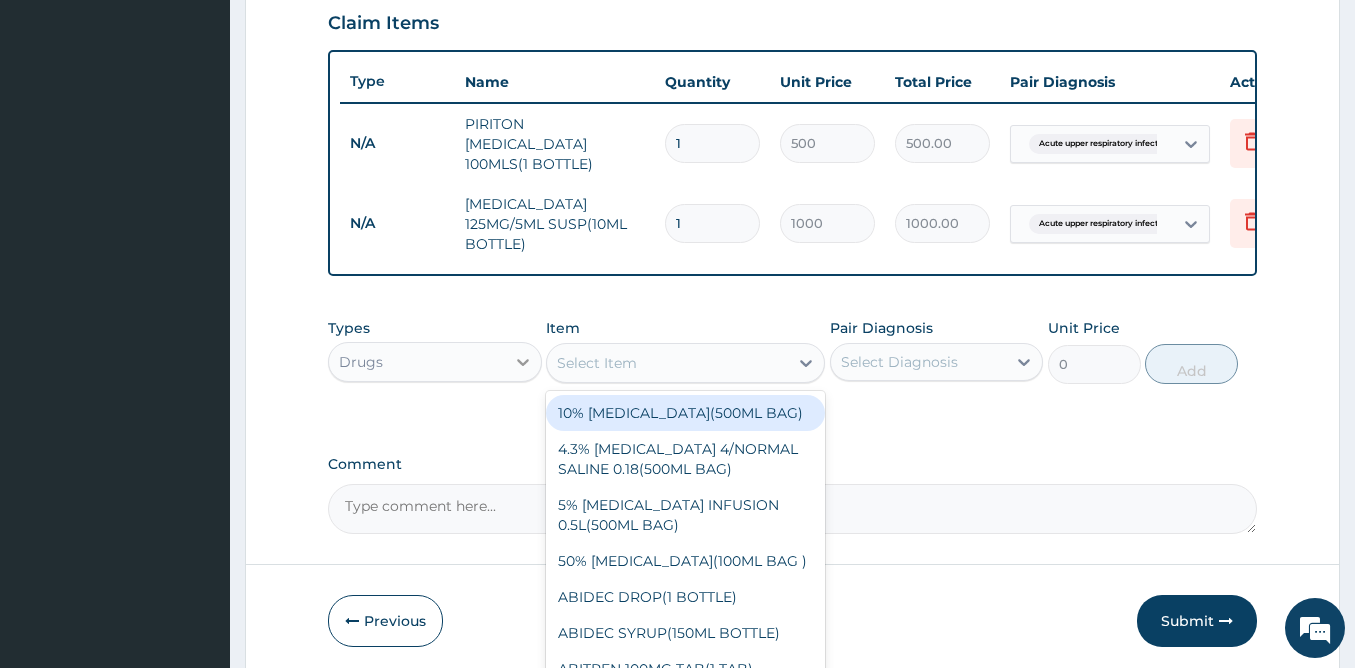 click 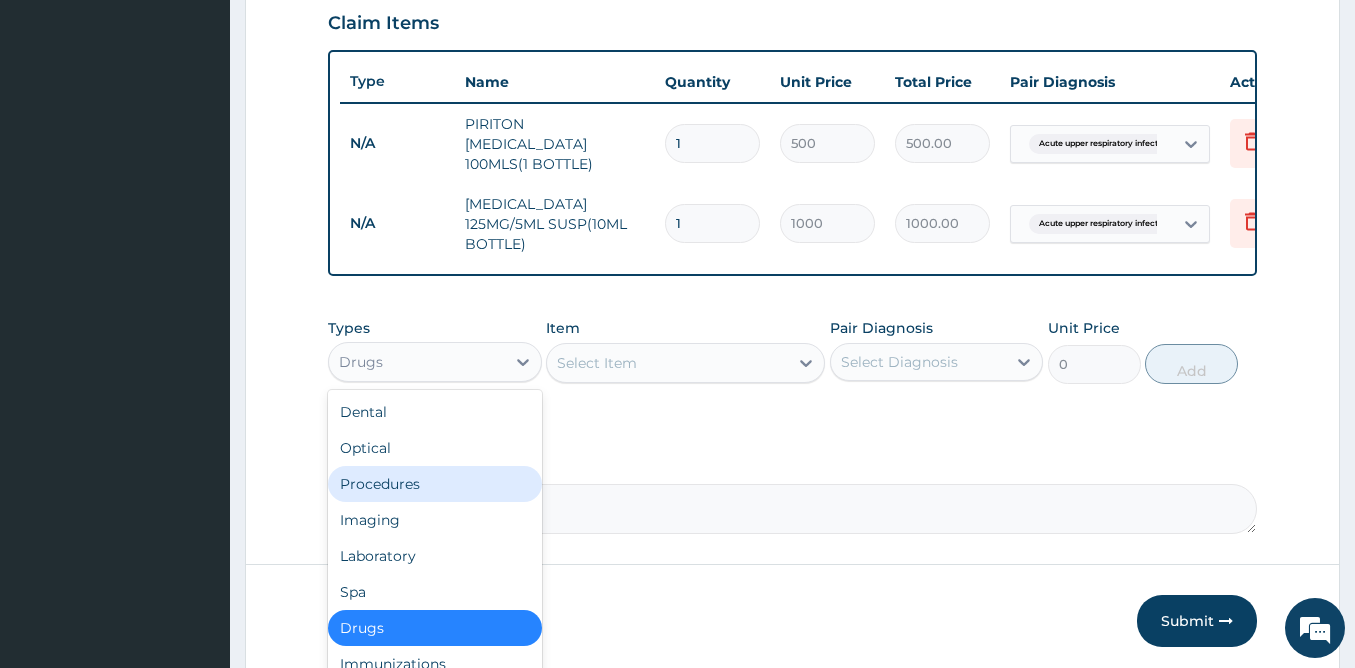 click on "Procedures" at bounding box center (435, 484) 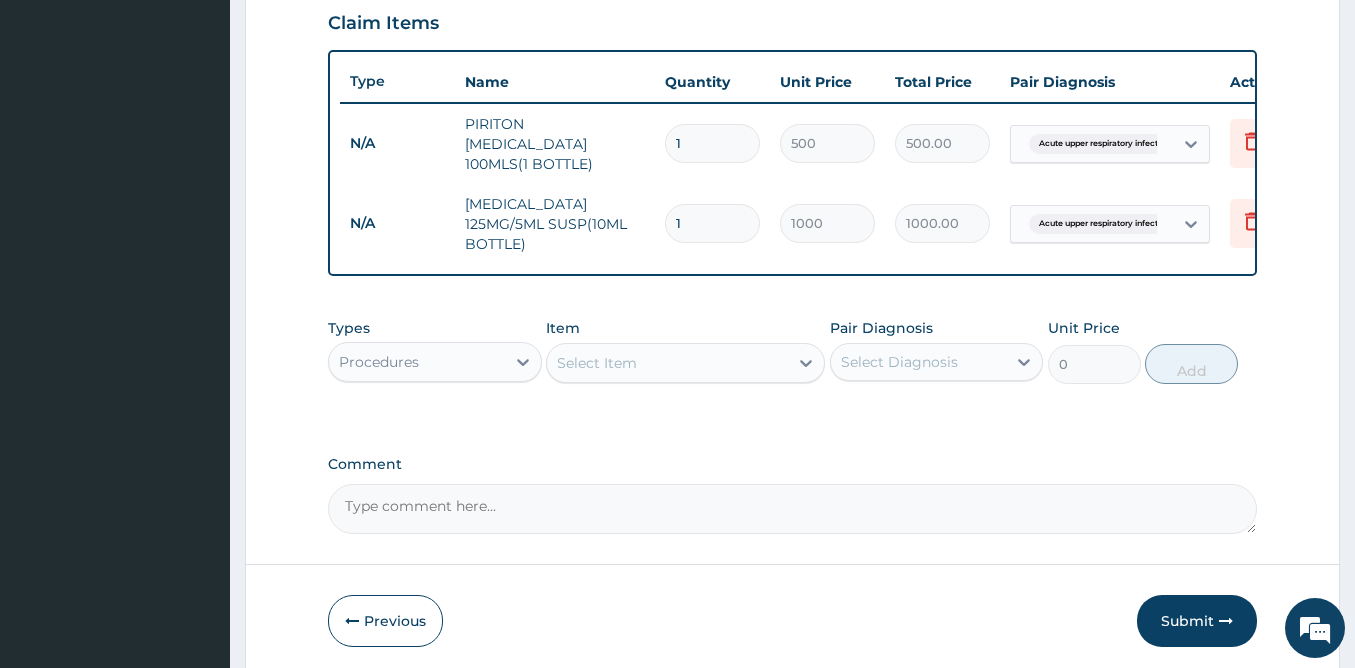 click on "Select Item" at bounding box center (685, 363) 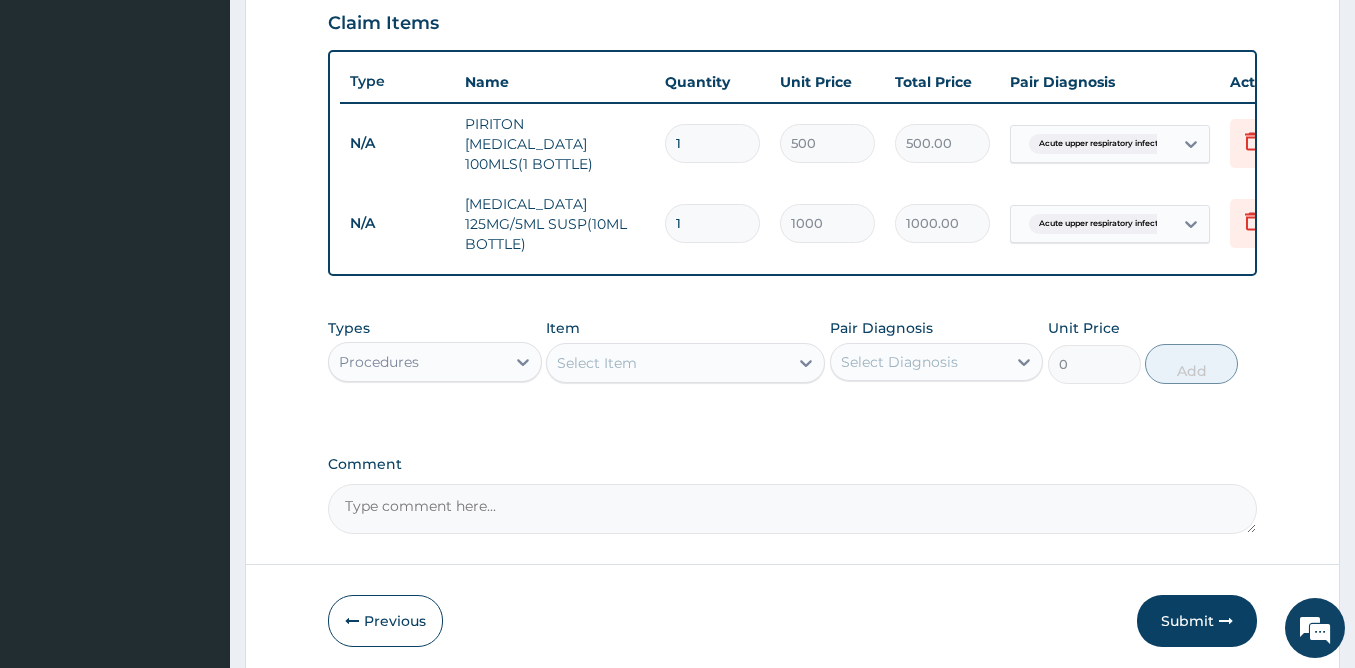 click on "Select Item" at bounding box center [597, 363] 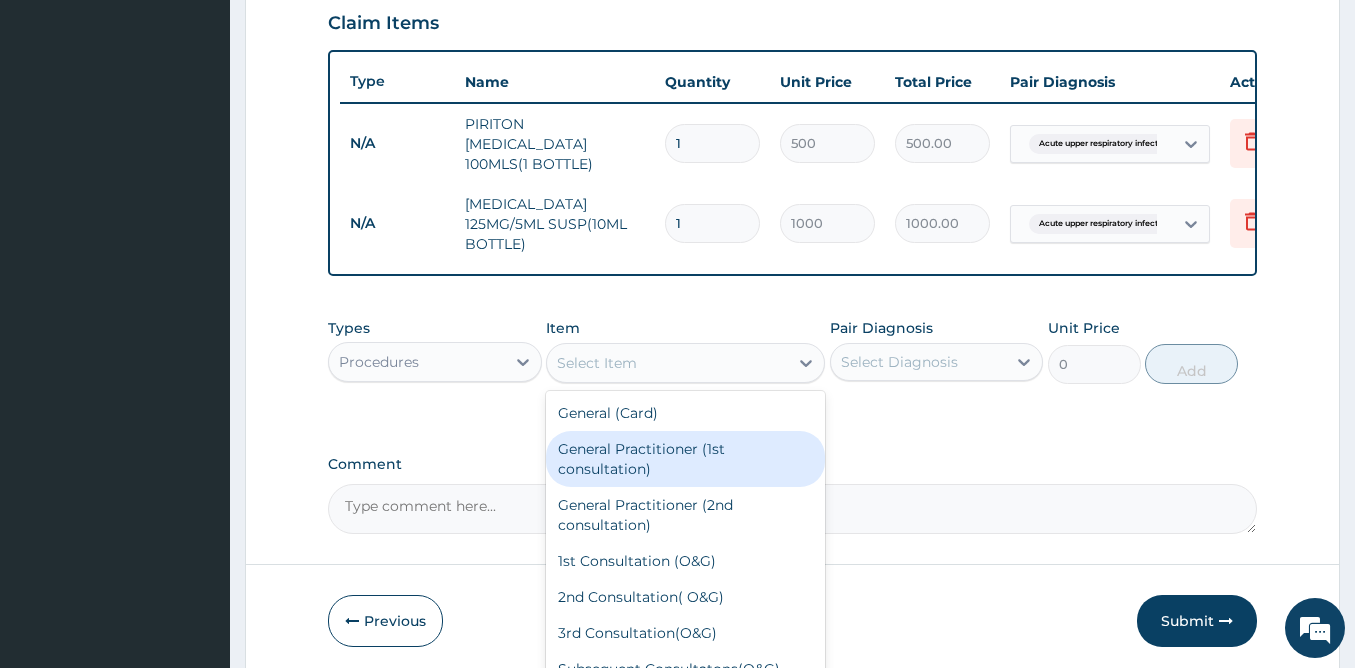 click on "General Practitioner (1st consultation)" at bounding box center (685, 459) 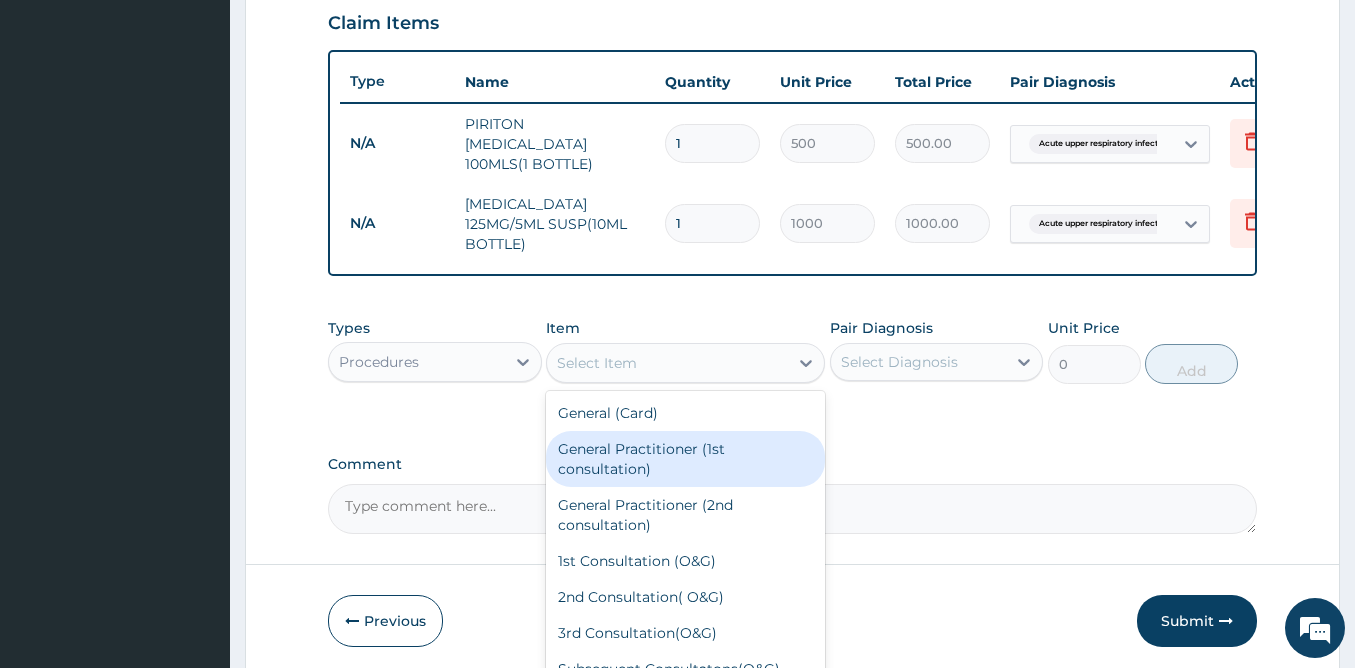 type on "1500" 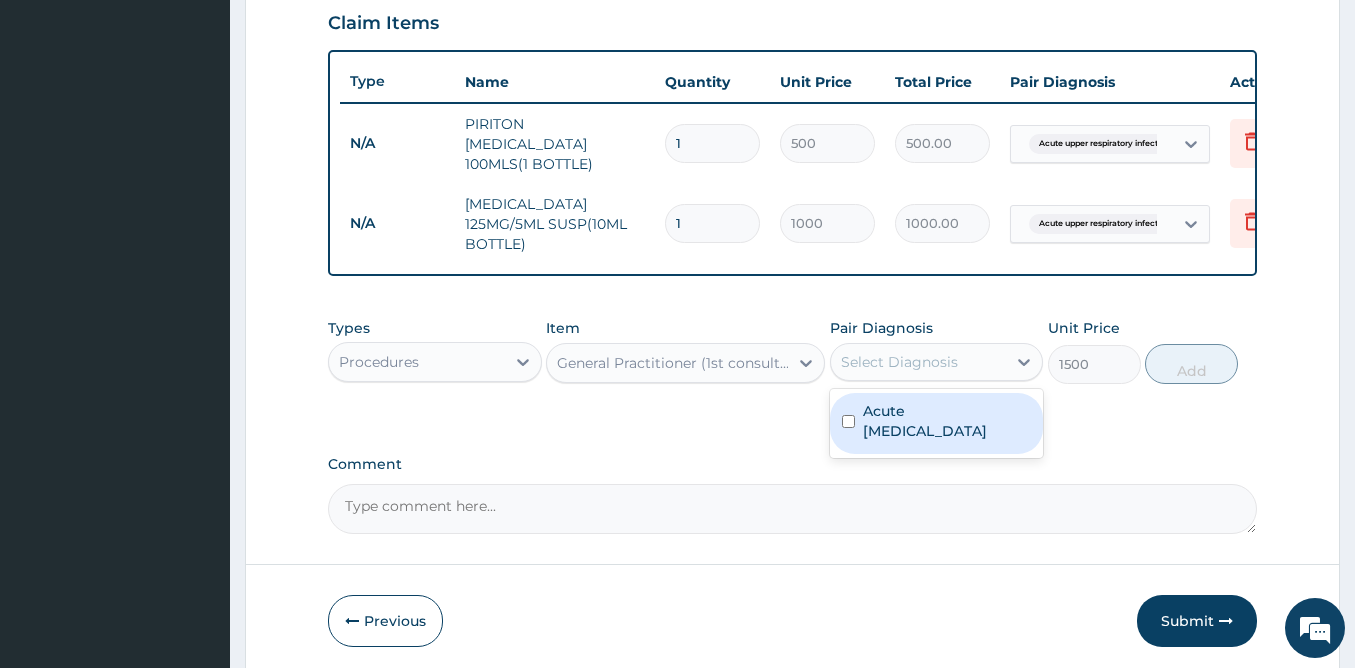 click on "Select Diagnosis" at bounding box center (899, 362) 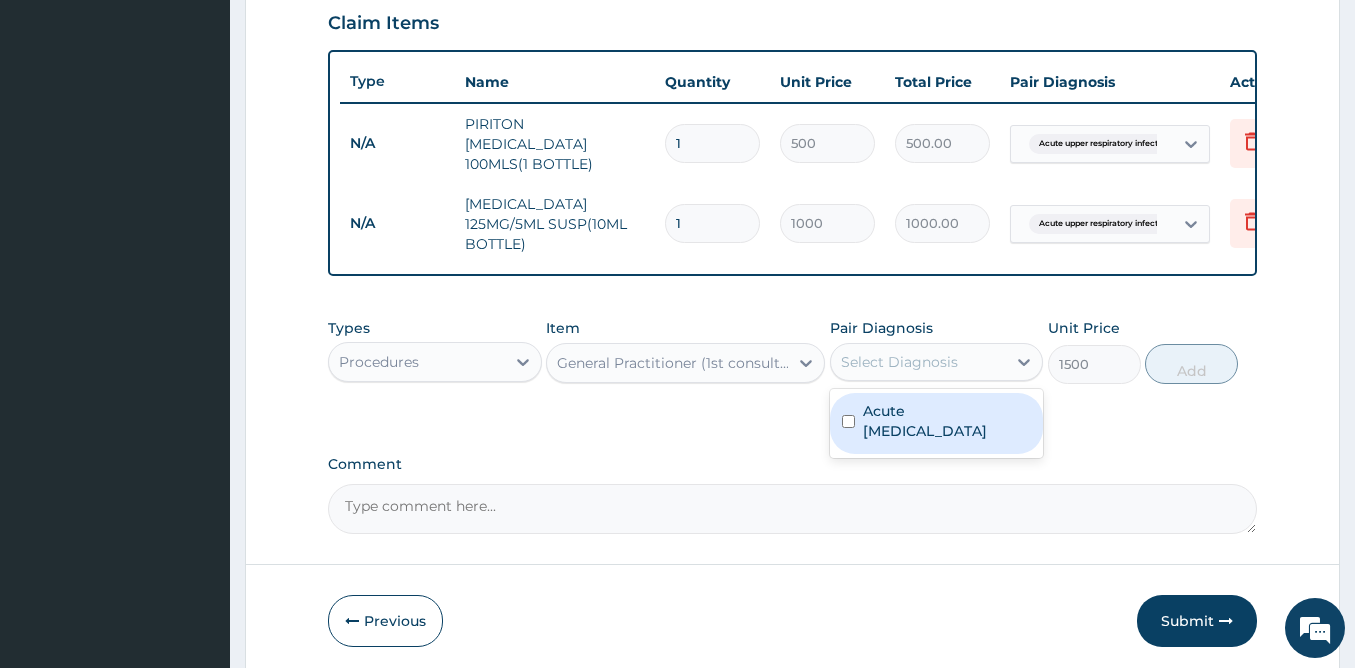 click on "Acute upper respiratory infection" at bounding box center (947, 421) 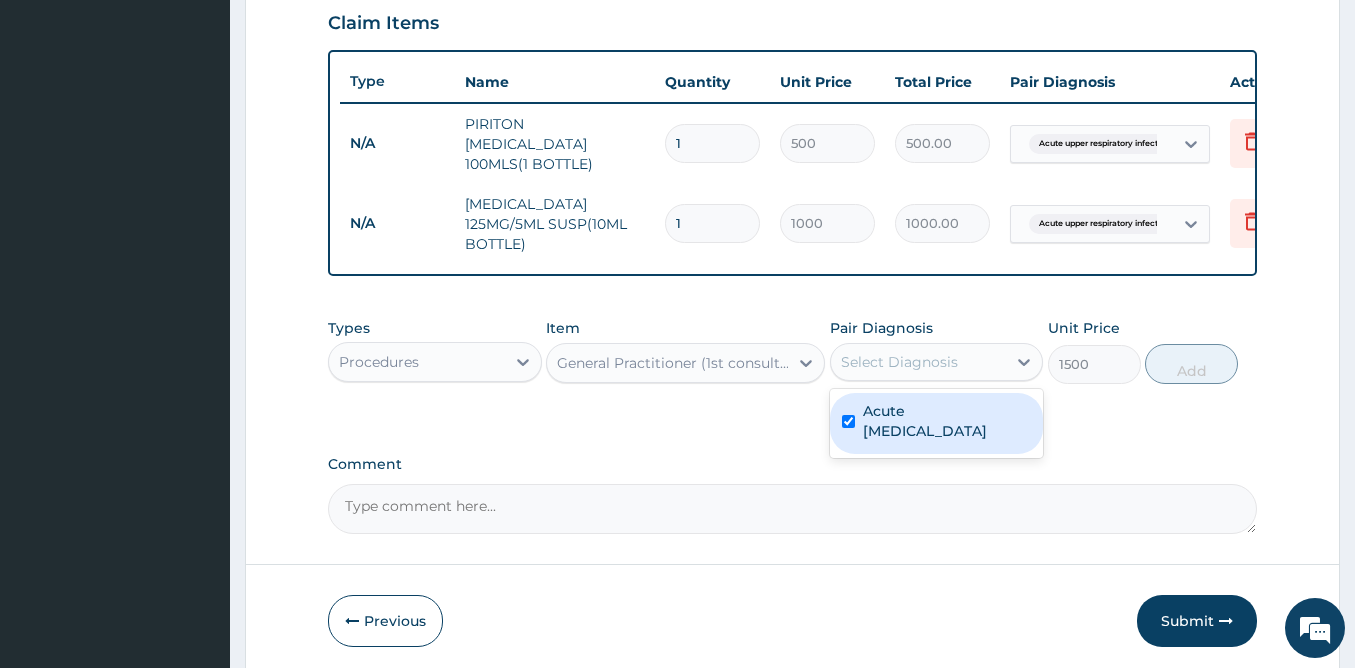 checkbox on "true" 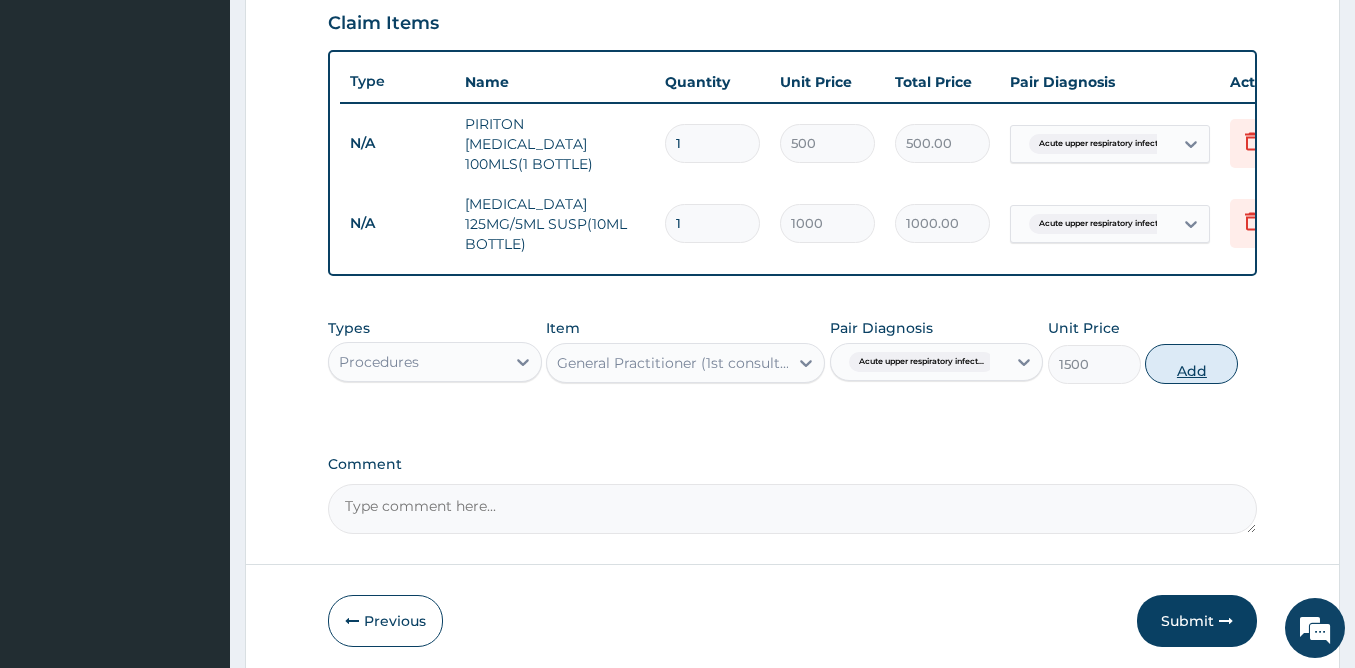 click on "Add" at bounding box center (1191, 364) 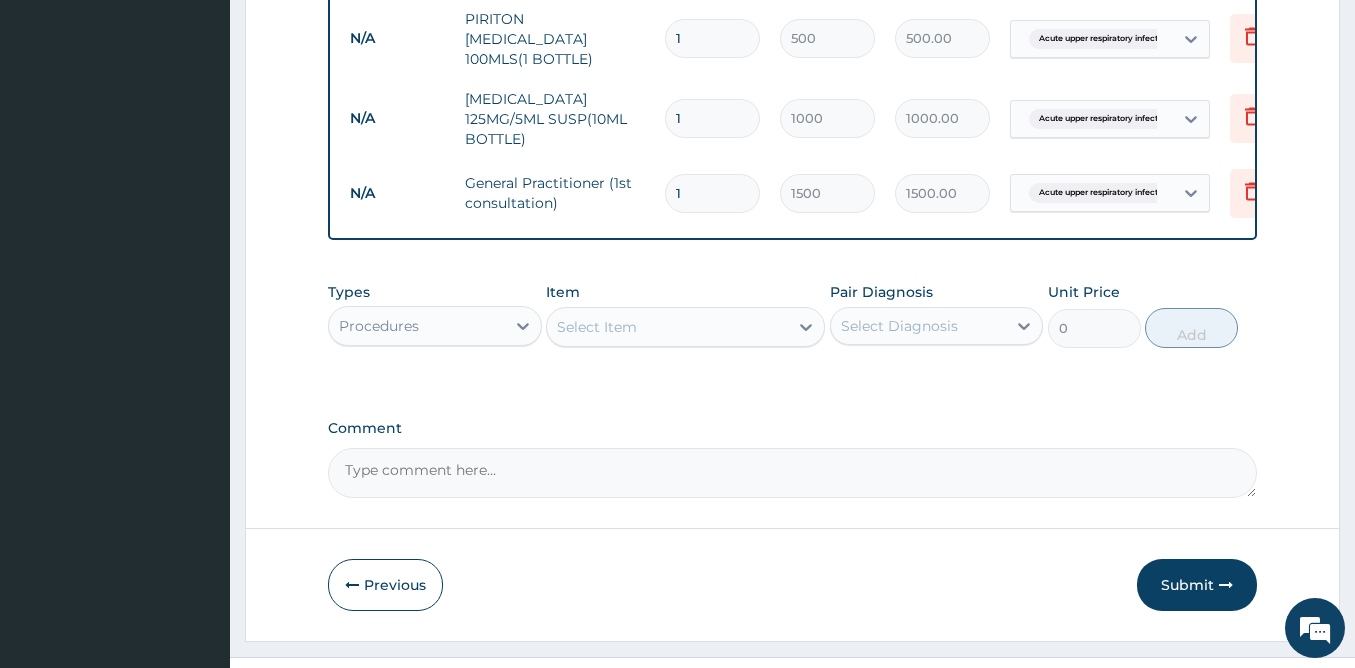 scroll, scrollTop: 801, scrollLeft: 0, axis: vertical 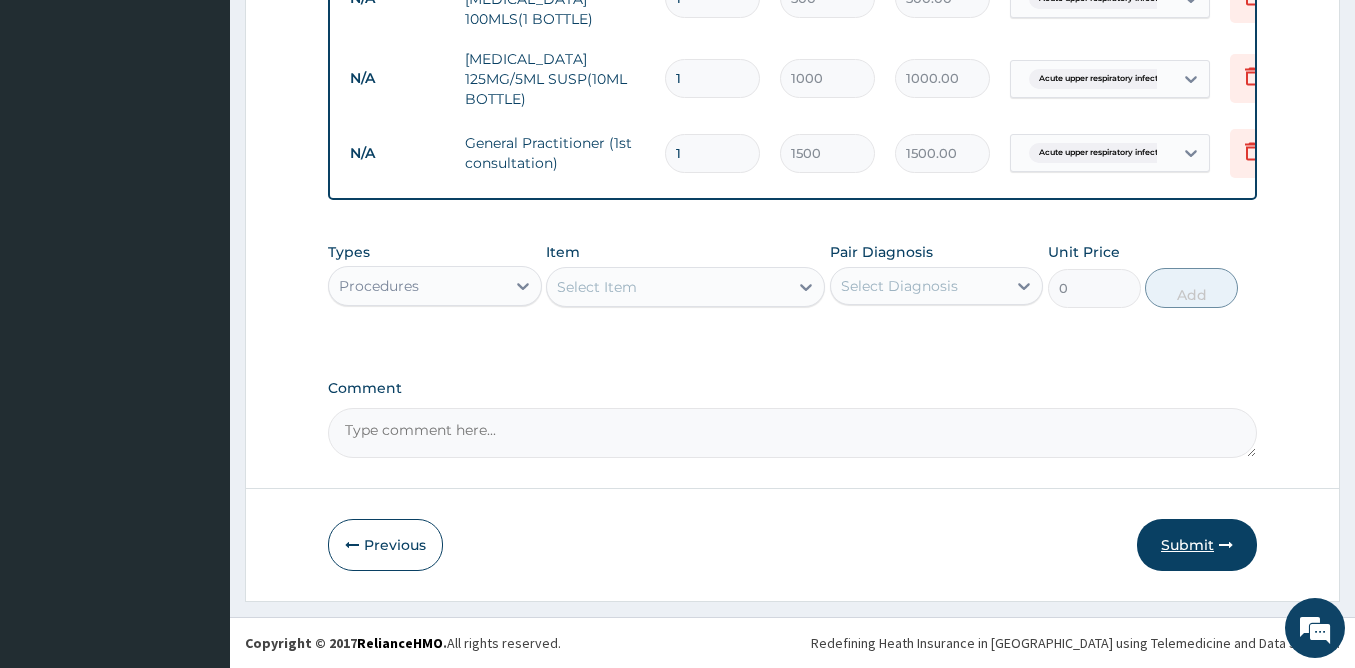 click on "Submit" at bounding box center (1197, 545) 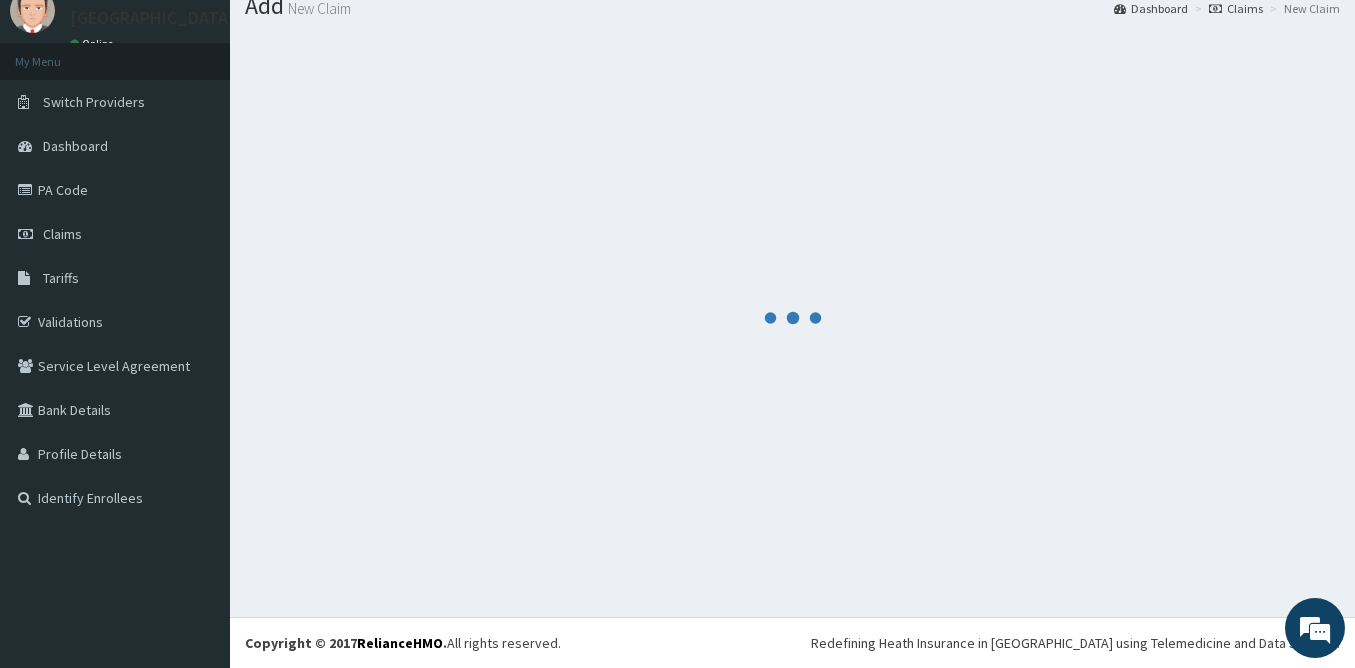 scroll, scrollTop: 843, scrollLeft: 0, axis: vertical 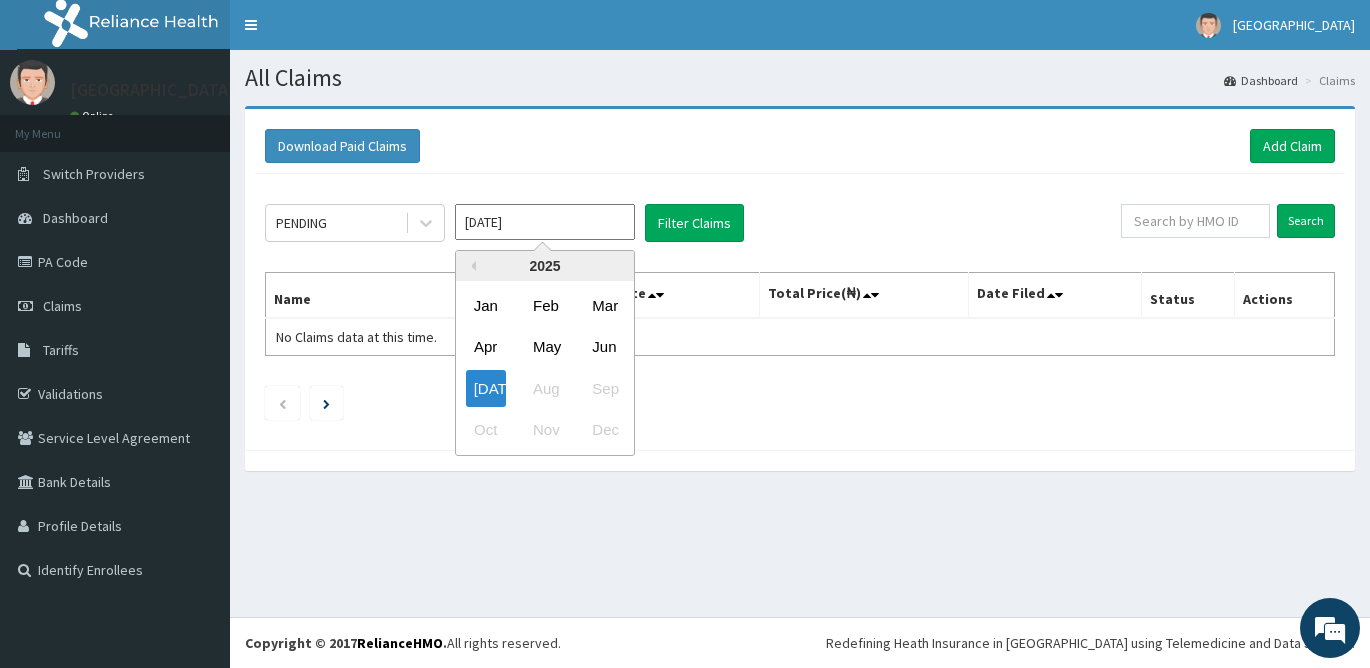 click on "Jul 2025" at bounding box center (545, 222) 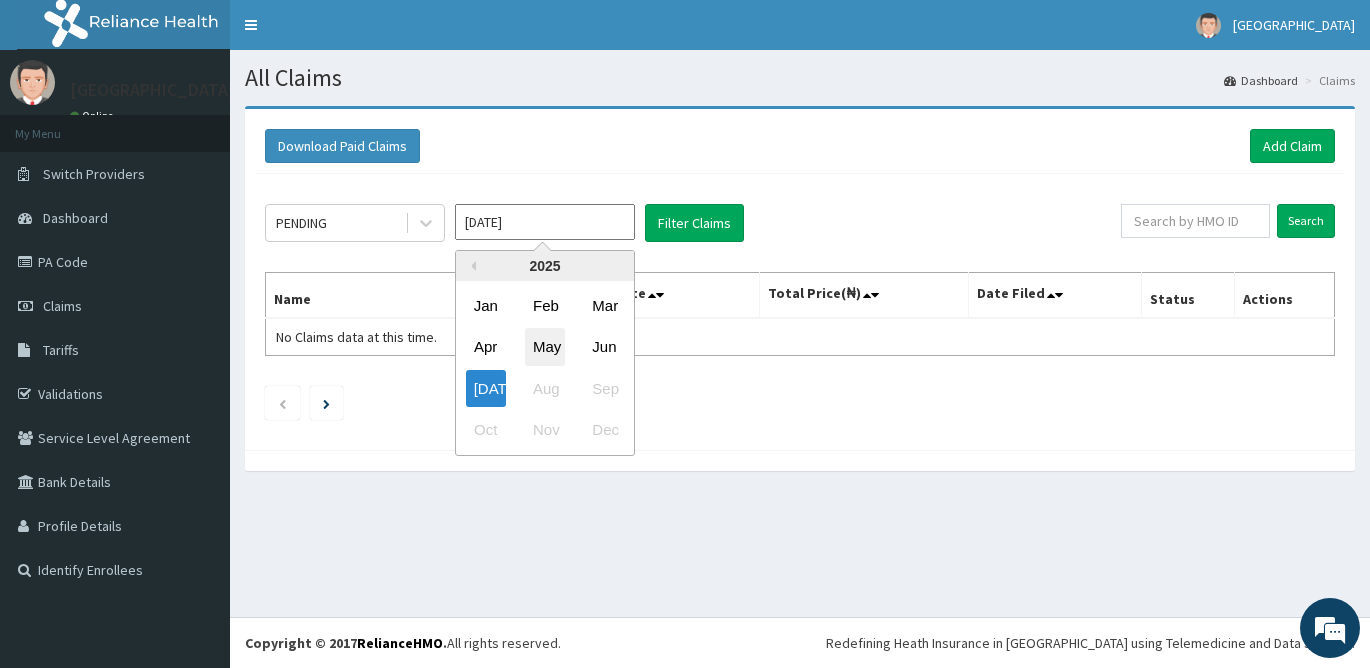 click on "May" at bounding box center [545, 347] 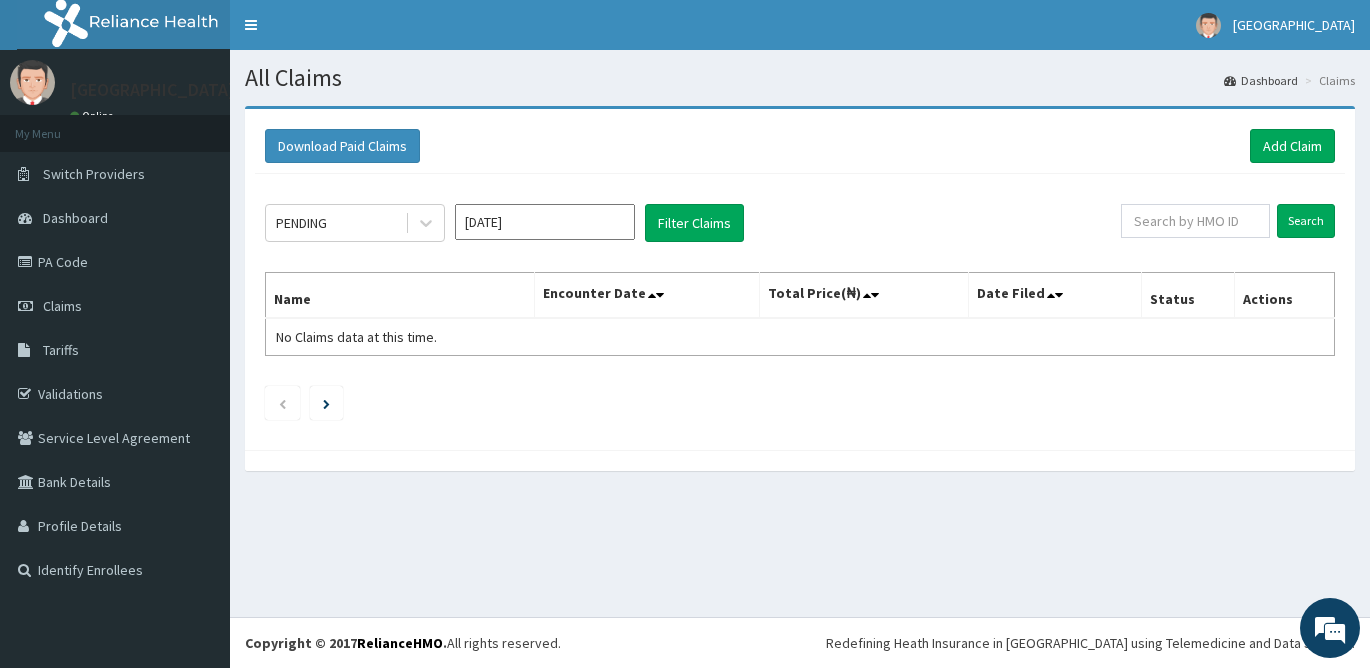 type on "[DATE]" 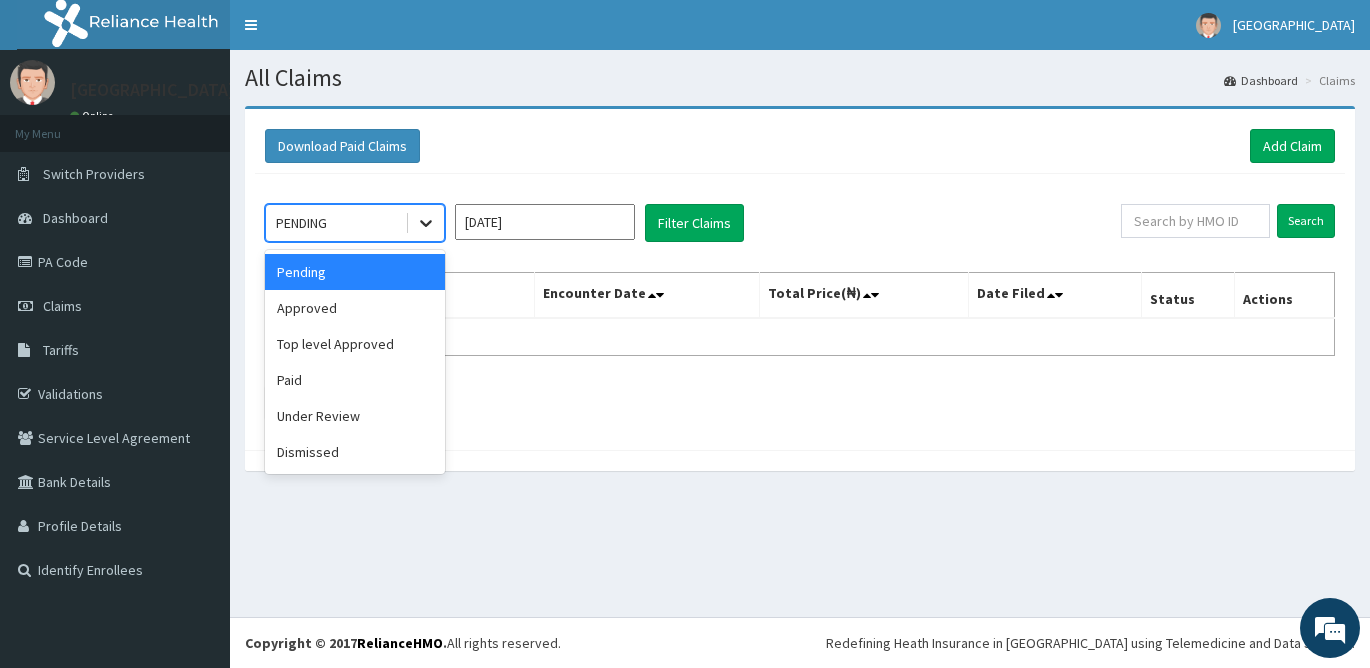 click 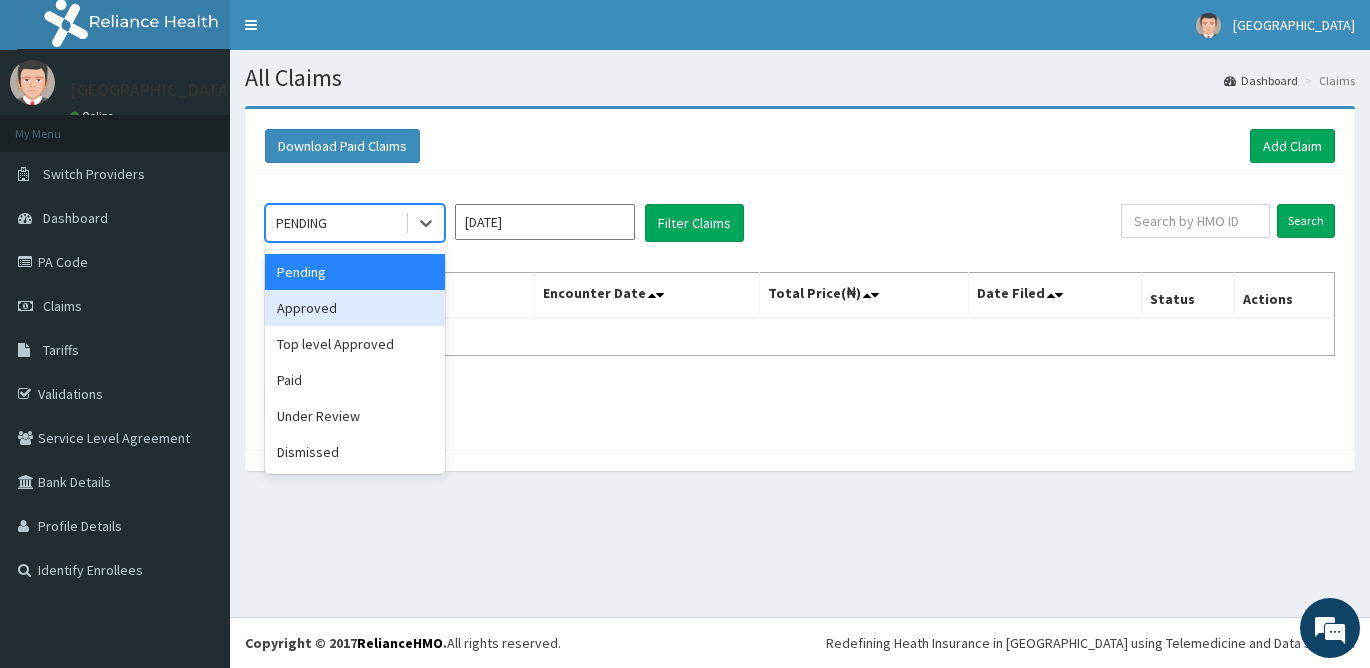 click on "Approved" at bounding box center [355, 308] 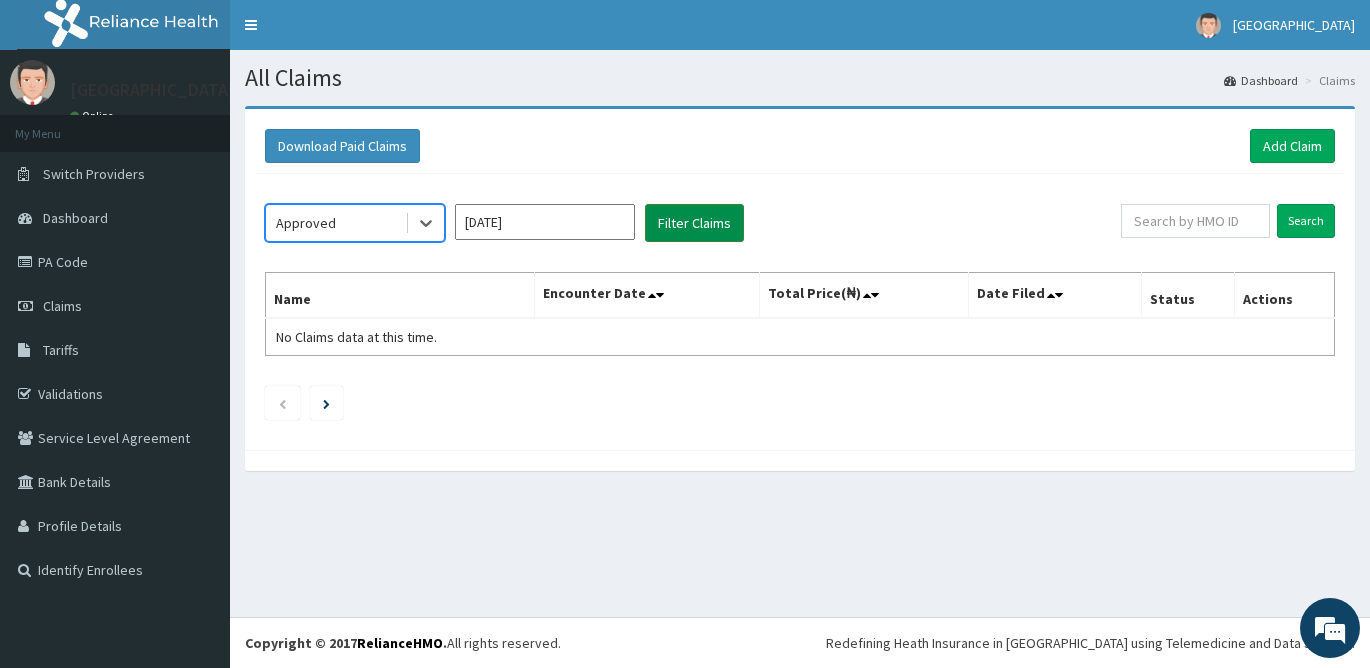 click on "Filter Claims" at bounding box center (694, 223) 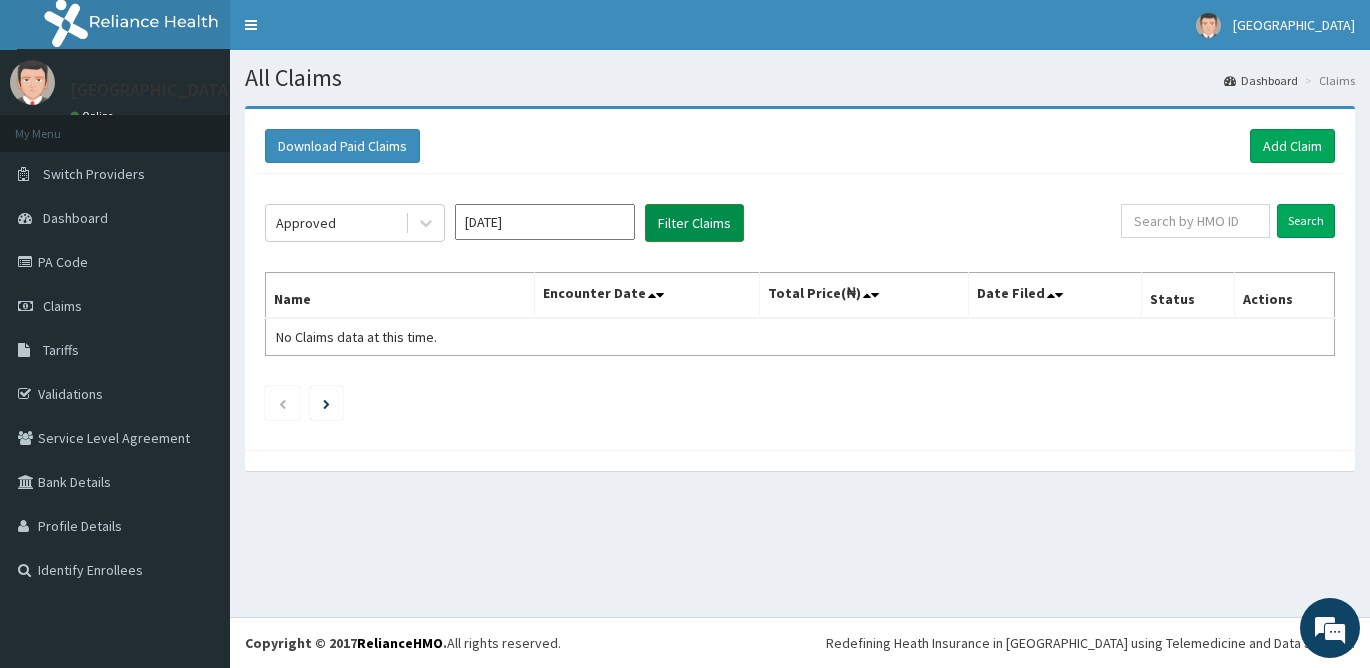 click on "Filter Claims" at bounding box center [694, 223] 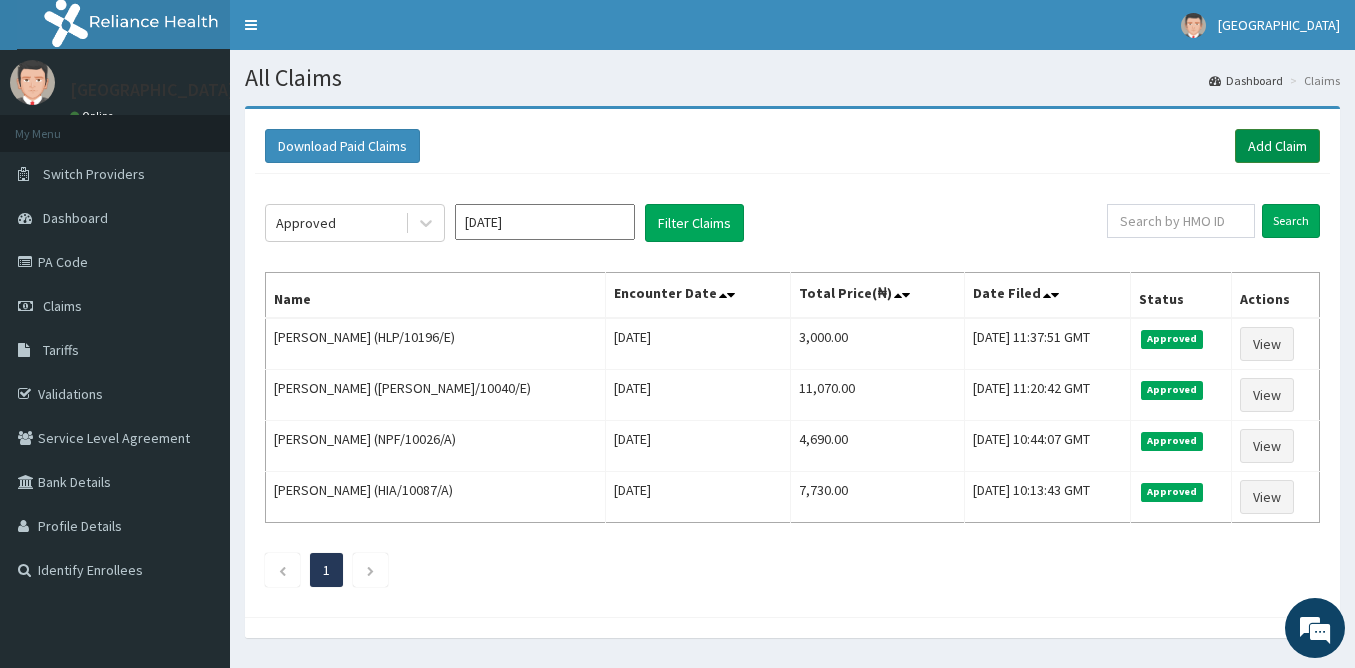 click on "Add Claim" at bounding box center [1277, 146] 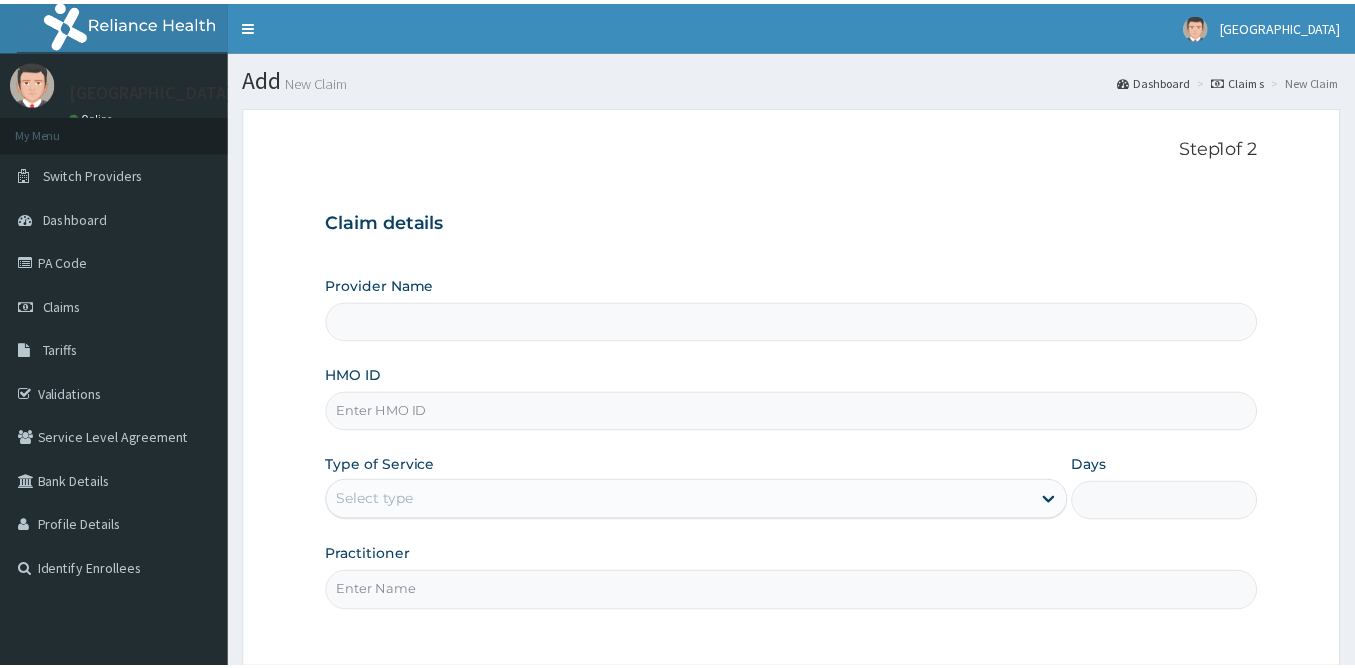 scroll, scrollTop: 0, scrollLeft: 0, axis: both 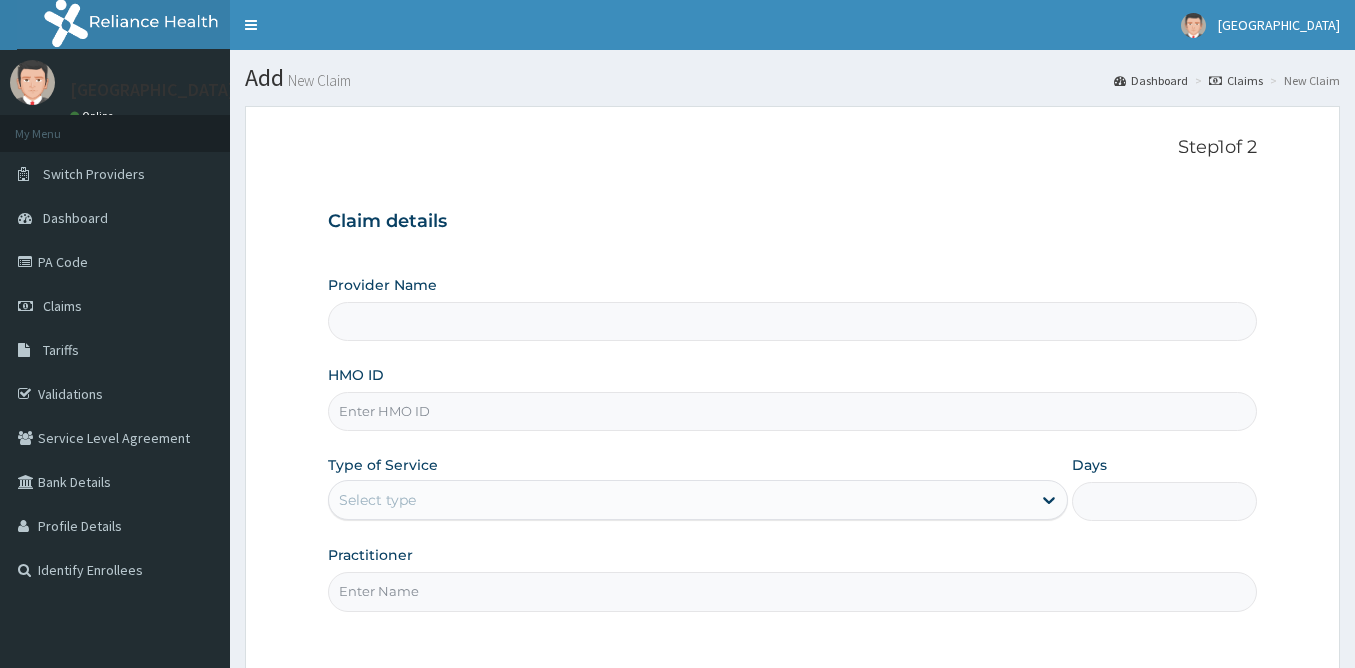 type on "[GEOGRAPHIC_DATA]" 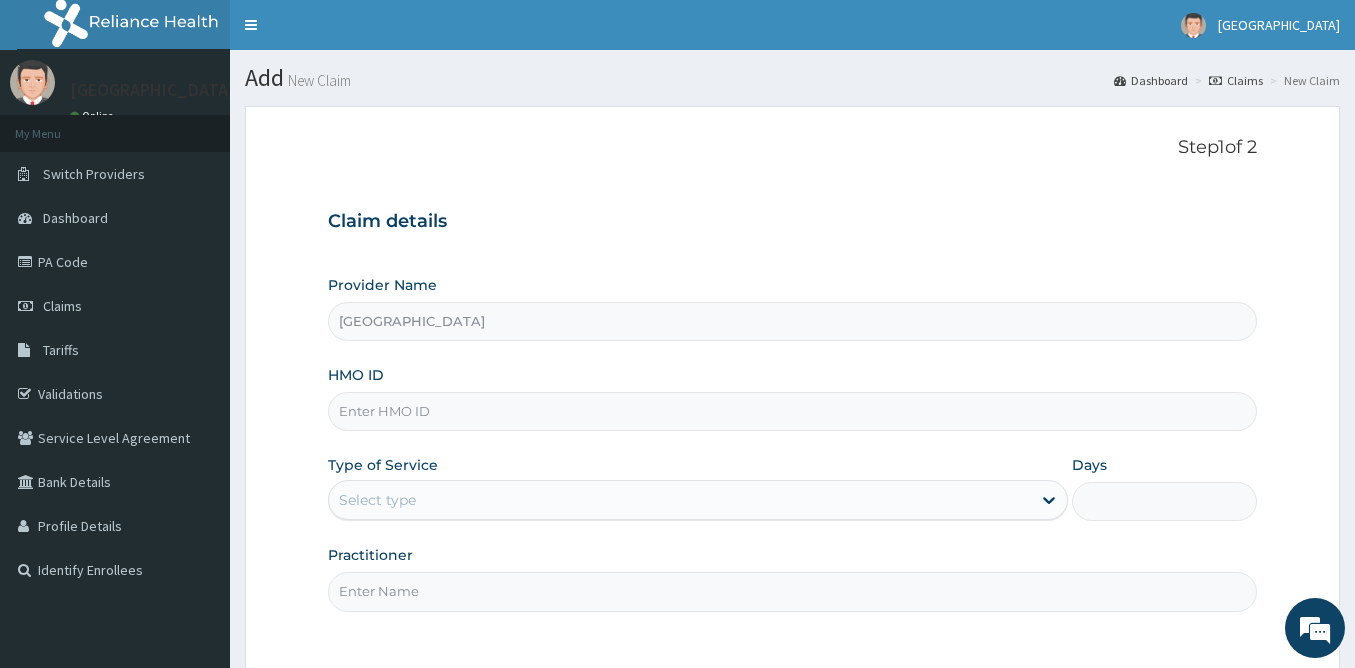 scroll, scrollTop: 0, scrollLeft: 0, axis: both 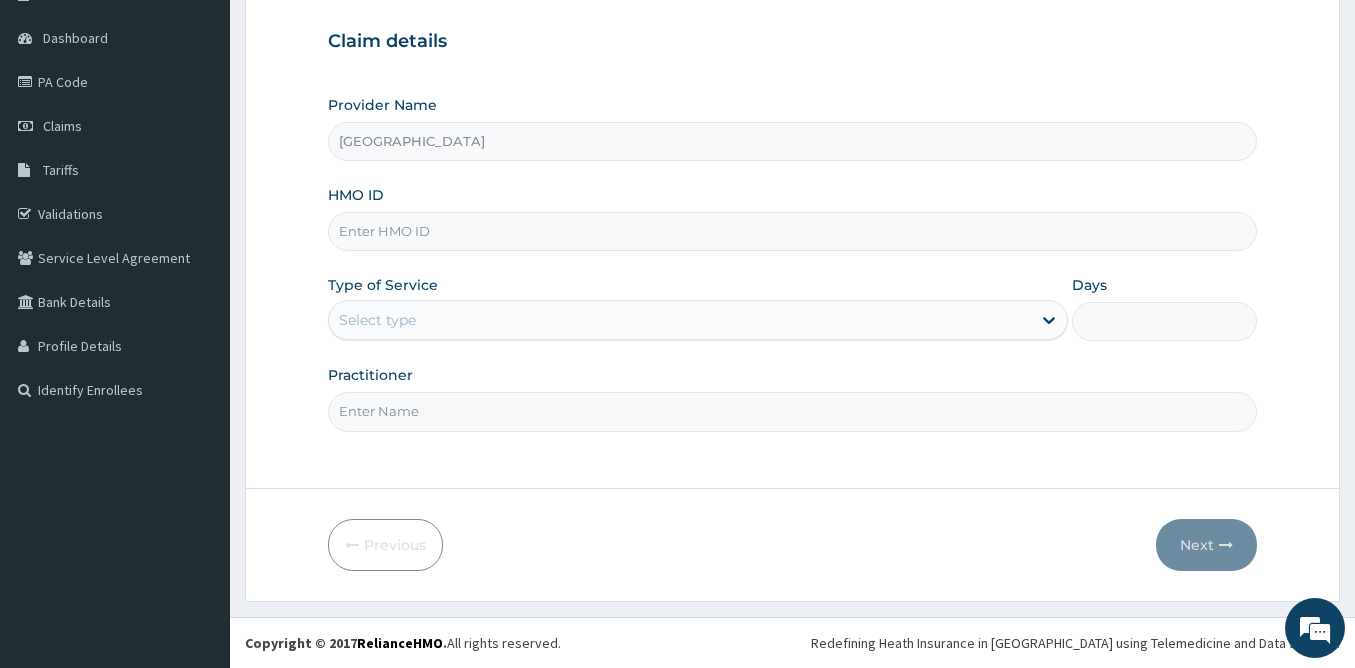 click on "HMO ID" at bounding box center (792, 231) 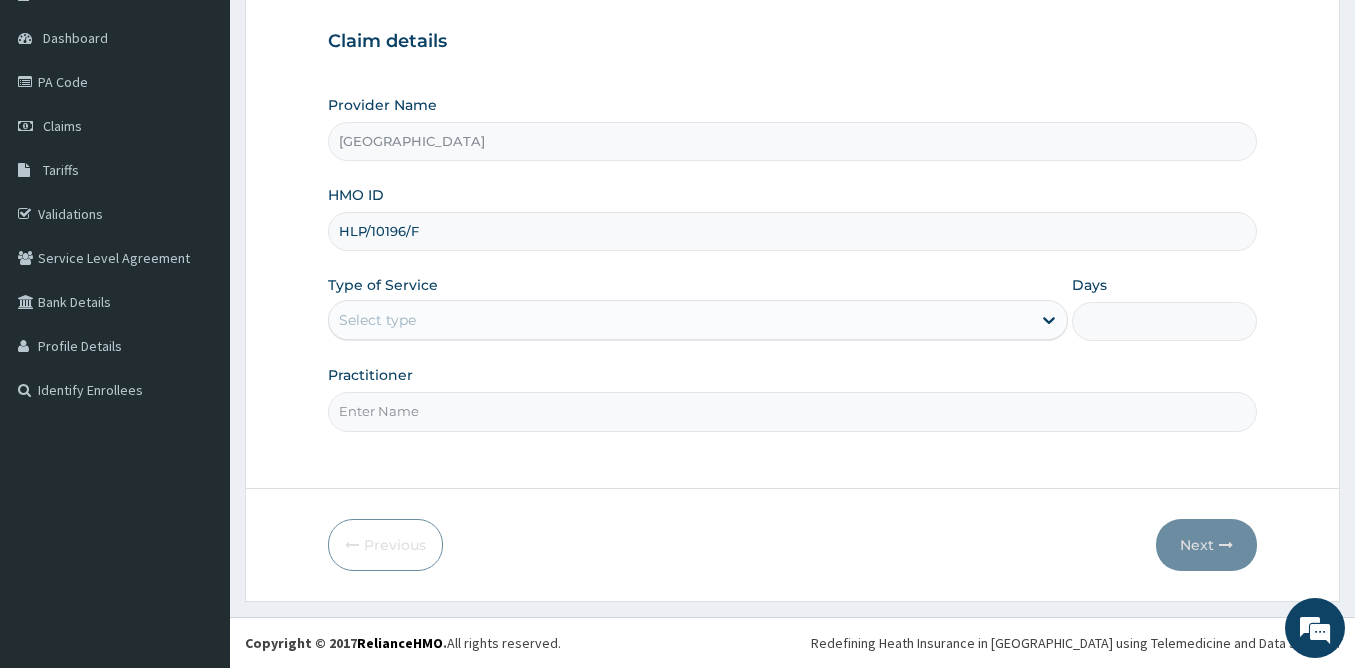 type on "HLP/10196/F" 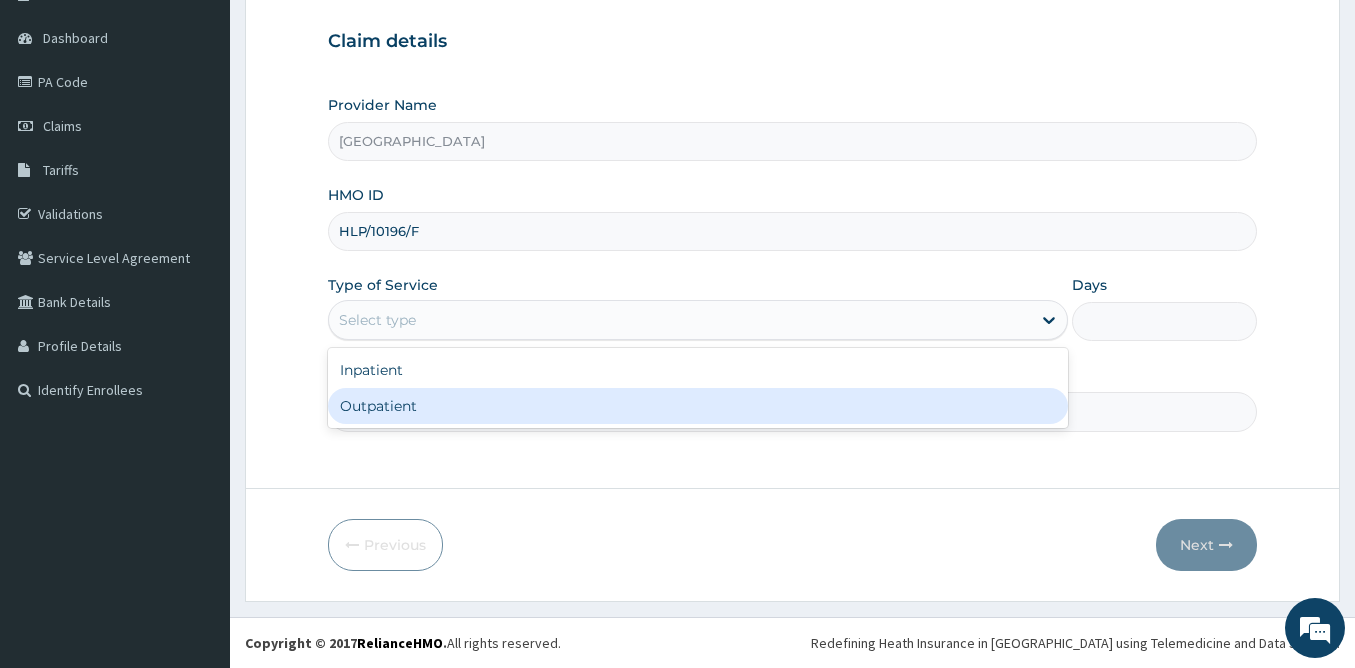click on "Outpatient" at bounding box center (698, 406) 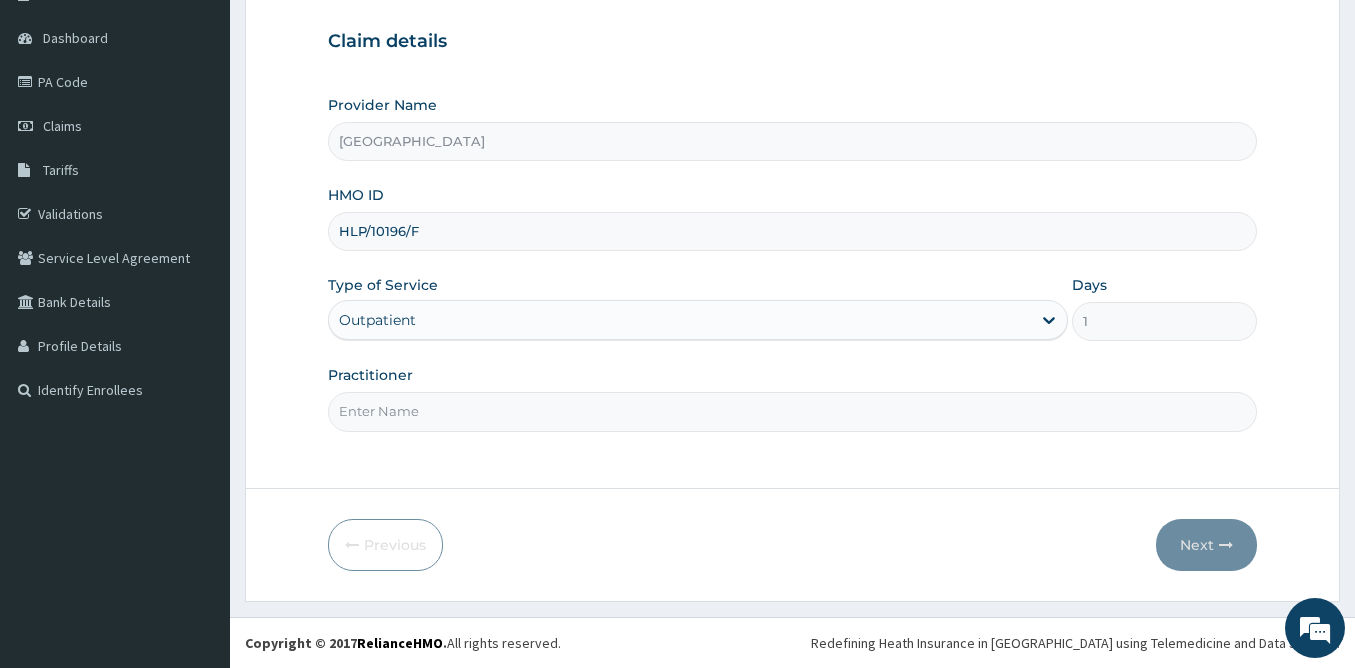 click on "Practitioner" at bounding box center (792, 411) 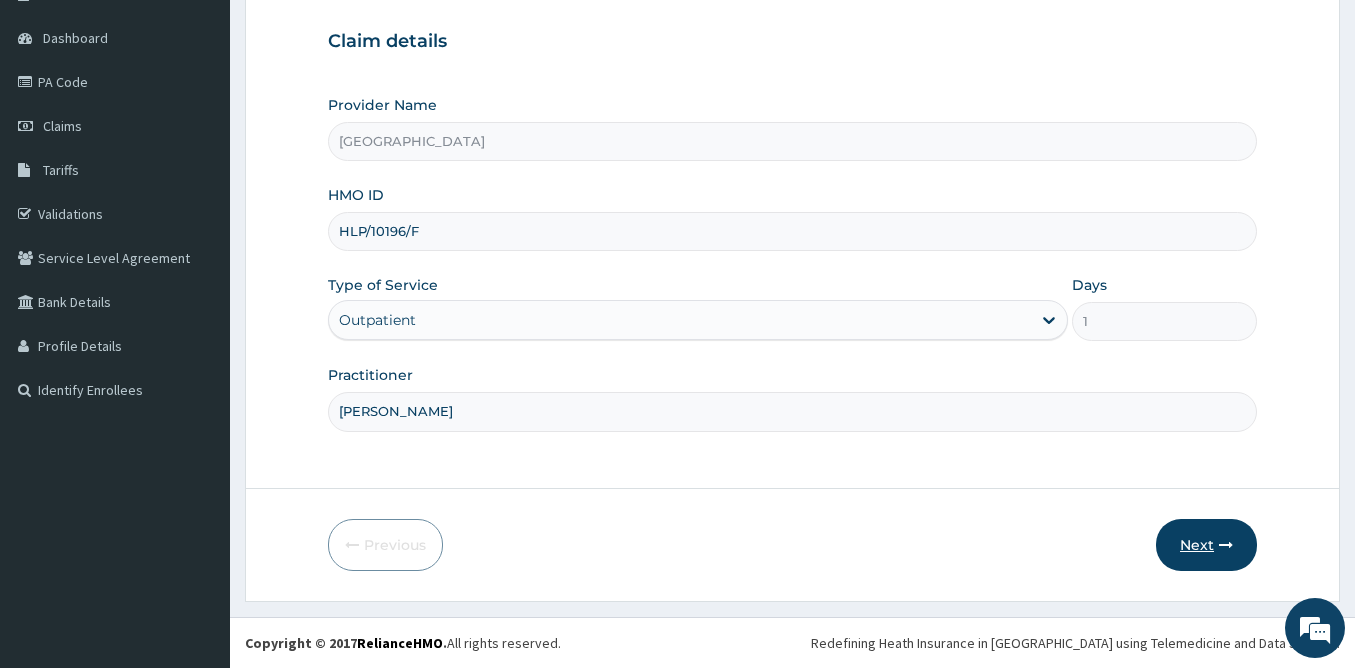 type on "[PERSON_NAME]" 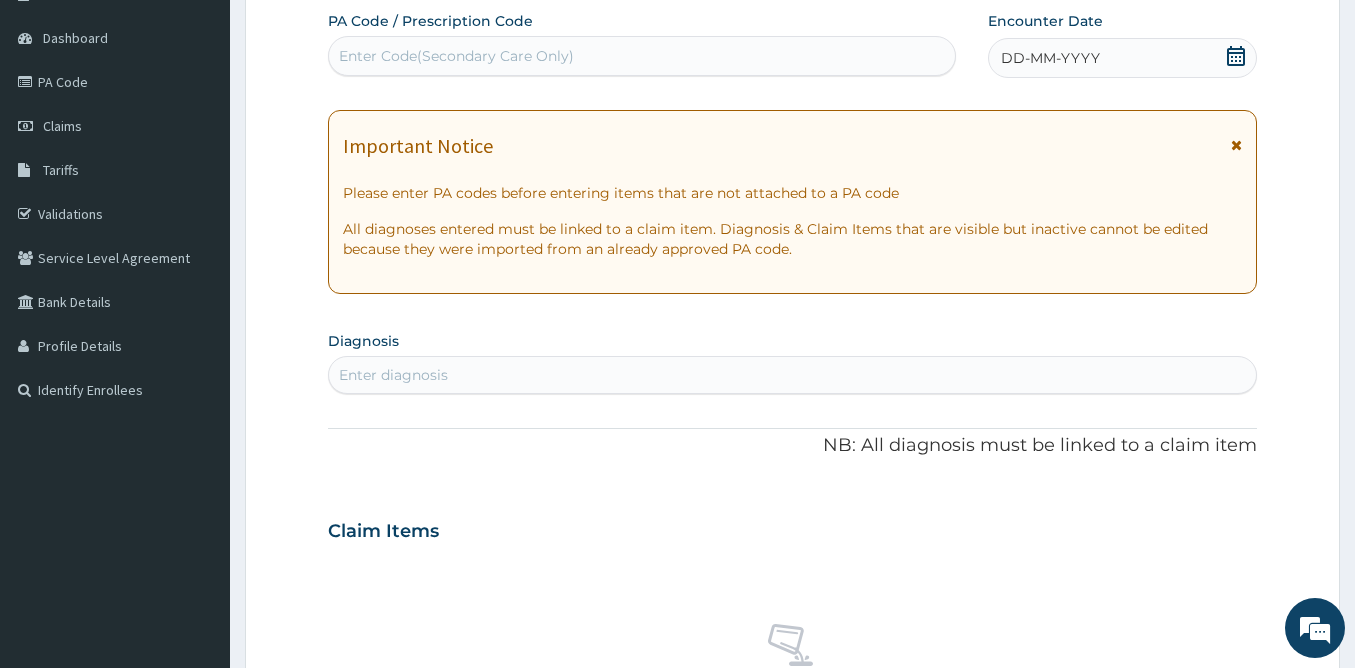 click on "DD-MM-YYYY" at bounding box center [1050, 58] 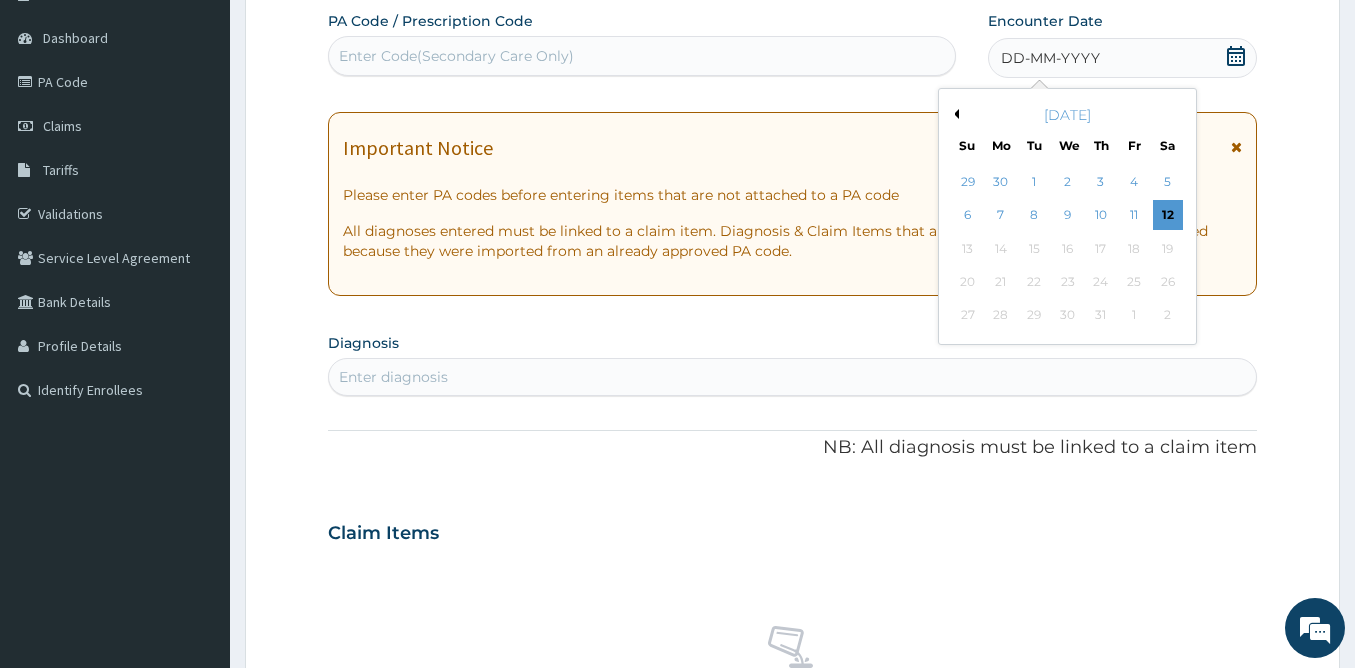 click on "Previous Month" at bounding box center [954, 114] 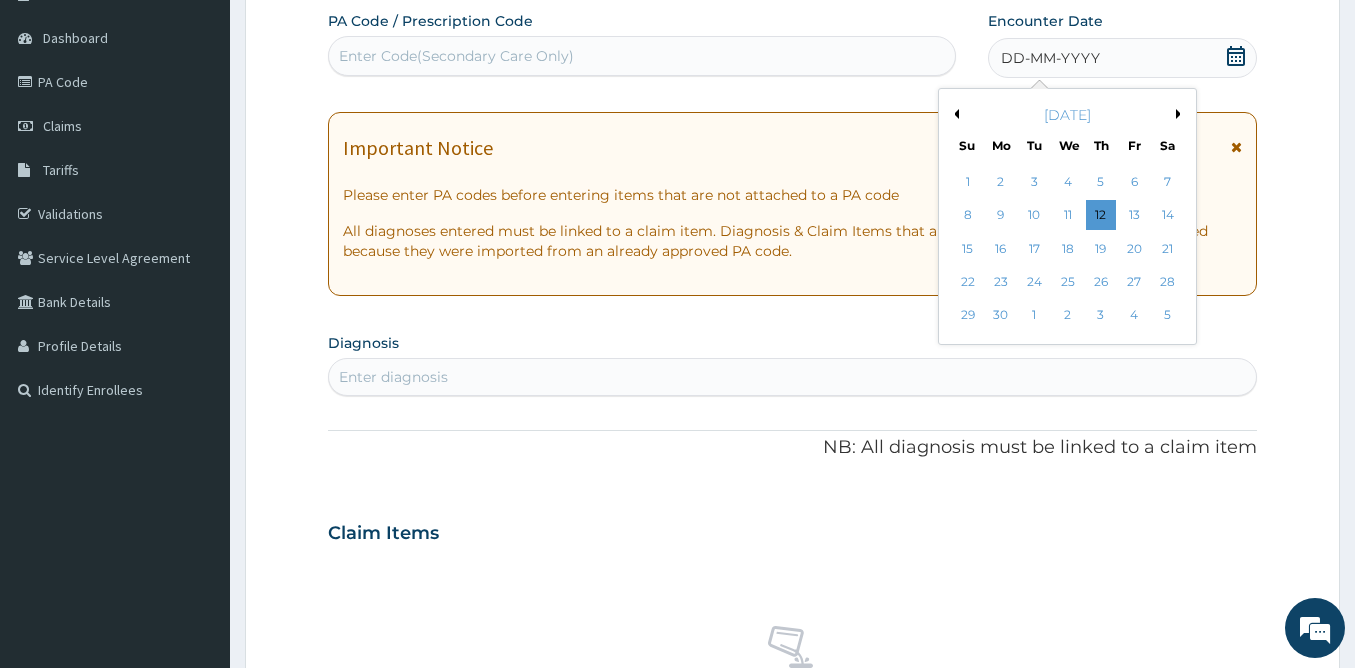 click on "Previous Month" at bounding box center (954, 114) 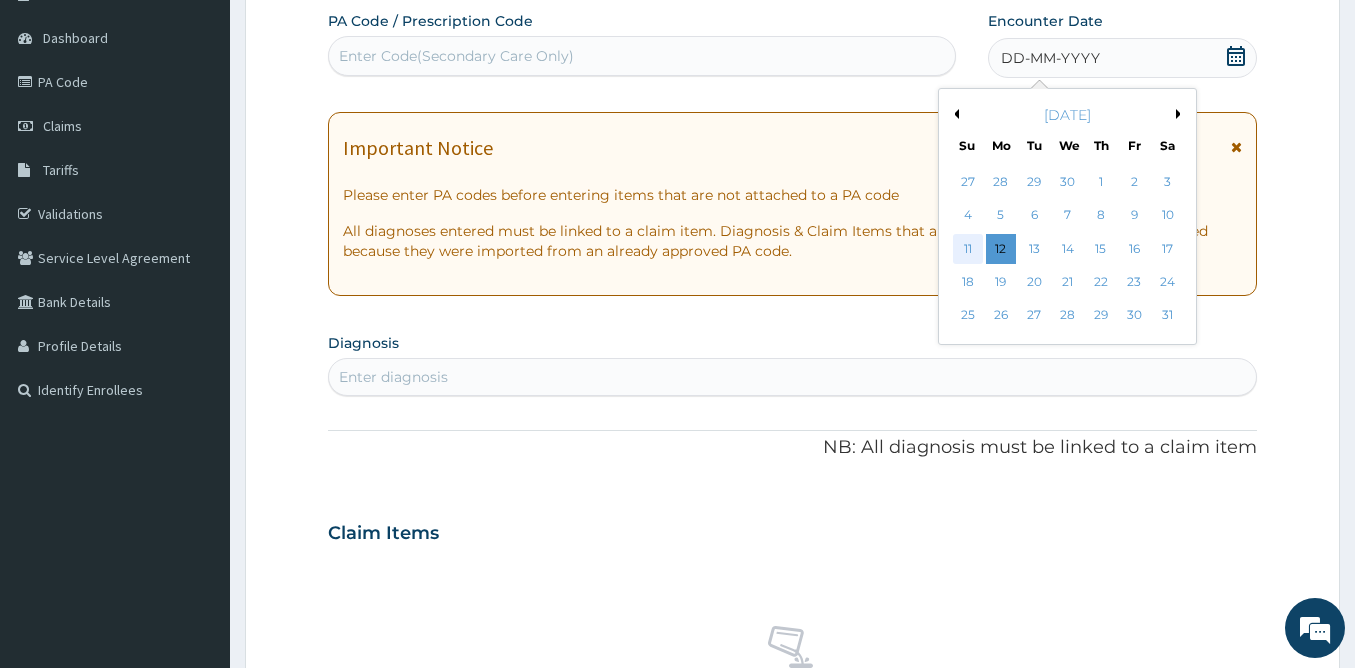 click on "11" at bounding box center (968, 249) 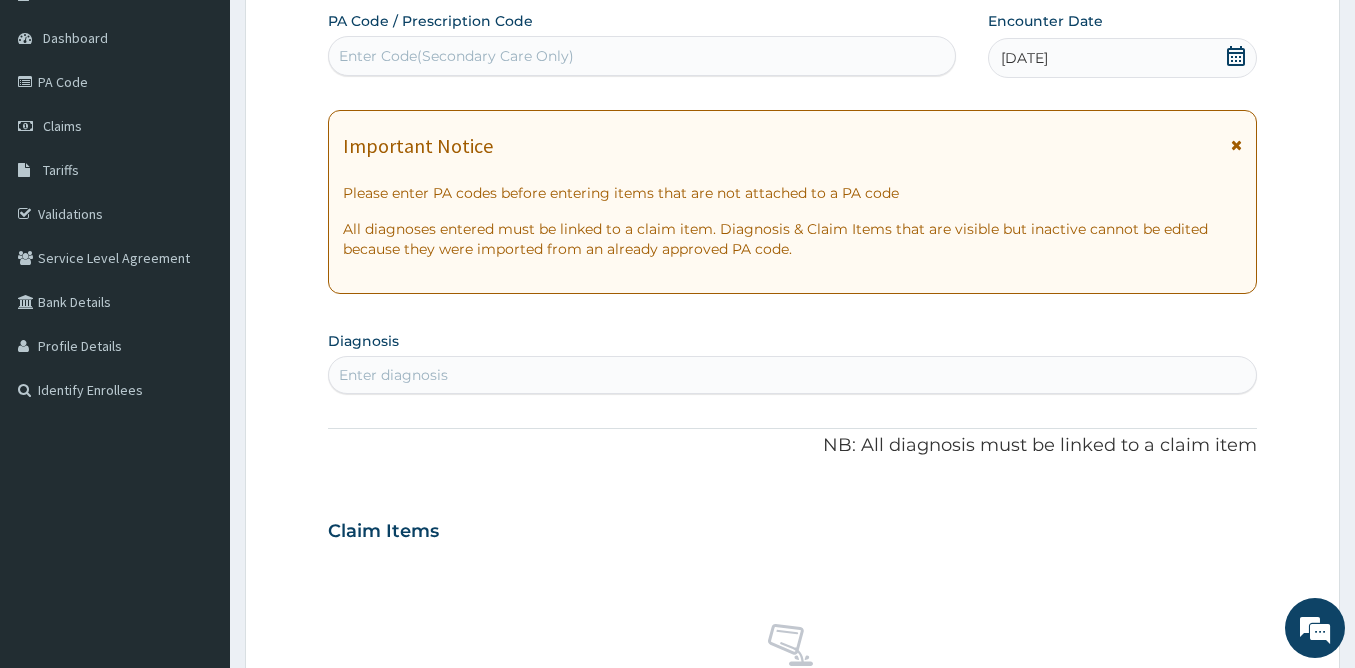 click on "Enter diagnosis" at bounding box center [393, 375] 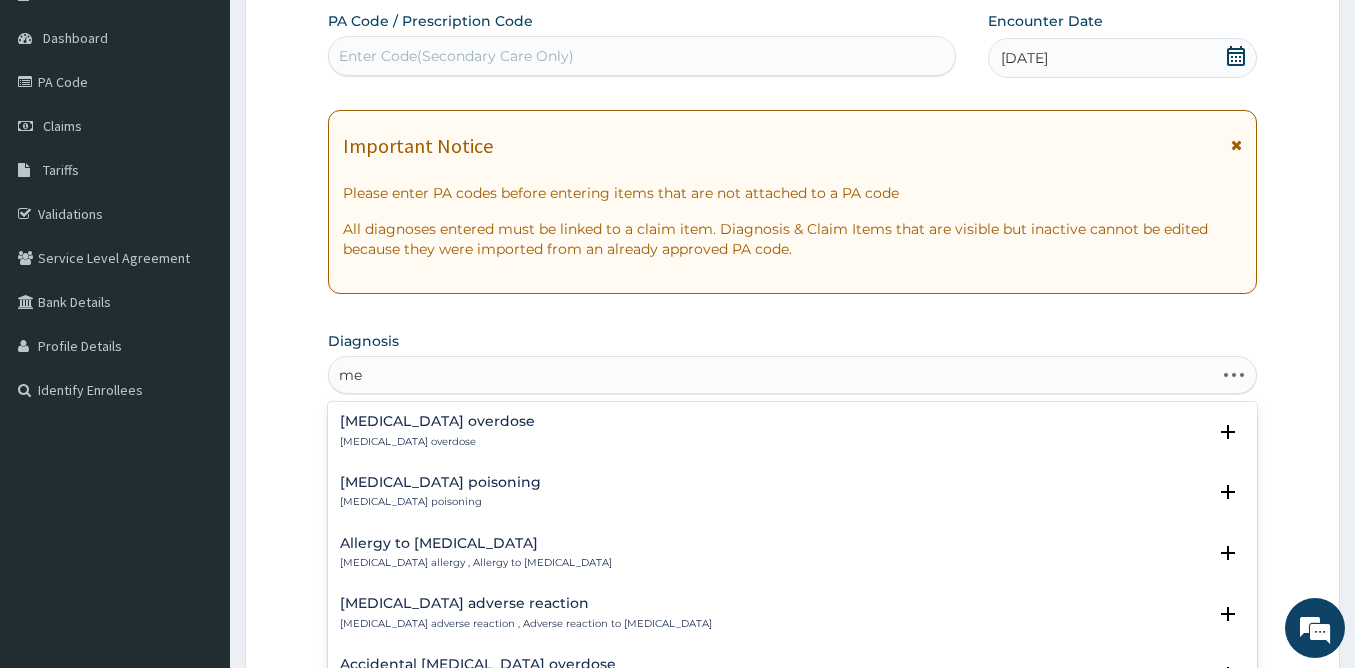 type on "m" 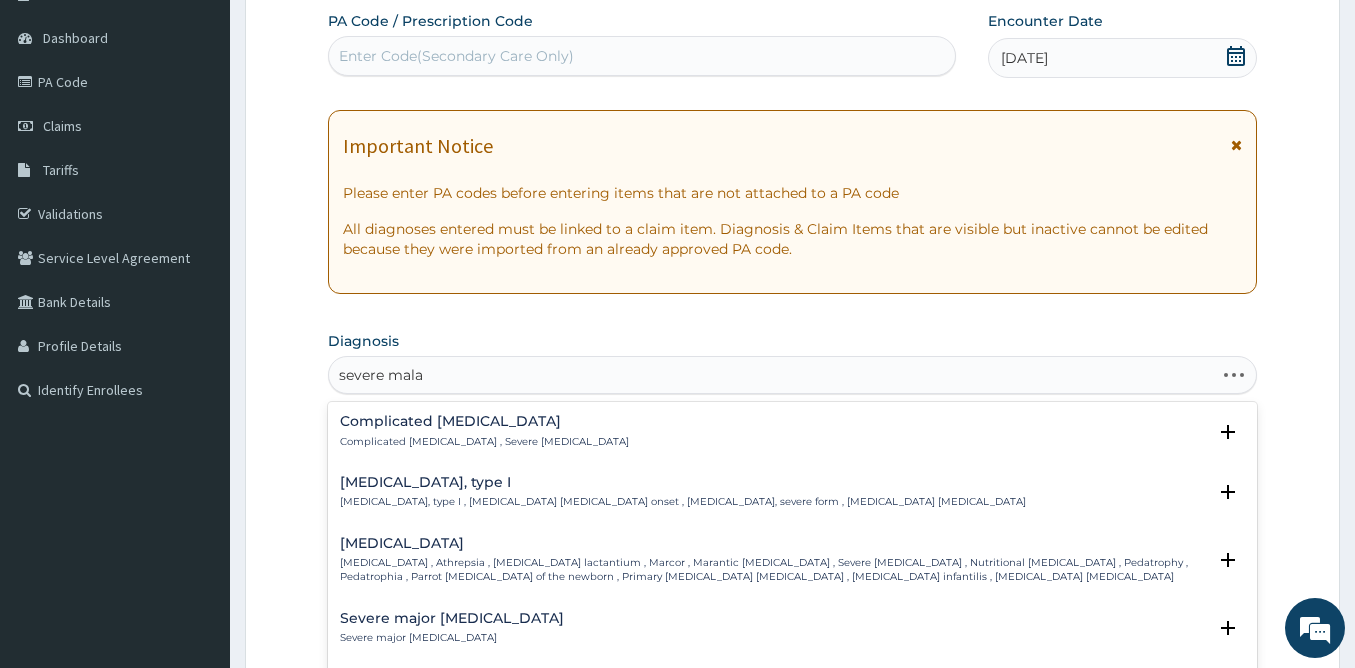 type on "severe malar" 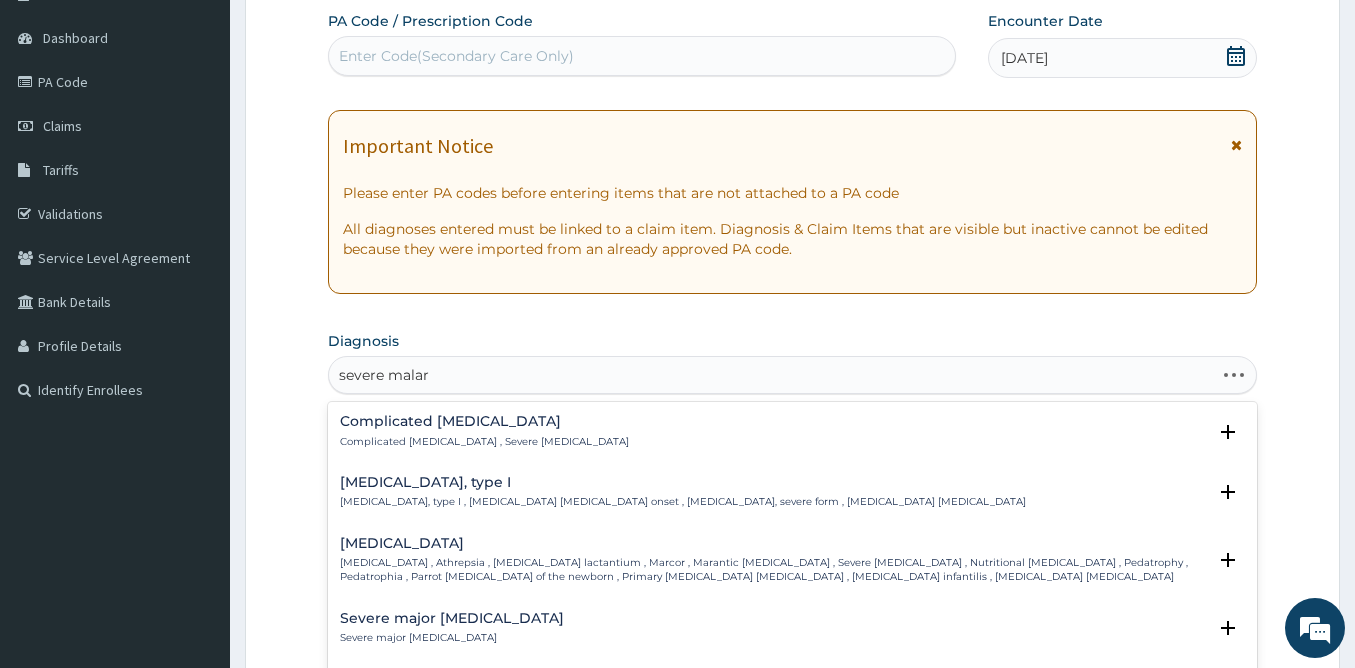 click on "Complicated malaria" at bounding box center [484, 421] 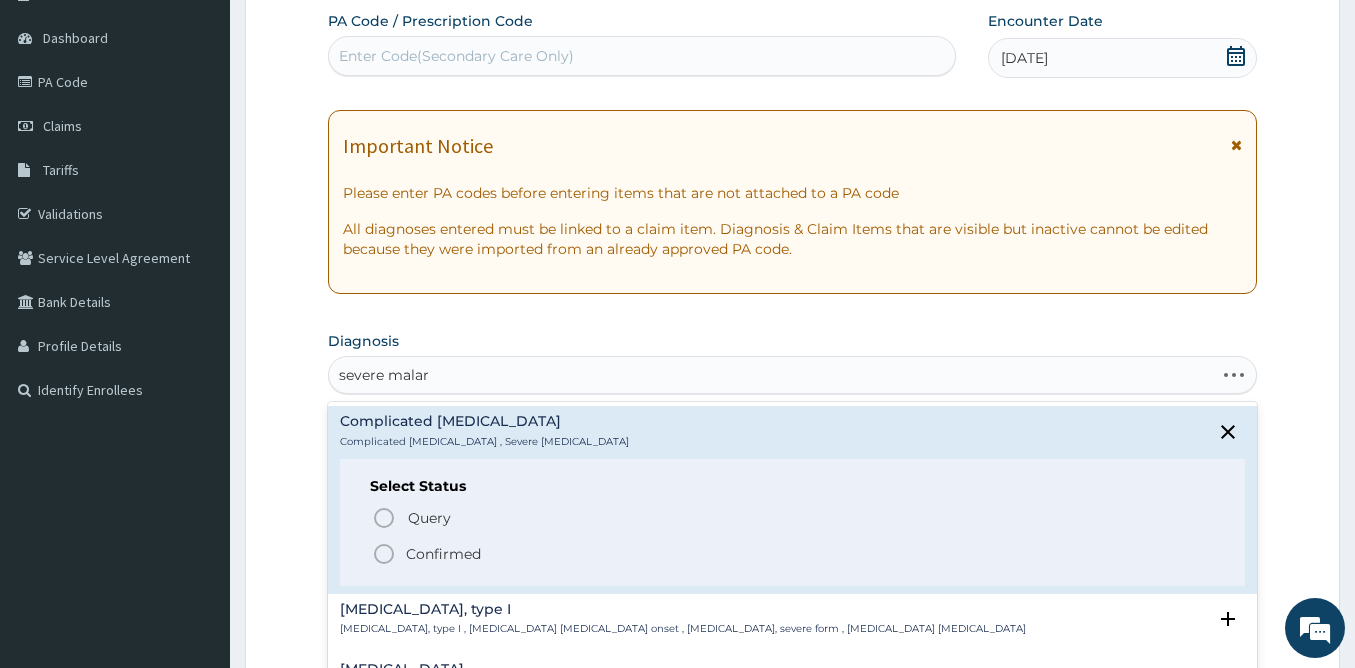 click 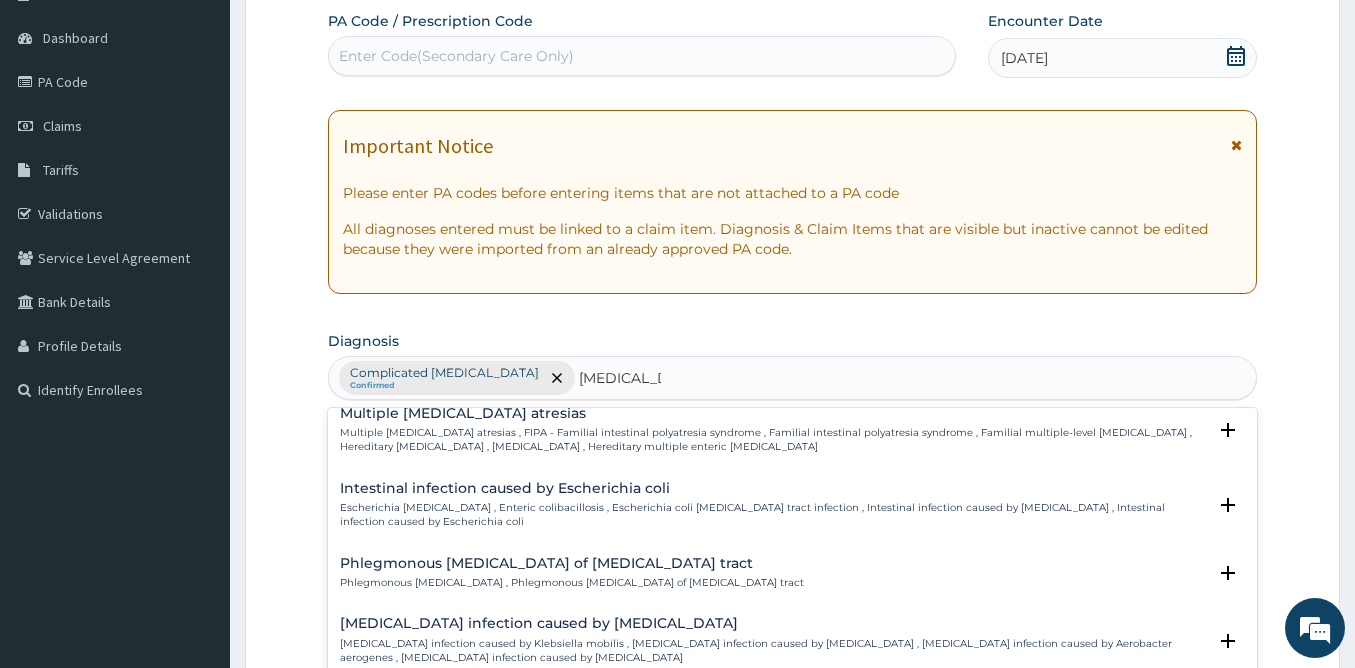 scroll, scrollTop: 78, scrollLeft: 0, axis: vertical 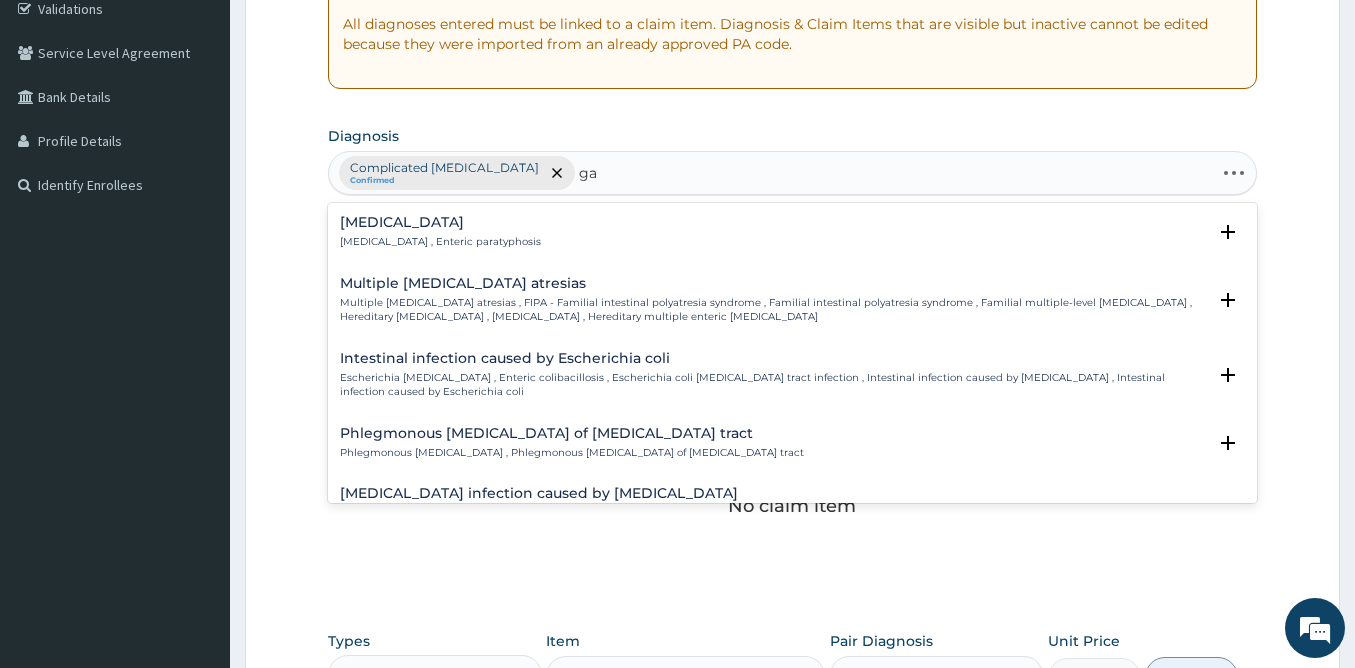 type on "g" 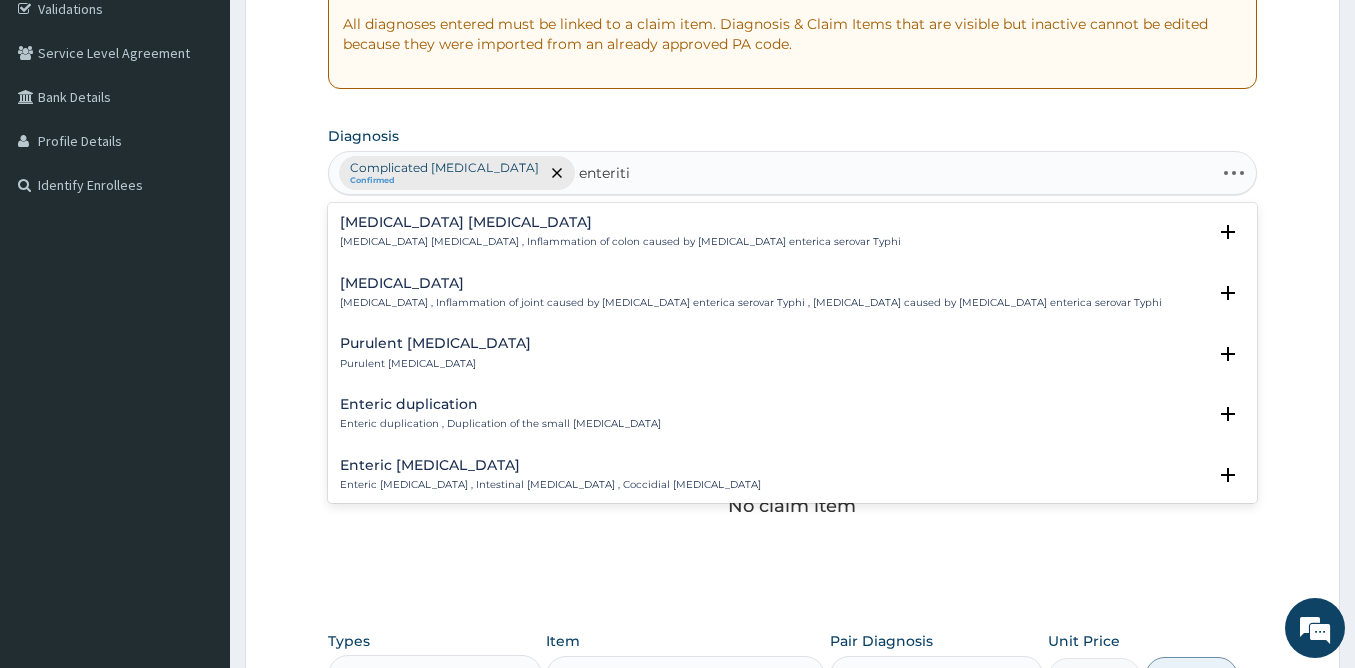 type on "enteritis" 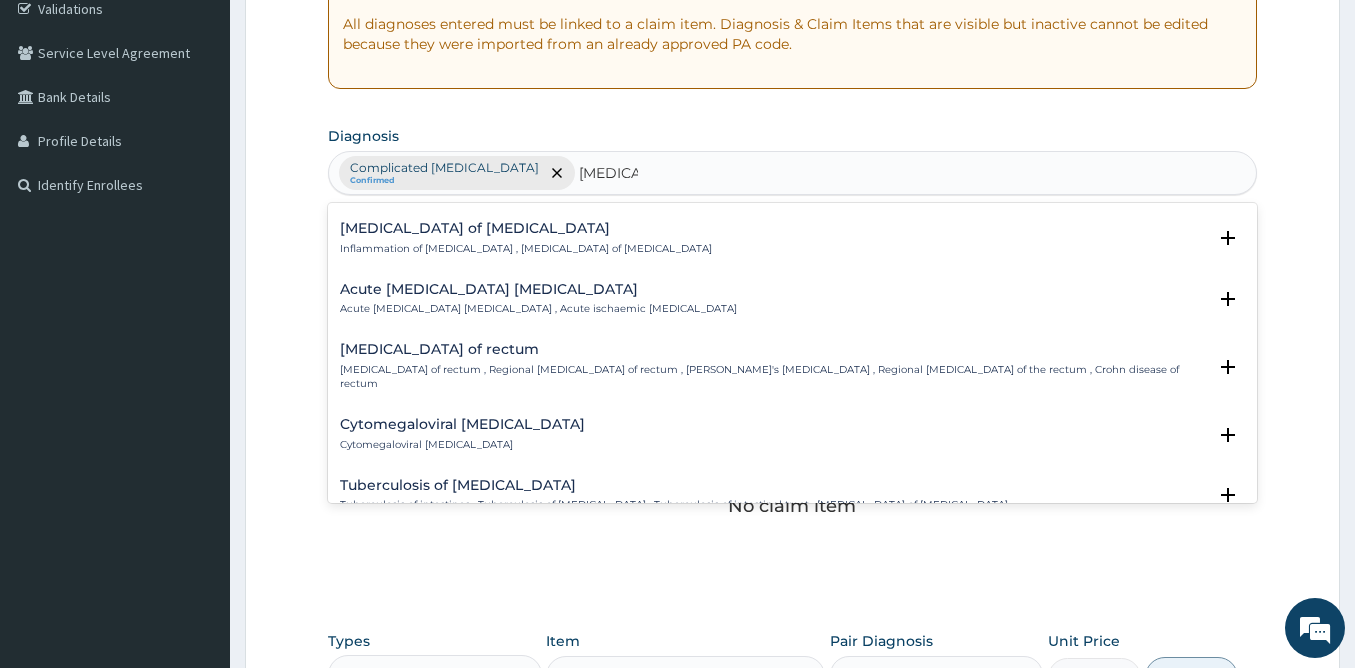 scroll, scrollTop: 318, scrollLeft: 0, axis: vertical 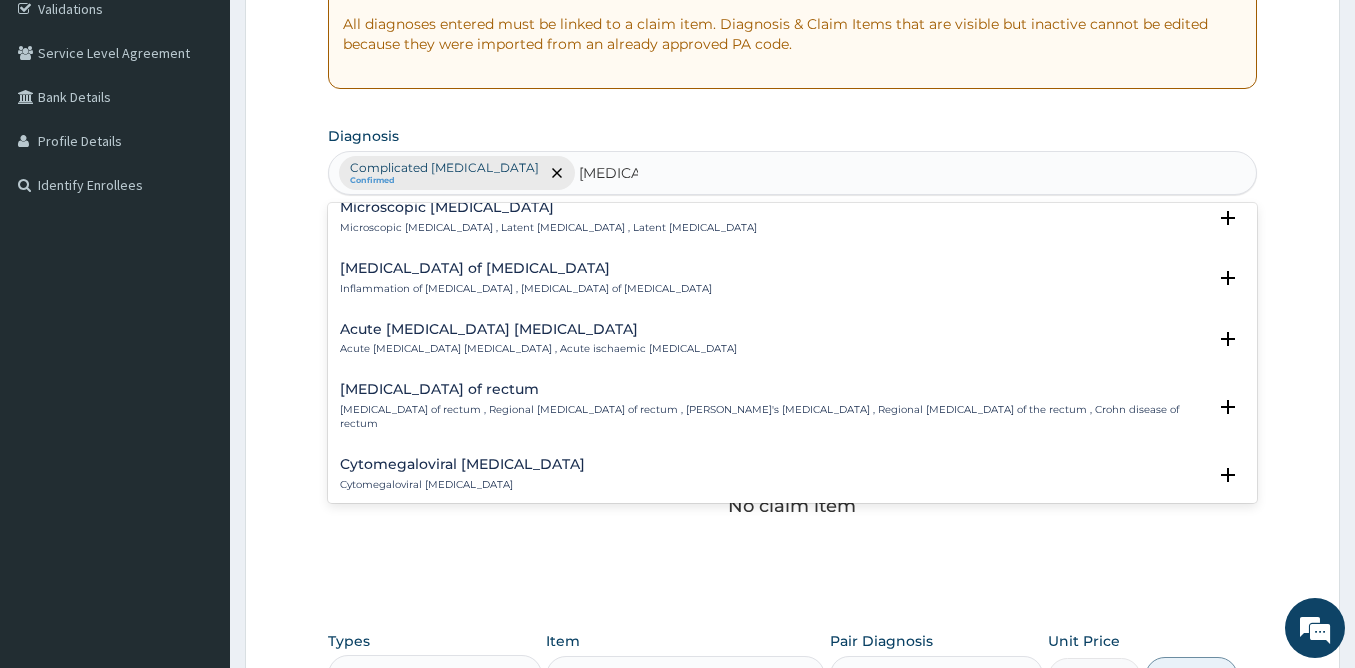 click on "Inflammation of intestine , Enteritis of intestine" at bounding box center [526, 289] 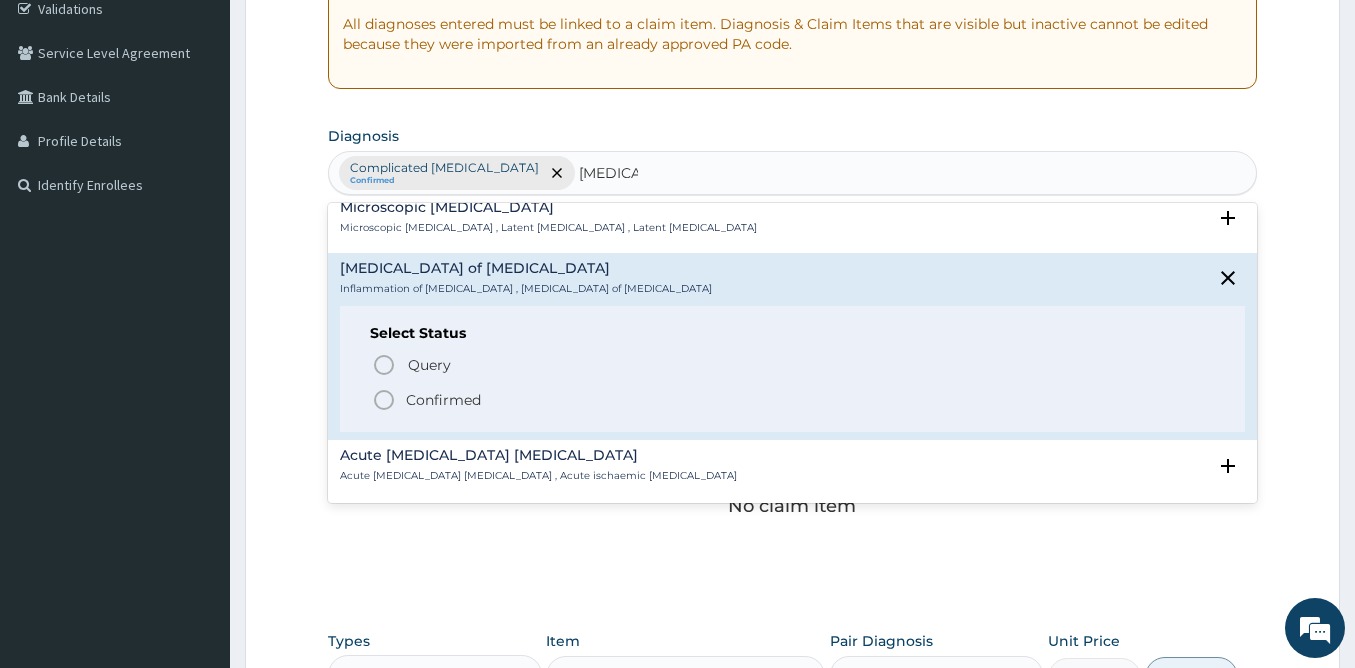 click 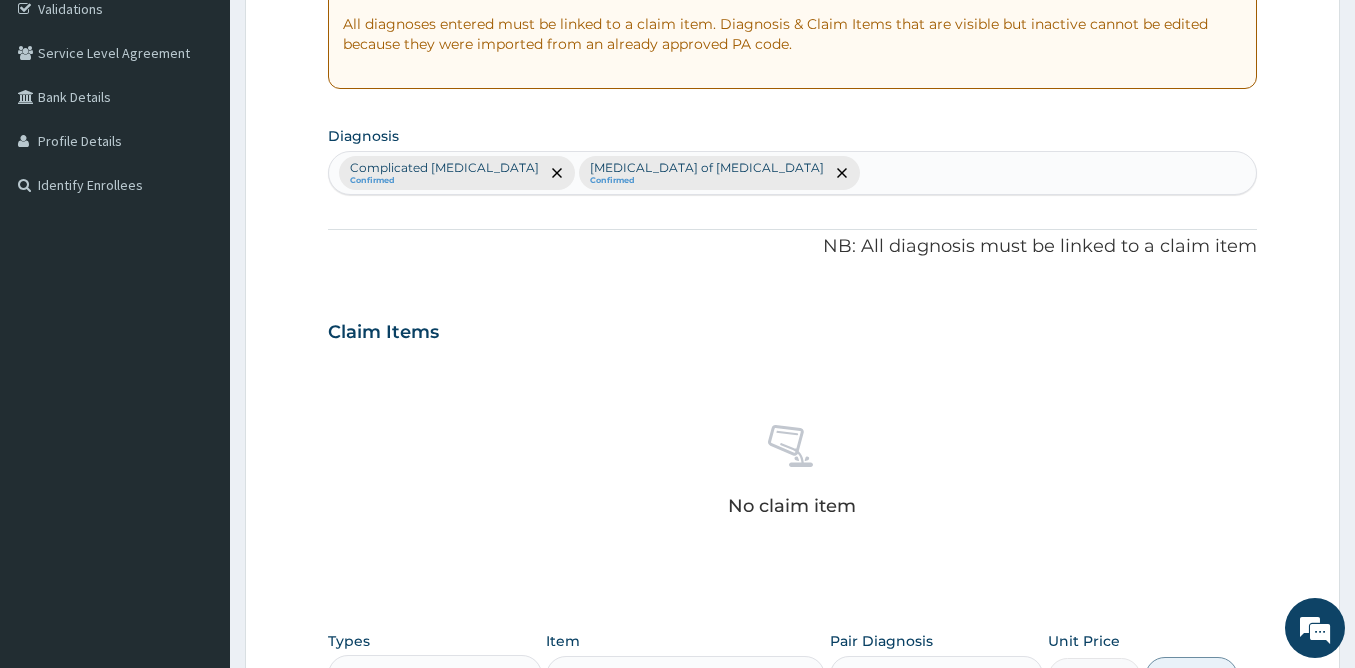 scroll, scrollTop: 774, scrollLeft: 0, axis: vertical 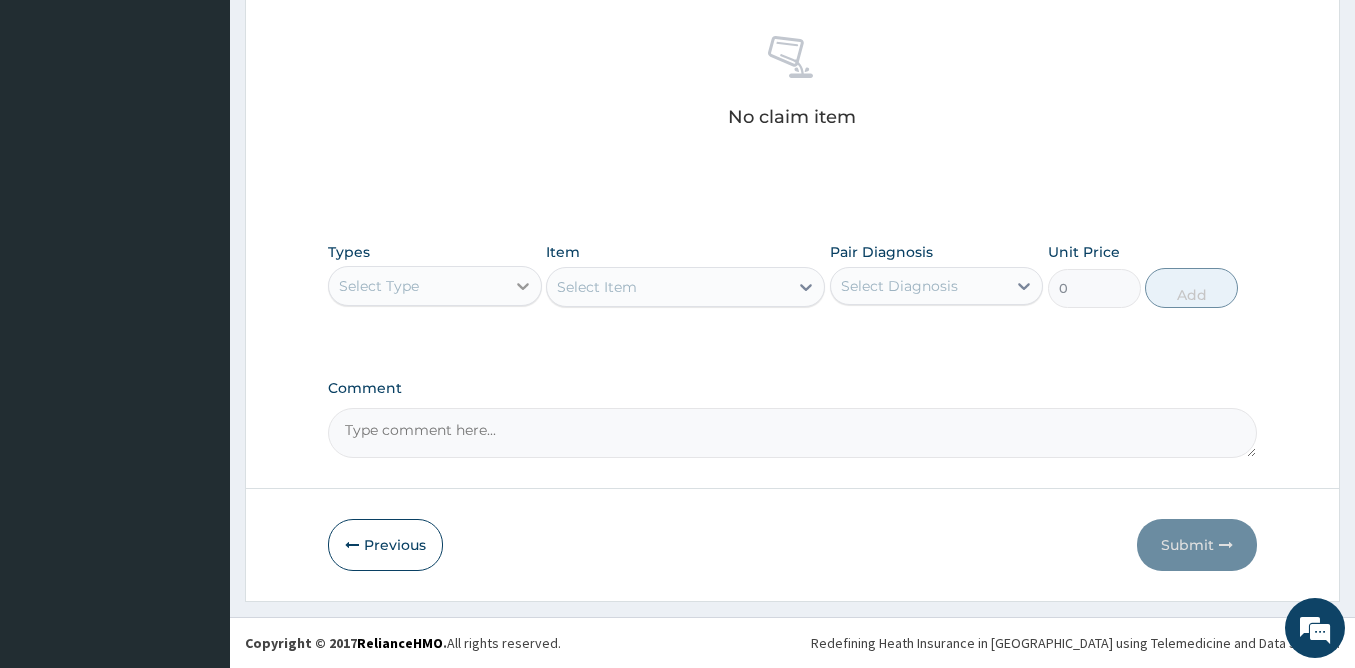 click 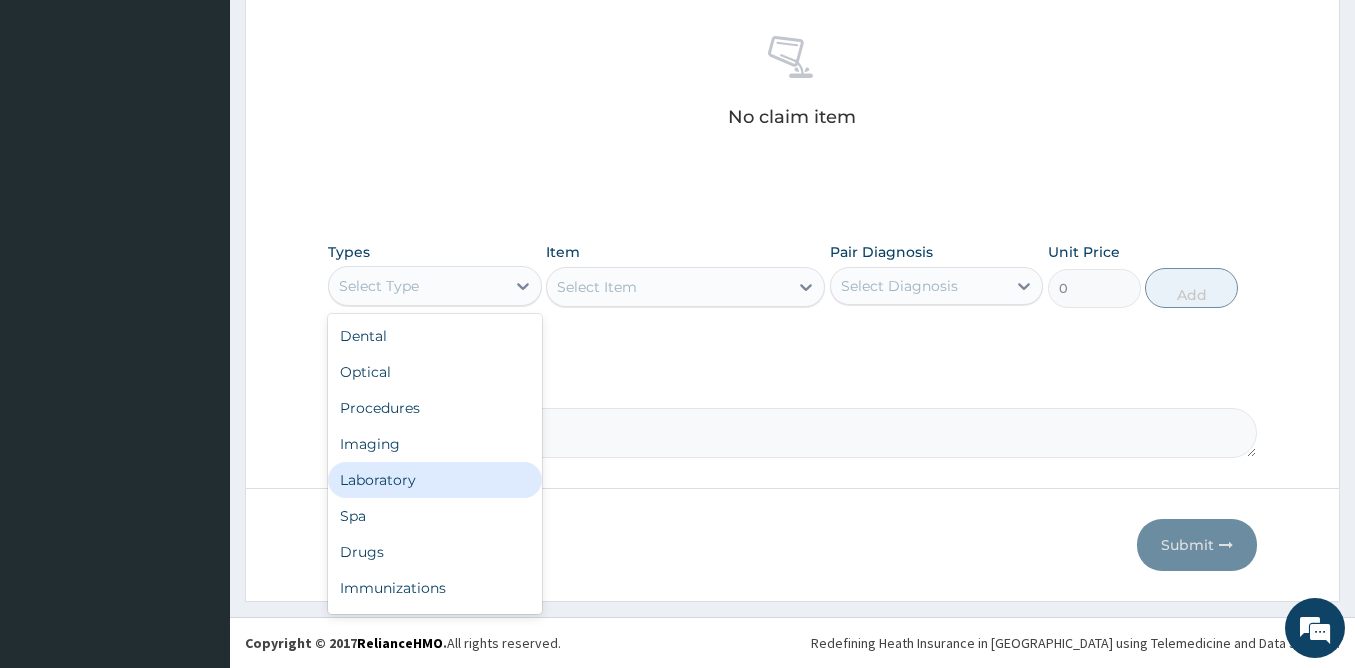 click on "Laboratory" at bounding box center (435, 480) 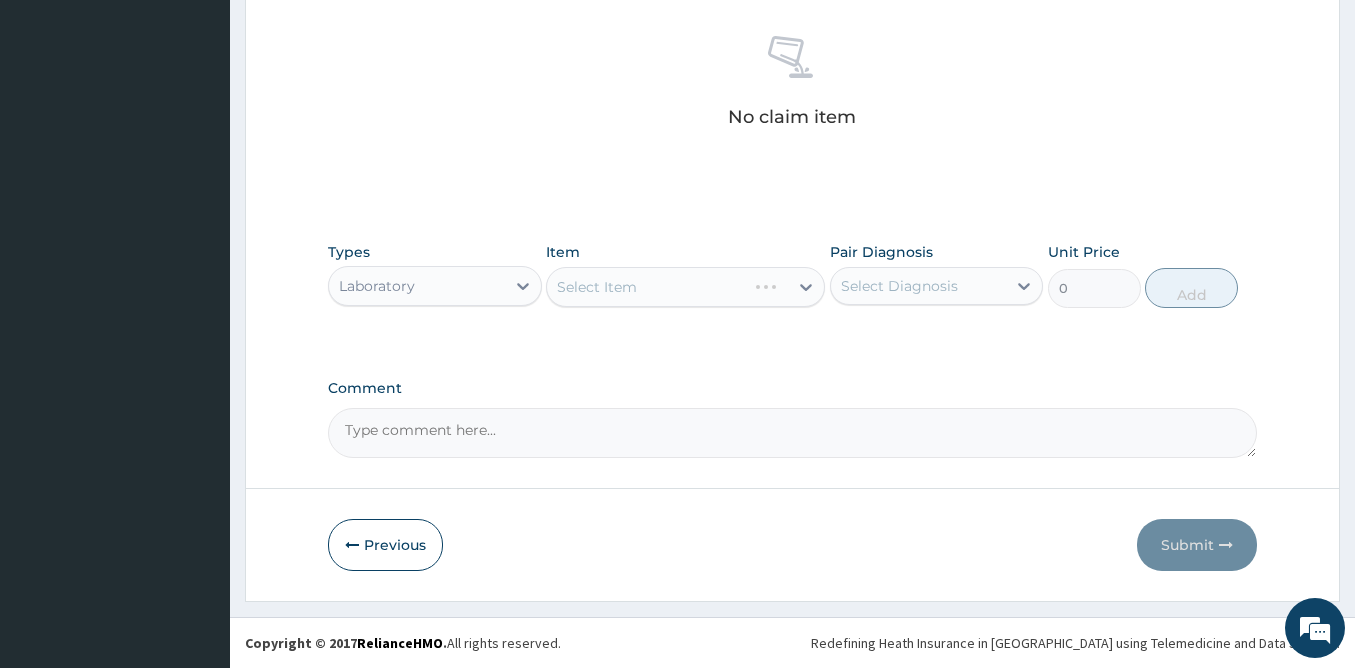 click on "Select Item" at bounding box center [685, 287] 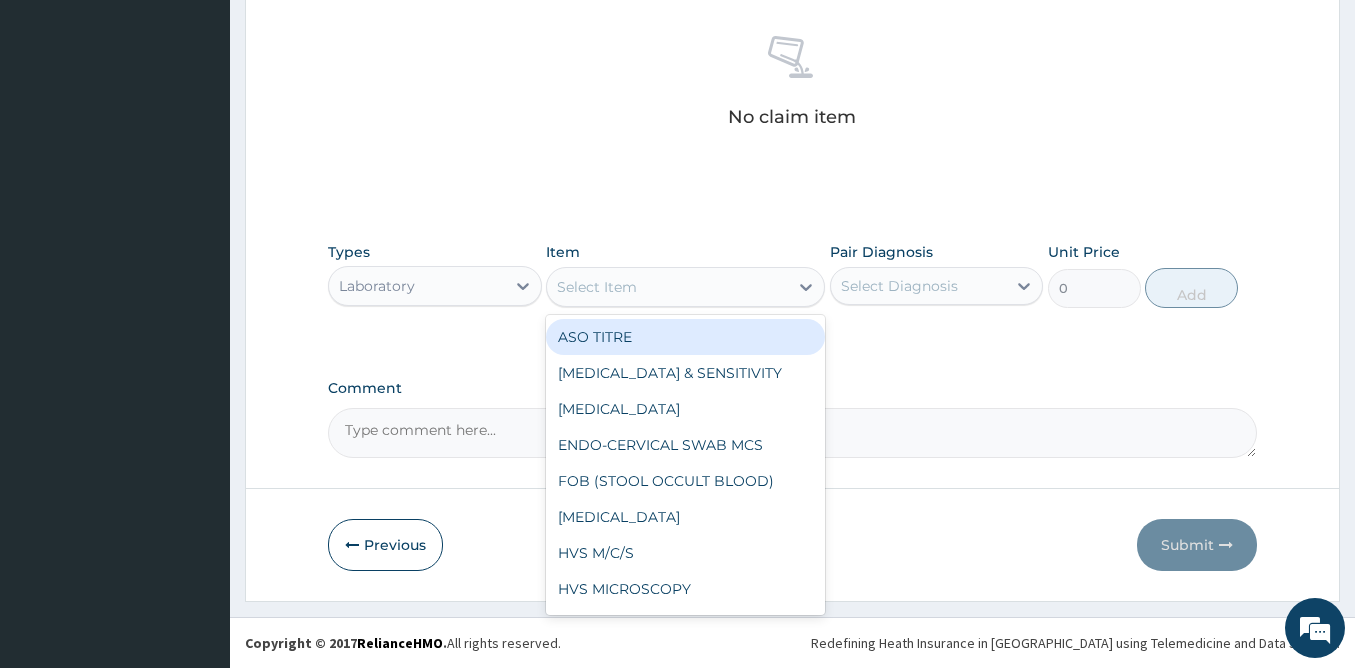click on "Select Item" at bounding box center [597, 287] 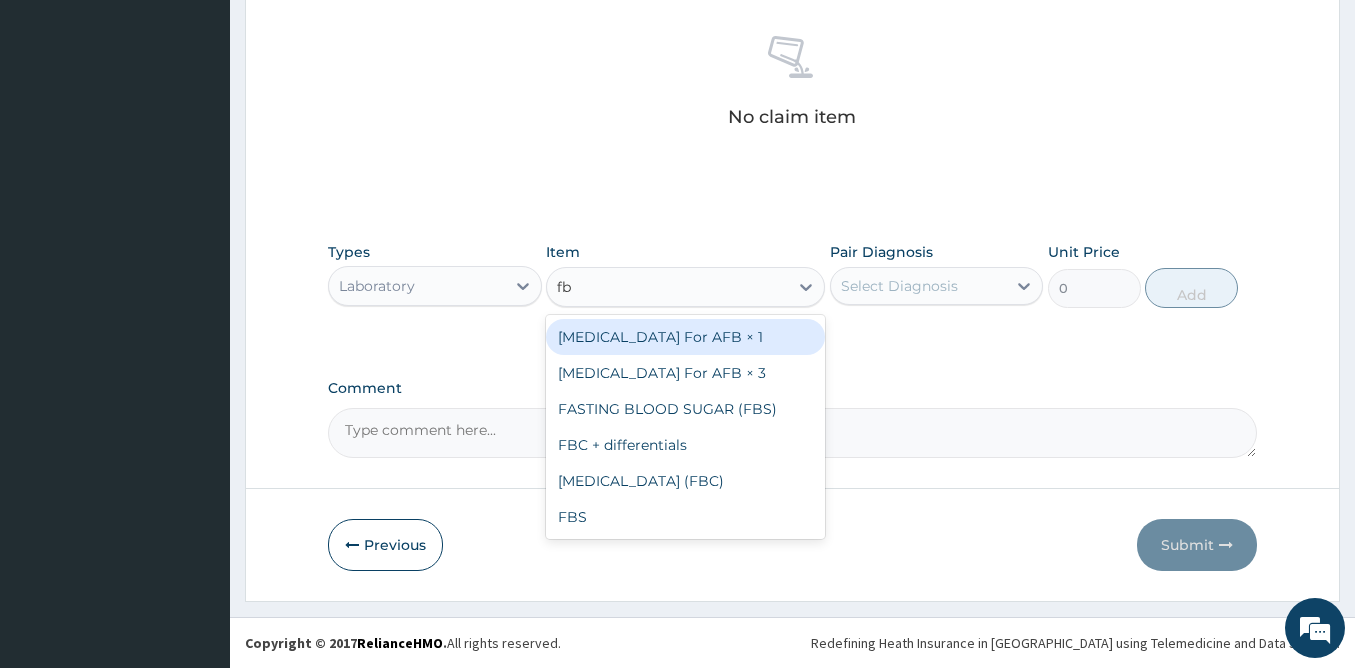 type on "fbc" 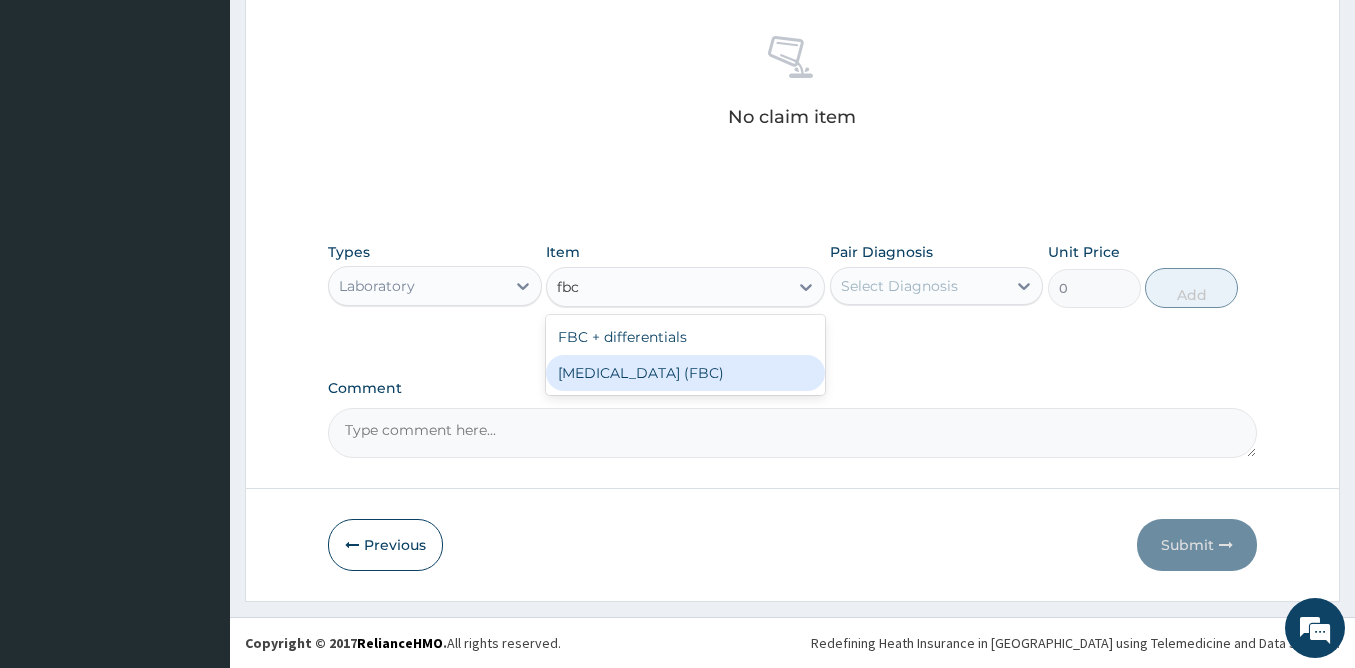 click on "Full Blood Count (FBC)" at bounding box center [685, 373] 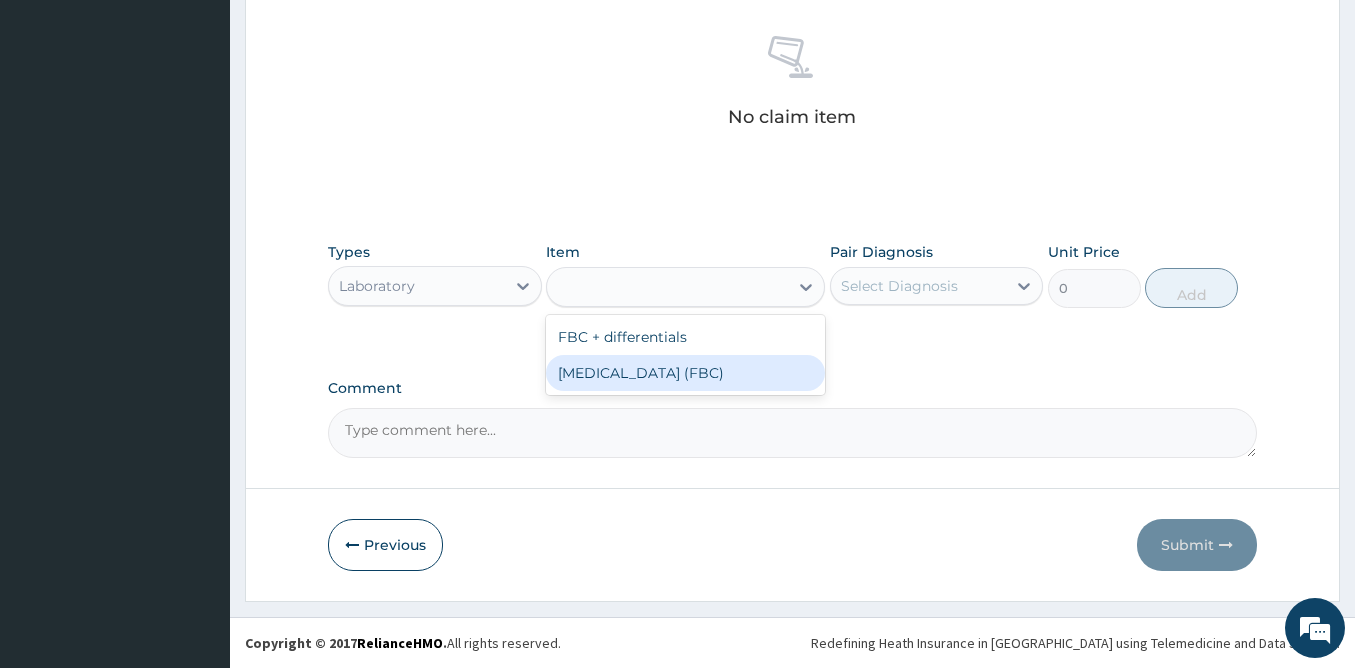 type on "2500" 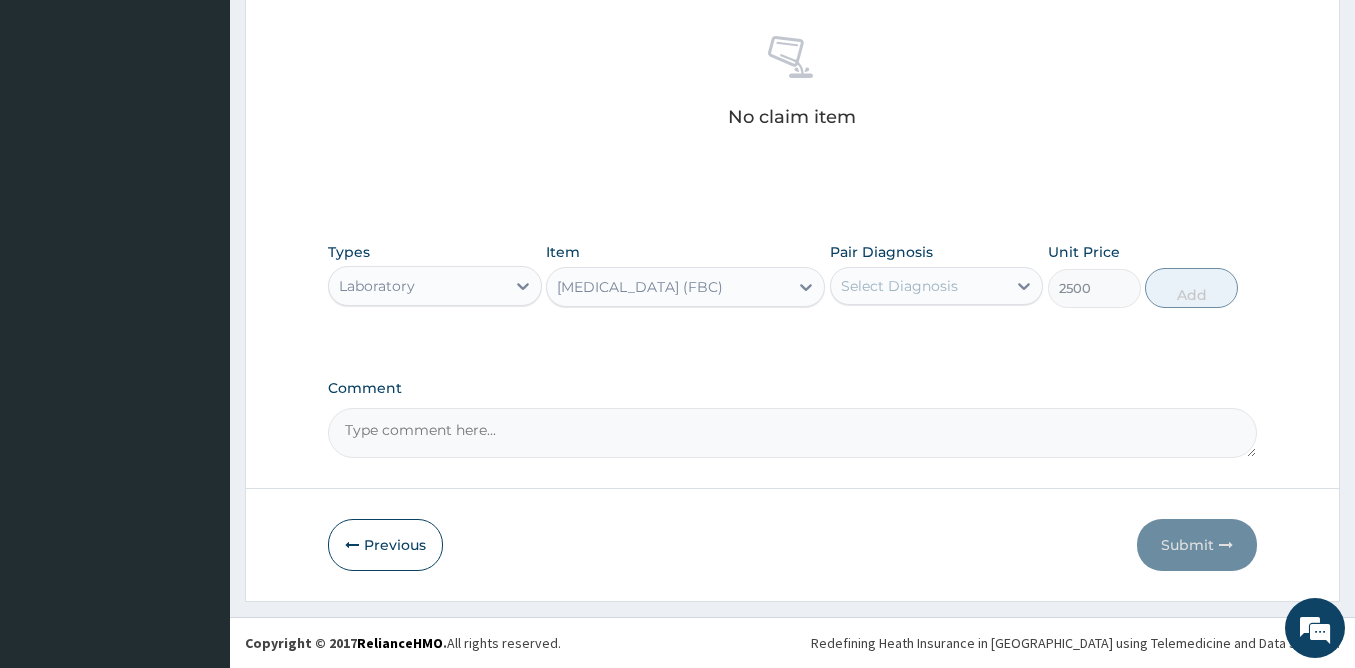 click on "Select Diagnosis" at bounding box center (919, 286) 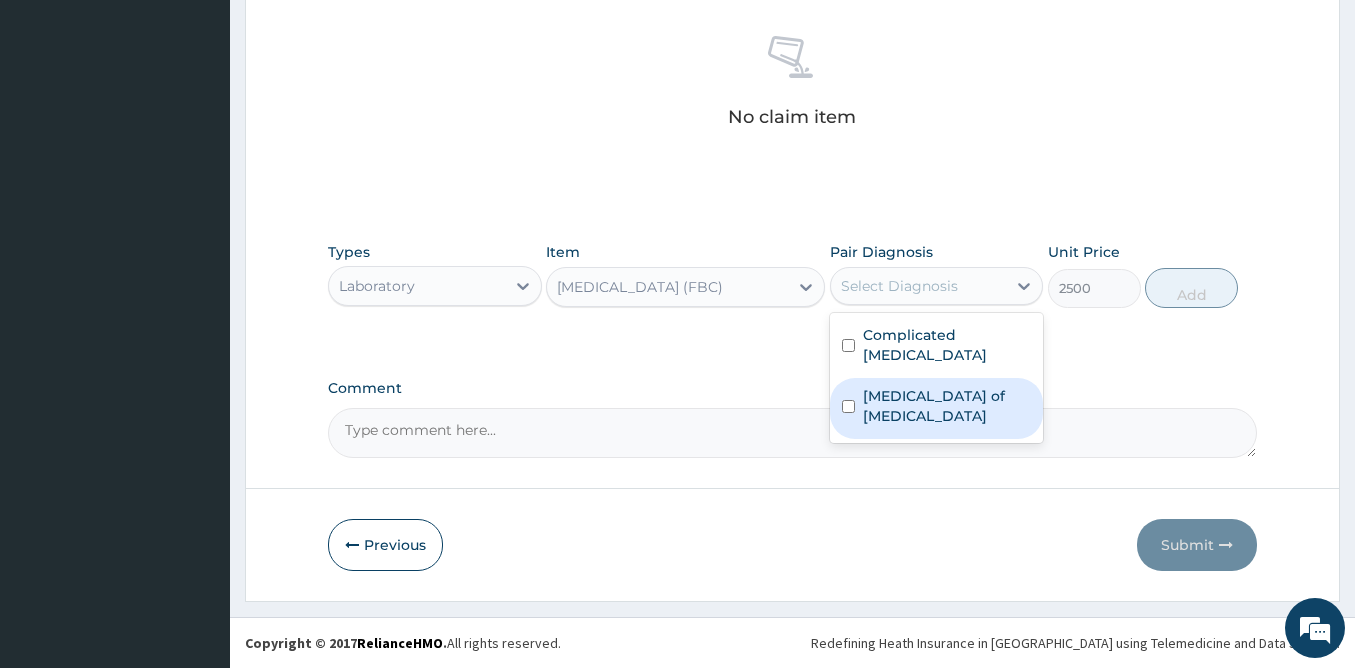 click on "Enteritis of intestine" at bounding box center (947, 406) 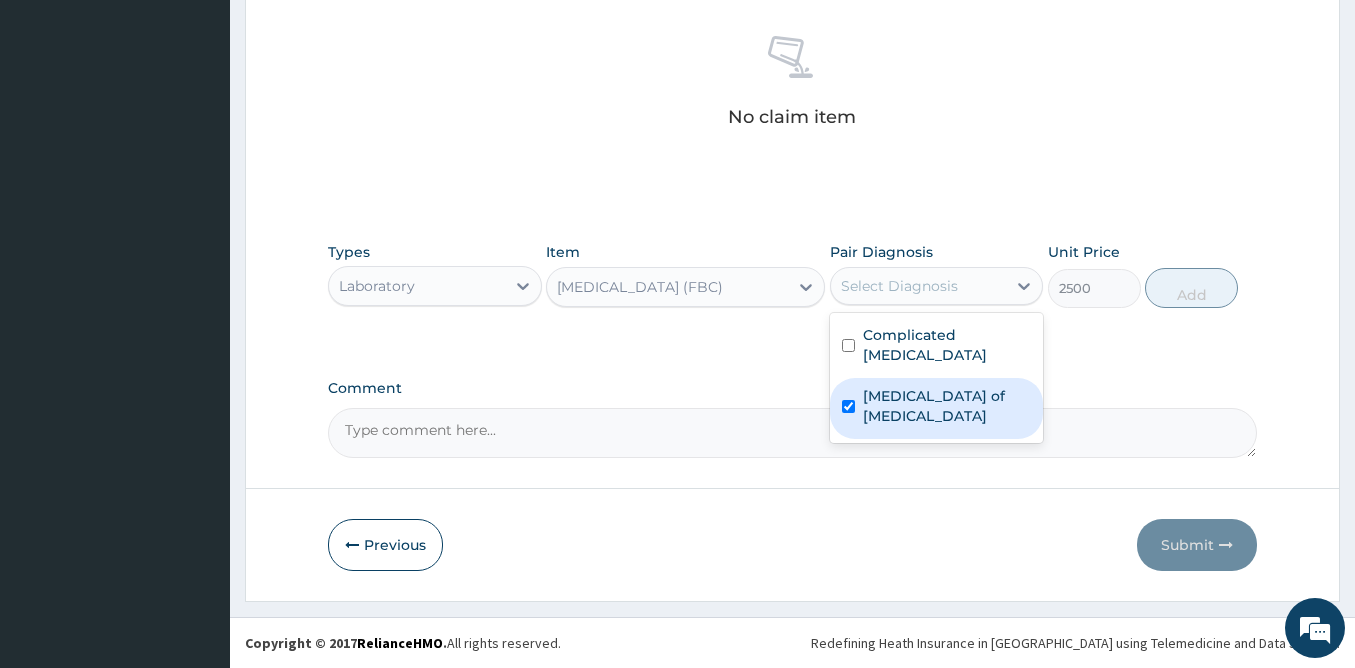 checkbox on "true" 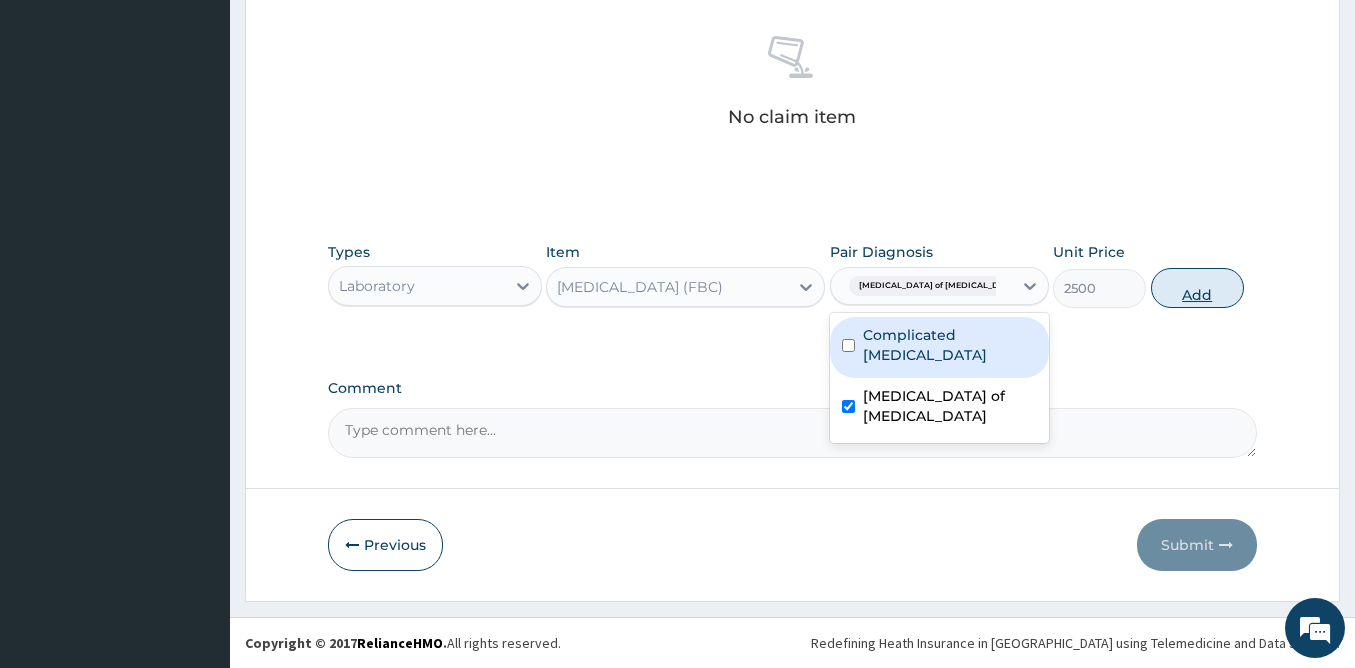 click on "Add" at bounding box center (1197, 288) 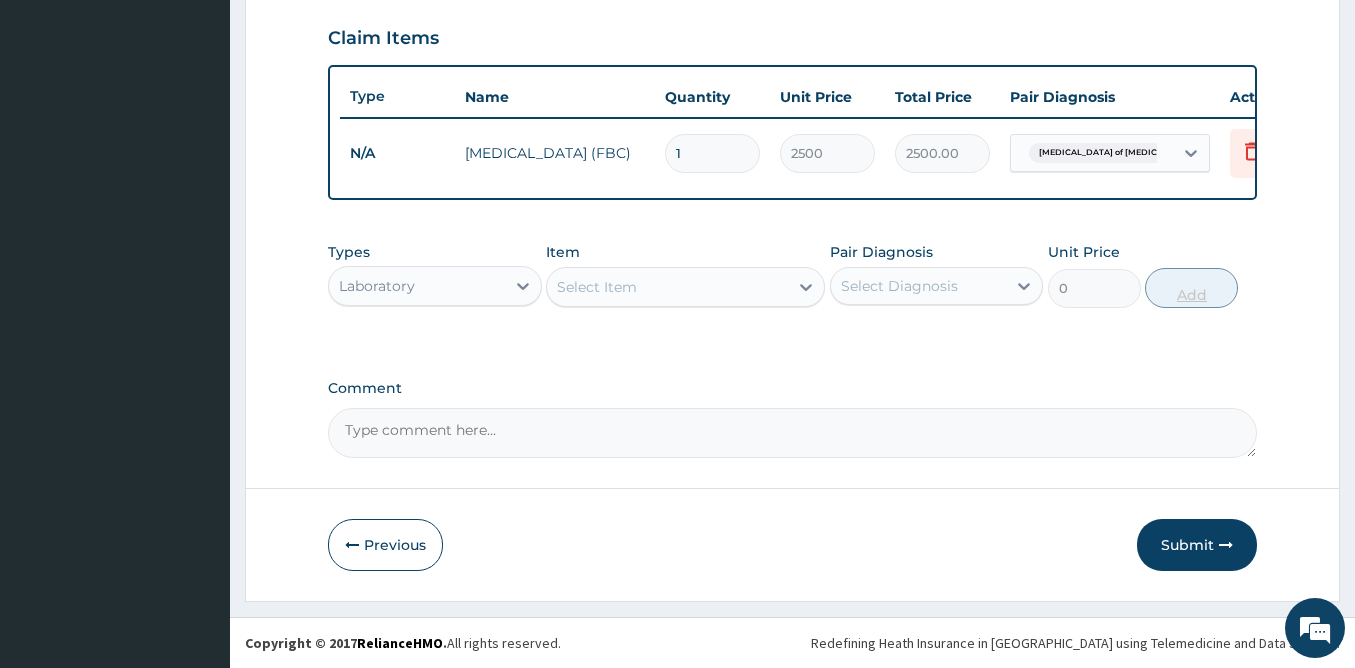 scroll, scrollTop: 694, scrollLeft: 0, axis: vertical 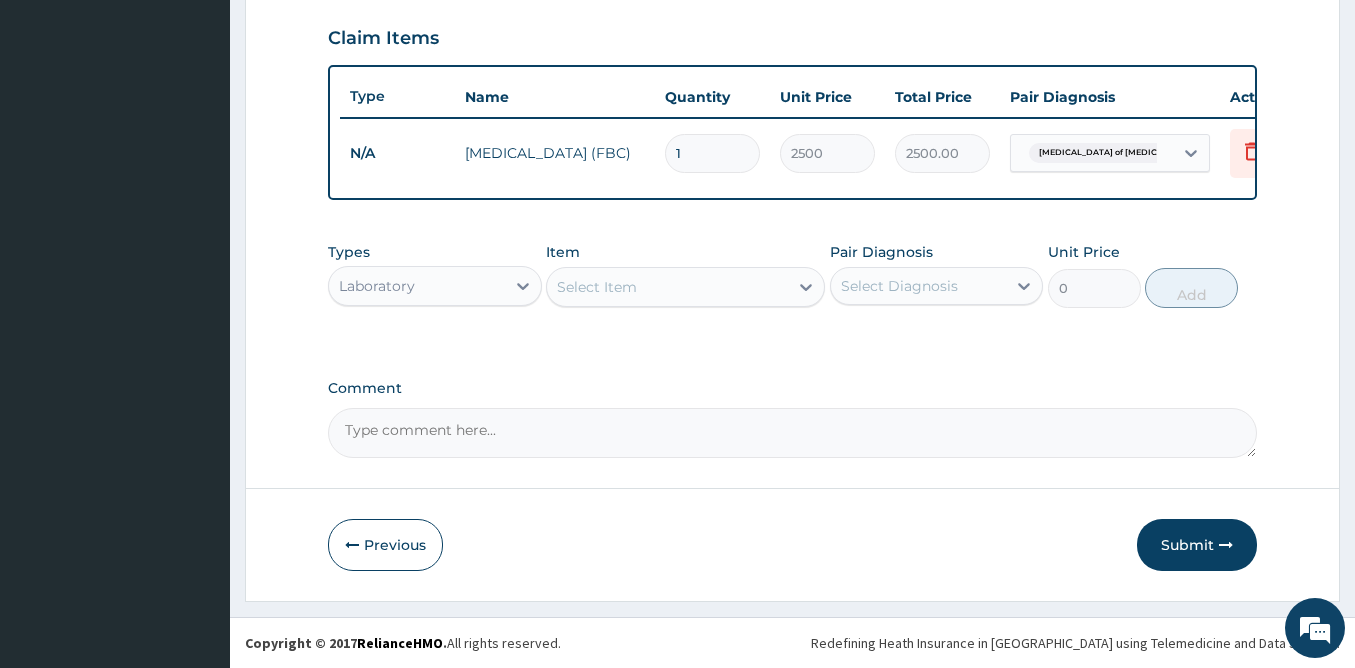 click on "Select Item" at bounding box center [667, 287] 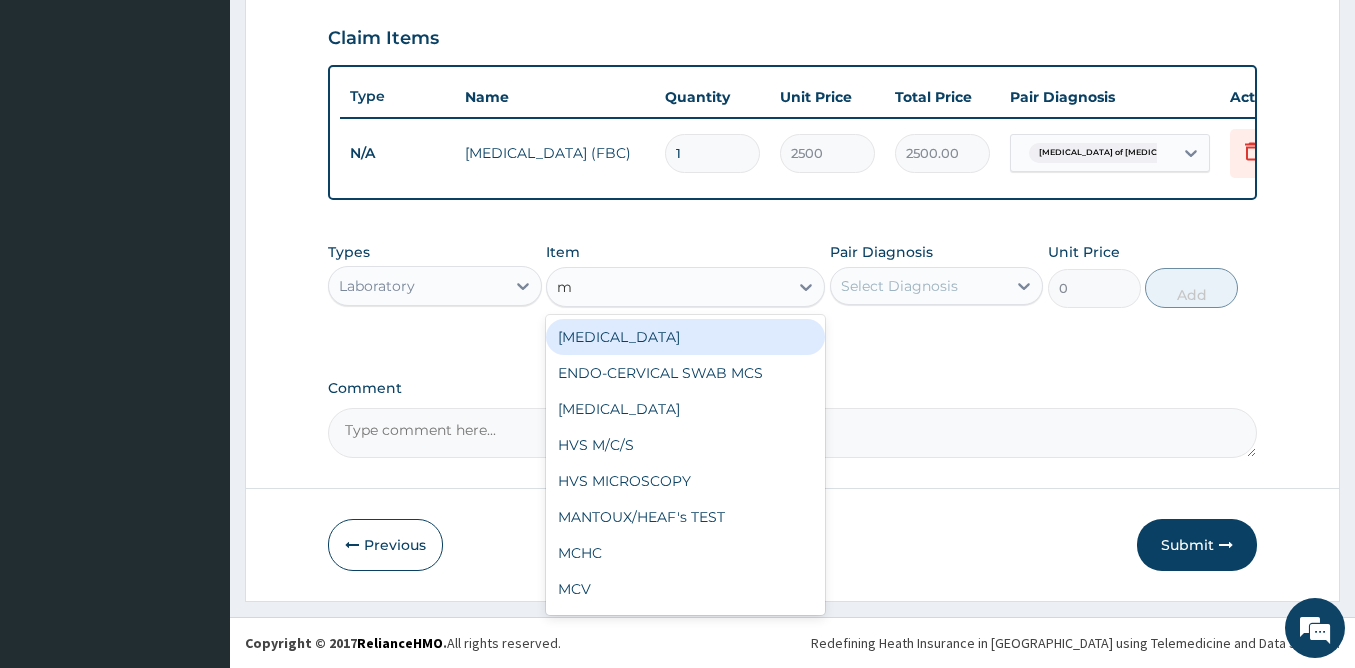 type on "mp" 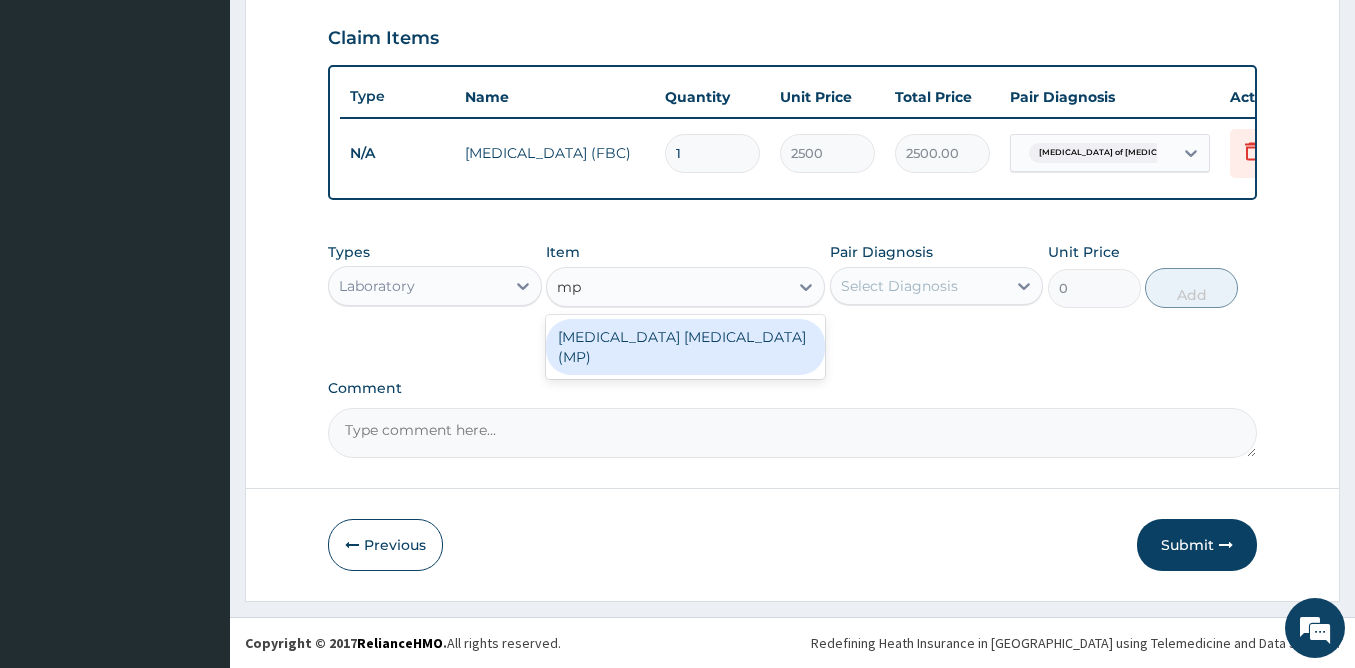 click on "MALARIA PARASITE (MP)" at bounding box center [685, 347] 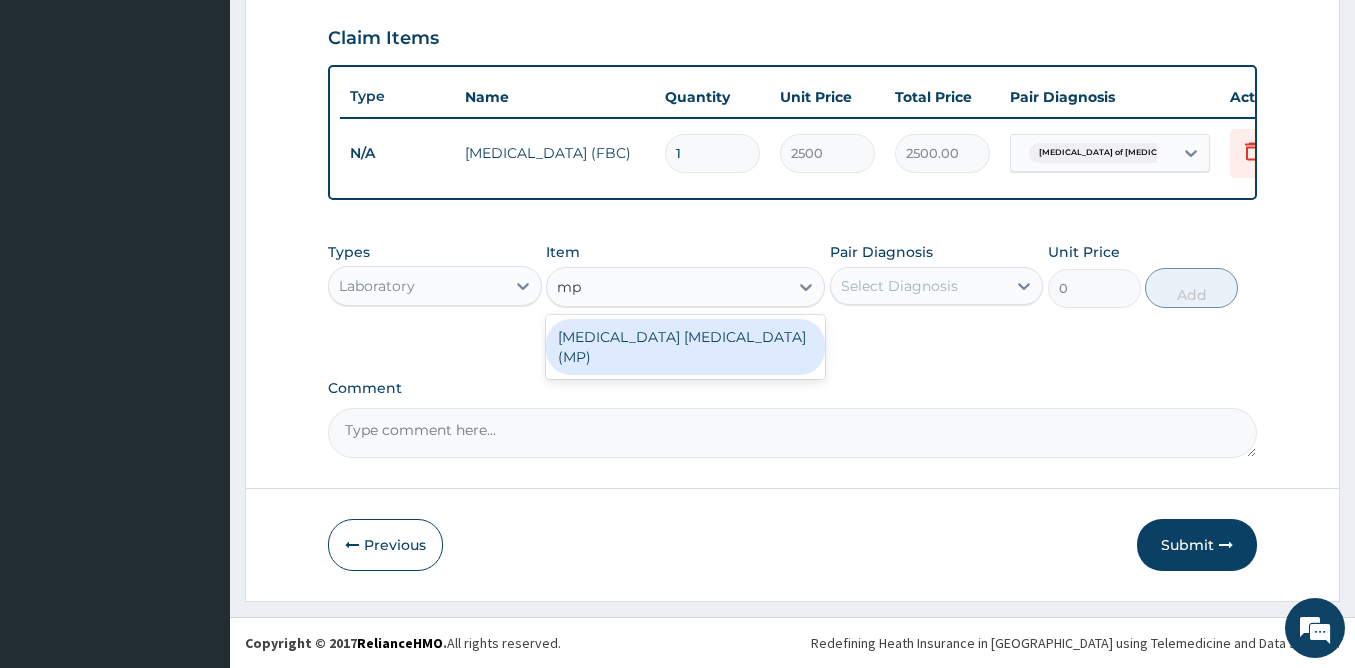 type 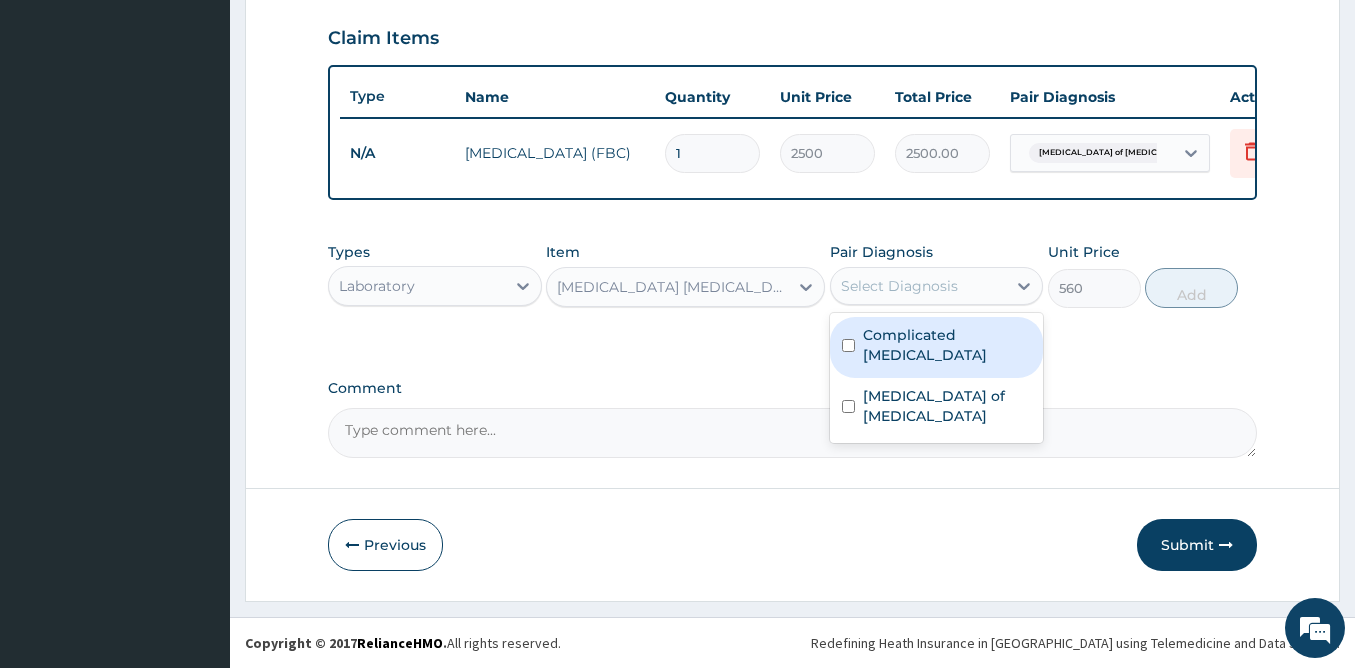 click on "Select Diagnosis" at bounding box center (899, 286) 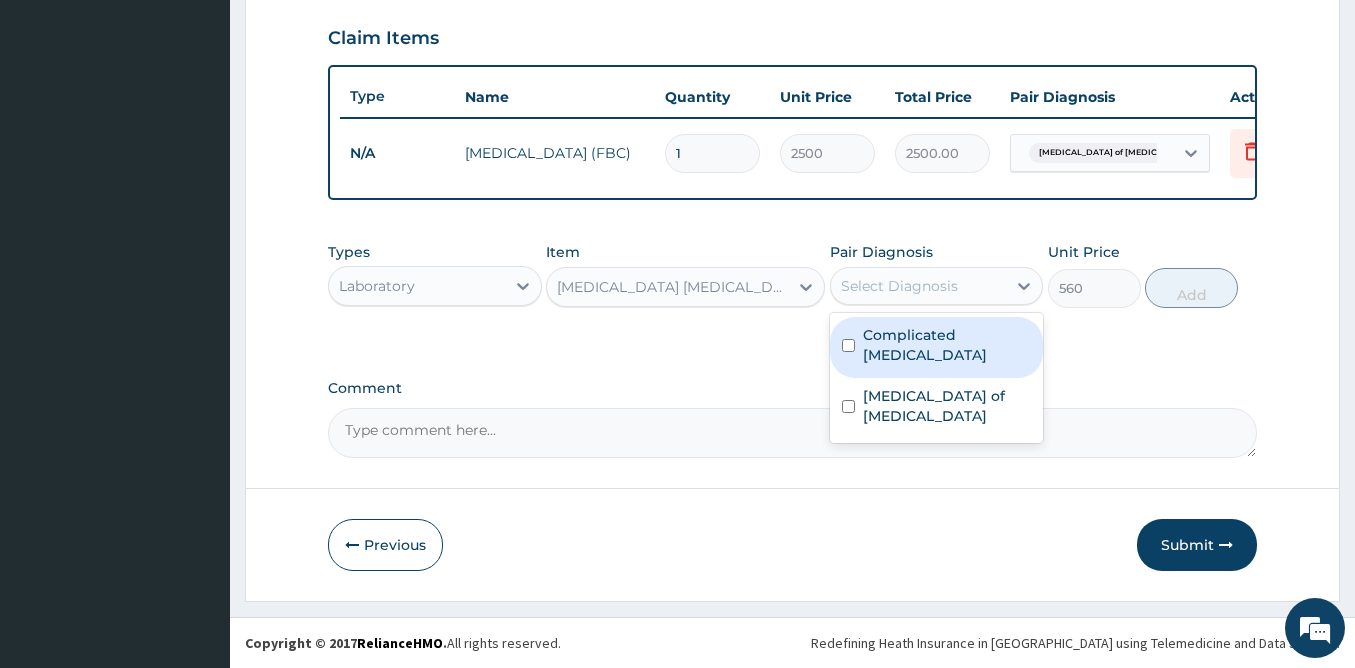 click on "Complicated malaria" at bounding box center (947, 345) 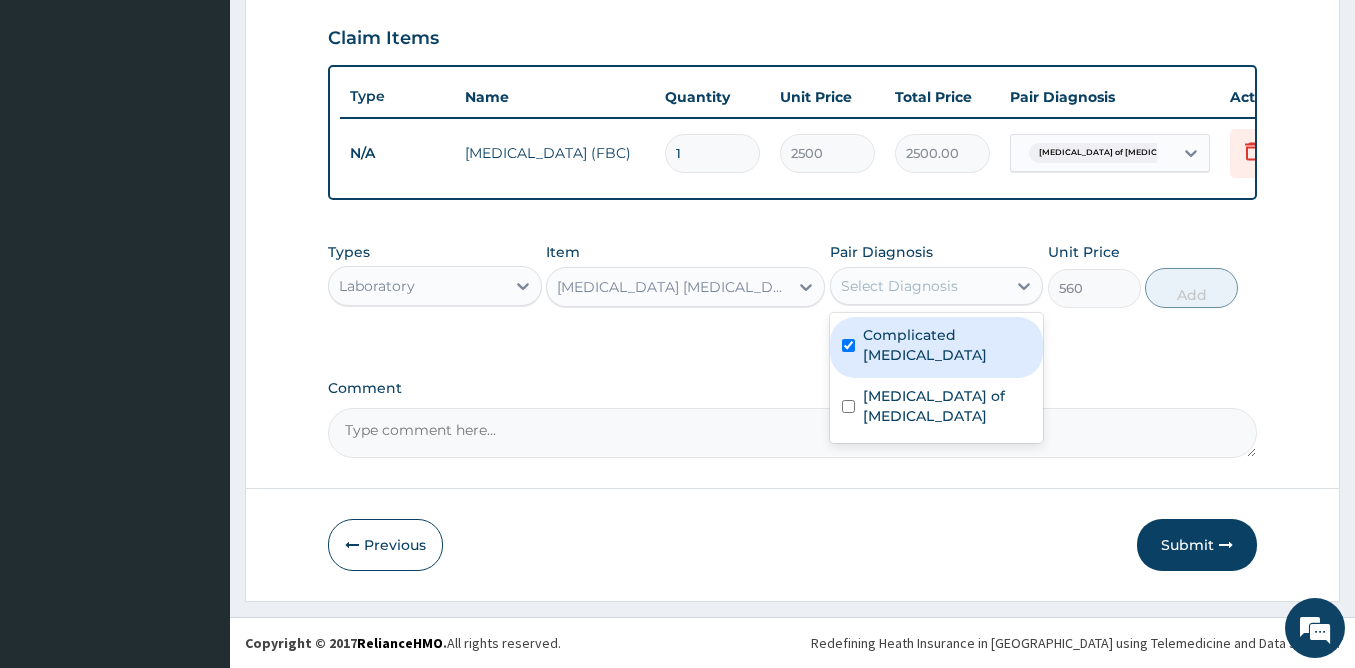checkbox on "true" 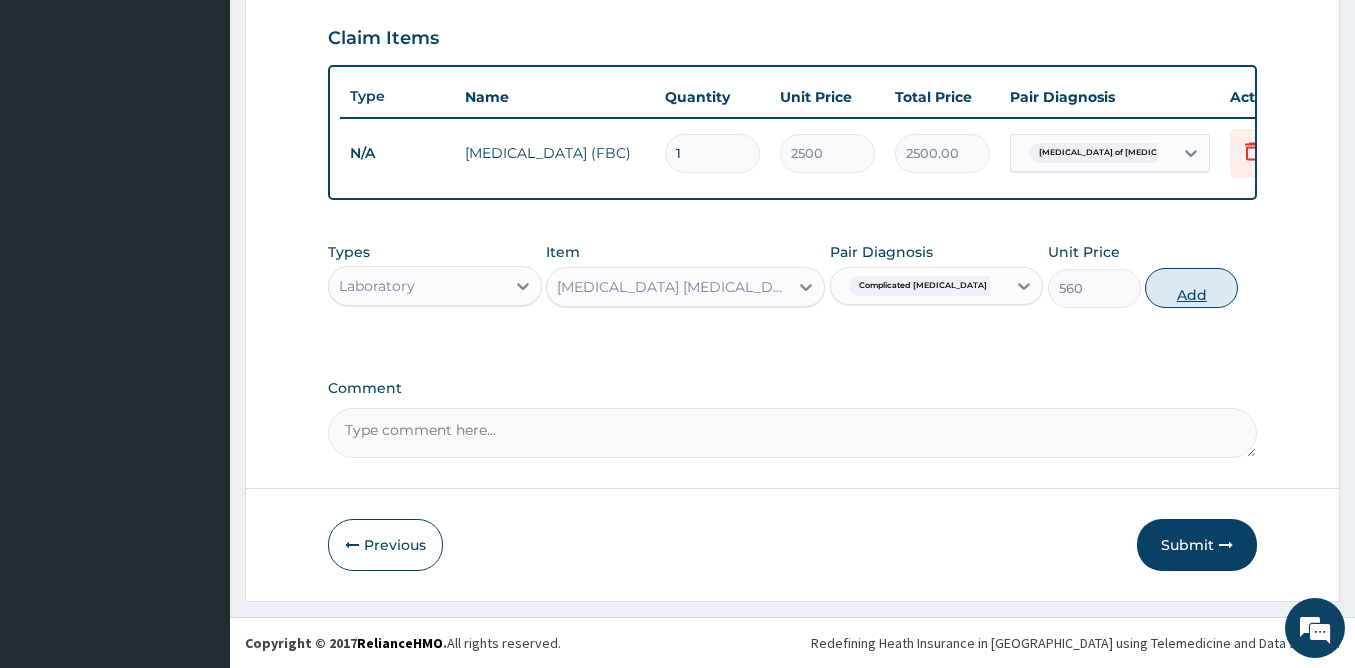click on "Add" at bounding box center (1191, 288) 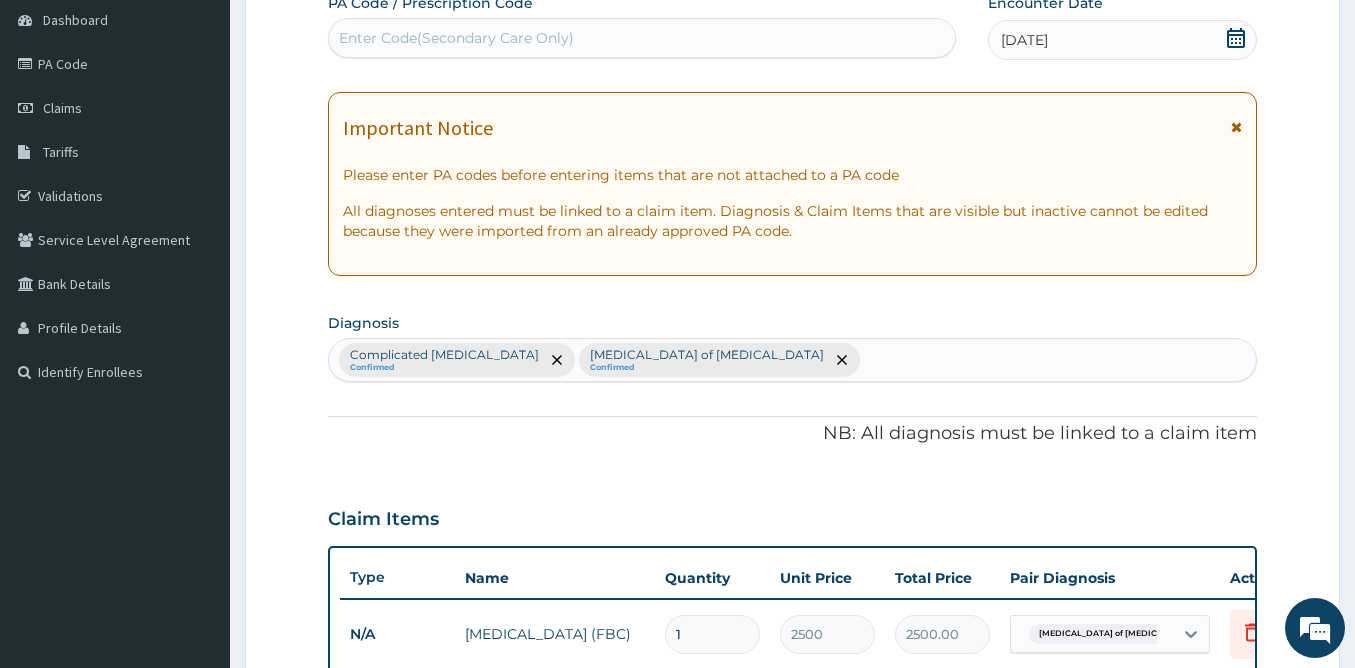 scroll, scrollTop: 157, scrollLeft: 0, axis: vertical 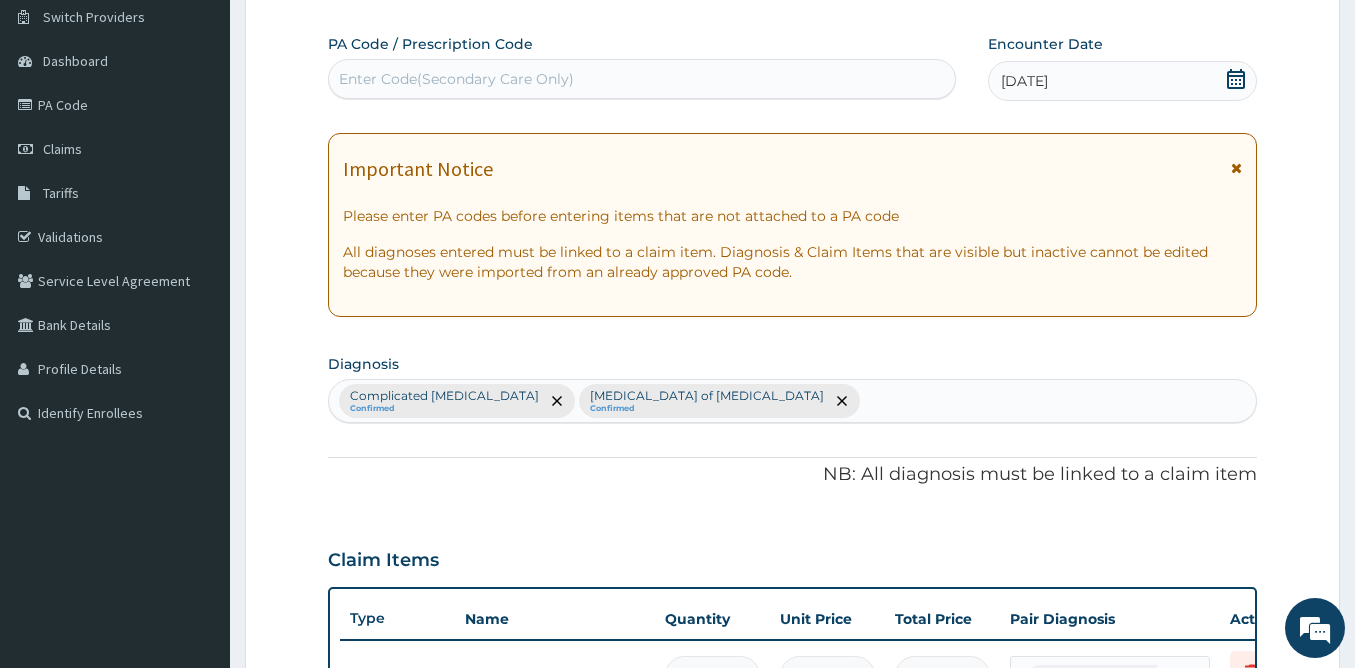 click on "Complicated malaria Confirmed Enteritis of intestine Confirmed" at bounding box center [792, 401] 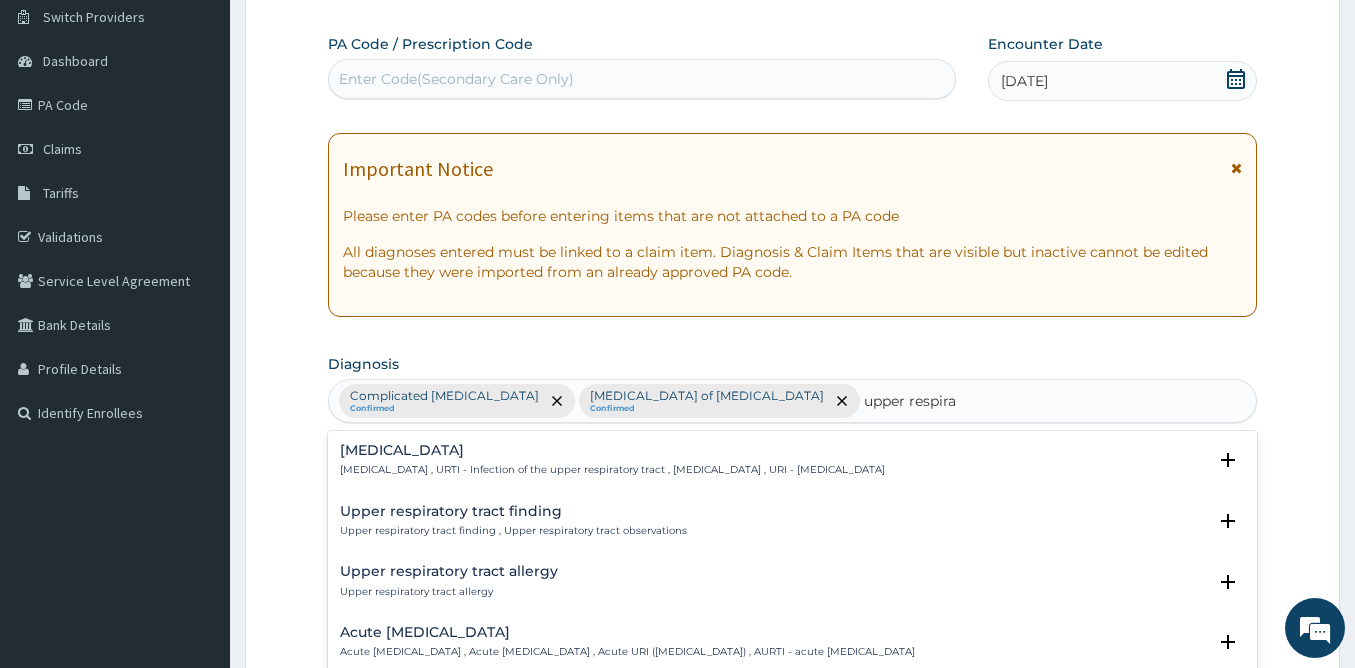 type on "upper respirat" 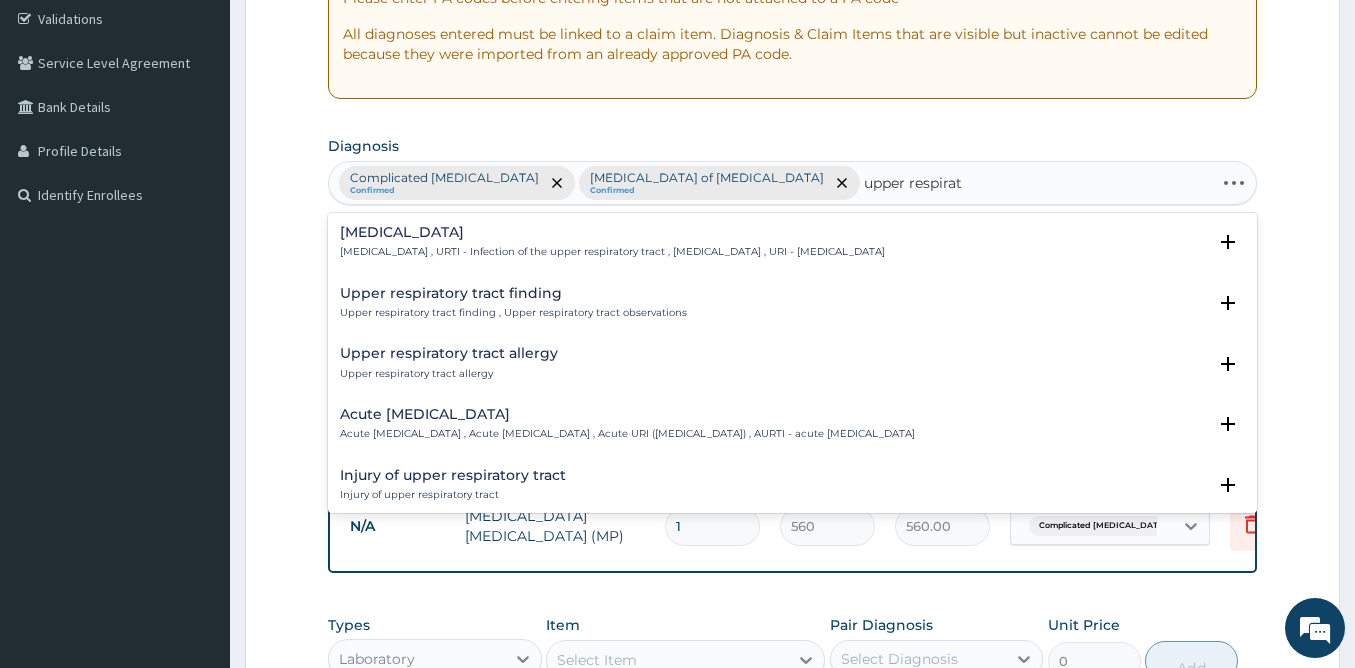 scroll, scrollTop: 384, scrollLeft: 0, axis: vertical 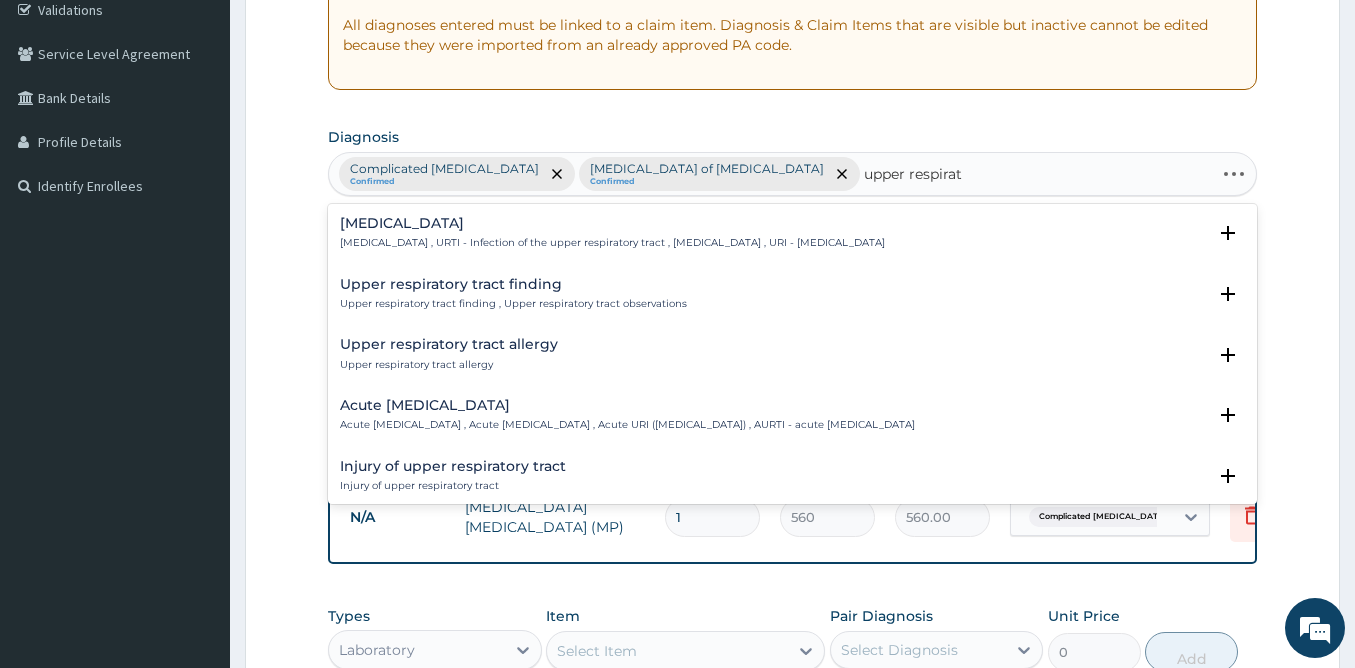 click on "Upper respiratory infection" at bounding box center (612, 223) 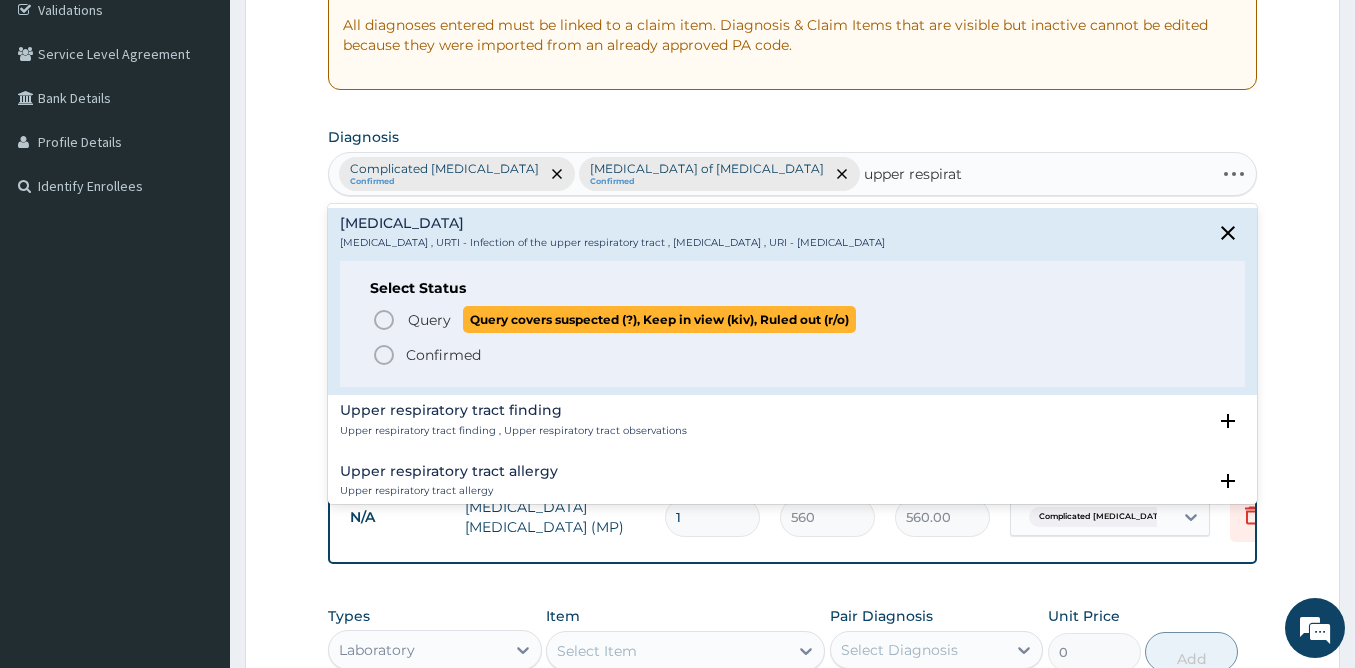 click 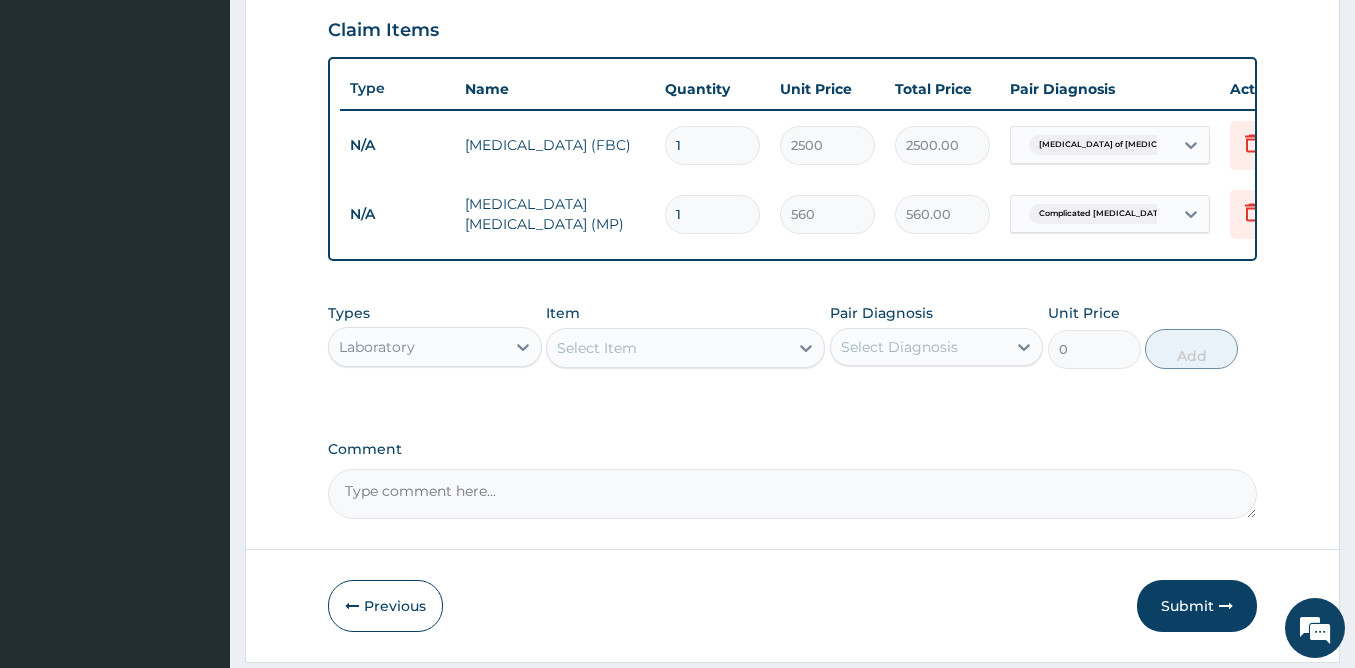 scroll, scrollTop: 763, scrollLeft: 0, axis: vertical 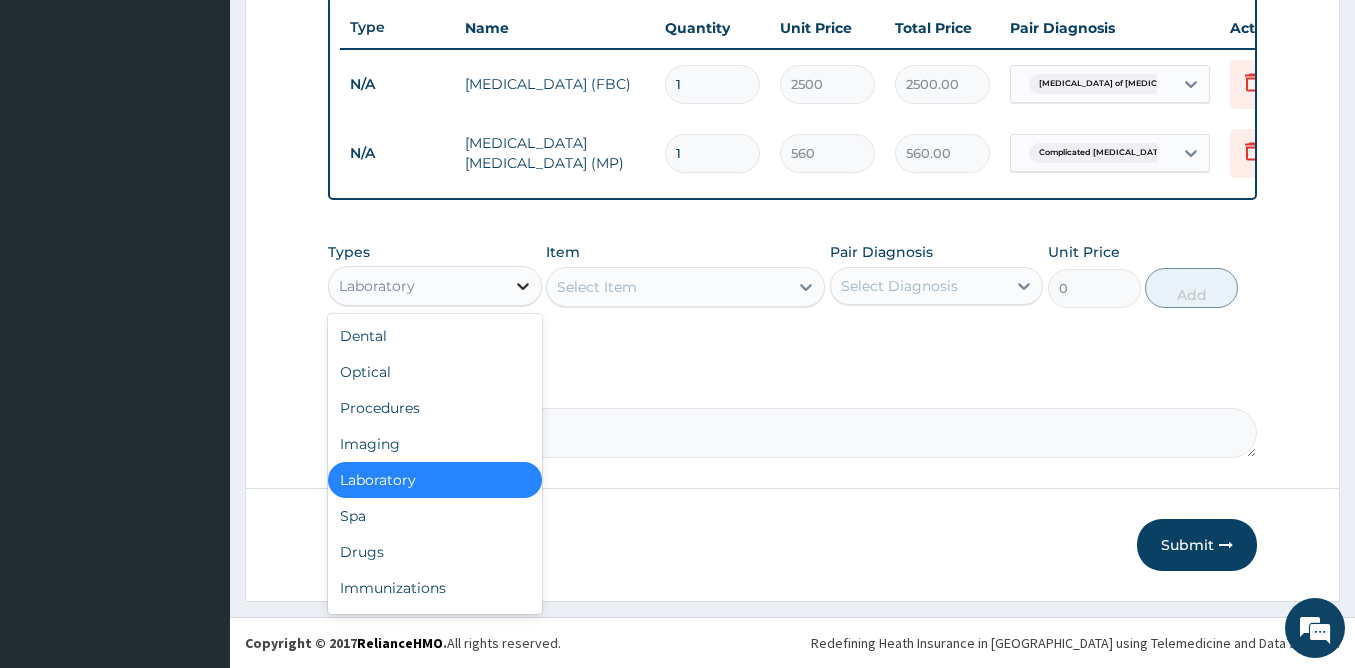 click 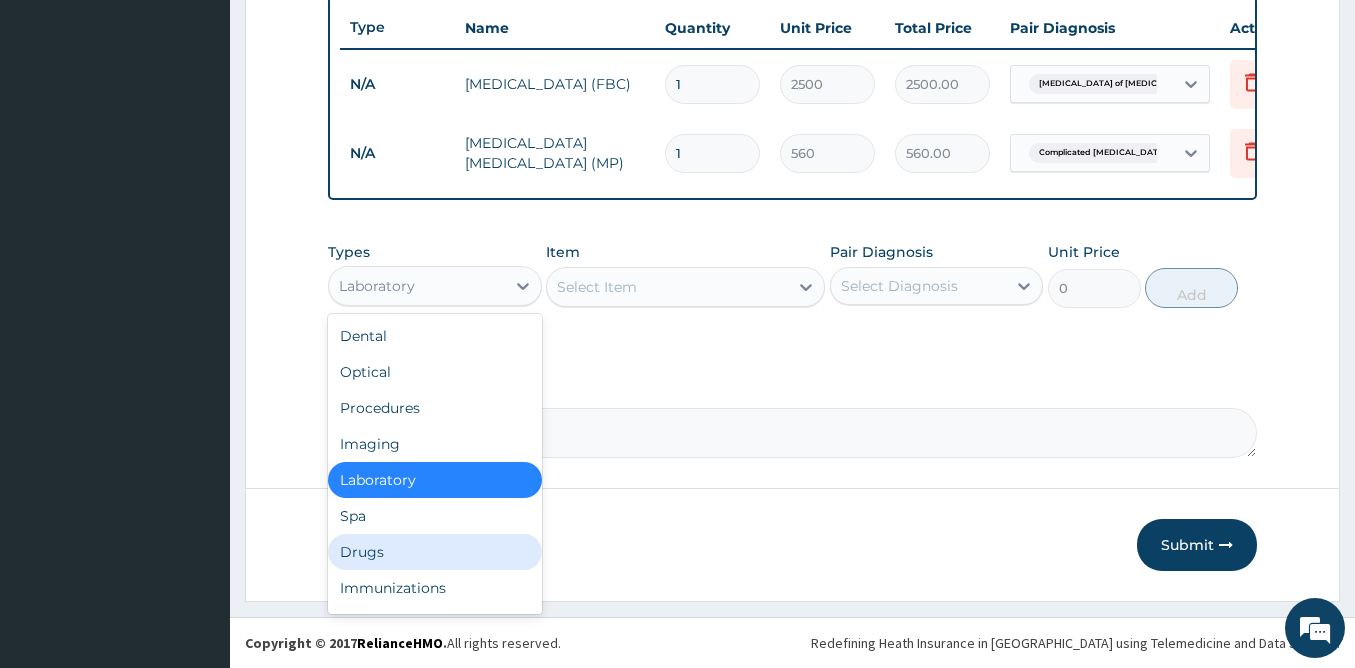 click on "Drugs" at bounding box center (435, 552) 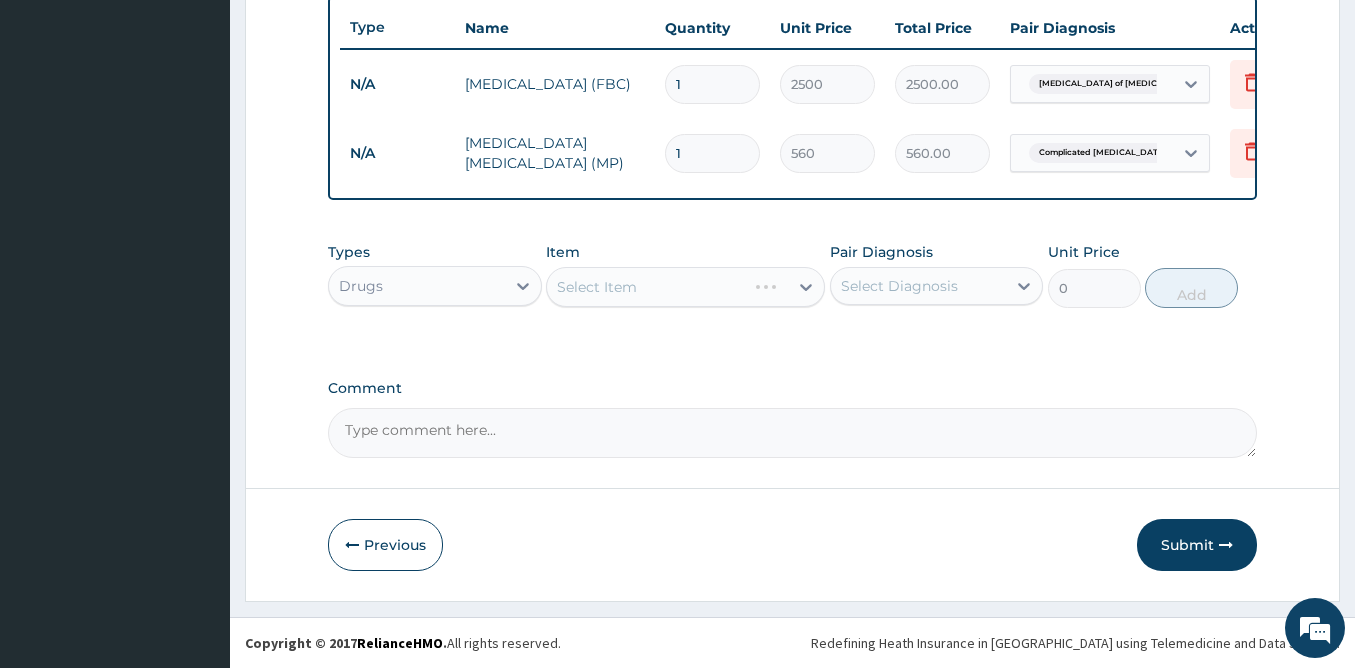 click on "Select Item" at bounding box center (685, 287) 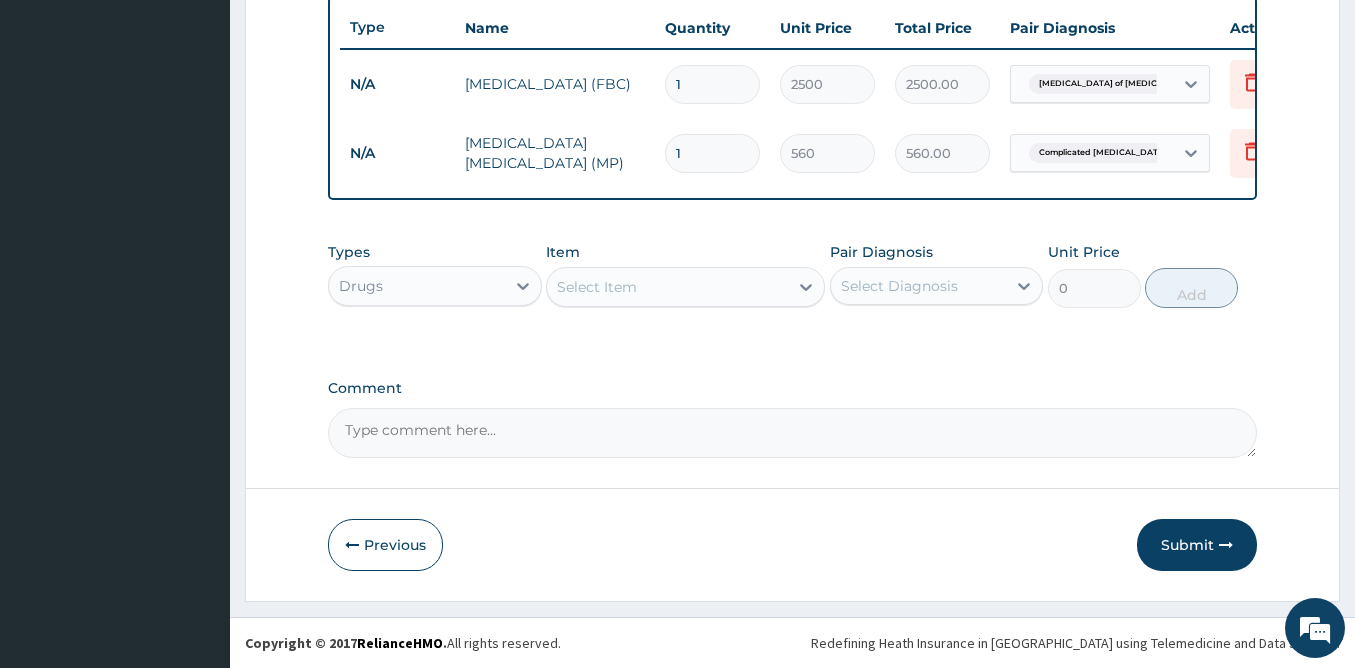 click on "Select Item" at bounding box center (597, 287) 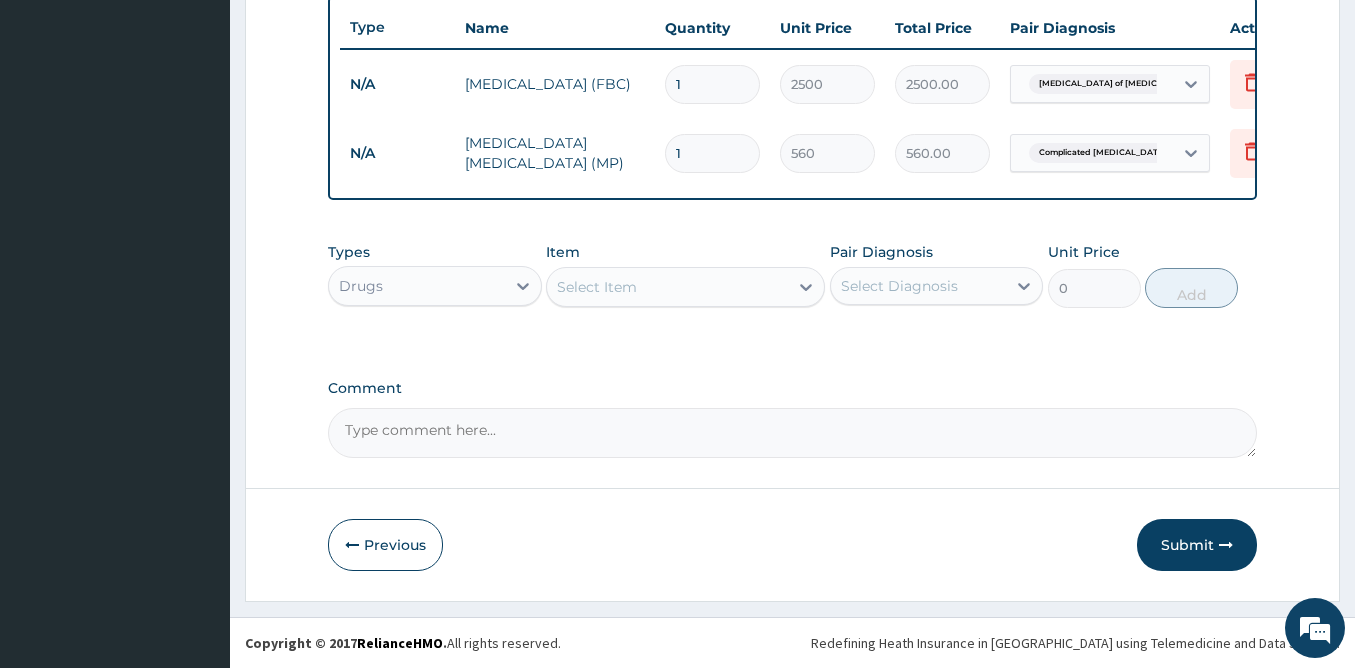 click on "Select Item" at bounding box center (597, 287) 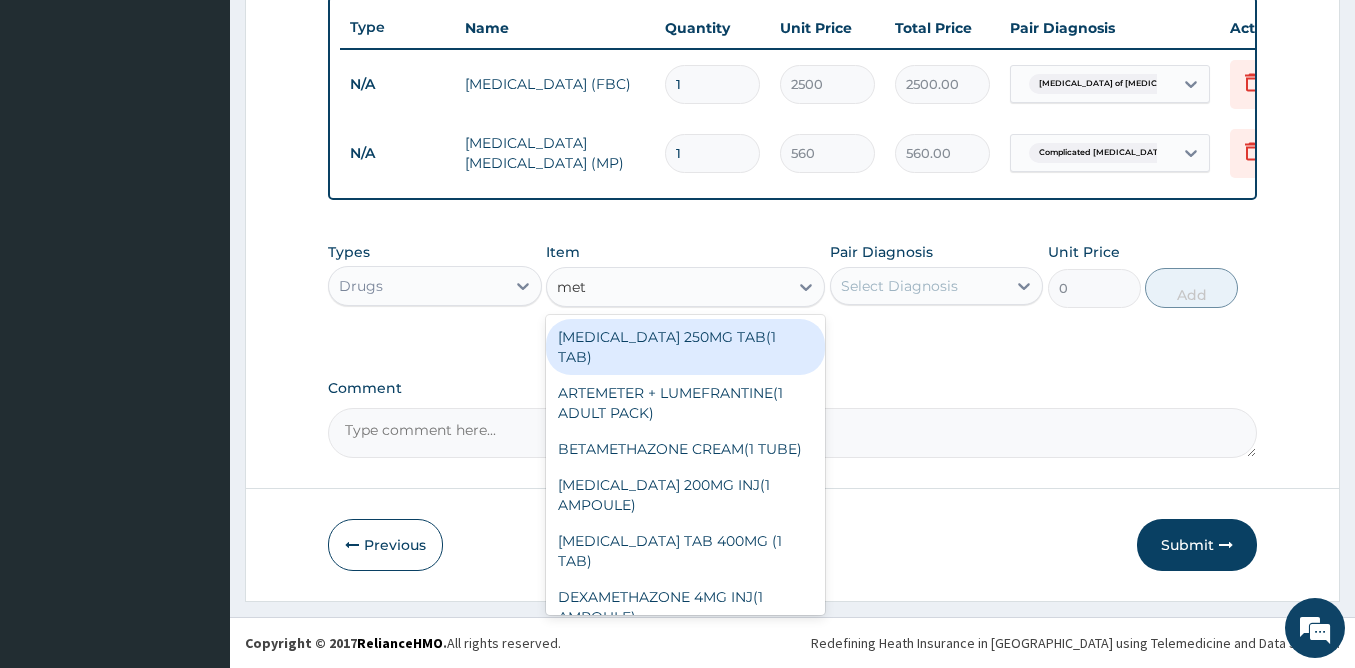 type on "meto" 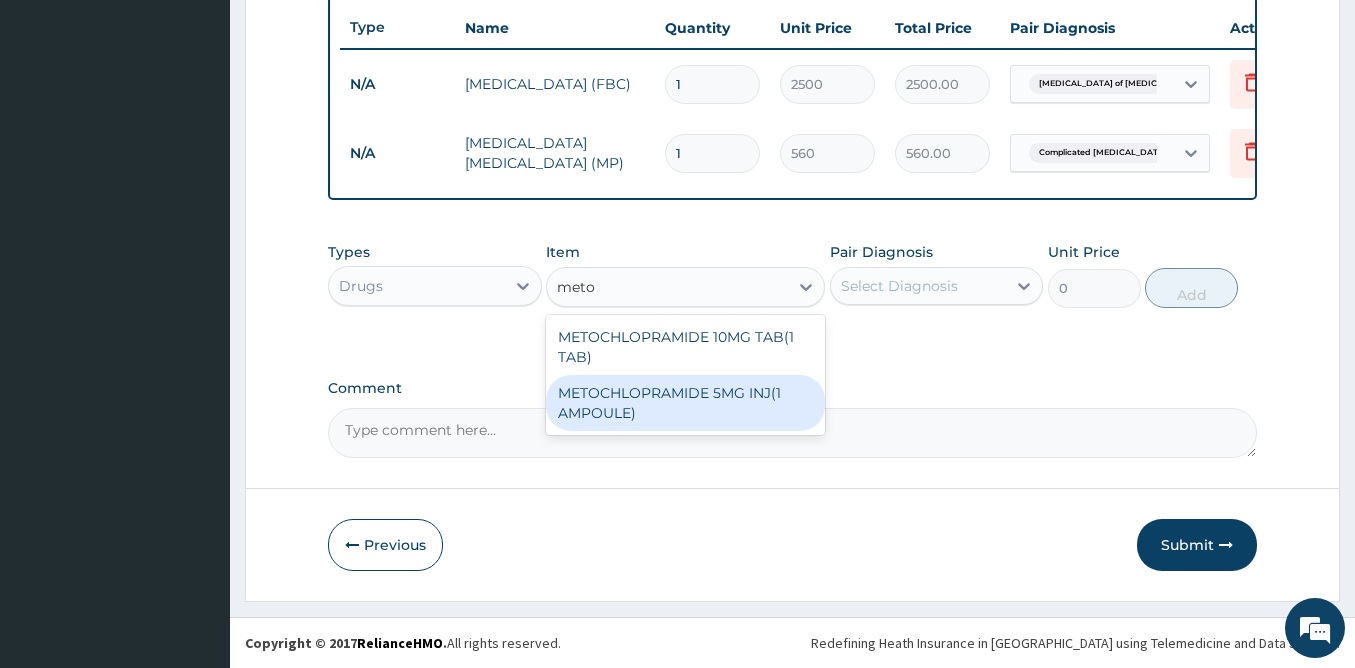 click on "METOCHLOPRAMIDE 5MG INJ(1 AMPOULE)" at bounding box center (685, 403) 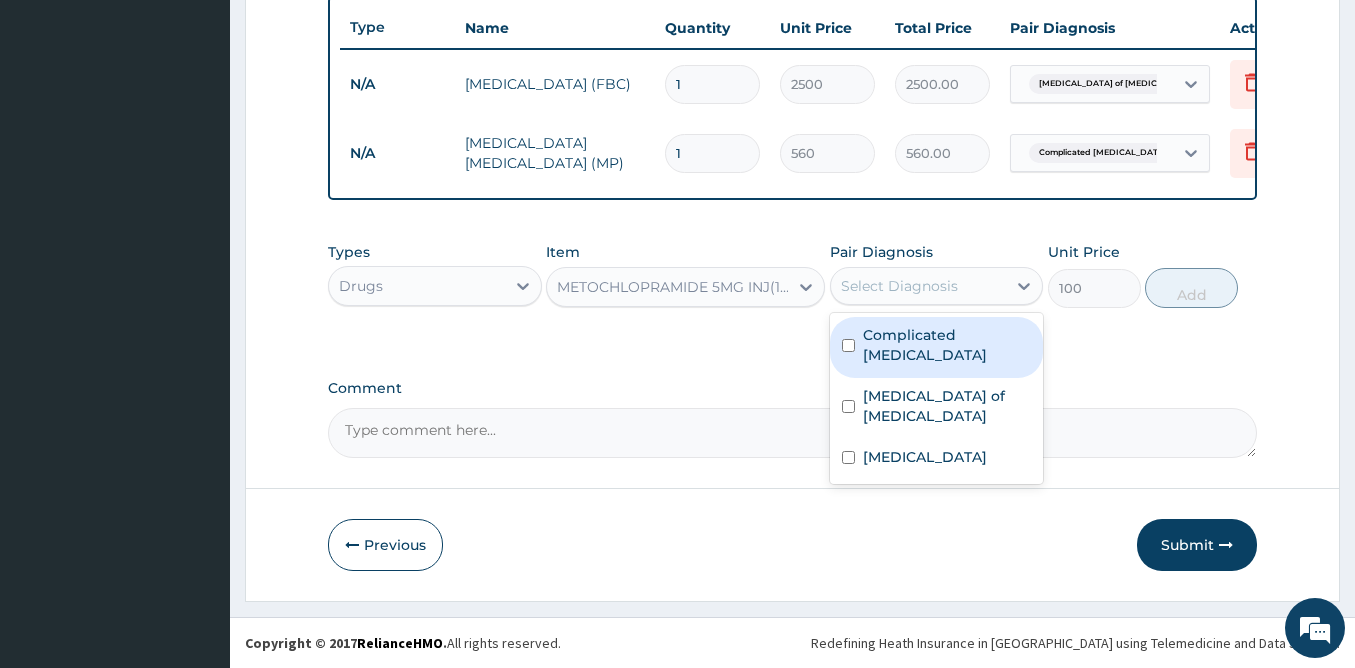 click on "Select Diagnosis" at bounding box center (899, 286) 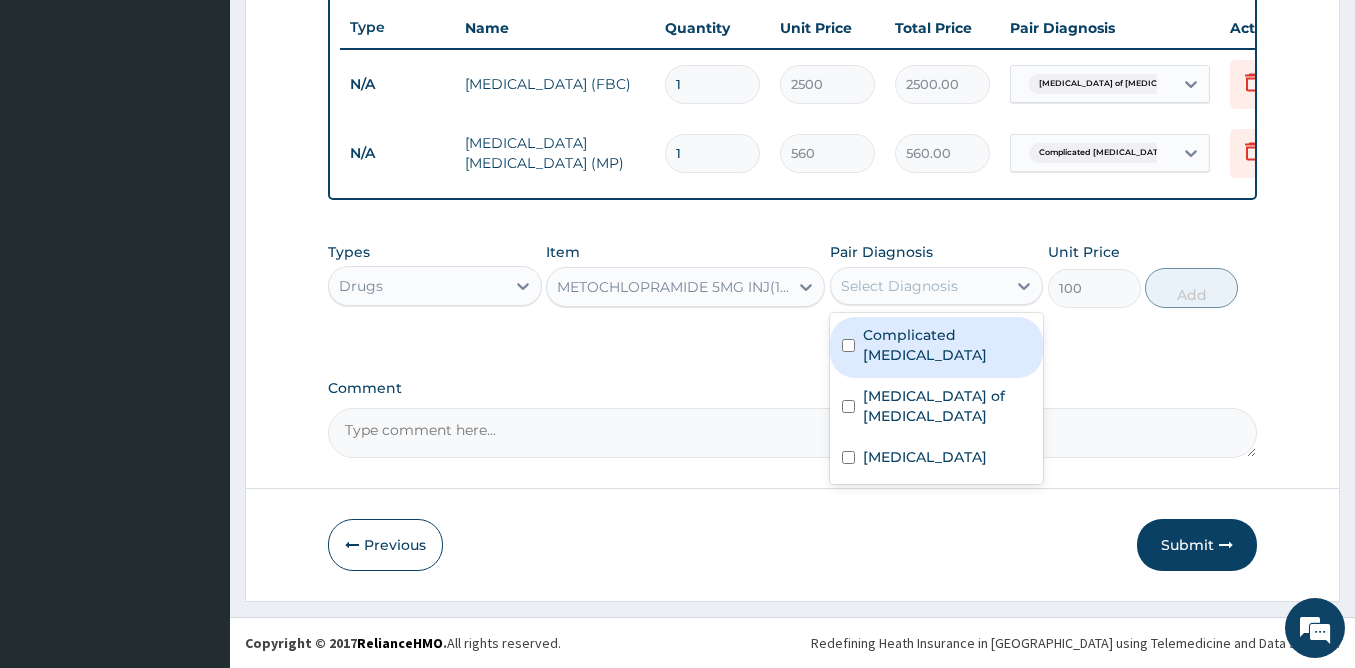 click on "Complicated malaria" at bounding box center [947, 345] 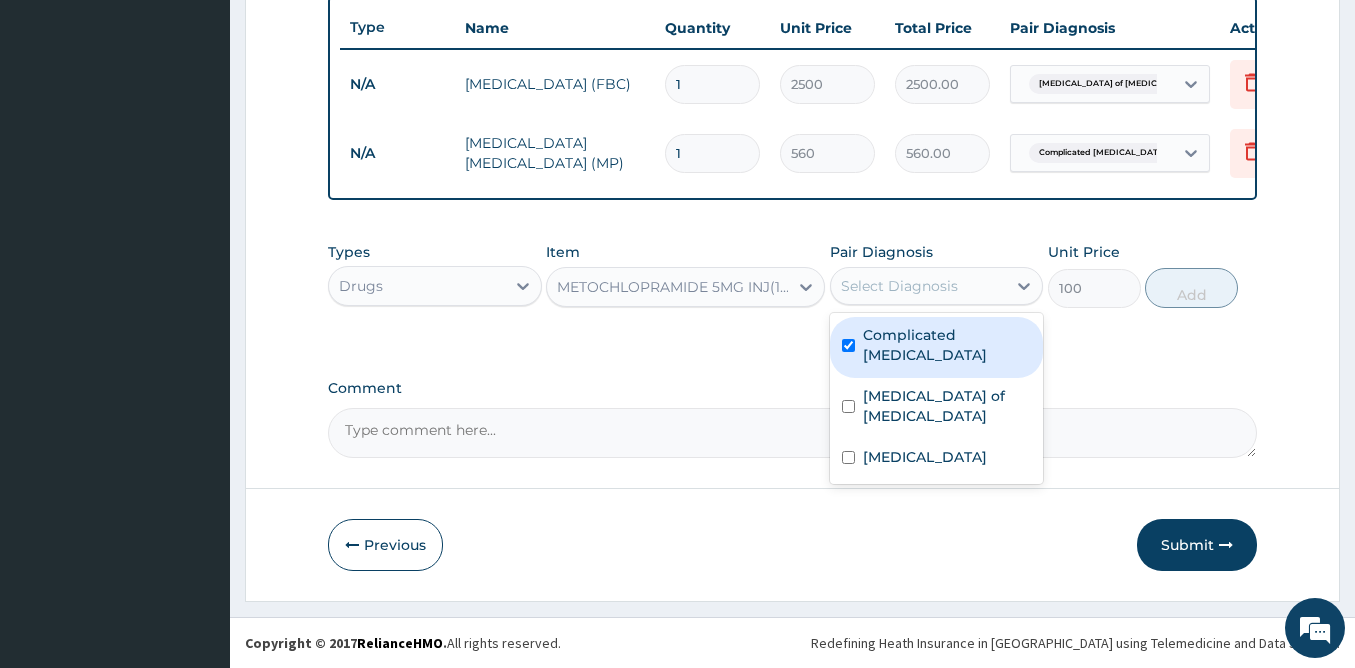 checkbox on "true" 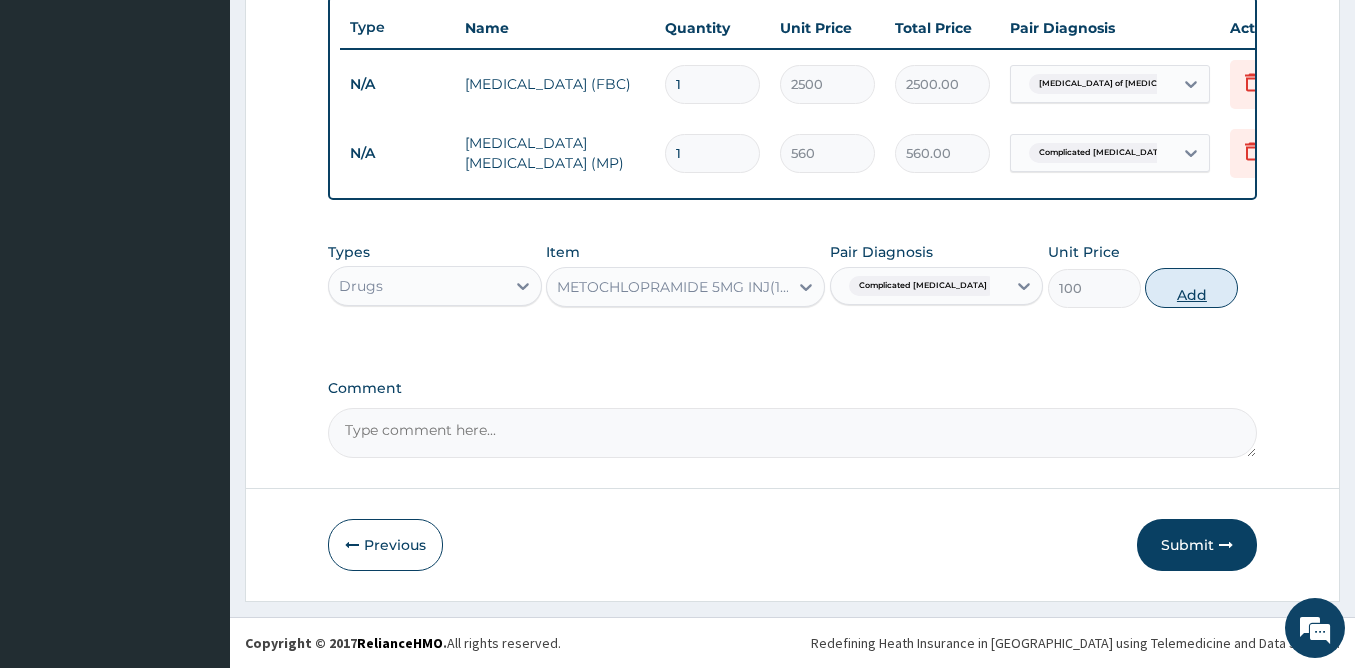 click on "Add" at bounding box center (1191, 288) 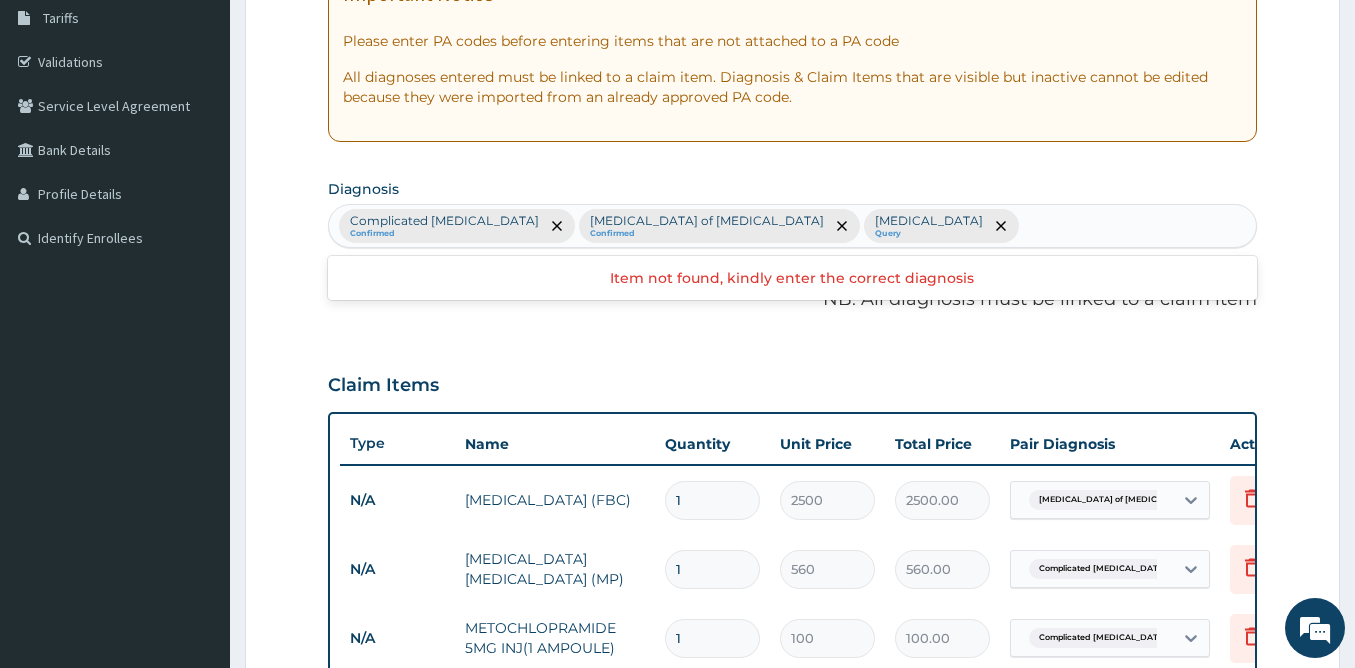 scroll, scrollTop: 329, scrollLeft: 0, axis: vertical 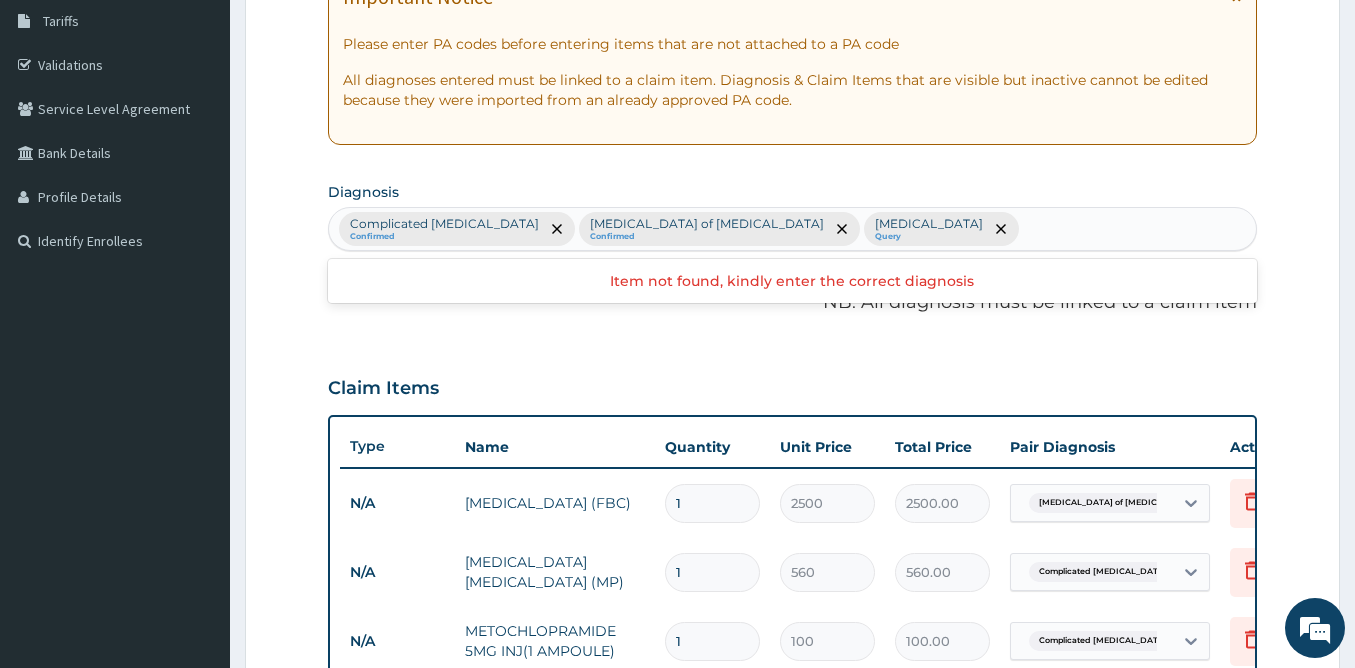click on "Complicated malaria Confirmed Enteritis of intestine Confirmed Upper respiratory infection Query" at bounding box center (792, 229) 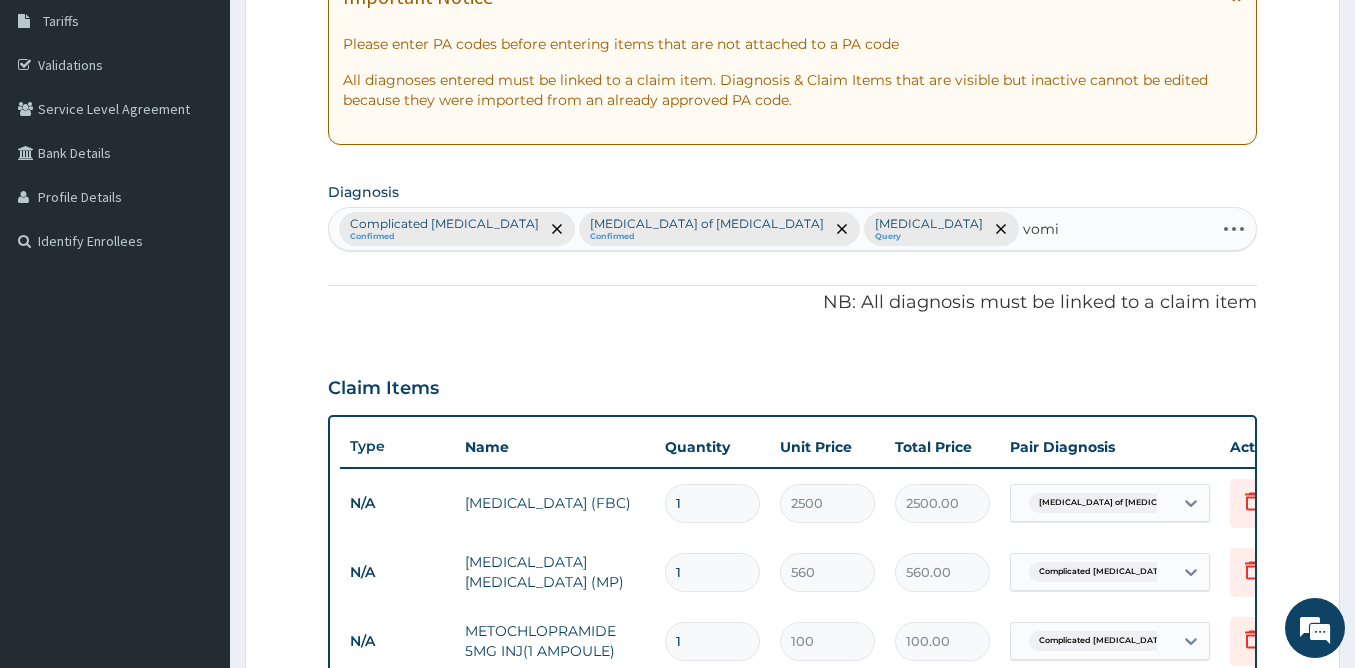 type on "vomit" 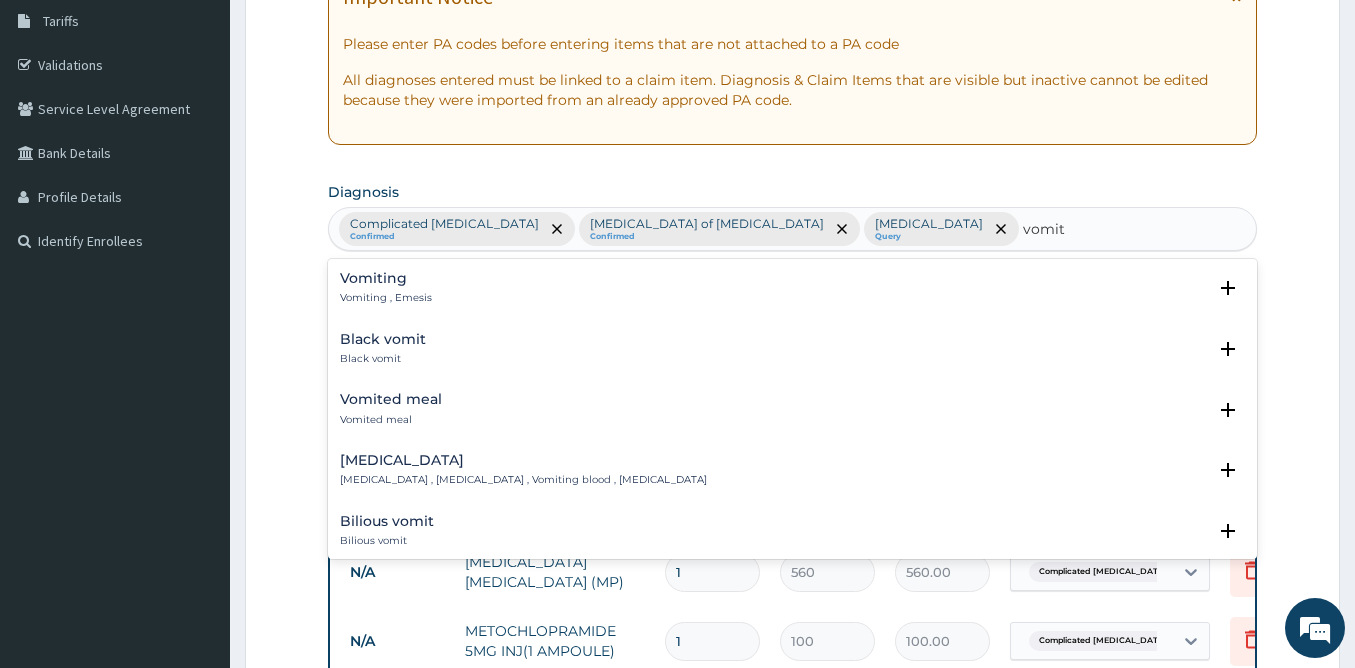 click on "Vomiting Vomiting , Emesis Select Status Query Query covers suspected (?), Keep in view (kiv), Ruled out (r/o) Confirmed" at bounding box center (792, 293) 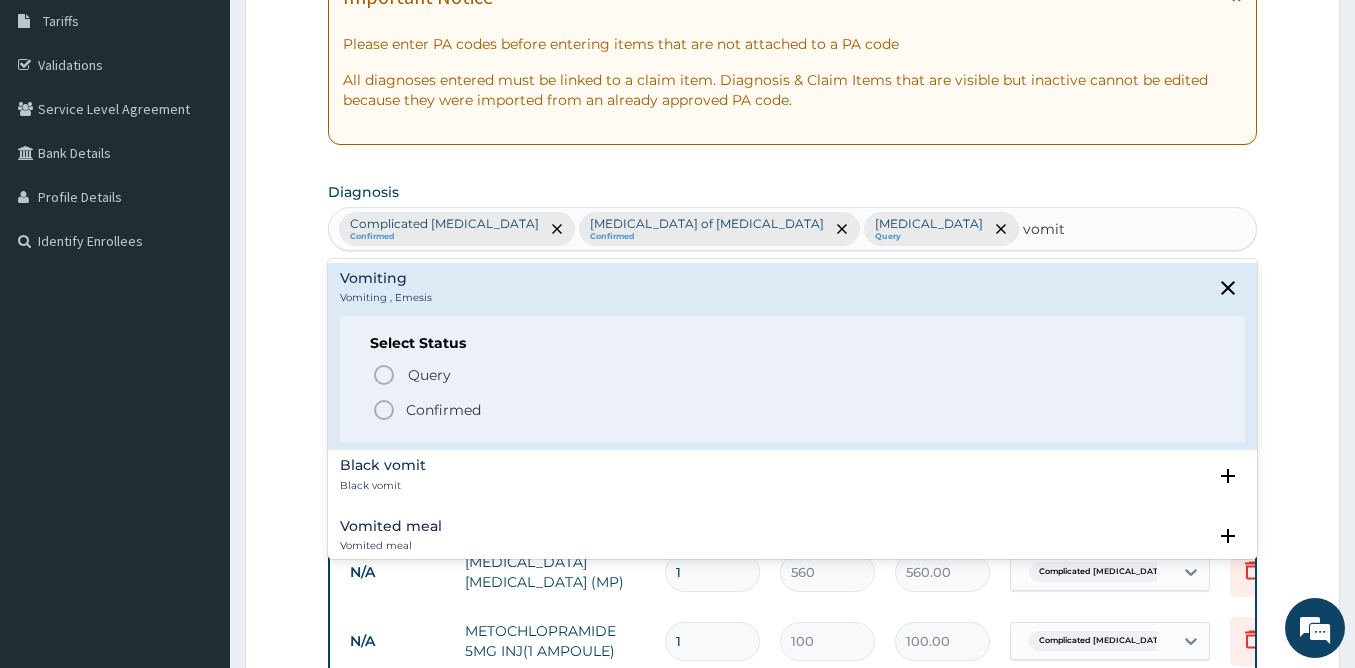 click 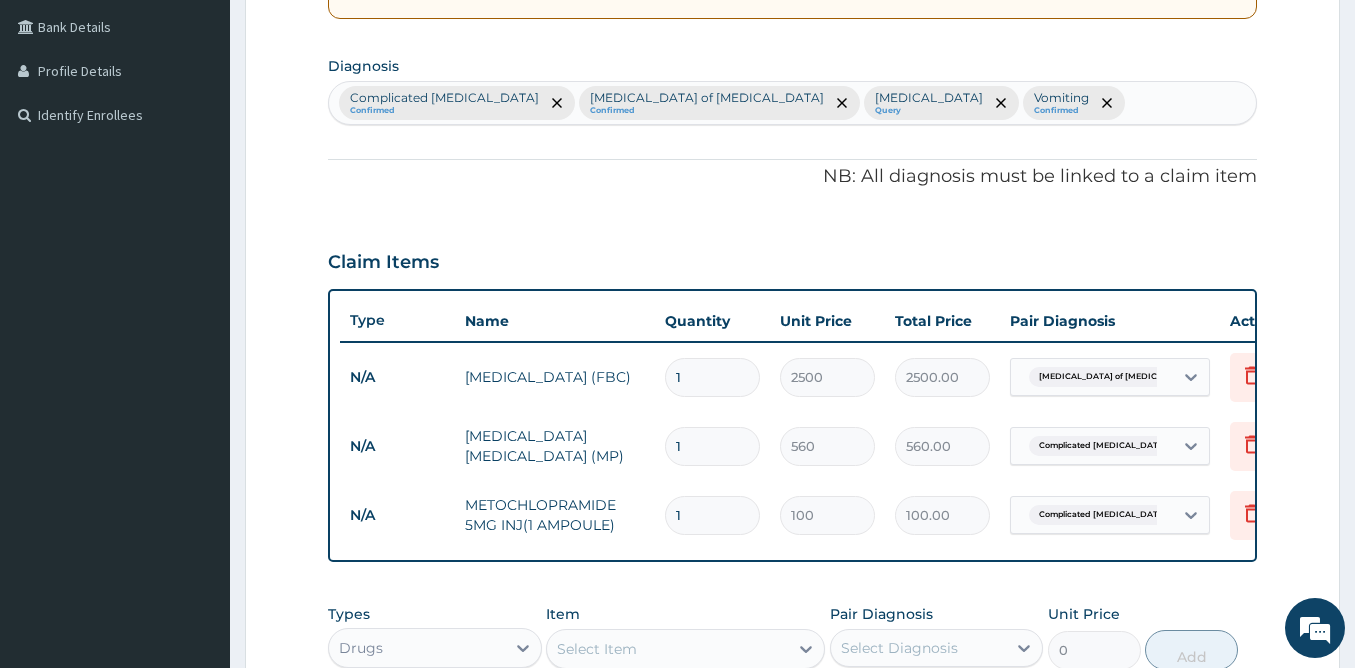 scroll, scrollTop: 481, scrollLeft: 0, axis: vertical 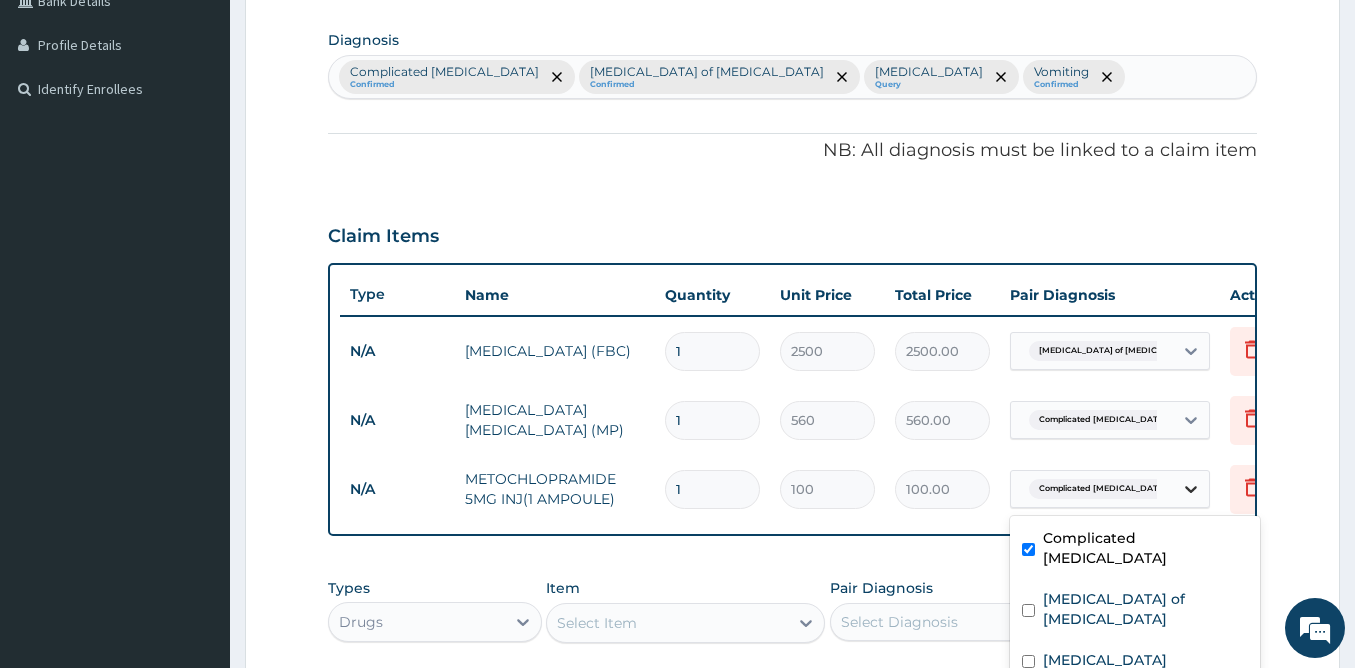 click 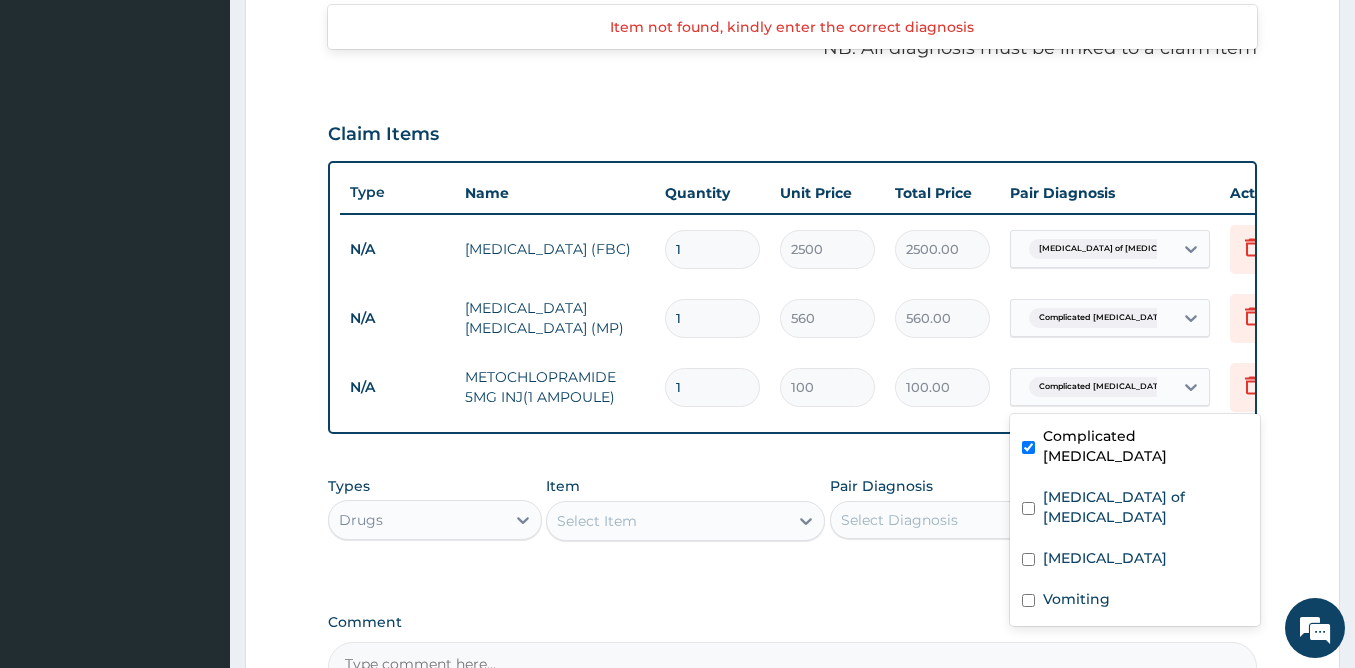 scroll, scrollTop: 592, scrollLeft: 0, axis: vertical 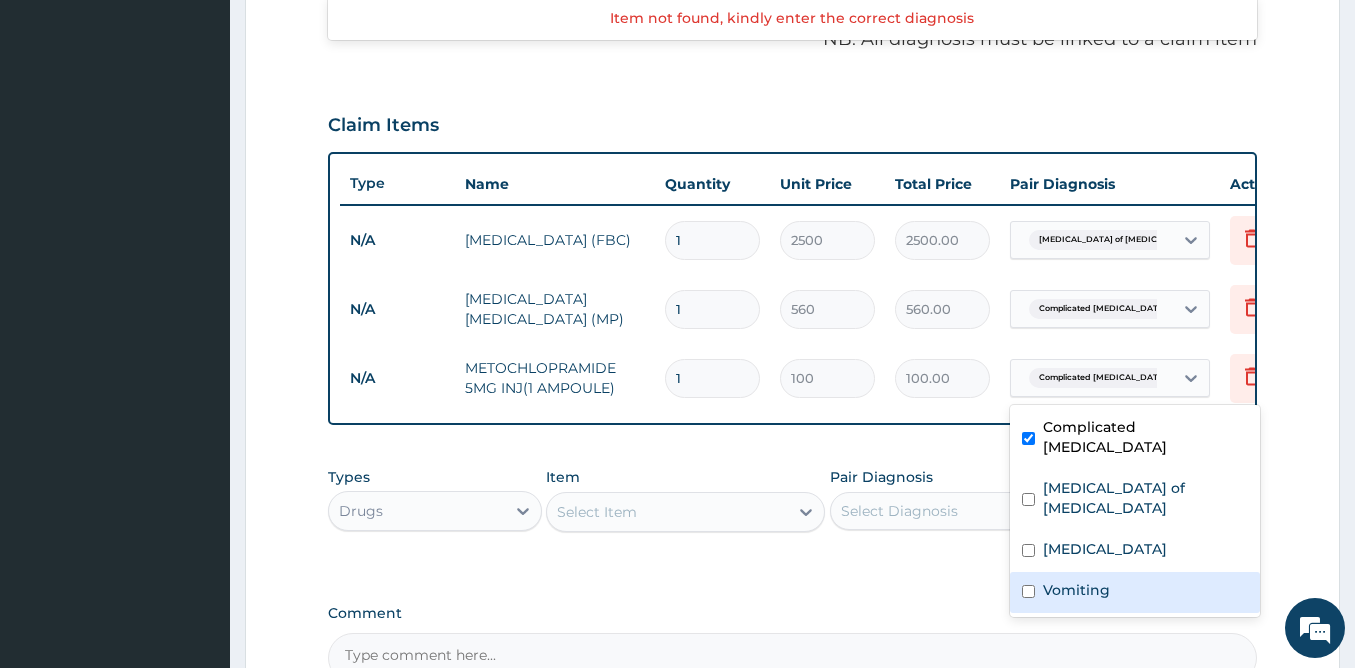 click on "Vomiting" at bounding box center [1076, 590] 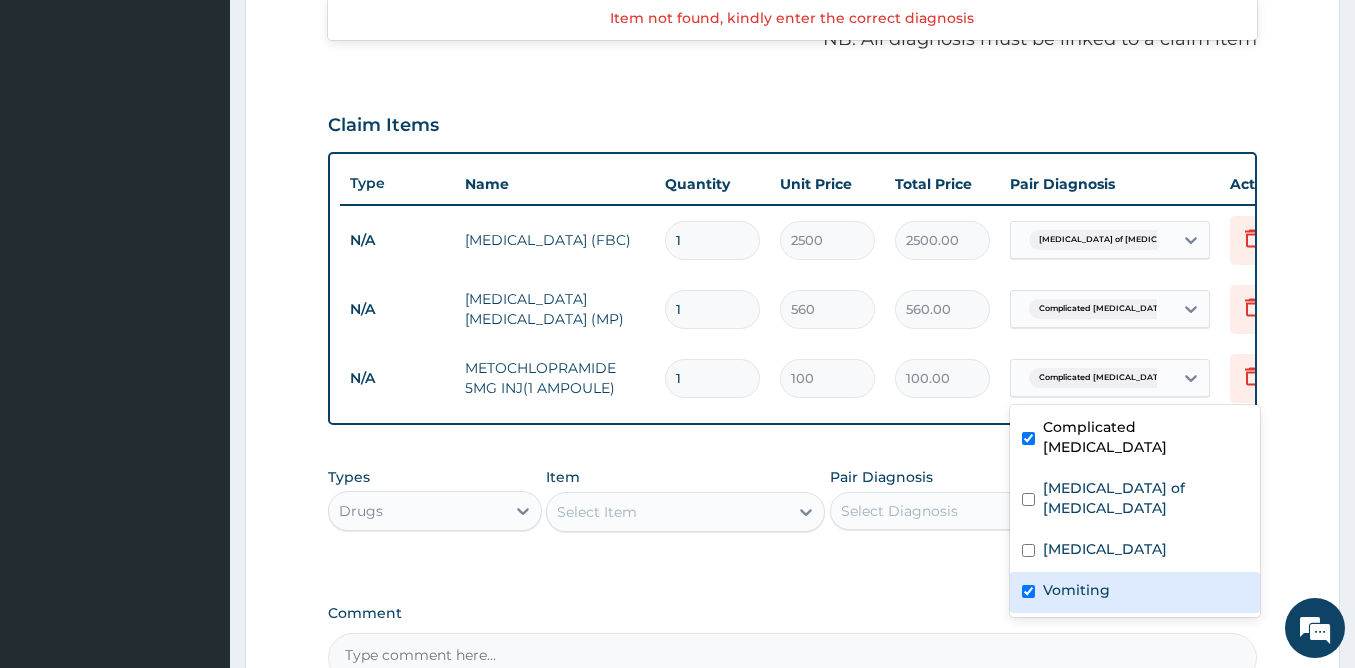 checkbox on "true" 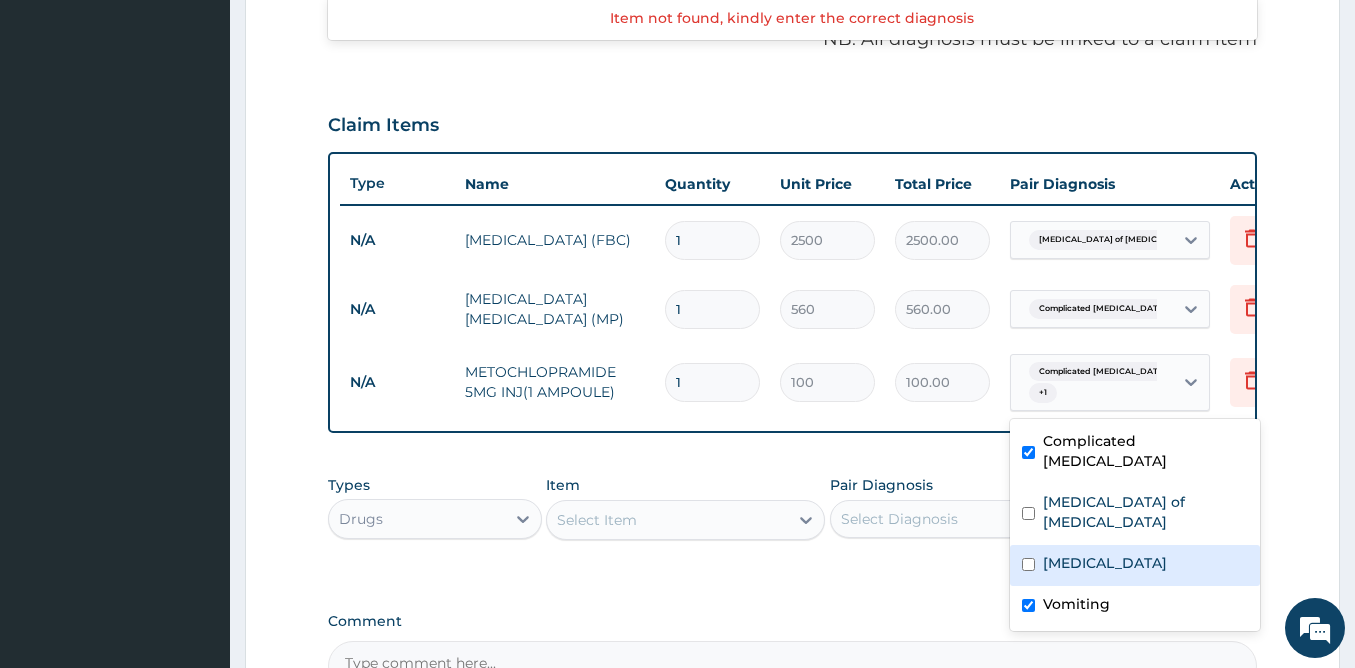 click on "Select Item" at bounding box center [667, 520] 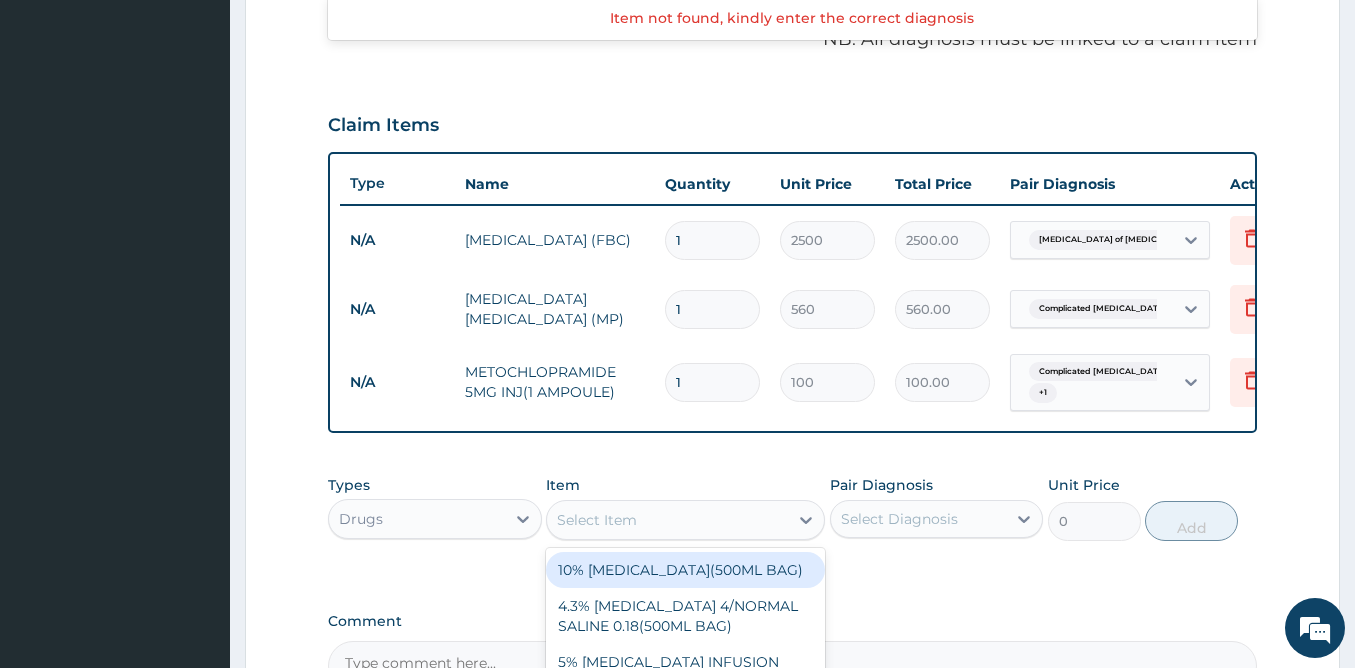 click on "Select Item" at bounding box center (667, 520) 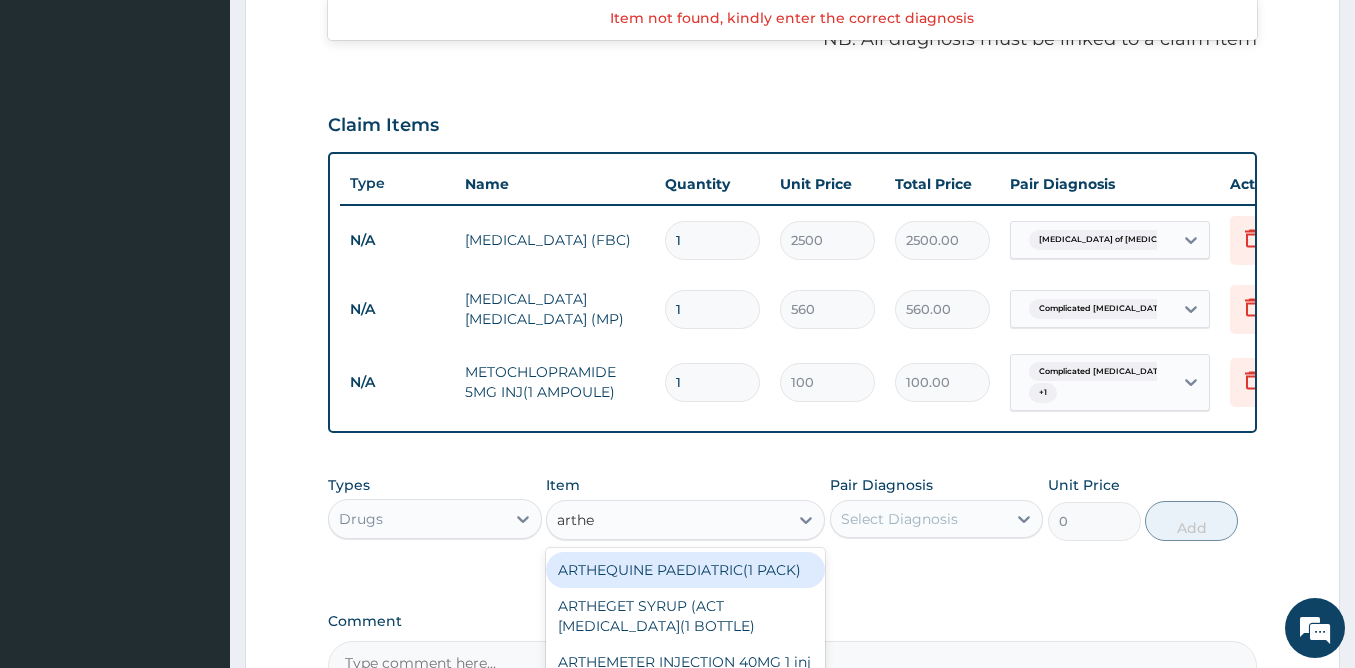 type on "arthem" 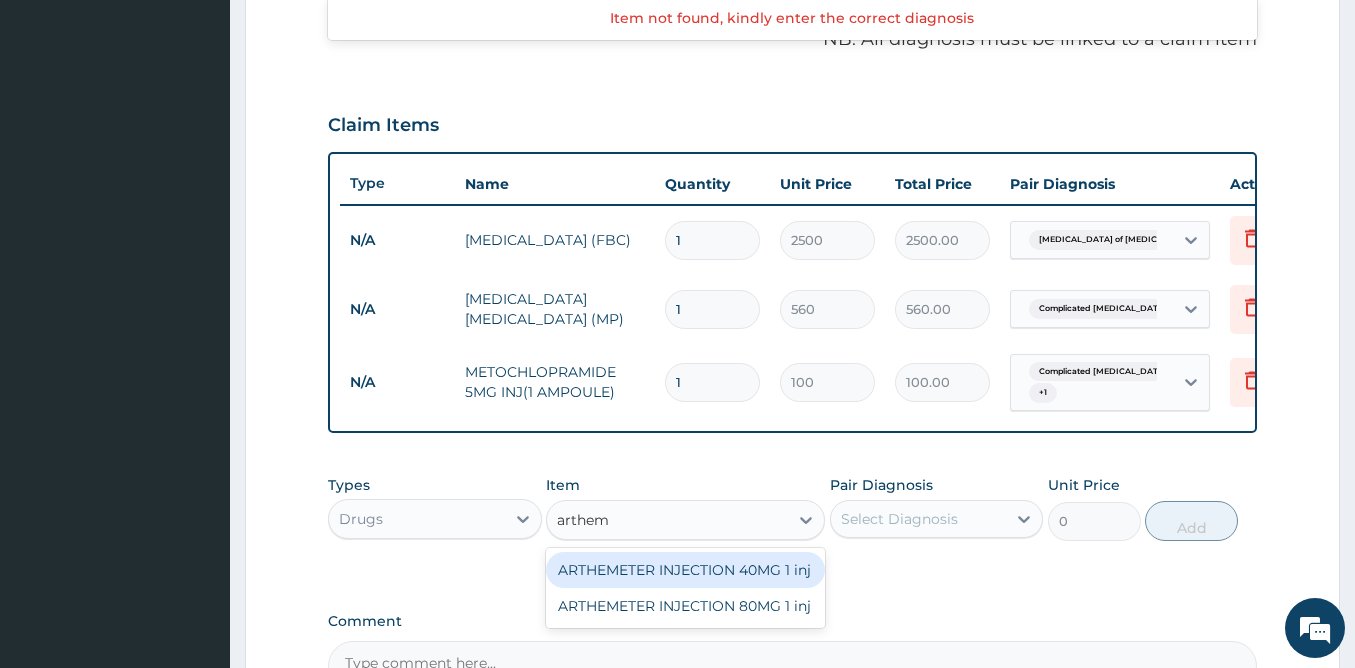 click on "ARTHEMETER INJECTION 40MG 1 inj" at bounding box center [685, 570] 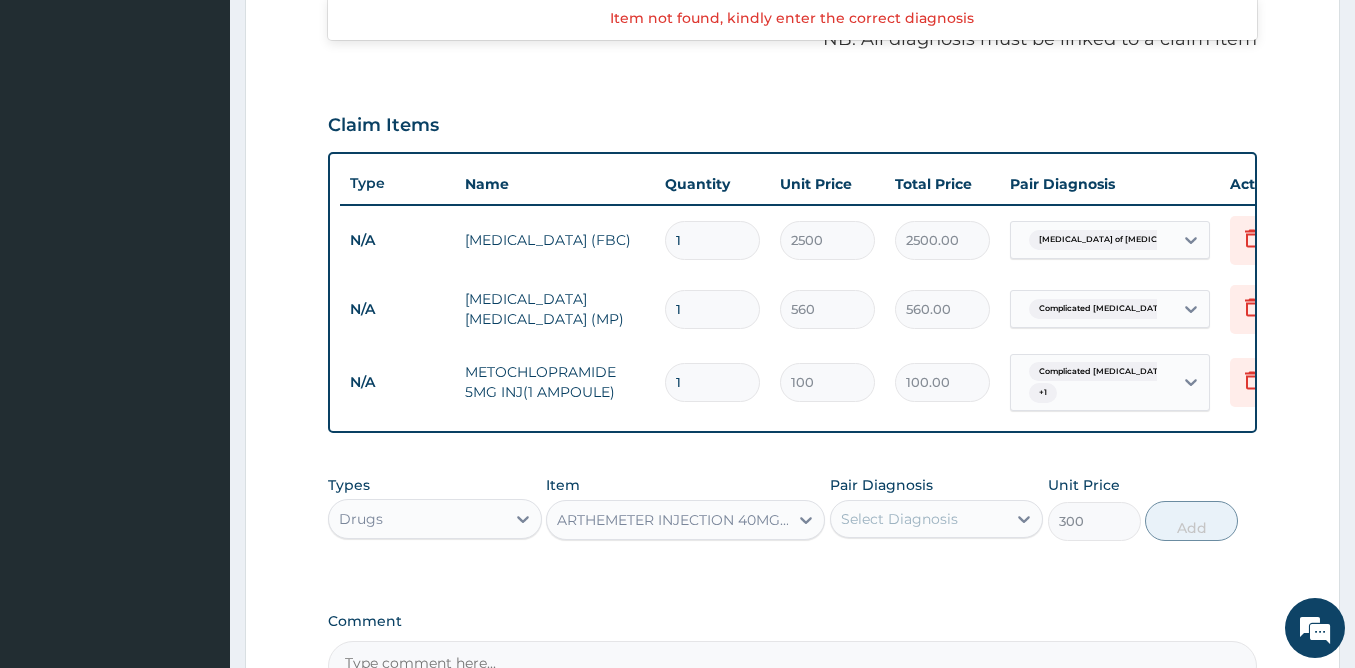 click on "PA Code / Prescription Code Enter Code(Secondary Care Only) Encounter Date 11-05-2025 Important Notice Please enter PA codes before entering items that are not attached to a PA code   All diagnoses entered must be linked to a claim item. Diagnosis & Claim Items that are visible but inactive cannot be edited because they were imported from an already approved PA code. Diagnosis Complicated malaria Confirmed Enteritis of intestine Confirmed Upper respiratory infection Query Vomiting Confirmed Item not found, kindly enter the correct diagnosis NB: All diagnosis must be linked to a claim item Claim Items Type Name Quantity Unit Price Total Price Pair Diagnosis Actions N/A Full Blood Count (FBC) 1 2500 2500.00 Enteritis of intestine Delete N/A MALARIA PARASITE (MP) 1 560 560.00 Complicated malaria Delete N/A METOCHLOPRAMIDE 5MG INJ(1 AMPOULE) 1 100 100.00 Complicated malaria  + 1 Delete Types Drugs Item option ARTHEMETER INJECTION 40MG 1 inj, selected. ARTHEMETER INJECTION 40MG 1 inj Pair Diagnosis Unit Price 300" at bounding box center (792, 145) 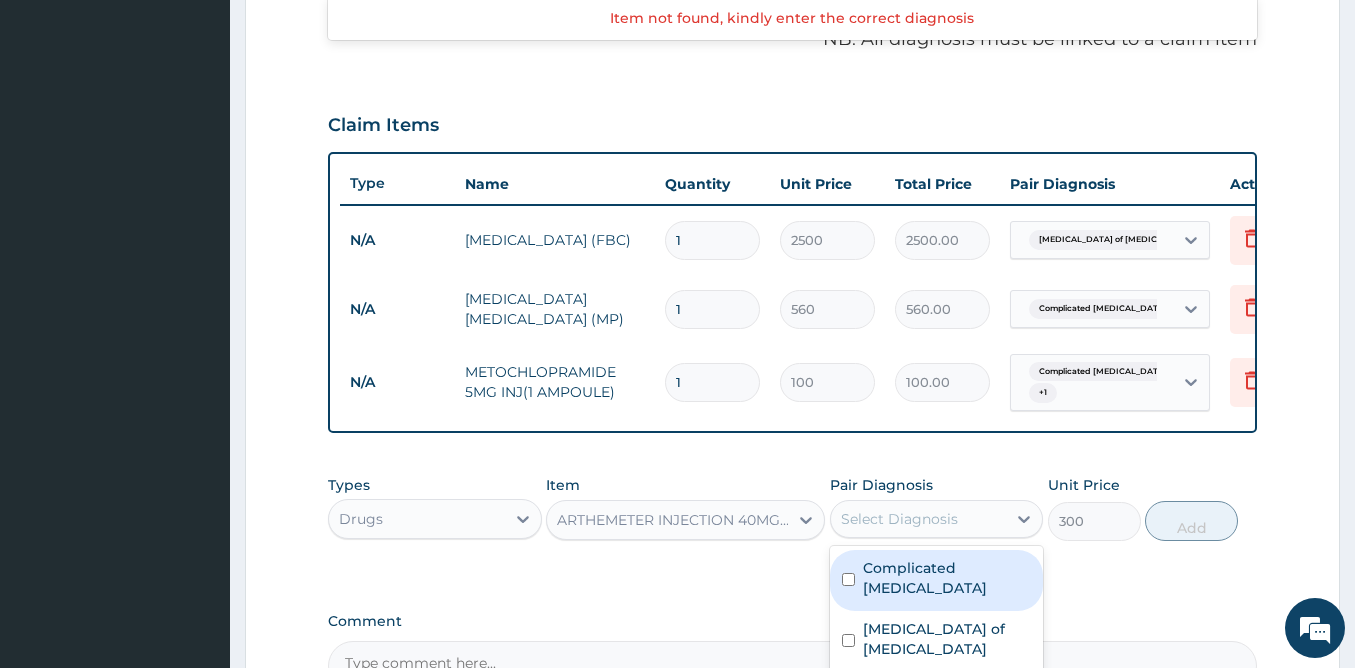 click on "Select Diagnosis" at bounding box center [919, 519] 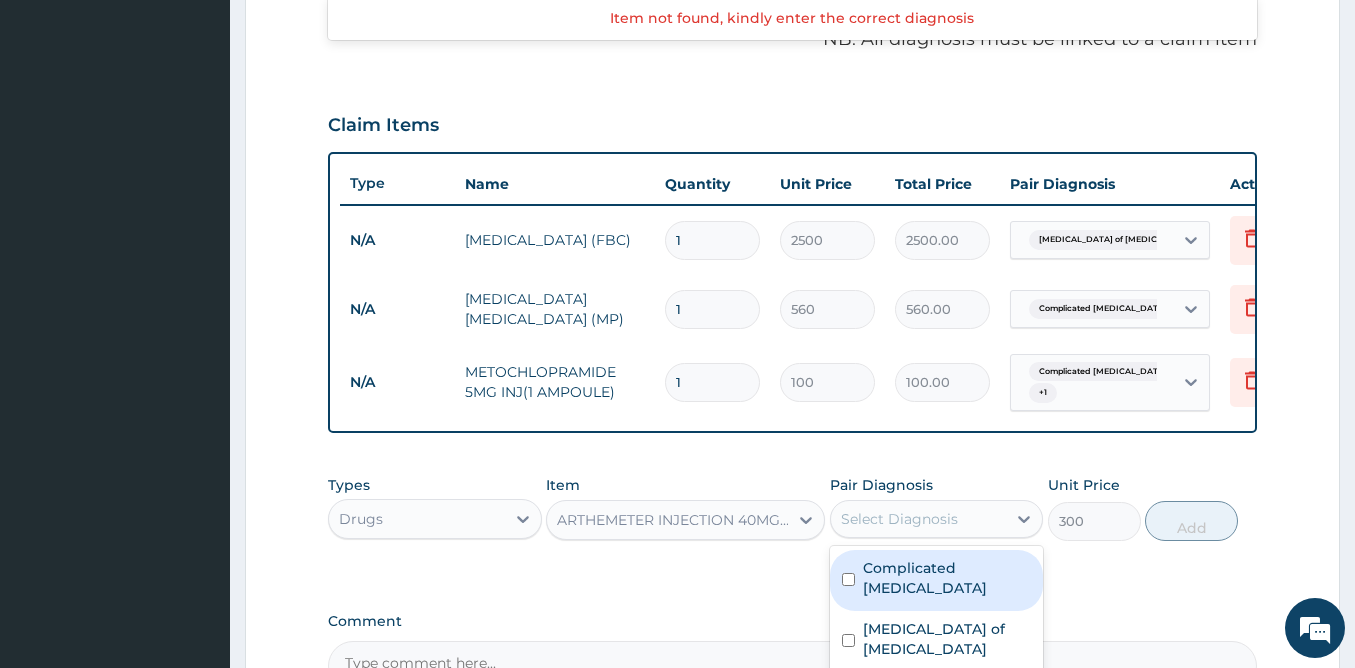 click on "Complicated malaria" at bounding box center (947, 578) 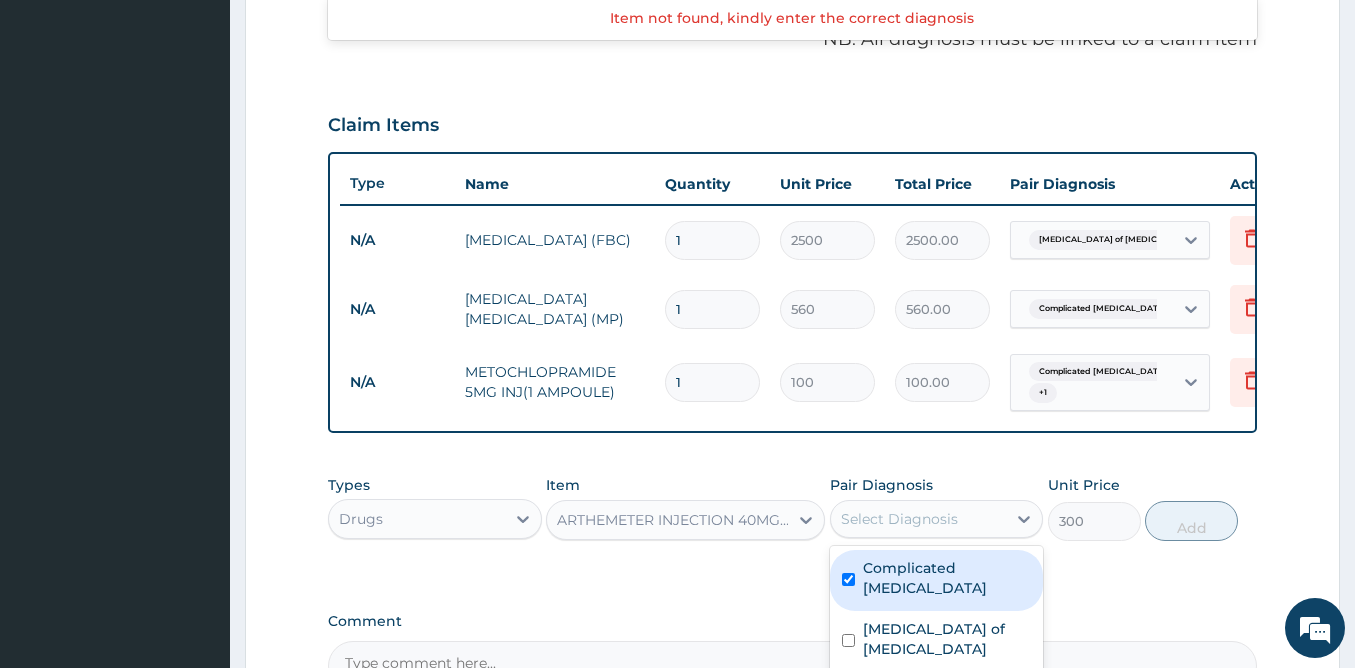 checkbox on "true" 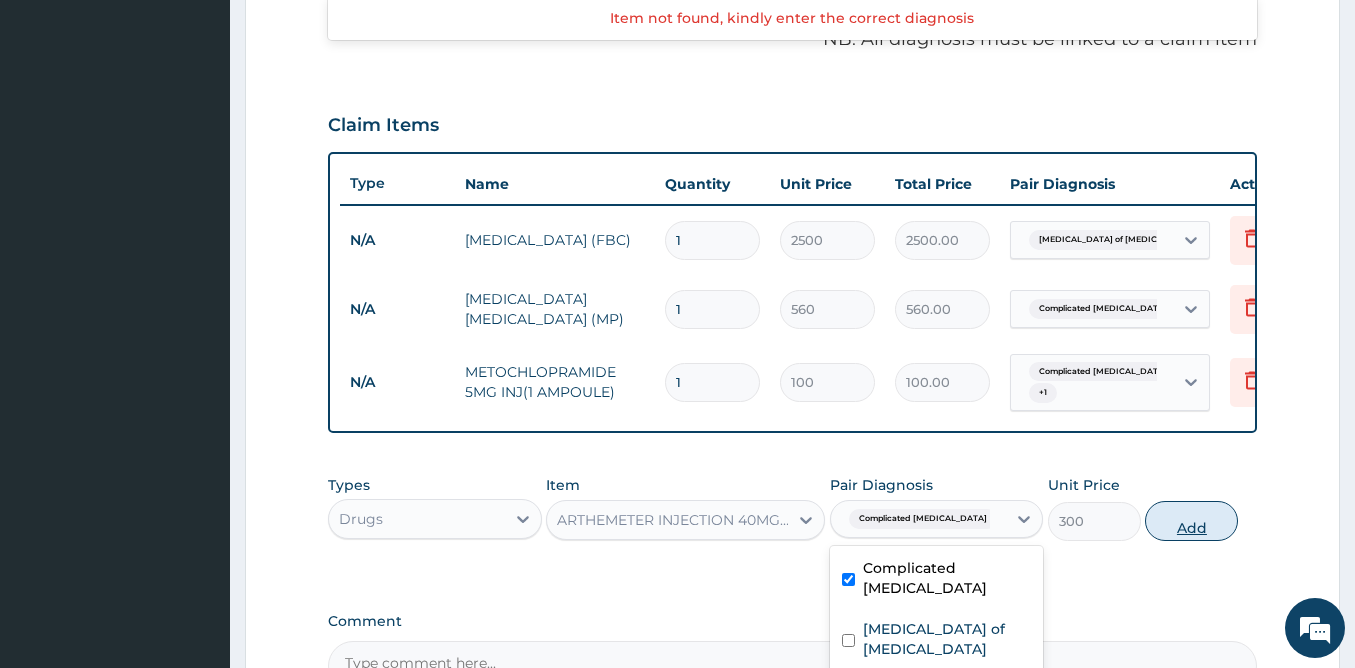 click on "Add" at bounding box center (1191, 521) 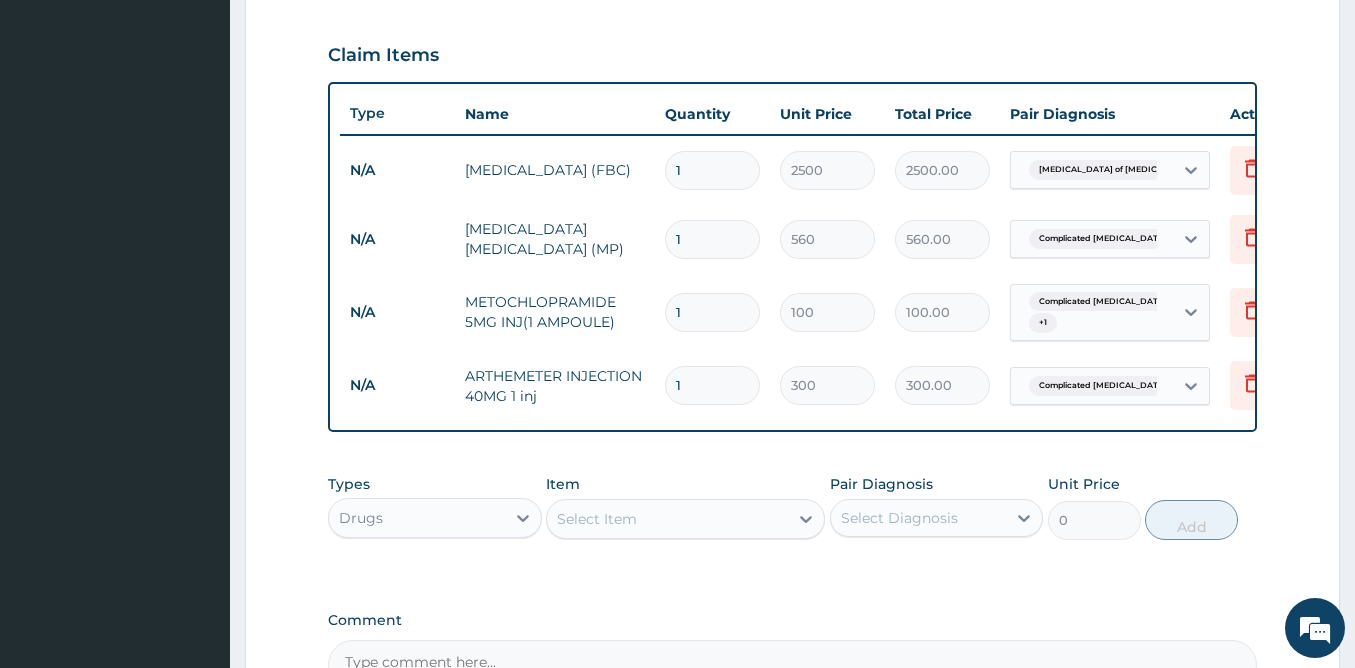 scroll, scrollTop: 842, scrollLeft: 0, axis: vertical 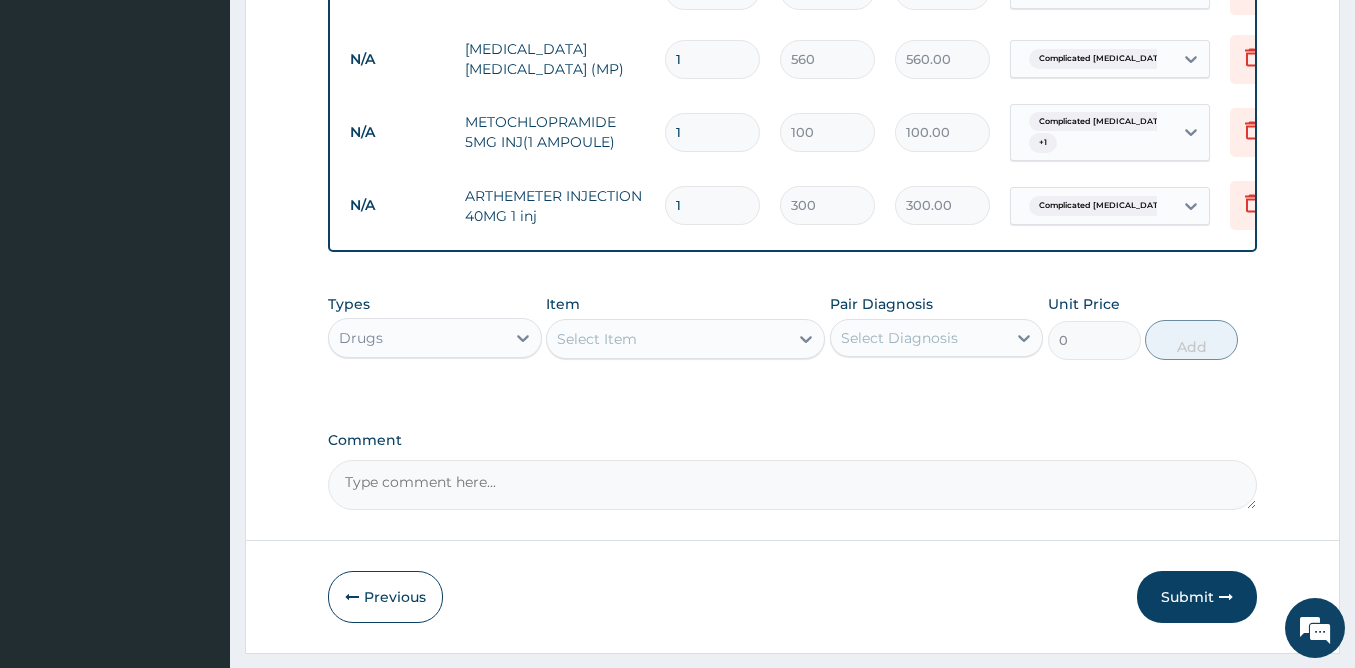 click on "1" at bounding box center (712, 205) 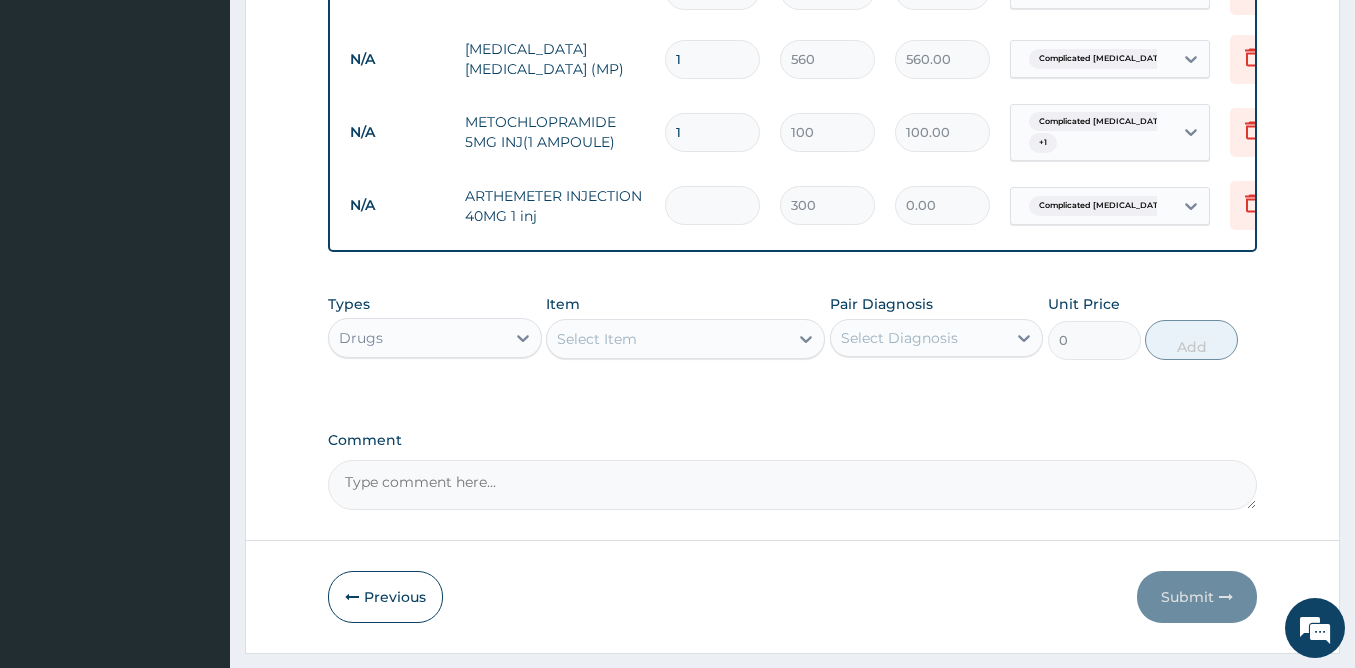 type on "3" 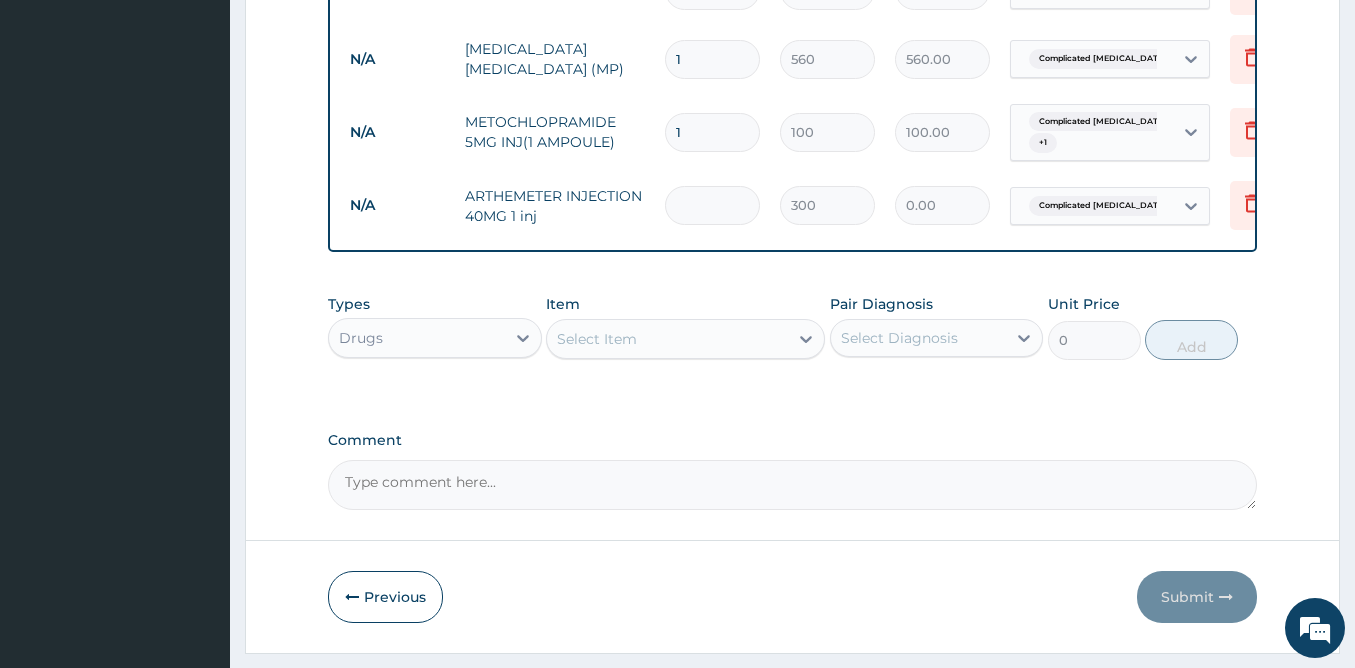 type on "900.00" 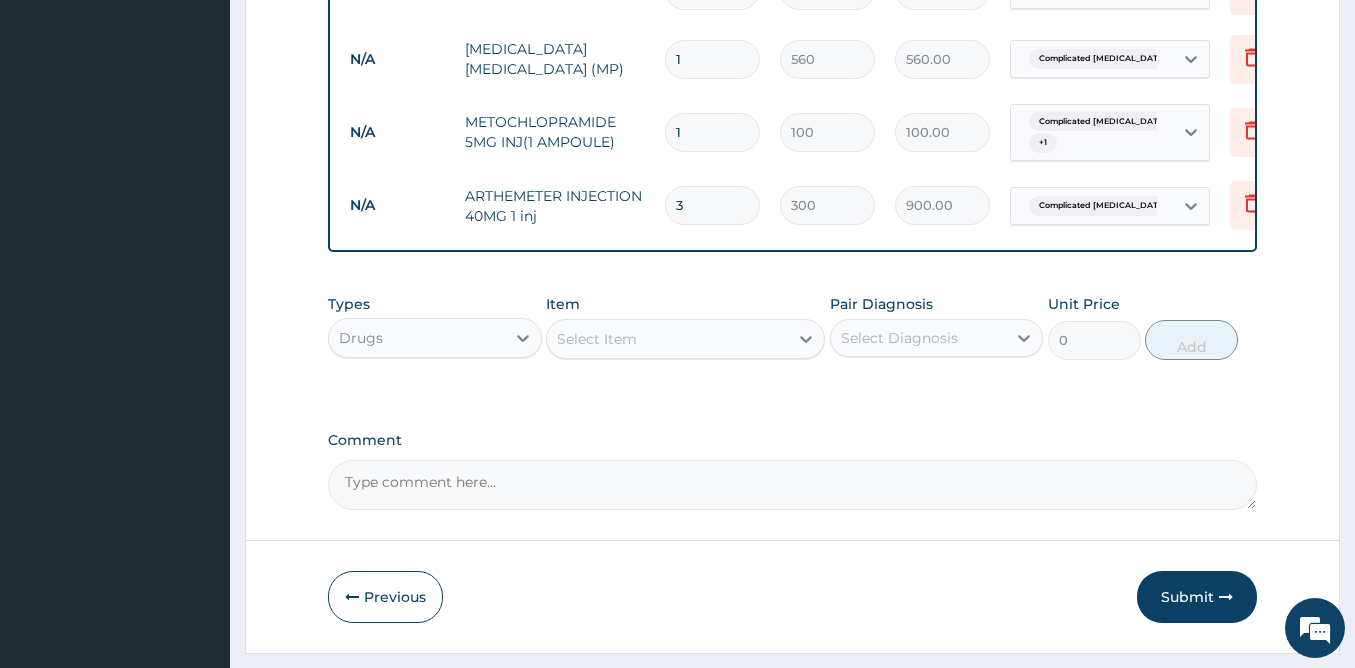 type on "3" 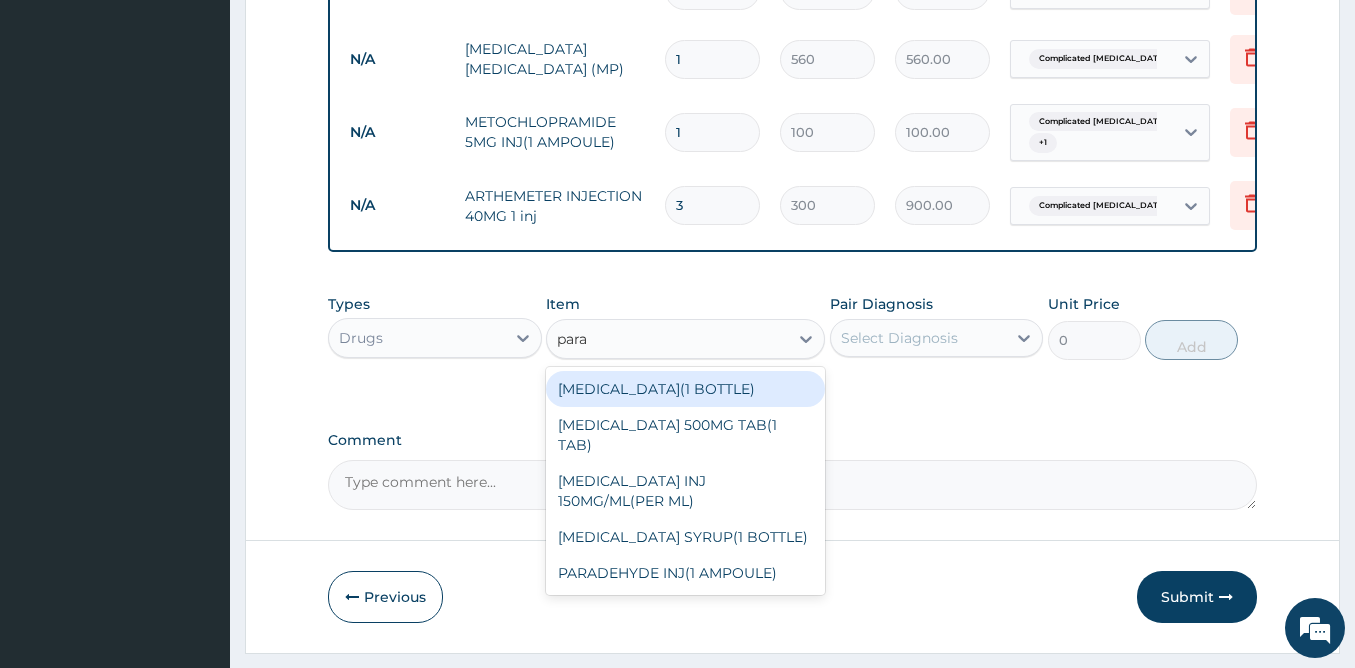 type on "parac" 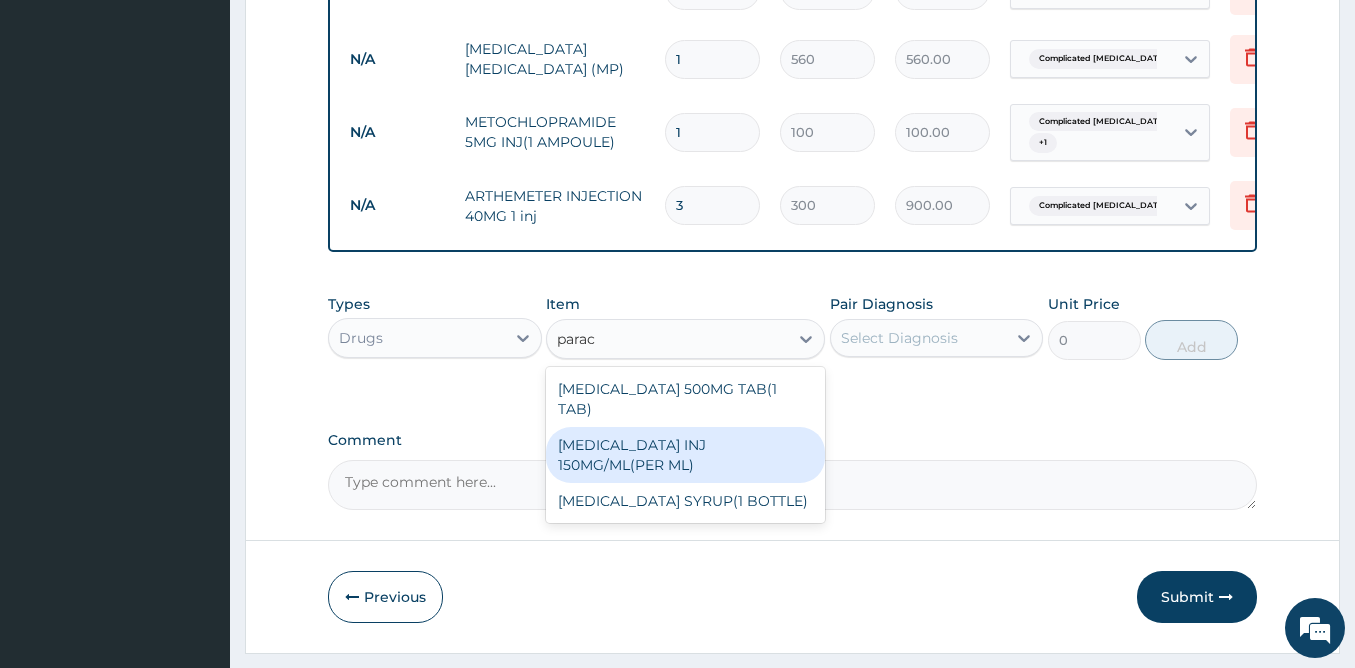 click on "PARACETAMOL INJ 150MG/ML(PER ML)" at bounding box center [685, 455] 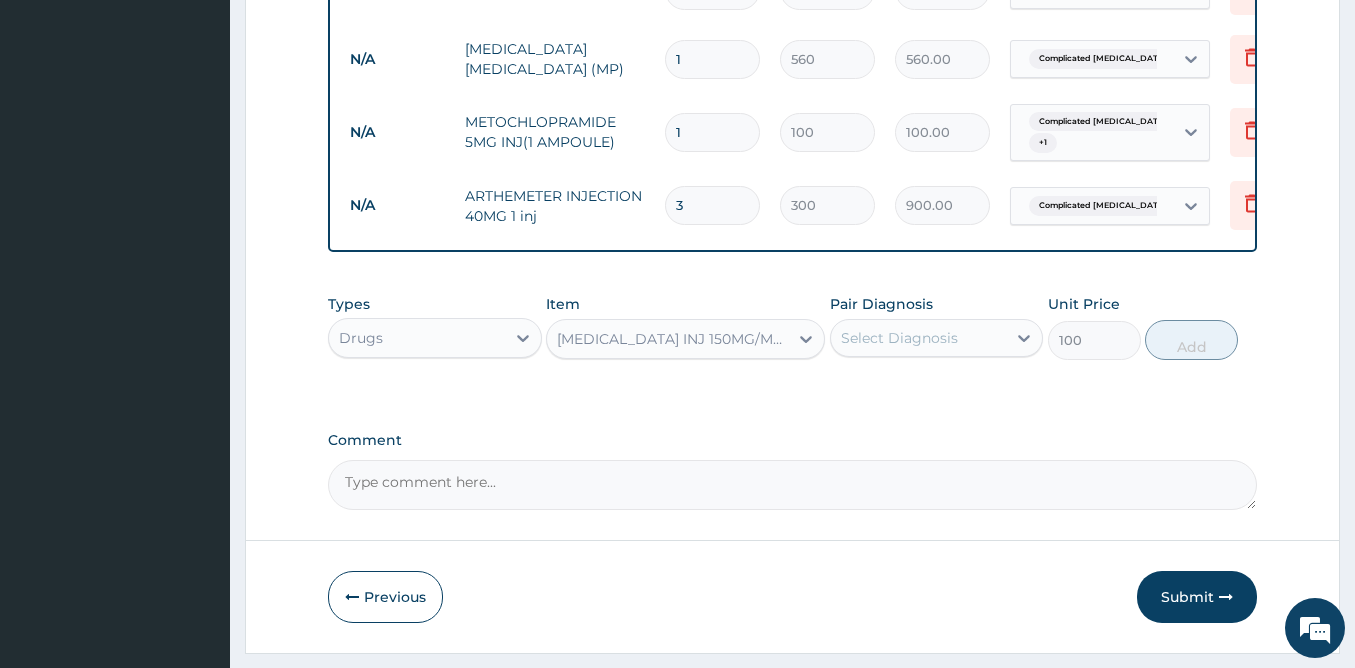 click on "Select Diagnosis" at bounding box center (899, 338) 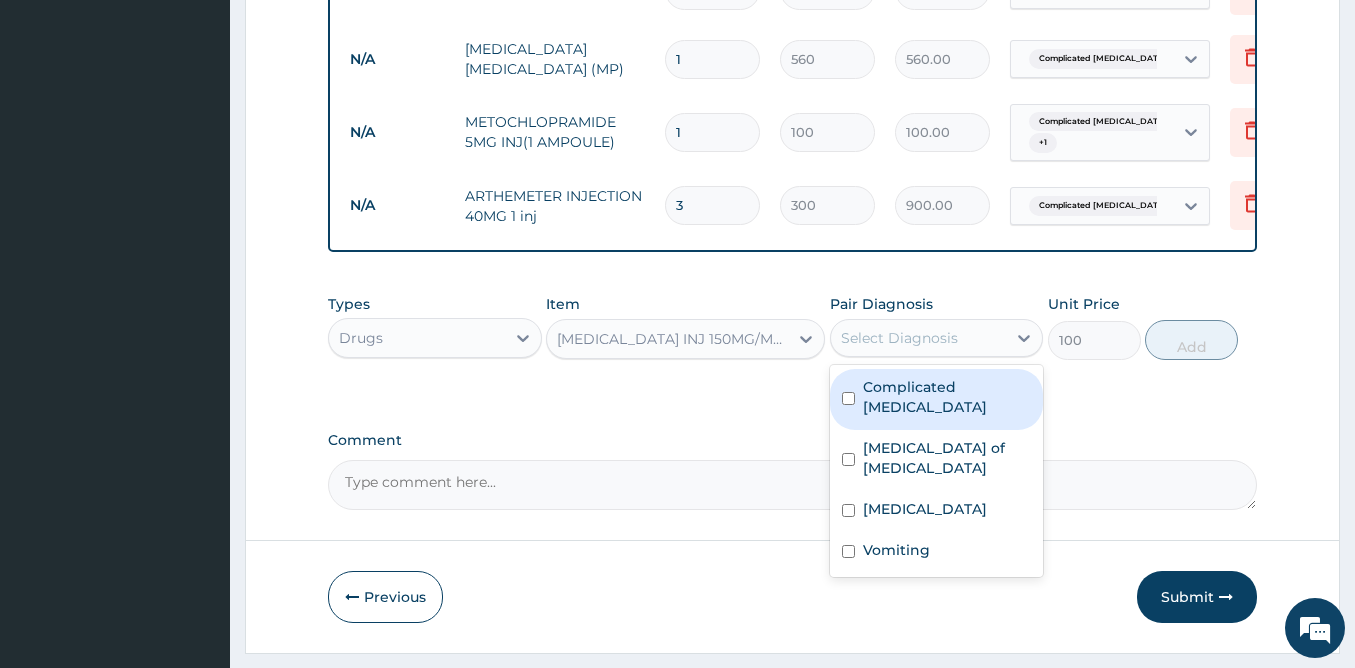 click on "Complicated malaria" at bounding box center [947, 397] 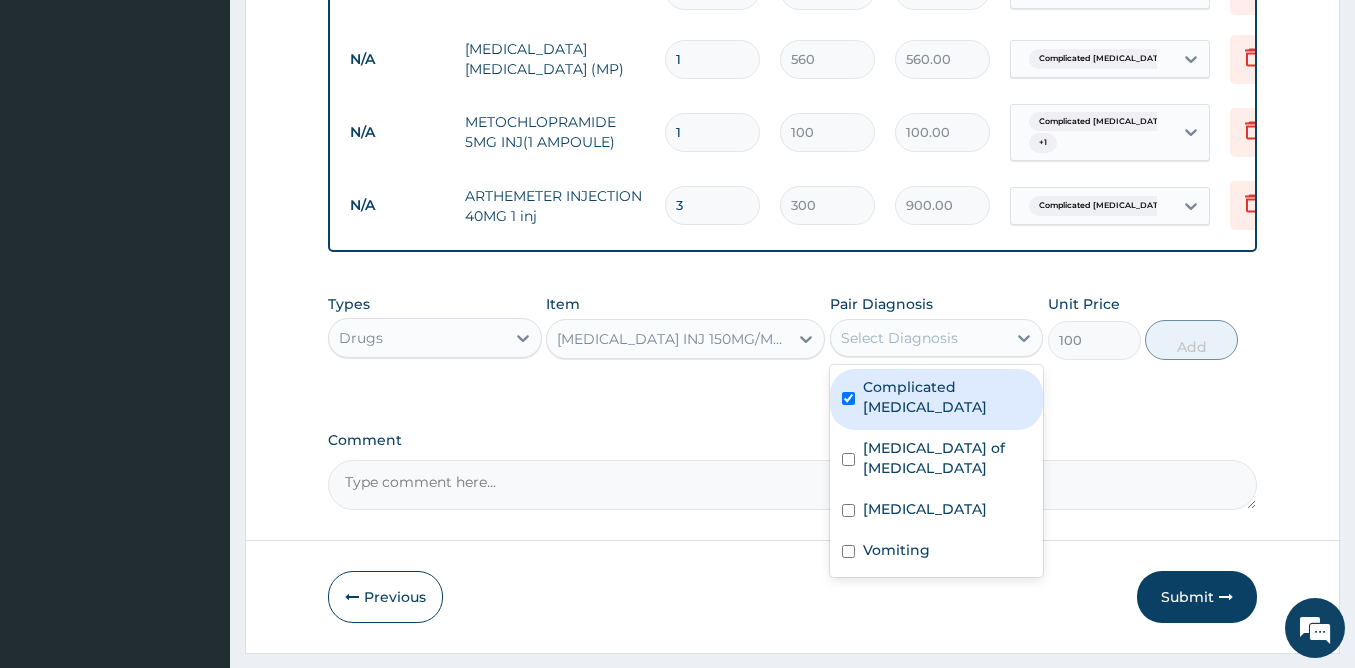 checkbox on "true" 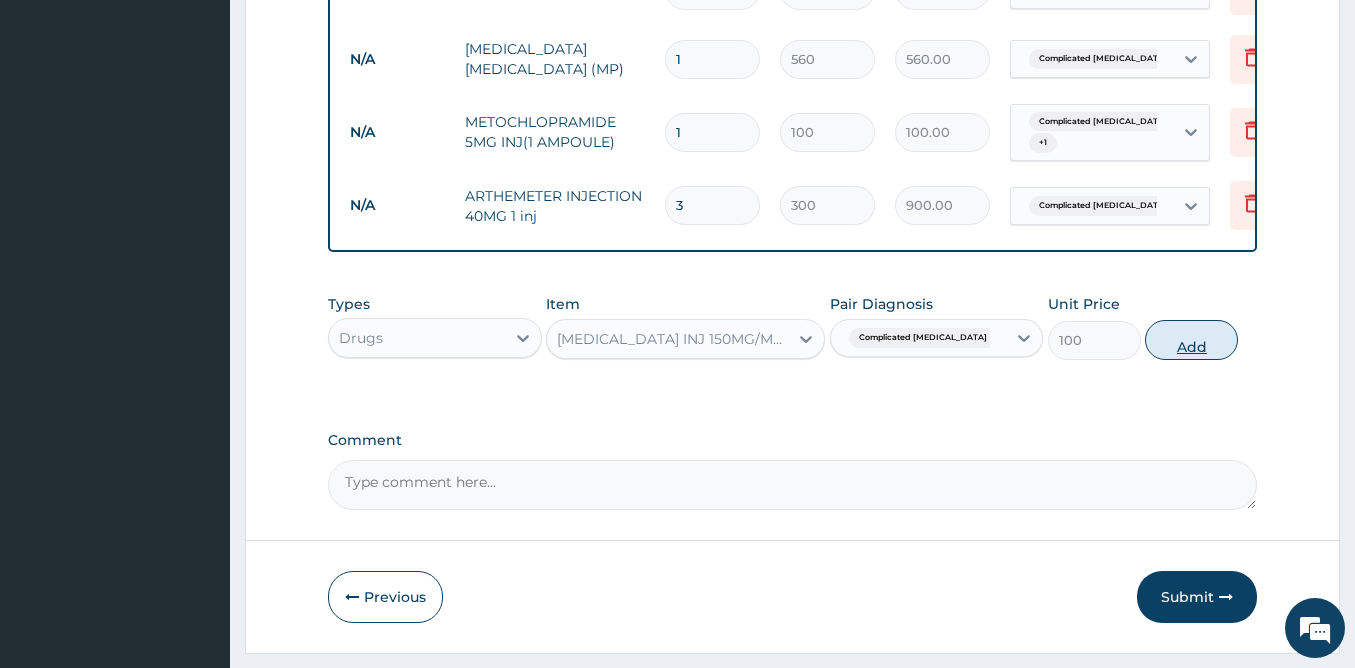 click on "Add" at bounding box center (1191, 340) 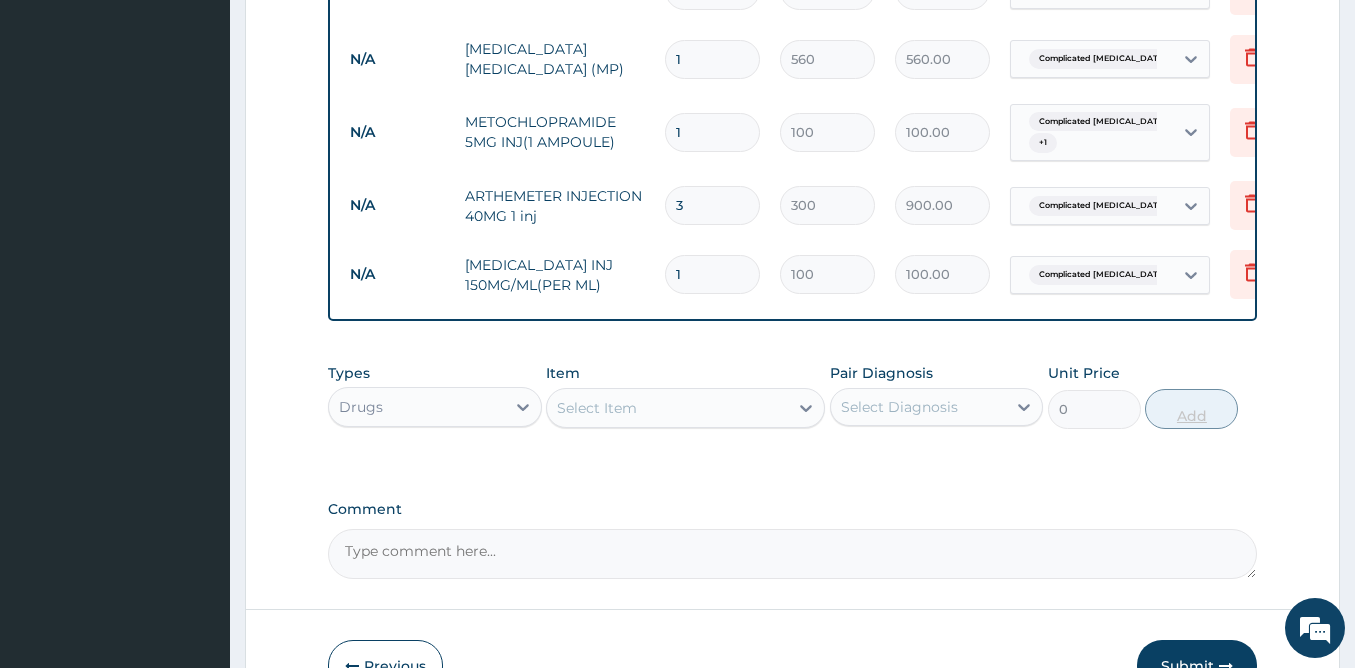 type 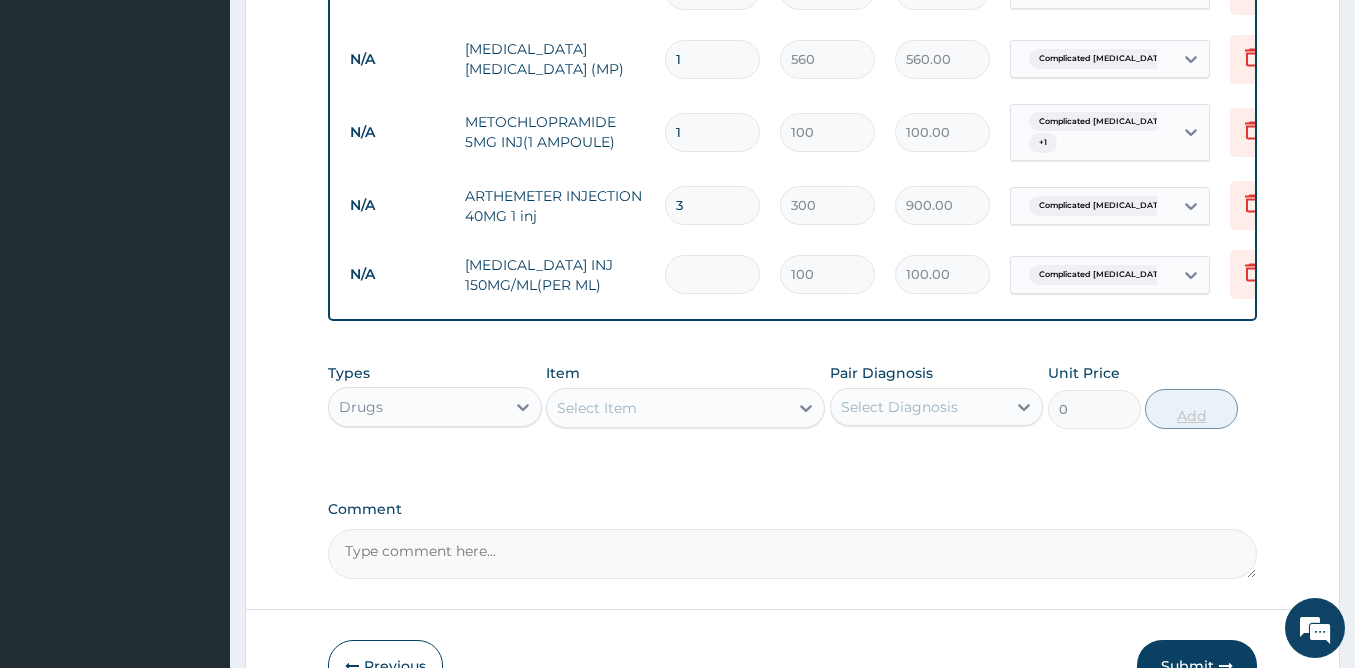 type on "0.00" 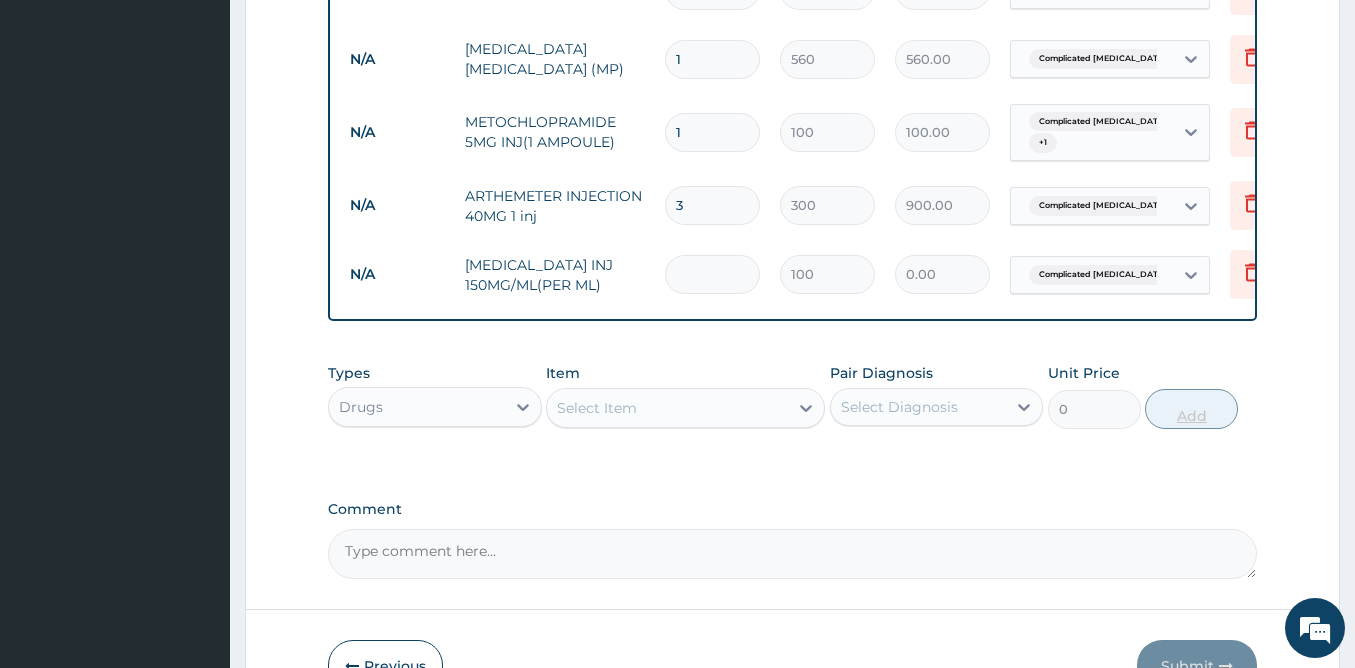 type on "2" 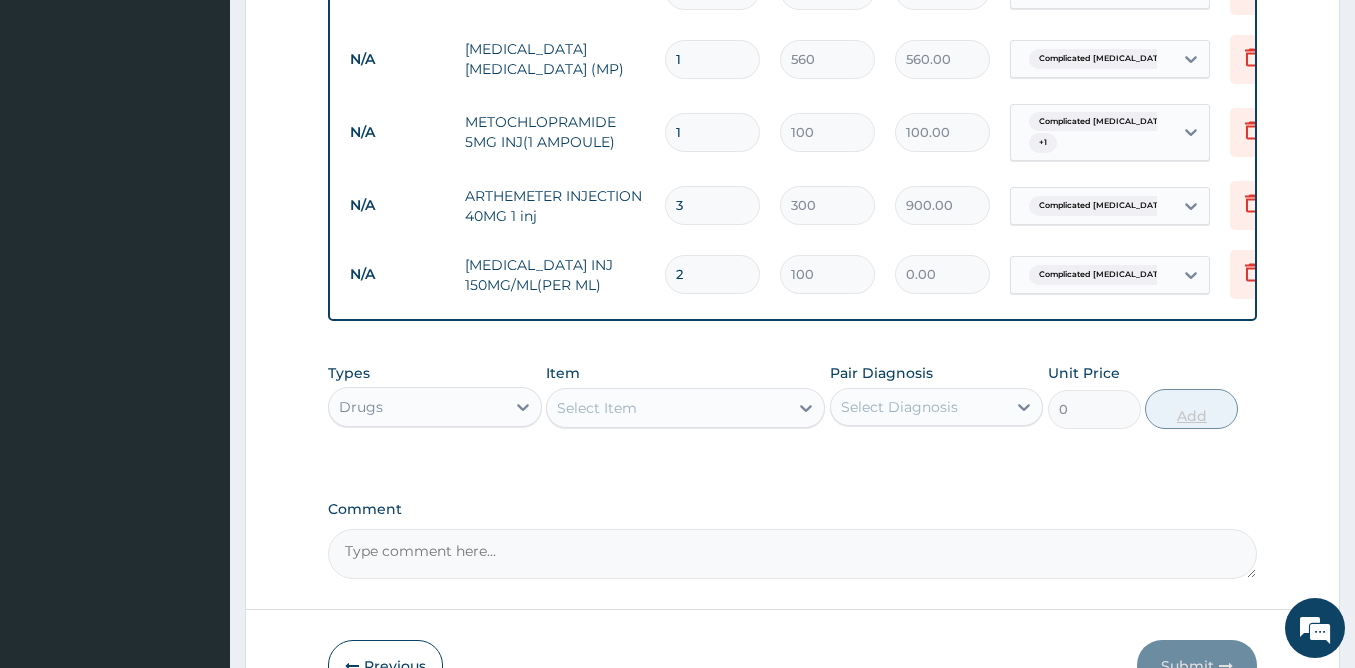 type on "200.00" 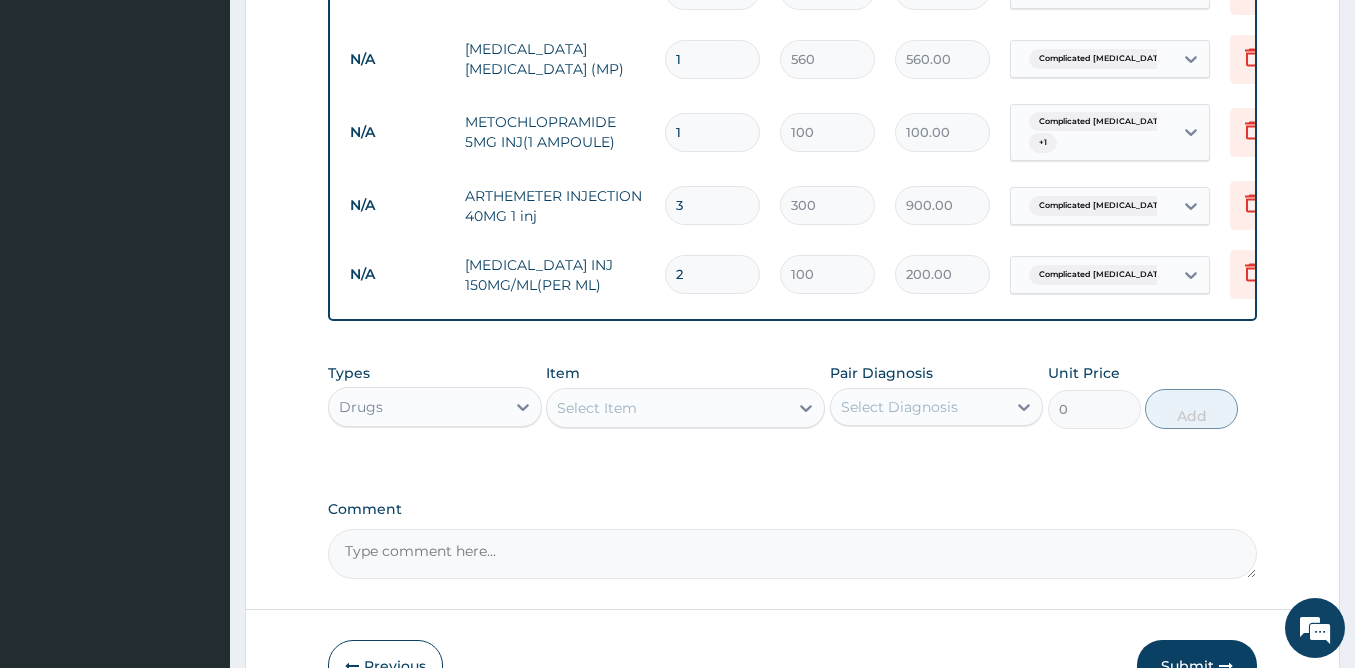 type on "2" 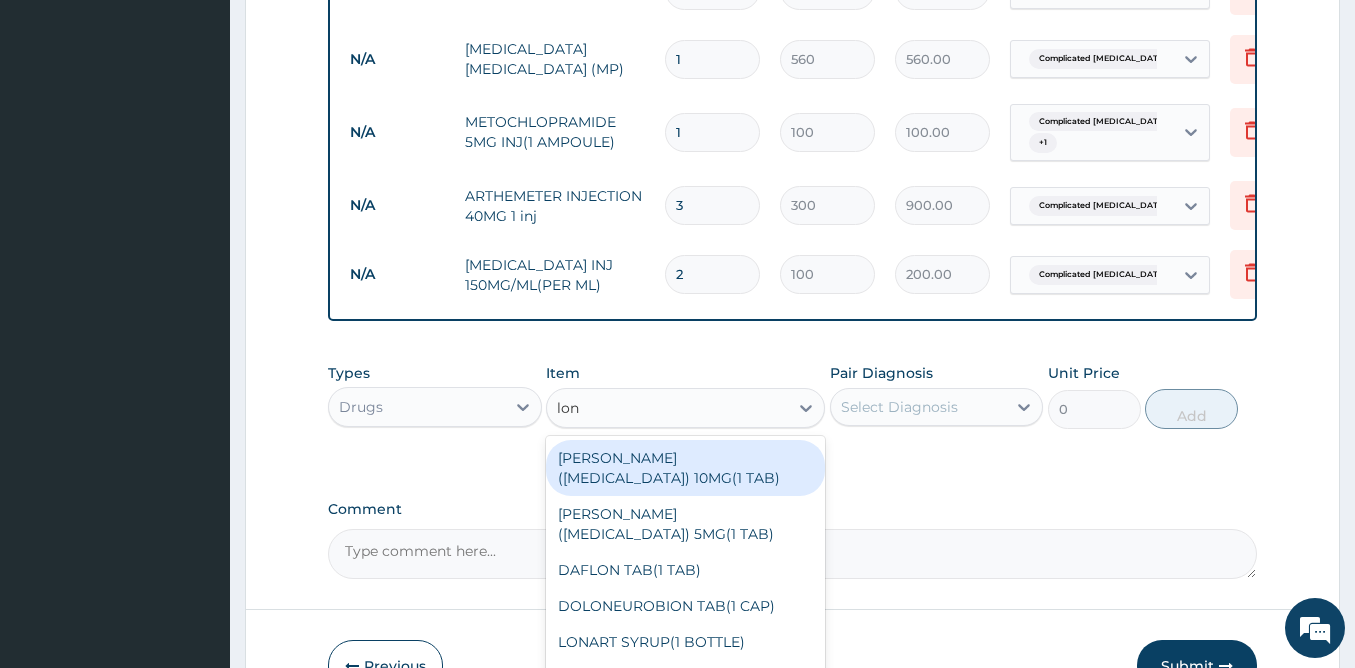 type on "lona" 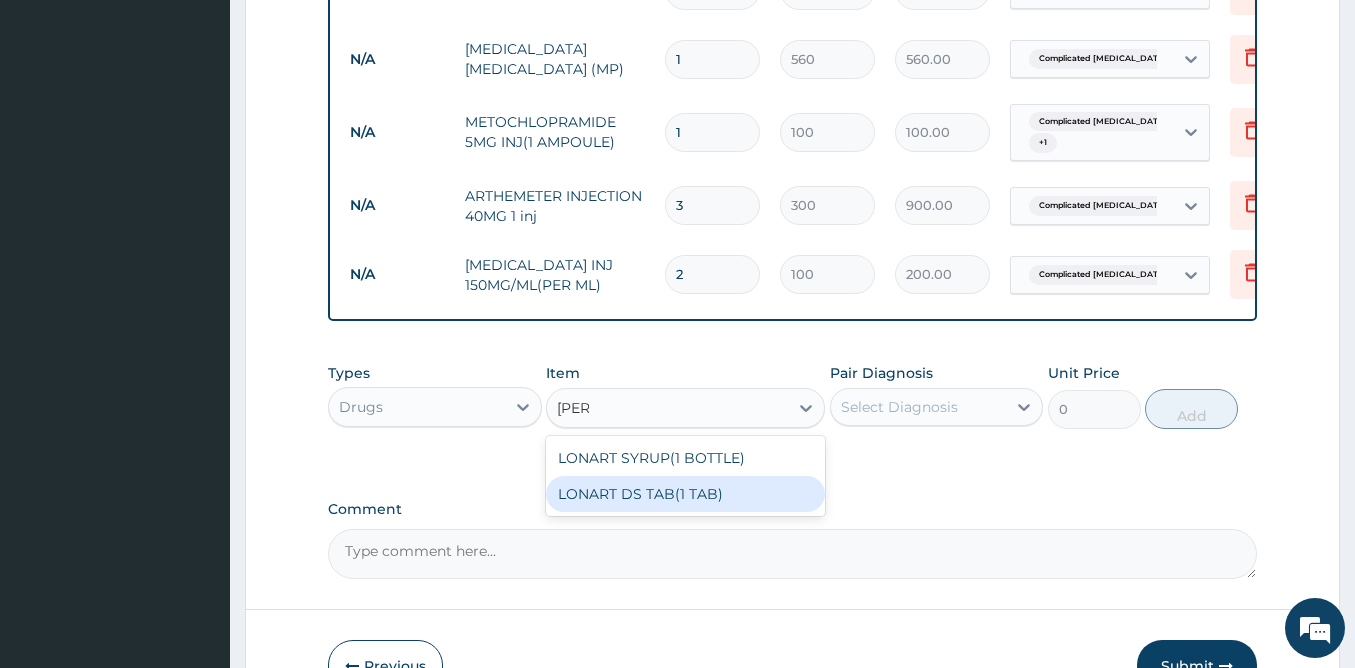 click on "LONART DS TAB(1 TAB)" at bounding box center [685, 494] 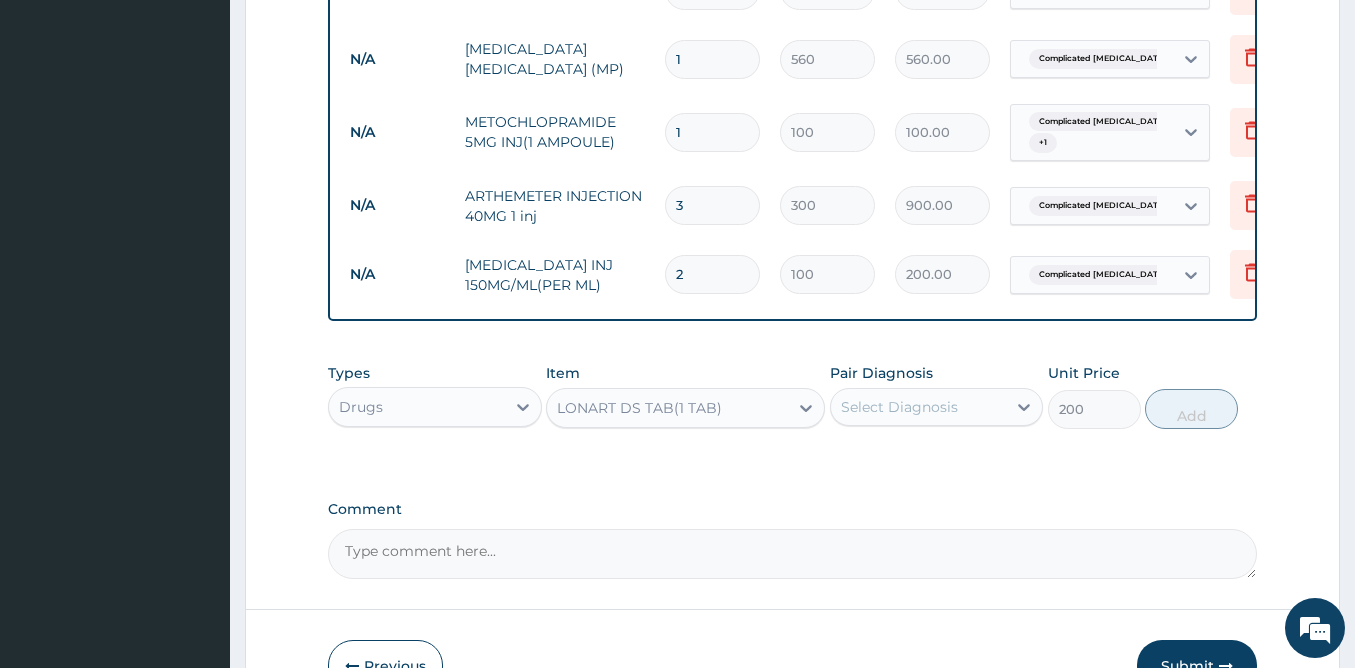 click on "LONART DS TAB(1 TAB)" at bounding box center [667, 408] 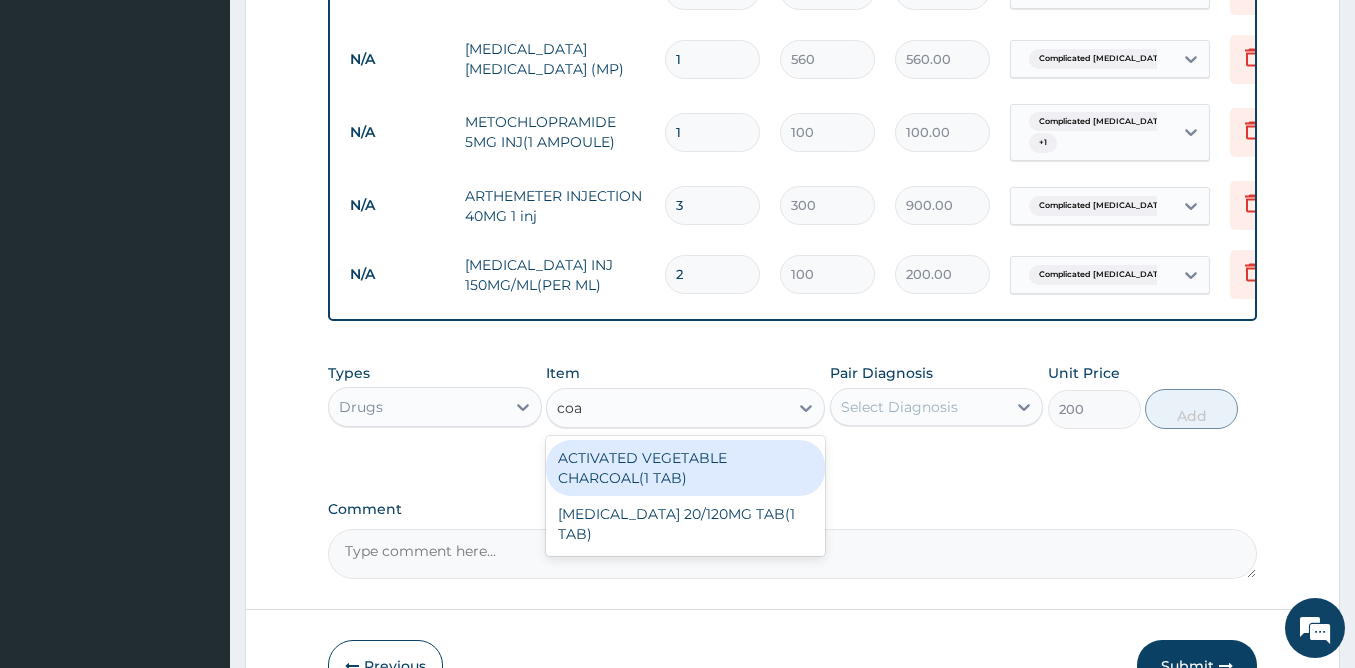 scroll, scrollTop: 0, scrollLeft: 0, axis: both 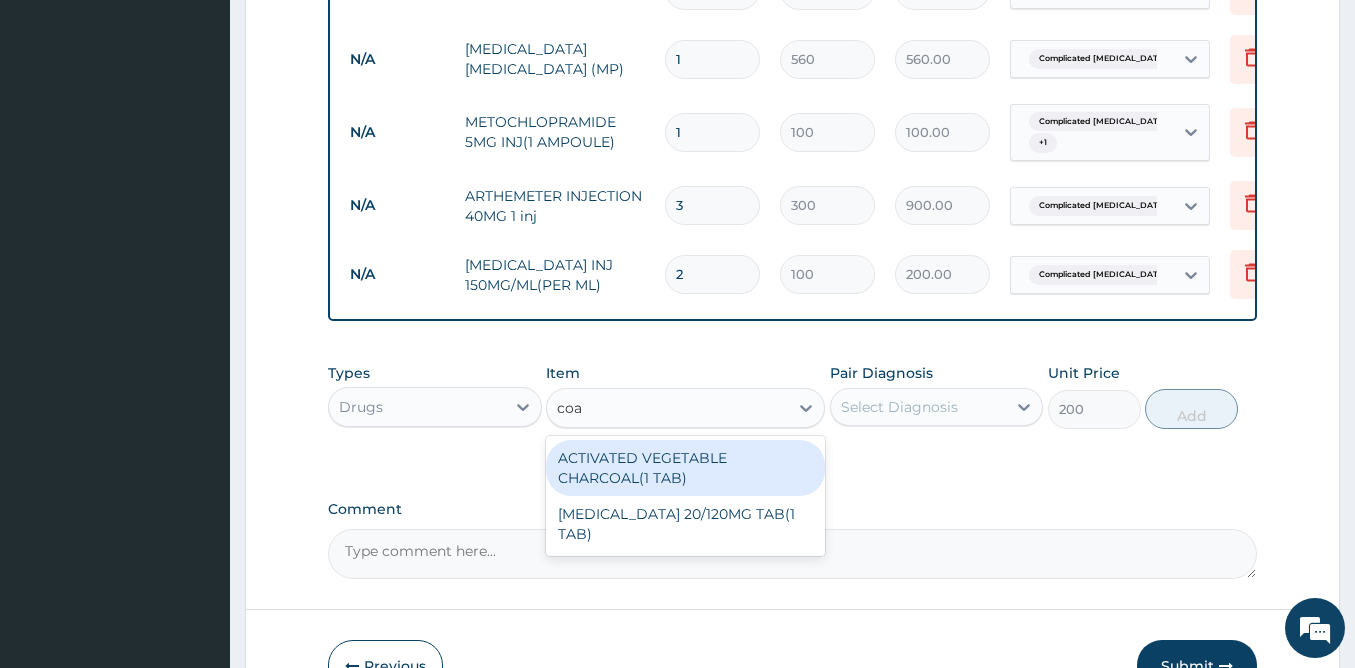 type on "coar" 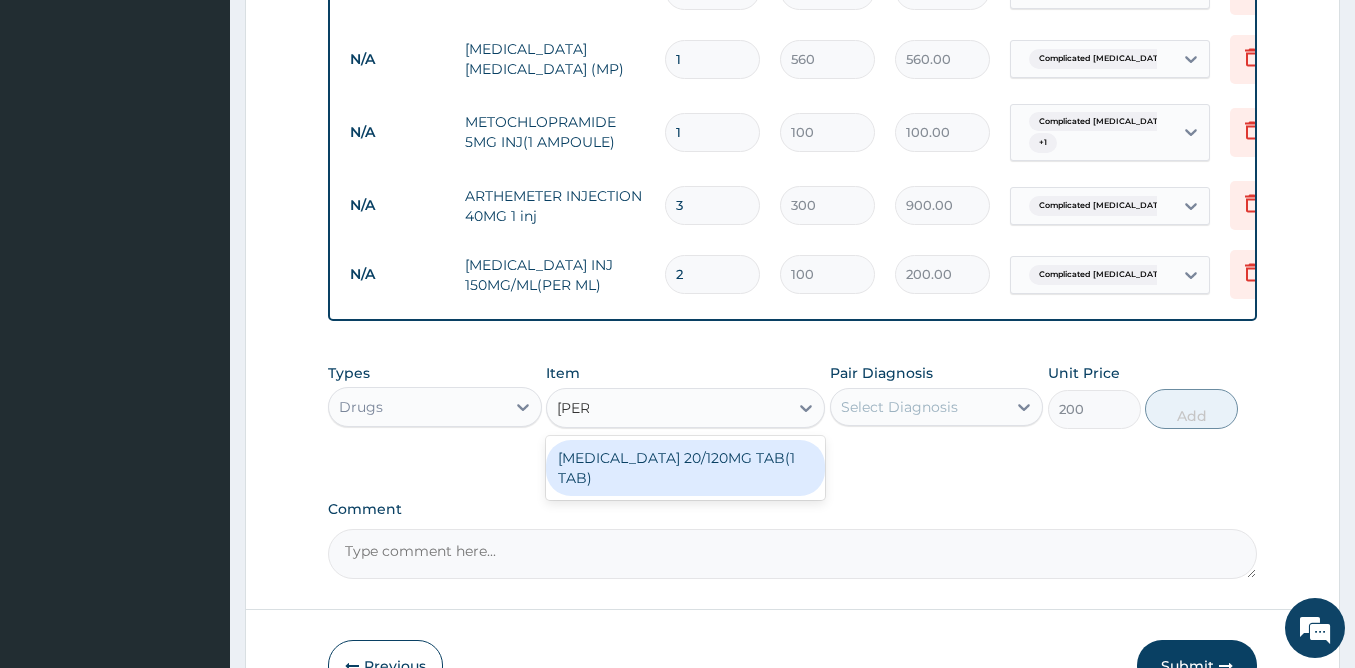 click on "COARTEM 20/120MG TAB(1 TAB)" at bounding box center (685, 468) 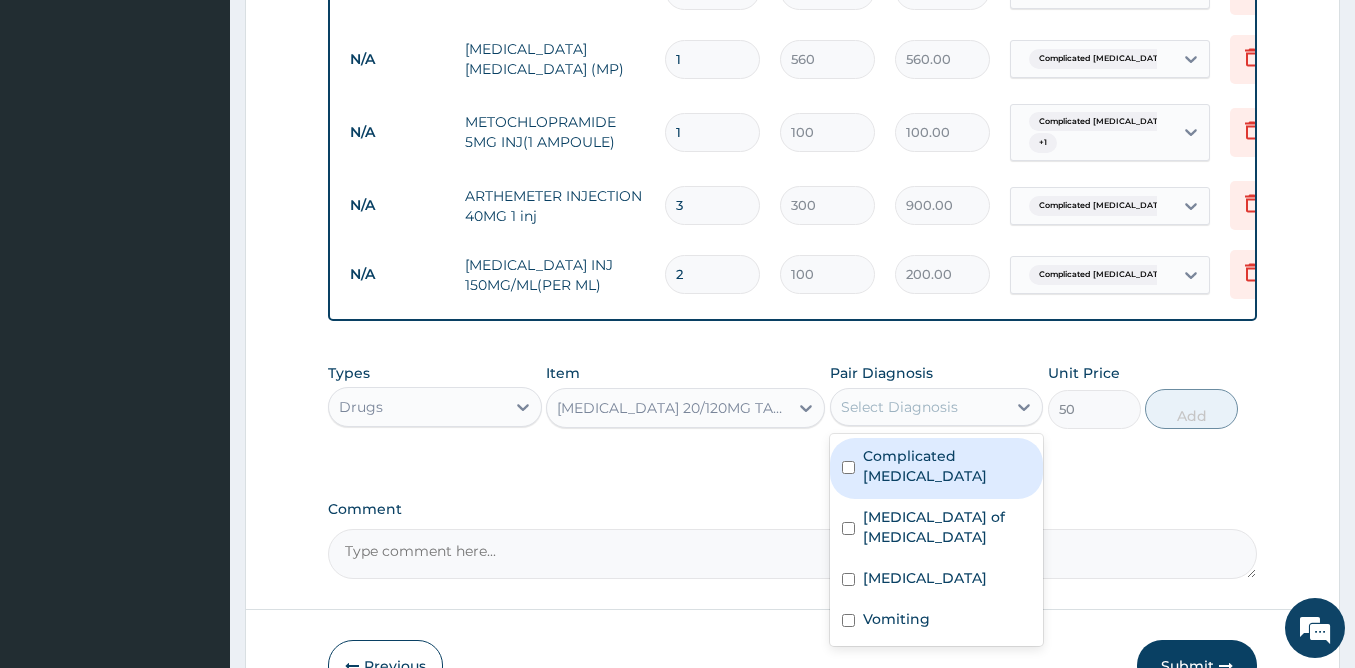 click on "Select Diagnosis" at bounding box center [899, 407] 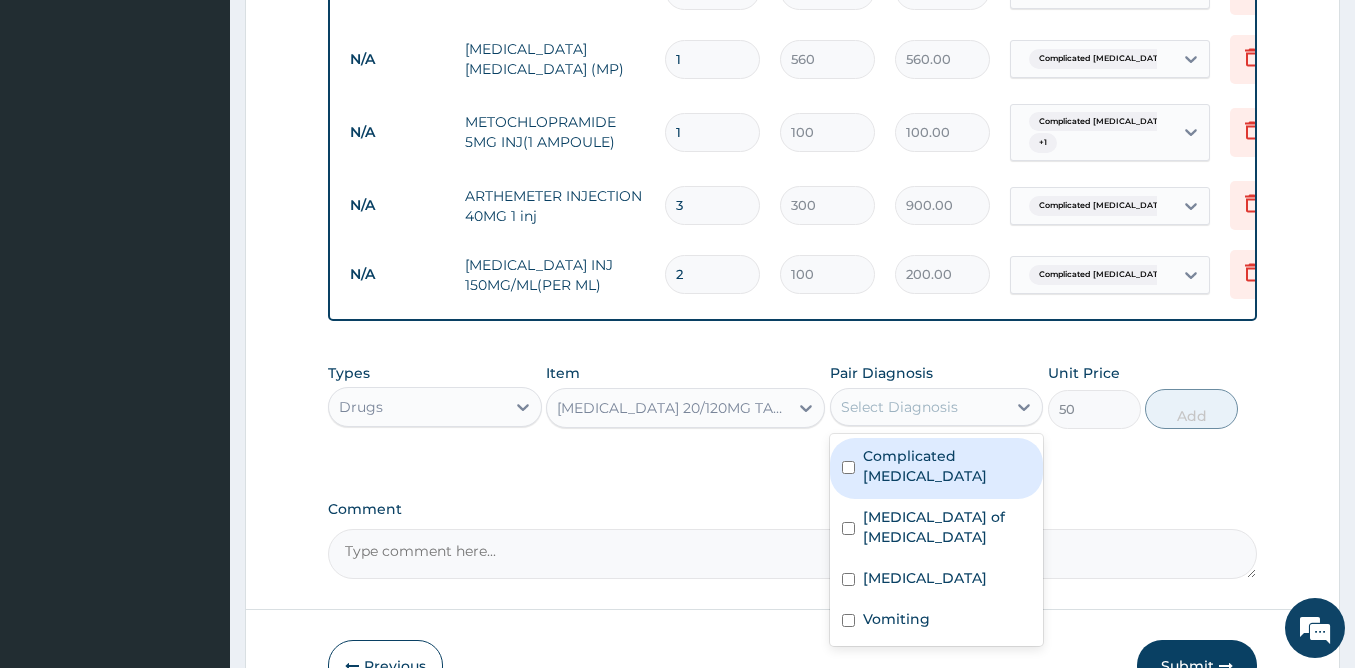 click on "Complicated malaria" at bounding box center [947, 466] 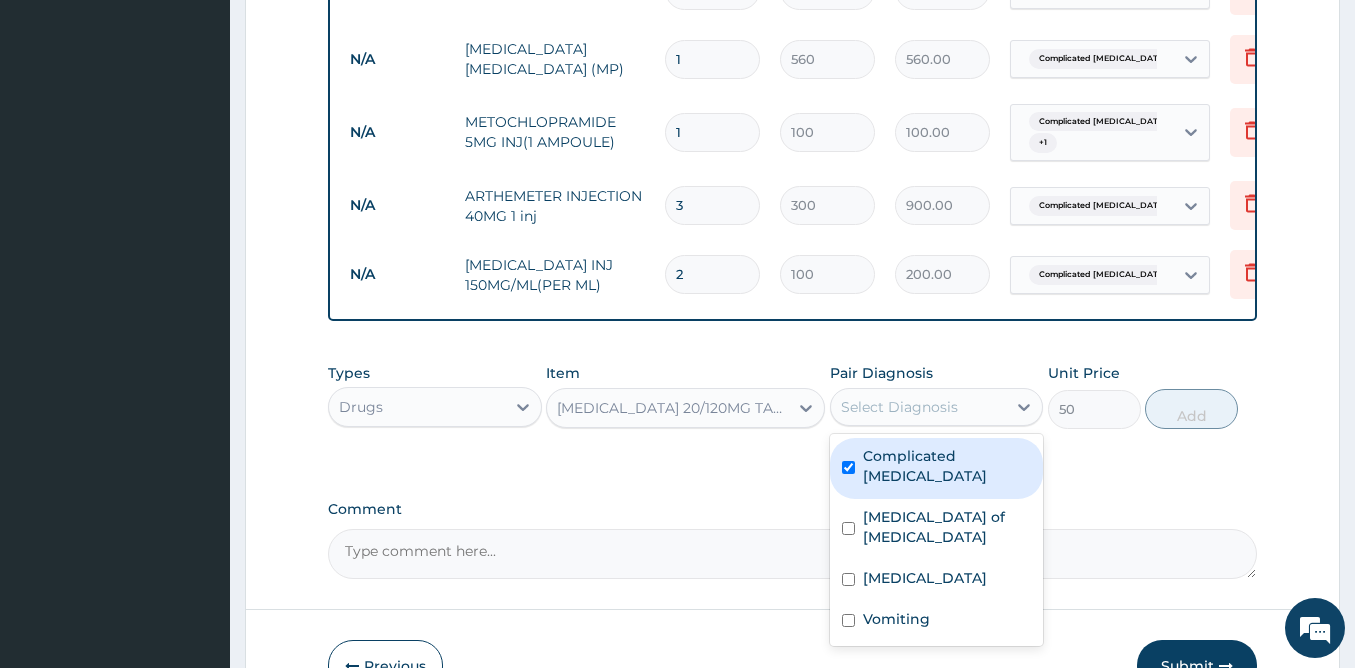 checkbox on "true" 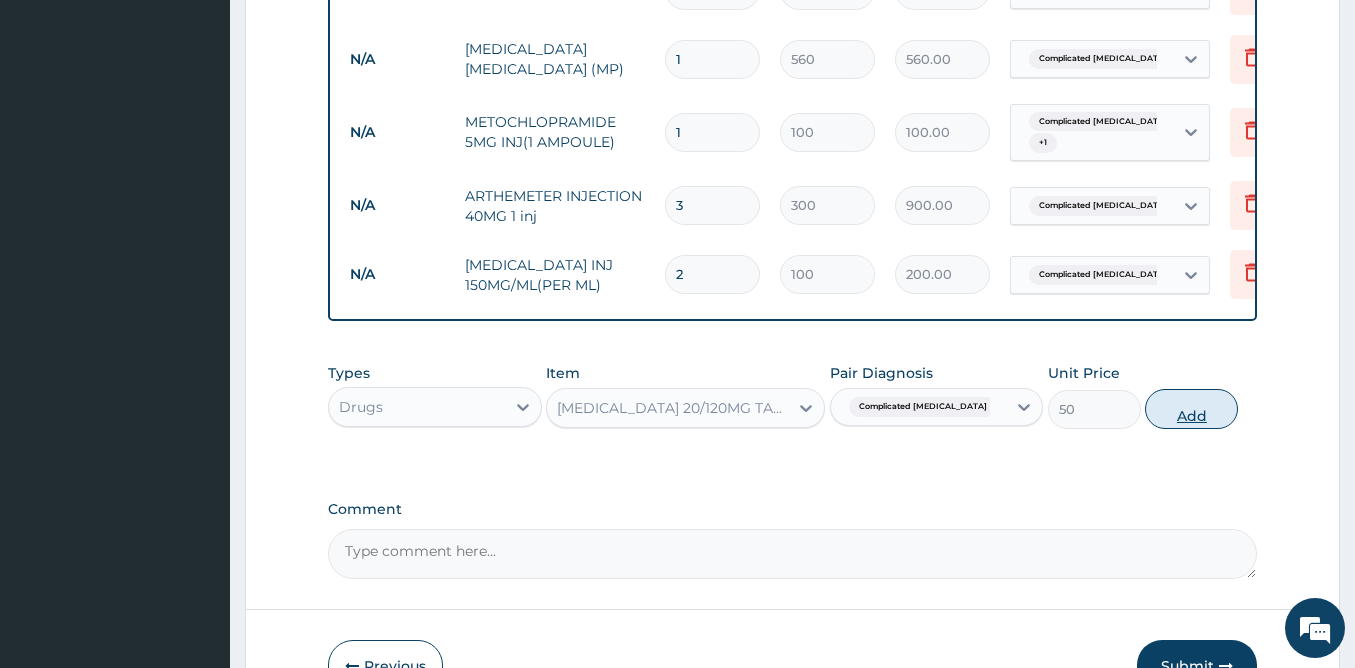 click on "Add" at bounding box center (1191, 409) 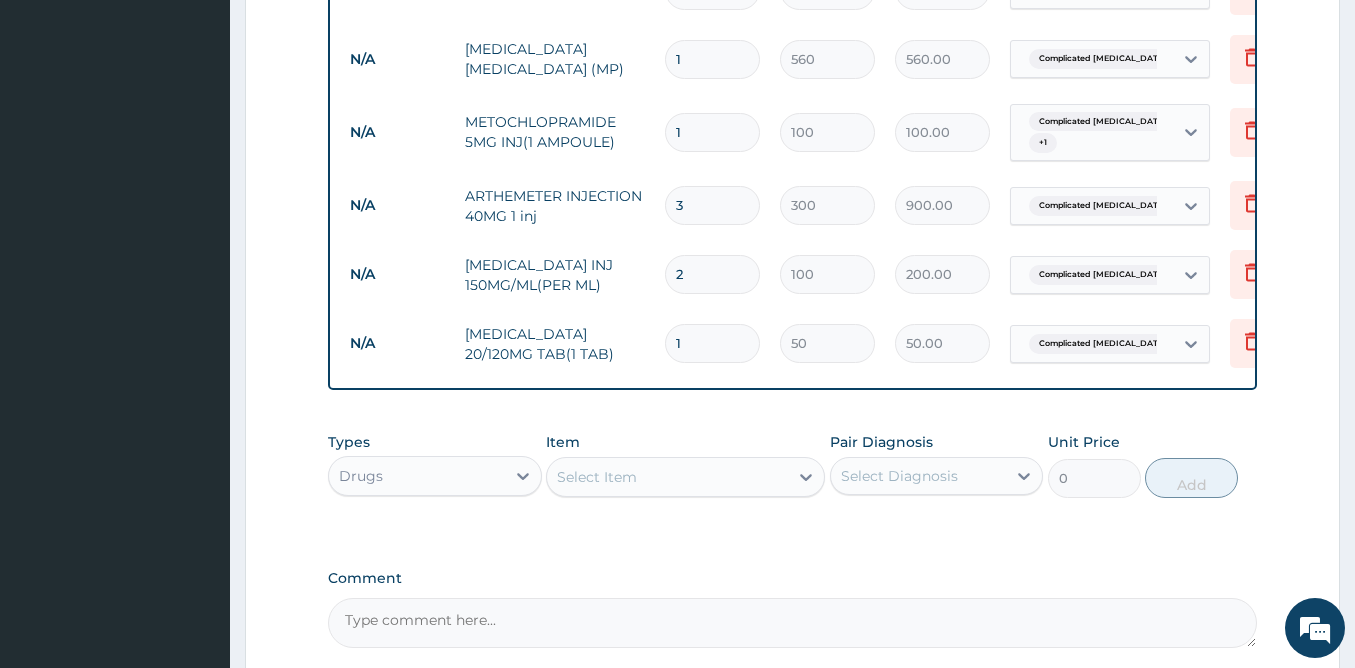 type 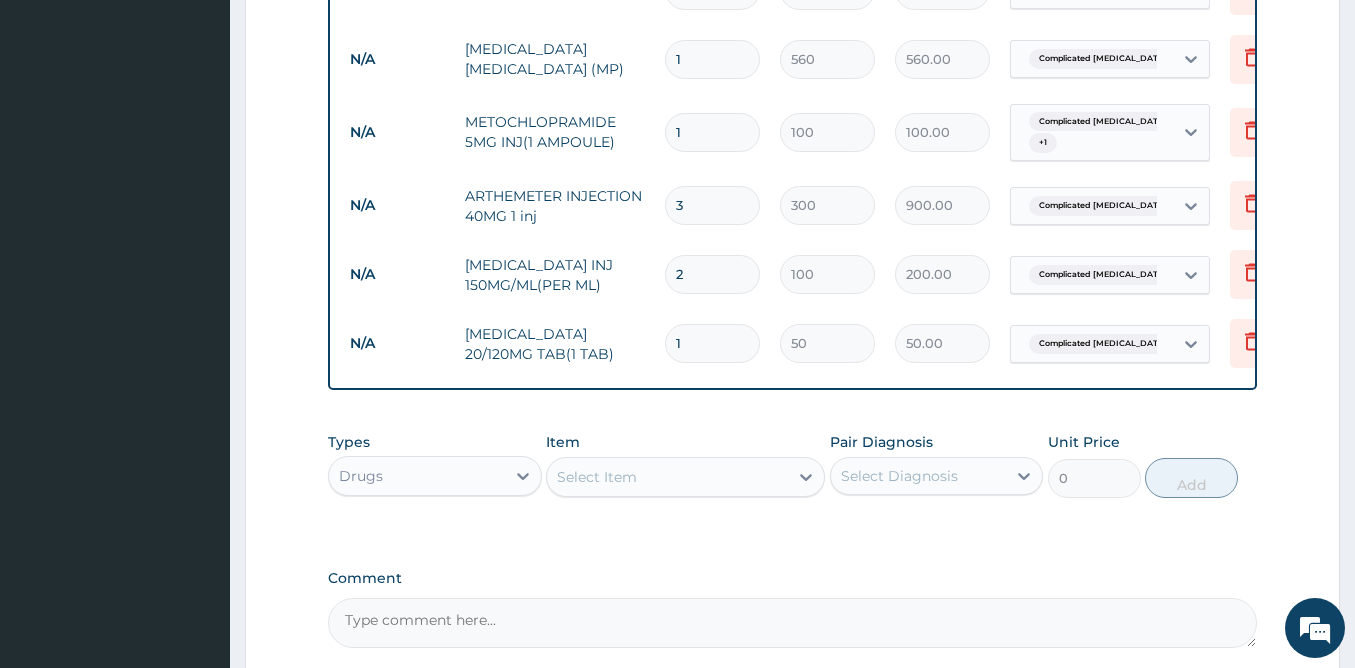 type on "0.00" 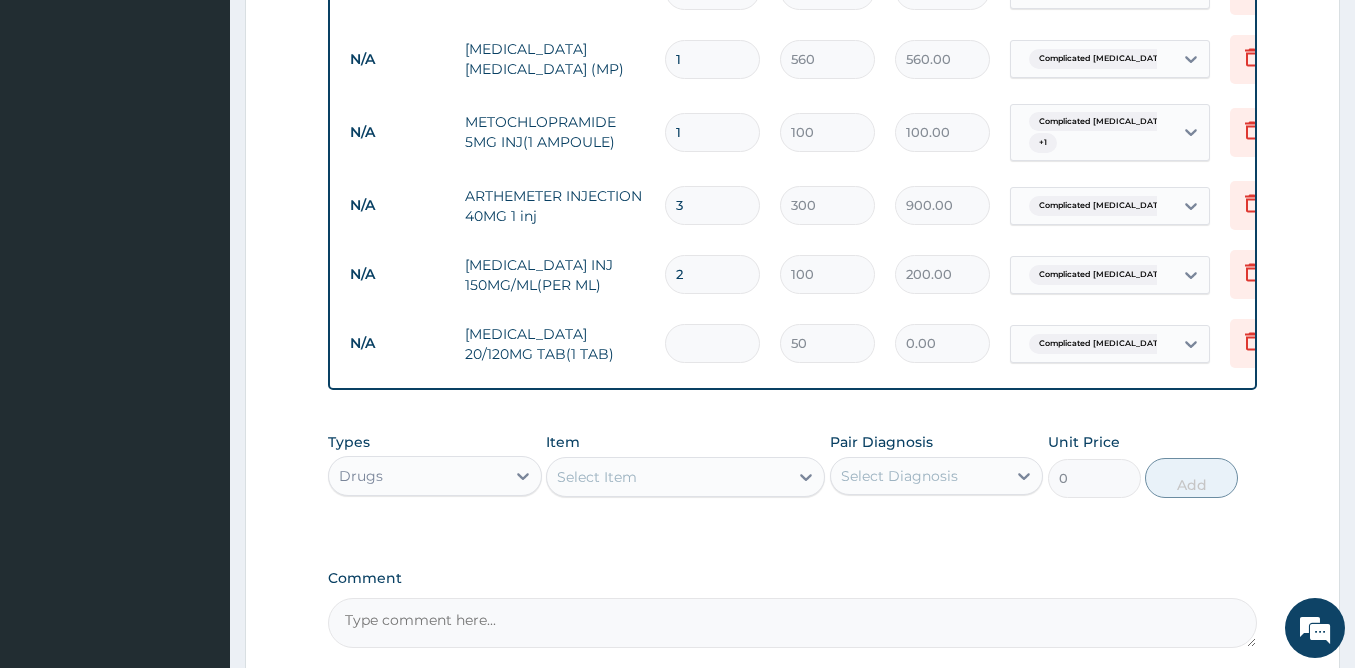 type on "6" 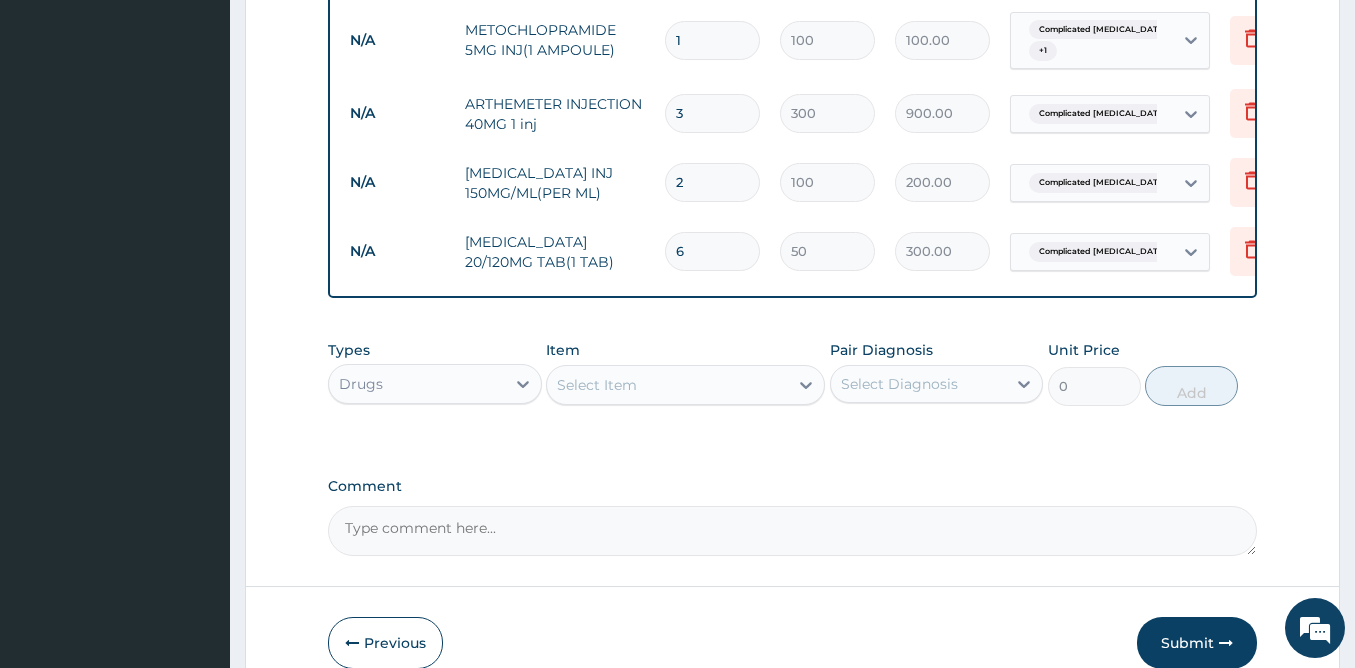 scroll, scrollTop: 940, scrollLeft: 0, axis: vertical 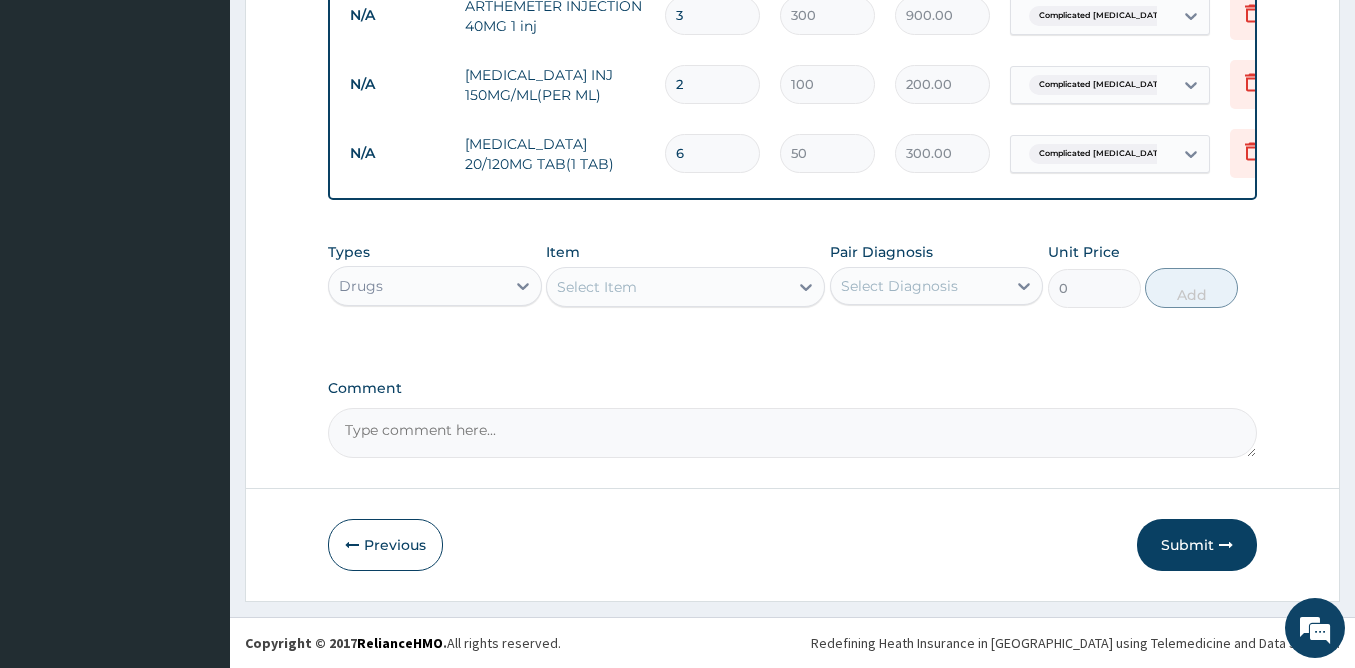 type on "6" 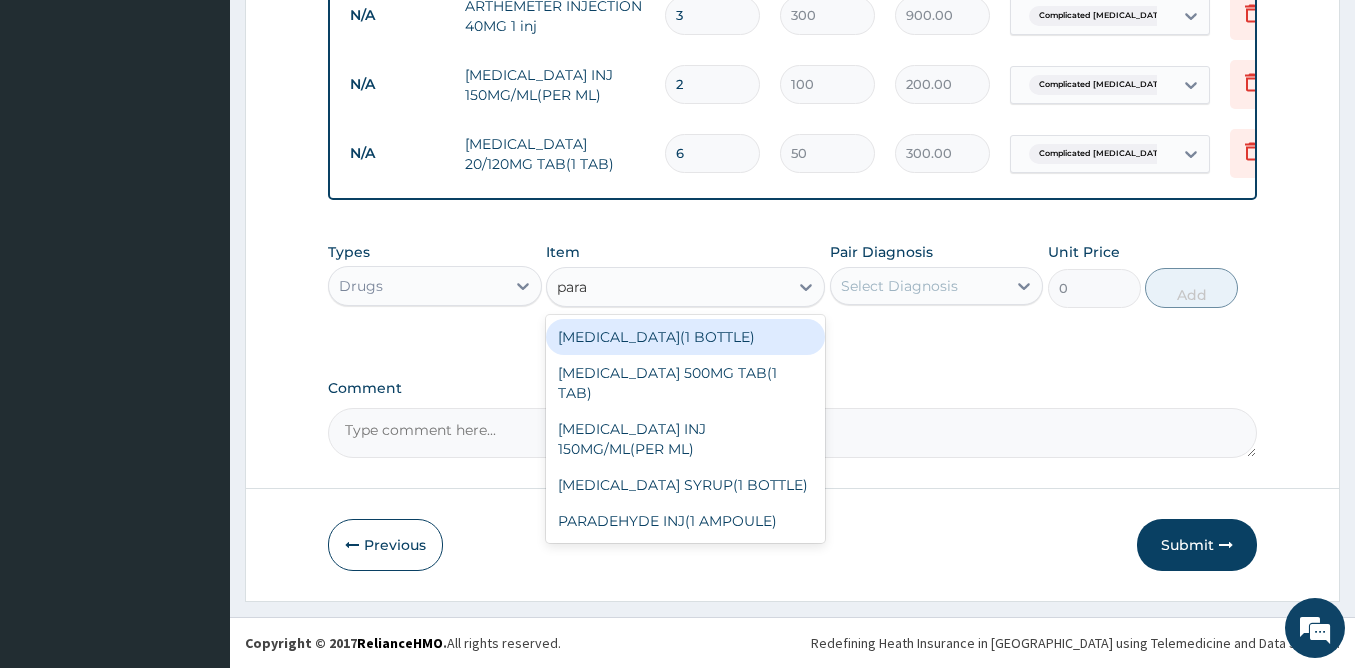 type on "parac" 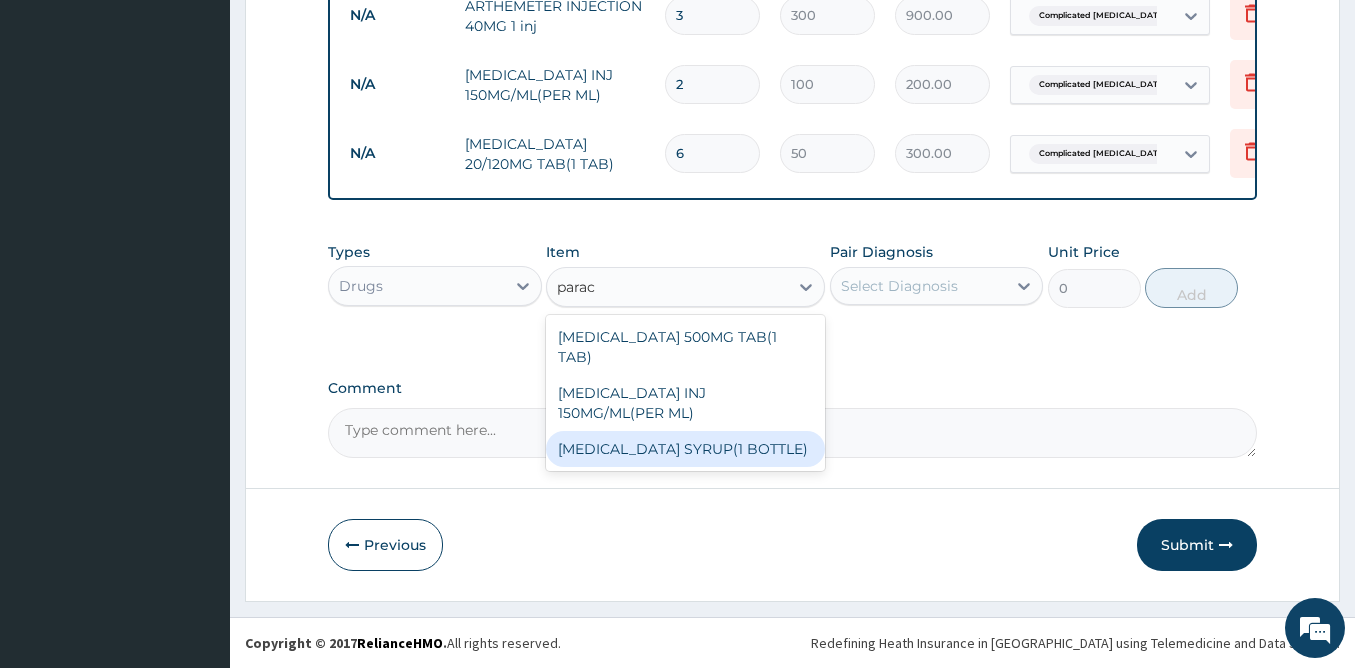 click on "PARACETAMOL SYRUP(1 BOTTLE)" at bounding box center [685, 449] 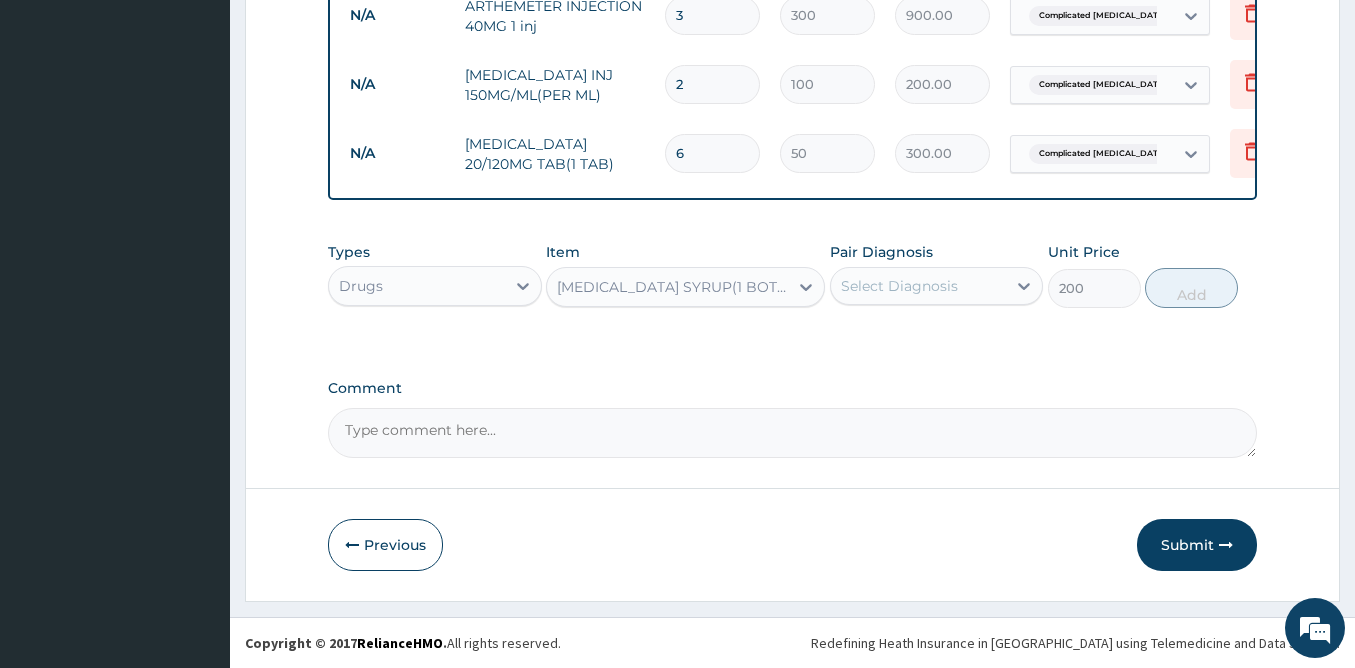 click on "Select Diagnosis" at bounding box center (899, 286) 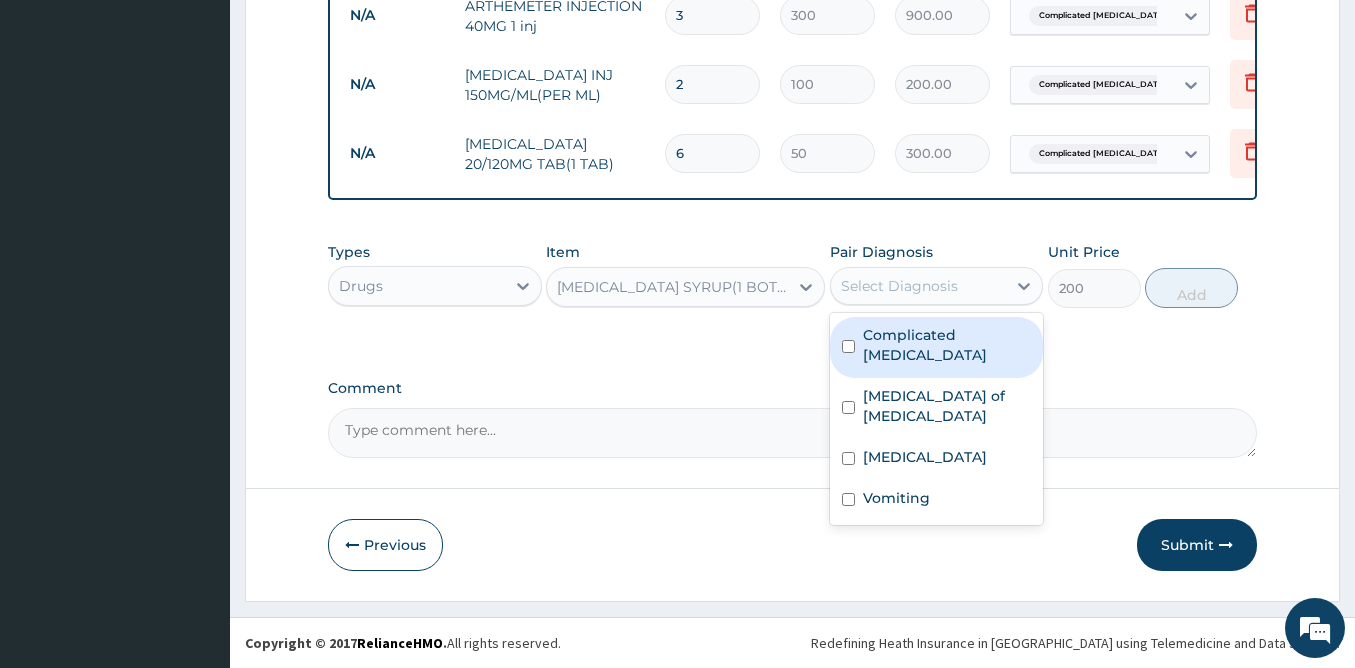 click on "Complicated malaria" at bounding box center (947, 345) 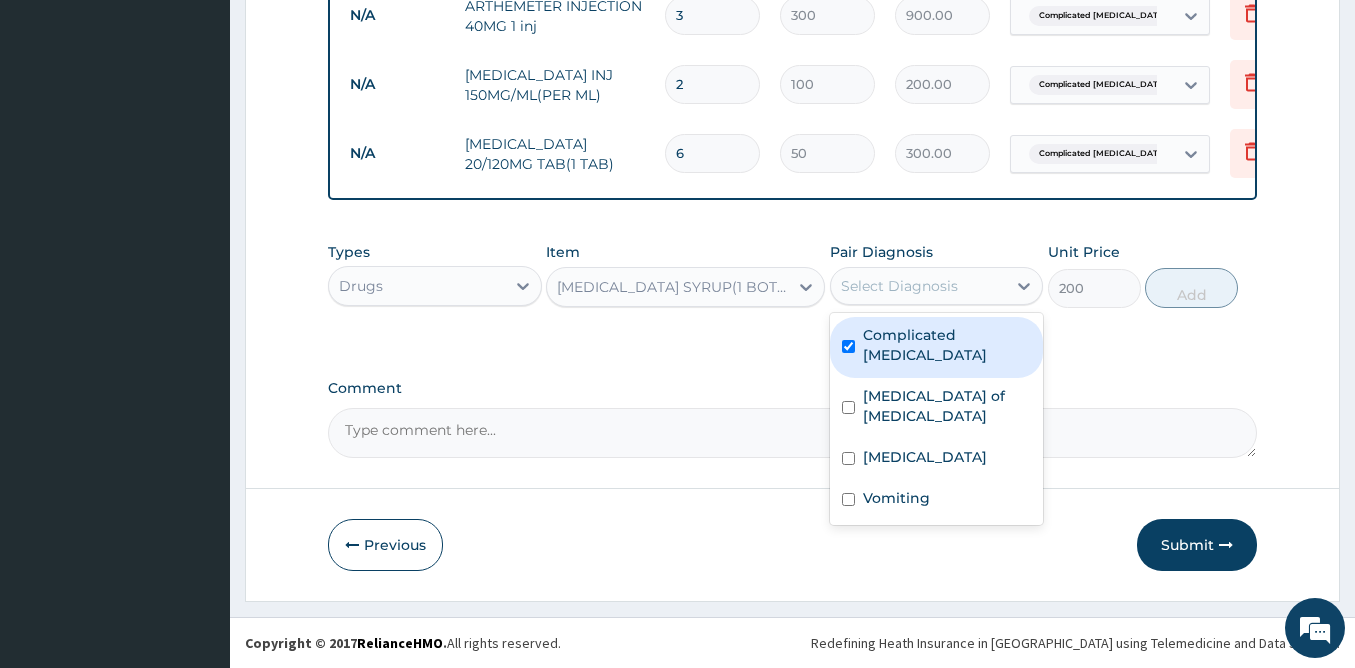 checkbox on "true" 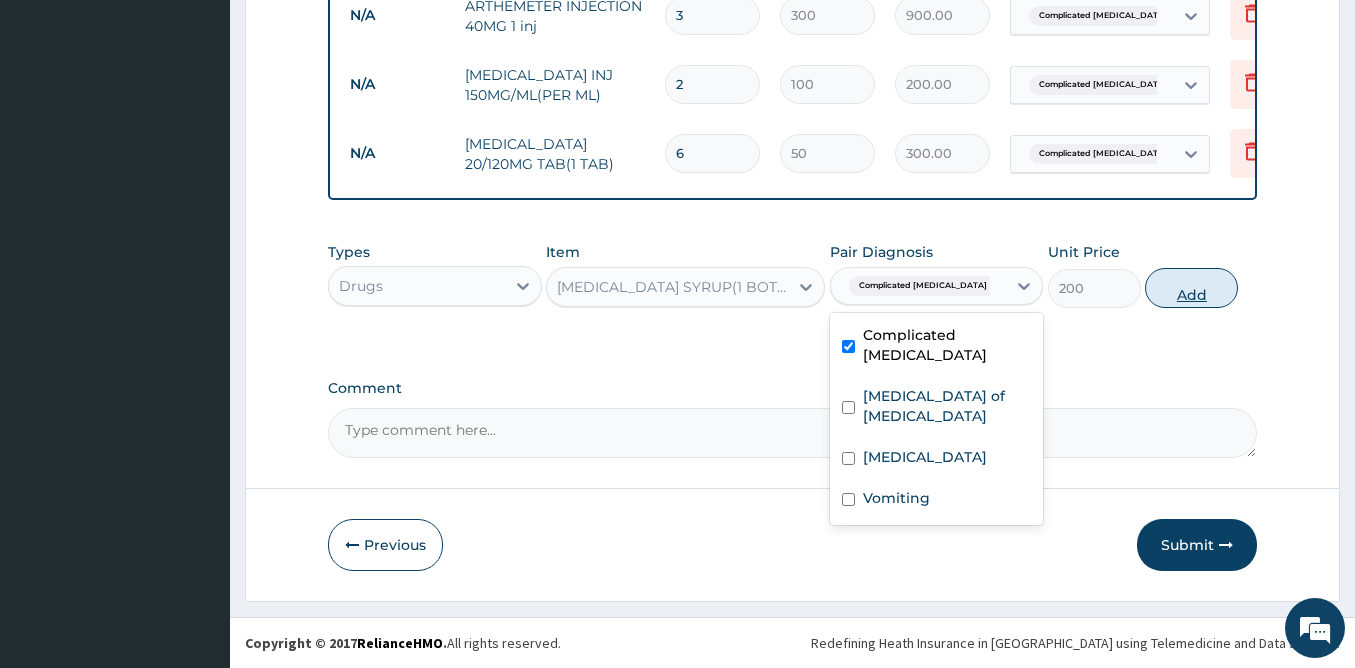 click on "Add" at bounding box center [1191, 288] 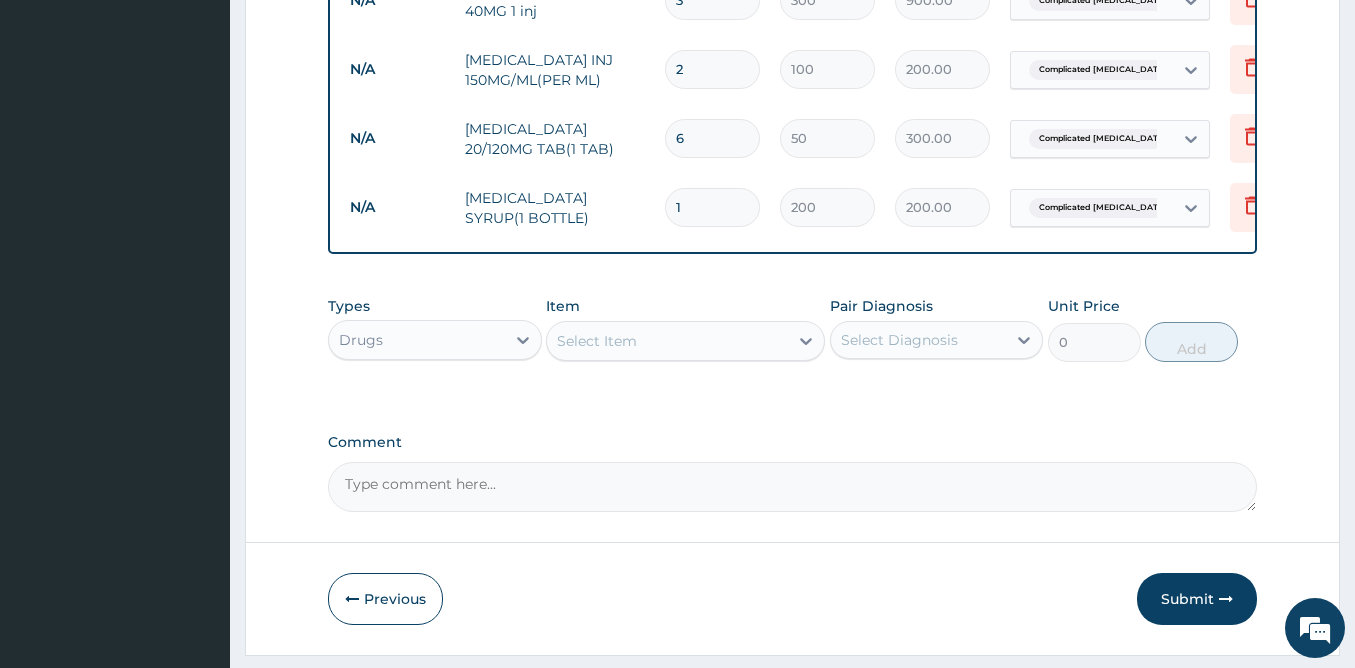 click on "Select Item" at bounding box center [667, 341] 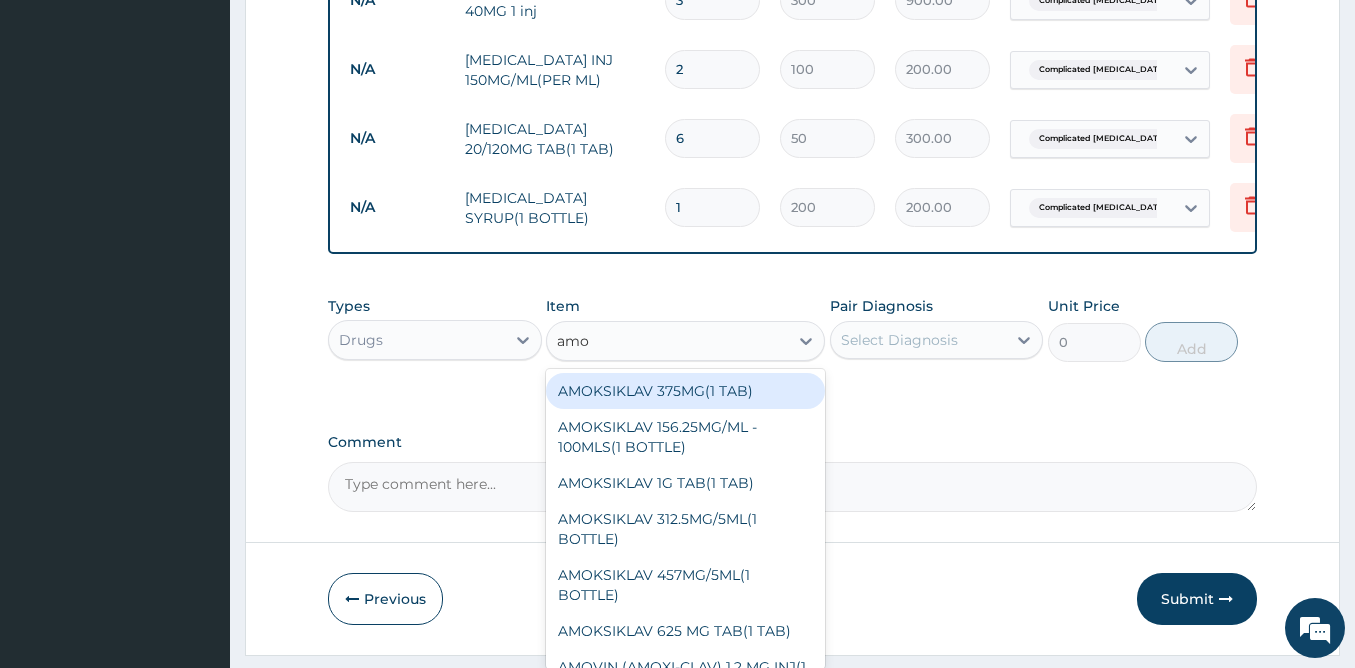 type on "amox" 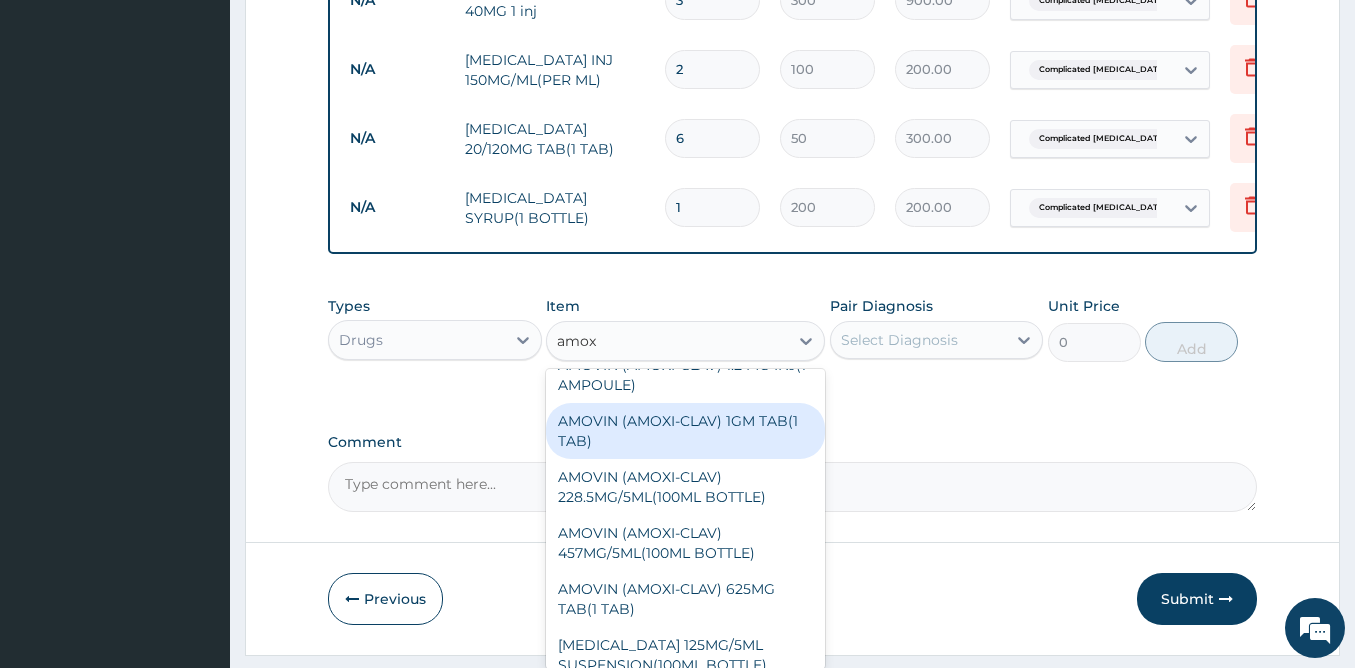 scroll, scrollTop: 28, scrollLeft: 0, axis: vertical 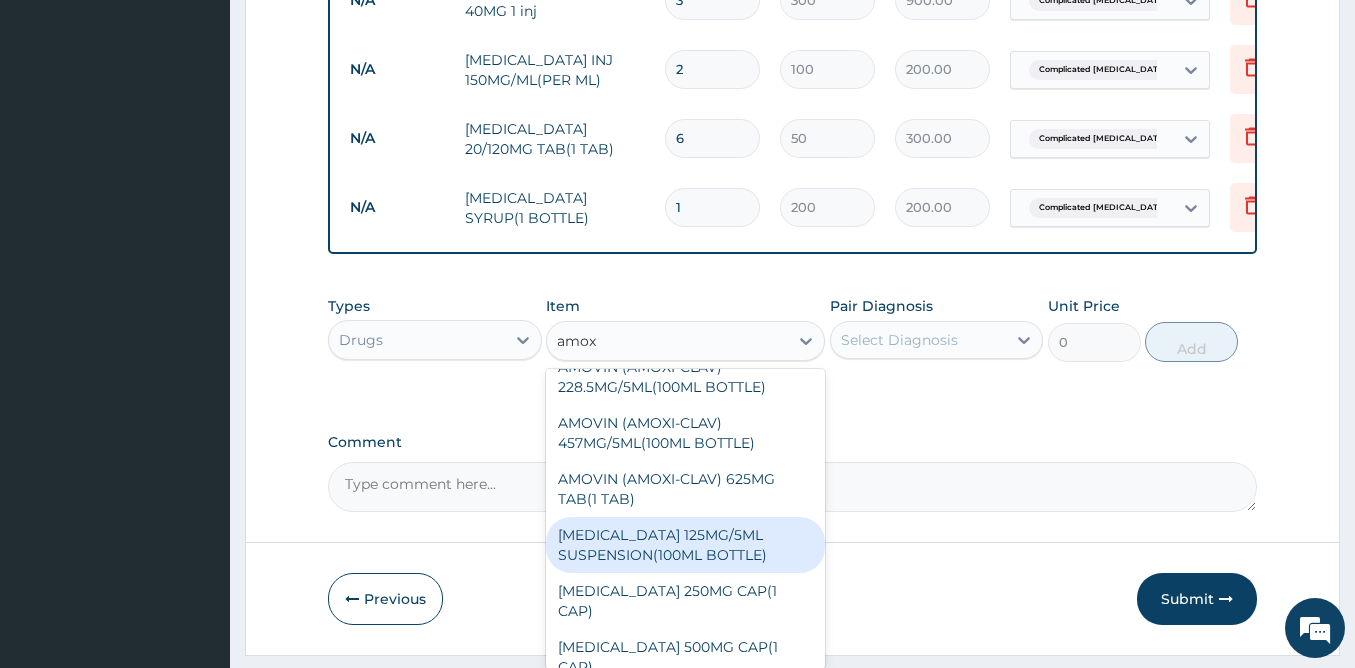 click on "AMOXYCILLIN 125MG/5ML SUSPENSION(100ML BOTTLE)" at bounding box center (685, 545) 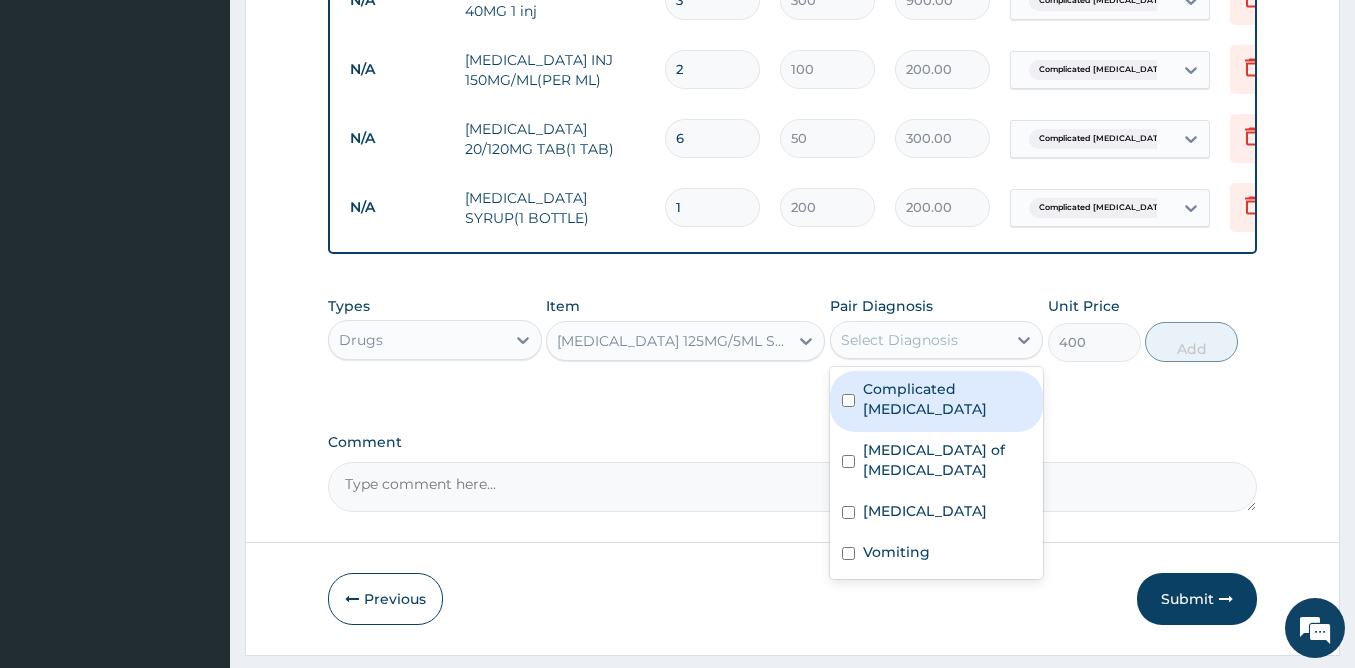 click on "Select Diagnosis" at bounding box center (919, 340) 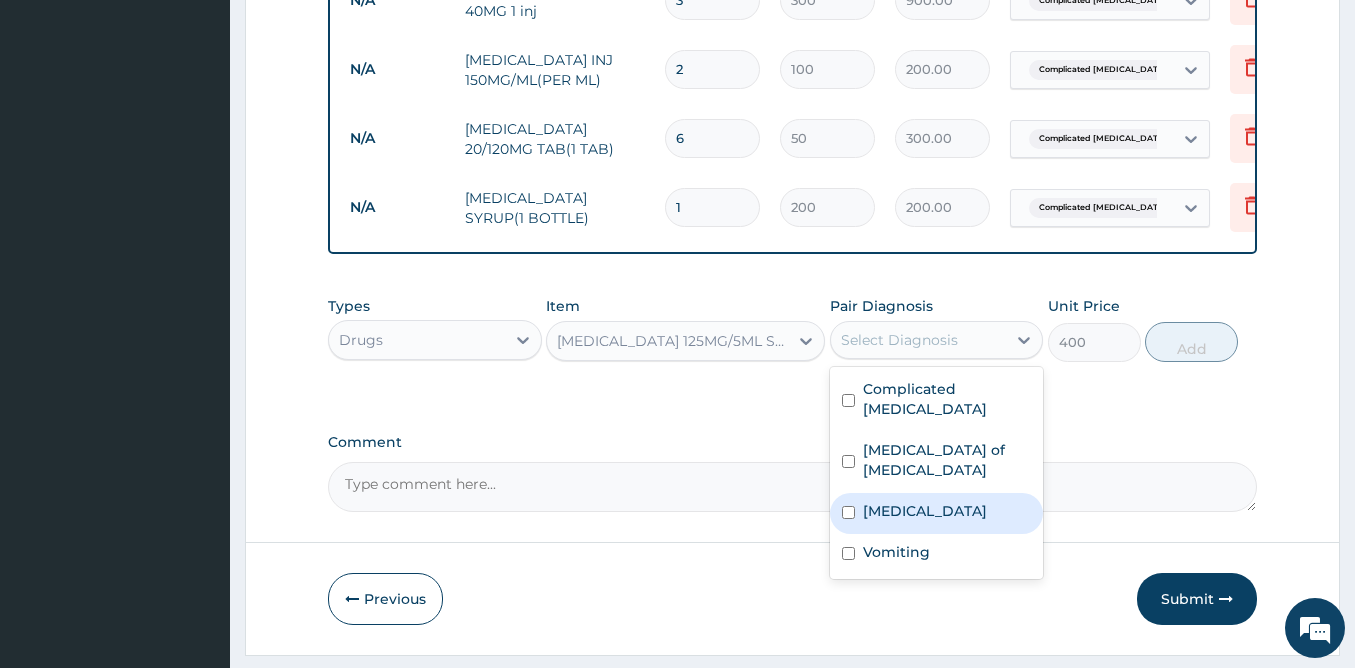 click on "Upper respiratory infection" at bounding box center (925, 511) 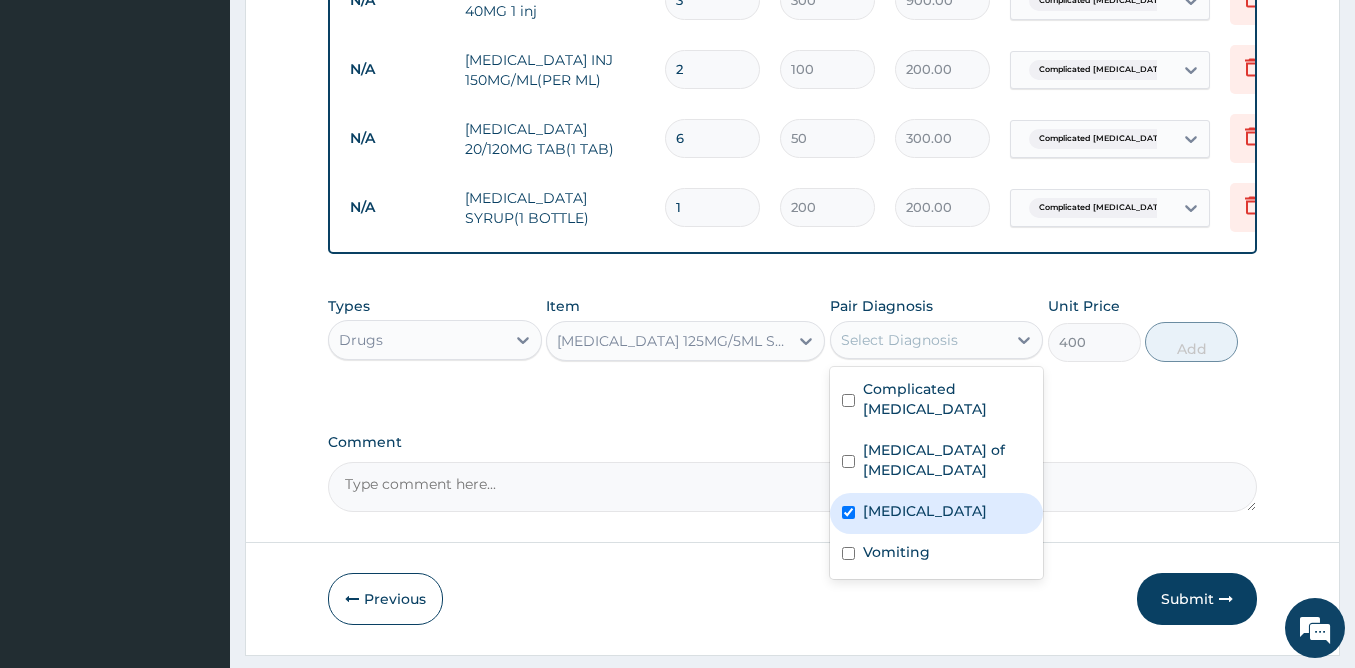 checkbox on "true" 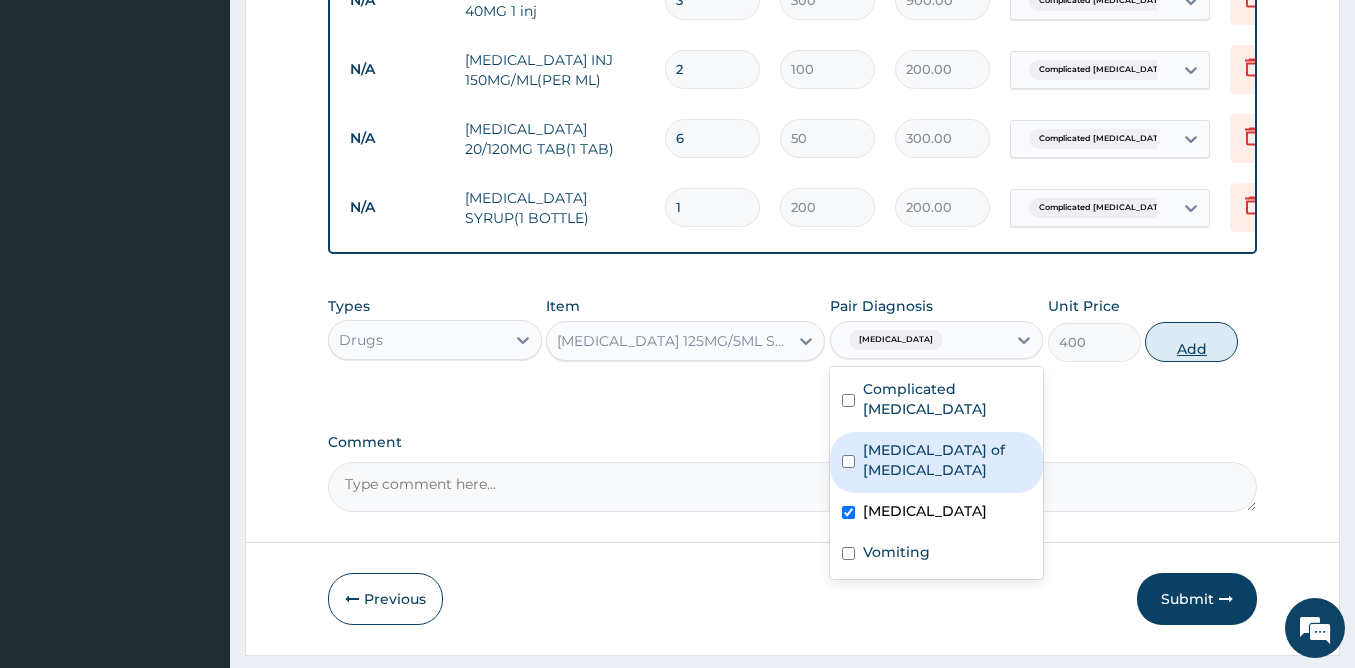 click on "Add" at bounding box center [1191, 342] 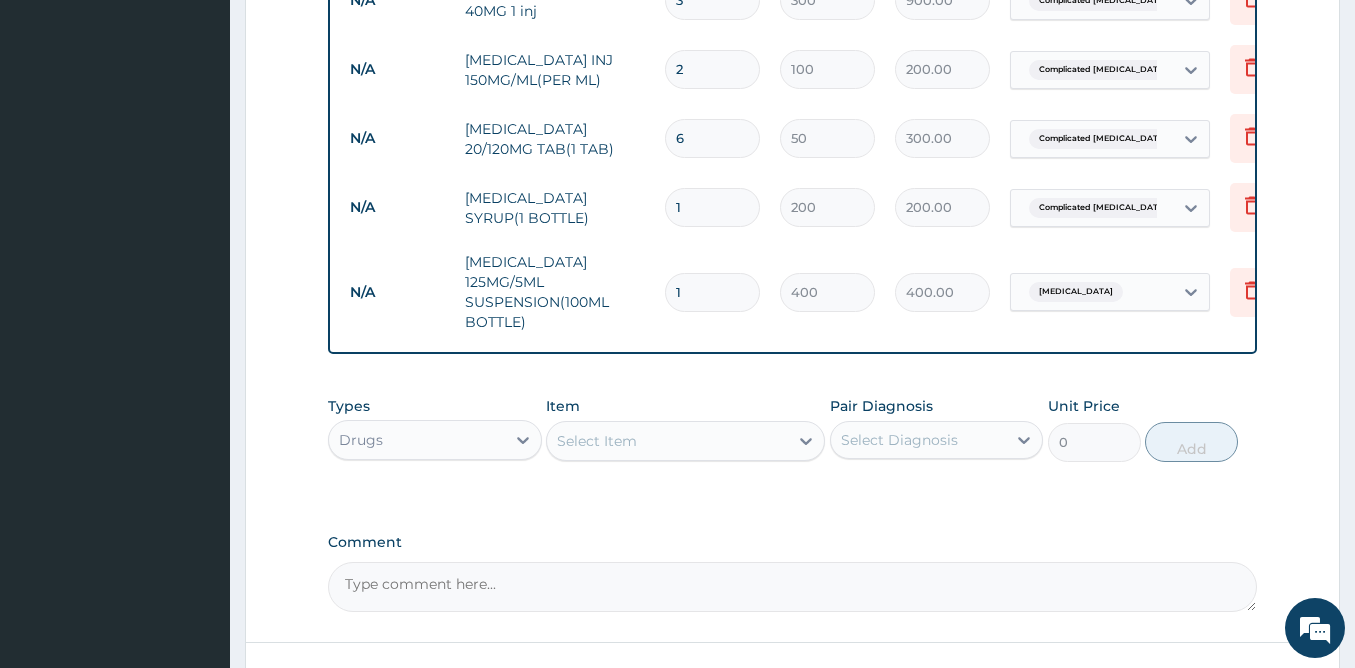 click on "Select Item" at bounding box center [667, 441] 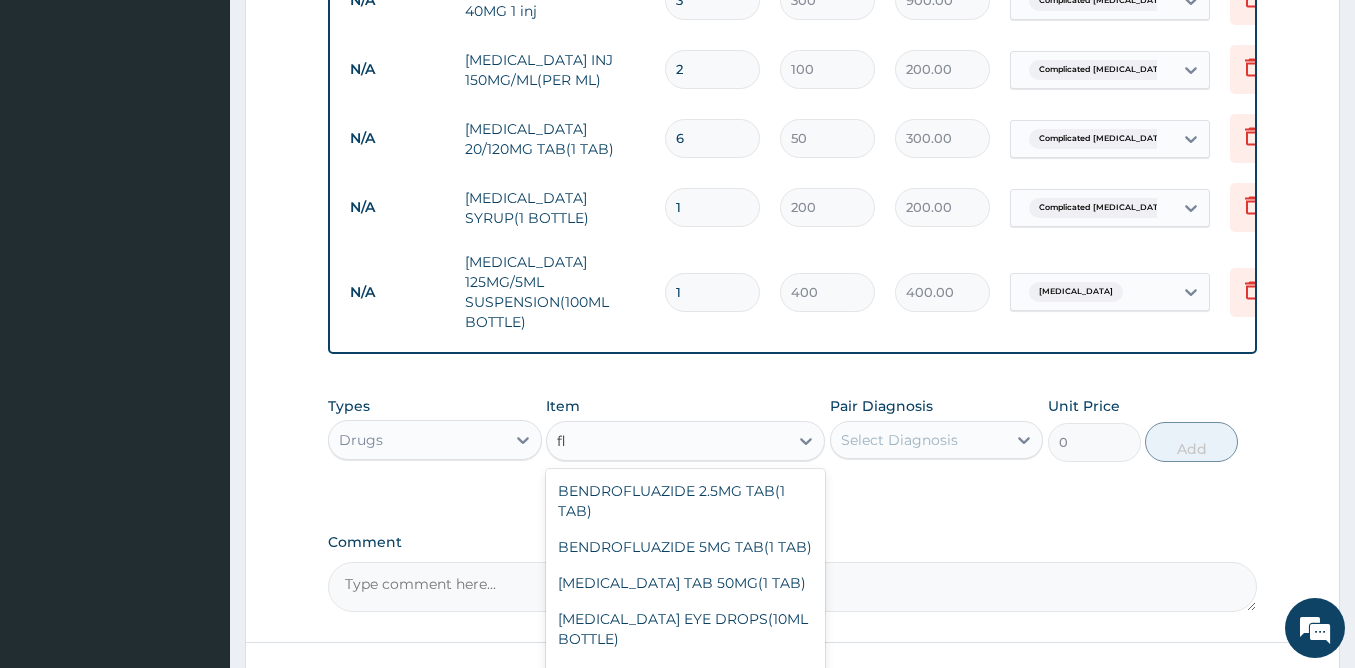 type on "f" 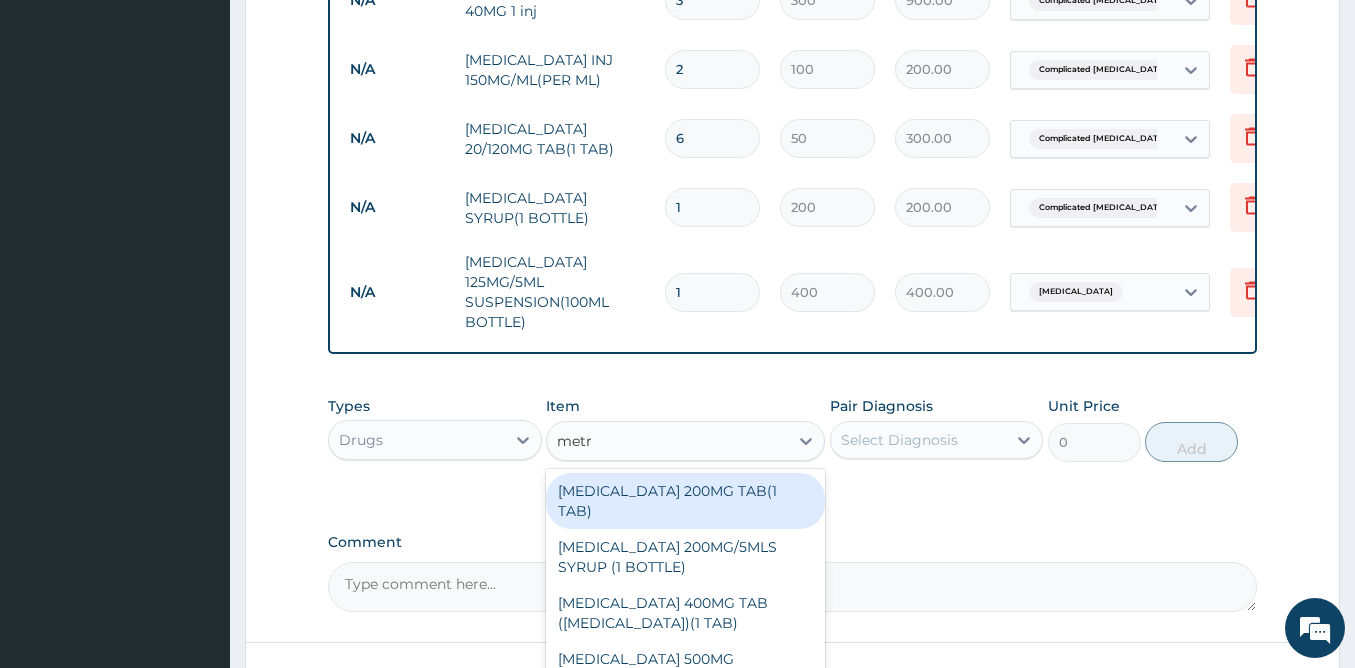 type on "metro" 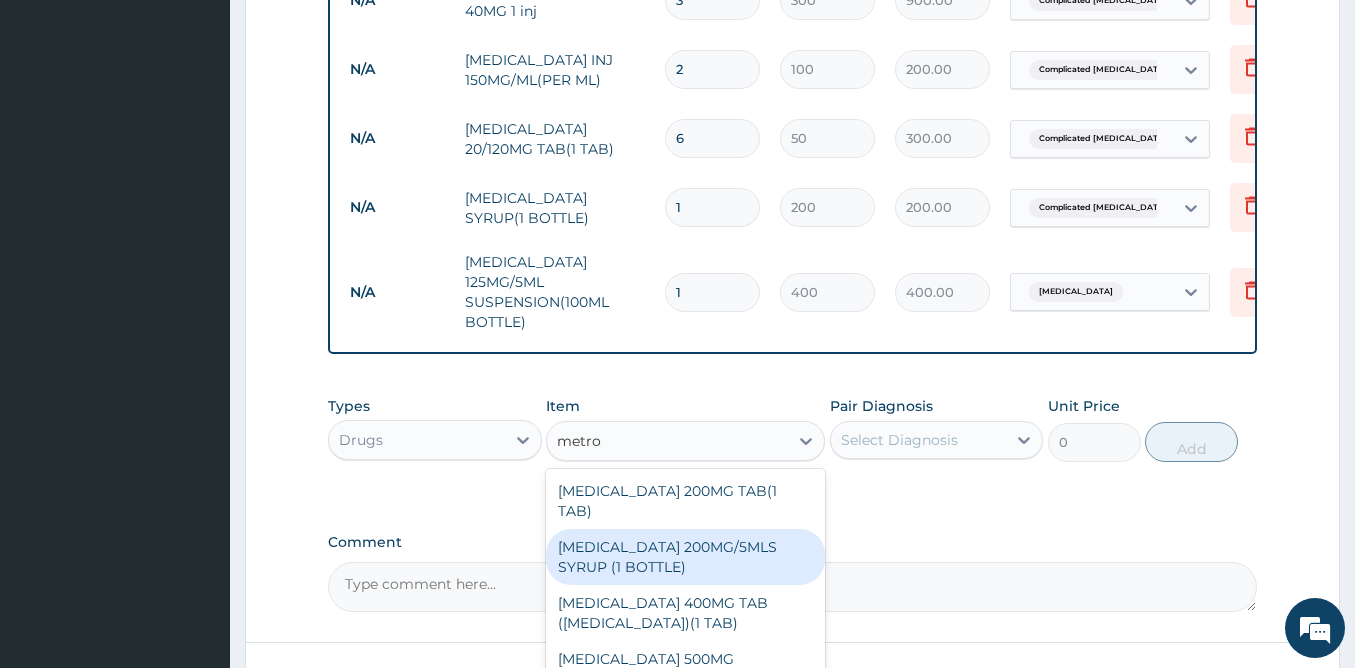 click on "METRONIDAZOLE 200MG/5MLS SYRUP (1 BOTTLE)" at bounding box center (685, 557) 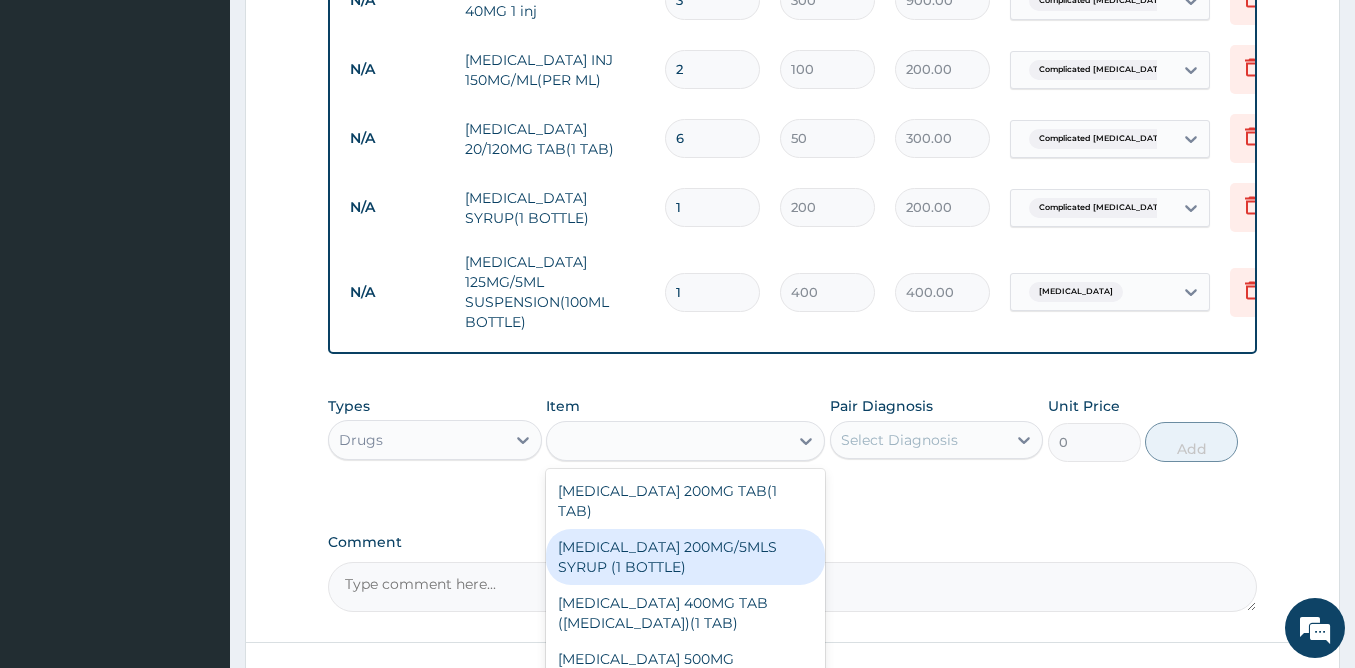 type on "300" 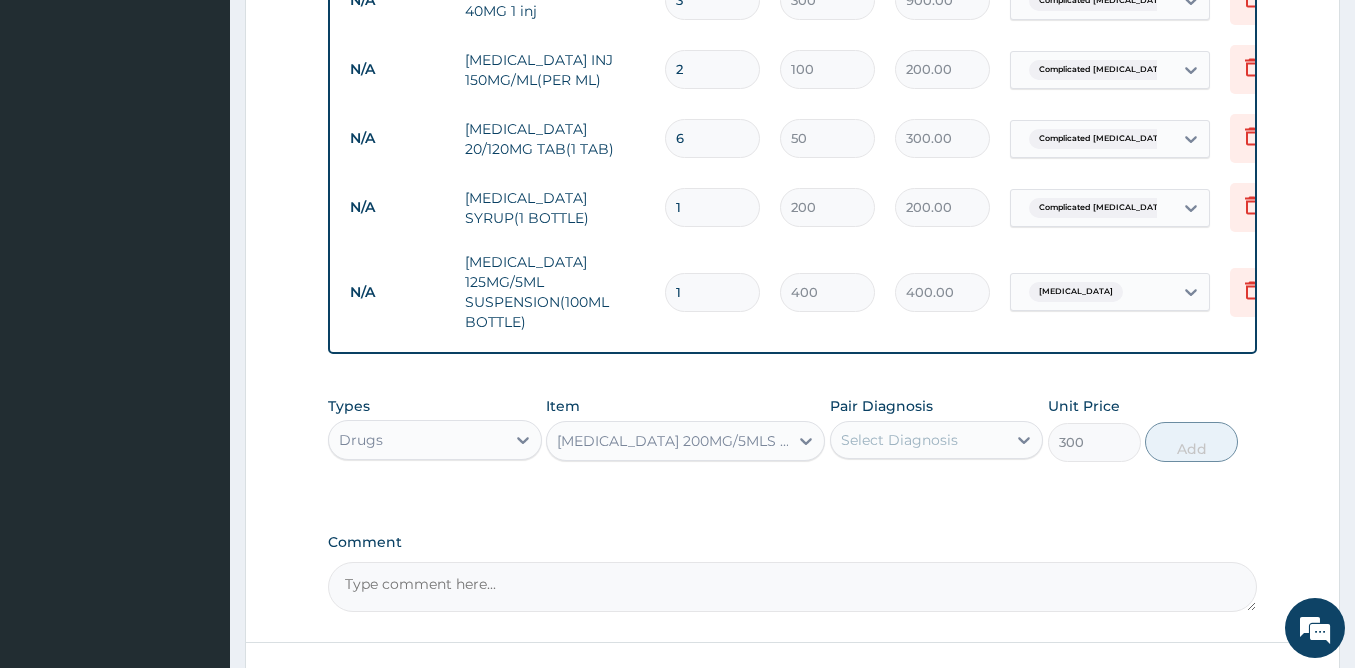click on "Select Diagnosis" at bounding box center [919, 440] 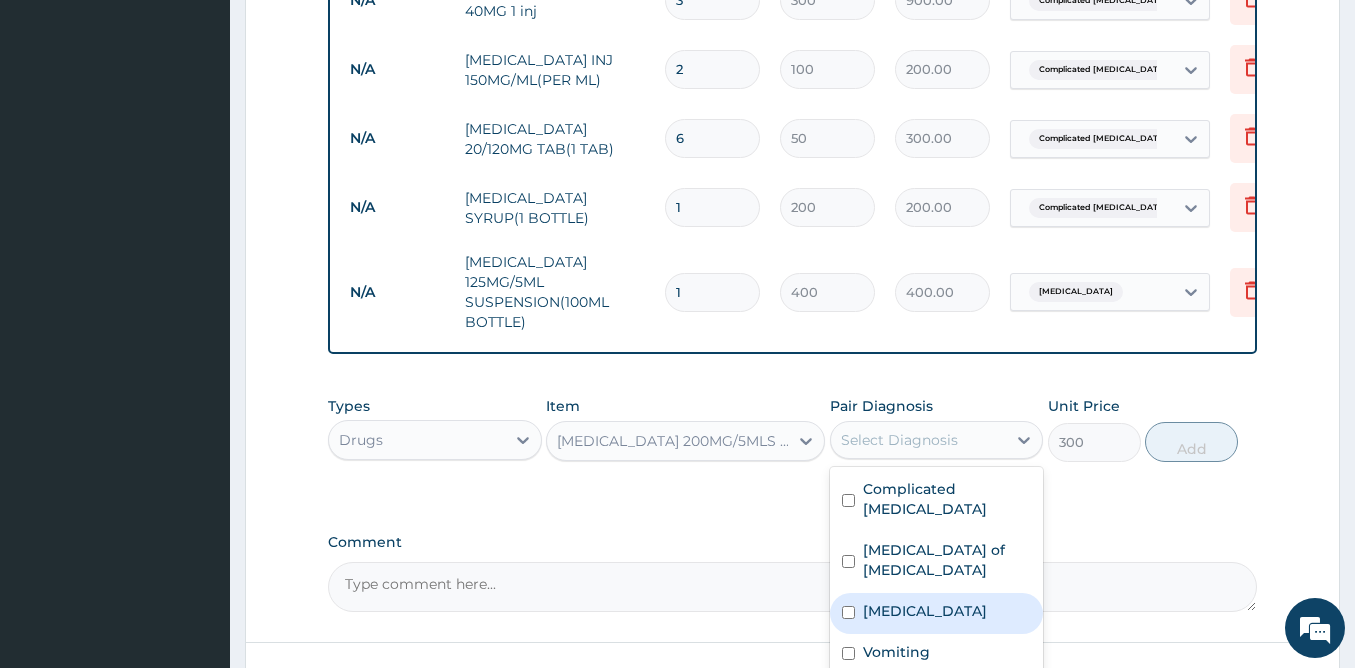 click on "Upper respiratory infection" at bounding box center [925, 611] 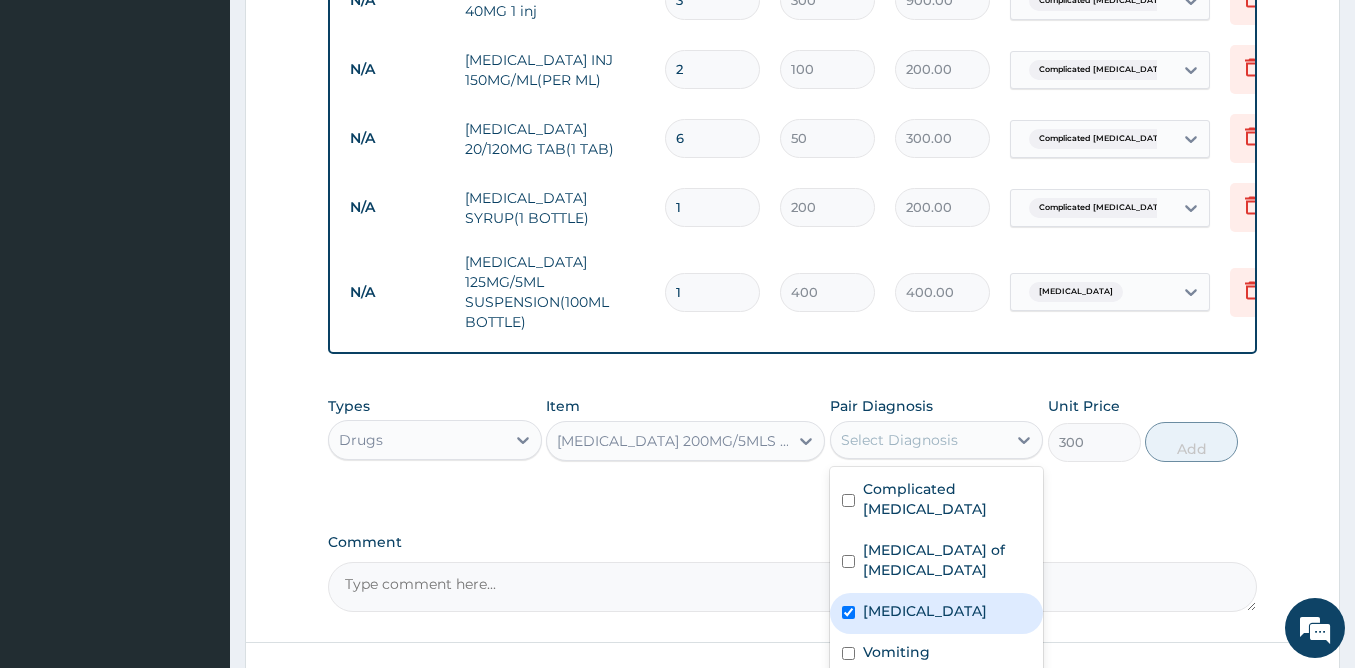 checkbox on "true" 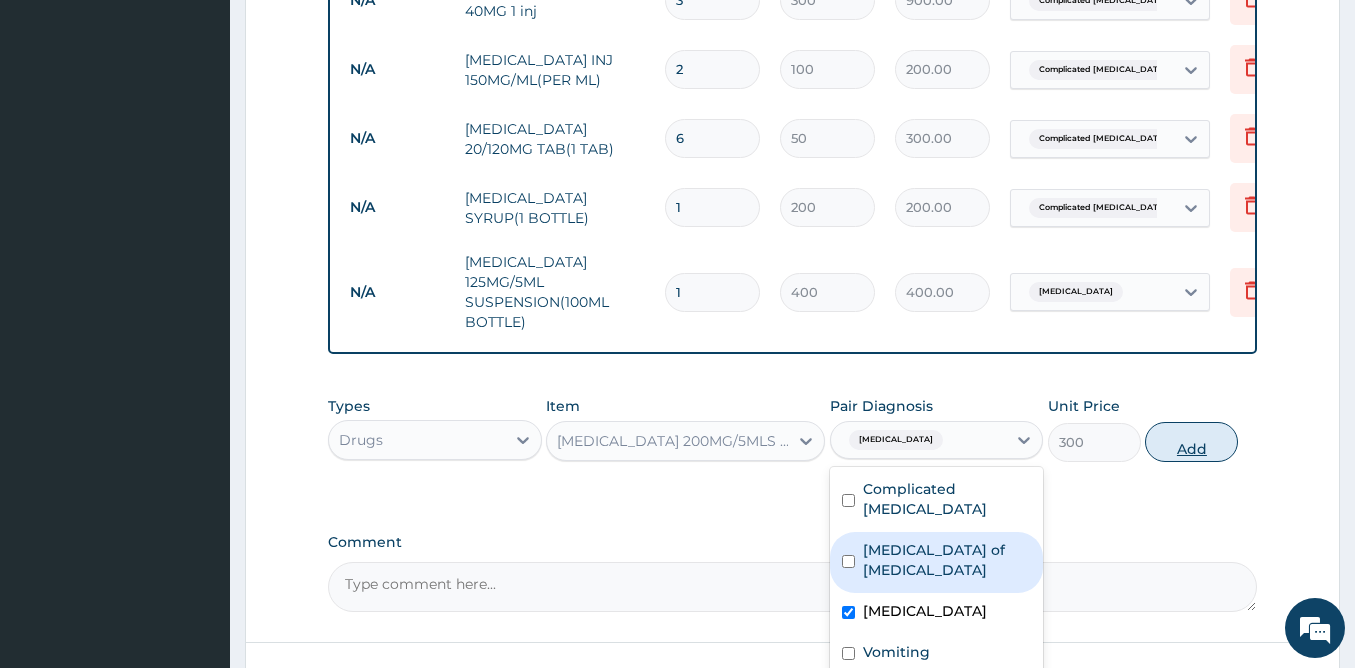 click on "Add" at bounding box center [1191, 442] 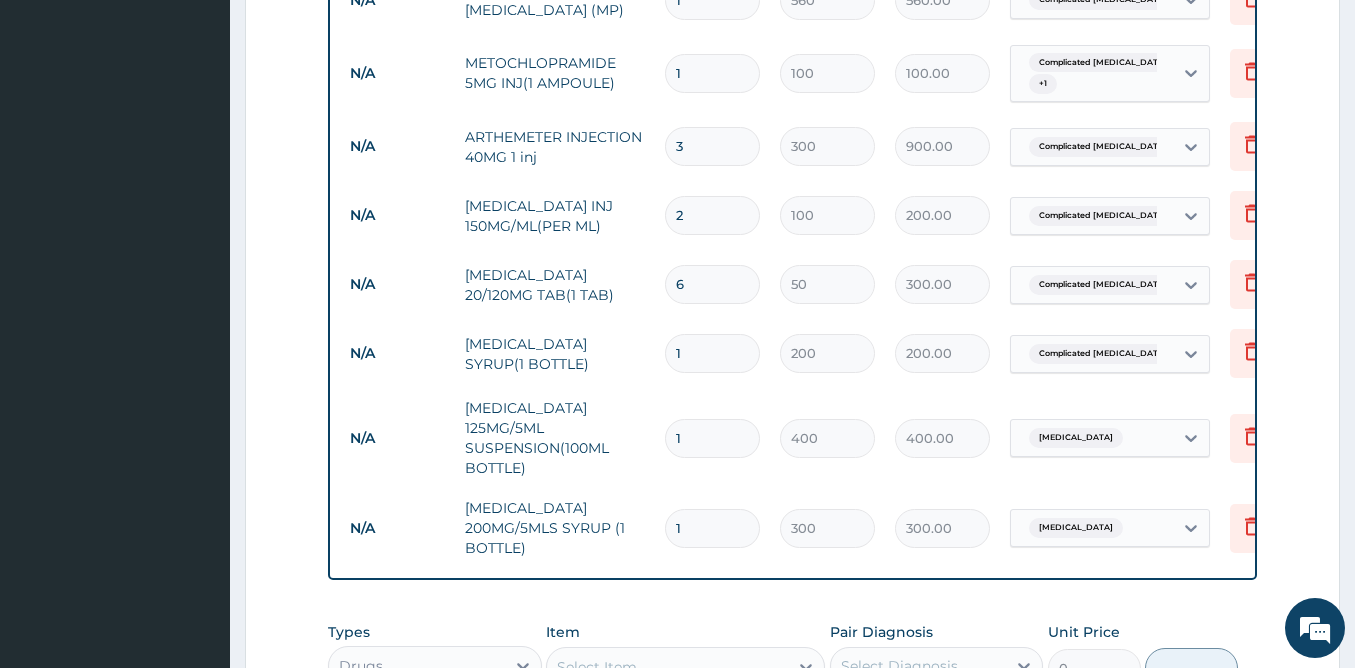 scroll, scrollTop: 887, scrollLeft: 0, axis: vertical 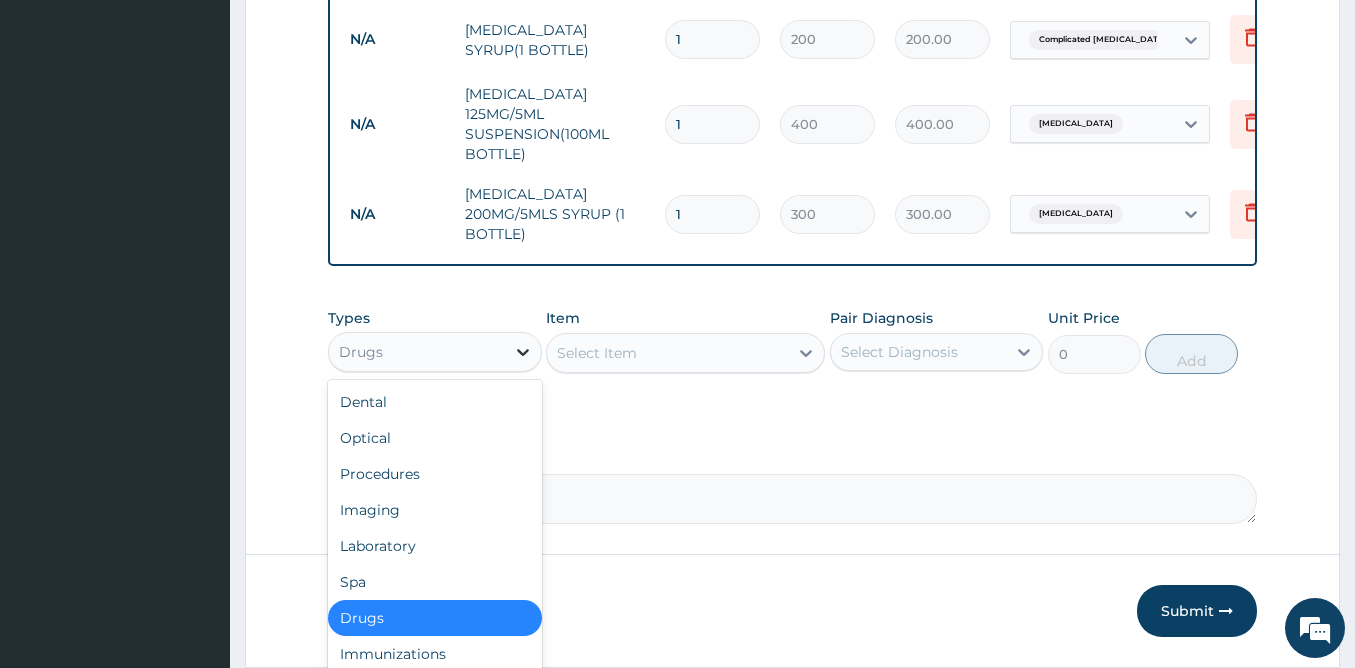 click 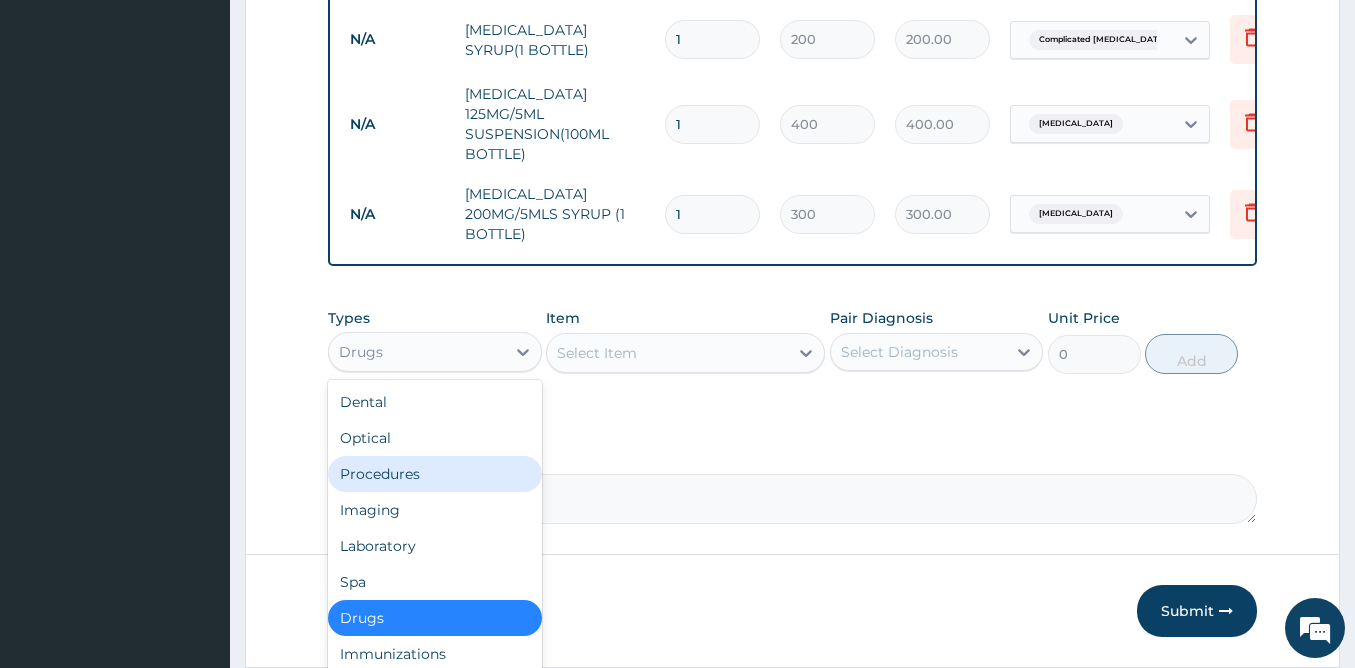 click on "Procedures" at bounding box center (435, 474) 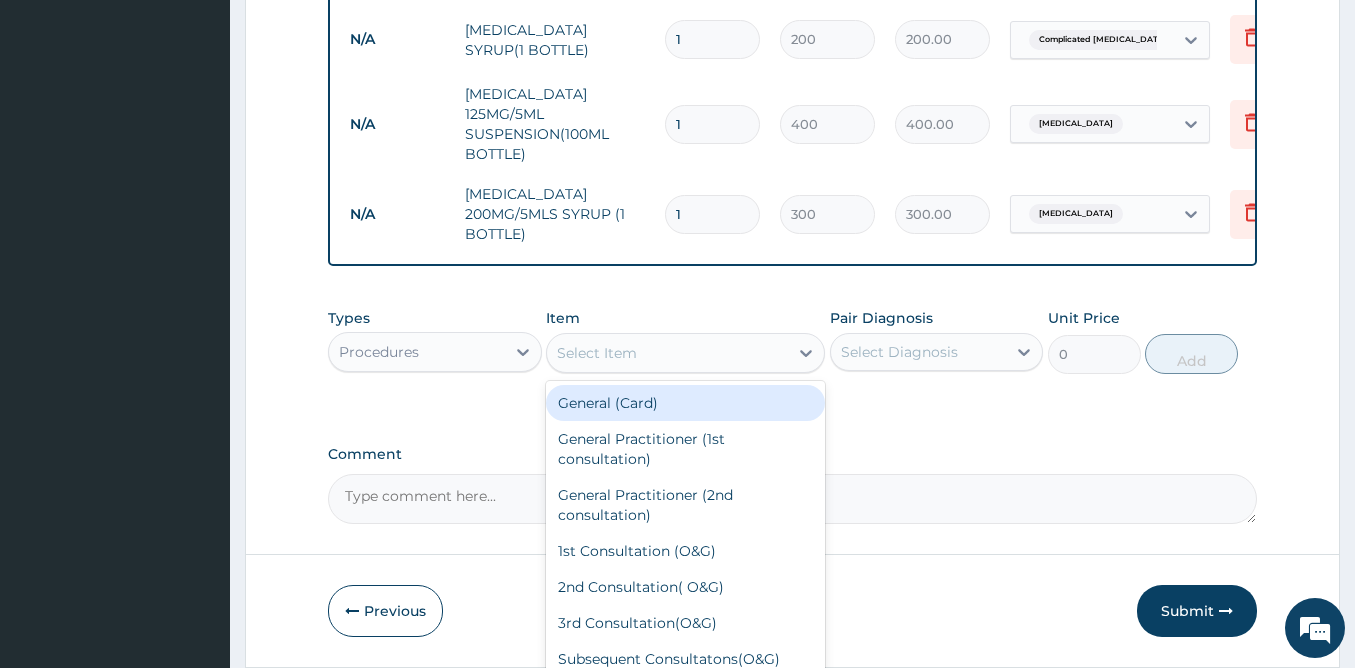 click on "Select Item" at bounding box center [597, 353] 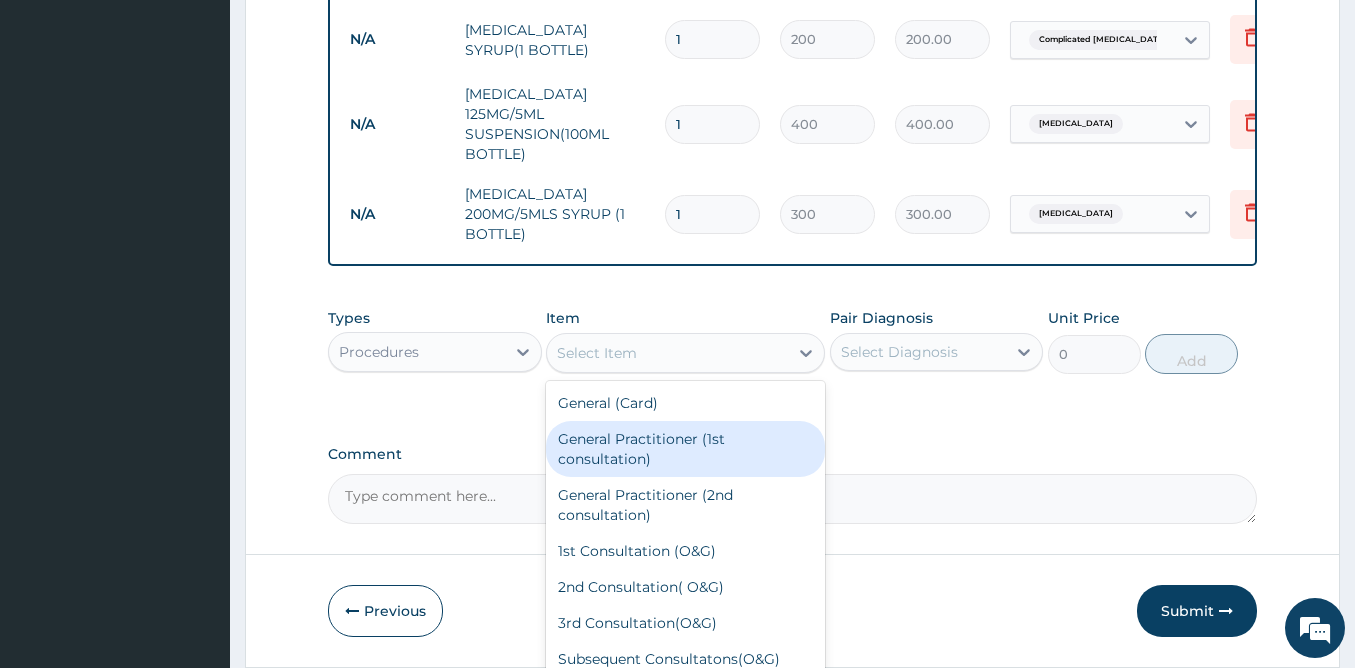 click on "General Practitioner (1st consultation)" at bounding box center [685, 449] 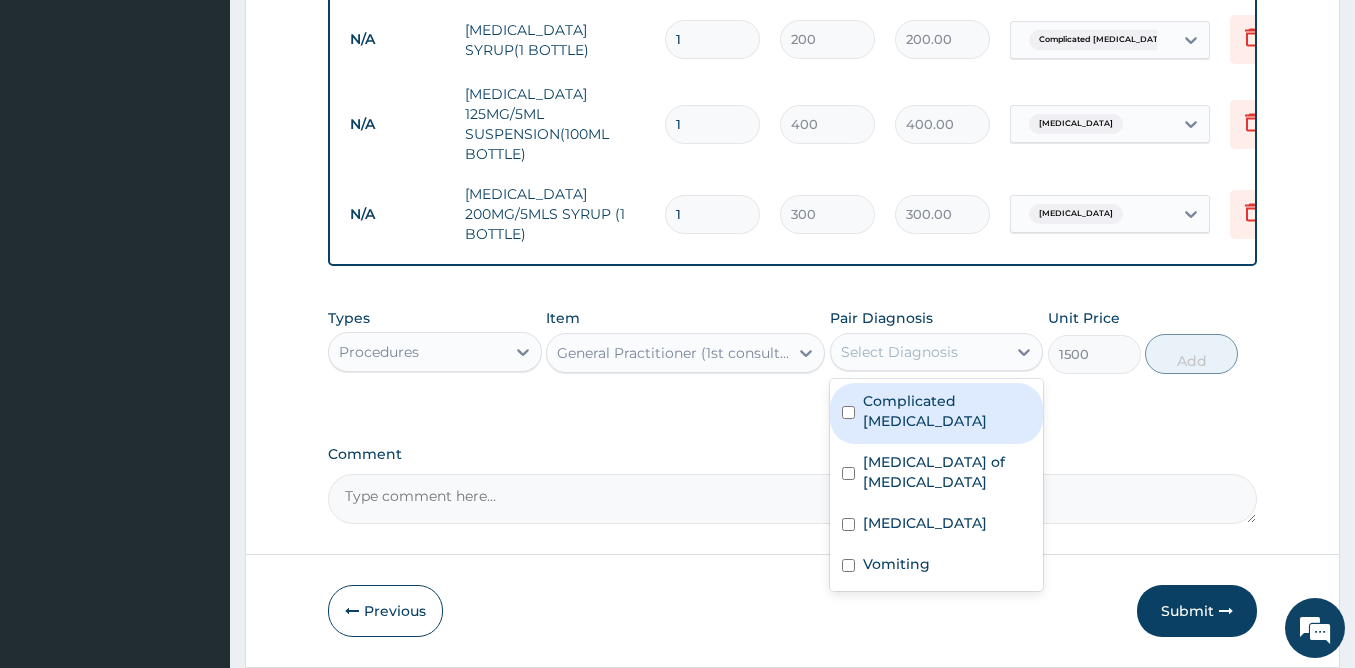 click on "Select Diagnosis" at bounding box center (919, 352) 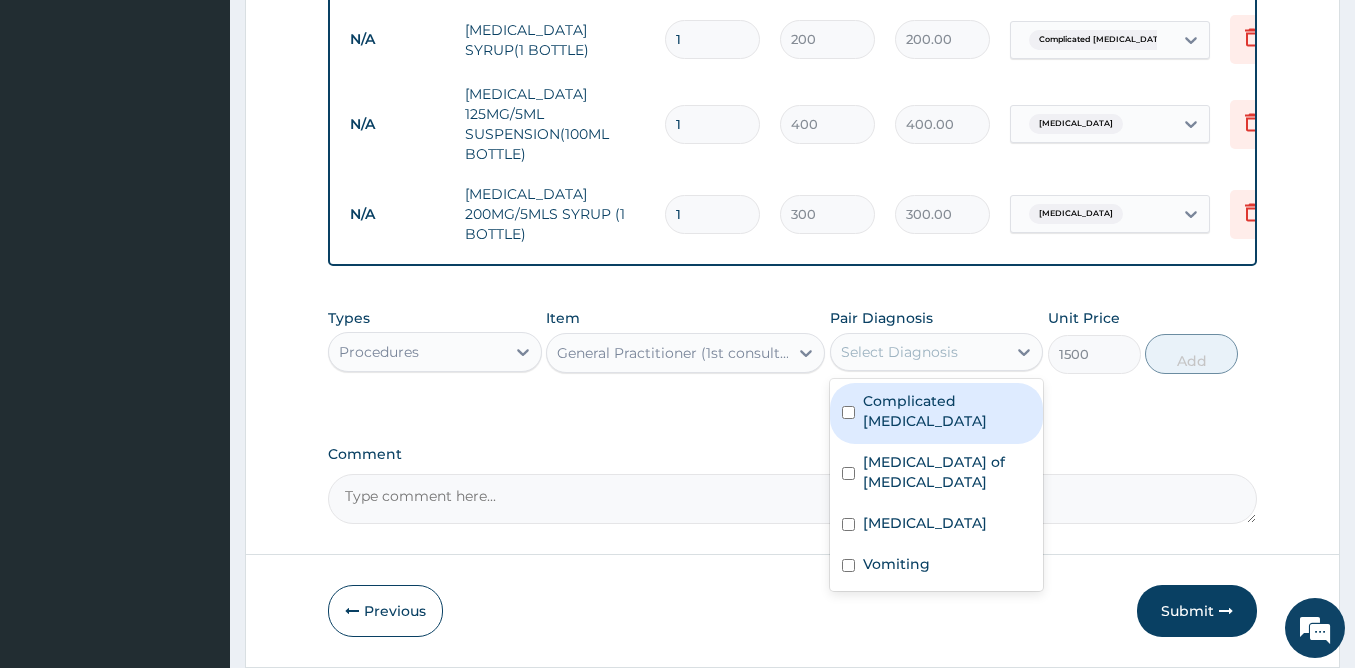 click on "Complicated malaria" at bounding box center [947, 411] 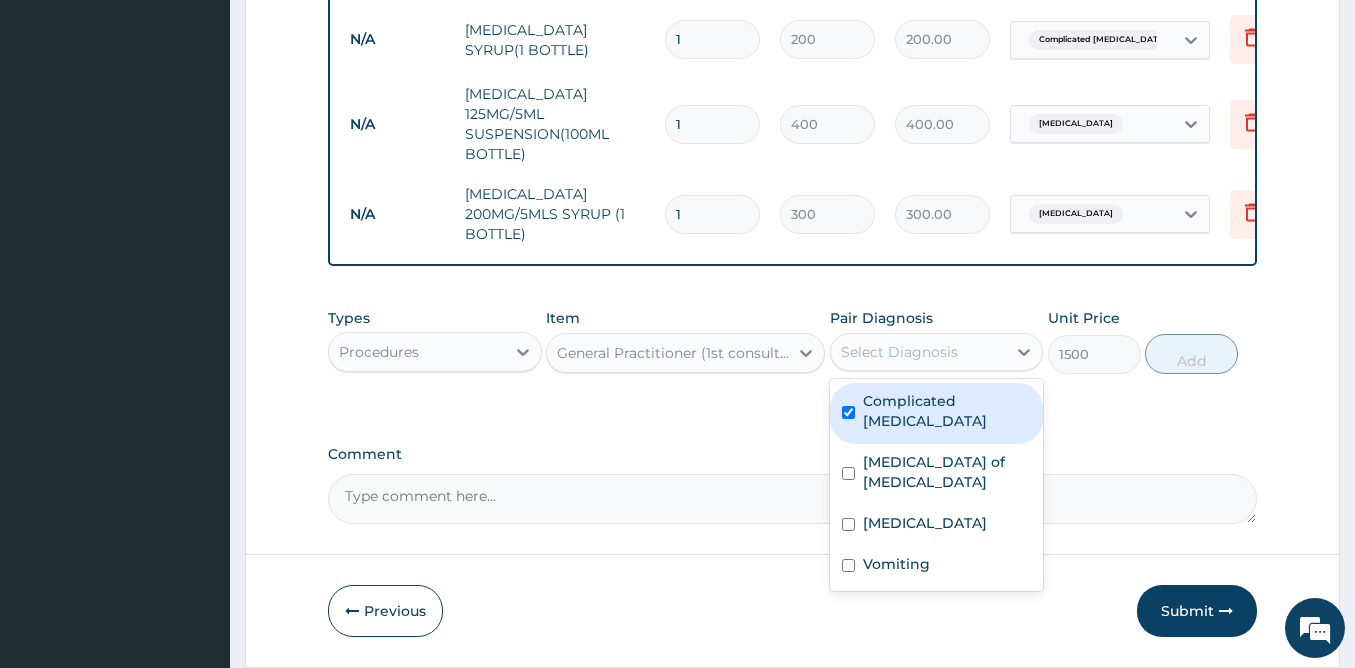 checkbox on "true" 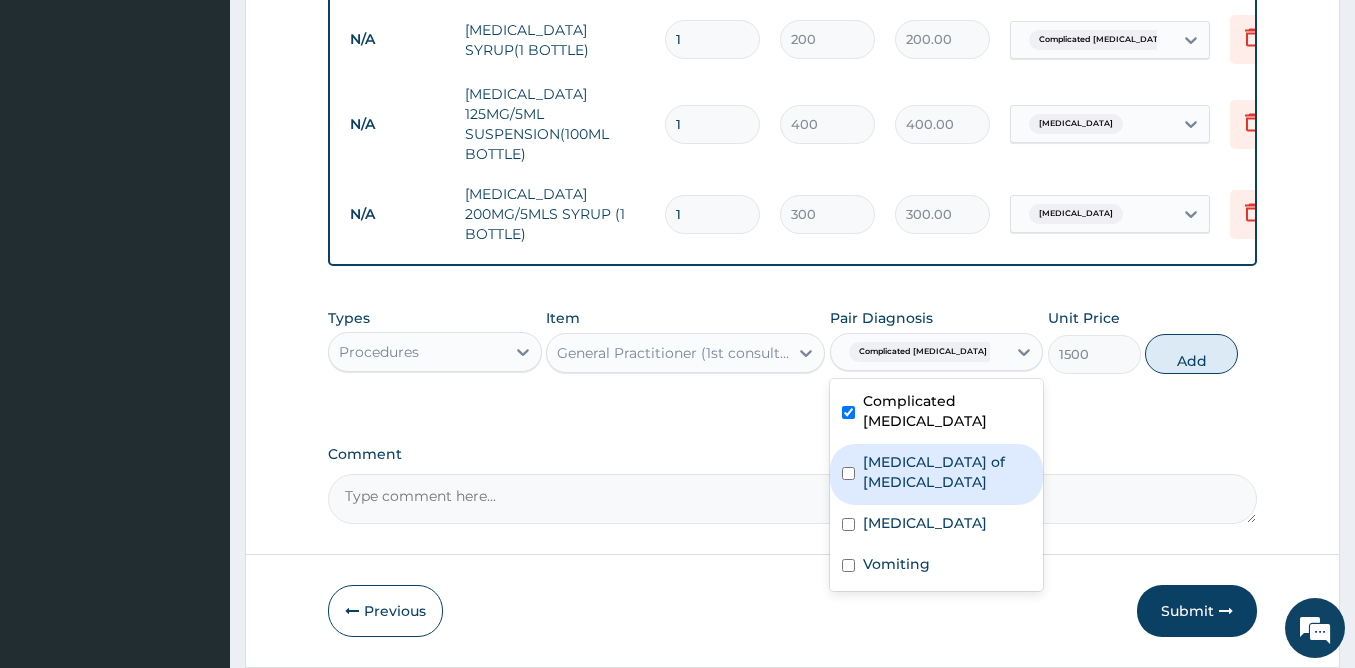 click on "Enteritis of intestine" at bounding box center (947, 472) 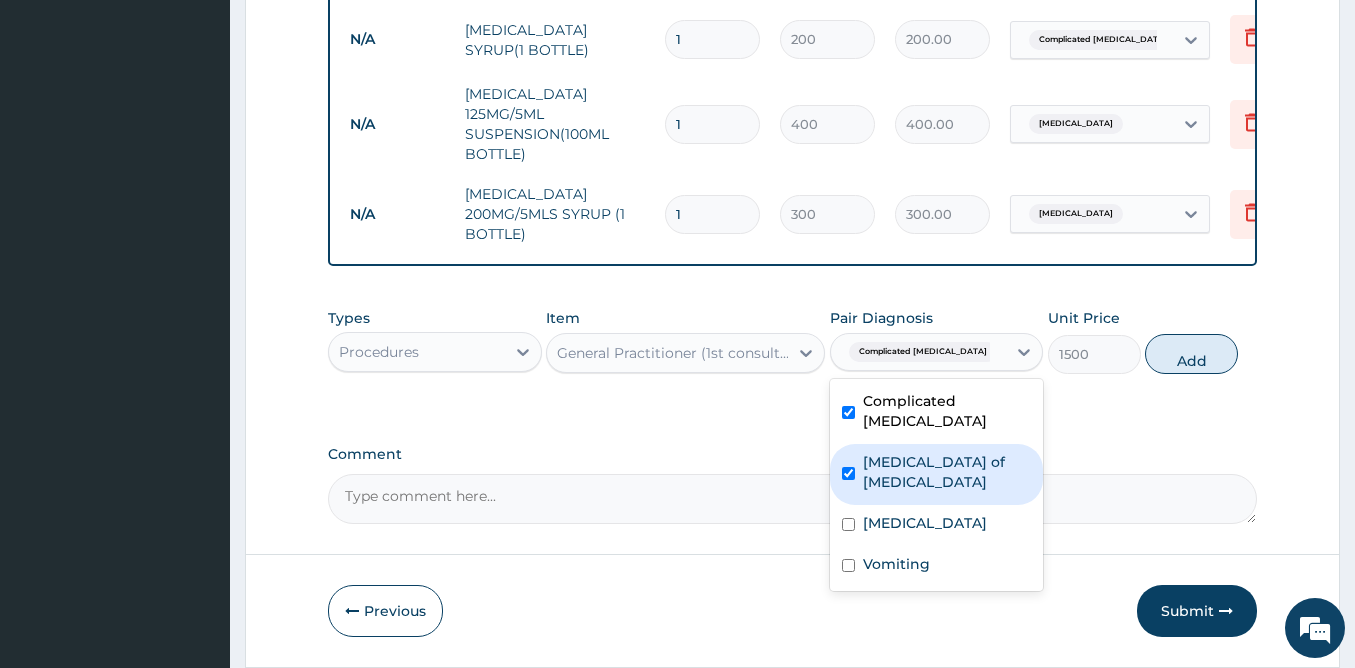 checkbox on "true" 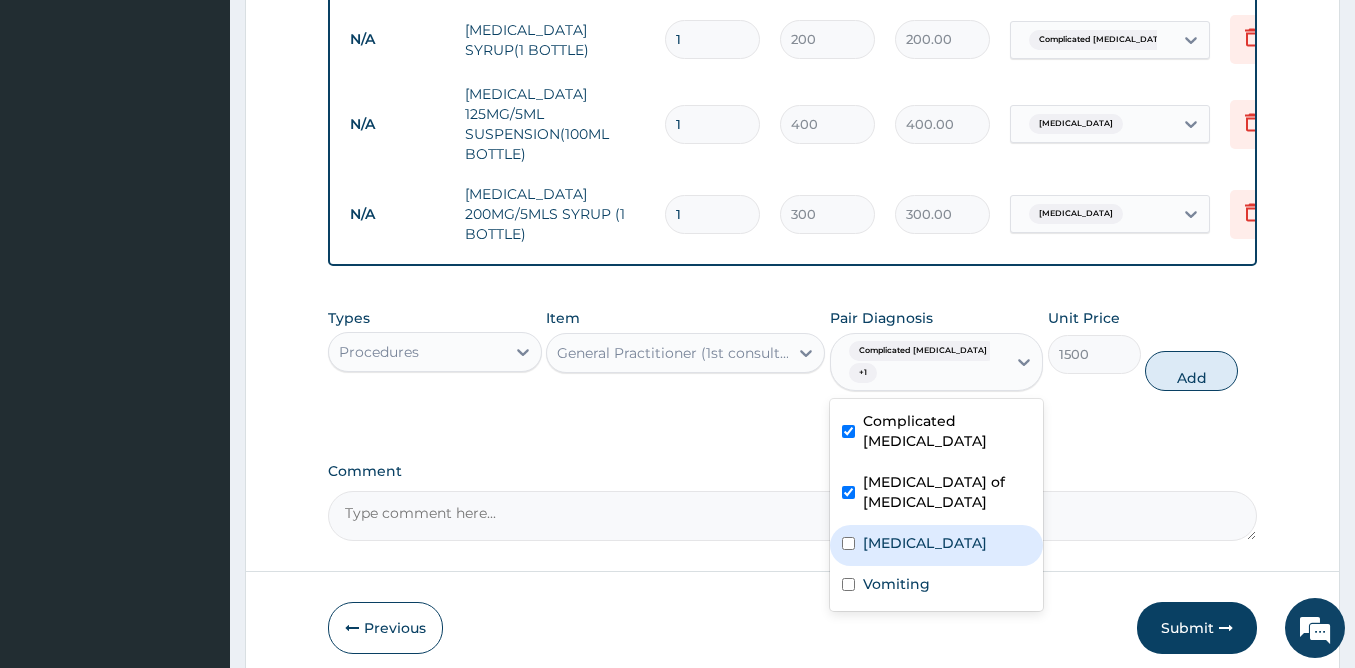 click on "Upper respiratory infection" at bounding box center [925, 543] 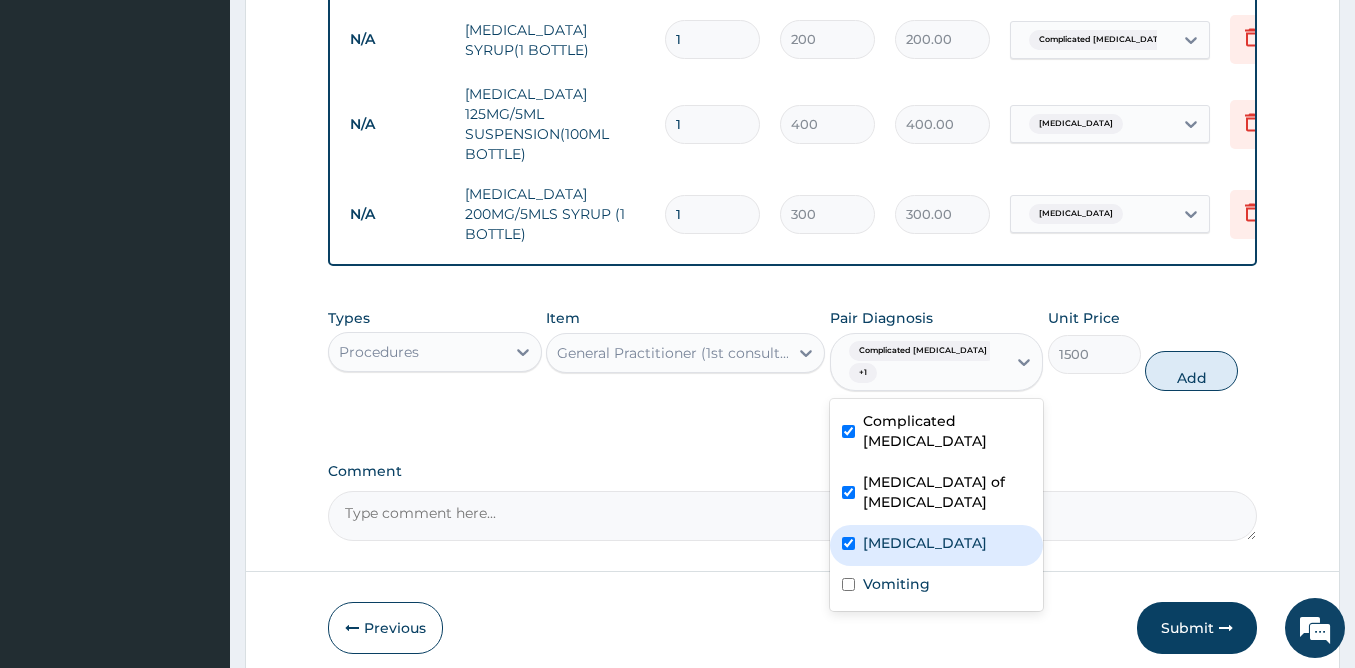checkbox on "true" 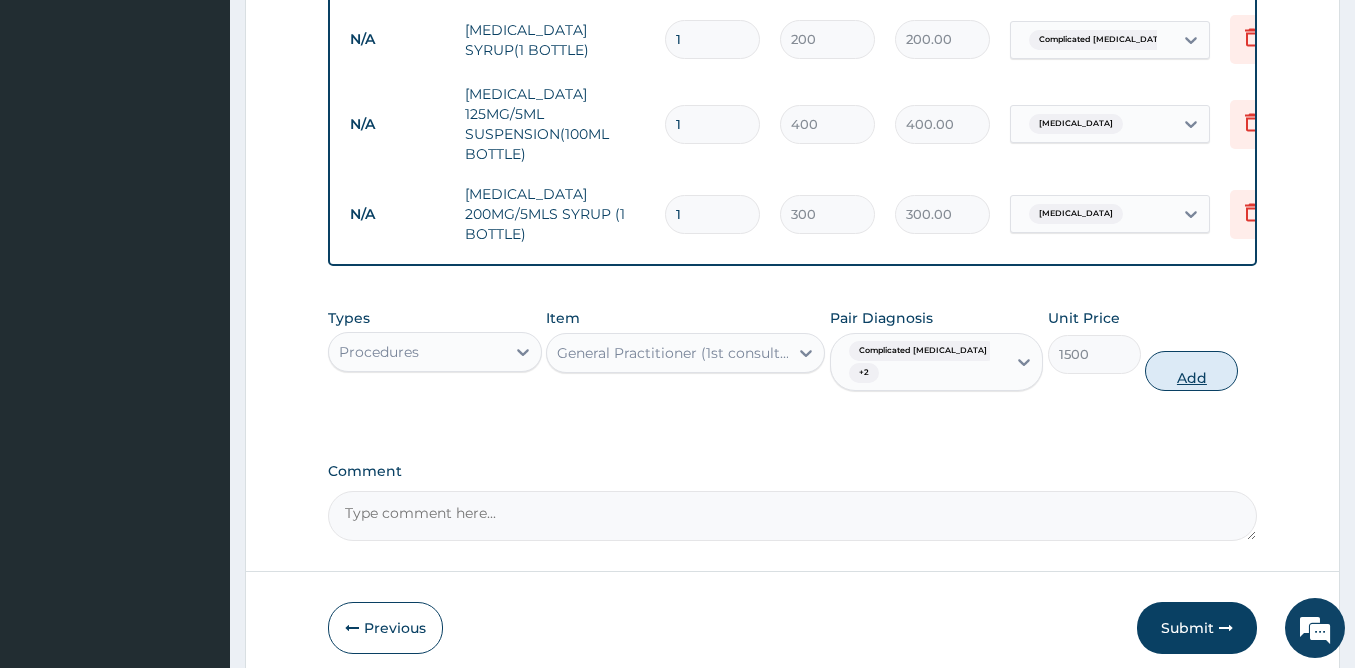 click on "Add" at bounding box center (1191, 371) 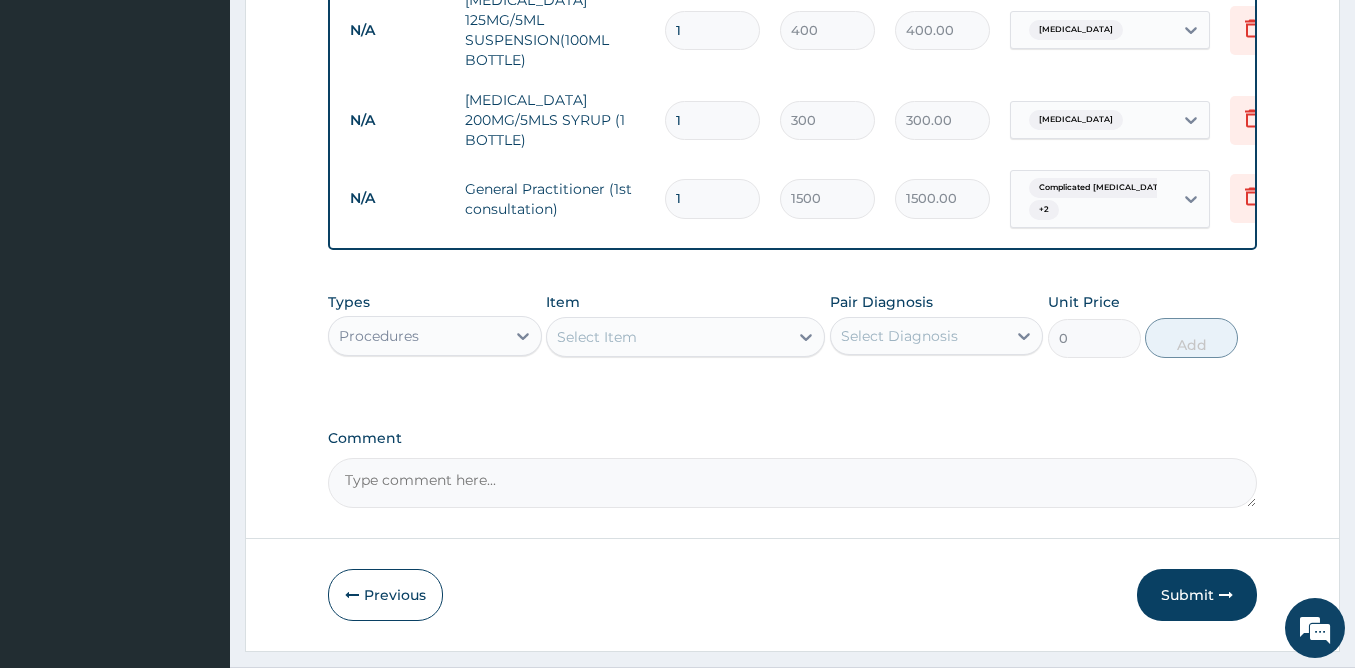 scroll, scrollTop: 1319, scrollLeft: 0, axis: vertical 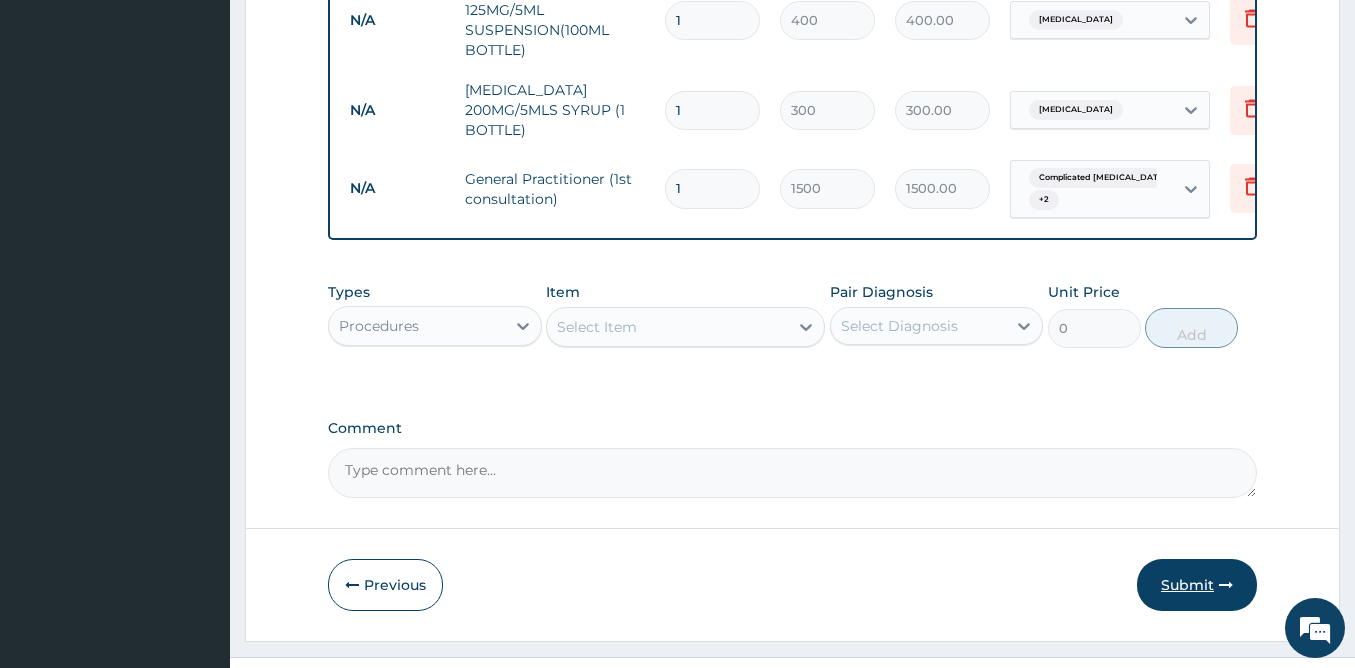click on "Submit" at bounding box center [1197, 585] 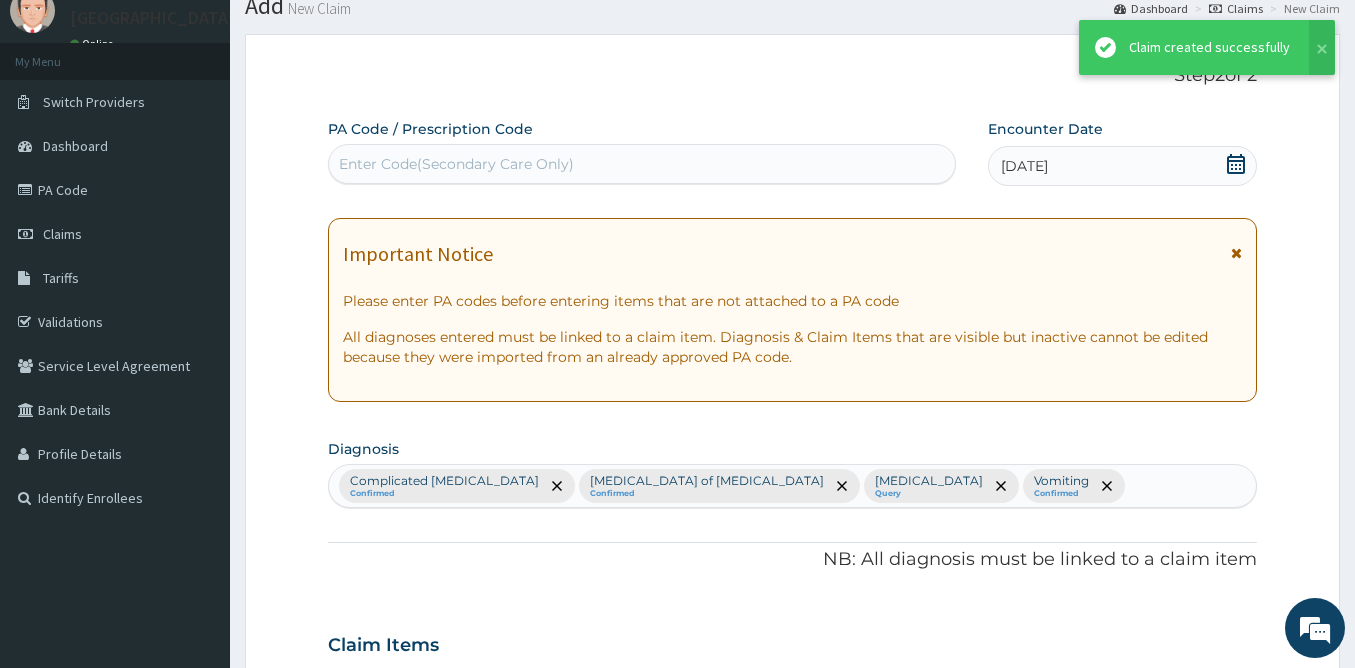 scroll, scrollTop: 1319, scrollLeft: 0, axis: vertical 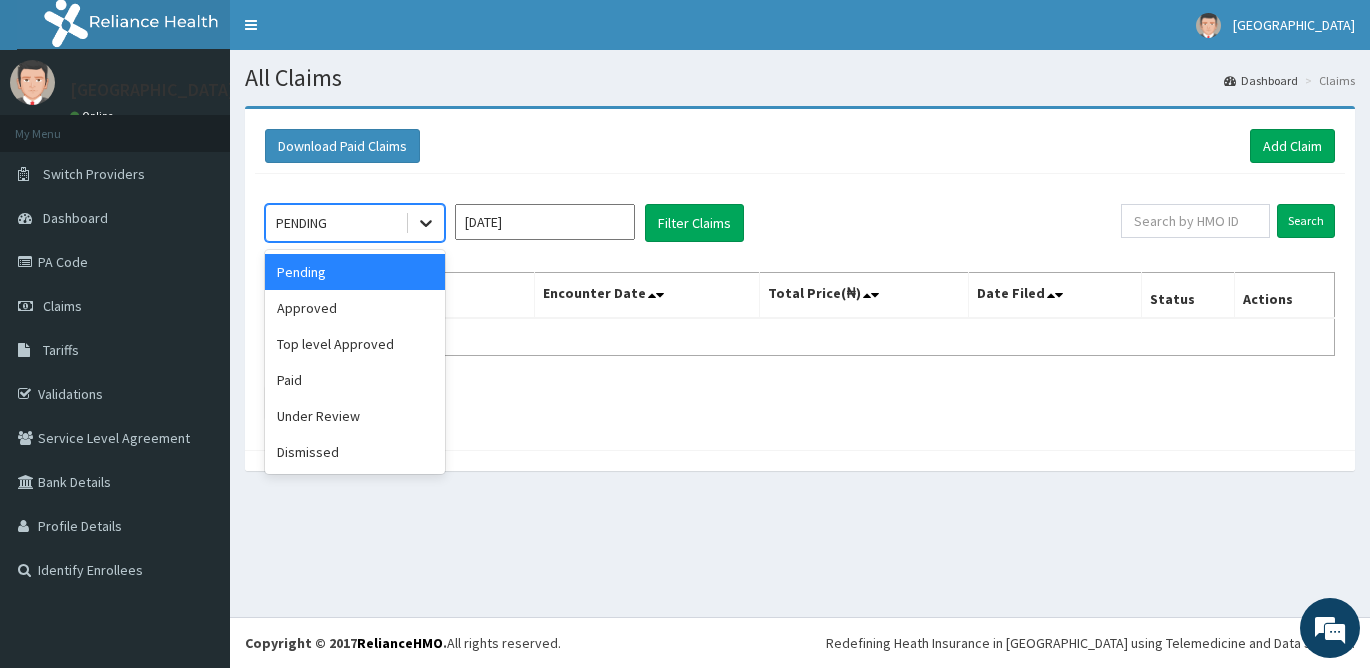 click 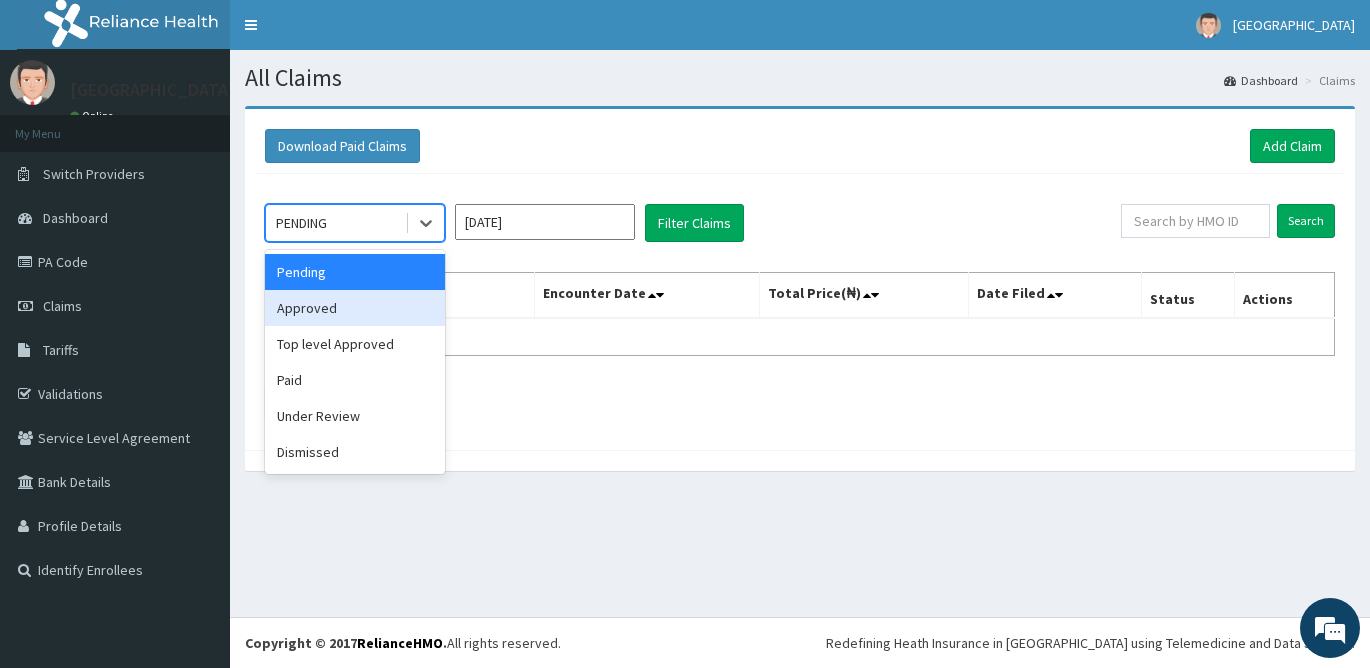 click on "Approved" at bounding box center [355, 308] 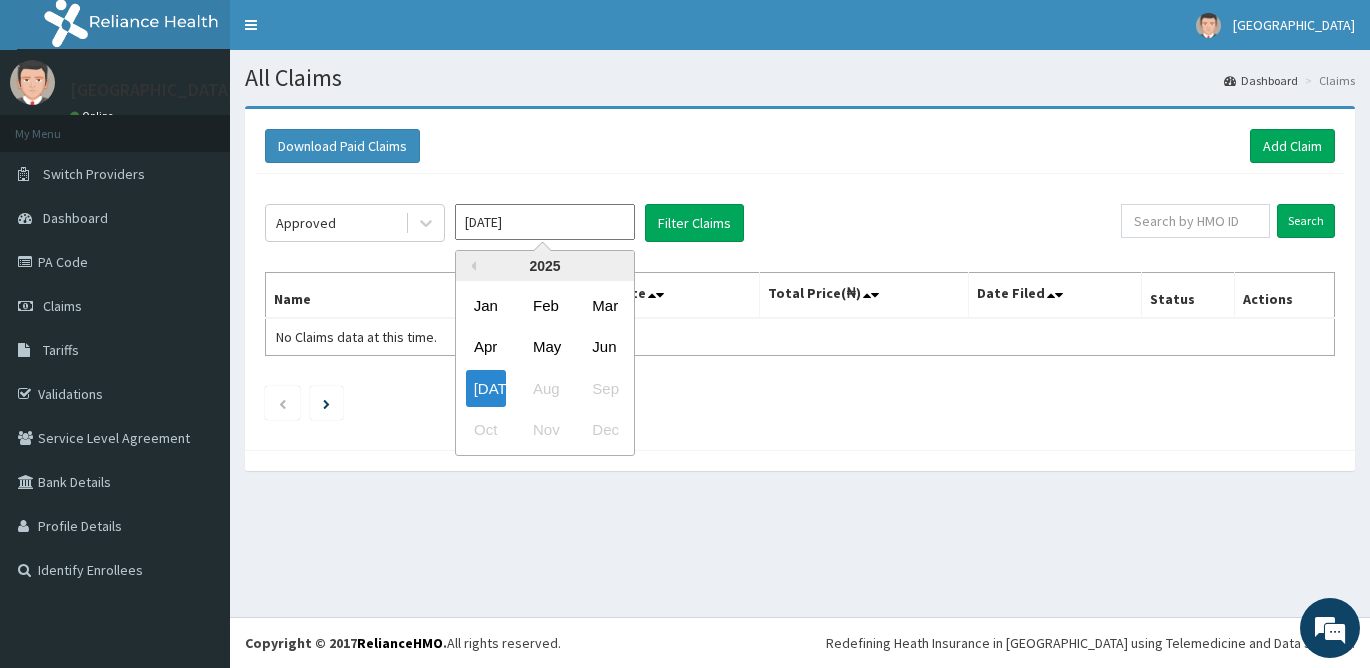 click on "[DATE]" at bounding box center (545, 222) 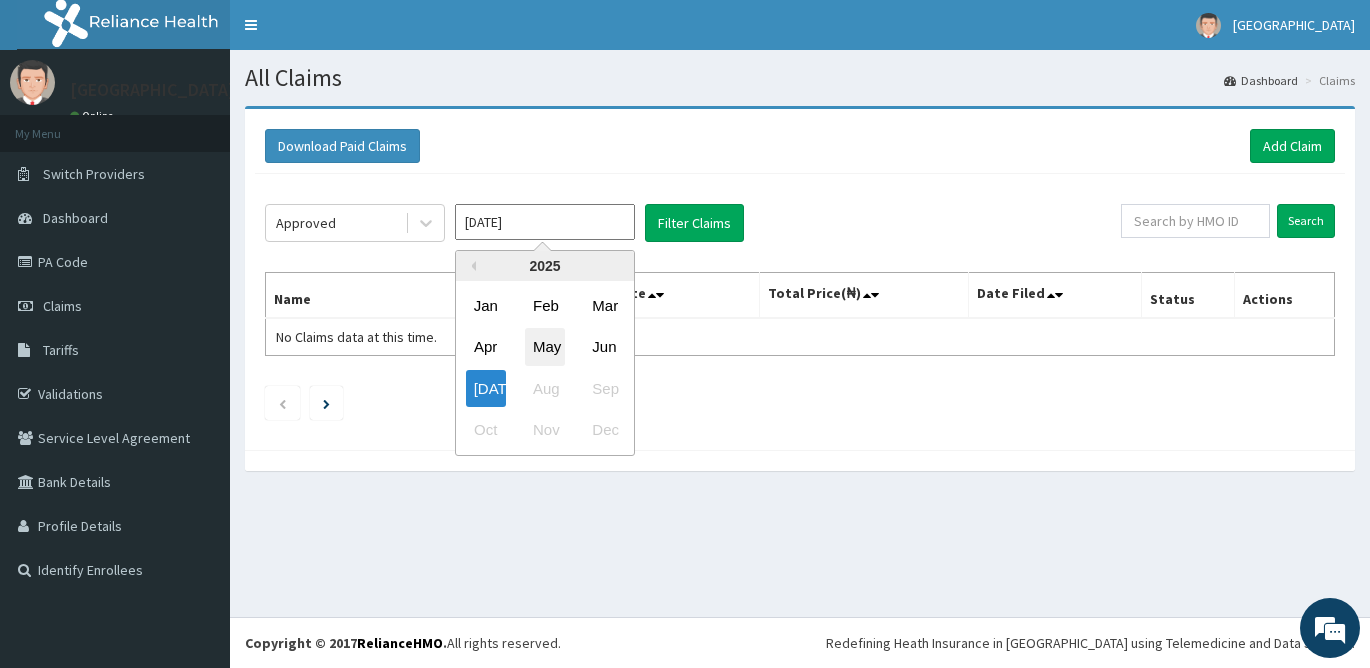 click on "May" at bounding box center [545, 347] 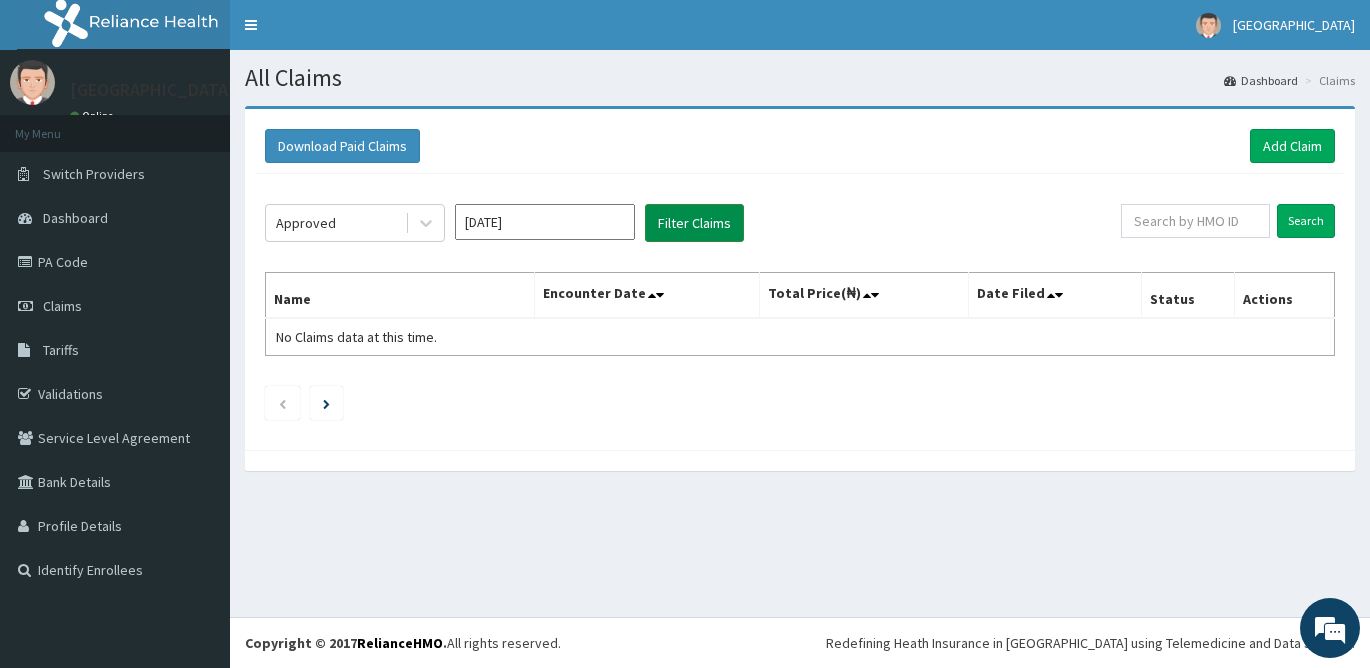 click on "Filter Claims" at bounding box center [694, 223] 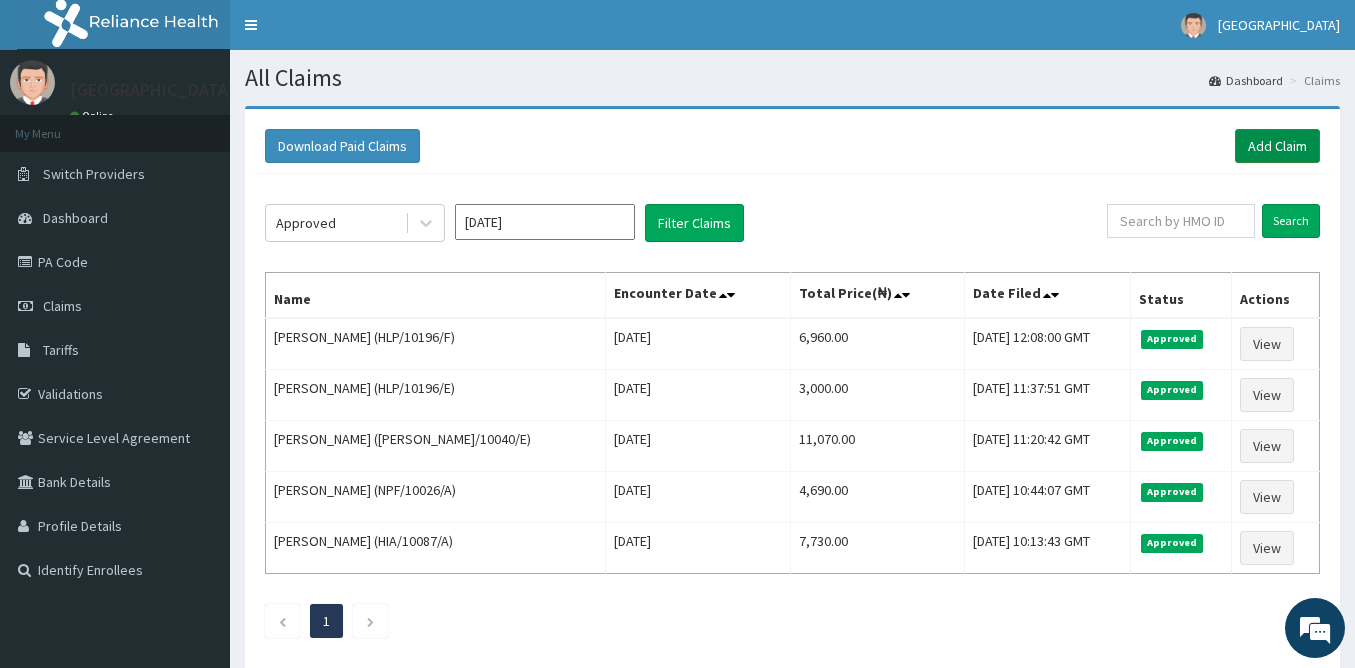 click on "Add Claim" at bounding box center [1277, 146] 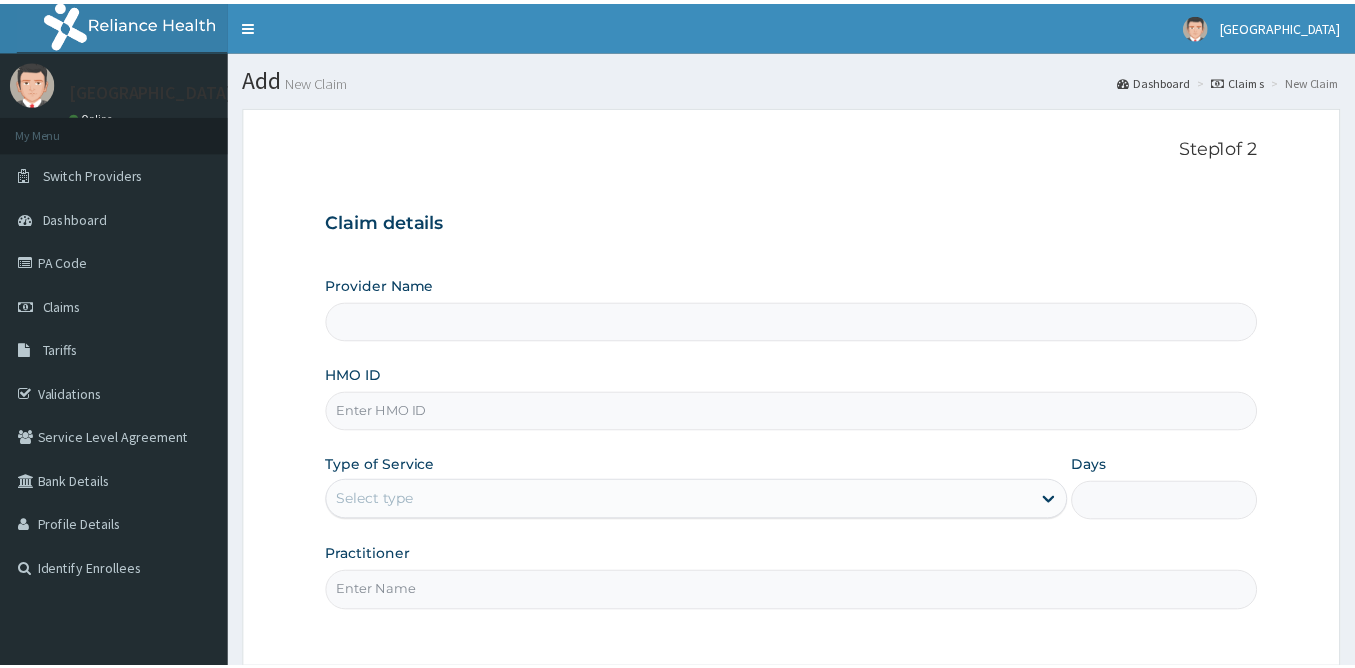 scroll, scrollTop: 0, scrollLeft: 0, axis: both 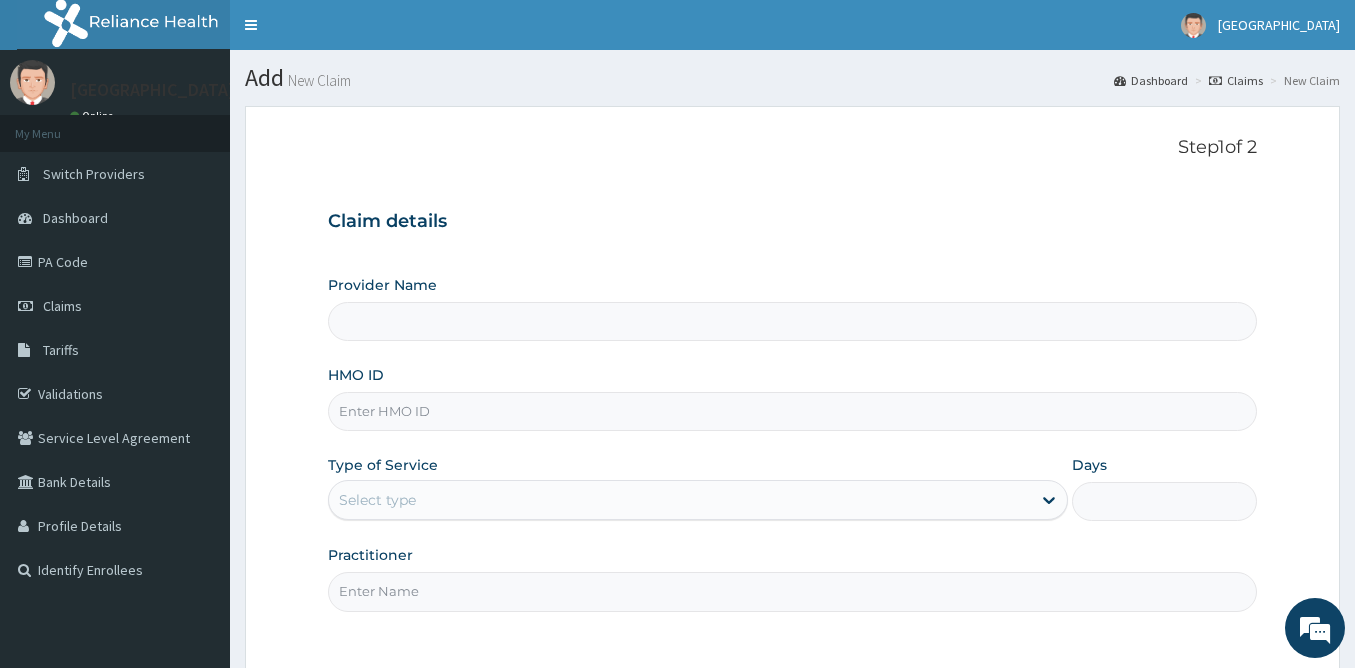 type on "[GEOGRAPHIC_DATA]" 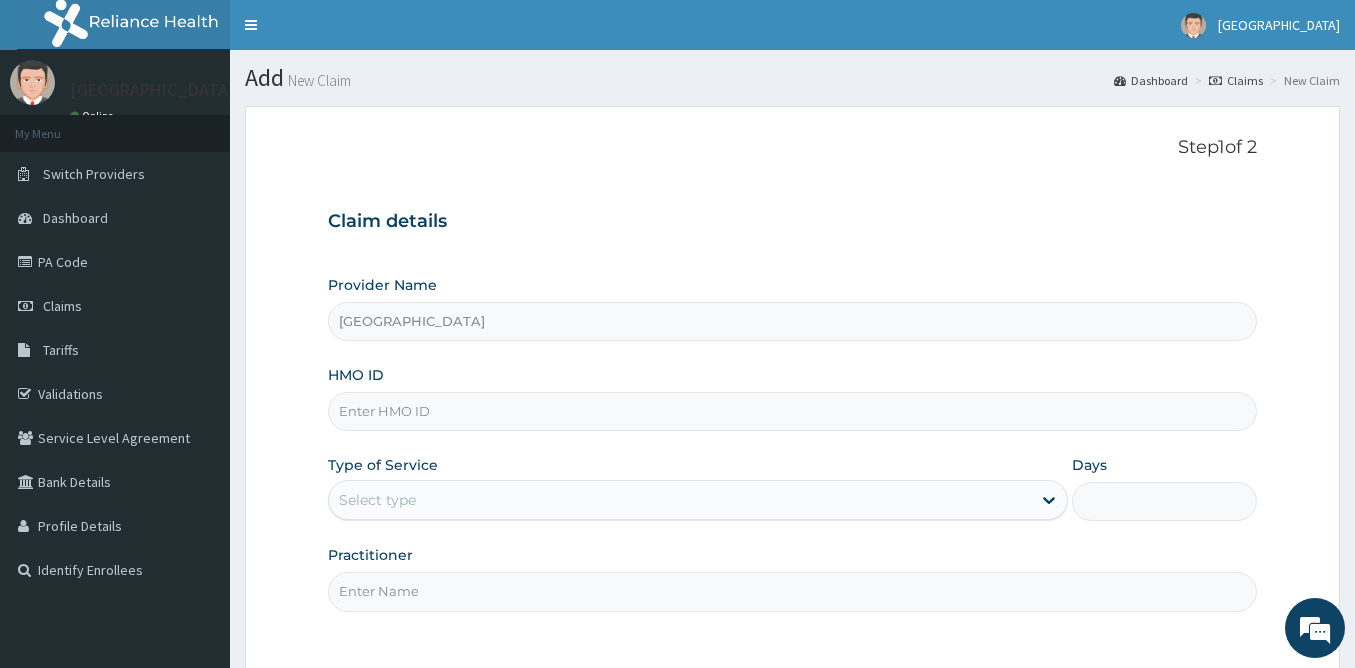 scroll, scrollTop: 0, scrollLeft: 0, axis: both 